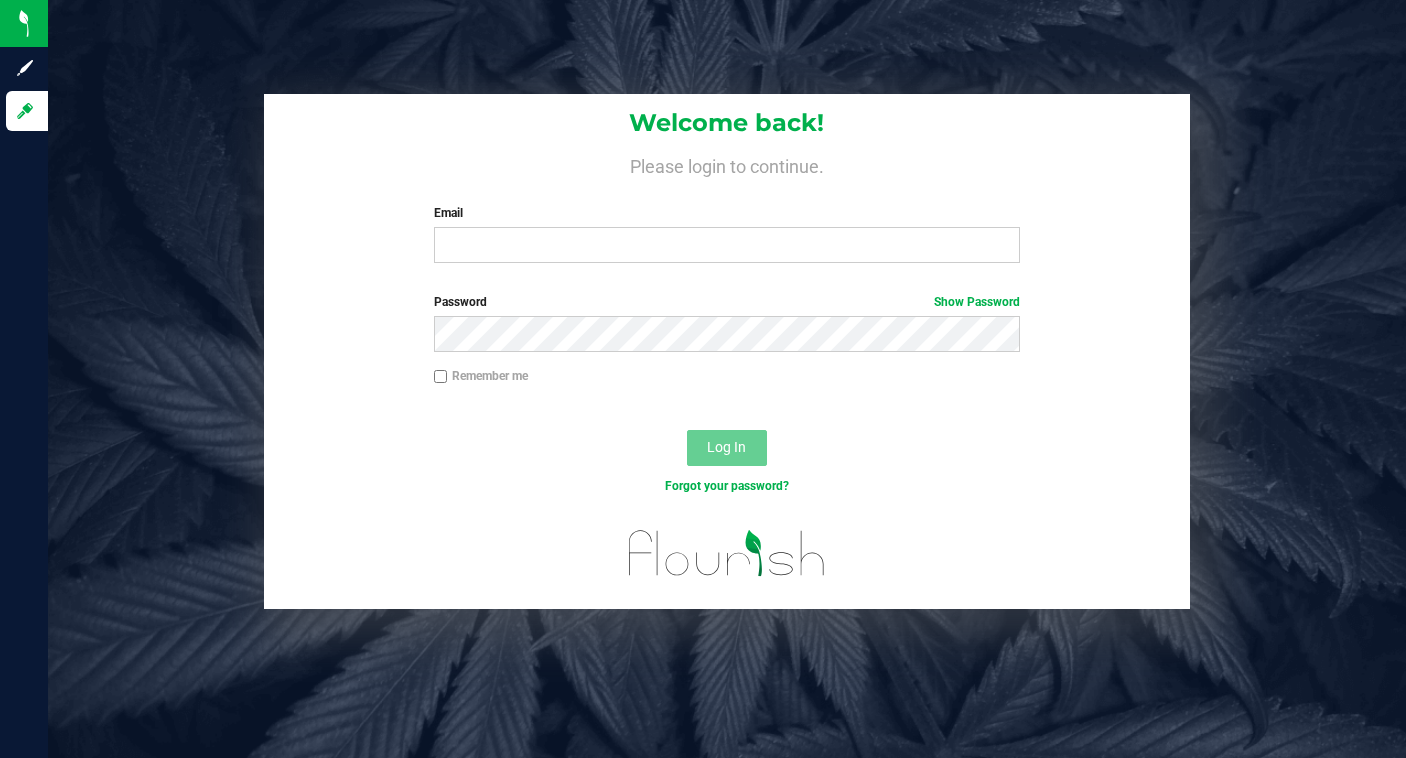 scroll, scrollTop: 0, scrollLeft: 0, axis: both 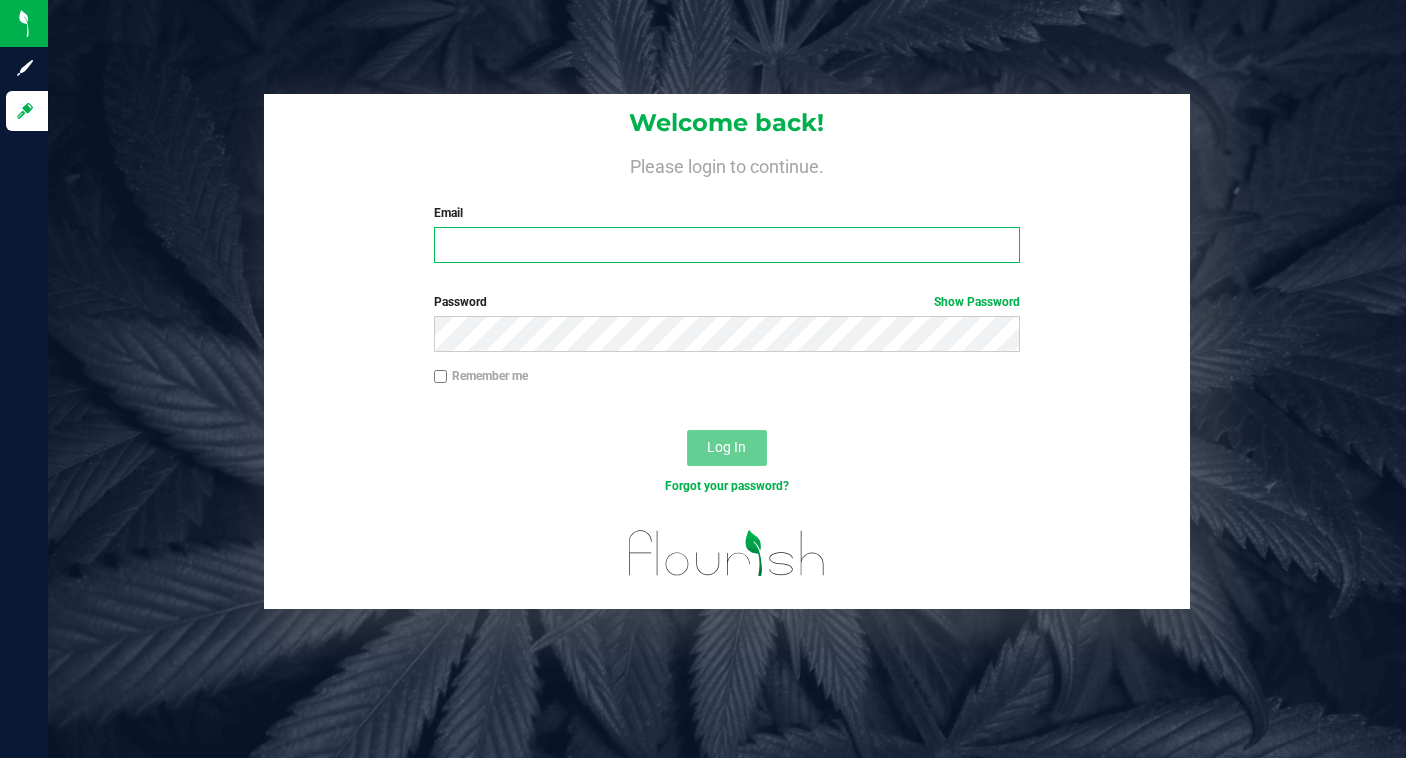 type on "lcousin@liveparallel.com" 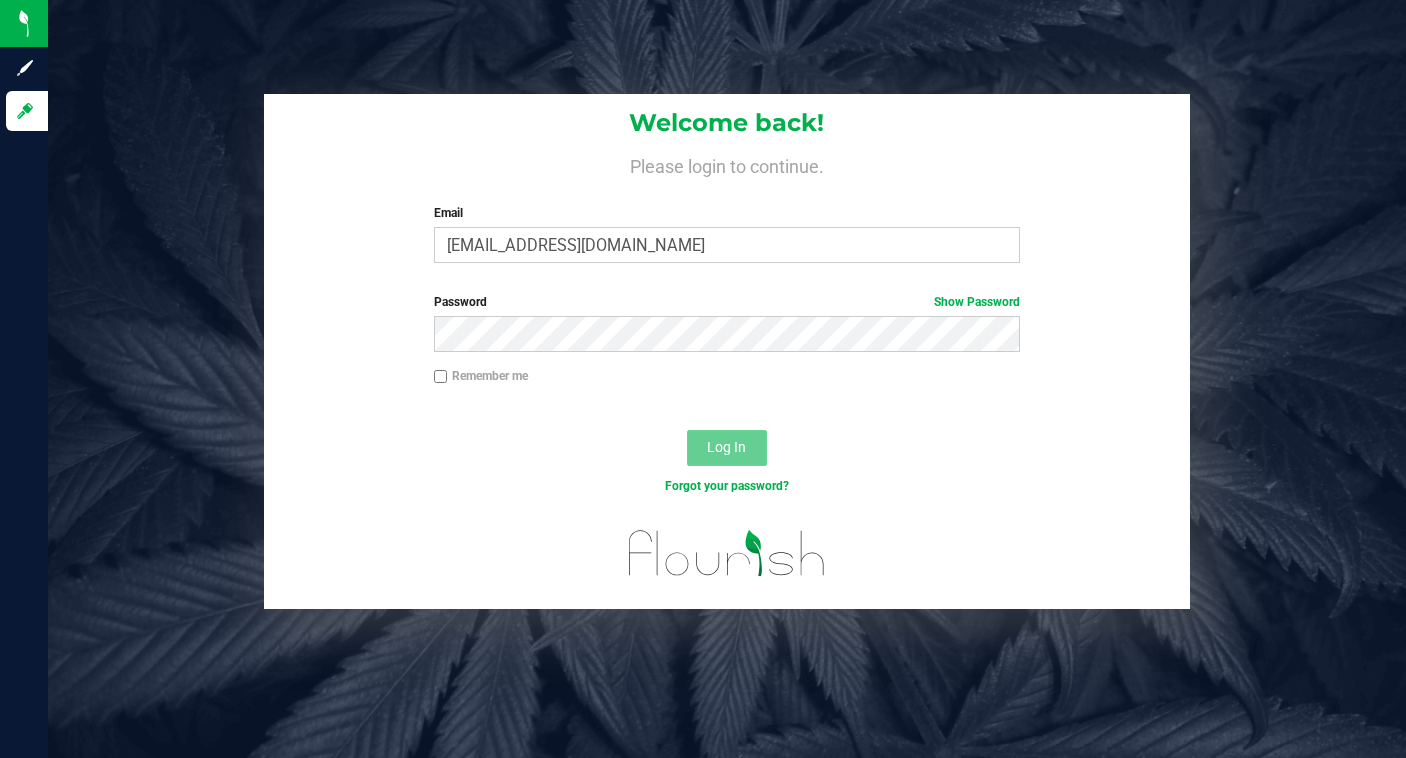 scroll, scrollTop: 0, scrollLeft: 0, axis: both 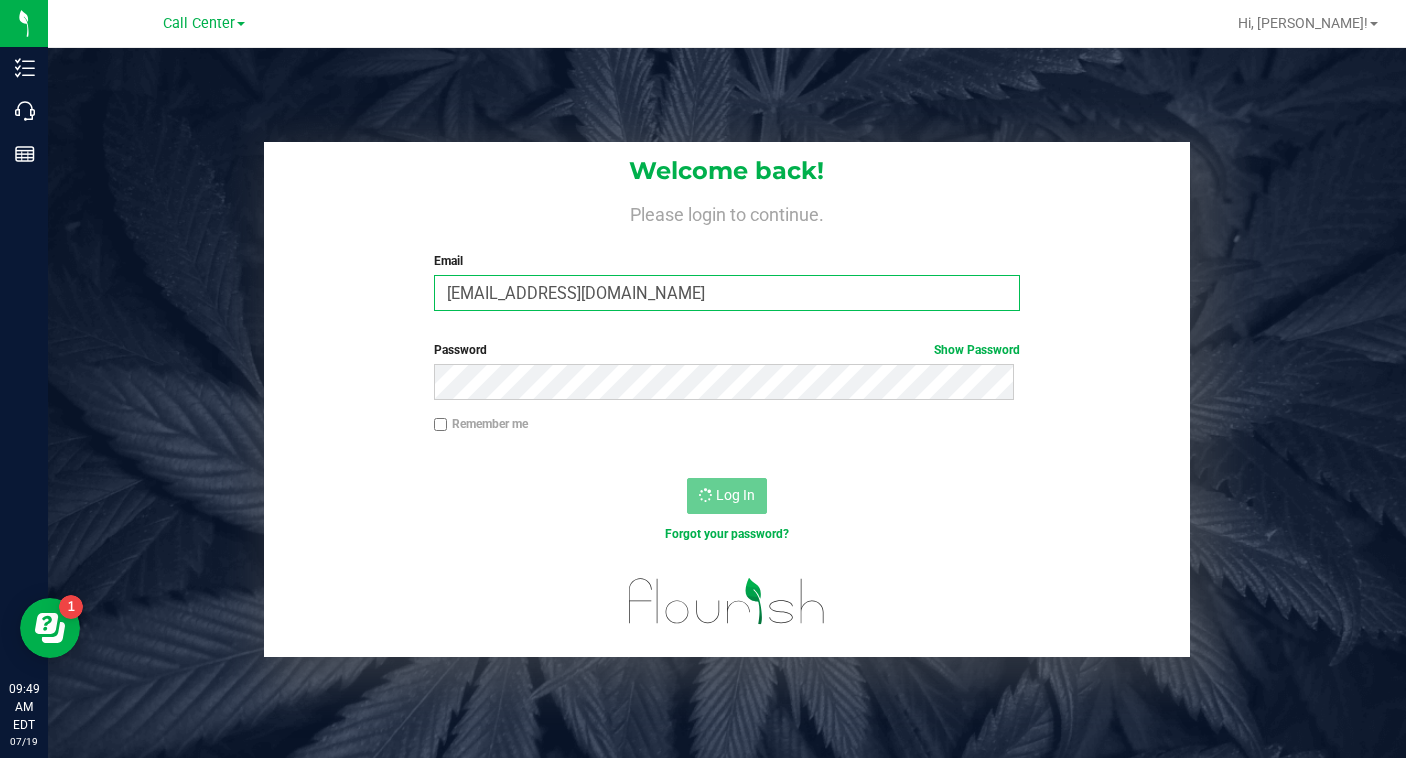 click on "[EMAIL_ADDRESS][DOMAIN_NAME]" at bounding box center (727, 293) 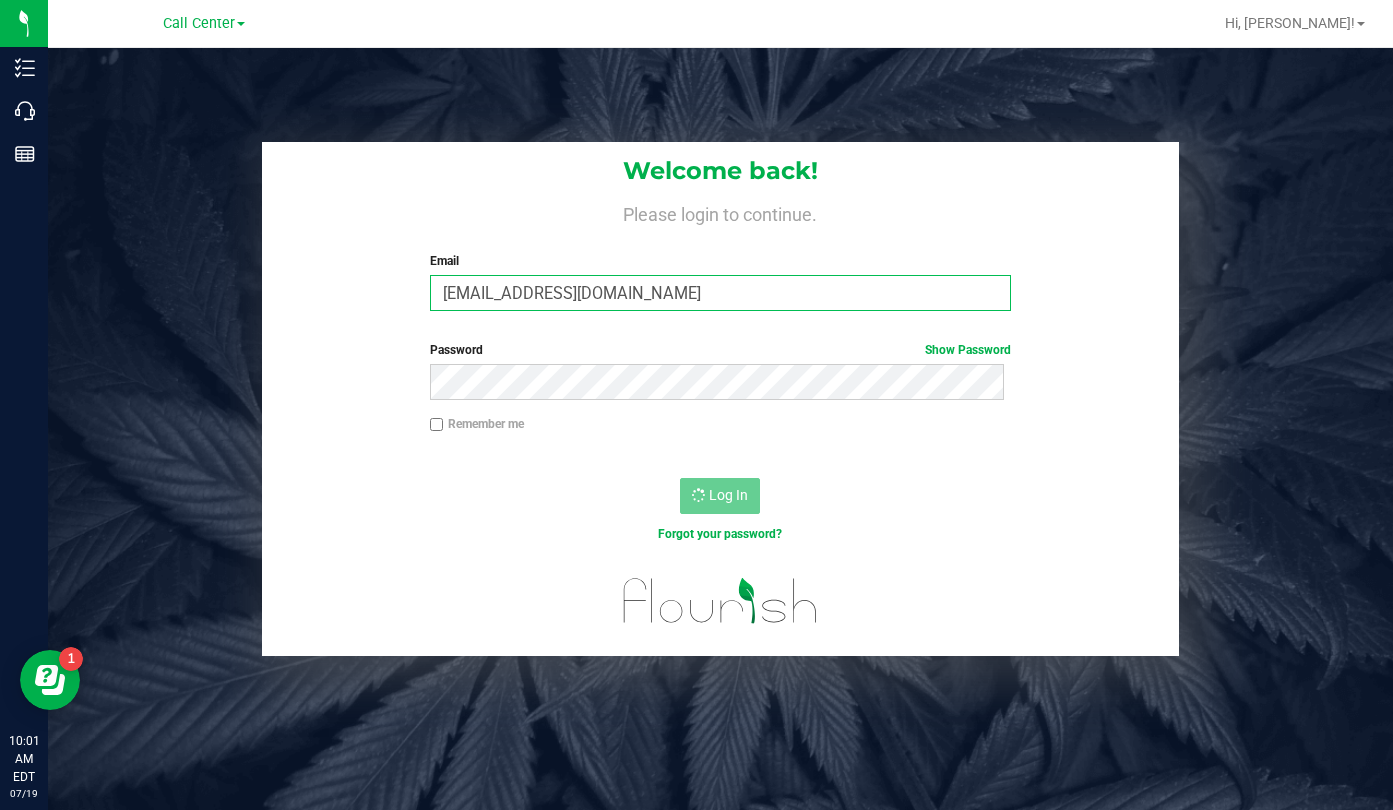 click on "[EMAIL_ADDRESS][DOMAIN_NAME]" at bounding box center (720, 293) 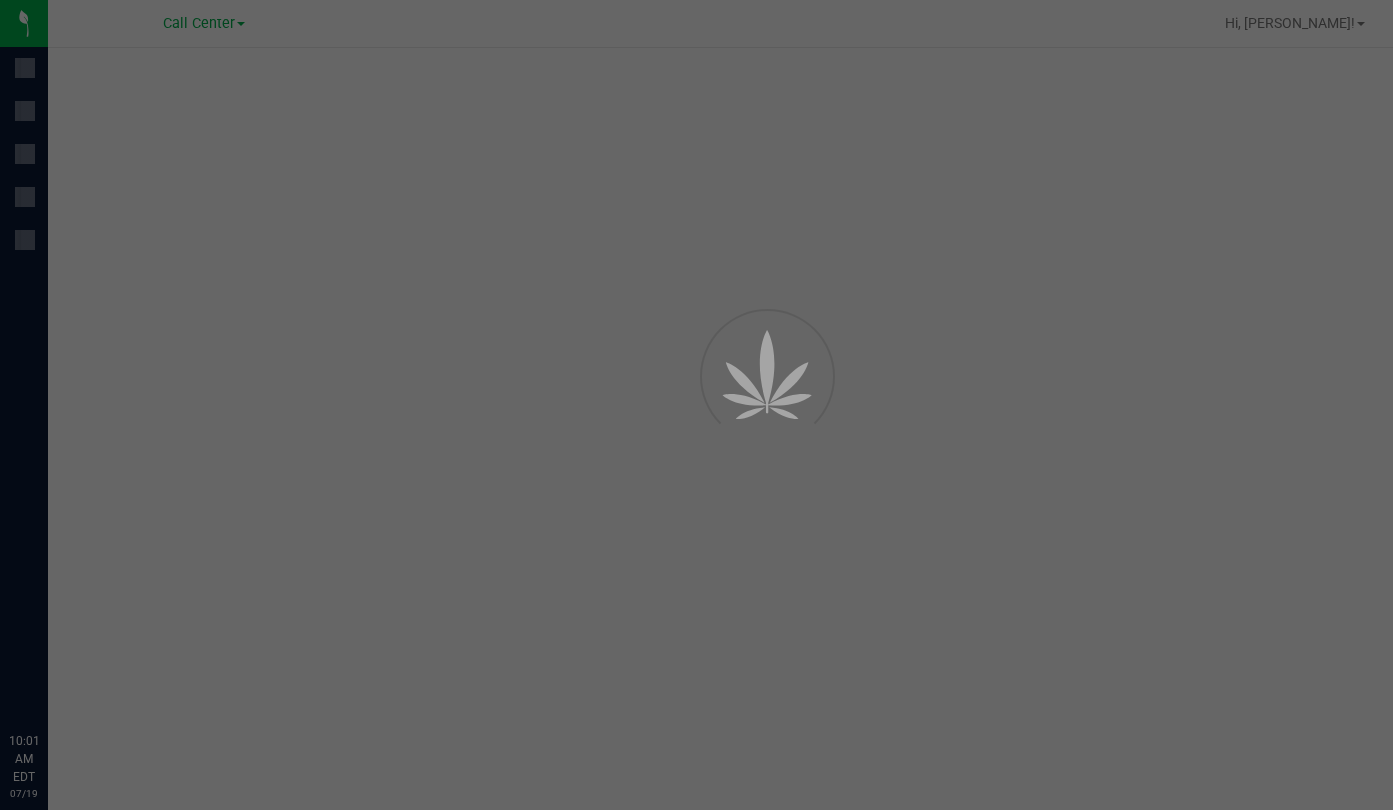 scroll, scrollTop: 0, scrollLeft: 0, axis: both 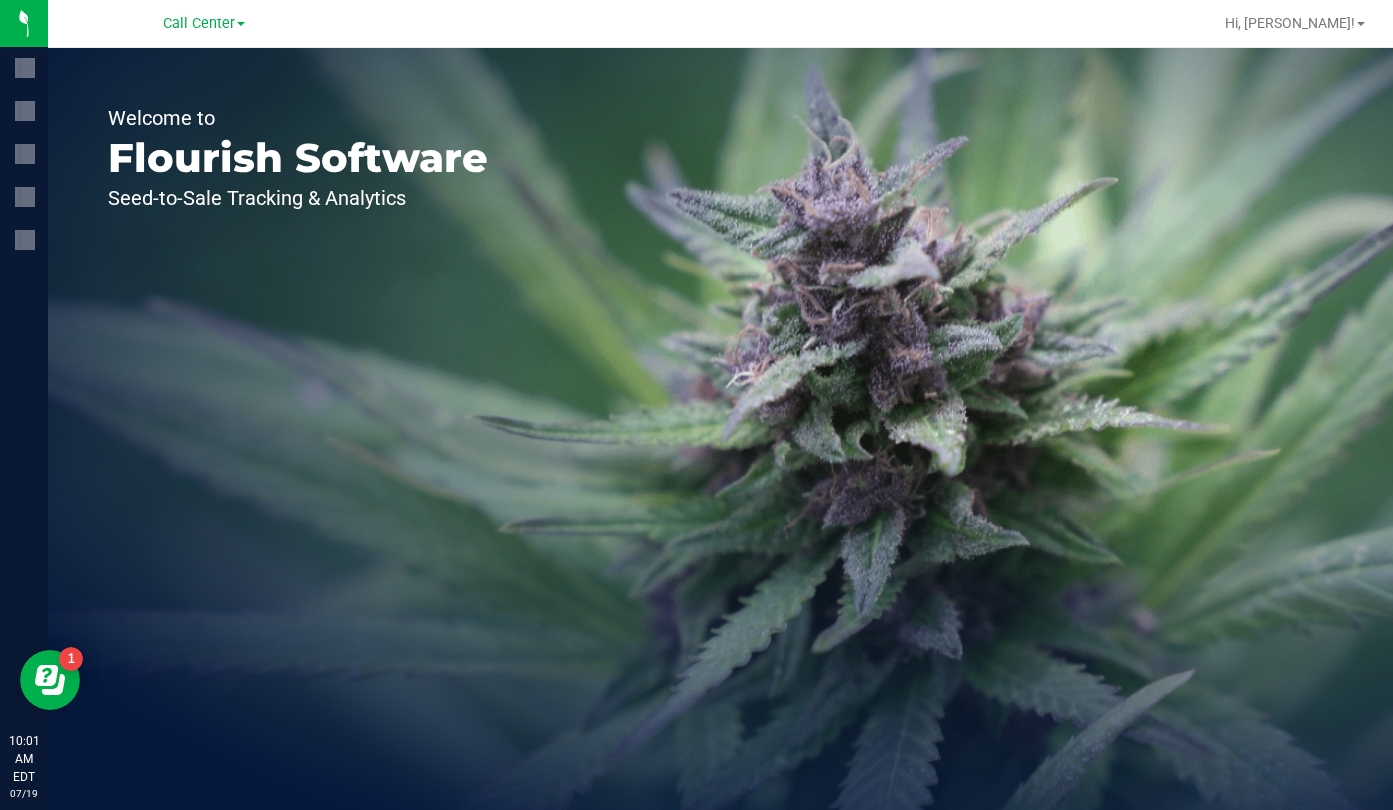 click on "Welcome to   Flourish Software   Seed-to-Sale Tracking & Analytics" at bounding box center [298, 429] 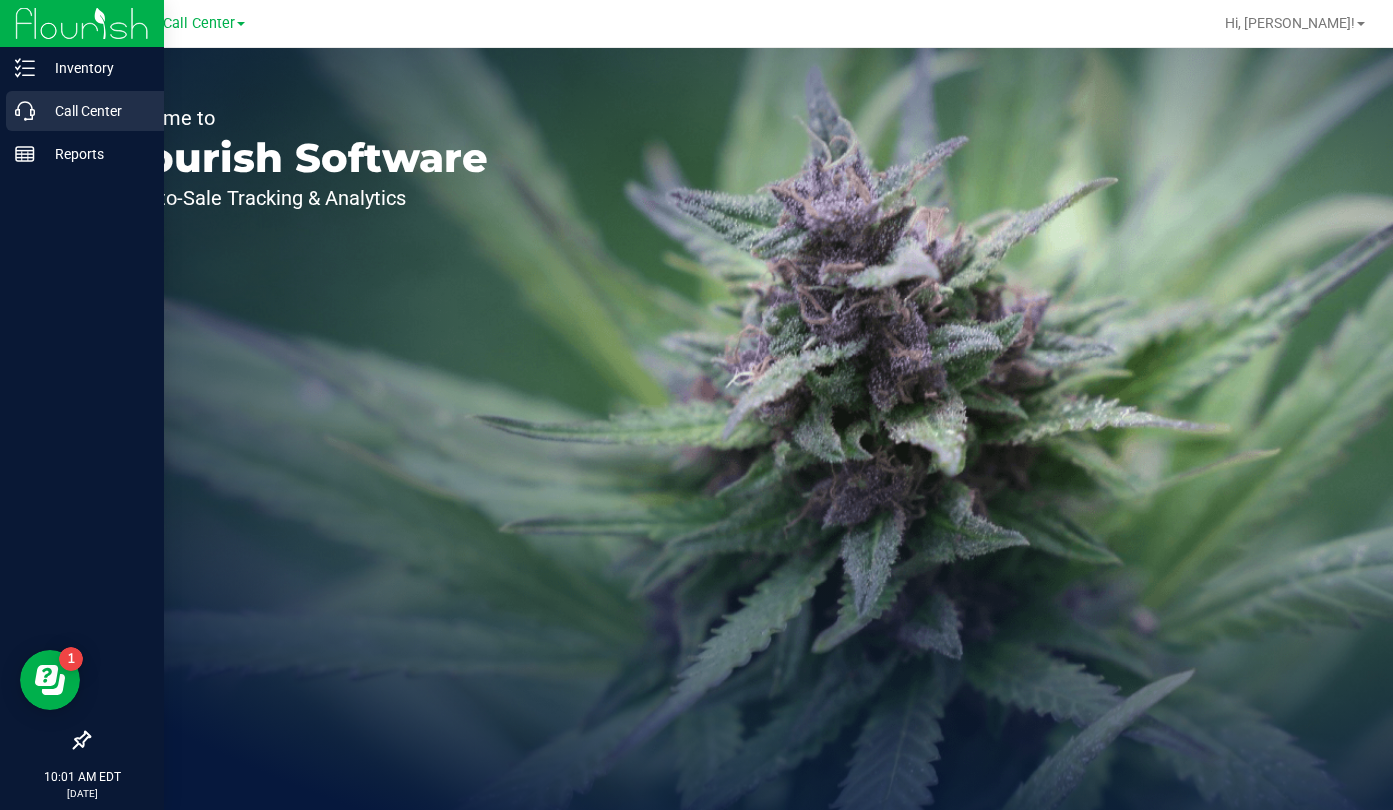 click on "Call Center" at bounding box center [95, 111] 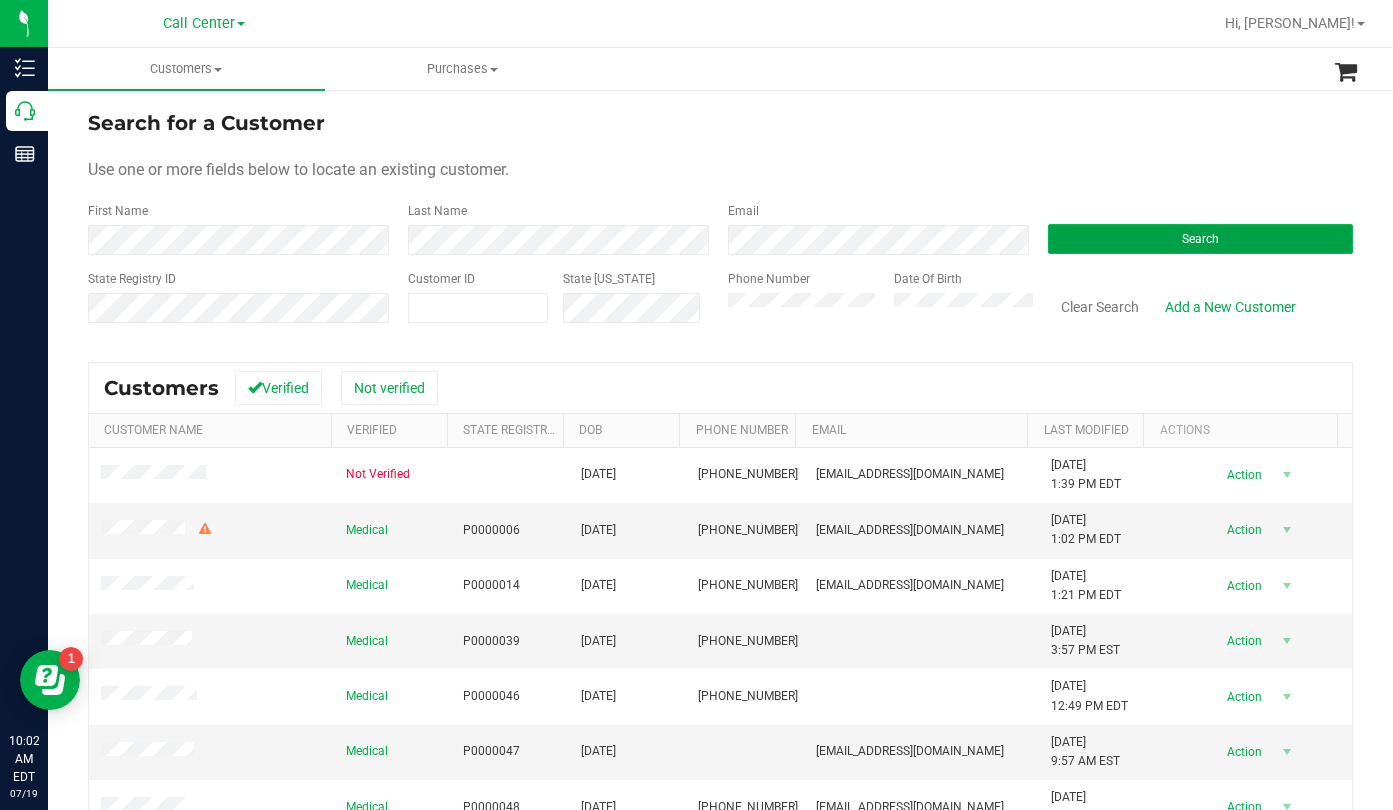 click on "Search" at bounding box center (1200, 239) 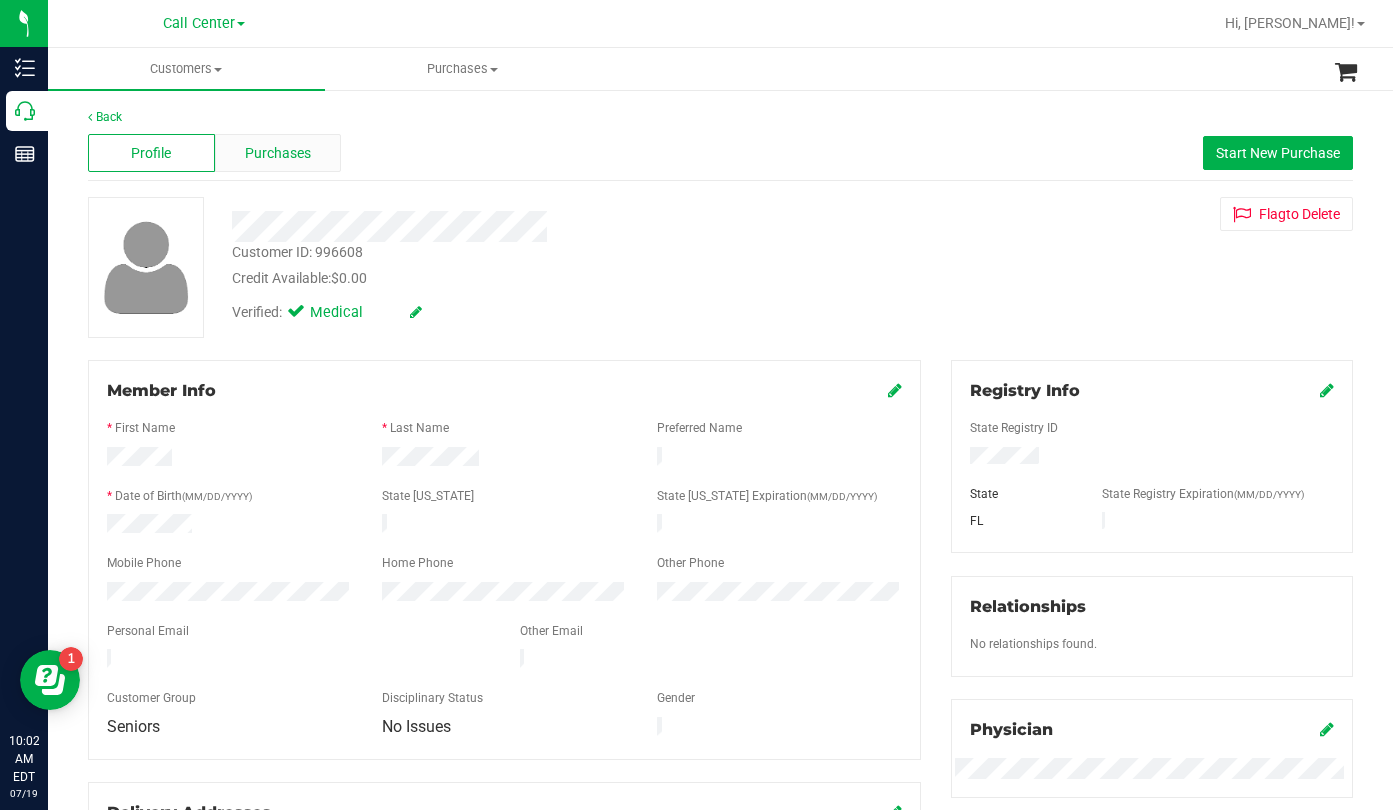 click on "Purchases" at bounding box center [278, 153] 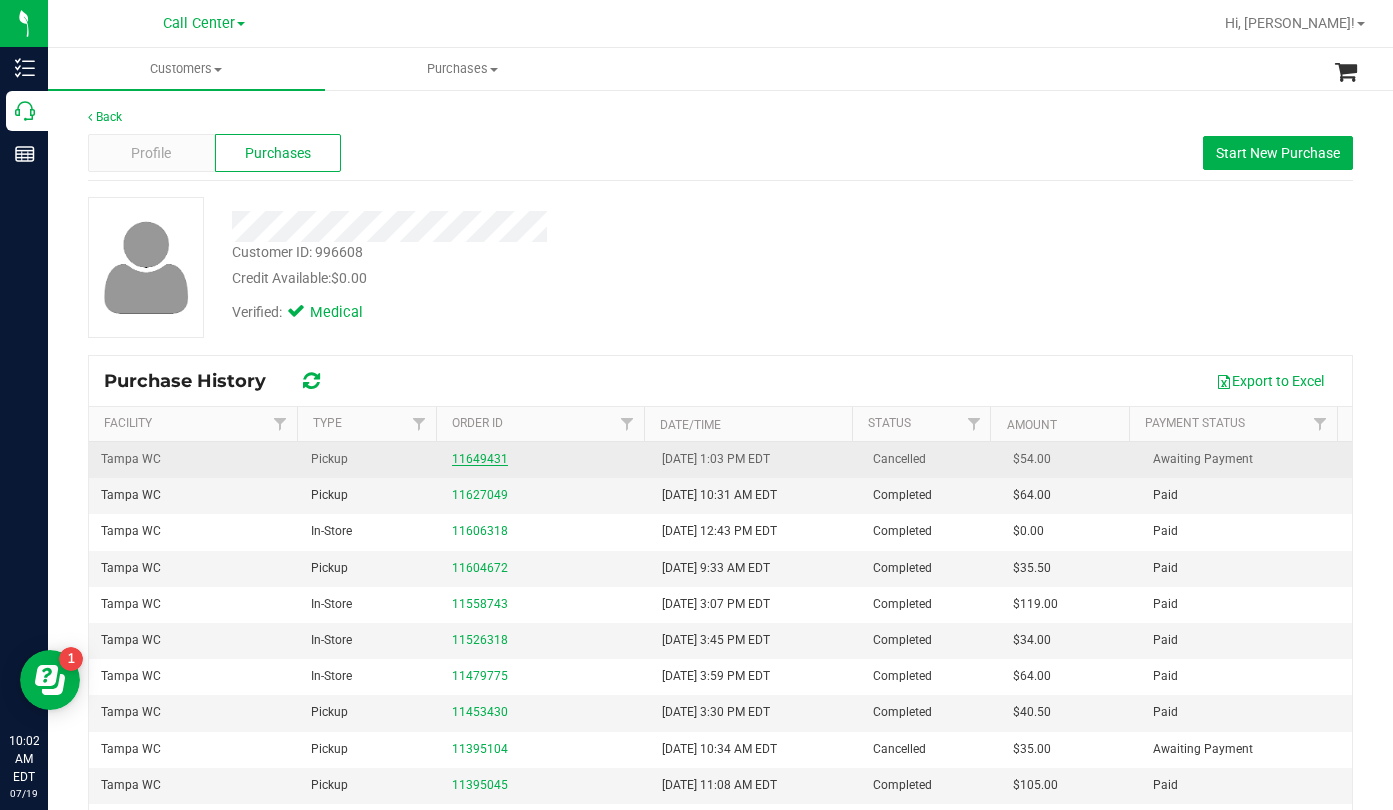 click on "11649431" at bounding box center [480, 459] 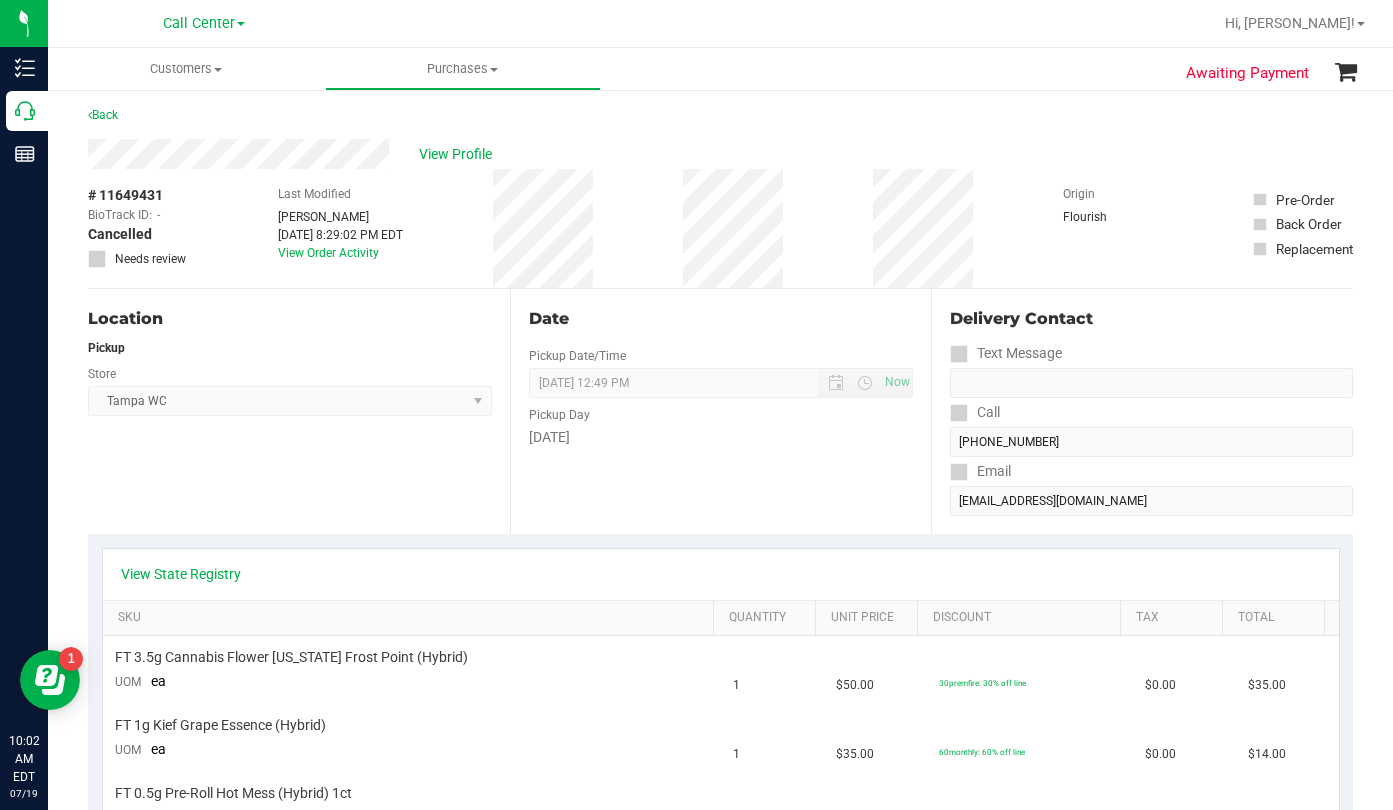 scroll, scrollTop: 0, scrollLeft: 0, axis: both 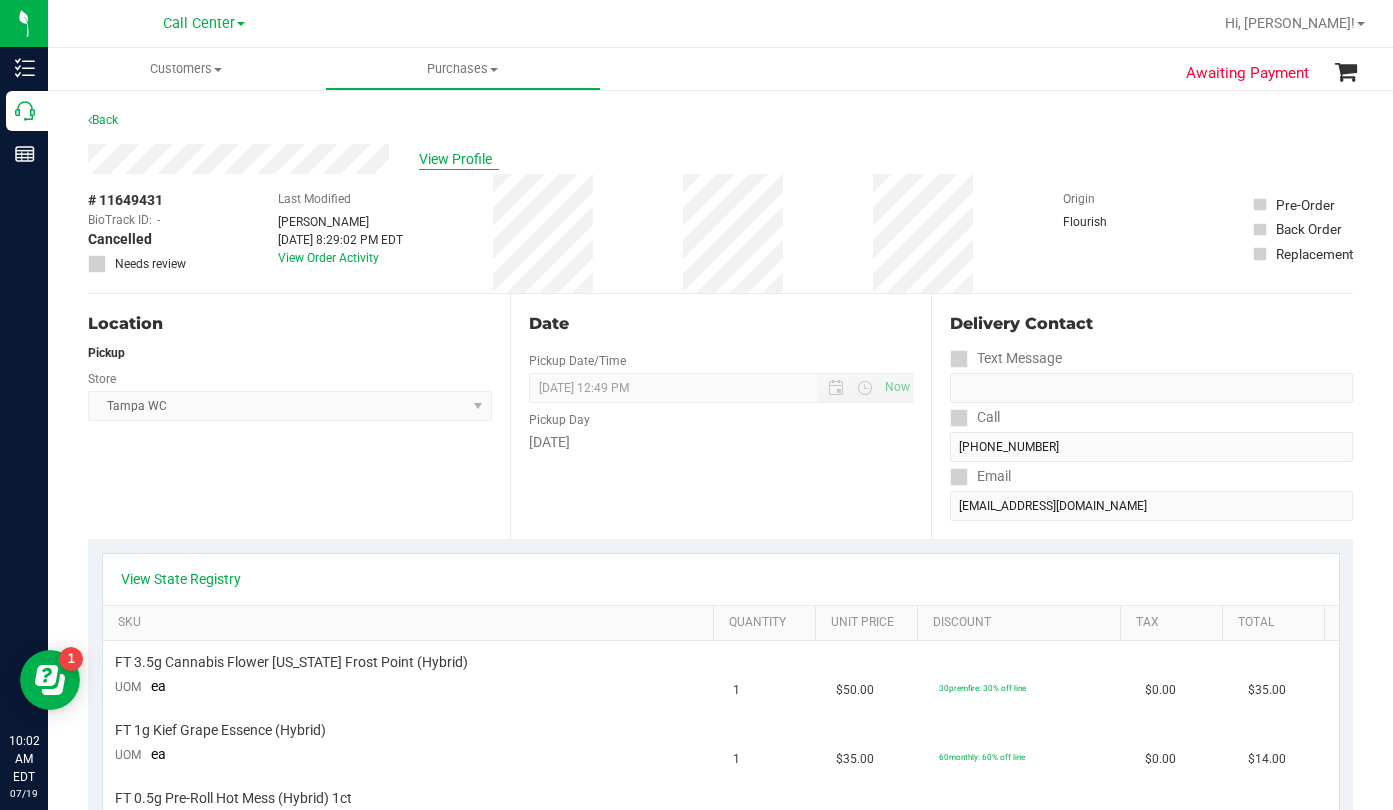 click on "View Profile" at bounding box center (459, 159) 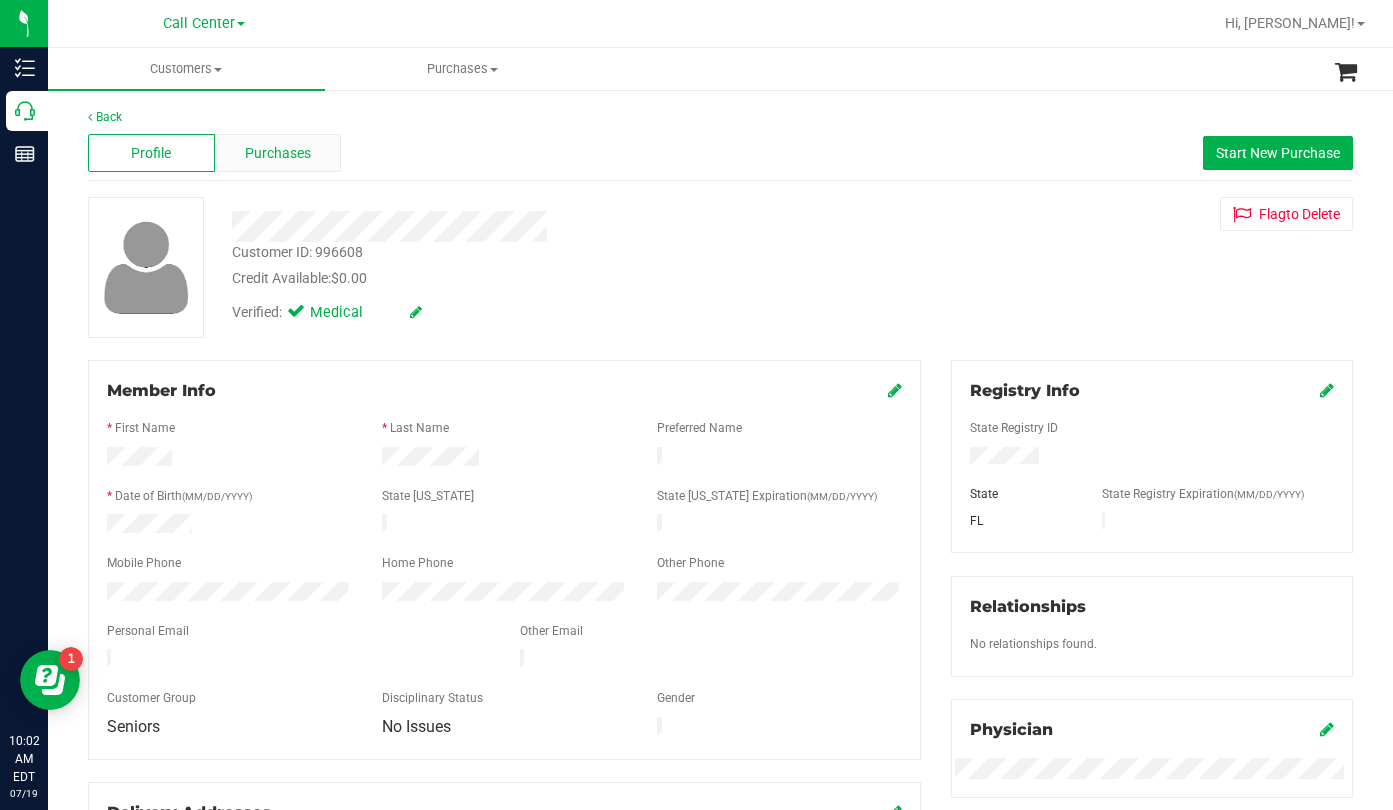 click on "Purchases" at bounding box center (278, 153) 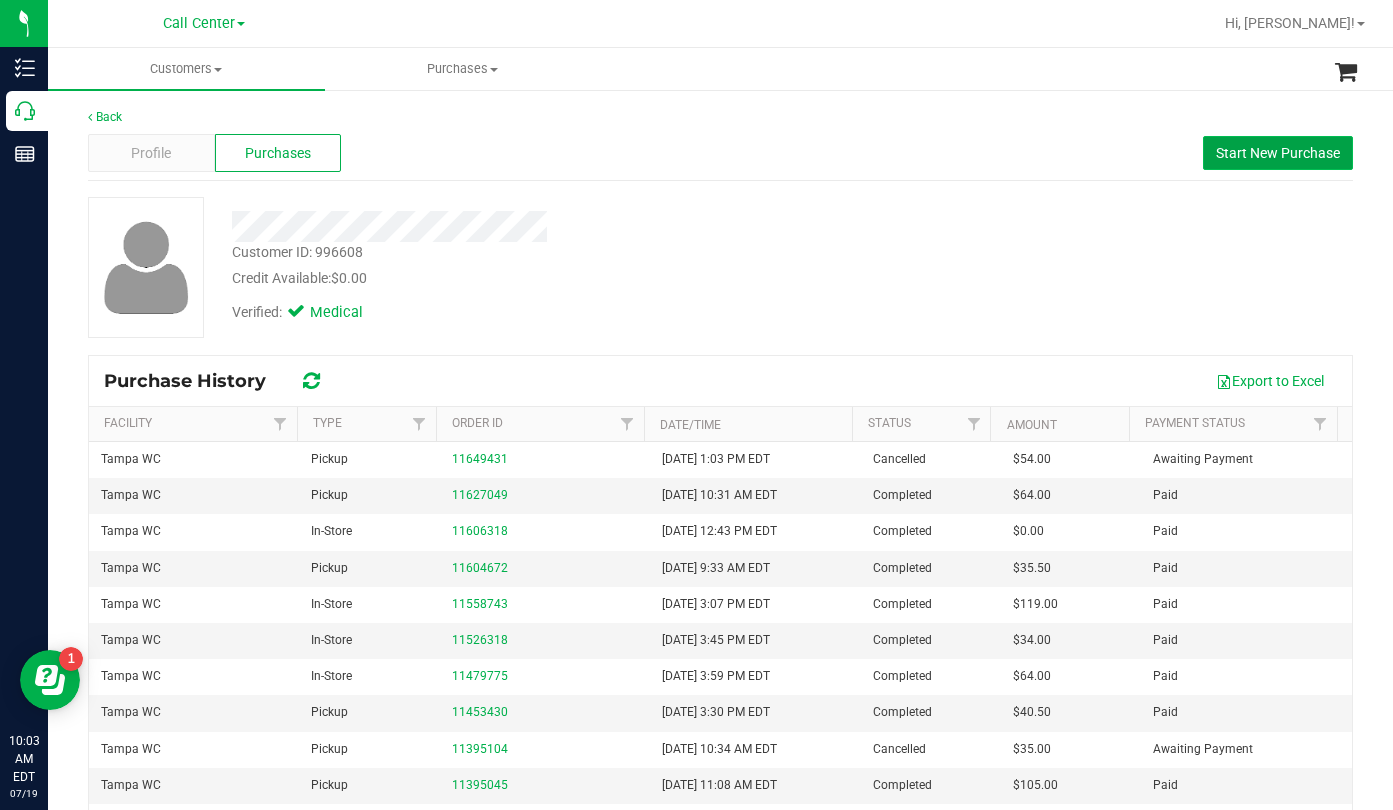click on "Start New Purchase" at bounding box center (1278, 153) 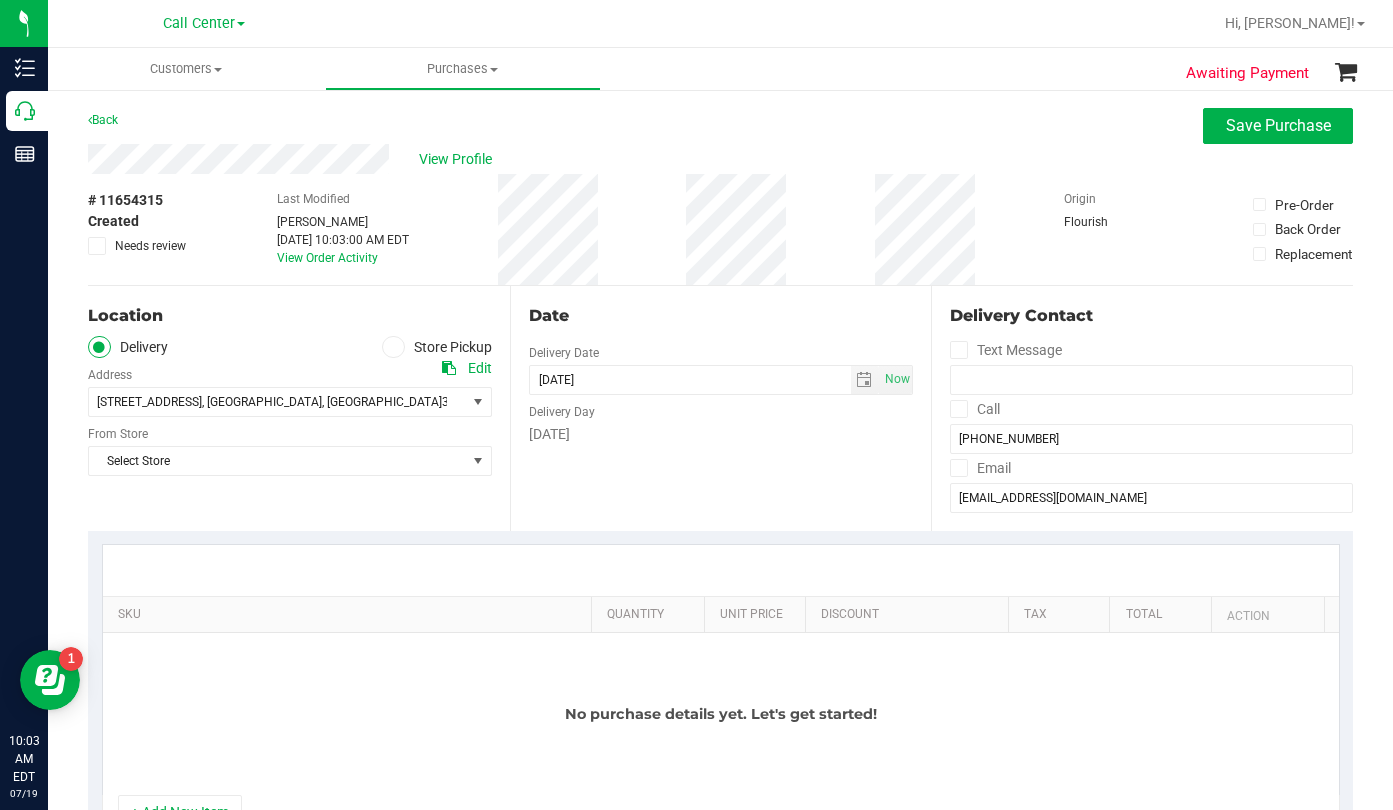 click at bounding box center (393, 347) 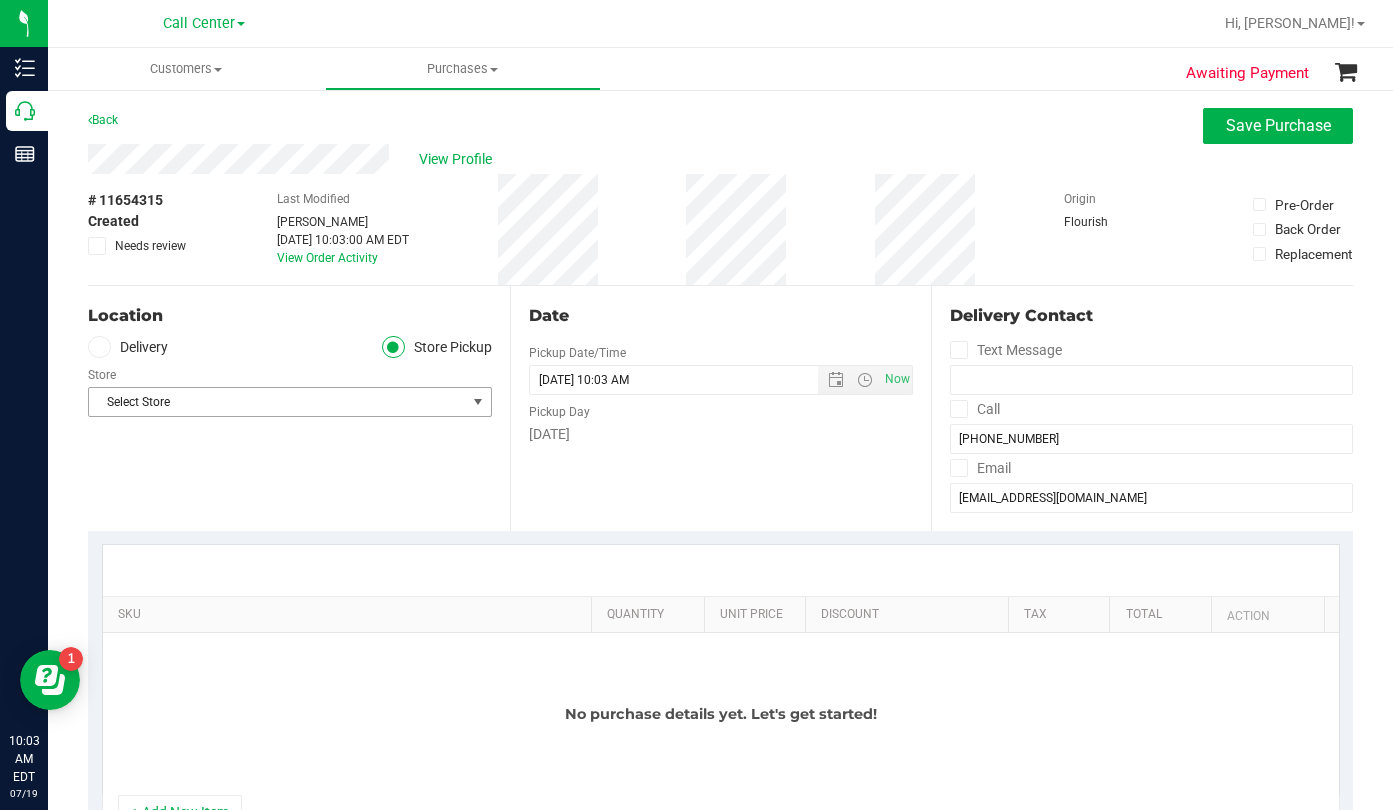 click at bounding box center [478, 402] 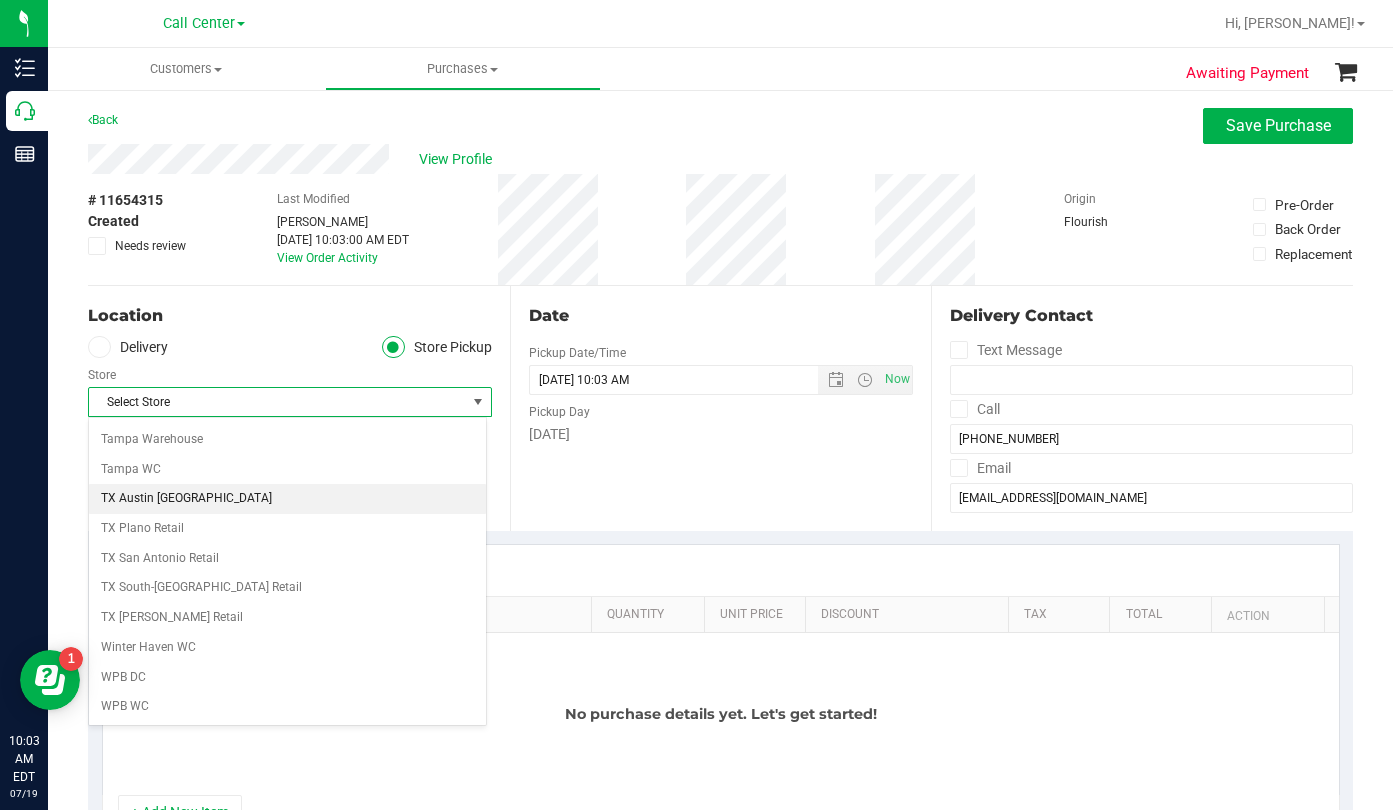 scroll, scrollTop: 1353, scrollLeft: 0, axis: vertical 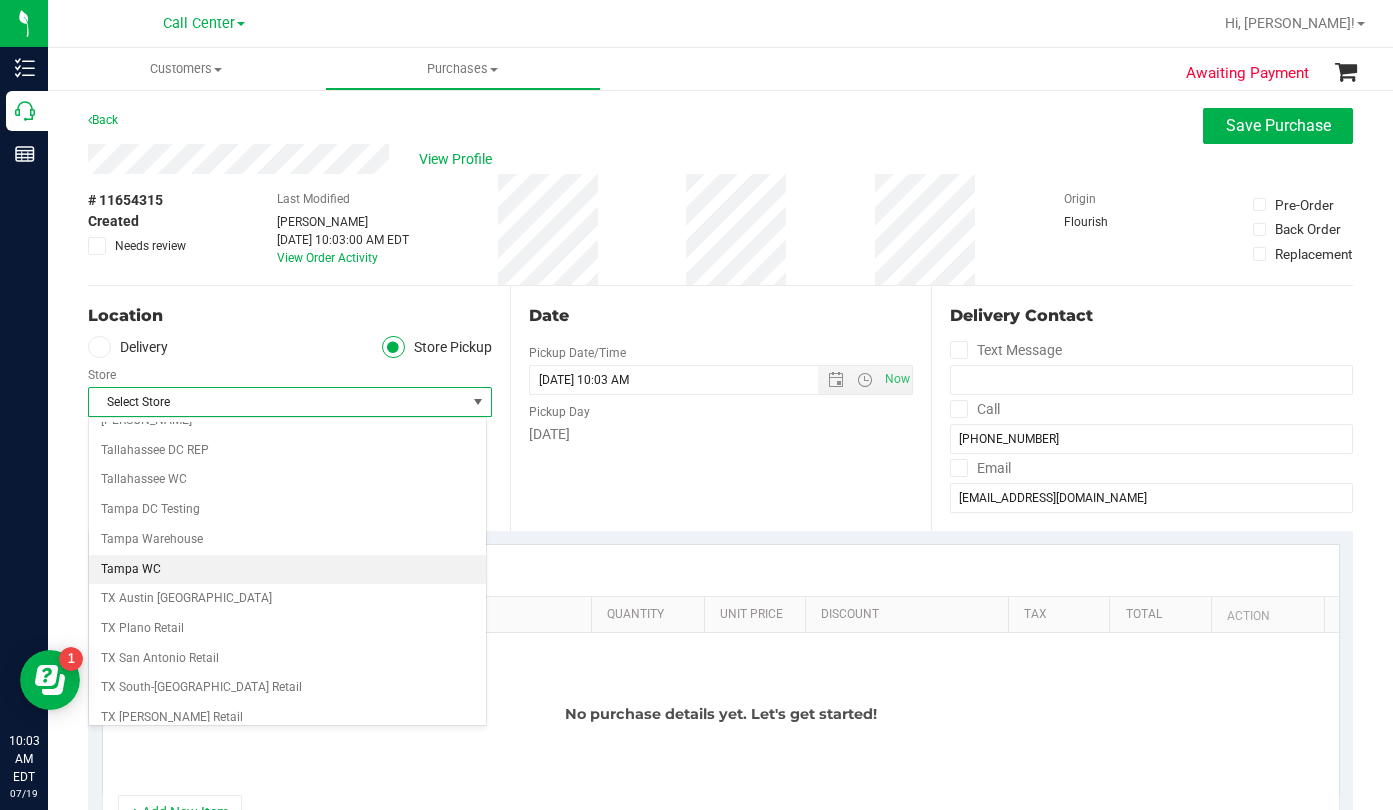 click on "Tampa WC" at bounding box center (287, 570) 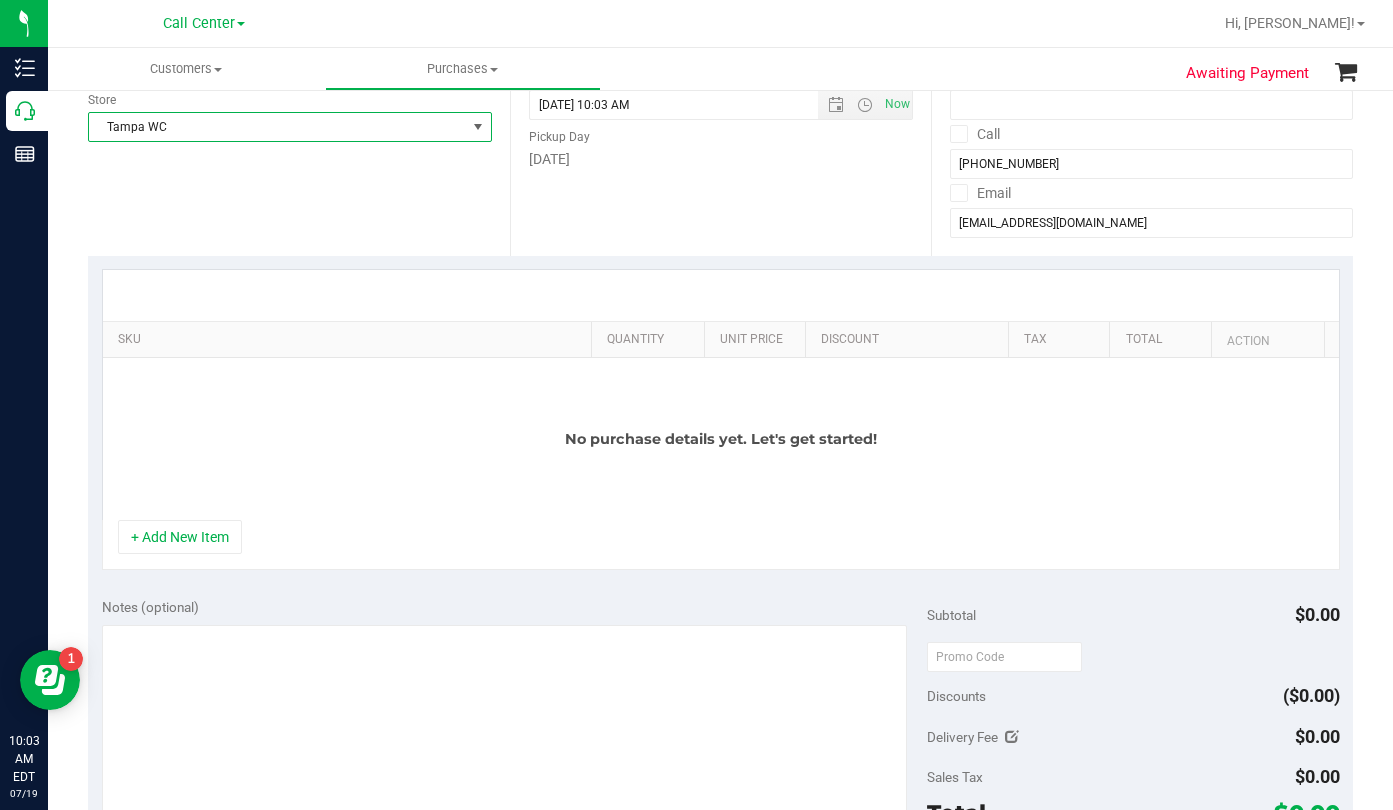 scroll, scrollTop: 300, scrollLeft: 0, axis: vertical 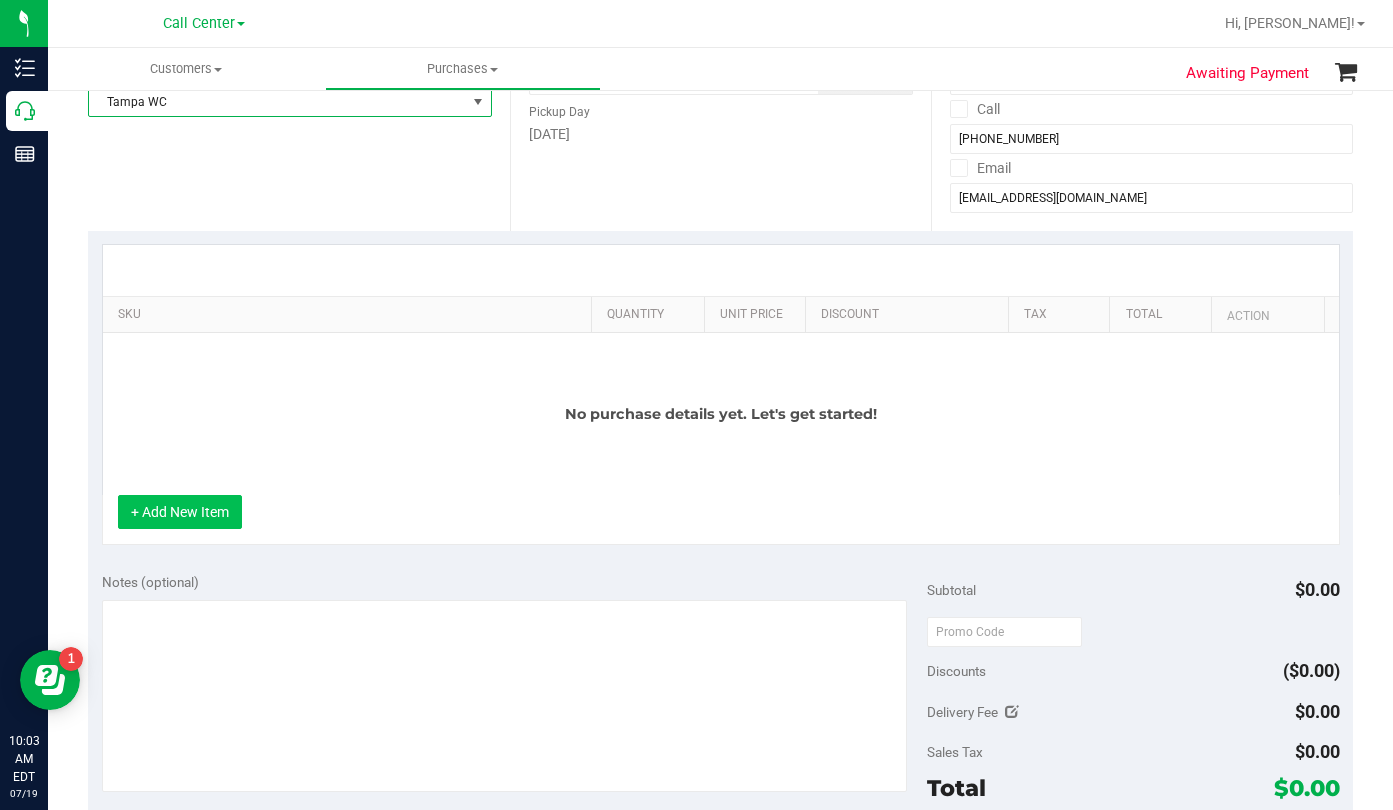 click on "+ Add New Item" at bounding box center (180, 512) 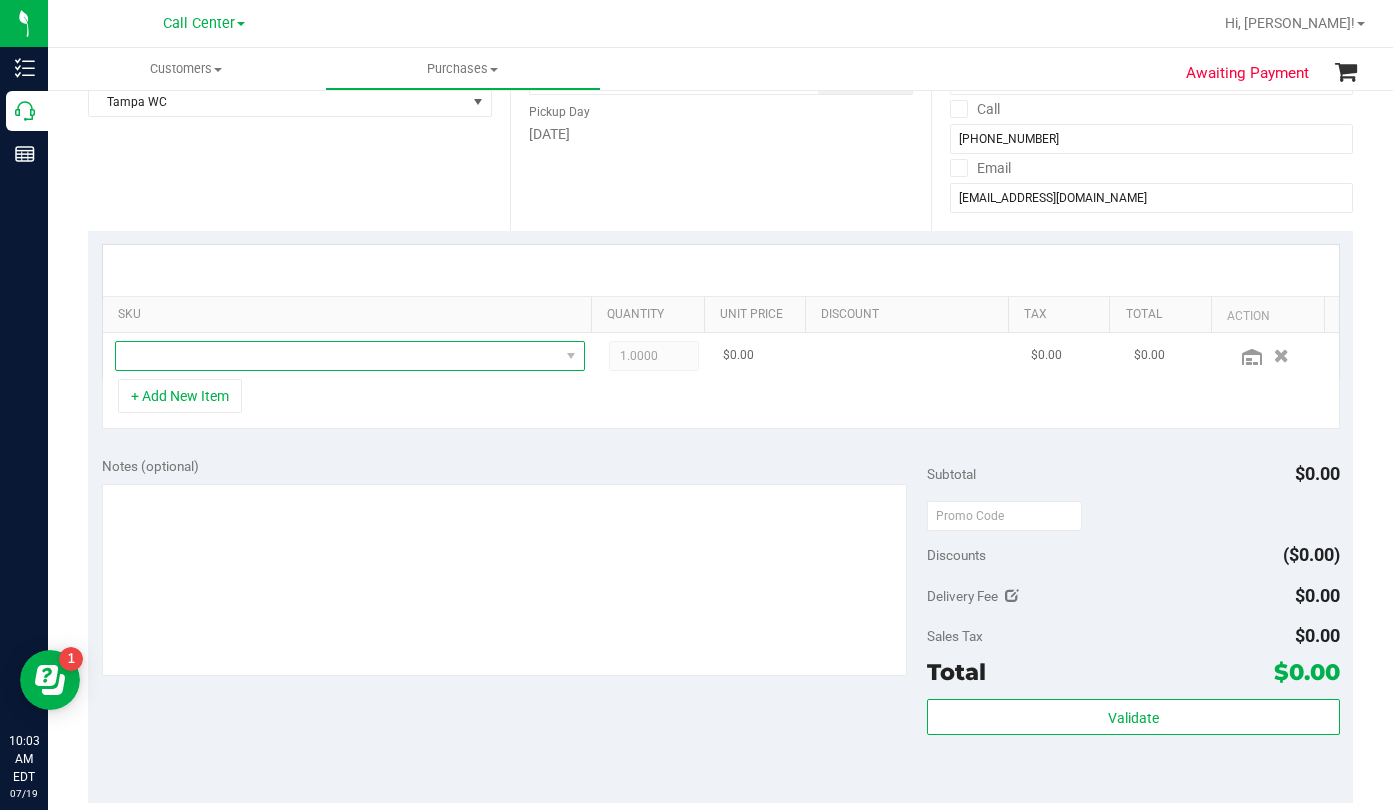 click at bounding box center [337, 356] 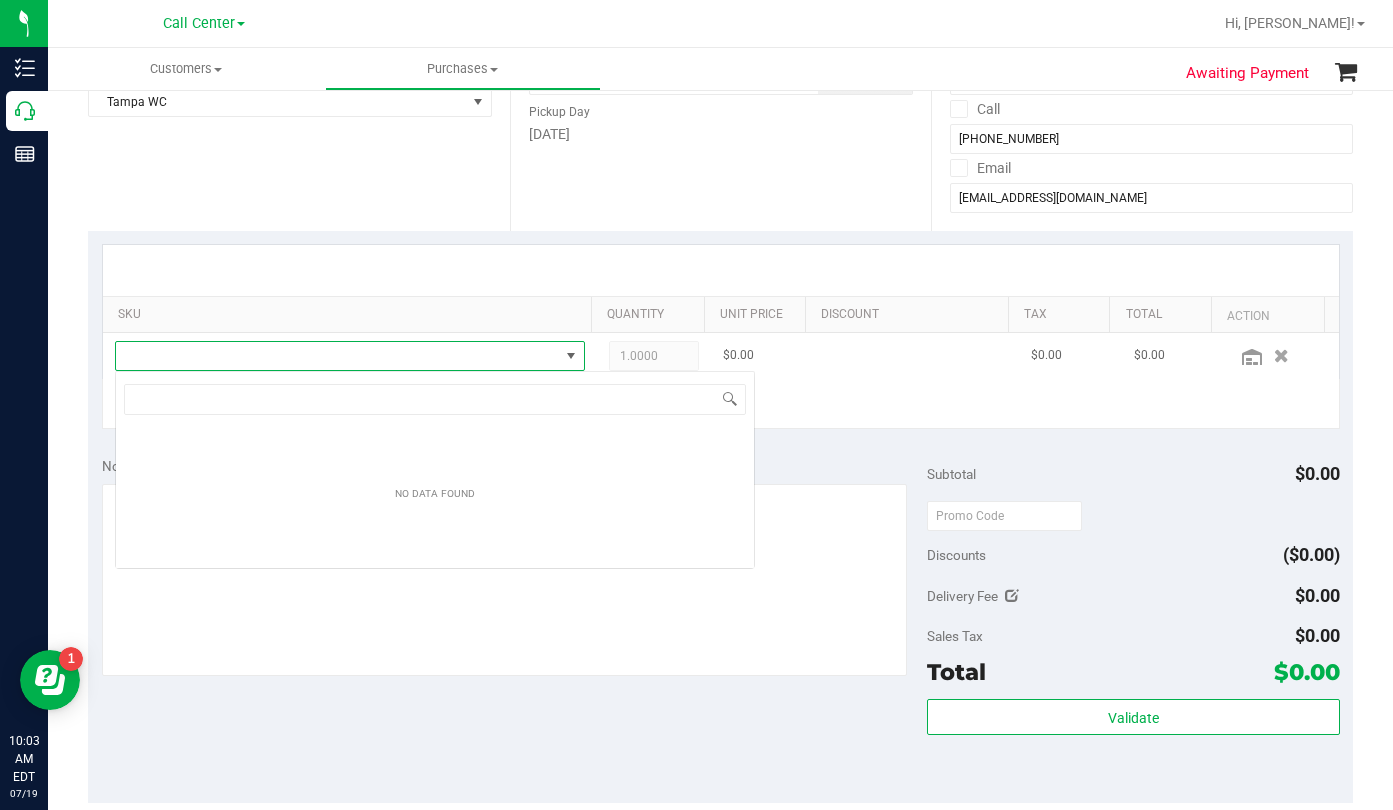 scroll, scrollTop: 99970, scrollLeft: 99542, axis: both 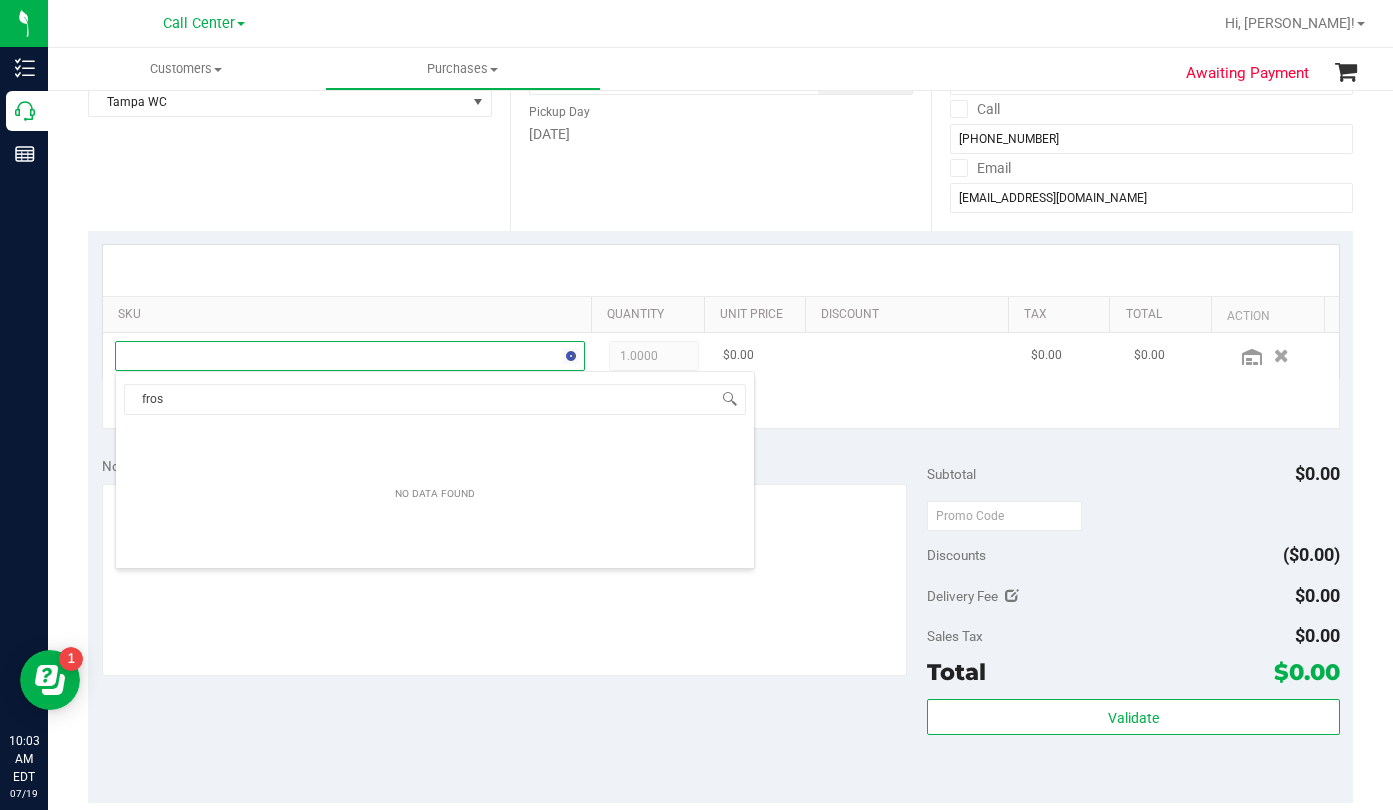 type on "frost" 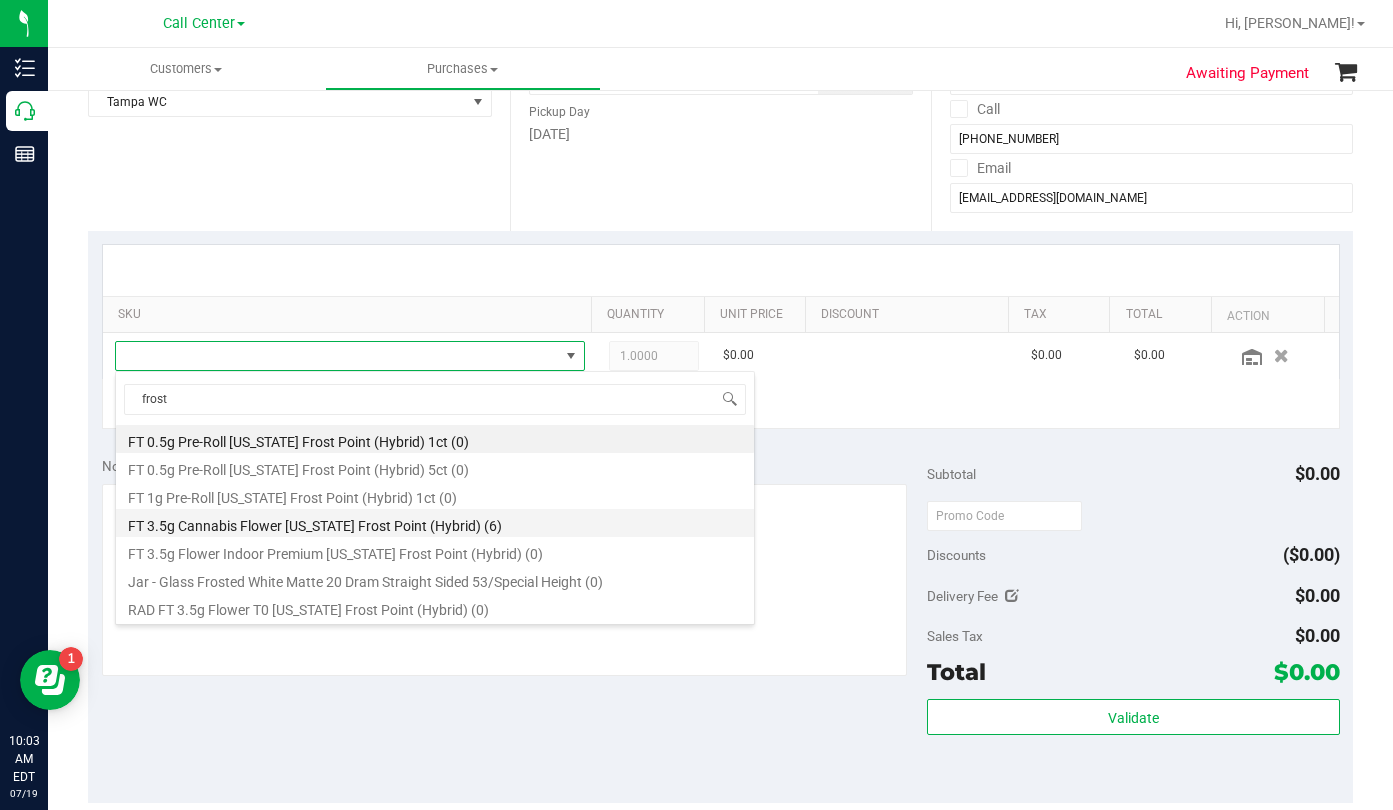 click on "FT 3.5g Cannabis Flower [US_STATE] Frost Point (Hybrid) (6)" at bounding box center [435, 523] 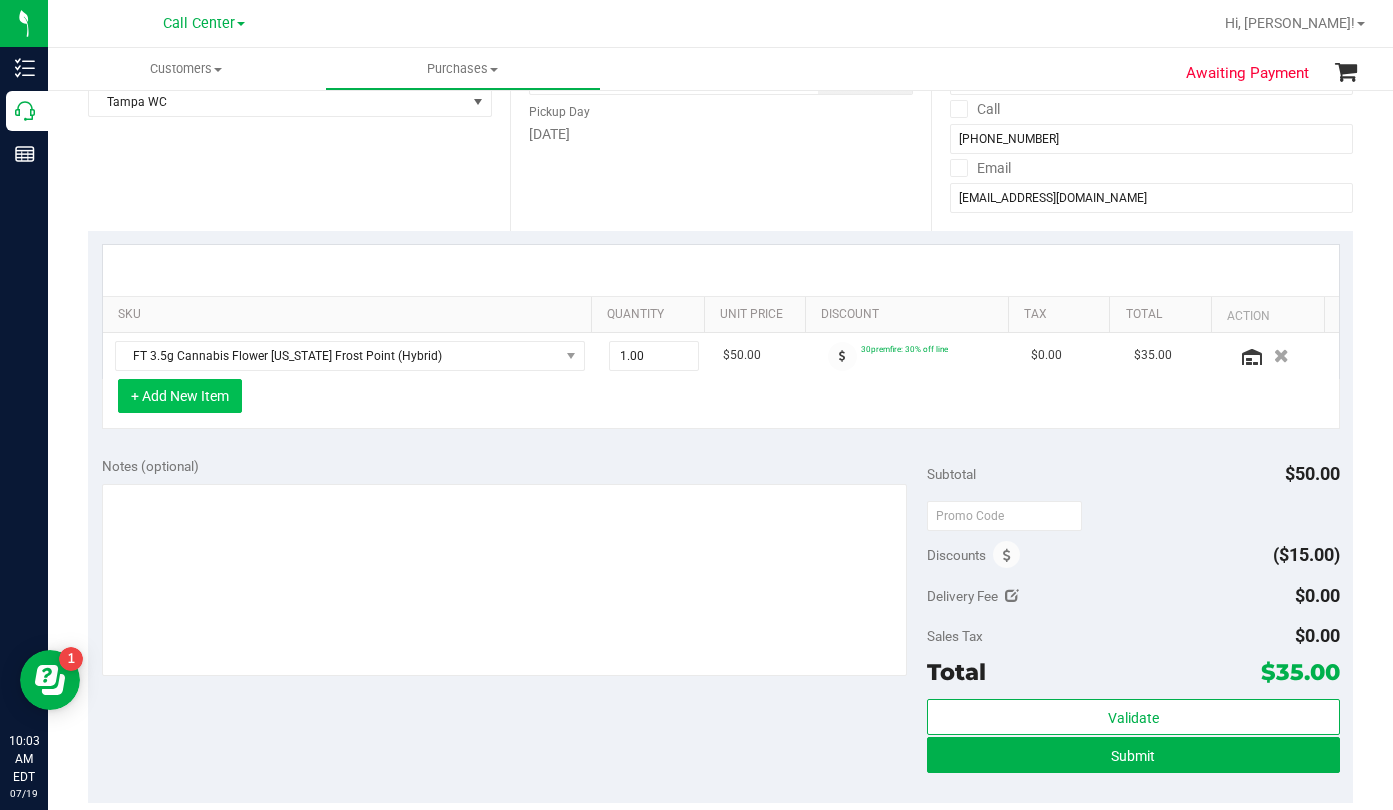 click on "+ Add New Item" at bounding box center [180, 396] 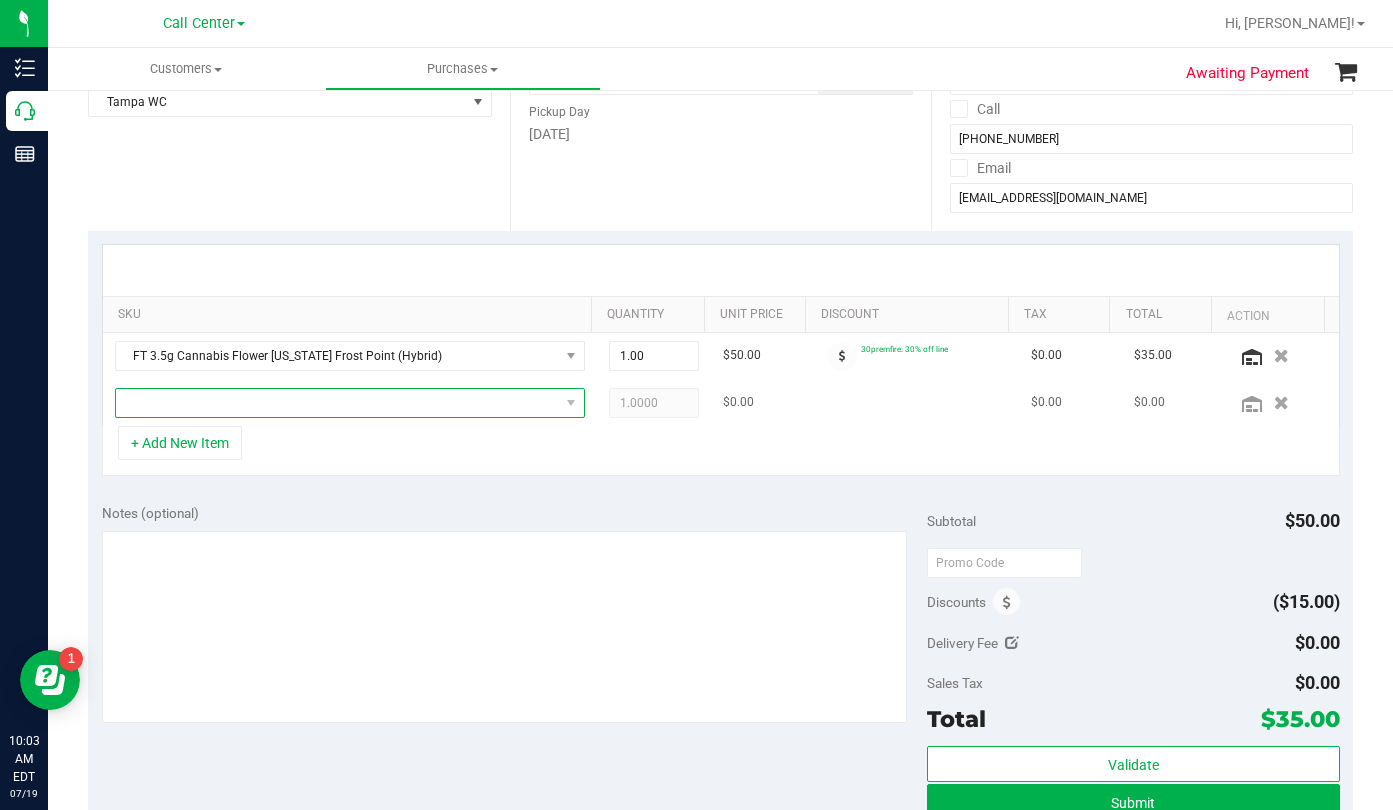 click at bounding box center [337, 403] 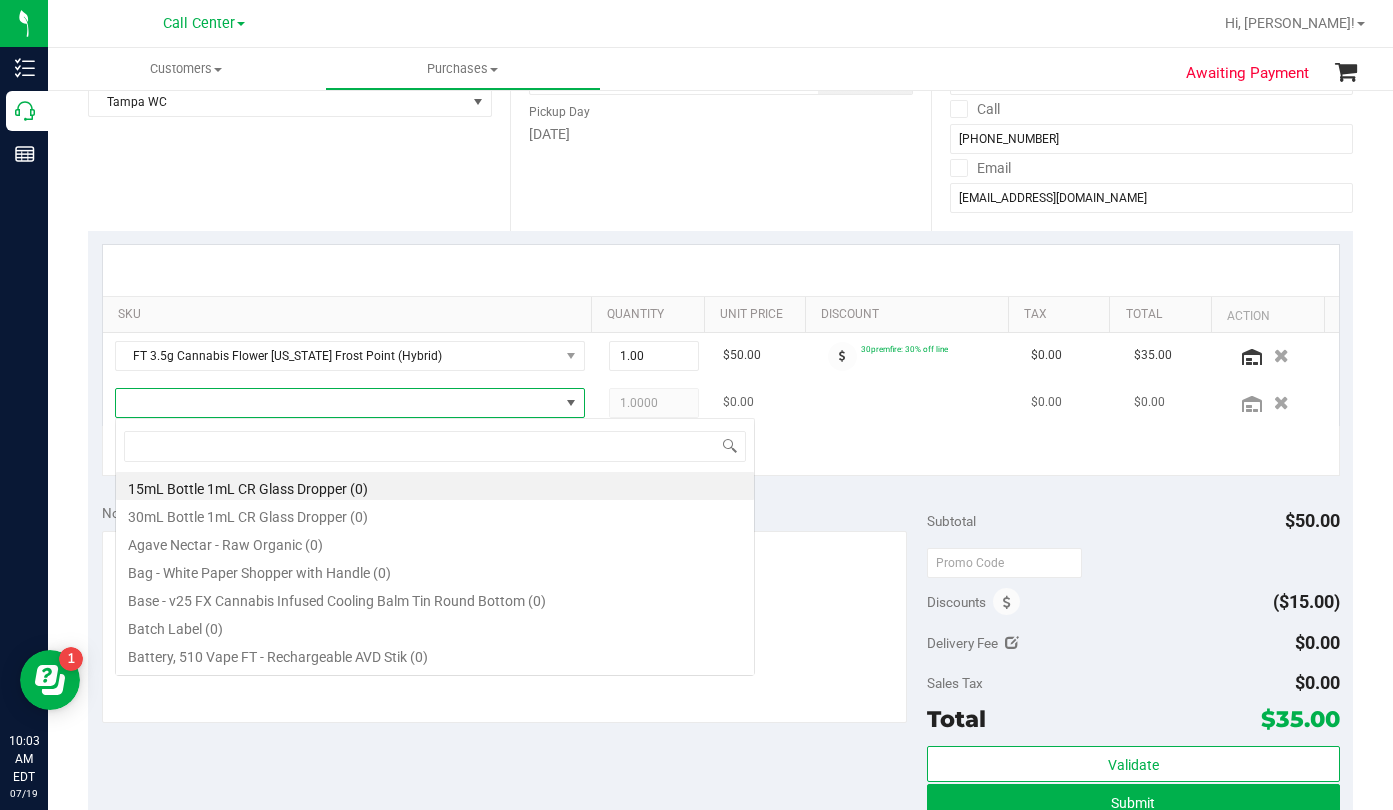 scroll, scrollTop: 99970, scrollLeft: 99542, axis: both 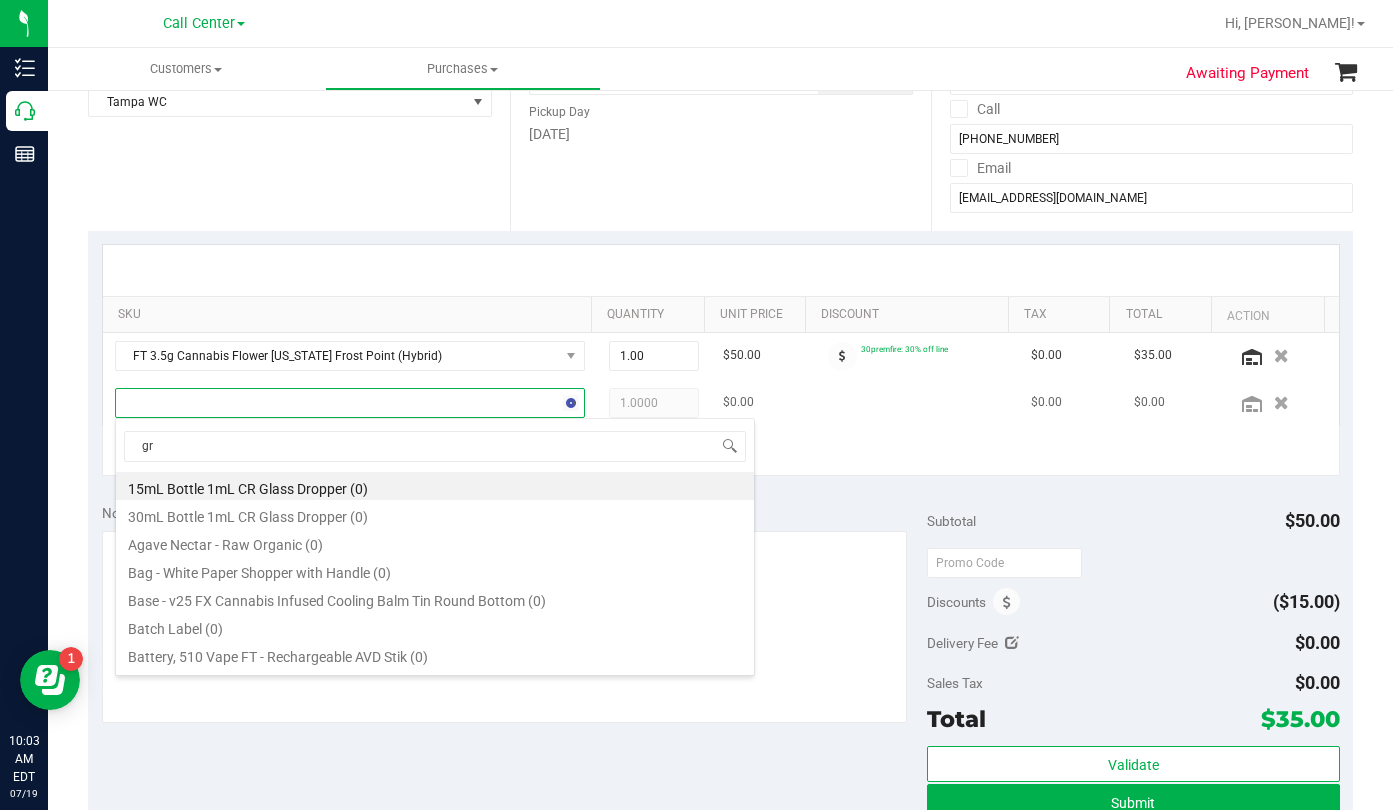 type on "g" 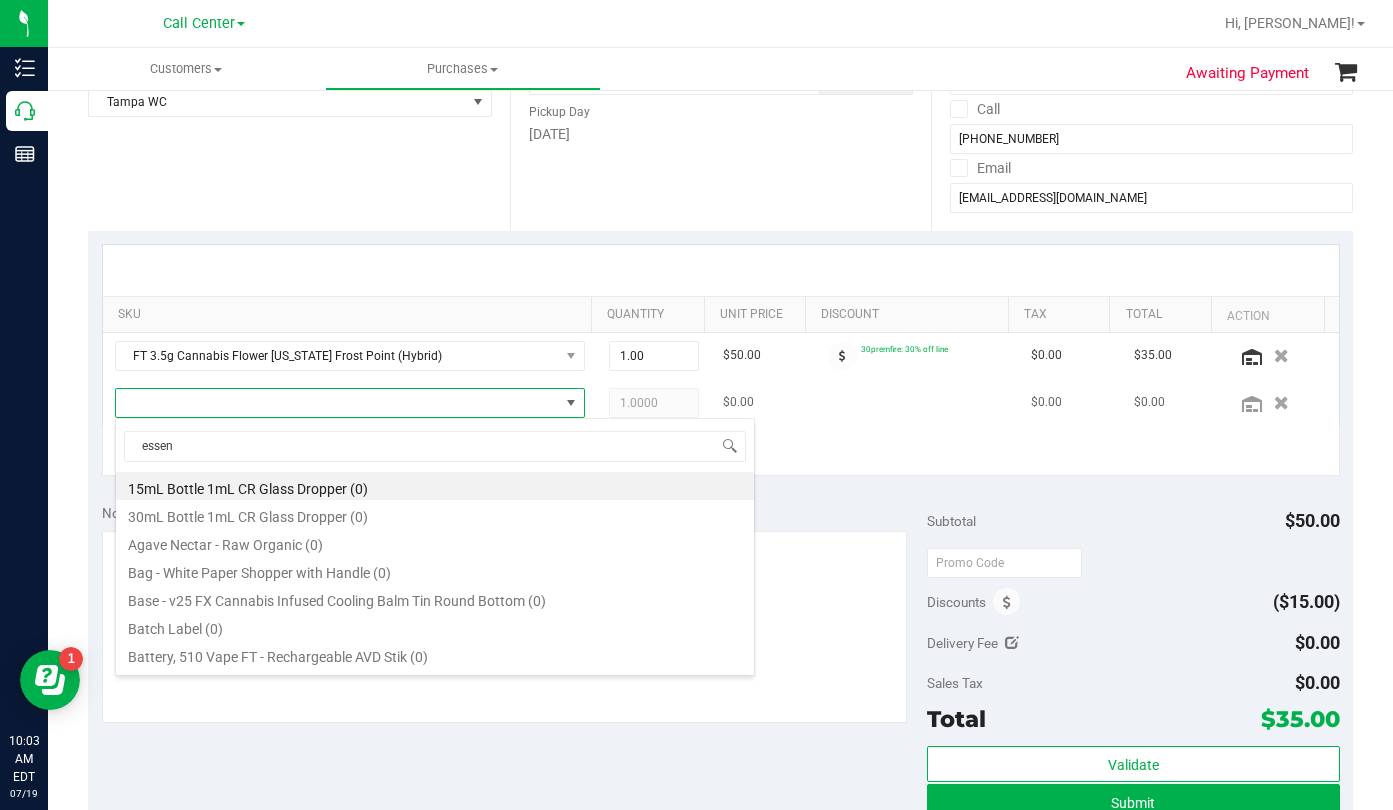 type on "essenc" 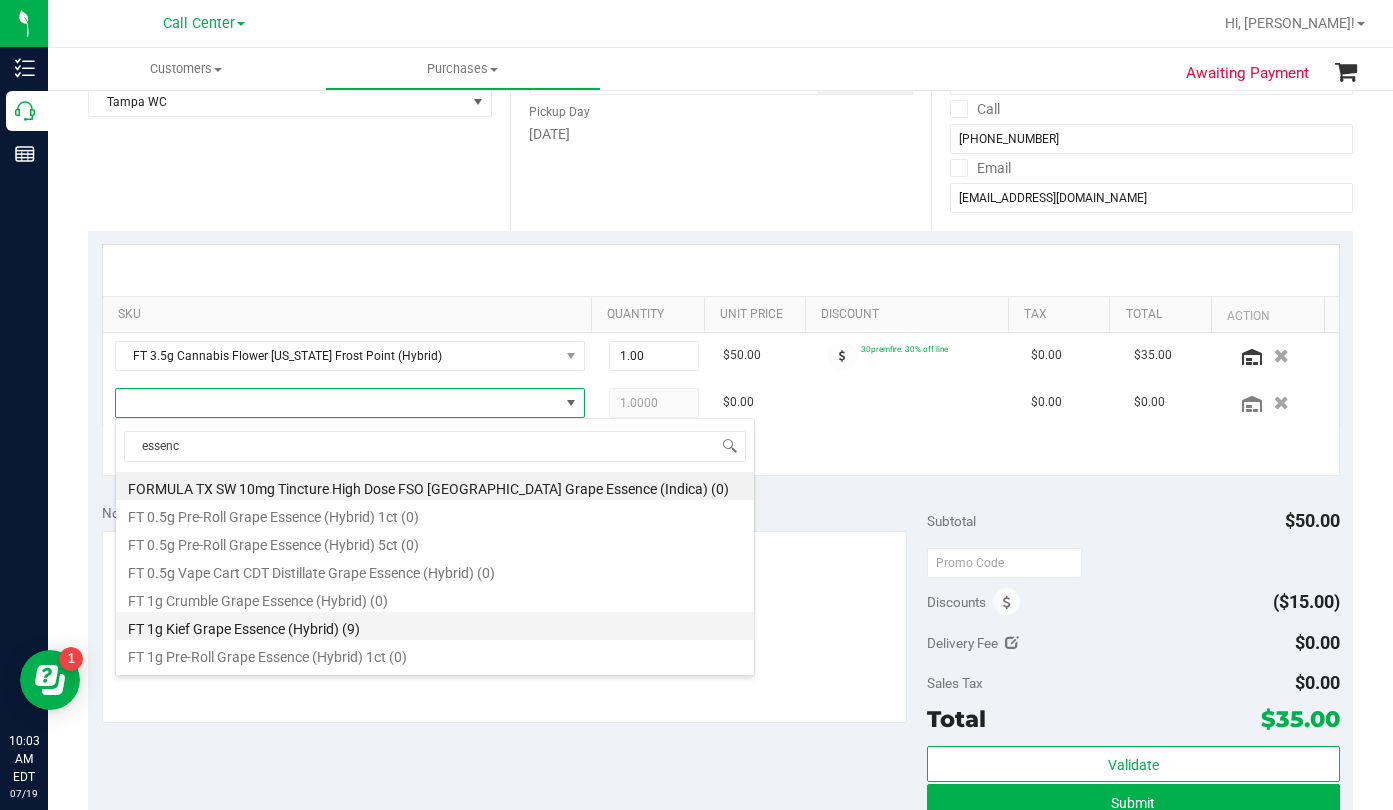 click on "FT 1g Kief Grape Essence (Hybrid) (9)" at bounding box center [435, 626] 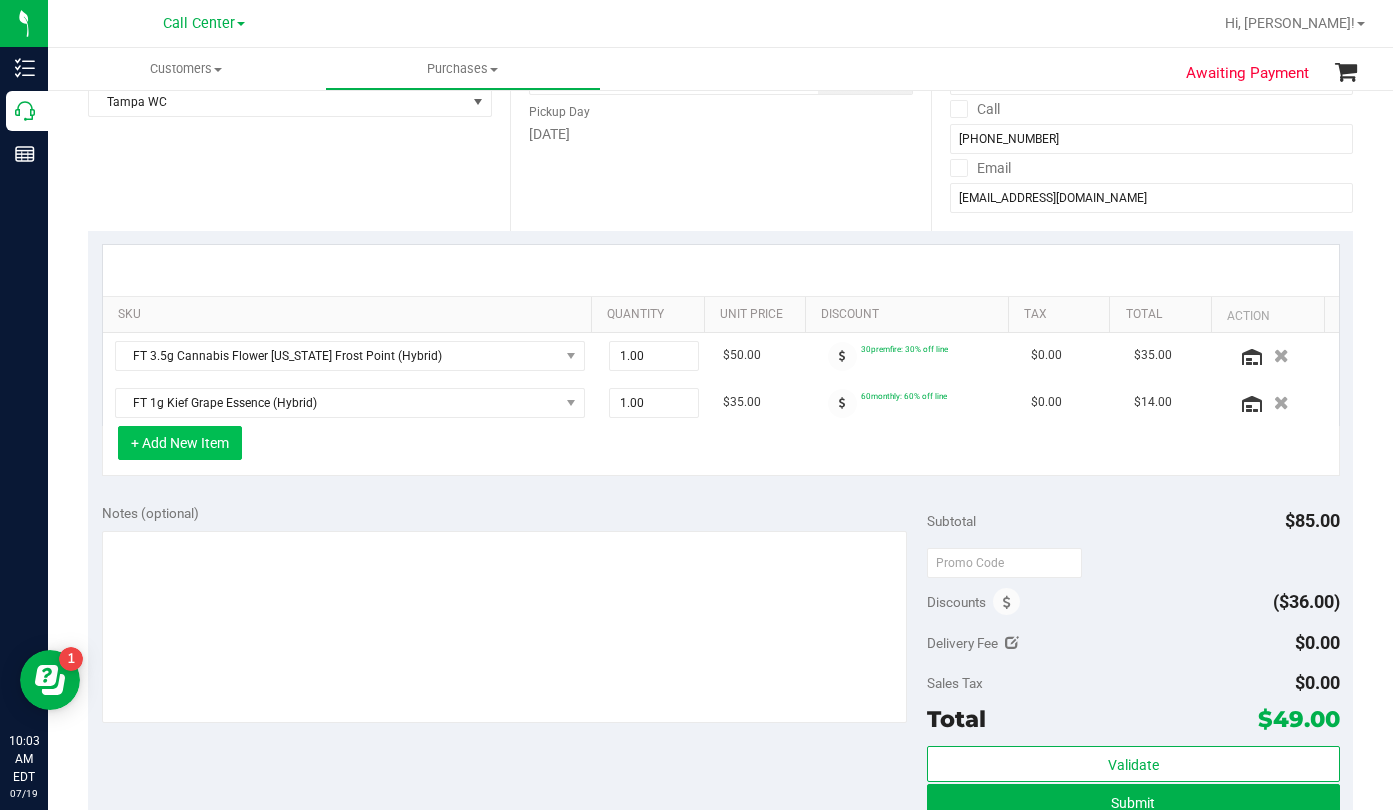 click on "+ Add New Item" at bounding box center [180, 443] 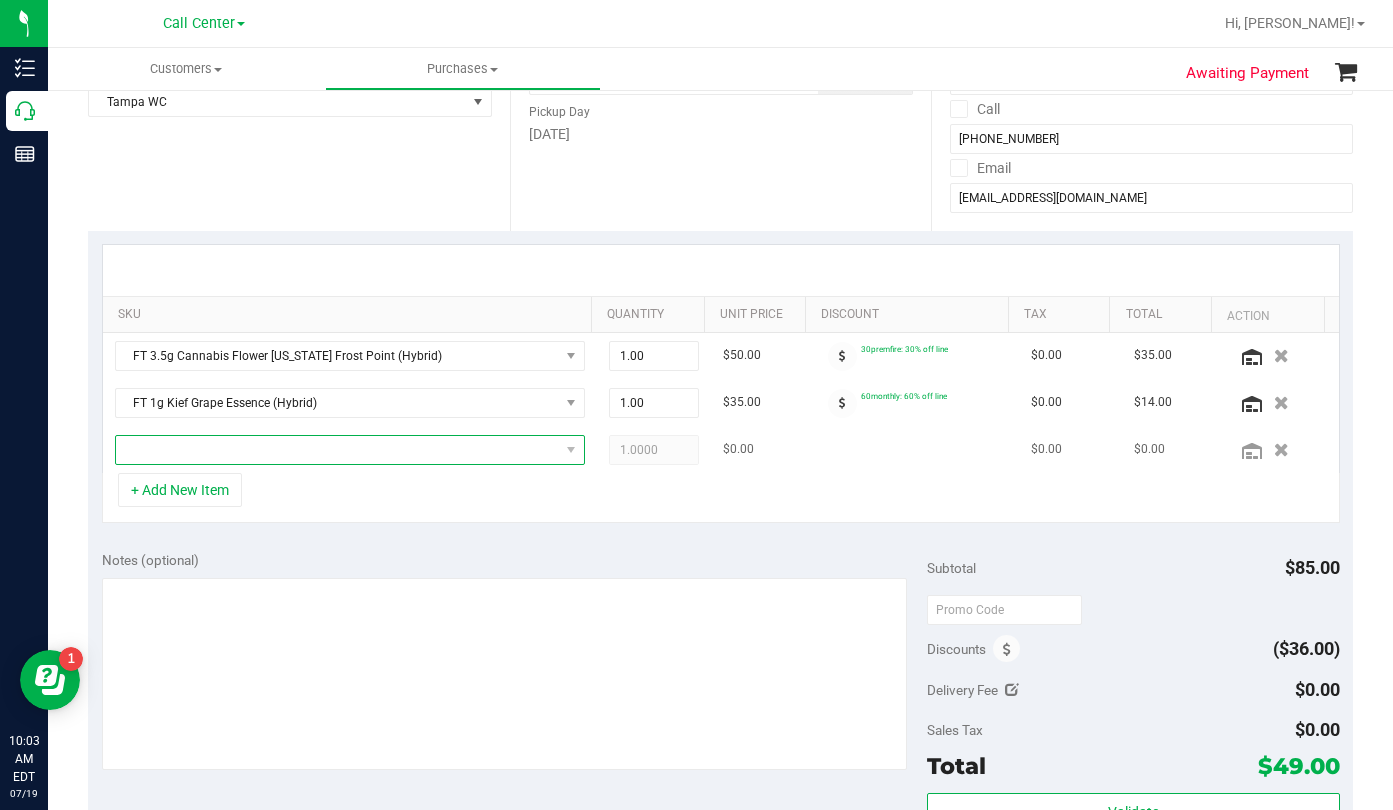click at bounding box center (337, 450) 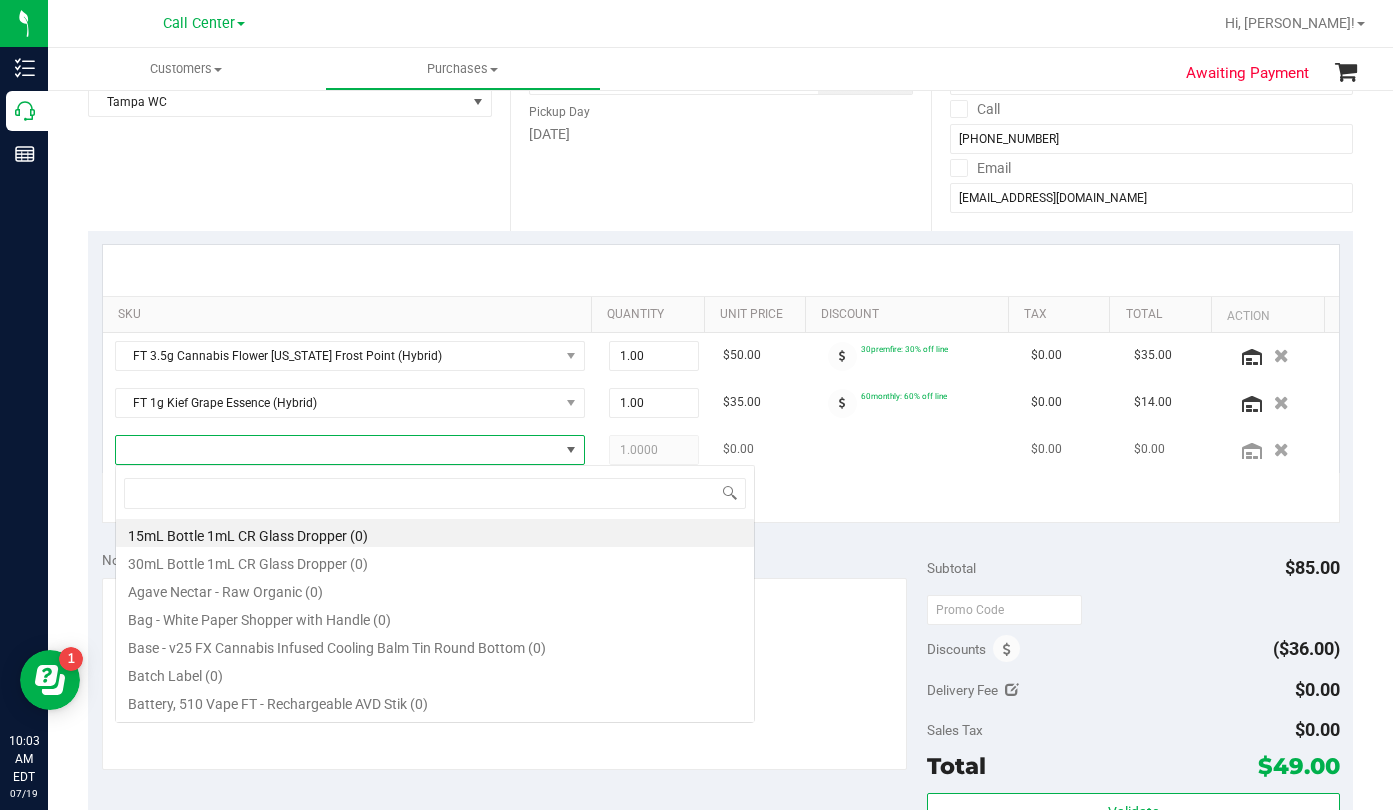 scroll, scrollTop: 99970, scrollLeft: 99542, axis: both 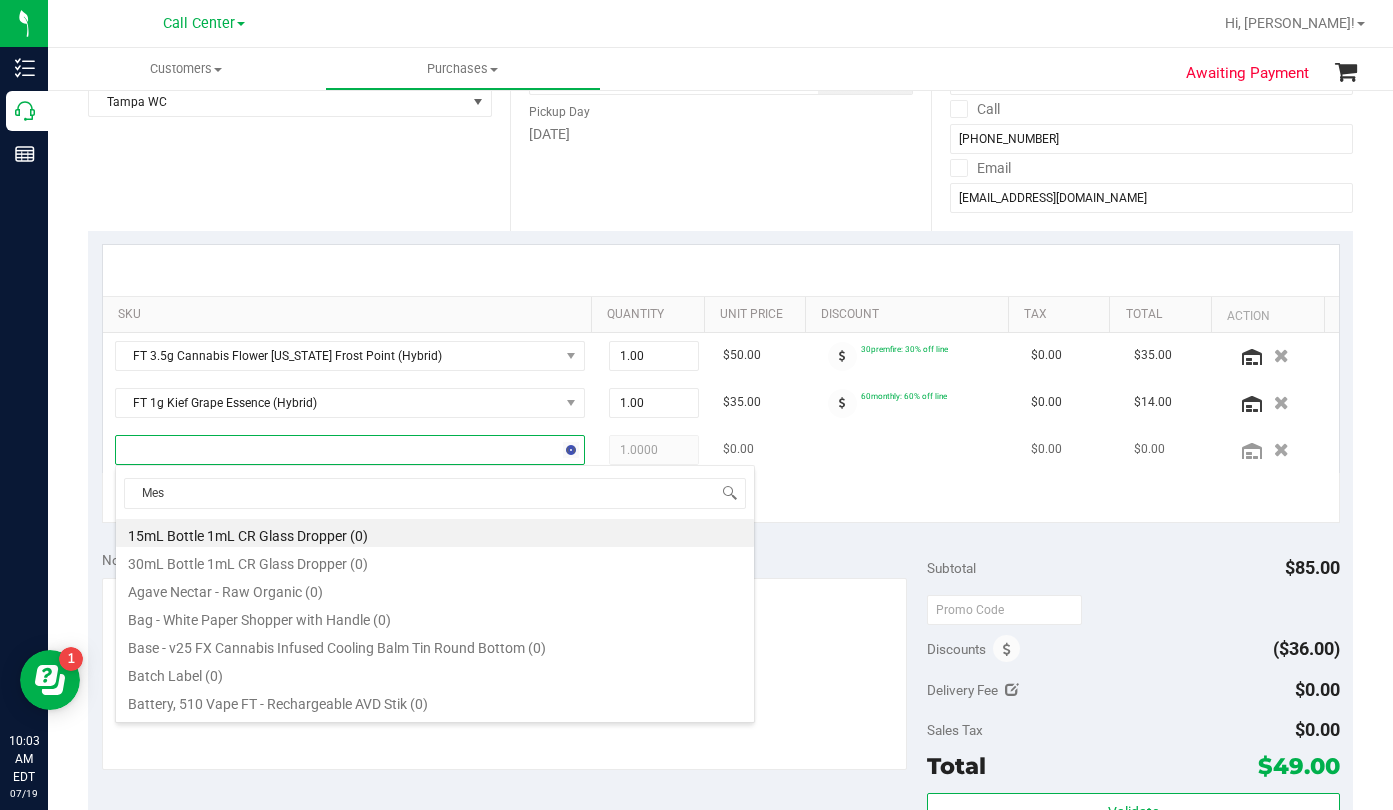 type on "Mess" 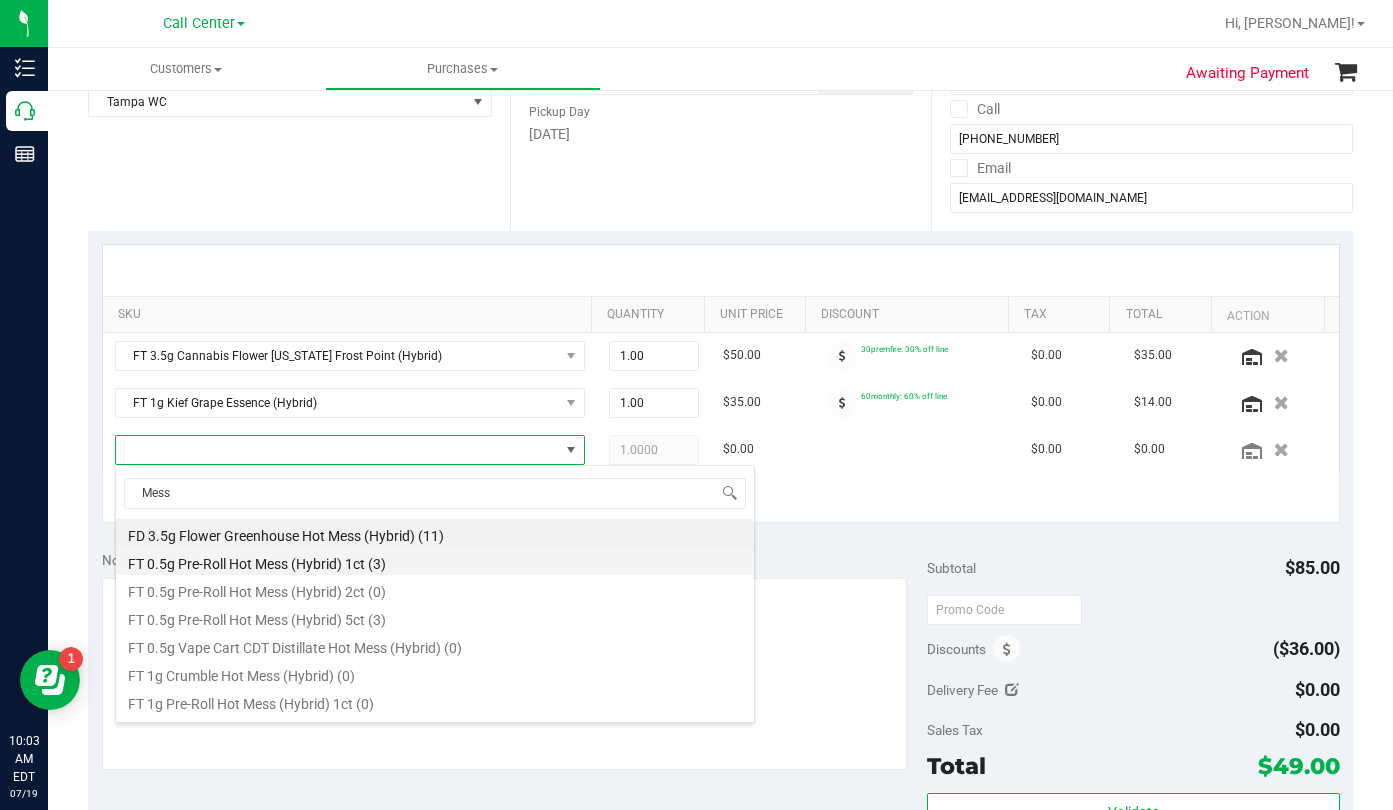 click on "FT 0.5g Pre-Roll Hot Mess (Hybrid) 1ct (3)" at bounding box center [435, 561] 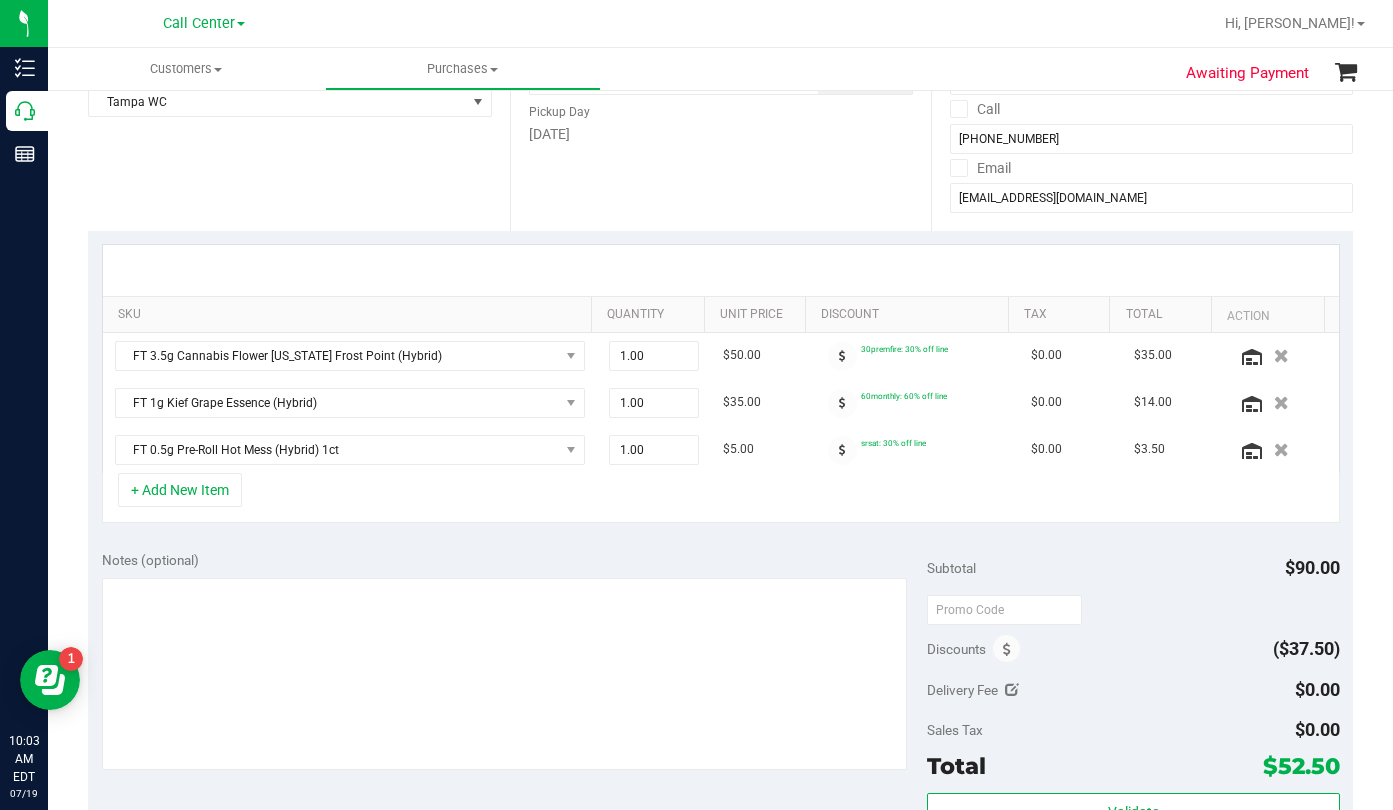 click on "Location
Delivery
Store Pickup
Store
[GEOGRAPHIC_DATA] WC Select Store [PERSON_NAME][GEOGRAPHIC_DATA] [PERSON_NAME][GEOGRAPHIC_DATA] WC [GEOGRAPHIC_DATA] [PERSON_NAME][GEOGRAPHIC_DATA] WC [GEOGRAPHIC_DATA] WC [GEOGRAPHIC_DATA] [PERSON_NAME] [GEOGRAPHIC_DATA] WC [GEOGRAPHIC_DATA] WC [GEOGRAPHIC_DATA] WC [GEOGRAPHIC_DATA] WC [GEOGRAPHIC_DATA][PERSON_NAME] WC Ft. Lauderdale WC Ft. [PERSON_NAME] [GEOGRAPHIC_DATA] WC Jax Atlantic WC JAX DC REP Jax WC [GEOGRAPHIC_DATA][PERSON_NAME] WC [GEOGRAPHIC_DATA][PERSON_NAME][GEOGRAPHIC_DATA] [GEOGRAPHIC_DATA] [GEOGRAPHIC_DATA] [PERSON_NAME][GEOGRAPHIC_DATA] [GEOGRAPHIC_DATA] [GEOGRAPHIC_DATA] 72nd WC [GEOGRAPHIC_DATA] WC [GEOGRAPHIC_DATA] [GEOGRAPHIC_DATA] [GEOGRAPHIC_DATA] [GEOGRAPHIC_DATA] [GEOGRAPHIC_DATA] [GEOGRAPHIC_DATA] [GEOGRAPHIC_DATA][PERSON_NAME] [GEOGRAPHIC_DATA] WC [GEOGRAPHIC_DATA] Ocala WC [GEOGRAPHIC_DATA] [PERSON_NAME][GEOGRAPHIC_DATA] Colonial [PERSON_NAME][GEOGRAPHIC_DATA] [GEOGRAPHIC_DATA] REP [GEOGRAPHIC_DATA] [PERSON_NAME][GEOGRAPHIC_DATA] WC [GEOGRAPHIC_DATA] WC [GEOGRAPHIC_DATA] WC [GEOGRAPHIC_DATA] [GEOGRAPHIC_DATA] [GEOGRAPHIC_DATA] WC [GEOGRAPHIC_DATA]" at bounding box center [299, 108] 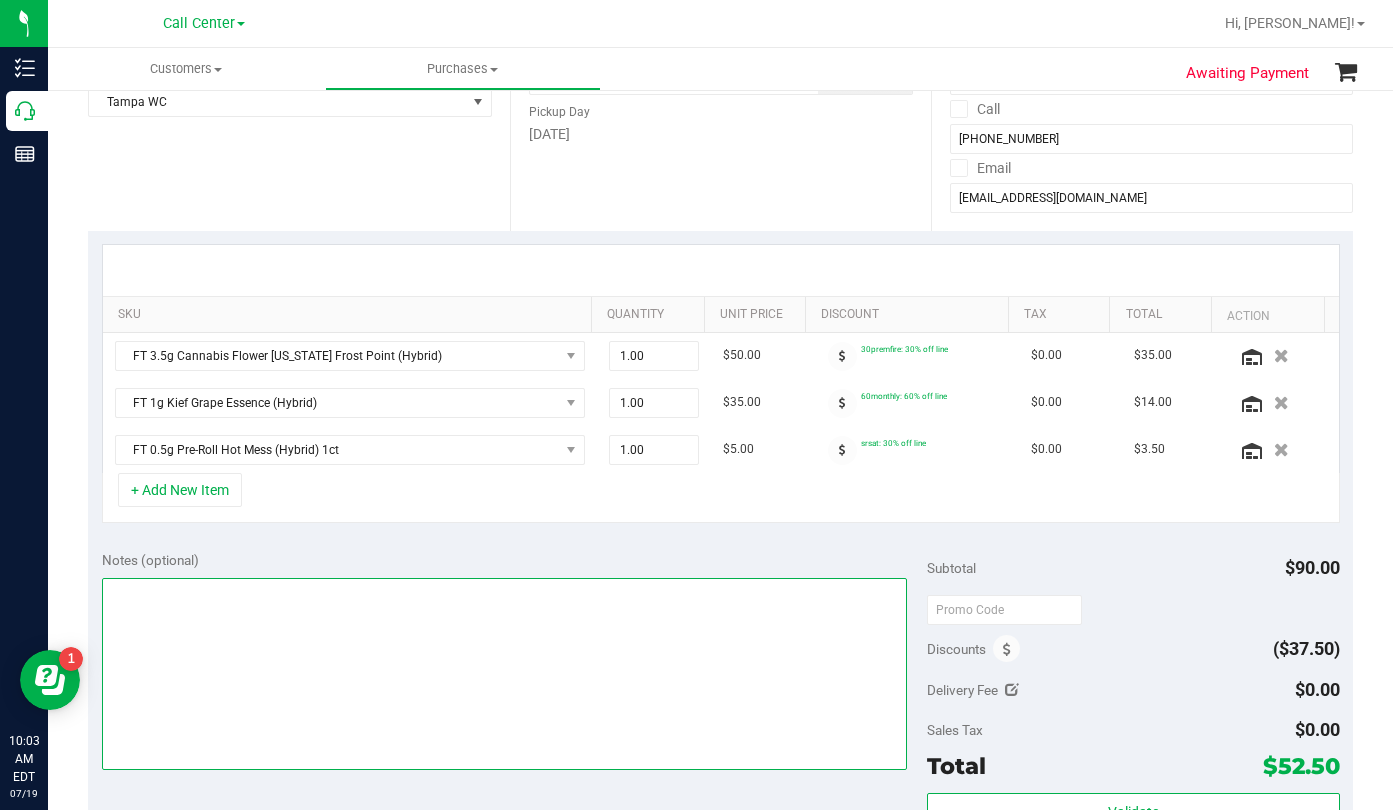 click at bounding box center (504, 674) 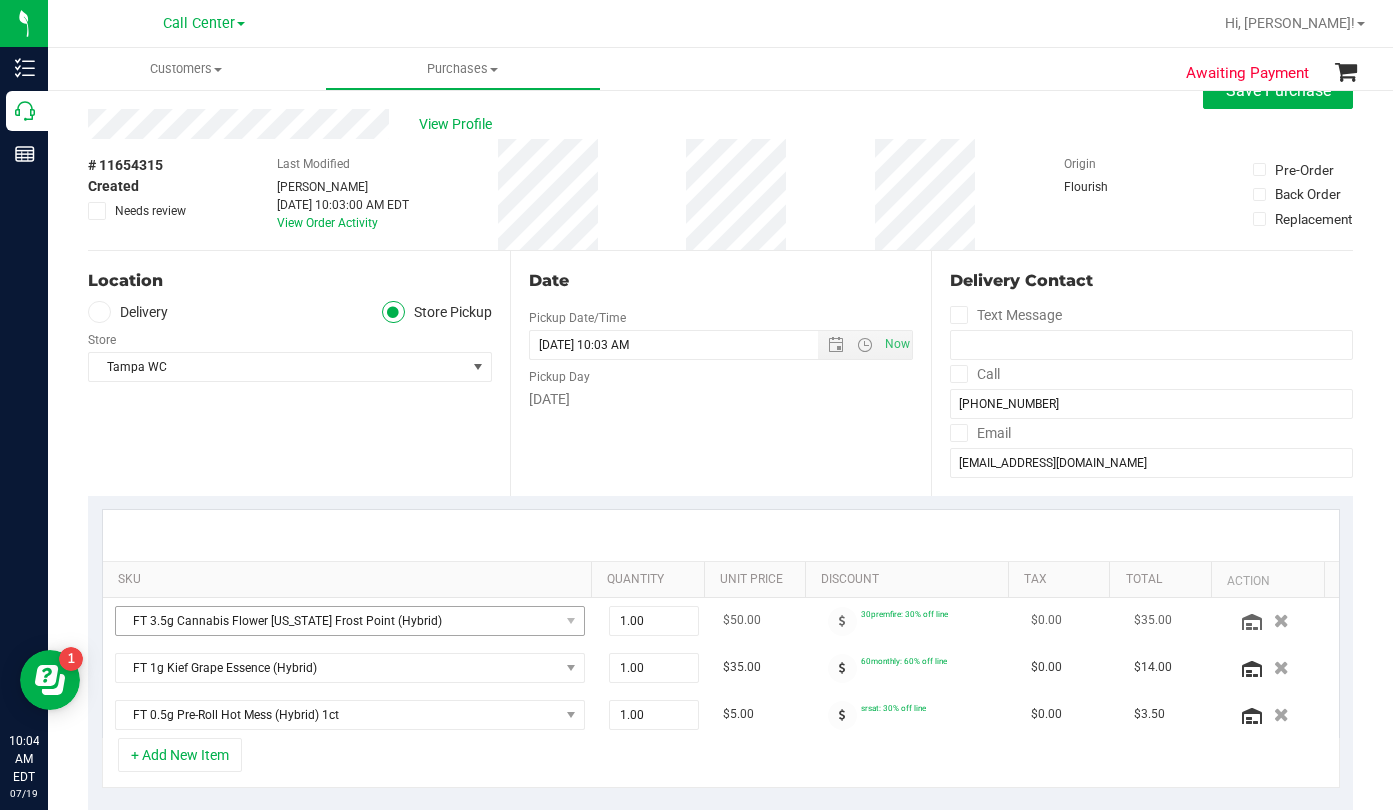scroll, scrollTop: 0, scrollLeft: 0, axis: both 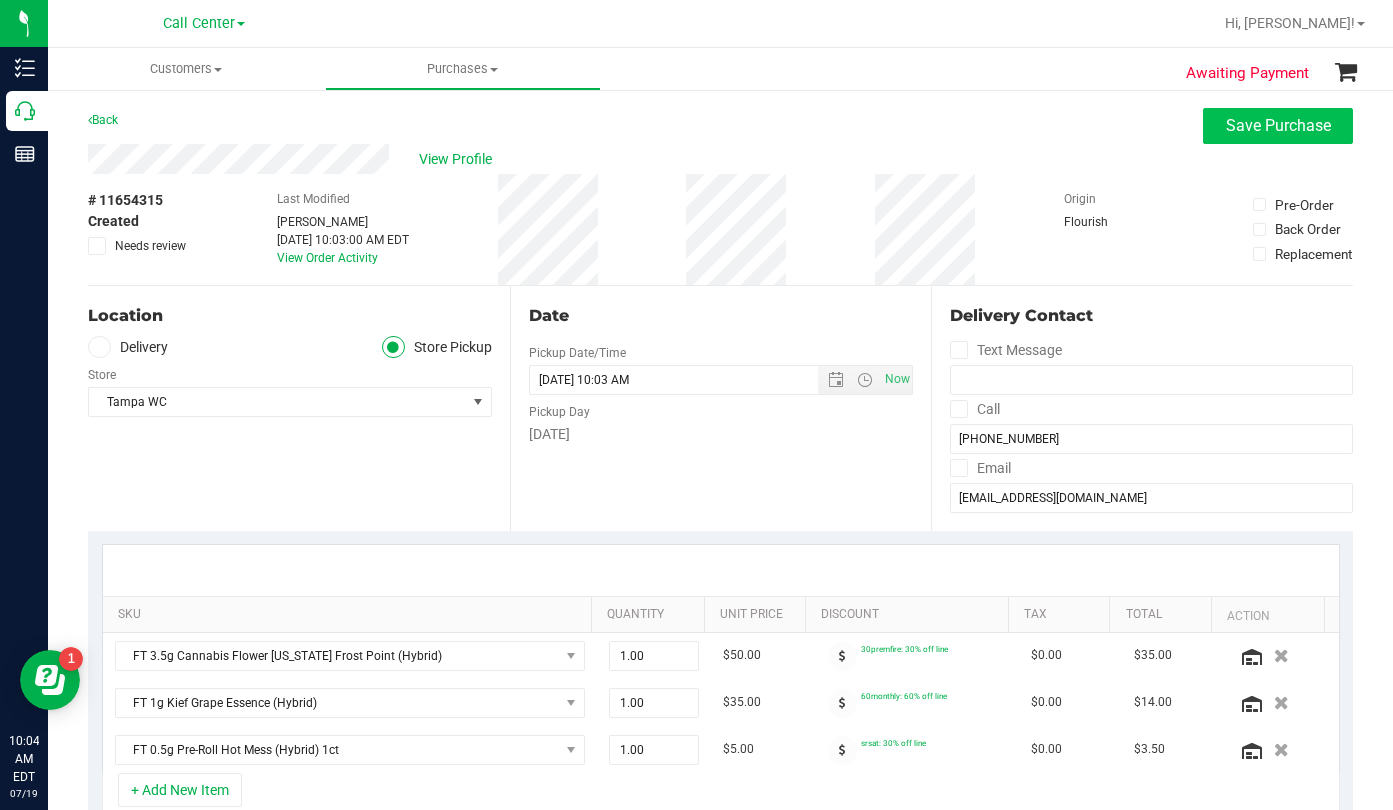 type on "LC CC" 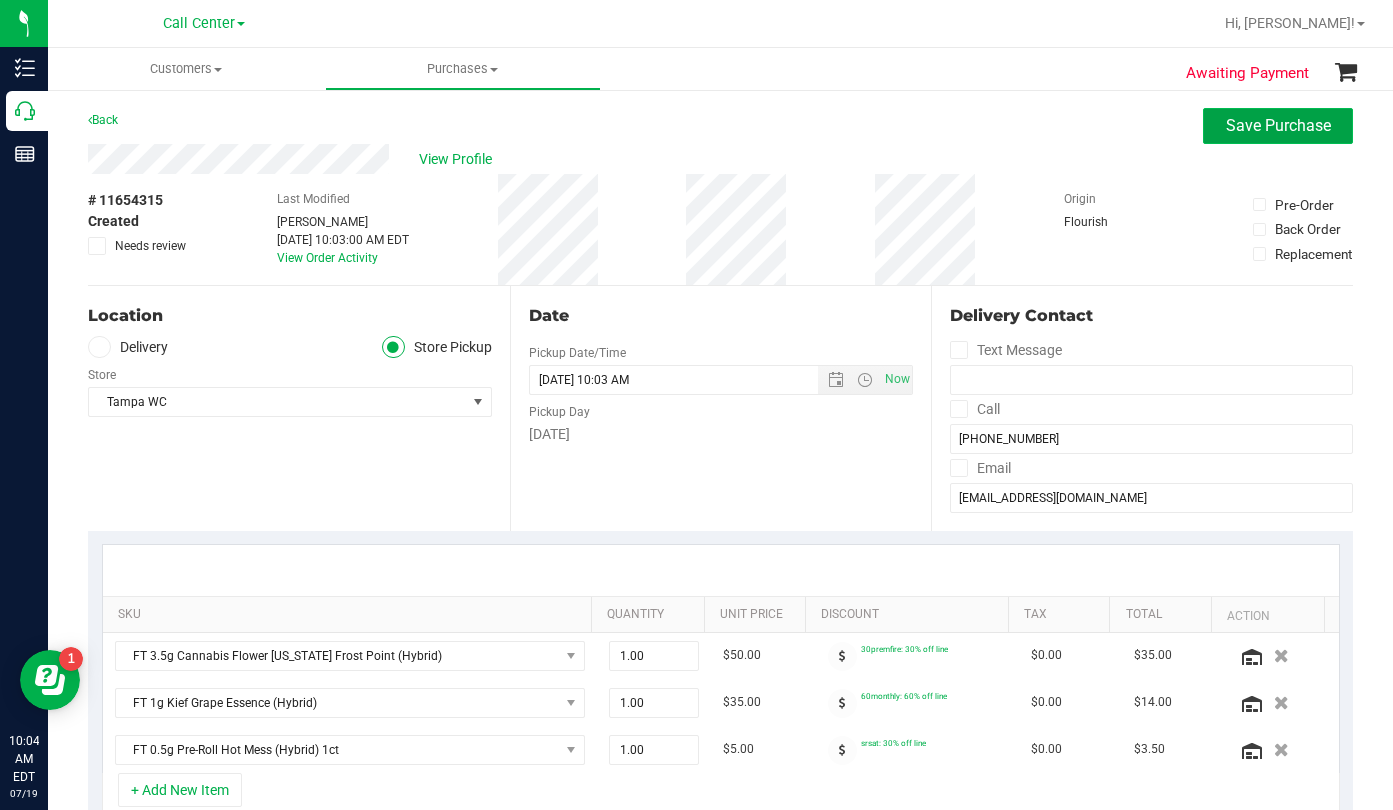 click on "Save Purchase" at bounding box center (1278, 125) 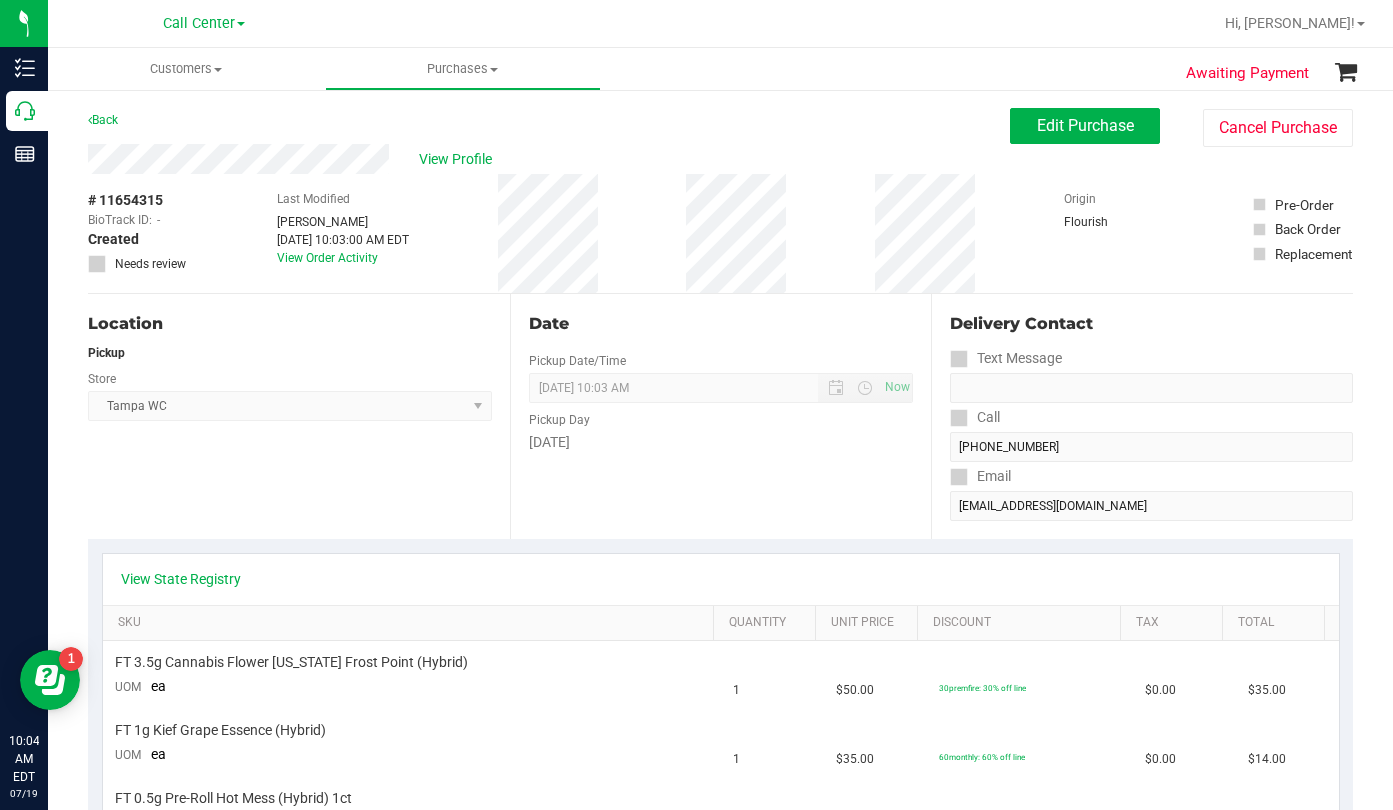 click on "Location
Pickup
Store
[GEOGRAPHIC_DATA] WC Select Store [PERSON_NAME][GEOGRAPHIC_DATA] [PERSON_NAME][GEOGRAPHIC_DATA] WC [GEOGRAPHIC_DATA] [PERSON_NAME][GEOGRAPHIC_DATA] WC [GEOGRAPHIC_DATA] WC [GEOGRAPHIC_DATA] [PERSON_NAME] [GEOGRAPHIC_DATA] WC [GEOGRAPHIC_DATA] WC [GEOGRAPHIC_DATA] WC [GEOGRAPHIC_DATA] WC [GEOGRAPHIC_DATA][PERSON_NAME] WC Ft. Lauderdale WC Ft. [PERSON_NAME] [GEOGRAPHIC_DATA] WC Jax Atlantic WC JAX [GEOGRAPHIC_DATA] REP Jax WC [GEOGRAPHIC_DATA][PERSON_NAME] WC [GEOGRAPHIC_DATA][PERSON_NAME][GEOGRAPHIC_DATA] [GEOGRAPHIC_DATA] REP [PERSON_NAME][GEOGRAPHIC_DATA] [GEOGRAPHIC_DATA] [GEOGRAPHIC_DATA] 72nd WC [GEOGRAPHIC_DATA] WC [GEOGRAPHIC_DATA] [GEOGRAPHIC_DATA] [GEOGRAPHIC_DATA] [GEOGRAPHIC_DATA] [GEOGRAPHIC_DATA] [GEOGRAPHIC_DATA] [GEOGRAPHIC_DATA][PERSON_NAME] [GEOGRAPHIC_DATA] WC [GEOGRAPHIC_DATA] Ocala WC [GEOGRAPHIC_DATA] [PERSON_NAME][GEOGRAPHIC_DATA] Colonial [PERSON_NAME][GEOGRAPHIC_DATA] [GEOGRAPHIC_DATA] REP [GEOGRAPHIC_DATA] [PERSON_NAME][GEOGRAPHIC_DATA] WC [GEOGRAPHIC_DATA] WC [GEOGRAPHIC_DATA] WC [GEOGRAPHIC_DATA] [GEOGRAPHIC_DATA] [GEOGRAPHIC_DATA] WC [GEOGRAPHIC_DATA] WC [GEOGRAPHIC_DATA][PERSON_NAME] [PERSON_NAME][GEOGRAPHIC_DATA] WC [GEOGRAPHIC_DATA] WC [GEOGRAPHIC_DATA][PERSON_NAME][GEOGRAPHIC_DATA] WC [GEOGRAPHIC_DATA] [GEOGRAPHIC_DATA] REP [GEOGRAPHIC_DATA] WC [GEOGRAPHIC_DATA] [GEOGRAPHIC_DATA] Testing [GEOGRAPHIC_DATA] Warehouse [GEOGRAPHIC_DATA] [GEOGRAPHIC_DATA] [GEOGRAPHIC_DATA] [GEOGRAPHIC_DATA] [GEOGRAPHIC_DATA] [GEOGRAPHIC_DATA] Plano Retail [GEOGRAPHIC_DATA] WC" at bounding box center [299, 416] 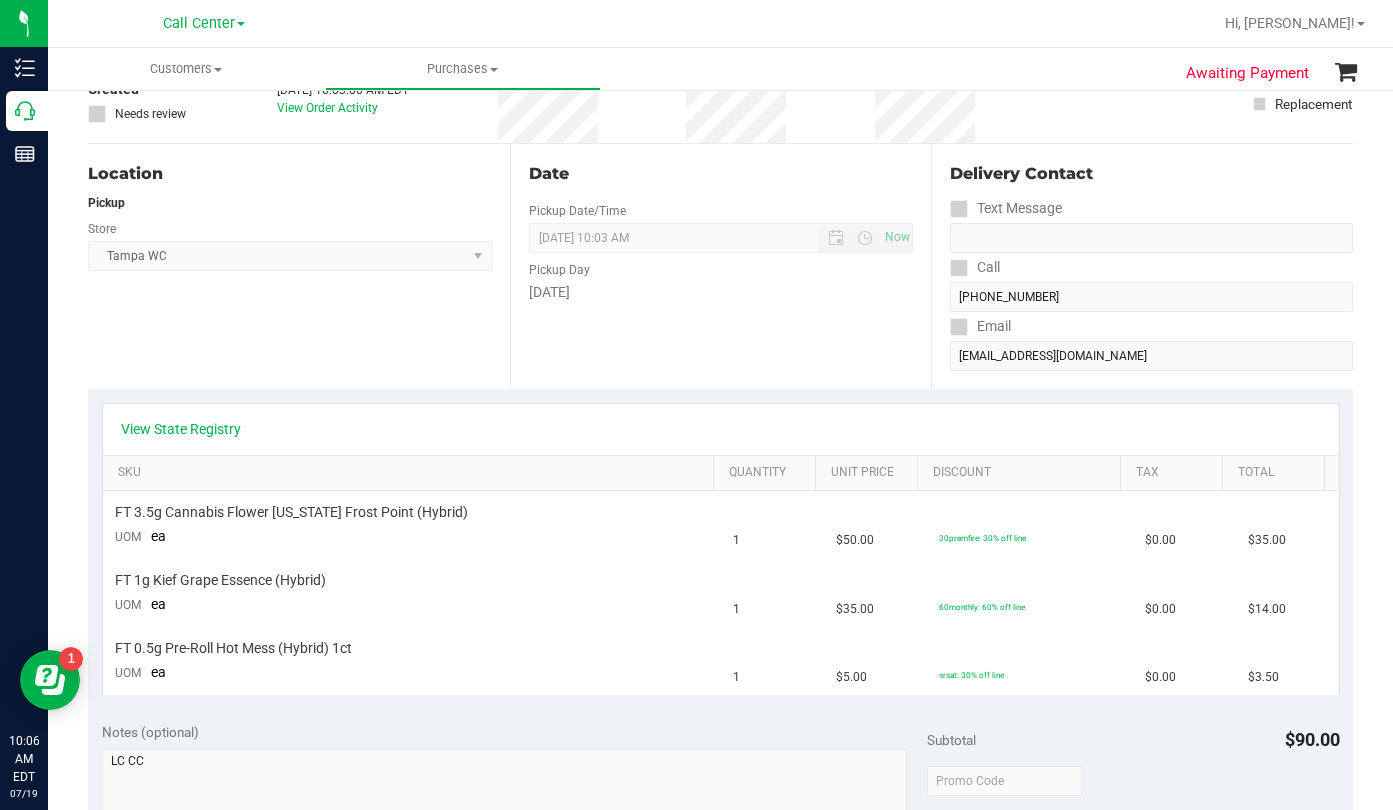 scroll, scrollTop: 0, scrollLeft: 0, axis: both 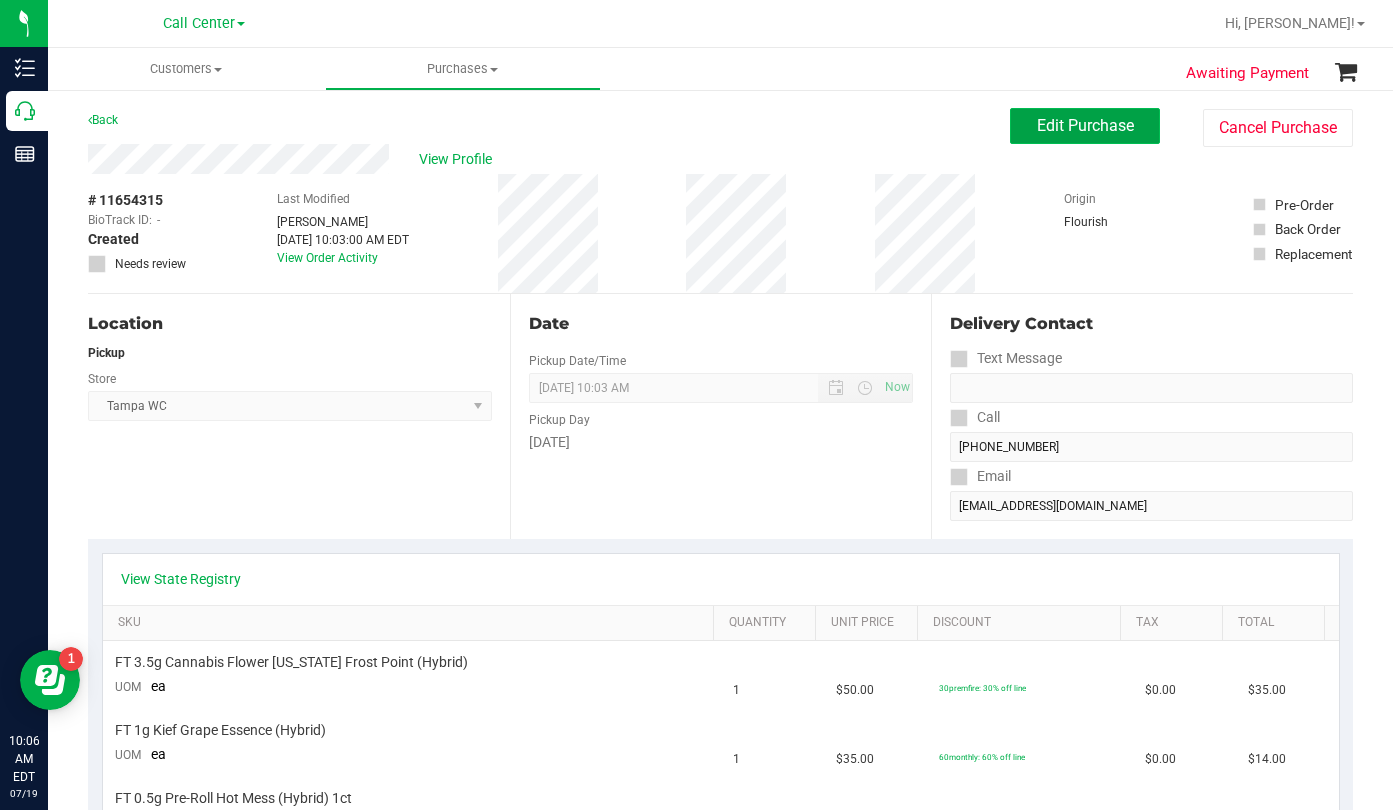 click on "Edit Purchase" at bounding box center (1085, 125) 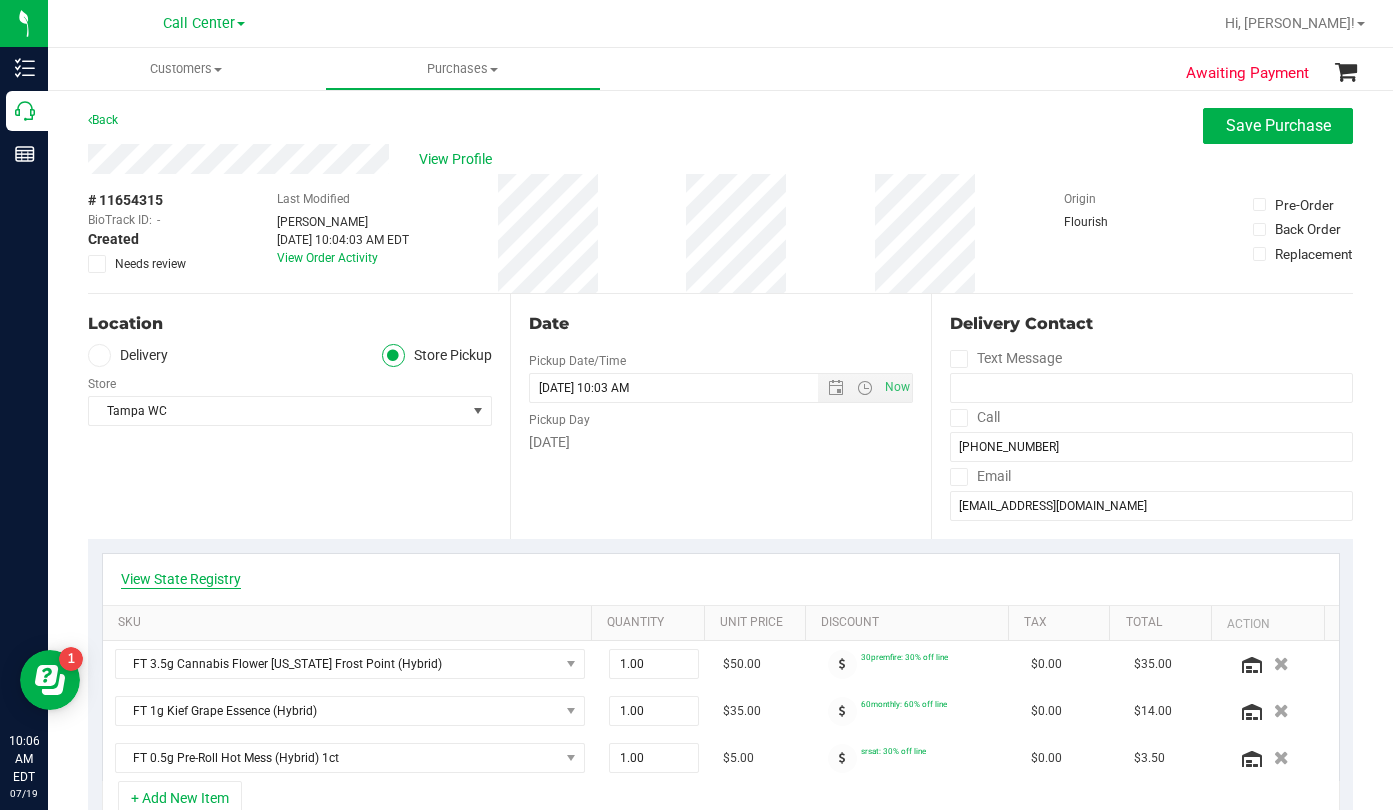 click on "View State Registry" at bounding box center (181, 579) 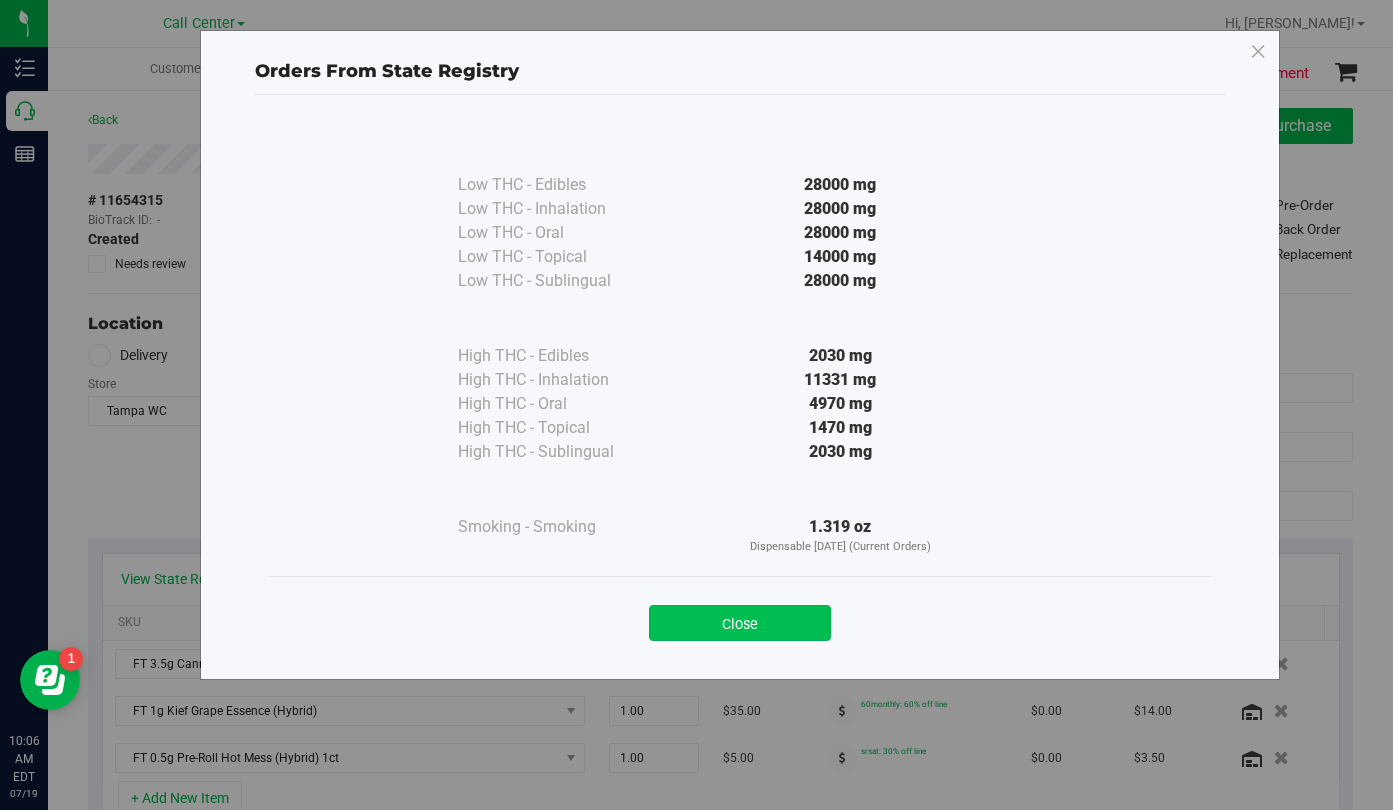 click on "Close" at bounding box center [740, 623] 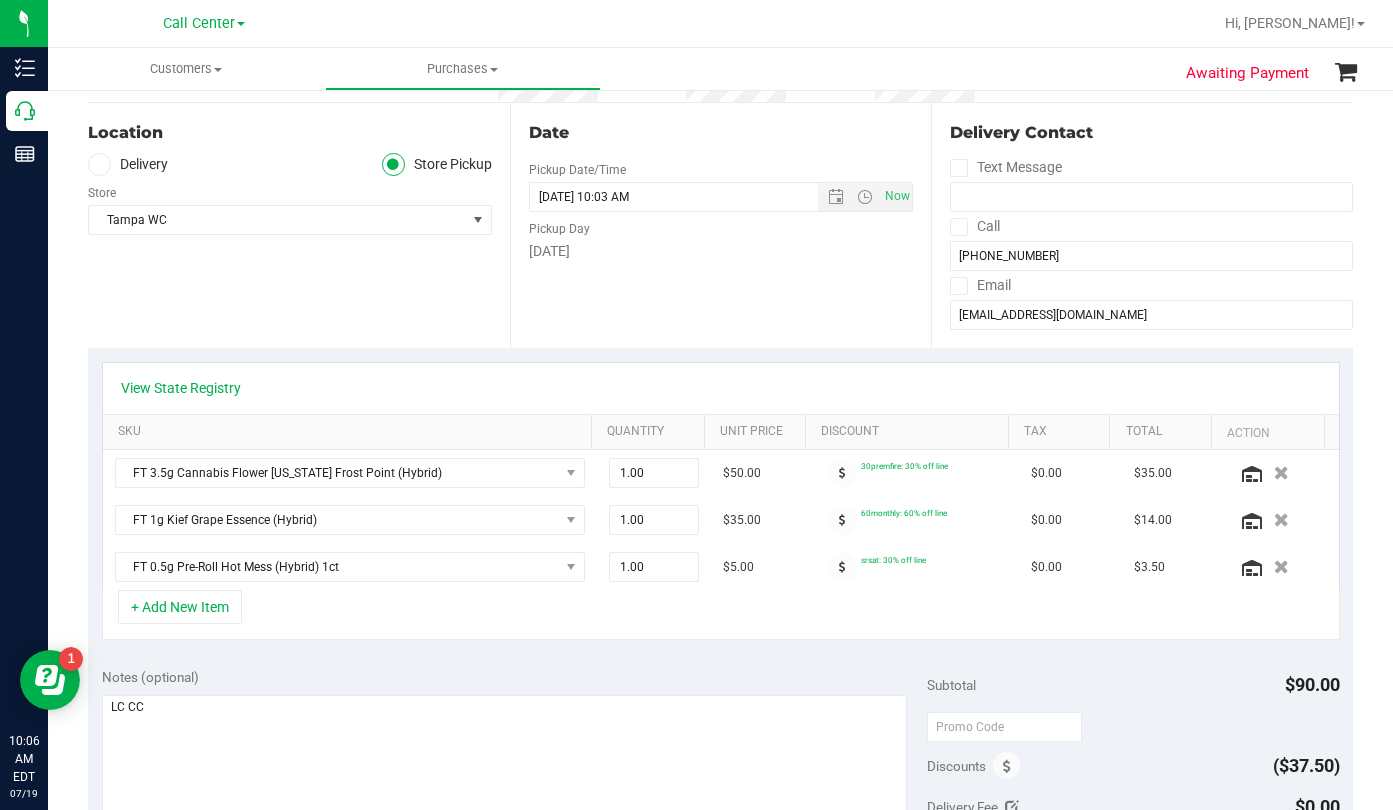 scroll, scrollTop: 500, scrollLeft: 0, axis: vertical 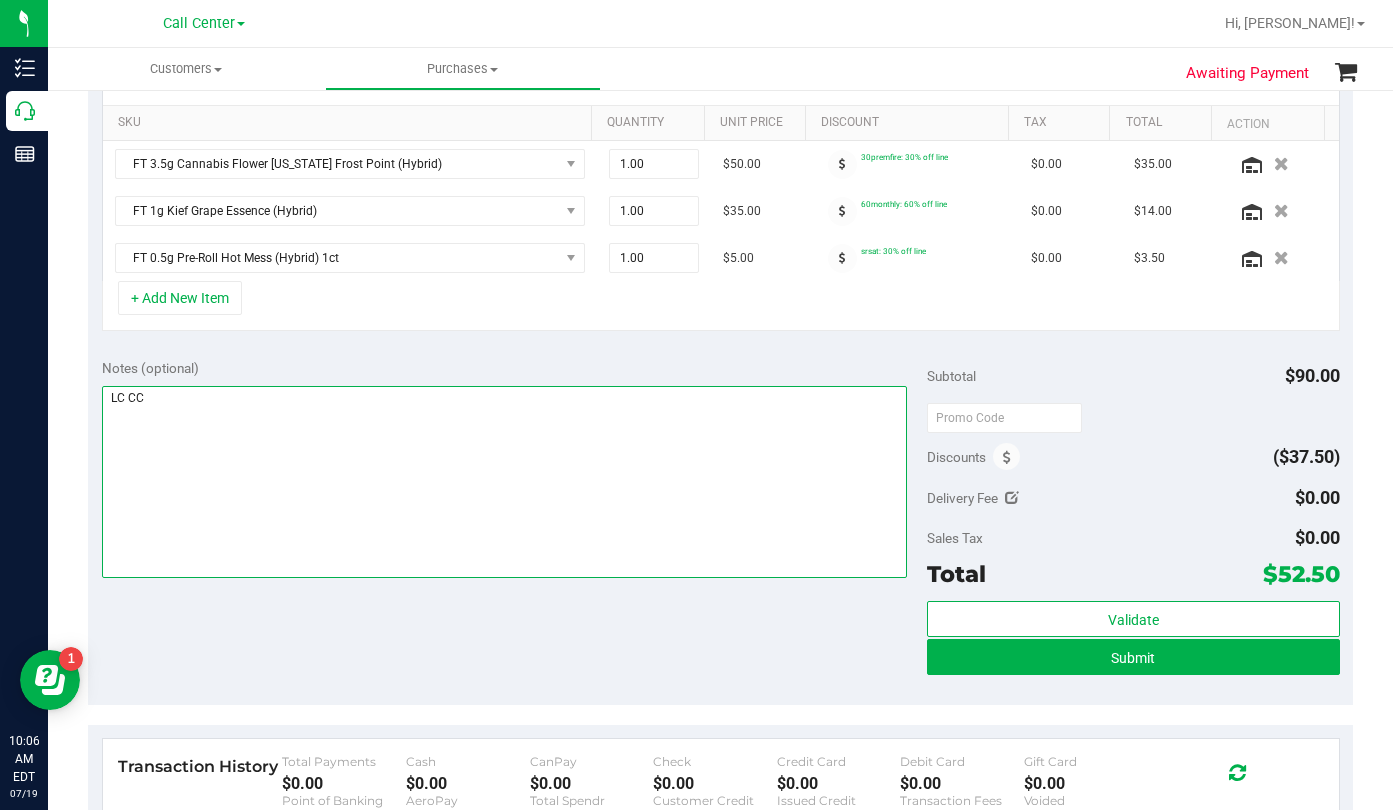 click at bounding box center [504, 482] 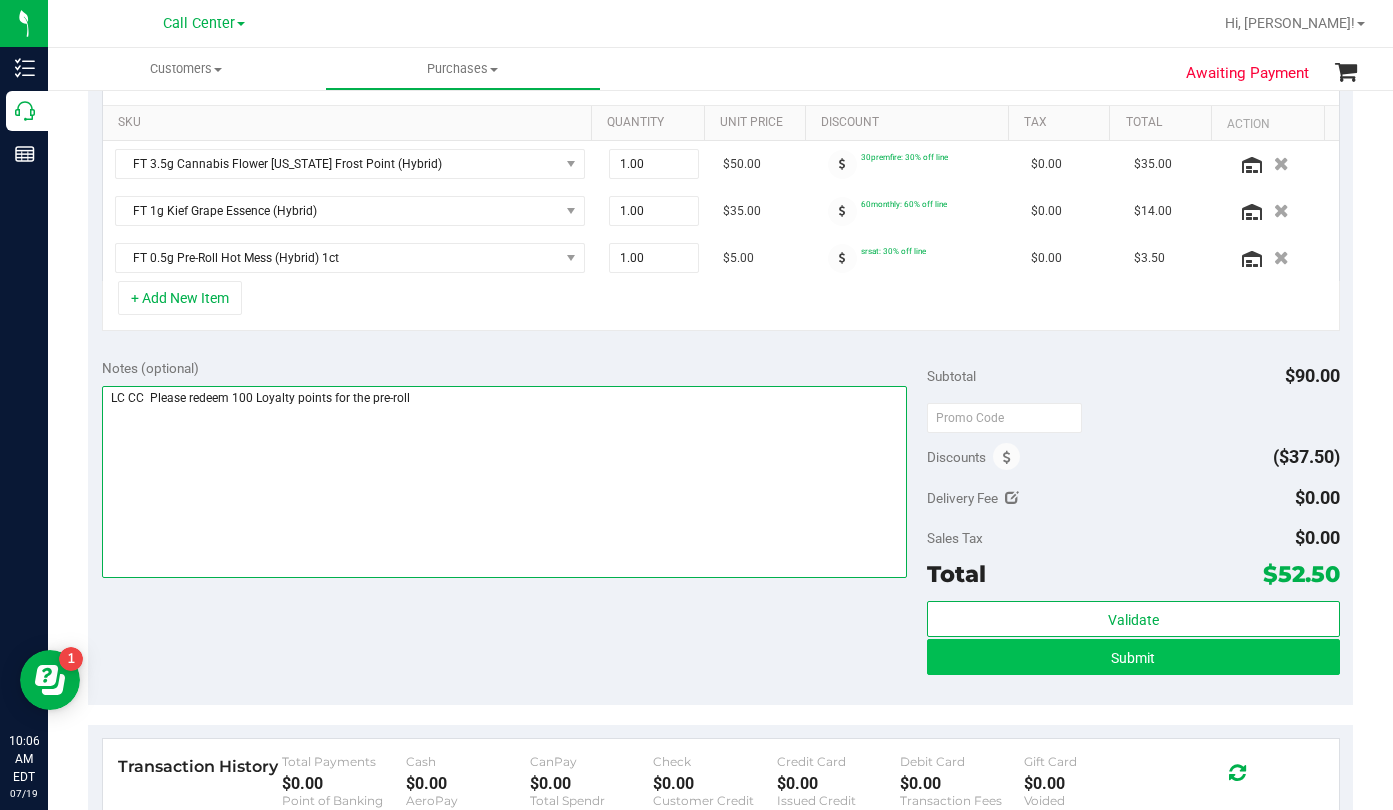 type on "LC CC  Please redeem 100 Loyalty points for the pre-roll" 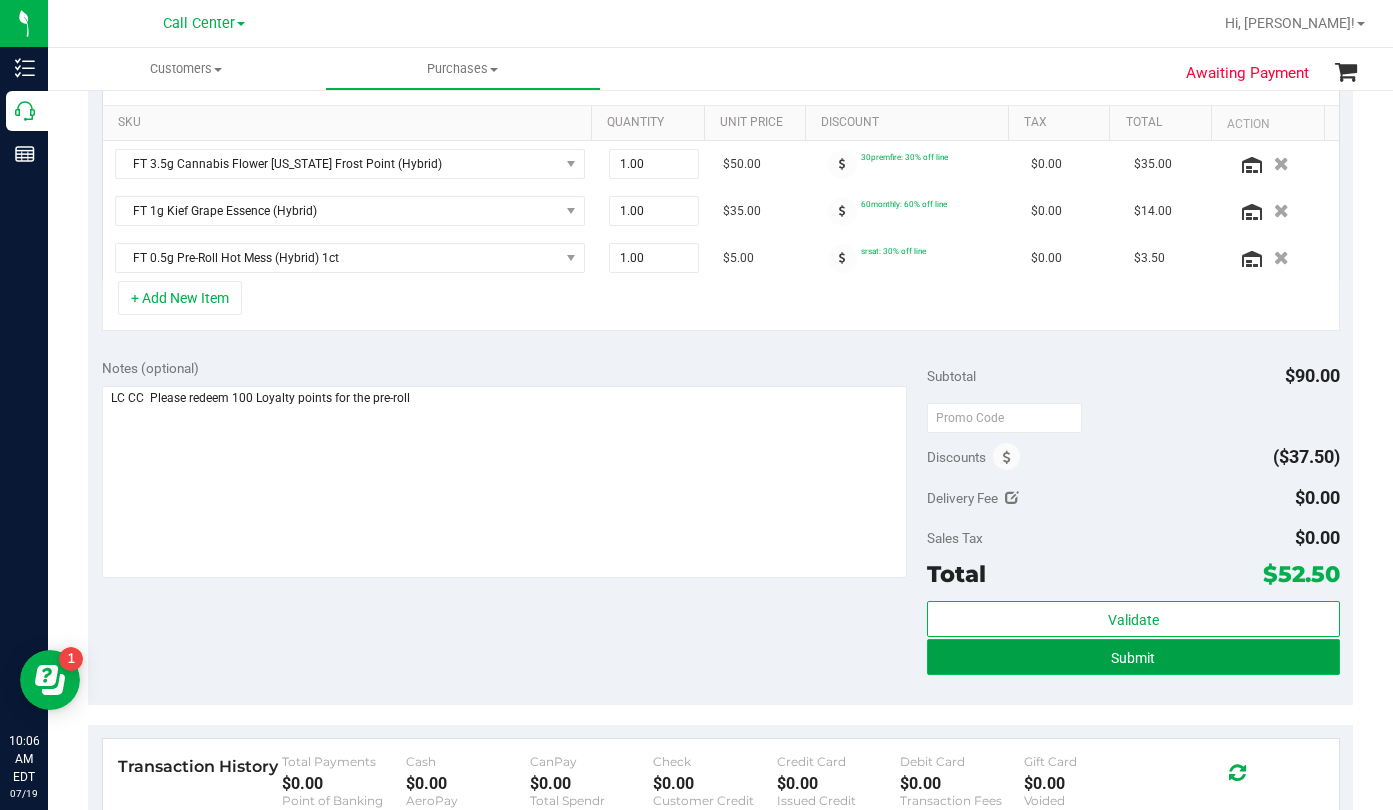 click on "Submit" at bounding box center [1133, 657] 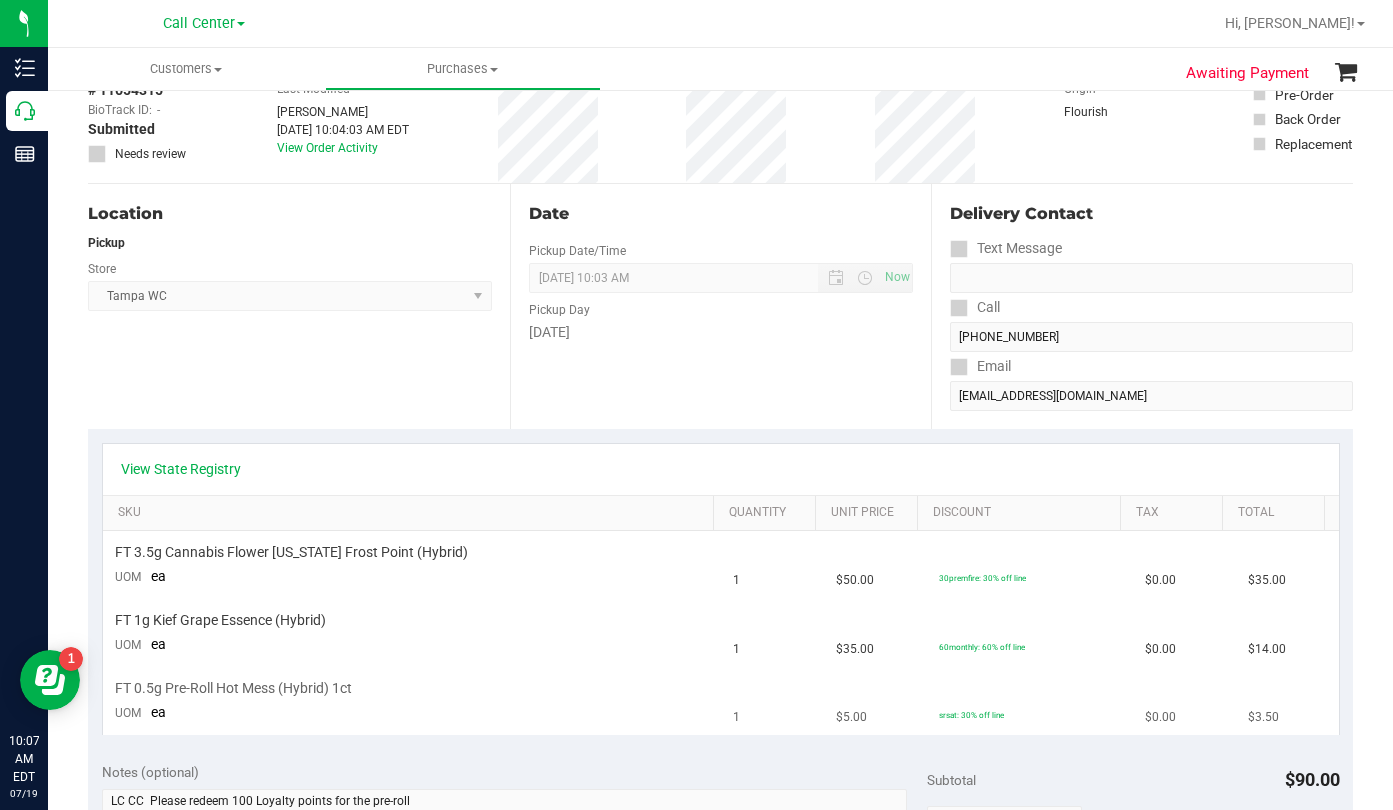 scroll, scrollTop: 0, scrollLeft: 0, axis: both 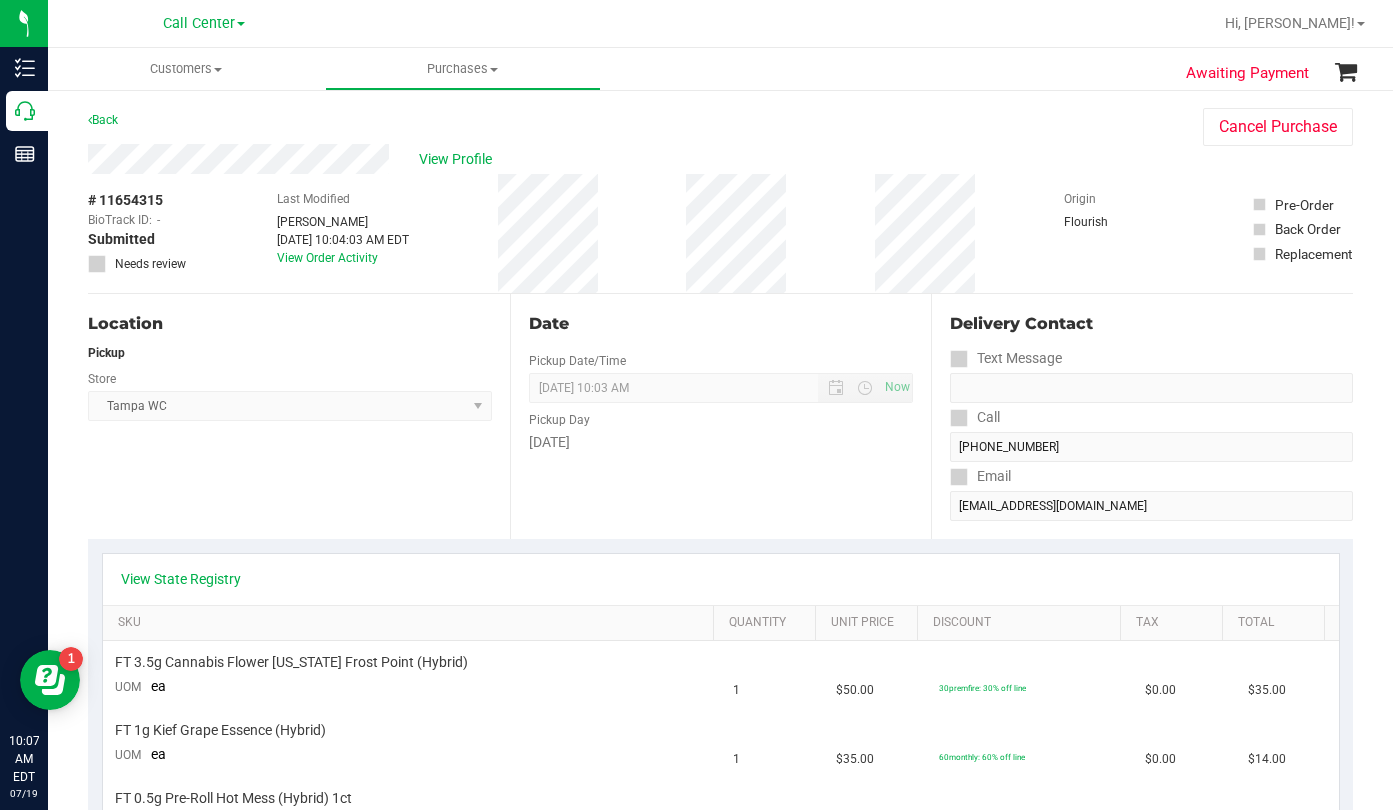 click on "Location
Pickup
Store
[GEOGRAPHIC_DATA] WC Select Store [PERSON_NAME][GEOGRAPHIC_DATA] [PERSON_NAME][GEOGRAPHIC_DATA] WC [GEOGRAPHIC_DATA] [PERSON_NAME][GEOGRAPHIC_DATA] WC [GEOGRAPHIC_DATA] WC [GEOGRAPHIC_DATA] [PERSON_NAME] [GEOGRAPHIC_DATA] WC [GEOGRAPHIC_DATA] WC [GEOGRAPHIC_DATA] WC [GEOGRAPHIC_DATA] WC [GEOGRAPHIC_DATA][PERSON_NAME] WC Ft. Lauderdale WC Ft. [PERSON_NAME] [GEOGRAPHIC_DATA] WC Jax Atlantic WC JAX [GEOGRAPHIC_DATA] REP Jax WC [GEOGRAPHIC_DATA][PERSON_NAME] WC [GEOGRAPHIC_DATA][PERSON_NAME][GEOGRAPHIC_DATA] [GEOGRAPHIC_DATA] REP [PERSON_NAME][GEOGRAPHIC_DATA] [GEOGRAPHIC_DATA] [GEOGRAPHIC_DATA] 72nd WC [GEOGRAPHIC_DATA] WC [GEOGRAPHIC_DATA] [GEOGRAPHIC_DATA] [GEOGRAPHIC_DATA] [GEOGRAPHIC_DATA] [GEOGRAPHIC_DATA] [GEOGRAPHIC_DATA] [GEOGRAPHIC_DATA][PERSON_NAME] [GEOGRAPHIC_DATA] WC [GEOGRAPHIC_DATA] Ocala WC [GEOGRAPHIC_DATA] [PERSON_NAME][GEOGRAPHIC_DATA] Colonial [PERSON_NAME][GEOGRAPHIC_DATA] [GEOGRAPHIC_DATA] REP [GEOGRAPHIC_DATA] [PERSON_NAME][GEOGRAPHIC_DATA] WC [GEOGRAPHIC_DATA] WC [GEOGRAPHIC_DATA] WC [GEOGRAPHIC_DATA] [GEOGRAPHIC_DATA] [GEOGRAPHIC_DATA] WC [GEOGRAPHIC_DATA] WC [GEOGRAPHIC_DATA][PERSON_NAME] [PERSON_NAME][GEOGRAPHIC_DATA] WC [GEOGRAPHIC_DATA] WC [GEOGRAPHIC_DATA][PERSON_NAME][GEOGRAPHIC_DATA] WC [GEOGRAPHIC_DATA] [GEOGRAPHIC_DATA] REP [GEOGRAPHIC_DATA] WC [GEOGRAPHIC_DATA] [GEOGRAPHIC_DATA] Testing [GEOGRAPHIC_DATA] Warehouse [GEOGRAPHIC_DATA] [GEOGRAPHIC_DATA] [GEOGRAPHIC_DATA] [GEOGRAPHIC_DATA] [GEOGRAPHIC_DATA] [GEOGRAPHIC_DATA] Plano Retail [GEOGRAPHIC_DATA] WC" at bounding box center (299, 416) 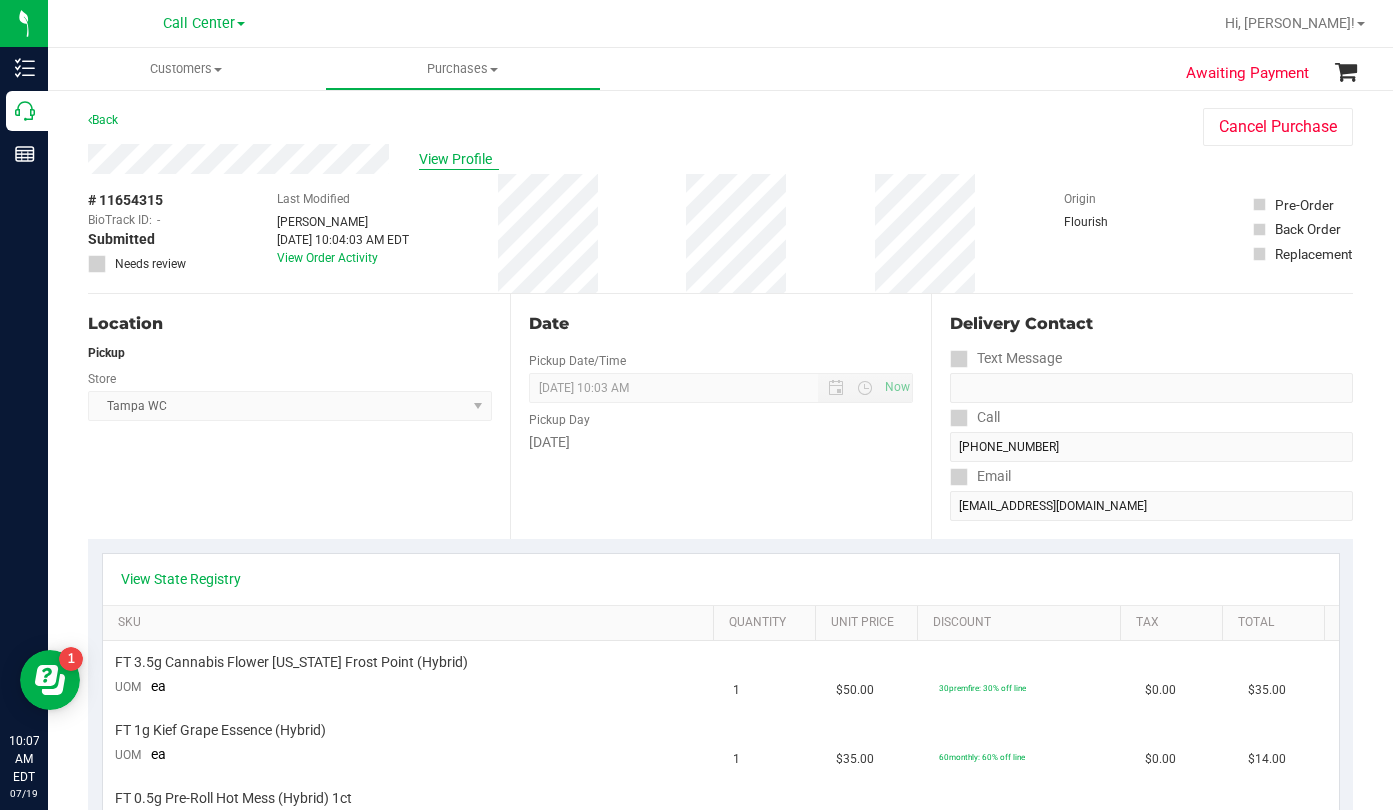 click on "View Profile" at bounding box center (459, 159) 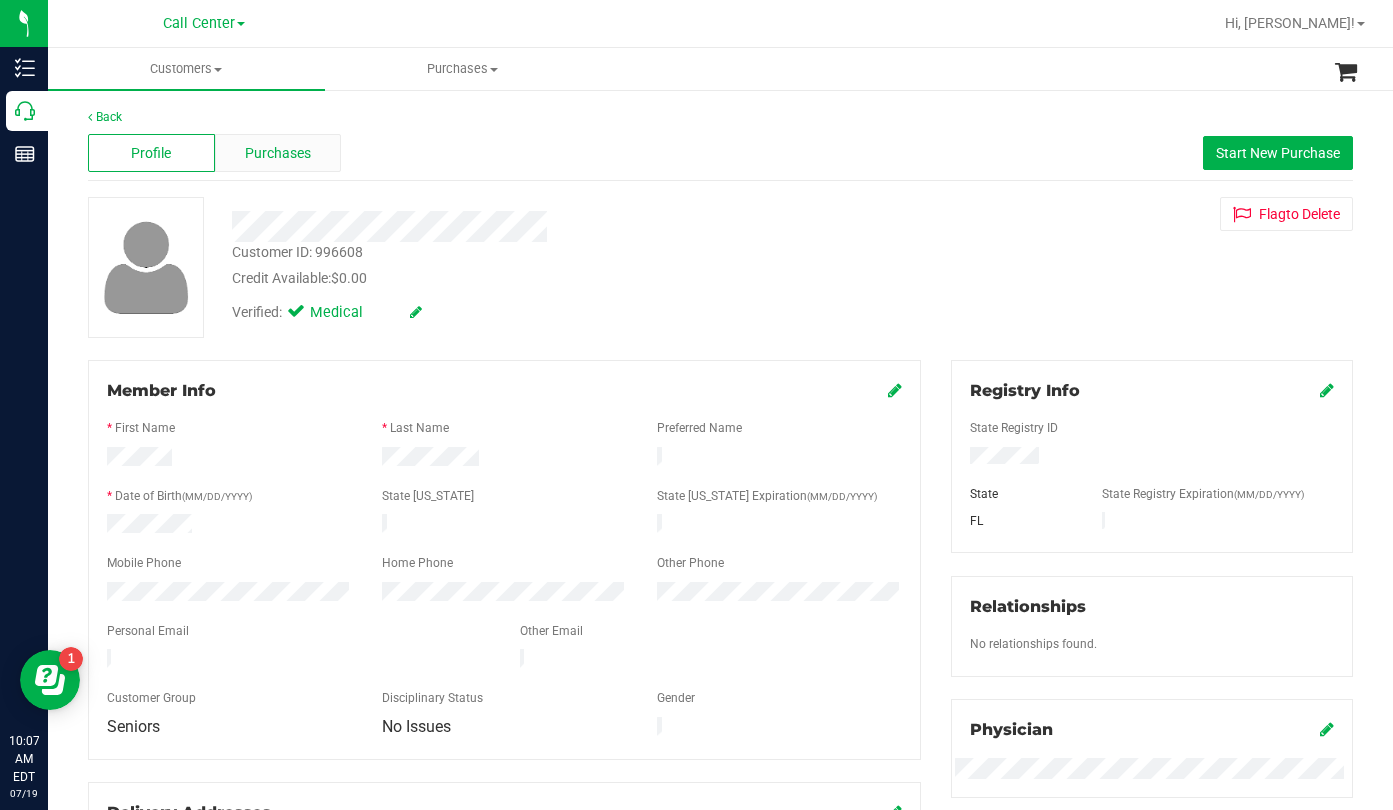click on "Purchases" at bounding box center (278, 153) 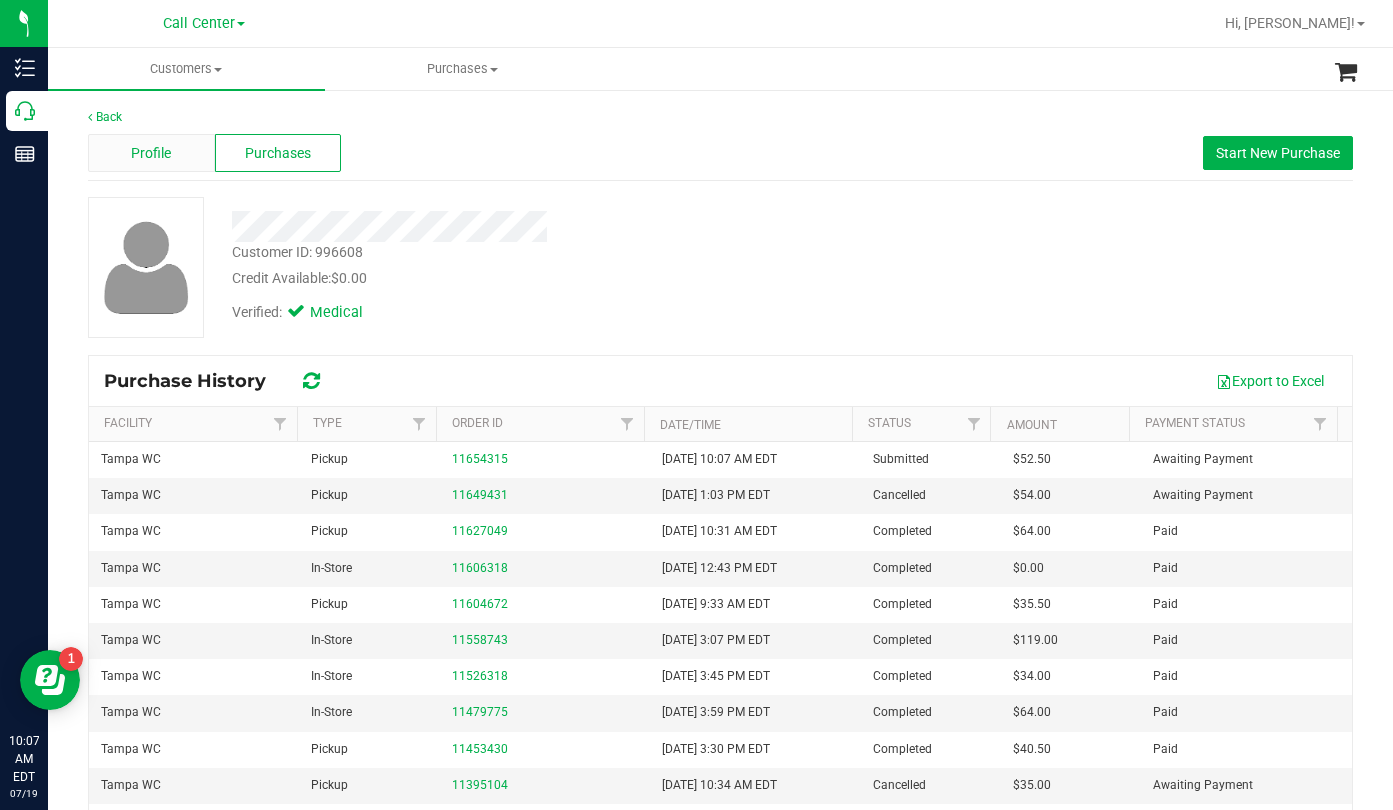 click on "Profile" at bounding box center [151, 153] 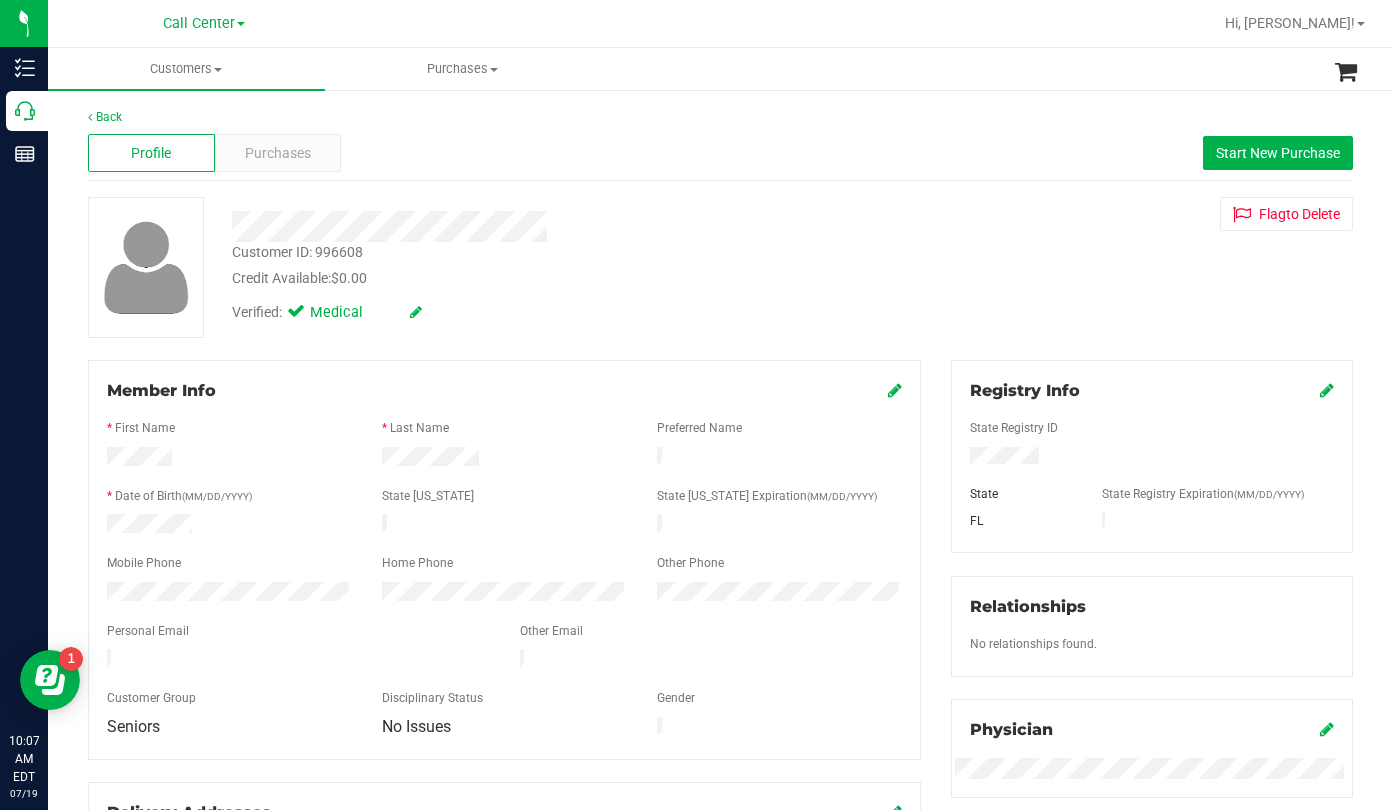 click on "Verified:
Medical" at bounding box center [541, 311] 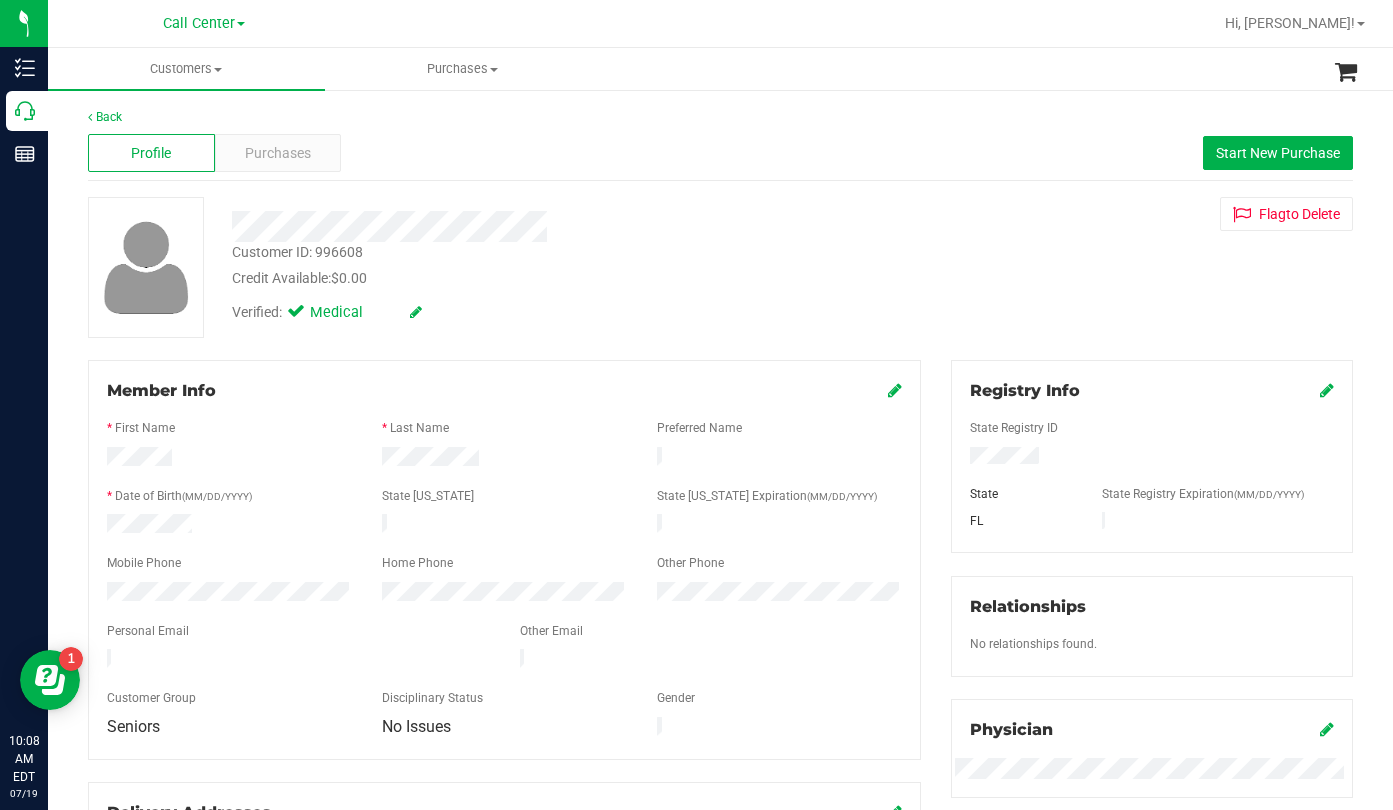 click on "Customer ID: 996608
Credit Available:
$0.00
Verified:
Medical
Flag  to [GEOGRAPHIC_DATA]" at bounding box center [720, 267] 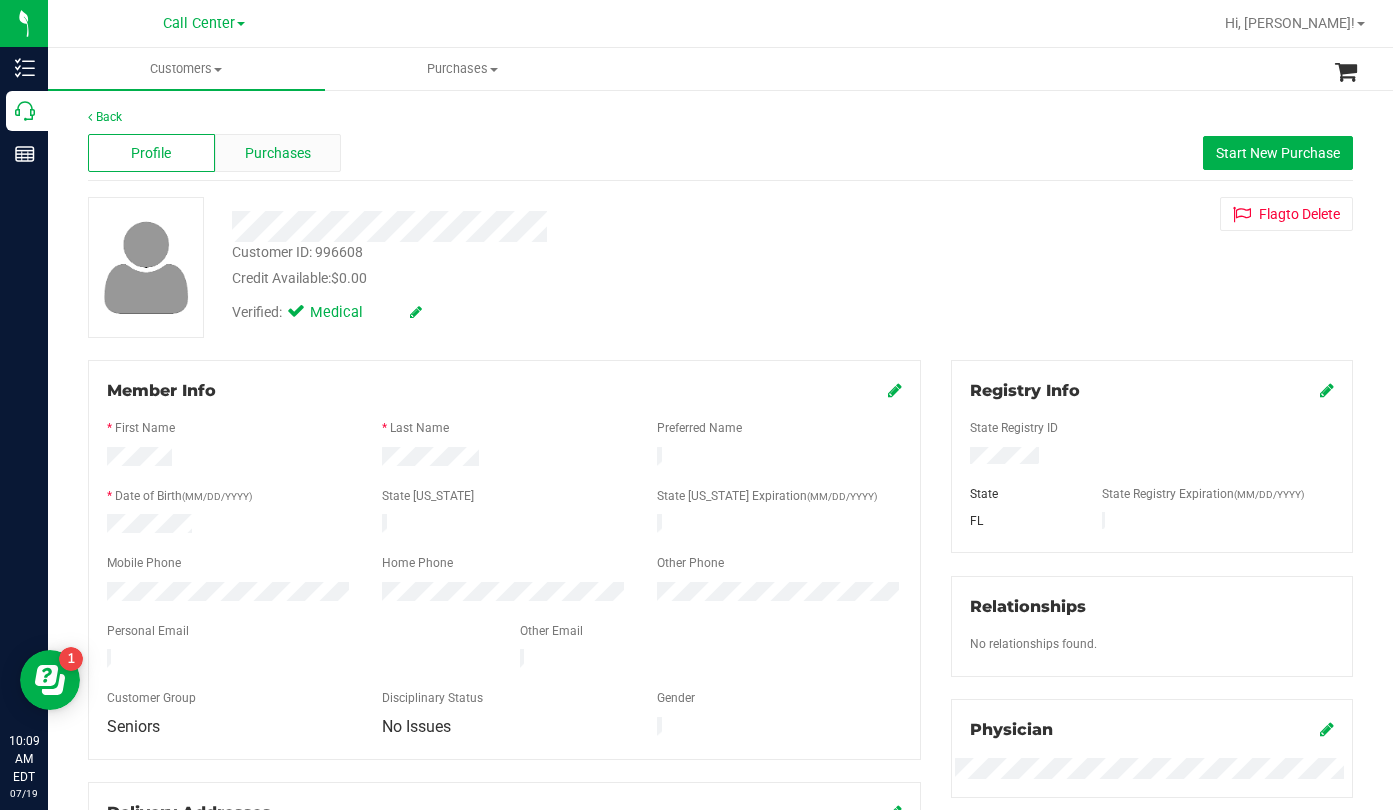 click on "Purchases" at bounding box center [278, 153] 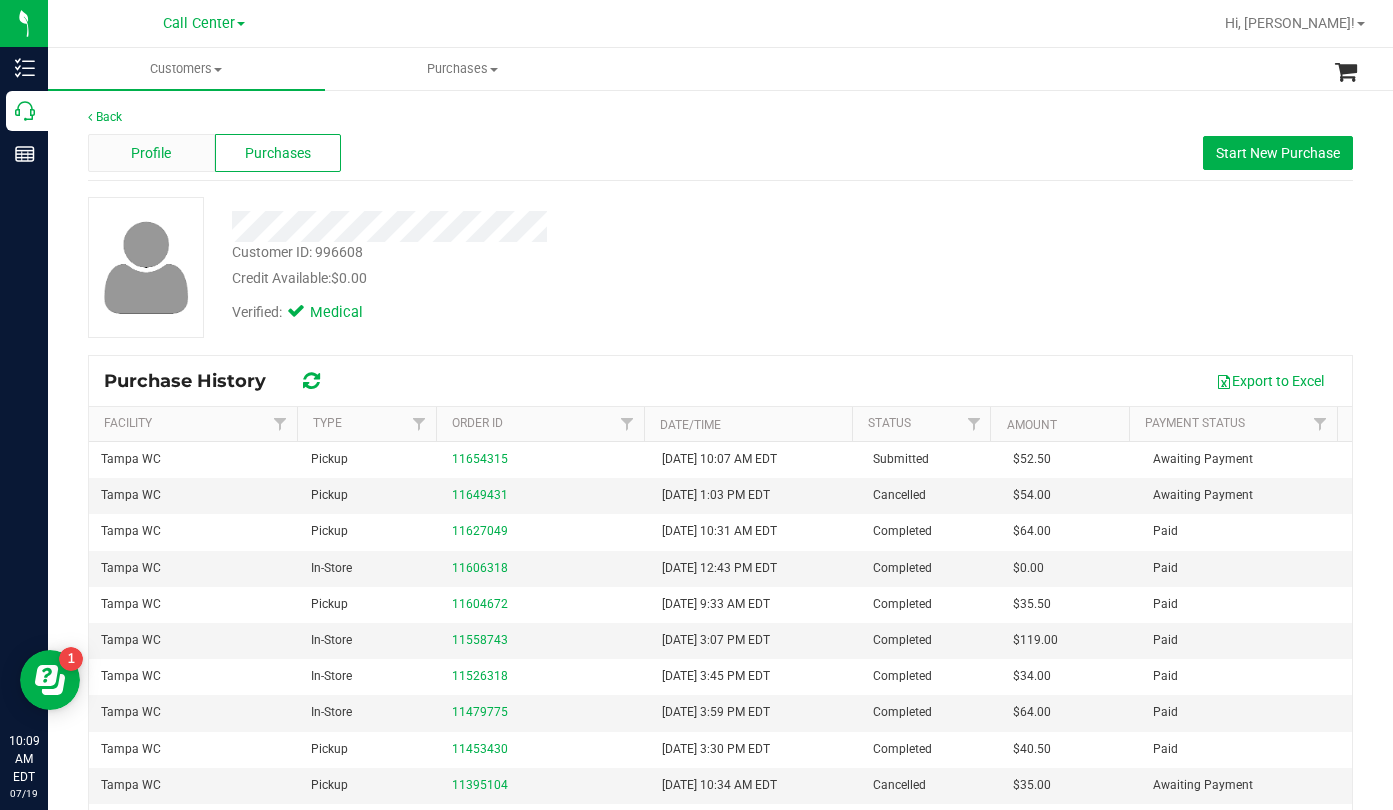 click on "Profile" at bounding box center (151, 153) 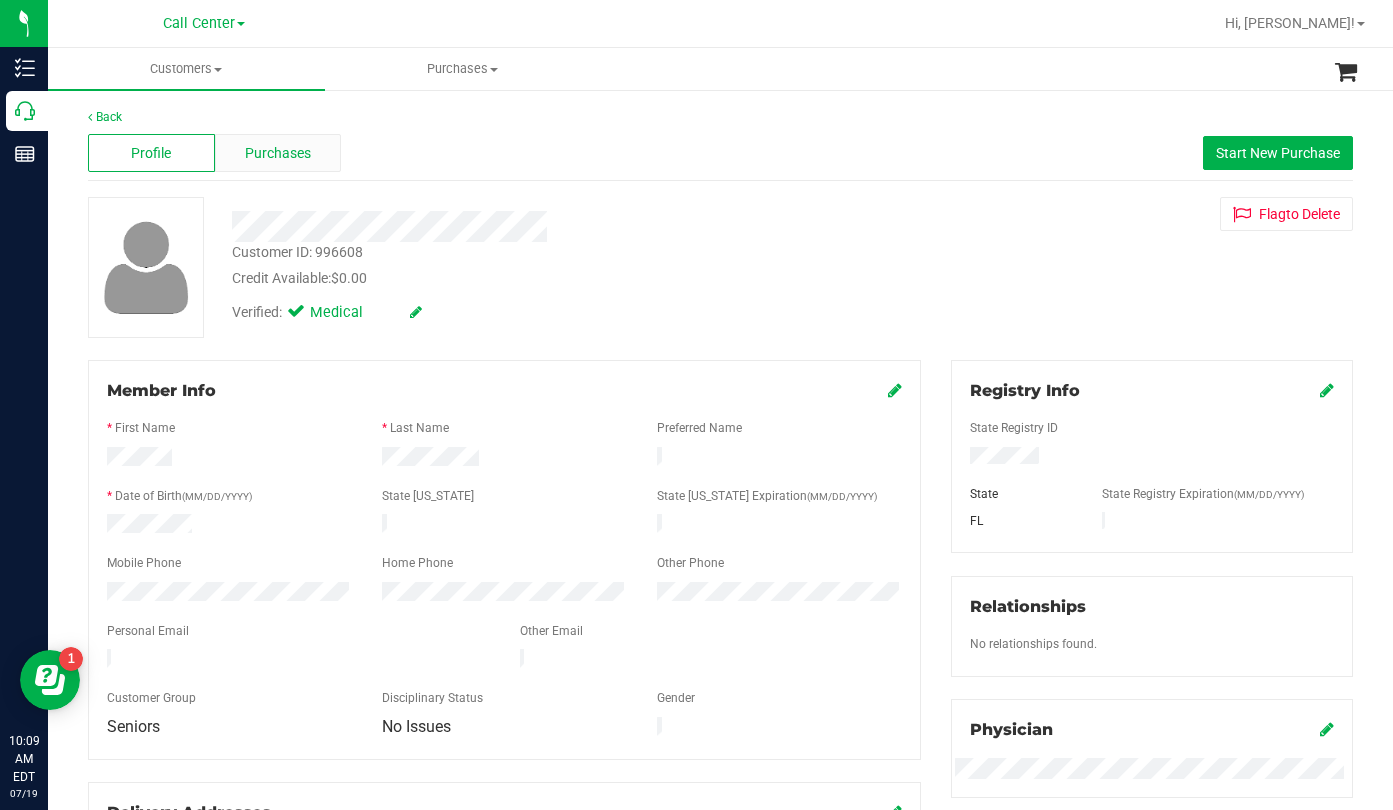click on "Purchases" at bounding box center [278, 153] 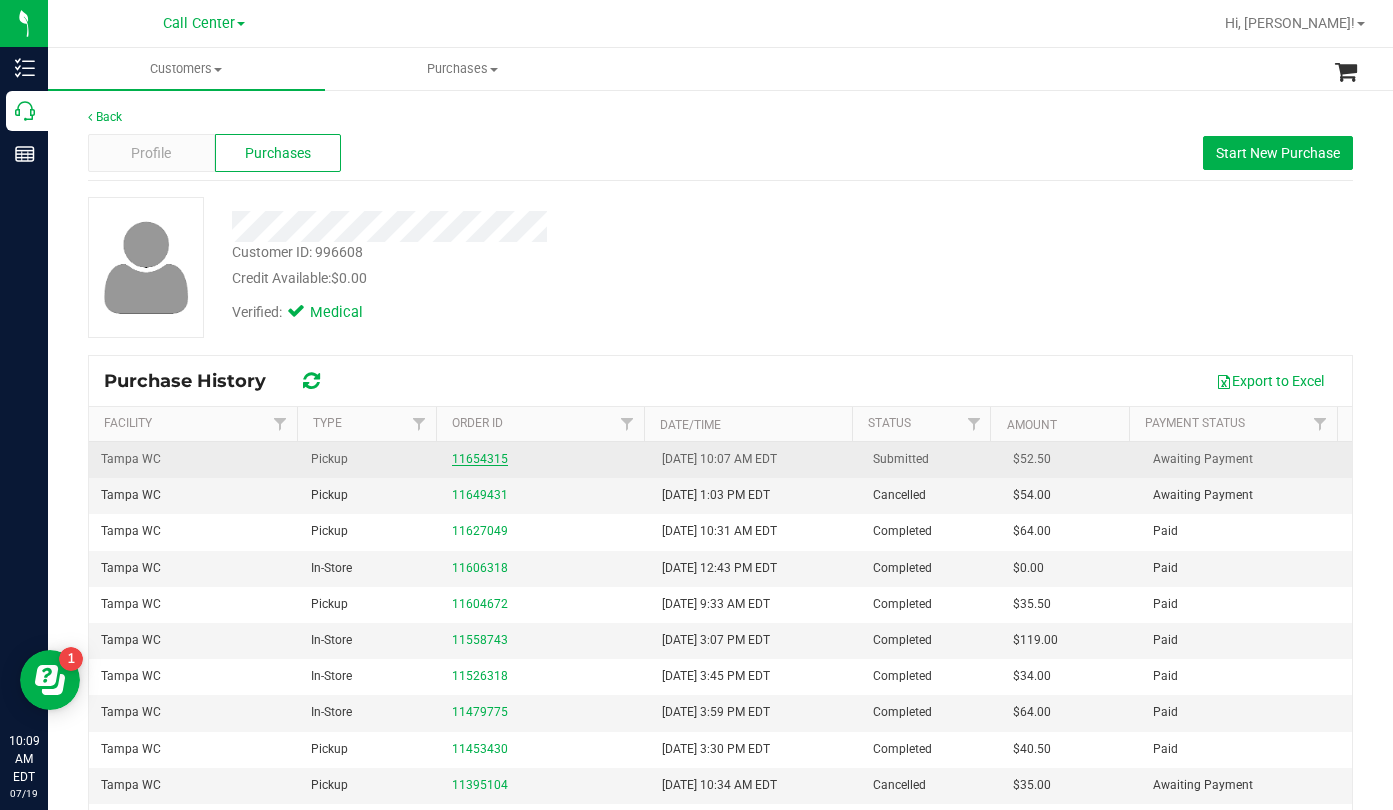 click on "11654315" at bounding box center (480, 459) 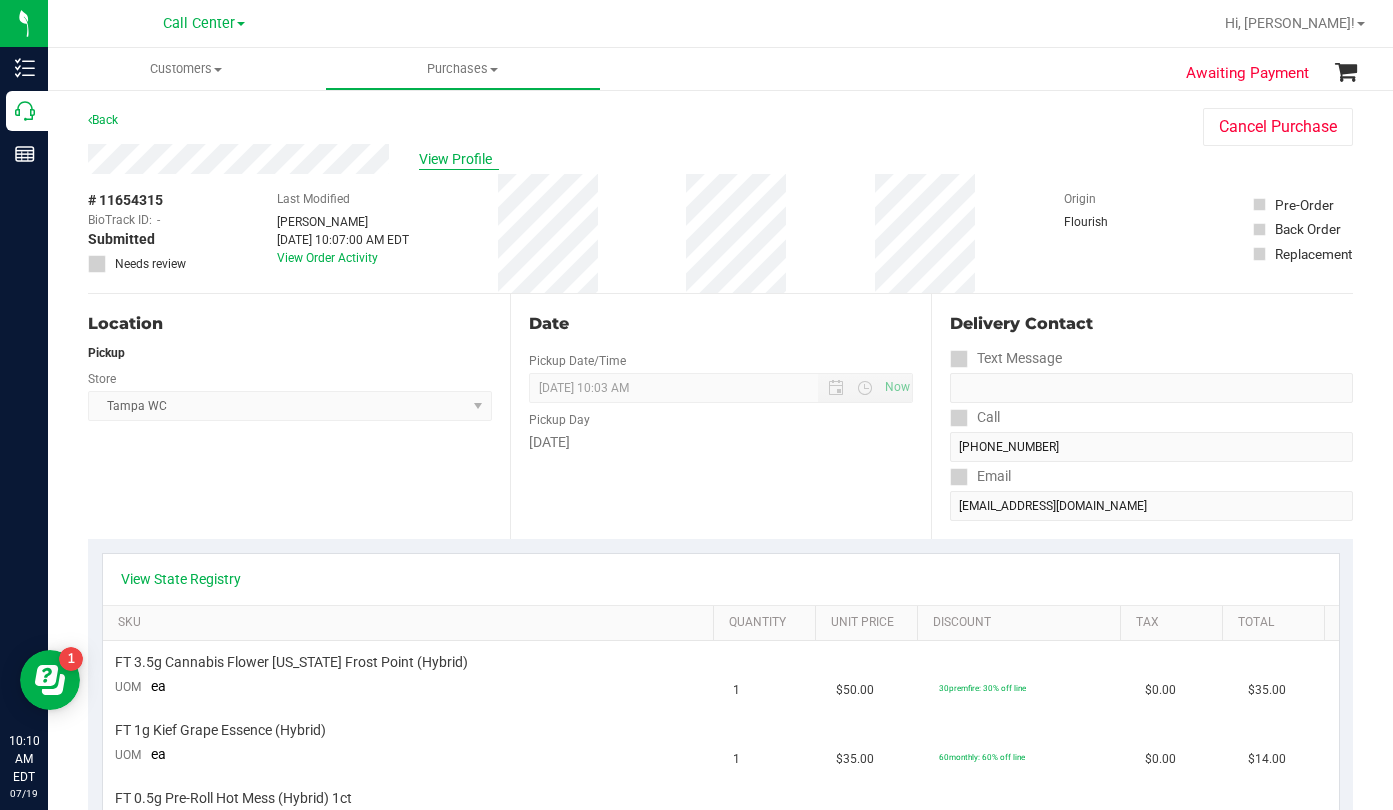 click on "View Profile" at bounding box center (459, 159) 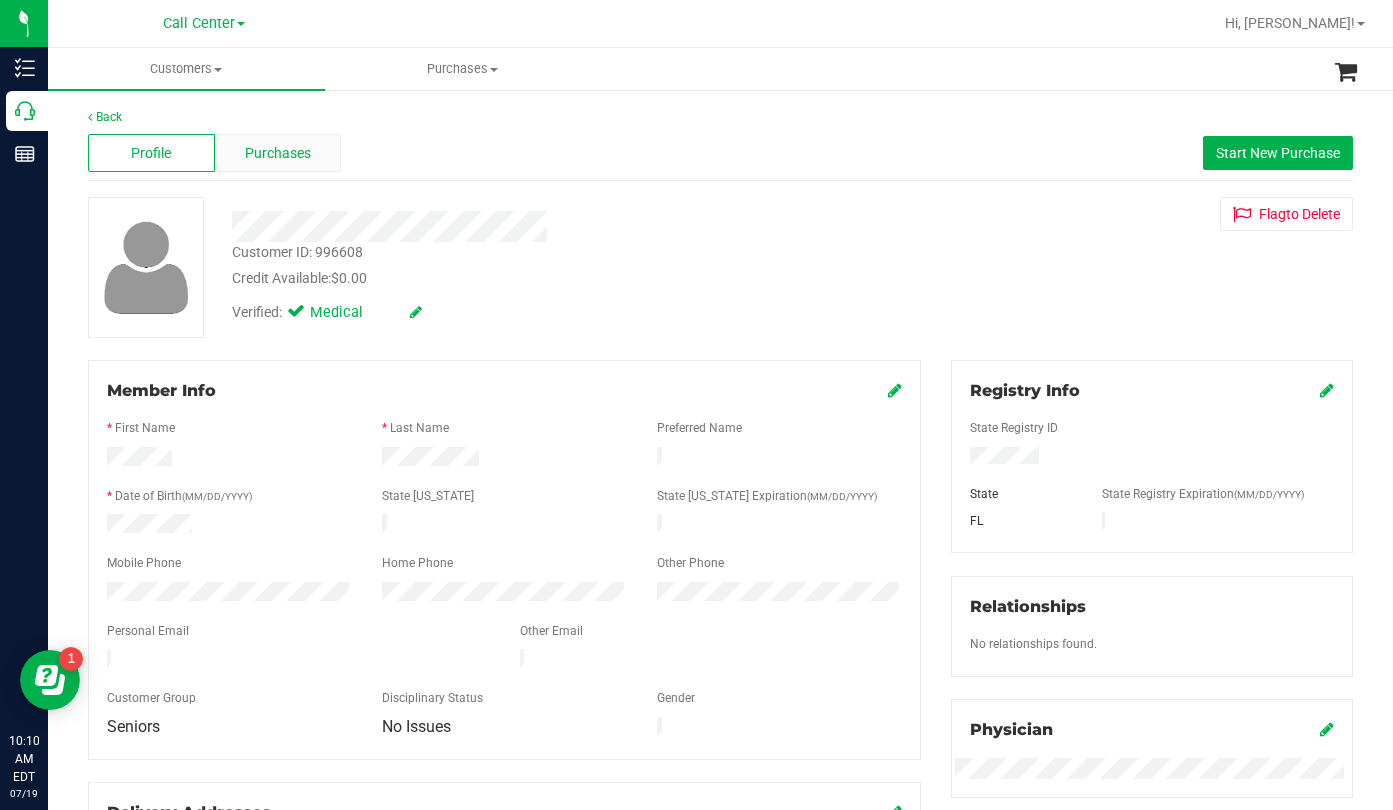 click on "Purchases" at bounding box center (278, 153) 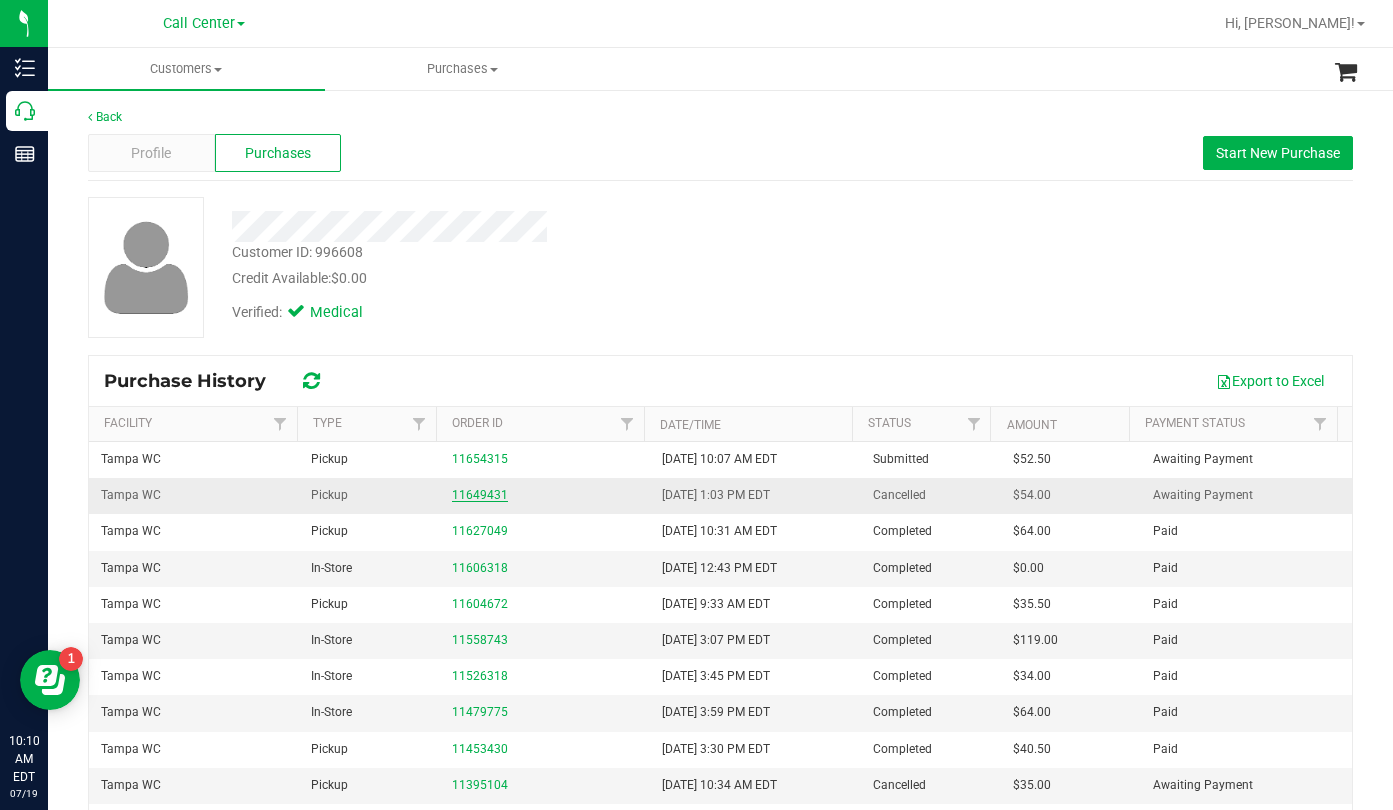 click on "11649431" at bounding box center [480, 495] 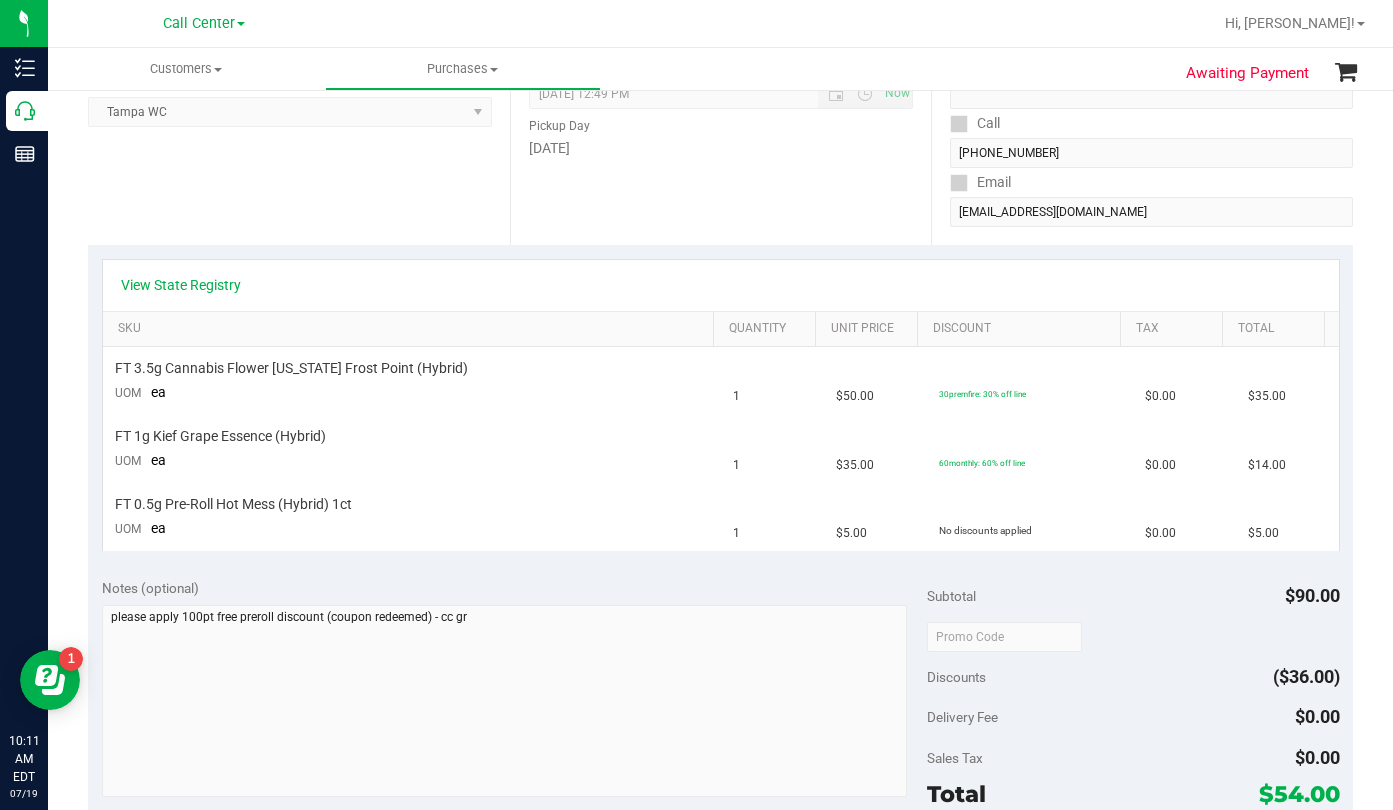scroll, scrollTop: 0, scrollLeft: 0, axis: both 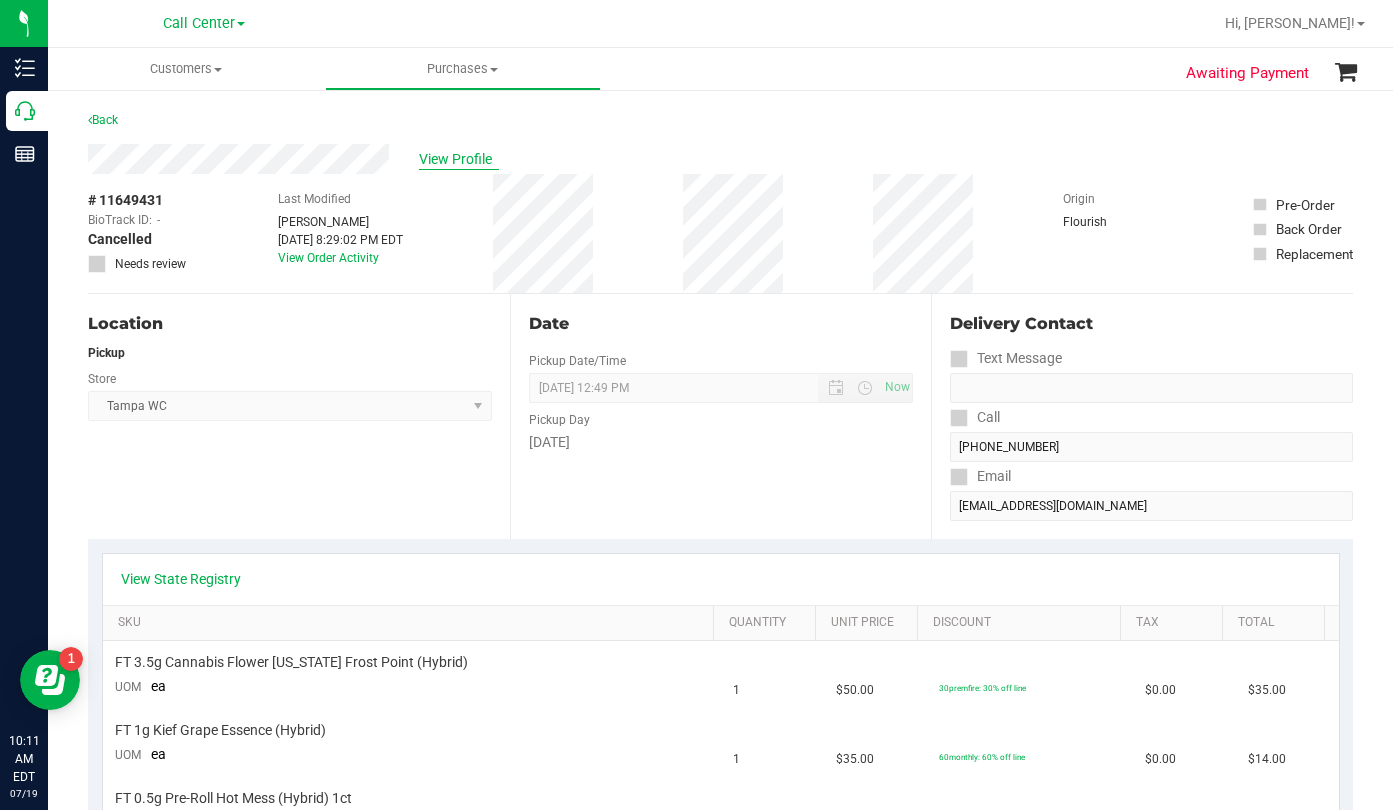 click on "View Profile" at bounding box center [459, 159] 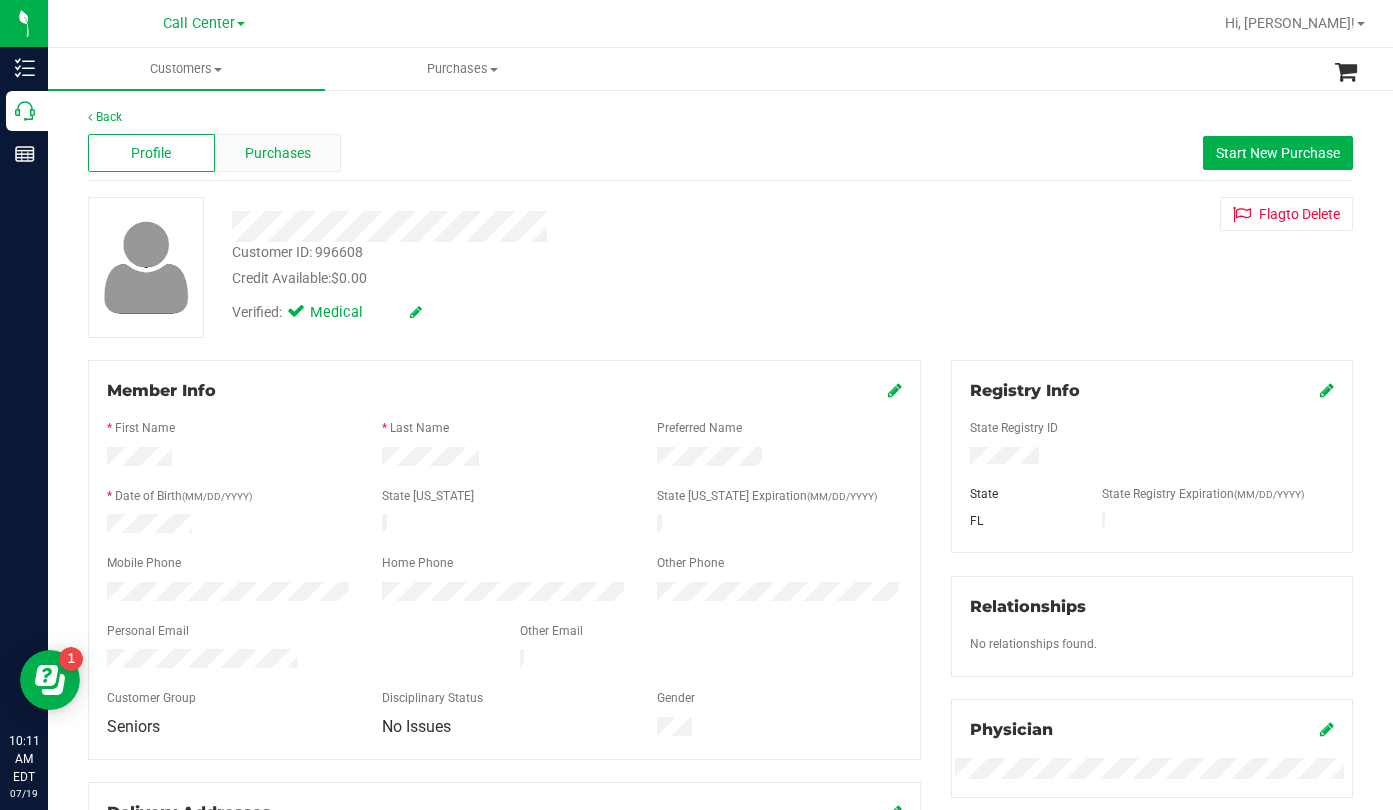 click on "Purchases" at bounding box center [278, 153] 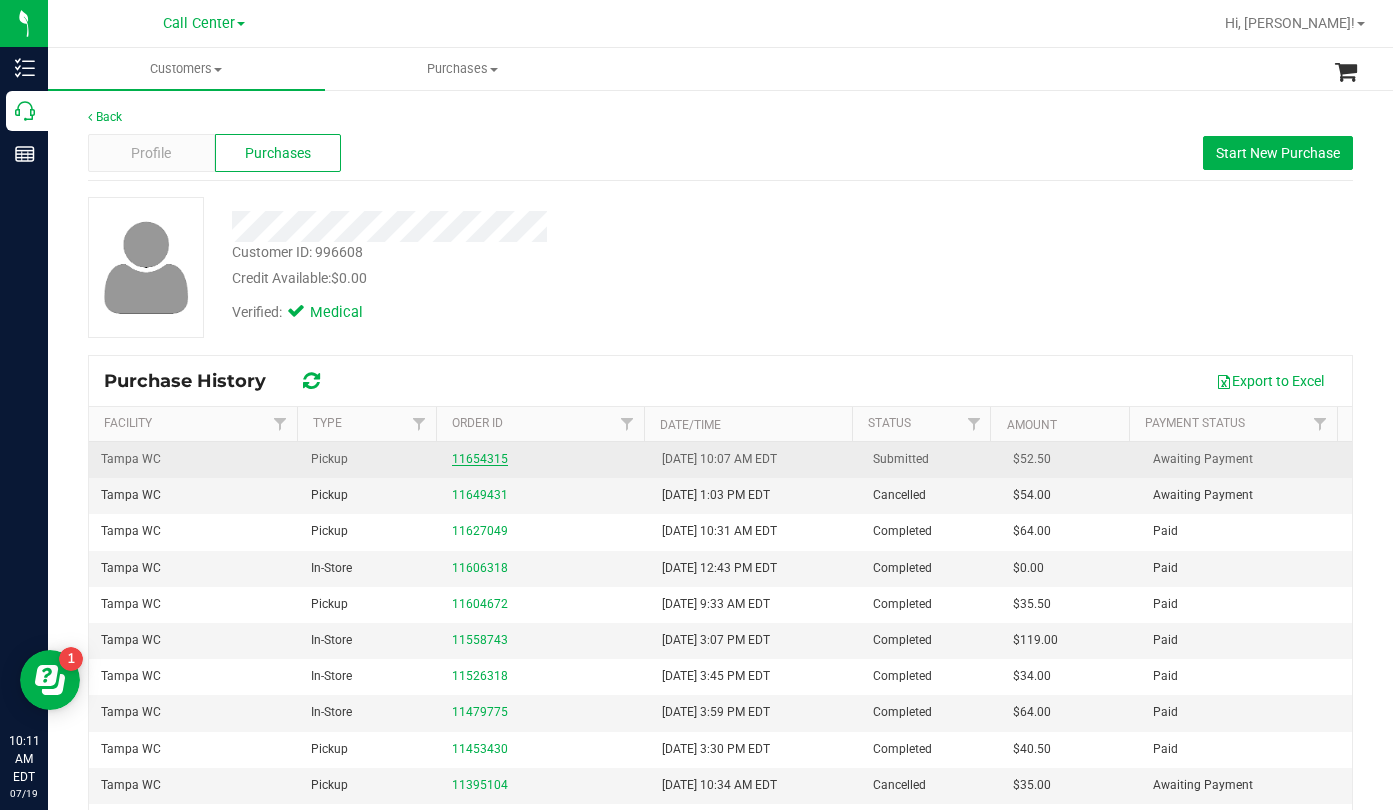 click on "11654315" at bounding box center [480, 459] 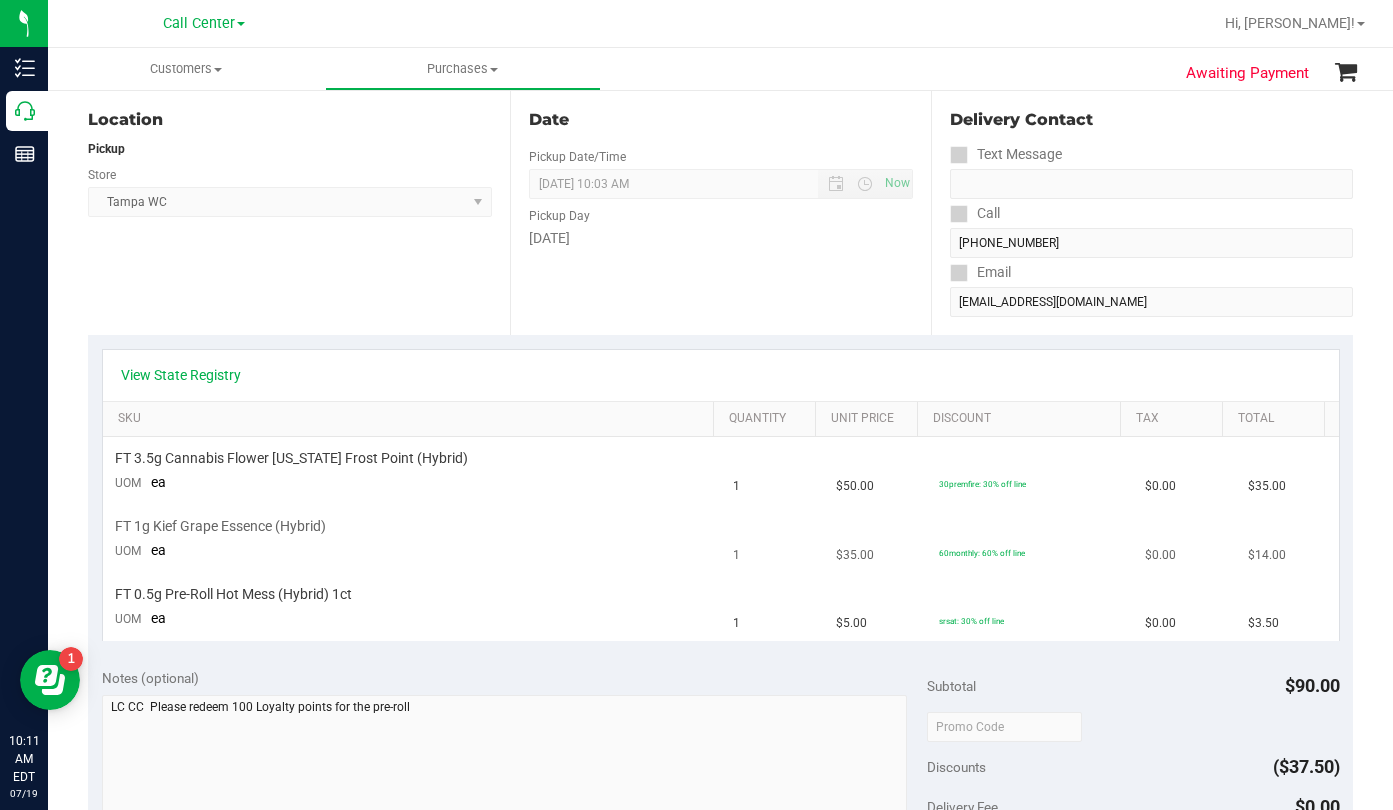 scroll, scrollTop: 0, scrollLeft: 0, axis: both 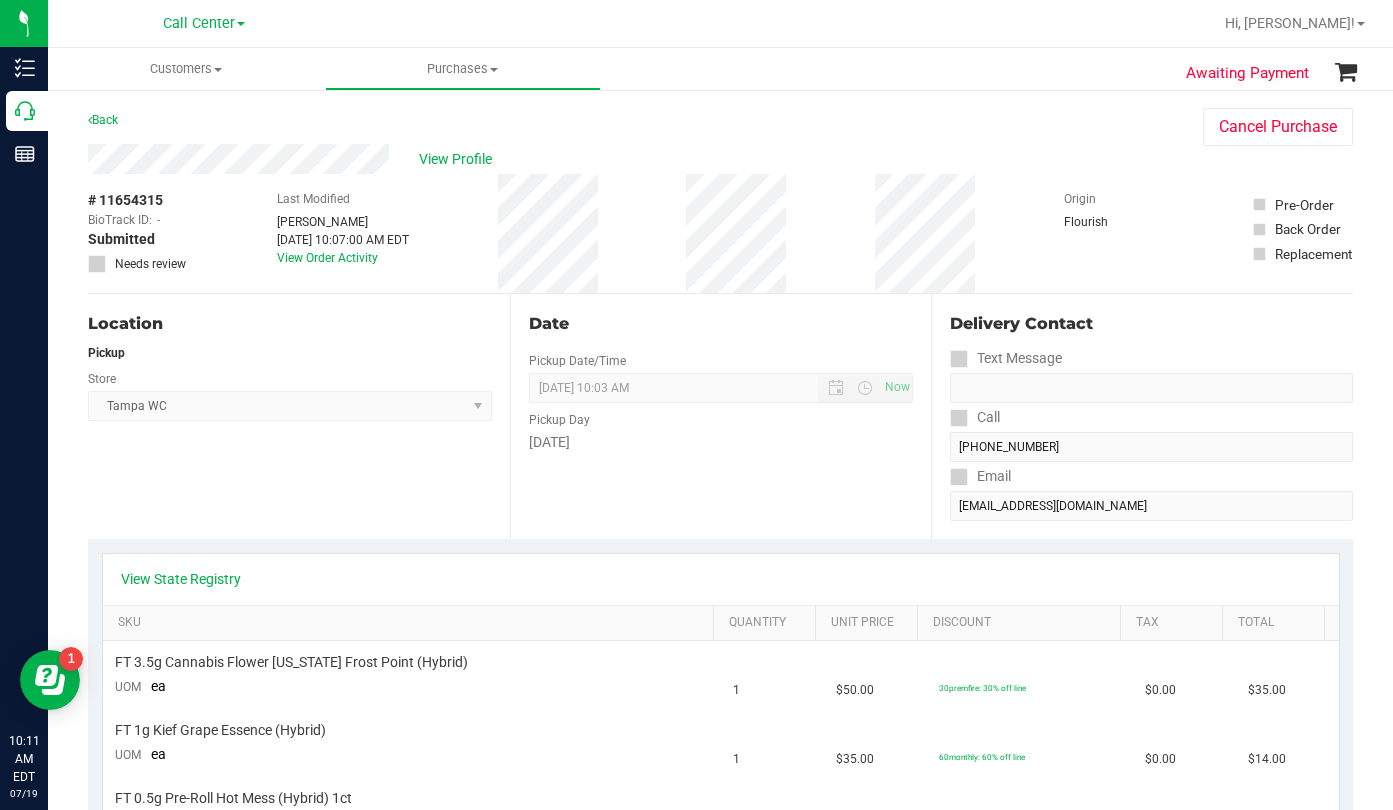 click on "# 11654315
BioTrack ID:
-
Submitted
Needs review
Last Modified
[PERSON_NAME]
[DATE] 10:07:00 AM EDT
View Order Activity
Origin
Flourish
Pre-Order" at bounding box center [720, 233] 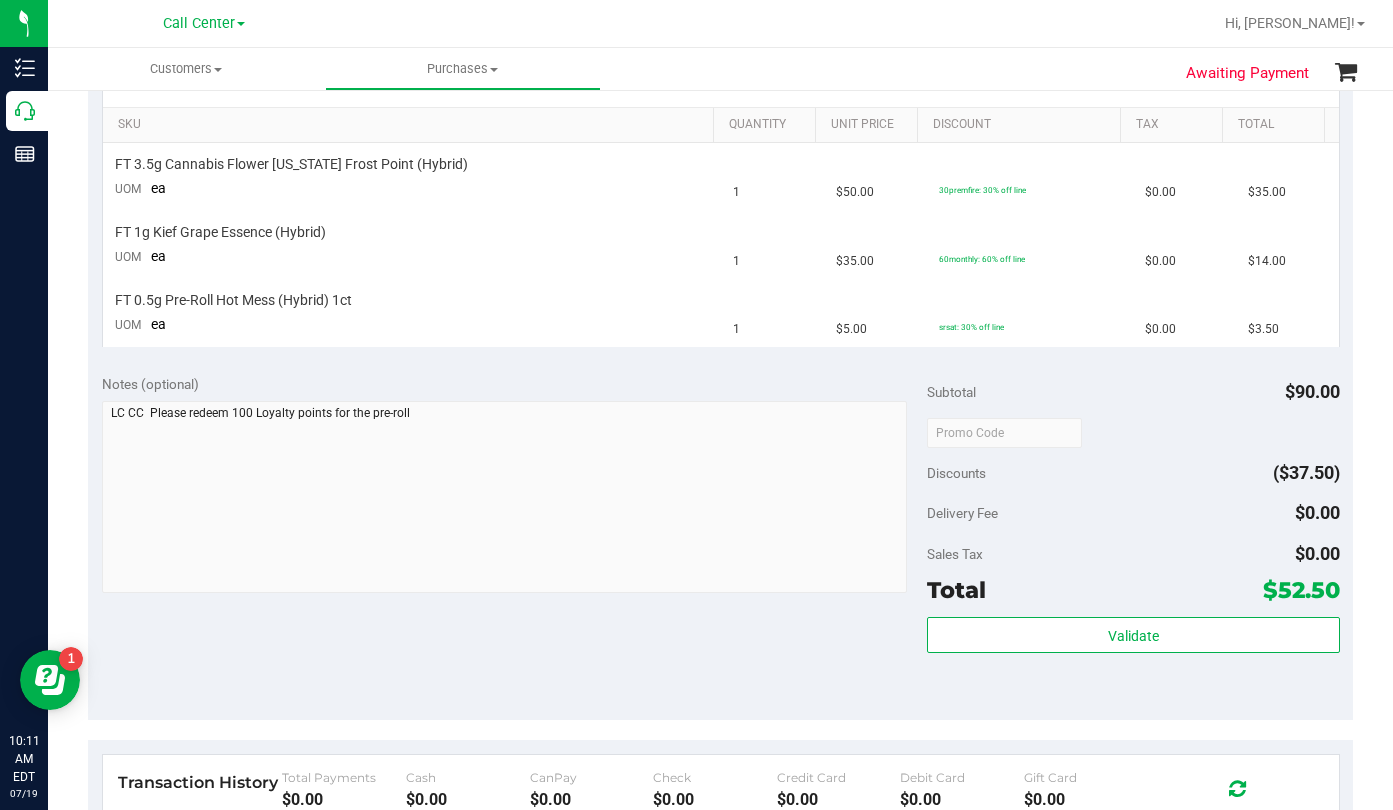 scroll, scrollTop: 500, scrollLeft: 0, axis: vertical 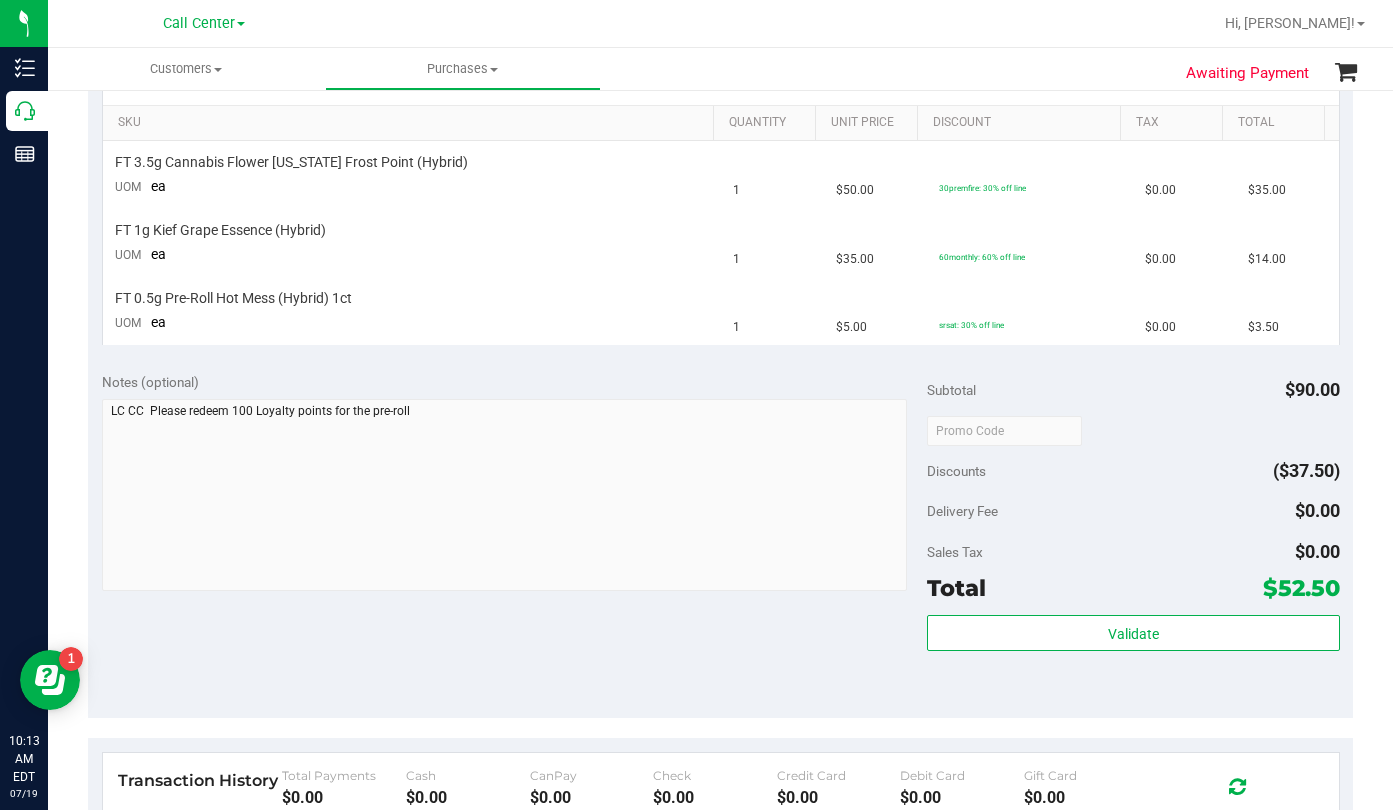 click at bounding box center [1133, 430] 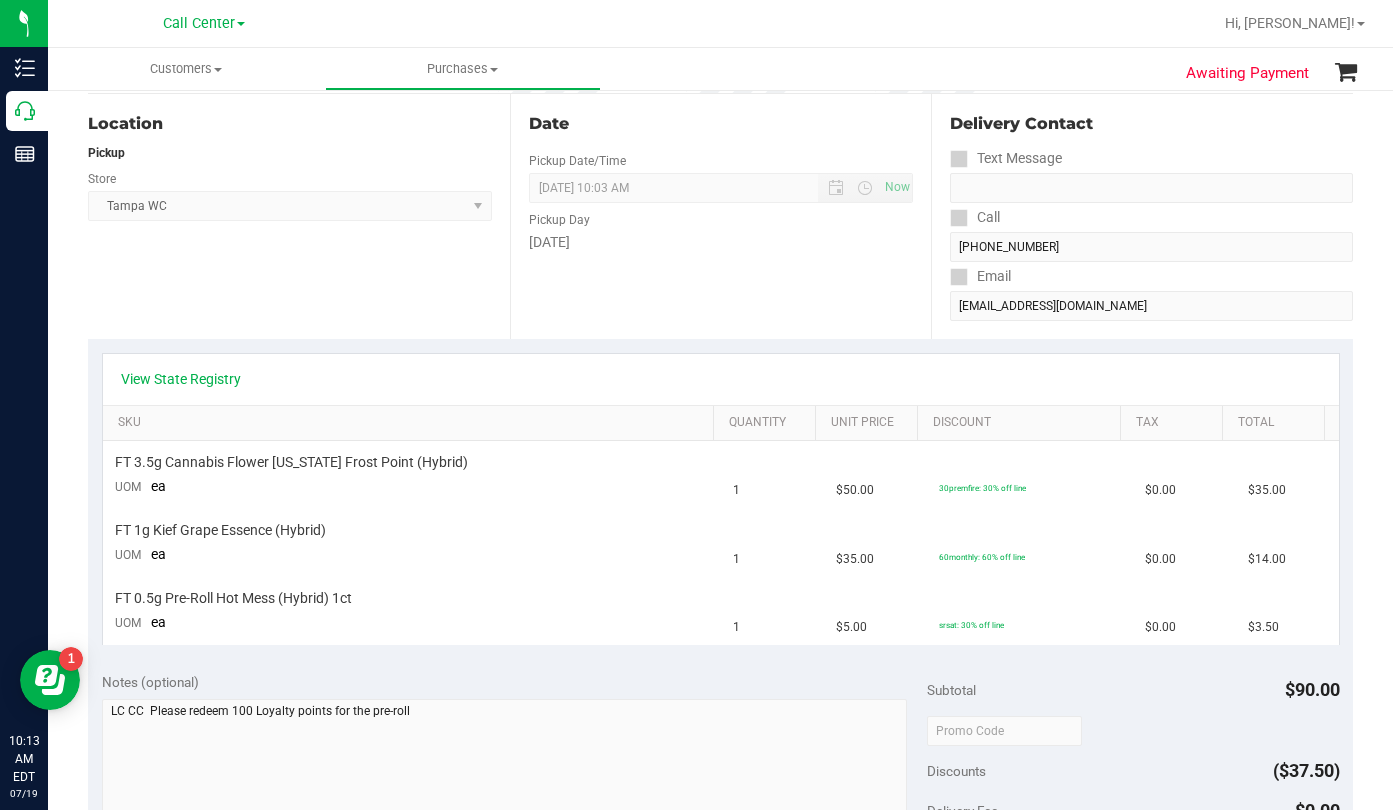 scroll, scrollTop: 0, scrollLeft: 0, axis: both 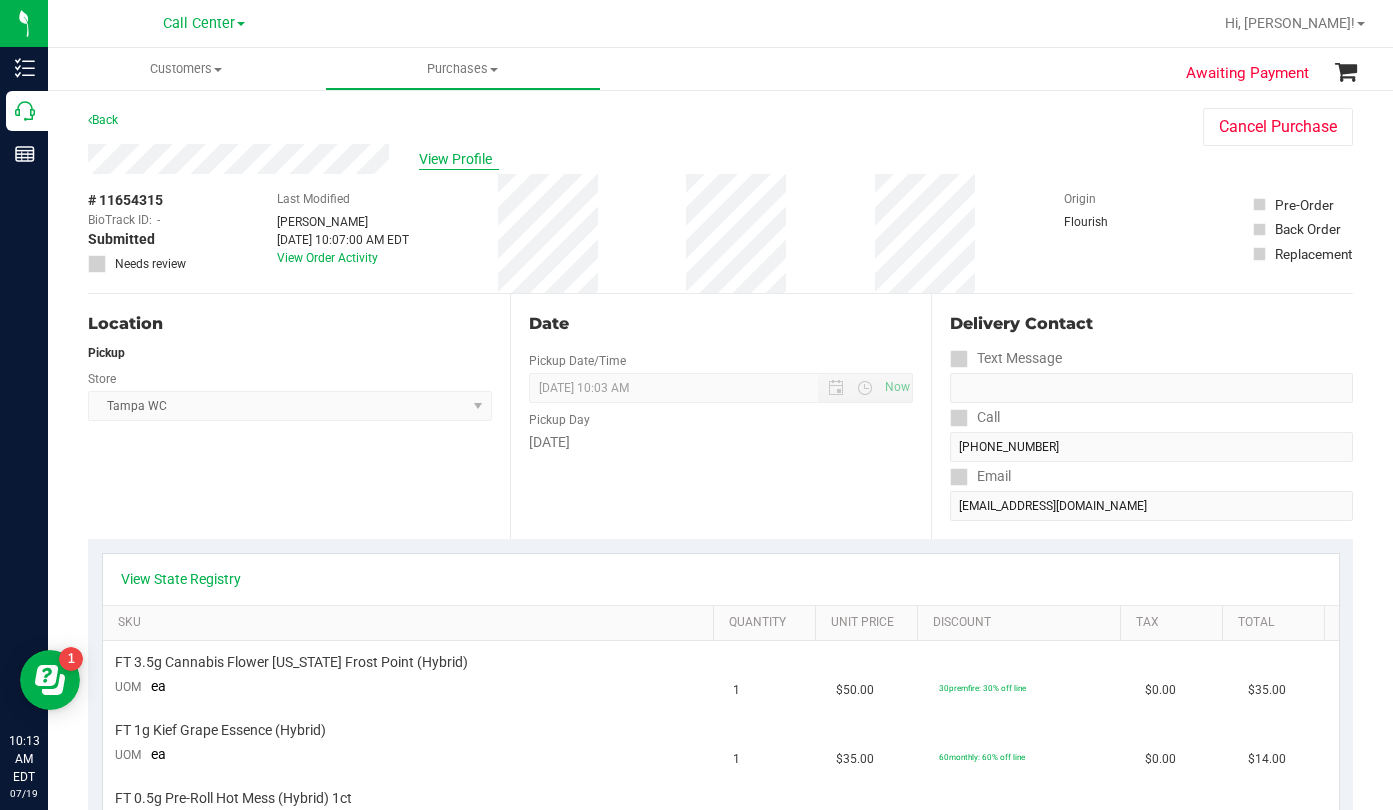 click on "View Profile" at bounding box center (459, 159) 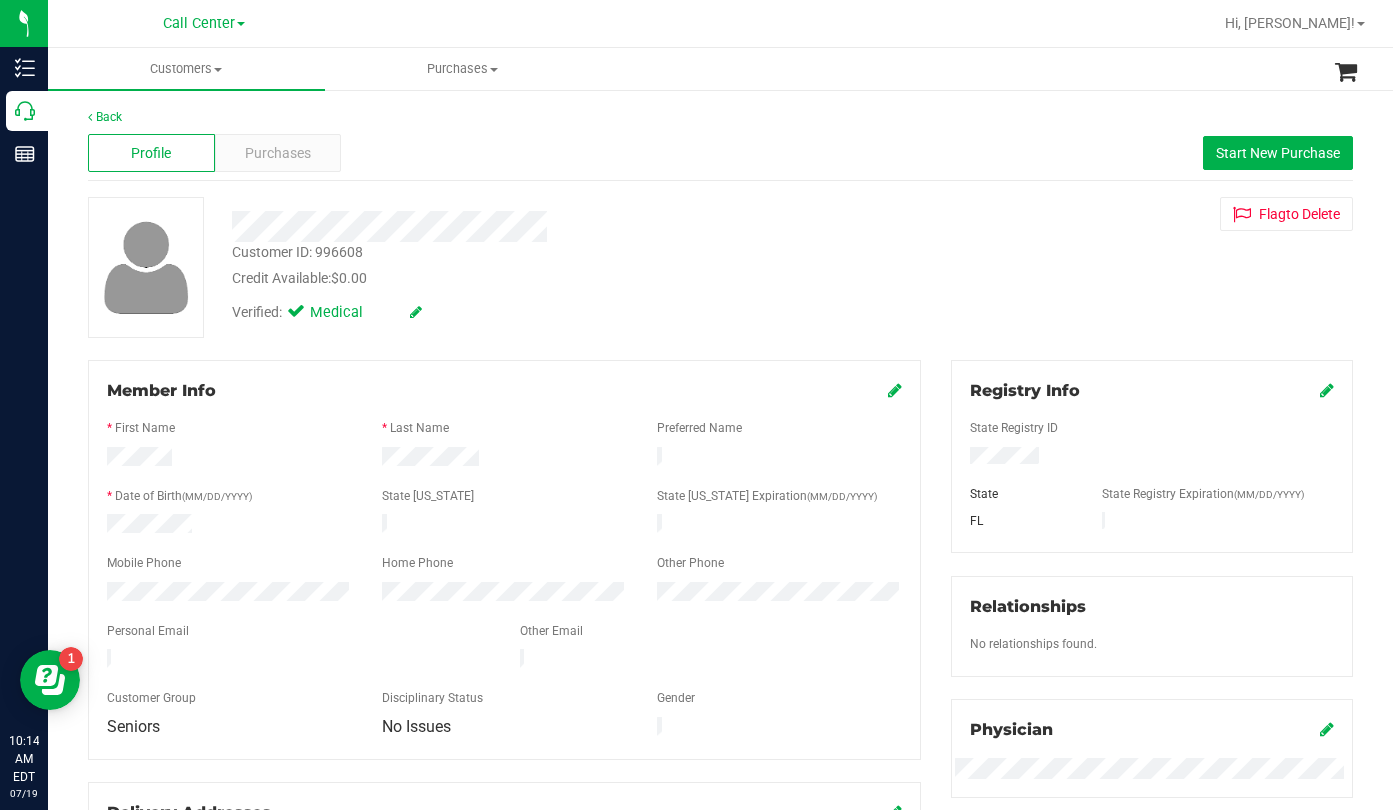 click on "Customer ID: 996608" at bounding box center [297, 252] 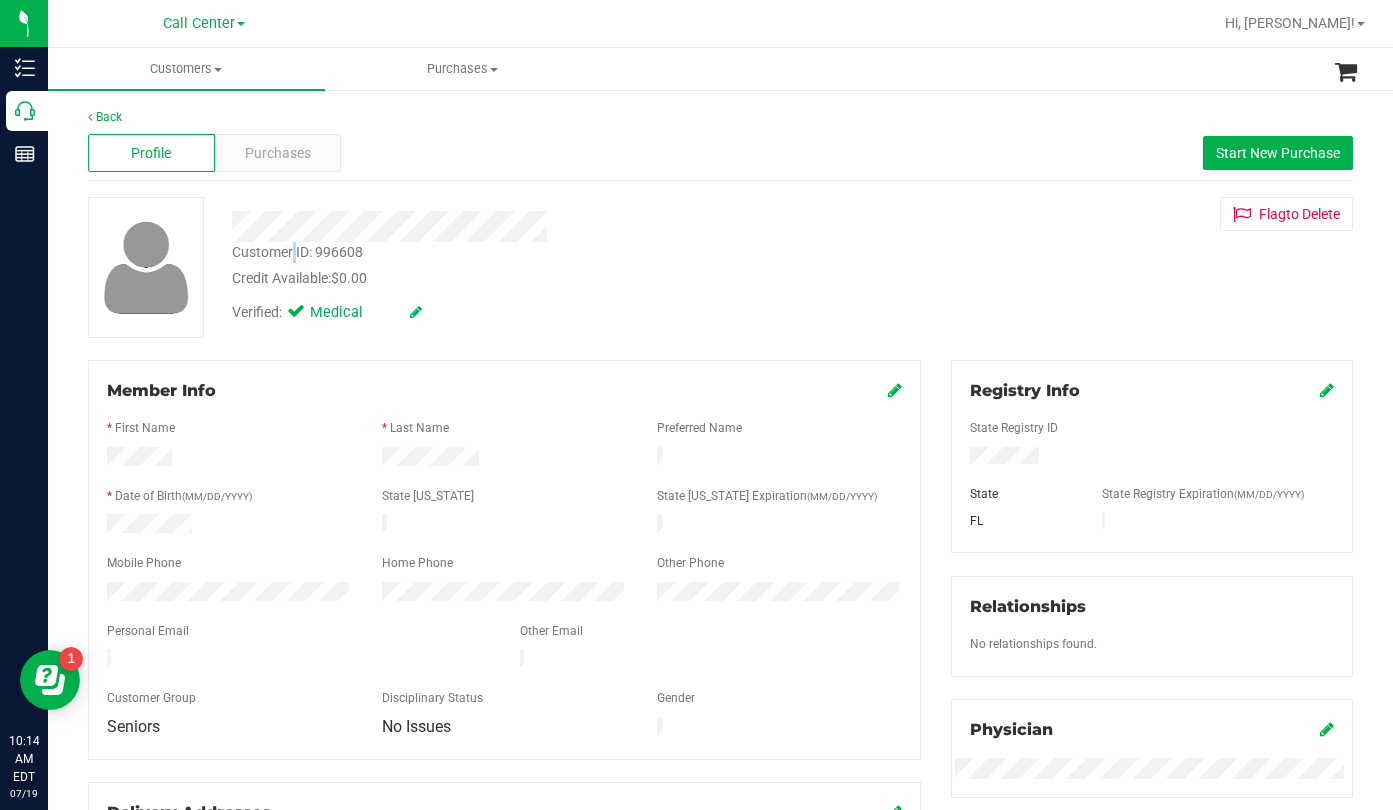 click on "Customer ID: 996608" at bounding box center (297, 252) 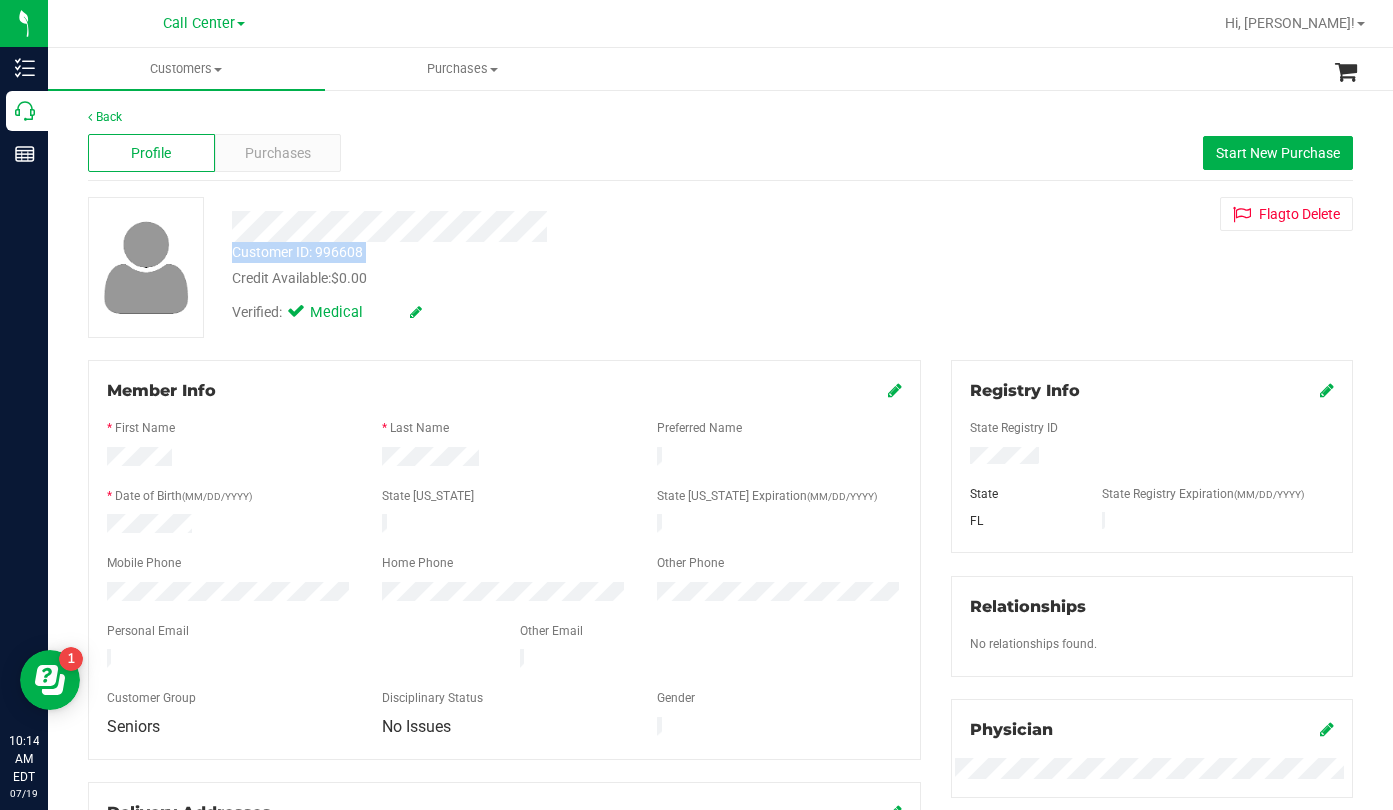 click on "Customer ID: 996608" at bounding box center (297, 252) 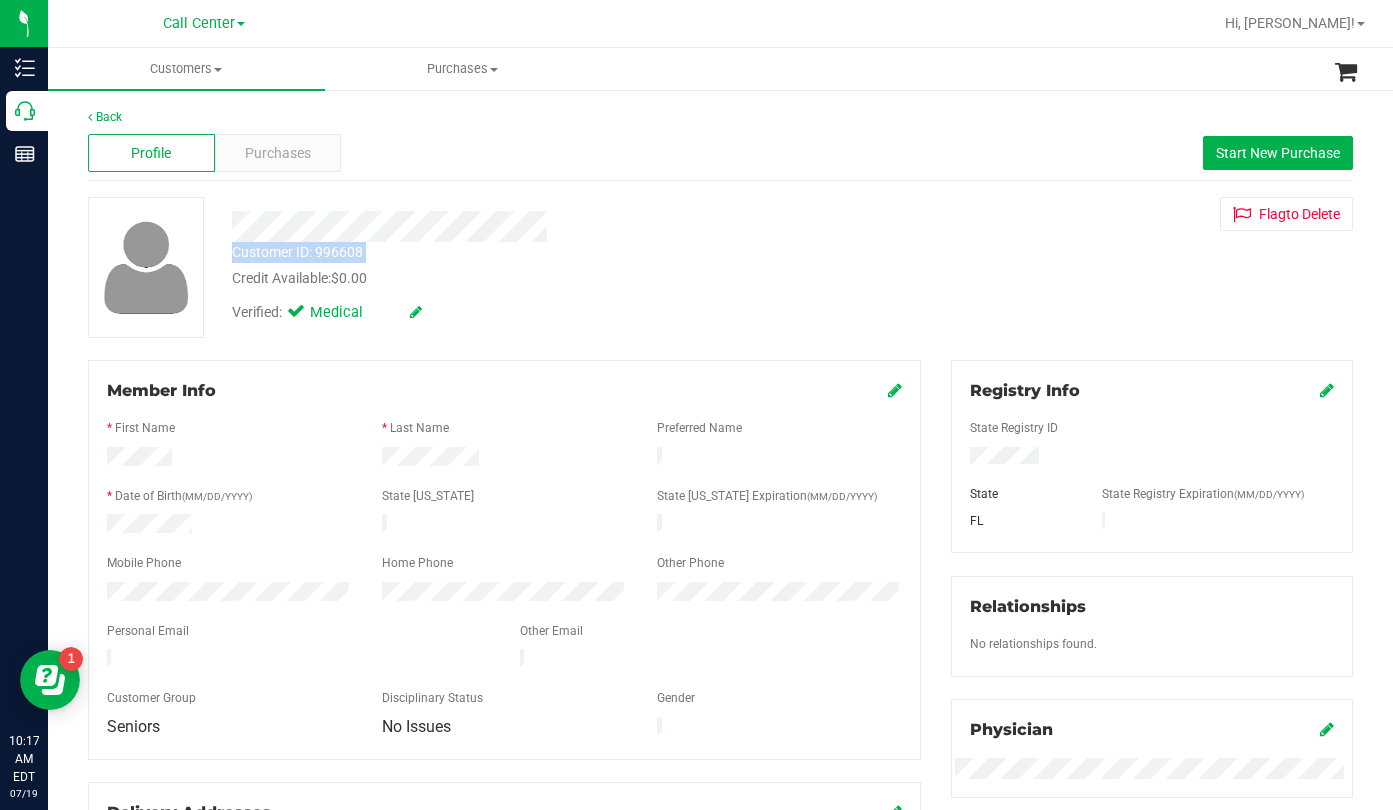 click on "Customer ID: 996608
Credit Available:
$0.00
Verified:
Medical
Flag  to [GEOGRAPHIC_DATA]" at bounding box center [720, 267] 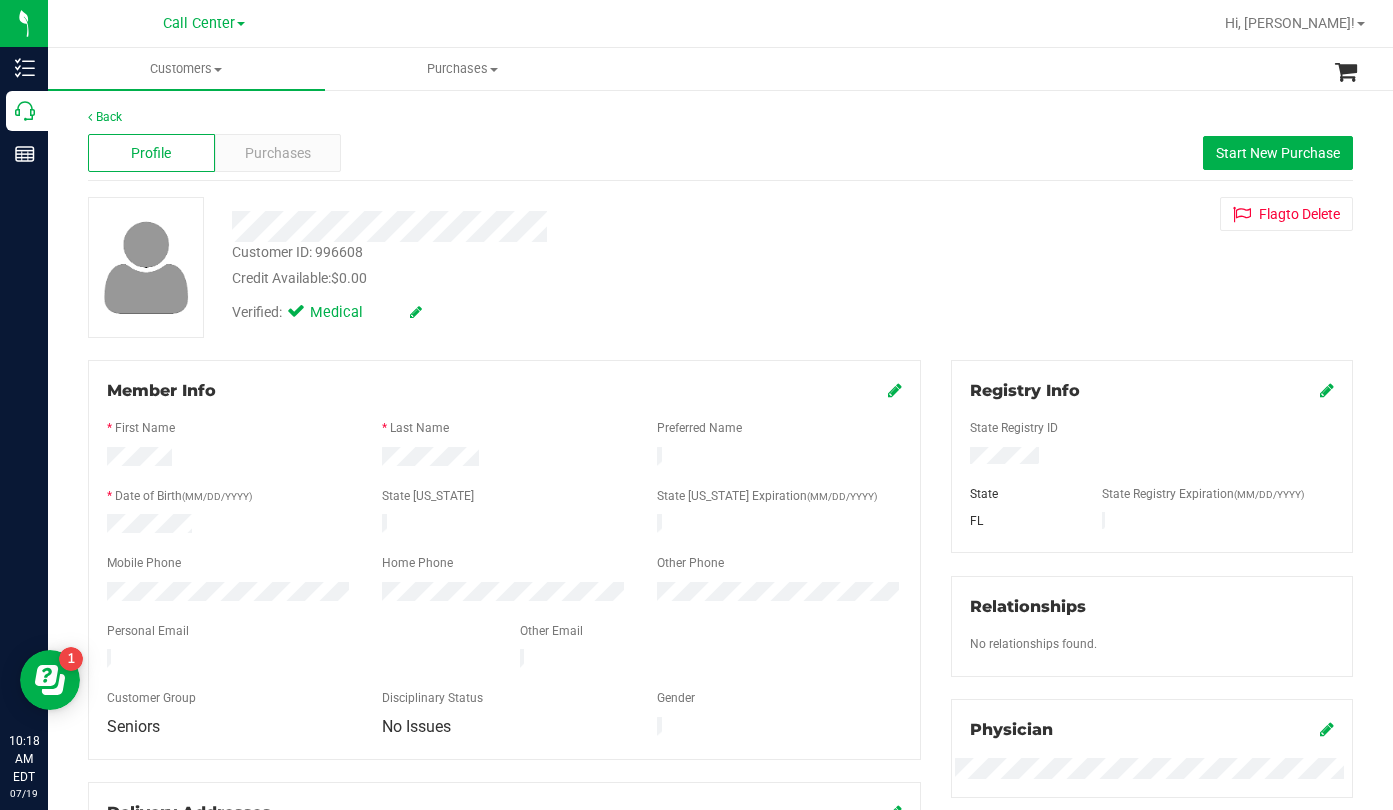click on "Customer ID: 996608
Credit Available:
$0.00
Verified:
Medical
Flag  to [GEOGRAPHIC_DATA]" at bounding box center [720, 267] 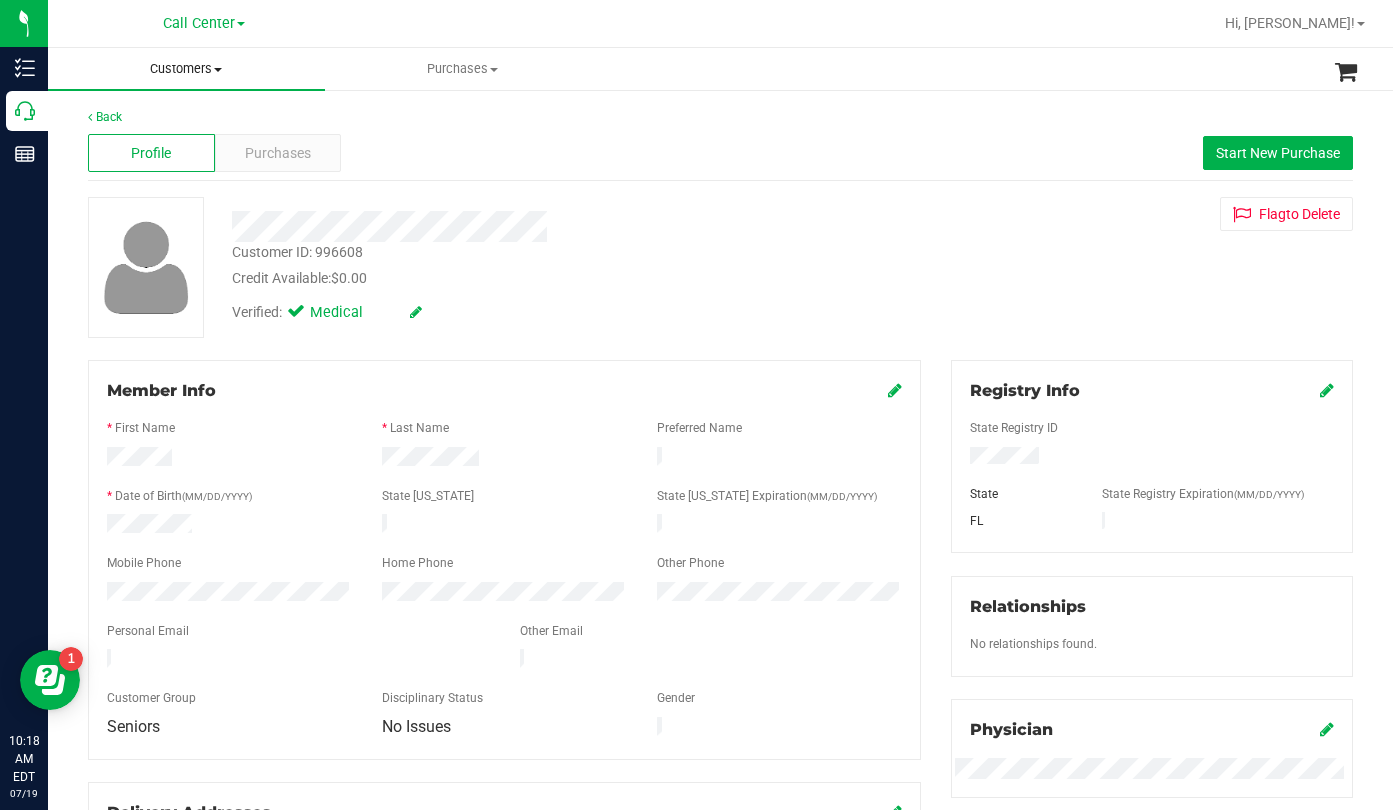click on "Customers" at bounding box center [186, 69] 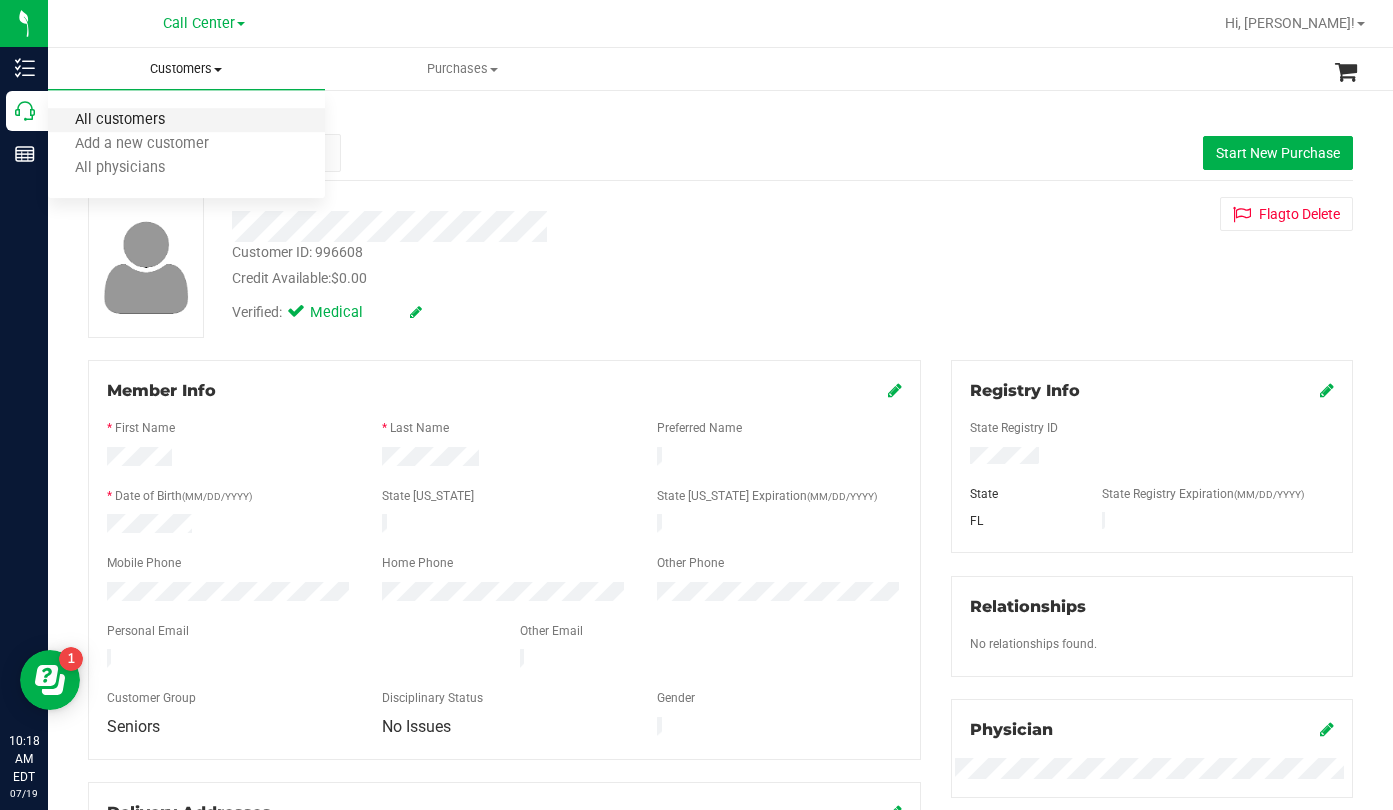 click on "All customers" at bounding box center [120, 120] 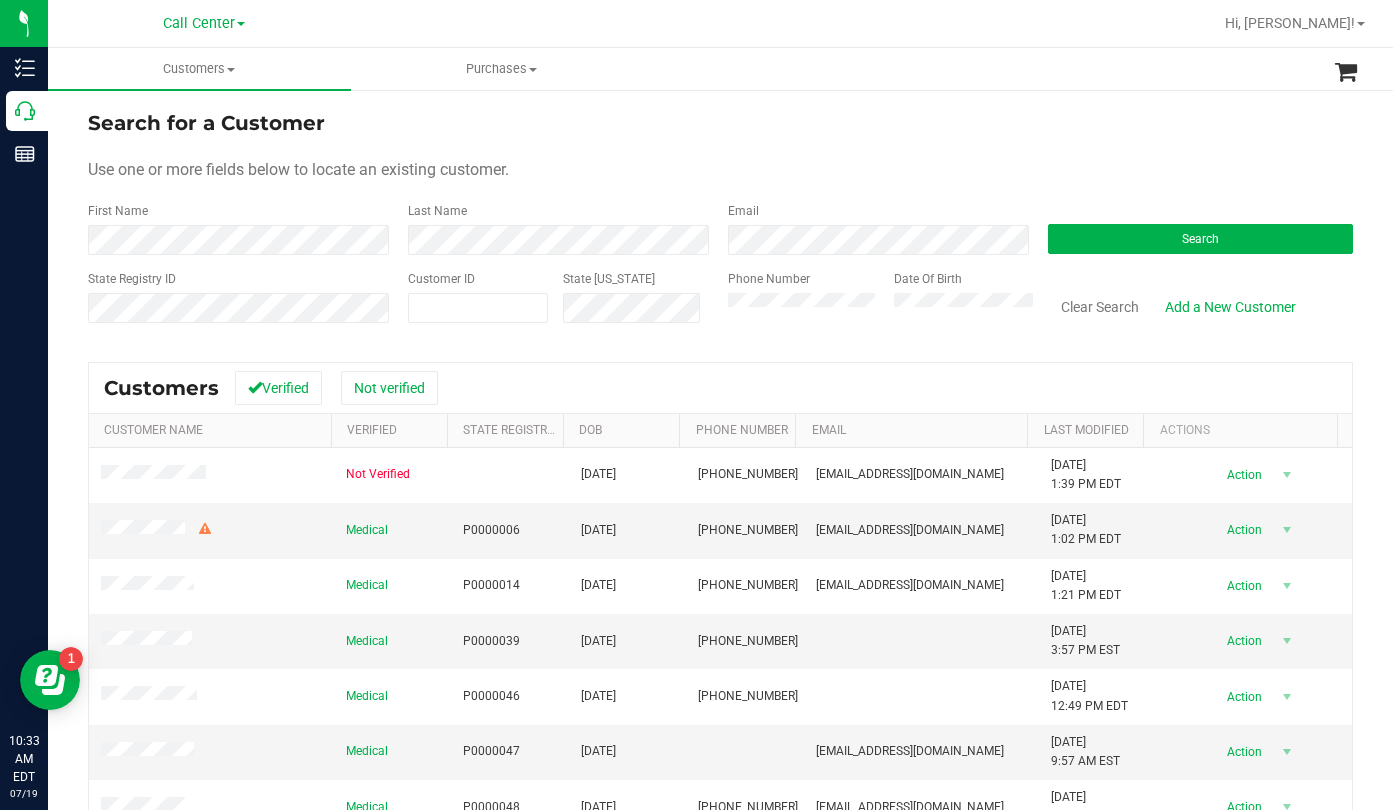 click on "Customers
Verified
Not verified" at bounding box center (720, 388) 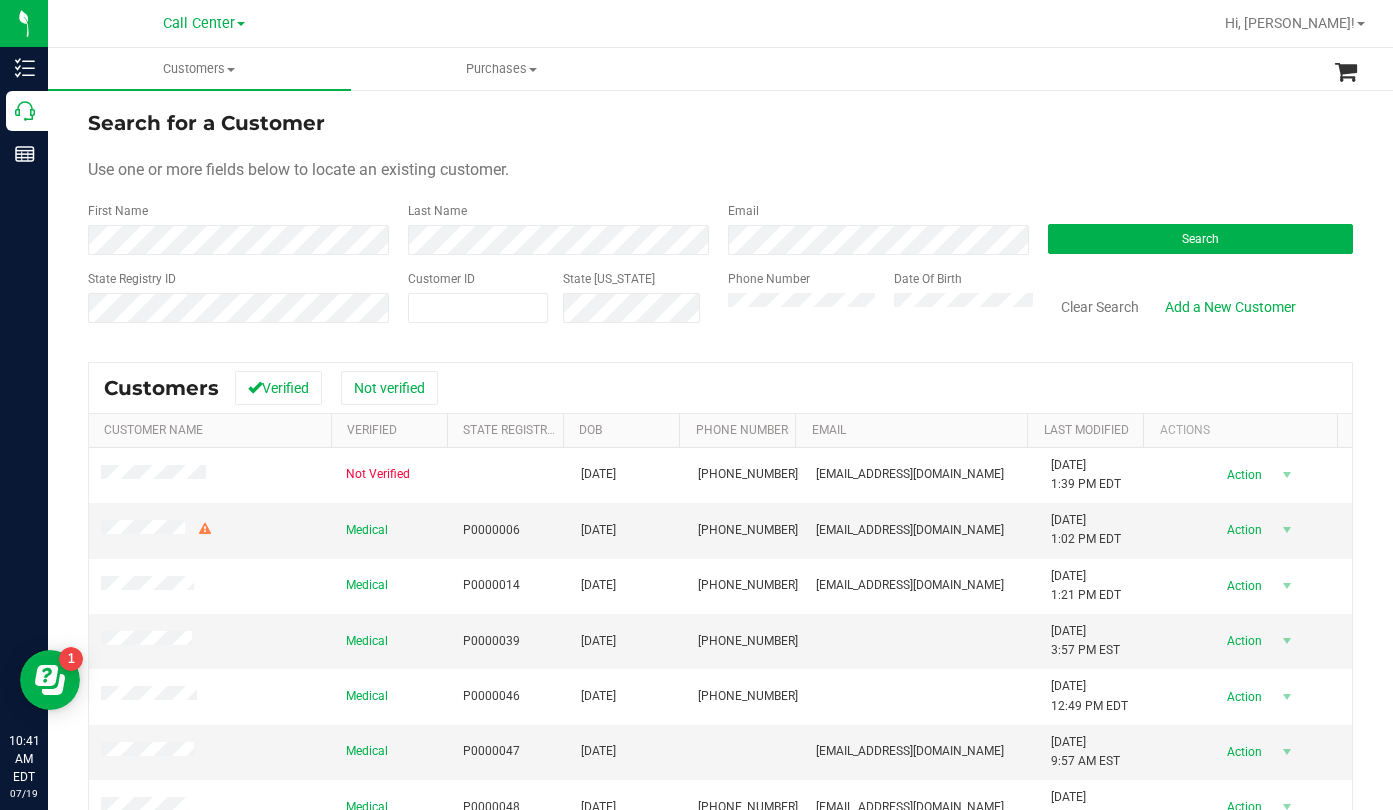 drag, startPoint x: 1011, startPoint y: 126, endPoint x: 976, endPoint y: 139, distance: 37.336308 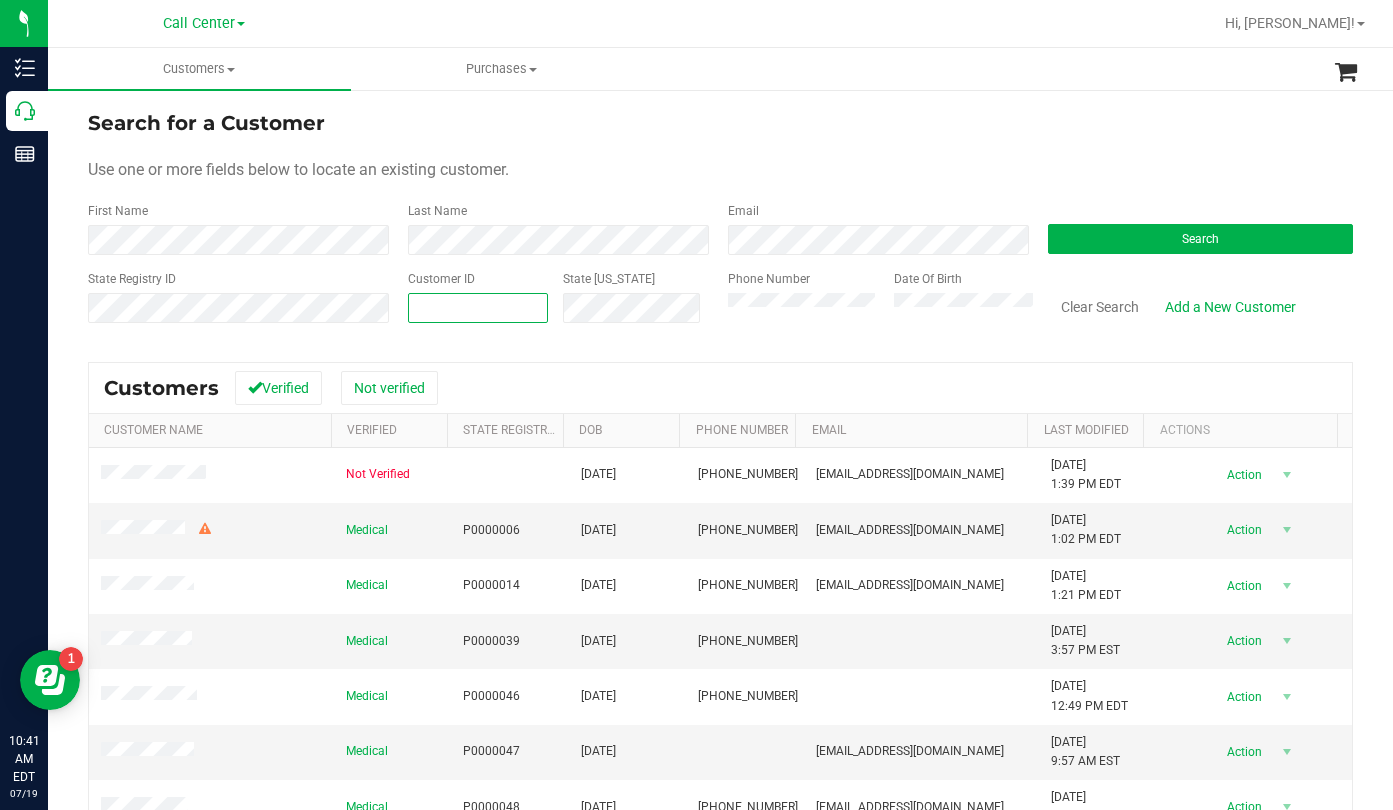 click at bounding box center (478, 308) 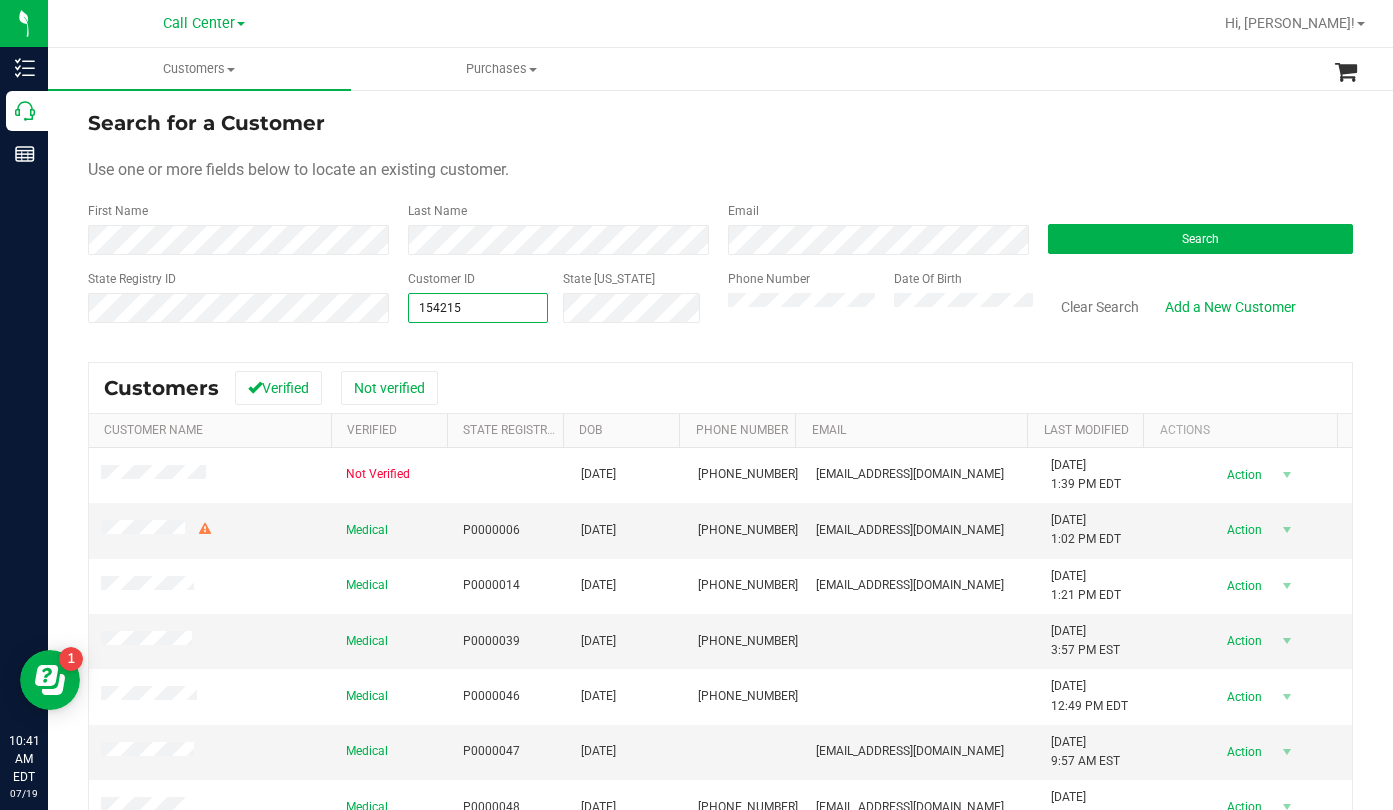 type on "1542157" 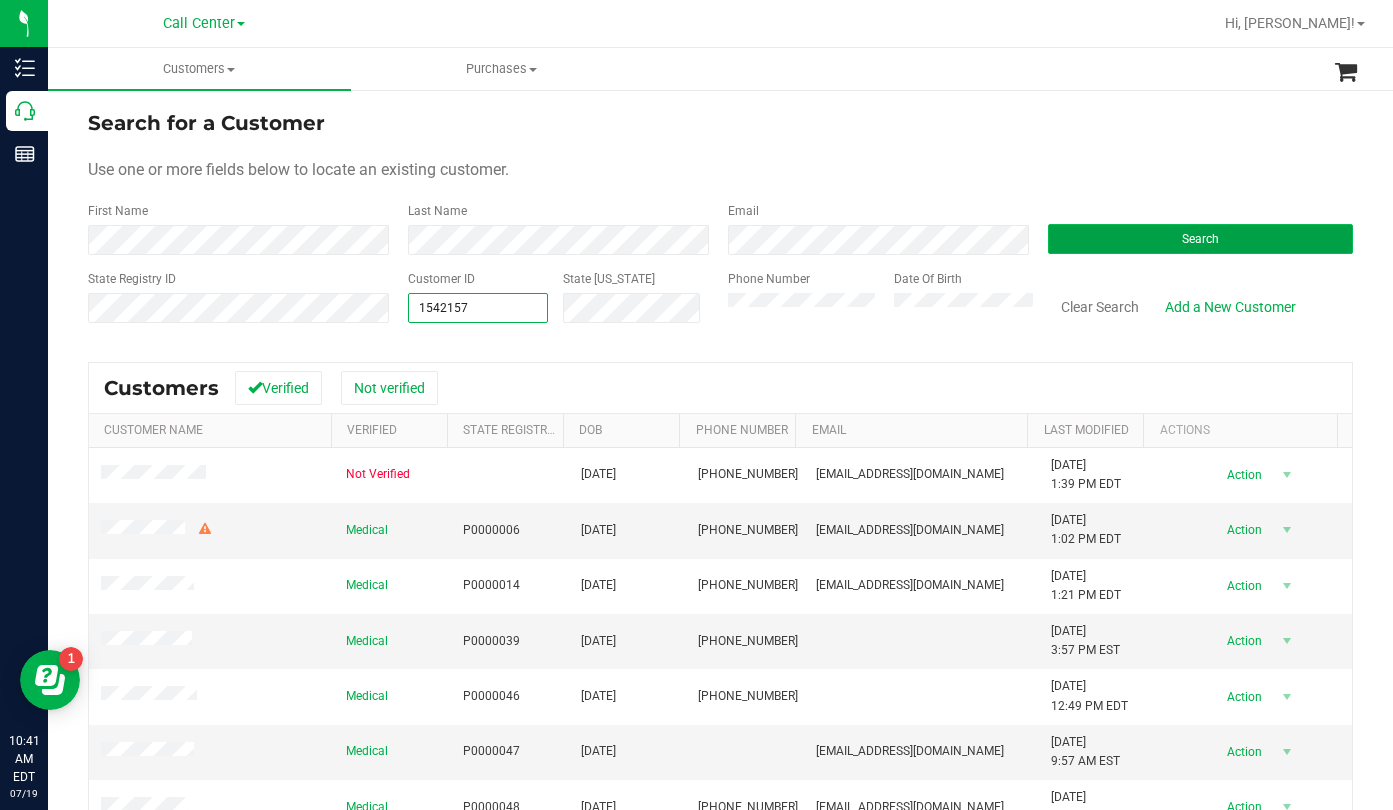 type on "1542157" 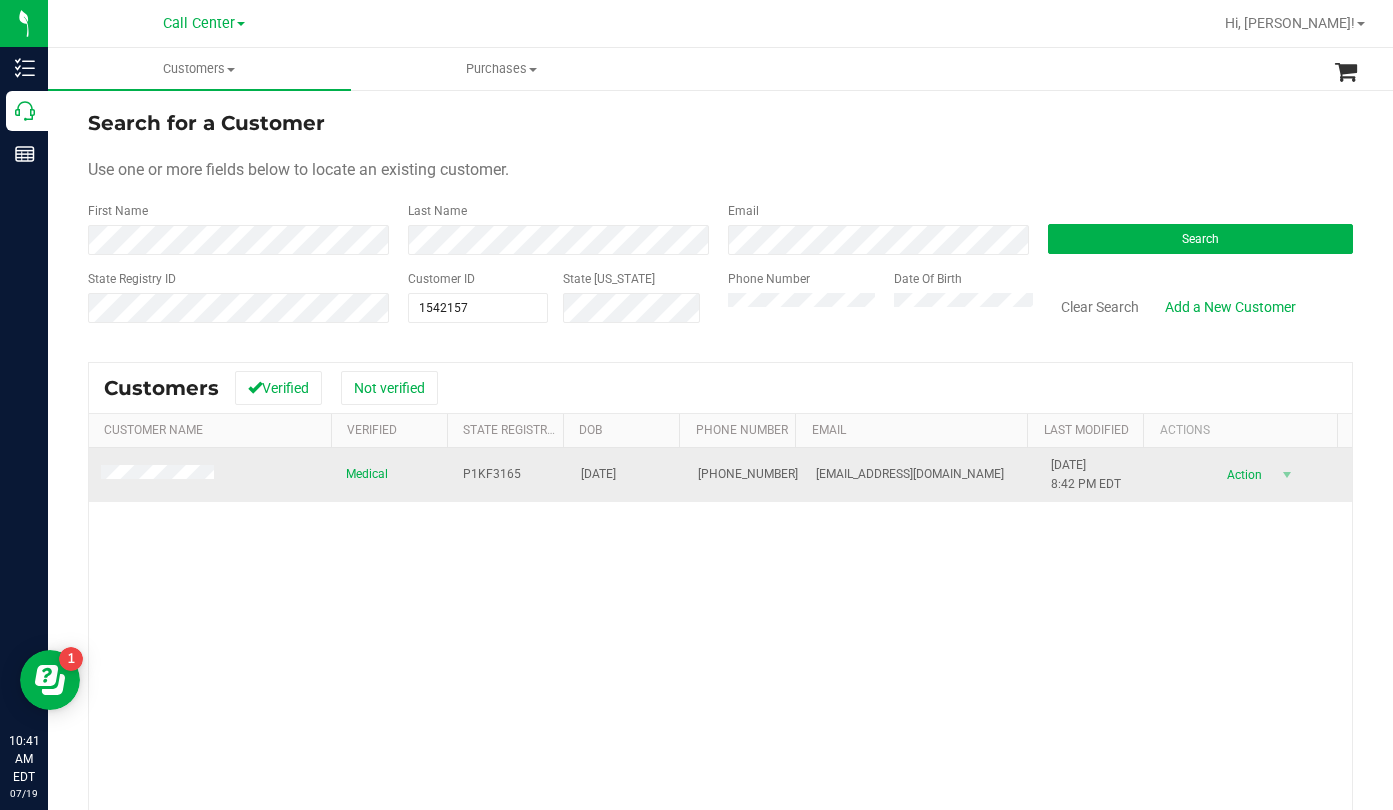 click at bounding box center [160, 475] 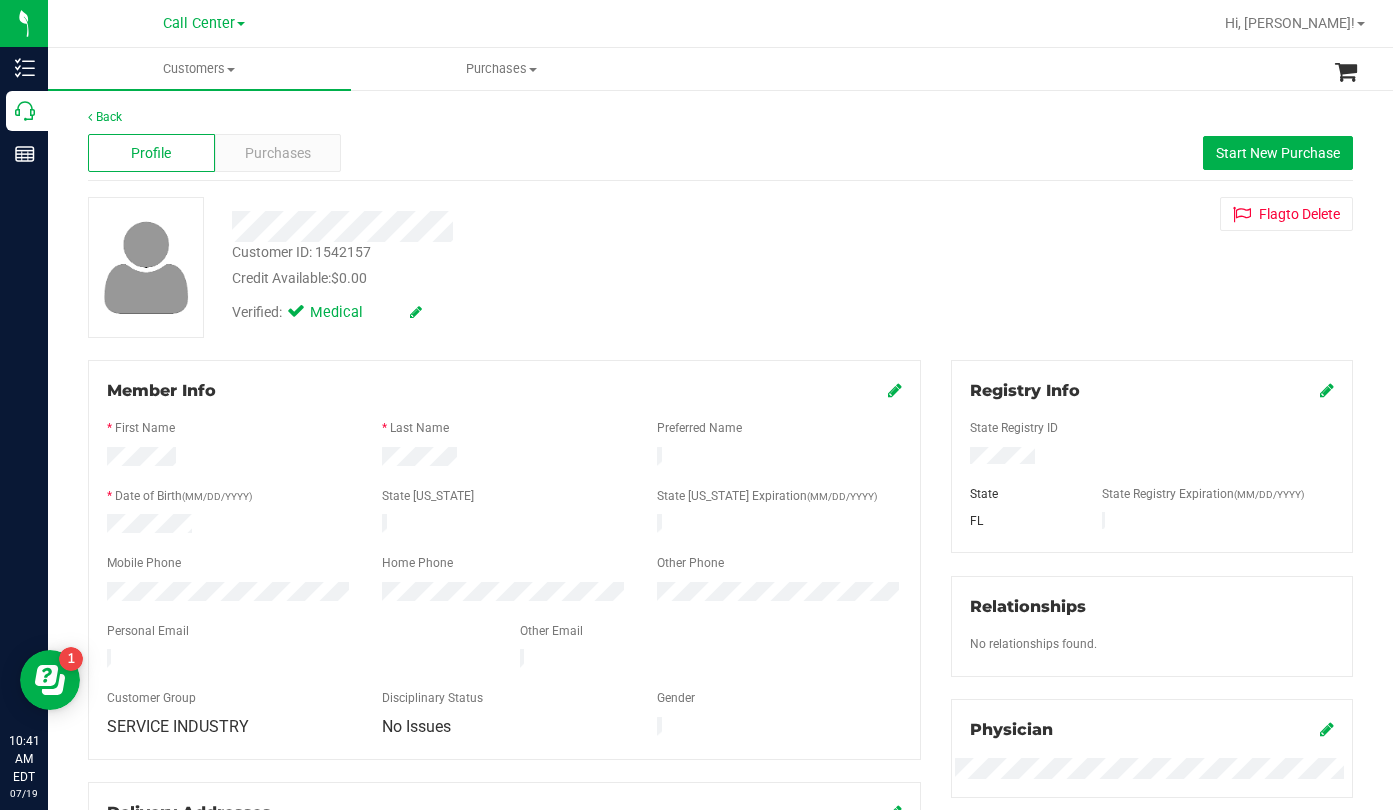 click on "Customer ID: 1542157
Credit Available:
$0.00
Verified:
Medical
Flag  to [GEOGRAPHIC_DATA]" at bounding box center (720, 267) 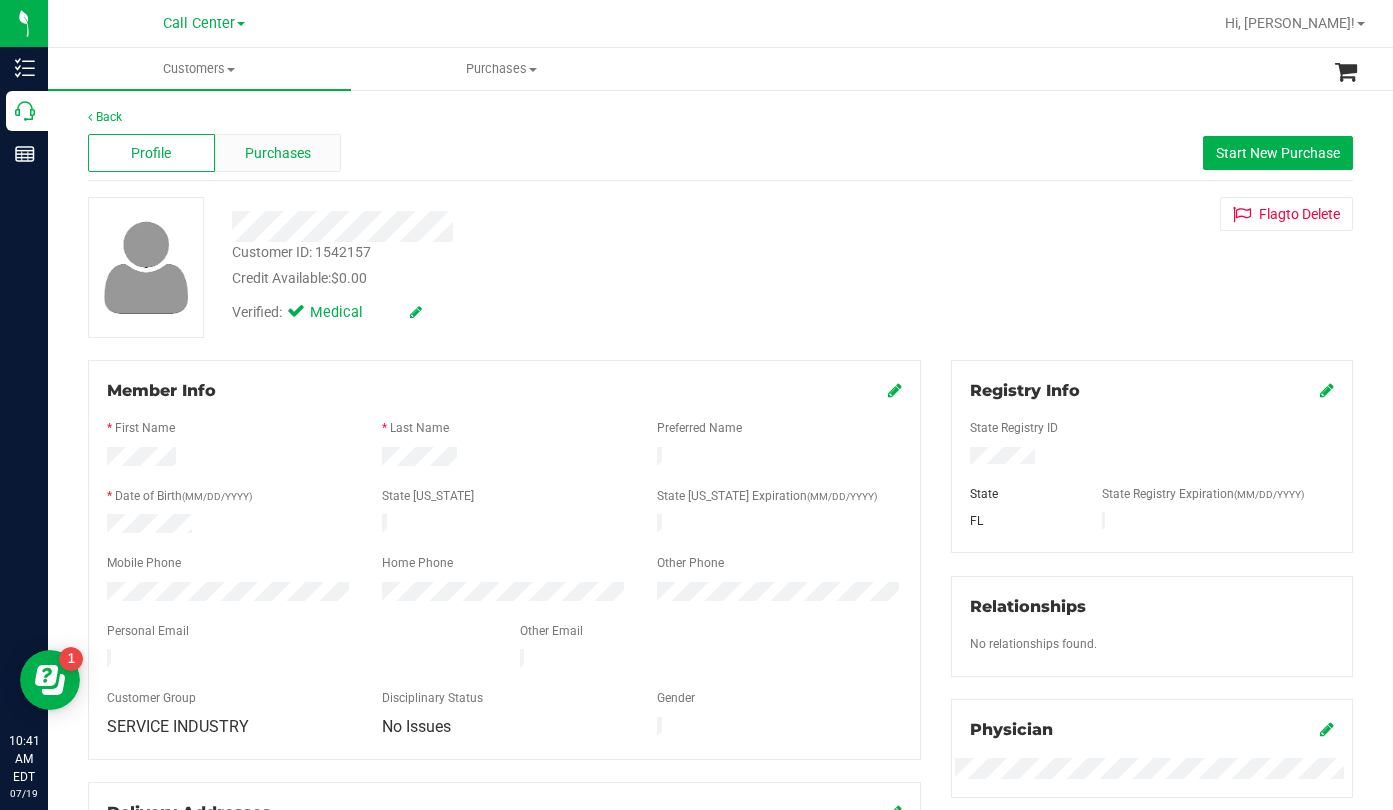 click on "Purchases" at bounding box center [278, 153] 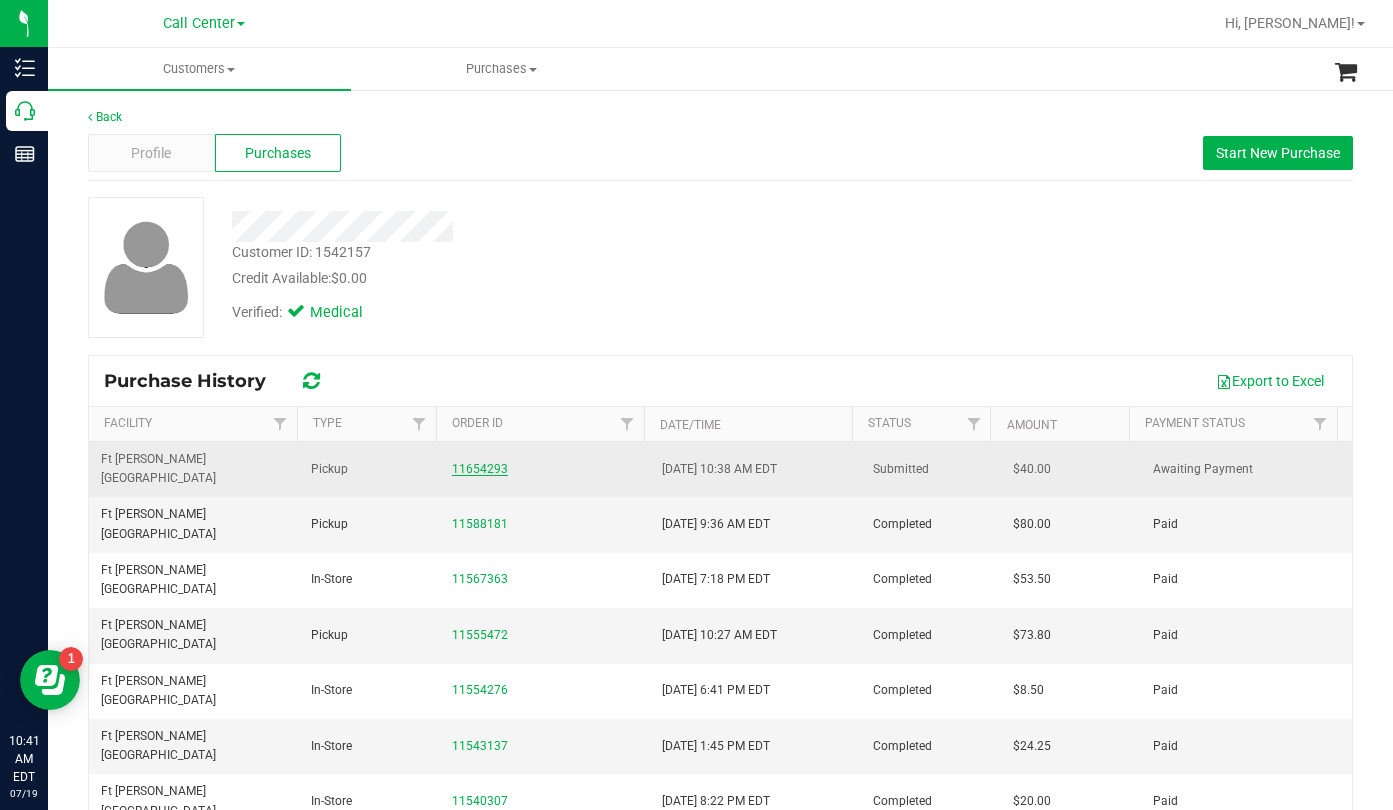 click on "11654293" at bounding box center [480, 469] 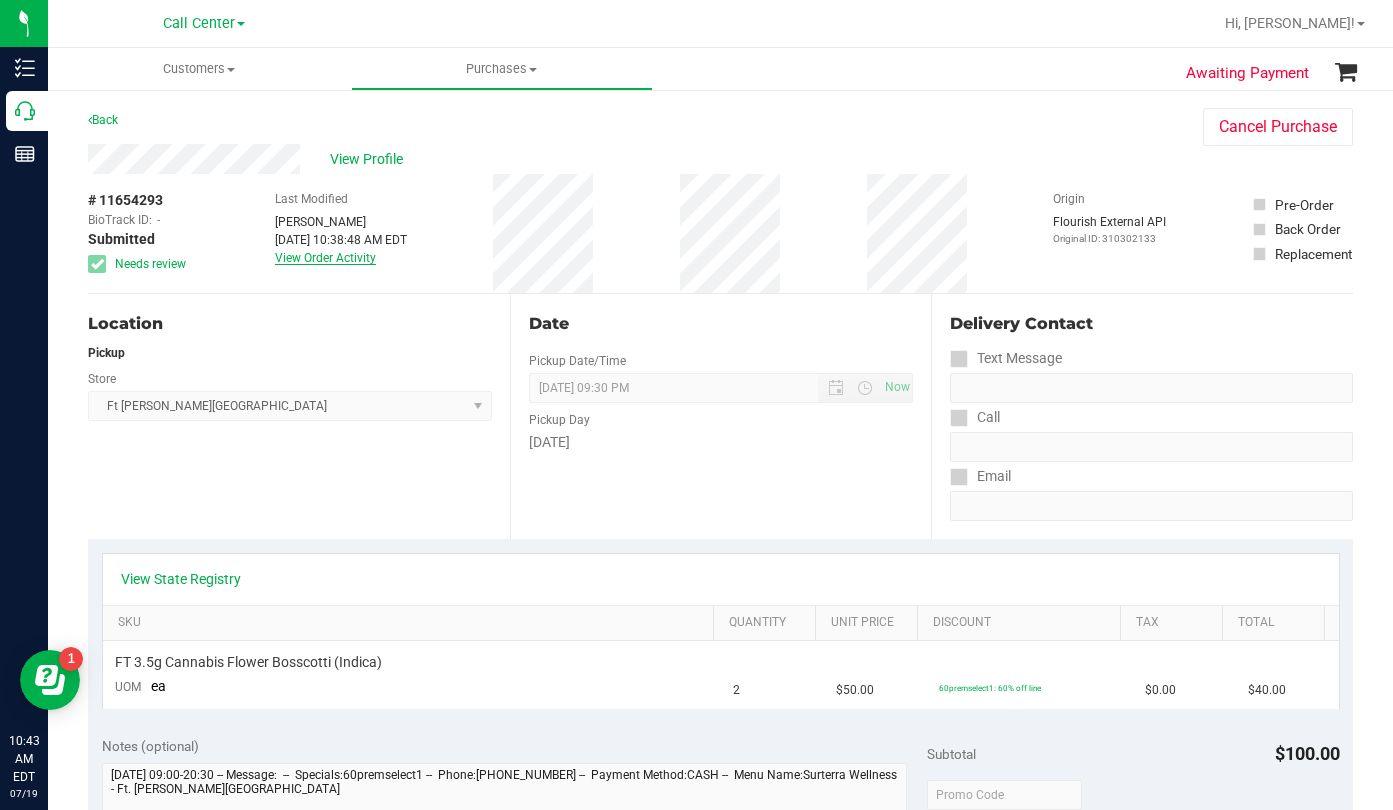 click on "View Order Activity" at bounding box center (325, 258) 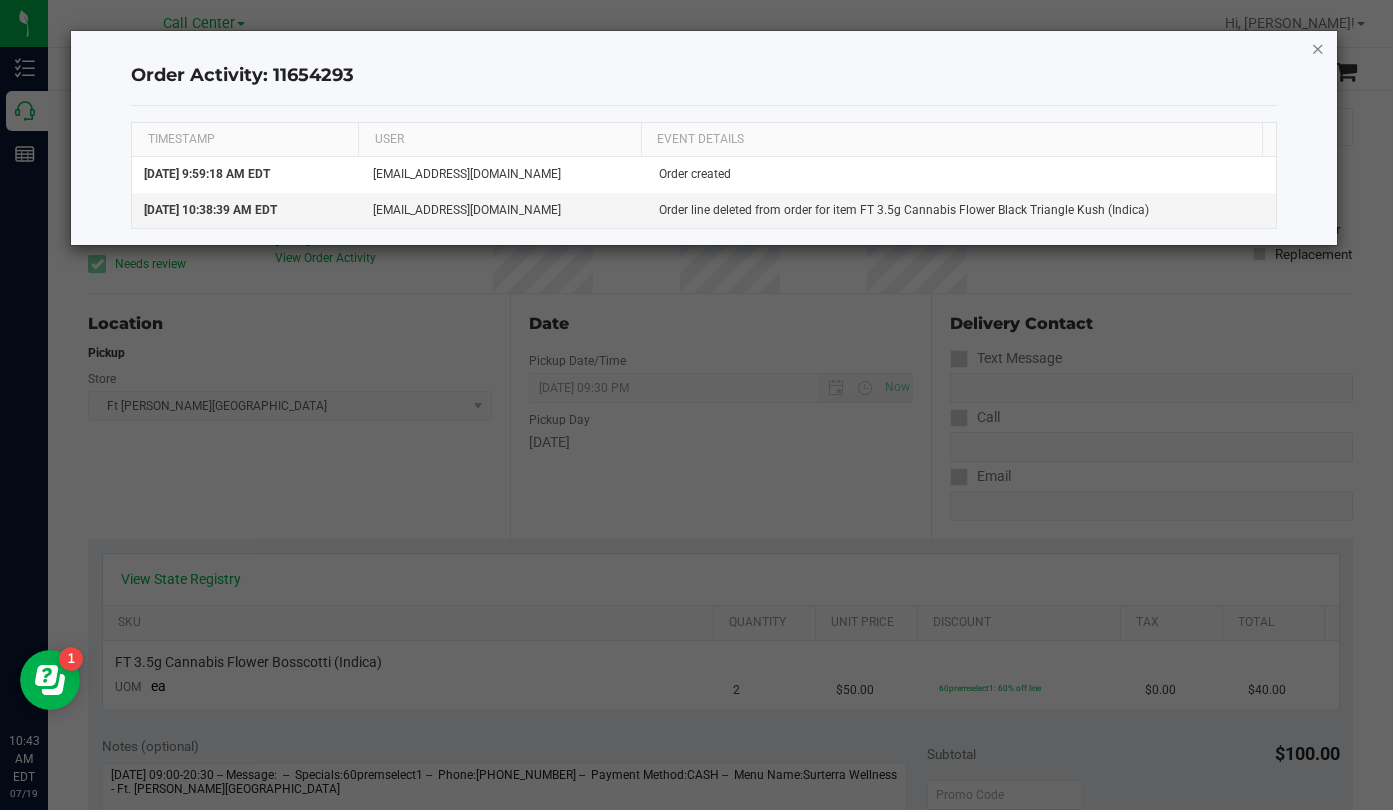 click 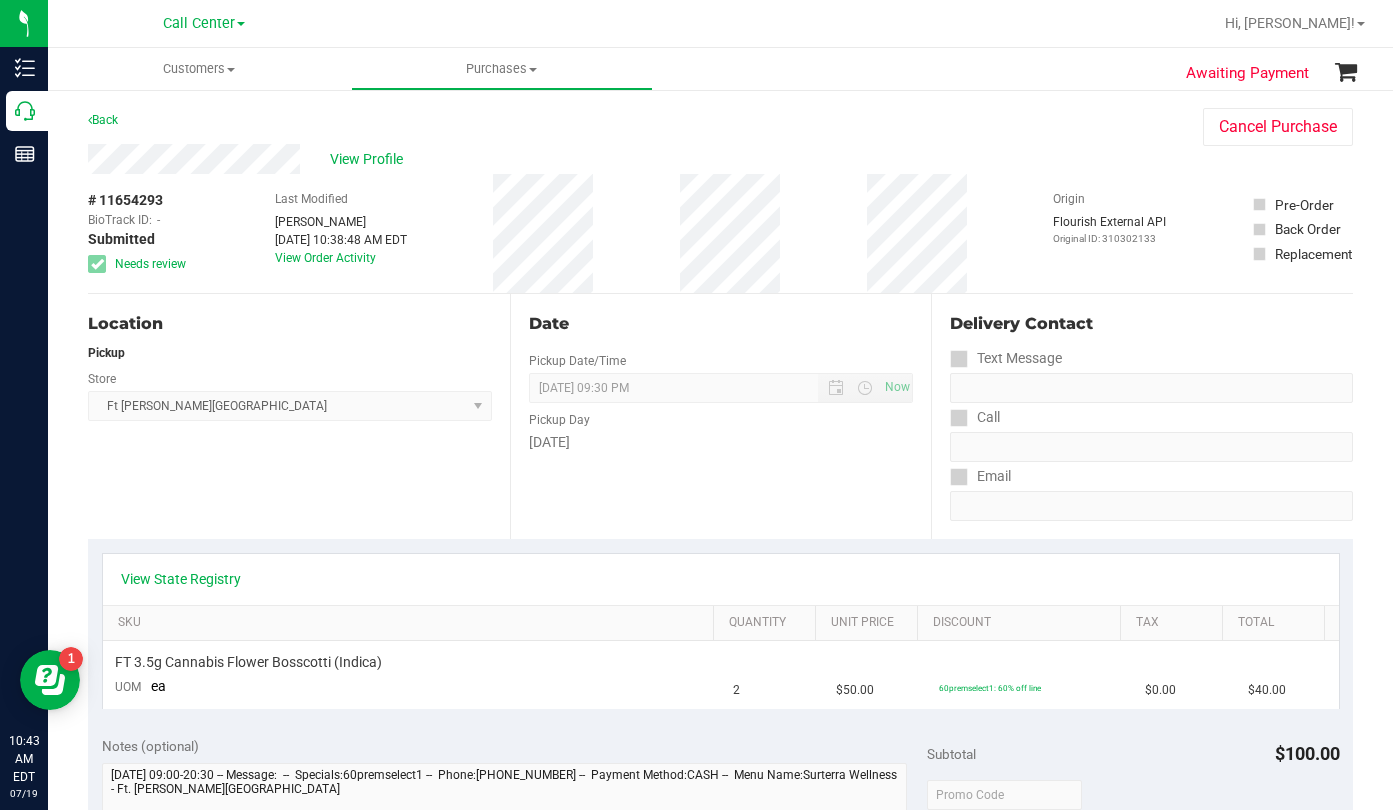 click on "Location
Pickup
Store
[GEOGRAPHIC_DATA][PERSON_NAME] WC Select Store [PERSON_NAME][GEOGRAPHIC_DATA] [PERSON_NAME][GEOGRAPHIC_DATA] [GEOGRAPHIC_DATA] [GEOGRAPHIC_DATA] [PERSON_NAME][GEOGRAPHIC_DATA] WC [GEOGRAPHIC_DATA] WC [GEOGRAPHIC_DATA] [PERSON_NAME] [GEOGRAPHIC_DATA] WC [GEOGRAPHIC_DATA] WC [GEOGRAPHIC_DATA] WC Deltona WC [GEOGRAPHIC_DATA][PERSON_NAME] WC Ft. Lauderdale WC Ft. [PERSON_NAME] [GEOGRAPHIC_DATA] WC Jax Atlantic WC JAX [GEOGRAPHIC_DATA] REP Jax WC [GEOGRAPHIC_DATA][PERSON_NAME] WC [GEOGRAPHIC_DATA][PERSON_NAME][GEOGRAPHIC_DATA] [GEOGRAPHIC_DATA] REP [PERSON_NAME][GEOGRAPHIC_DATA] [GEOGRAPHIC_DATA] [GEOGRAPHIC_DATA] 72nd WC [GEOGRAPHIC_DATA] WC [GEOGRAPHIC_DATA] [GEOGRAPHIC_DATA] [GEOGRAPHIC_DATA] [GEOGRAPHIC_DATA] [GEOGRAPHIC_DATA] [GEOGRAPHIC_DATA] [GEOGRAPHIC_DATA][PERSON_NAME] [GEOGRAPHIC_DATA] WC [GEOGRAPHIC_DATA] Ocala WC [GEOGRAPHIC_DATA] [PERSON_NAME][GEOGRAPHIC_DATA] Colonial [PERSON_NAME][GEOGRAPHIC_DATA] [GEOGRAPHIC_DATA] REP [GEOGRAPHIC_DATA] [PERSON_NAME][GEOGRAPHIC_DATA] WC [GEOGRAPHIC_DATA] WC [GEOGRAPHIC_DATA] WC [GEOGRAPHIC_DATA] [GEOGRAPHIC_DATA] [GEOGRAPHIC_DATA] WC [GEOGRAPHIC_DATA] WC [GEOGRAPHIC_DATA][PERSON_NAME] [PERSON_NAME][GEOGRAPHIC_DATA] WC [GEOGRAPHIC_DATA] WC [GEOGRAPHIC_DATA][PERSON_NAME][GEOGRAPHIC_DATA] WC [GEOGRAPHIC_DATA] [GEOGRAPHIC_DATA] REP [GEOGRAPHIC_DATA] WC [GEOGRAPHIC_DATA] [GEOGRAPHIC_DATA] Testing [GEOGRAPHIC_DATA] Warehouse [GEOGRAPHIC_DATA] [GEOGRAPHIC_DATA] [GEOGRAPHIC_DATA] [GEOGRAPHIC_DATA] [GEOGRAPHIC_DATA] [GEOGRAPHIC_DATA] Plano Retail WPB DC" at bounding box center [299, 416] 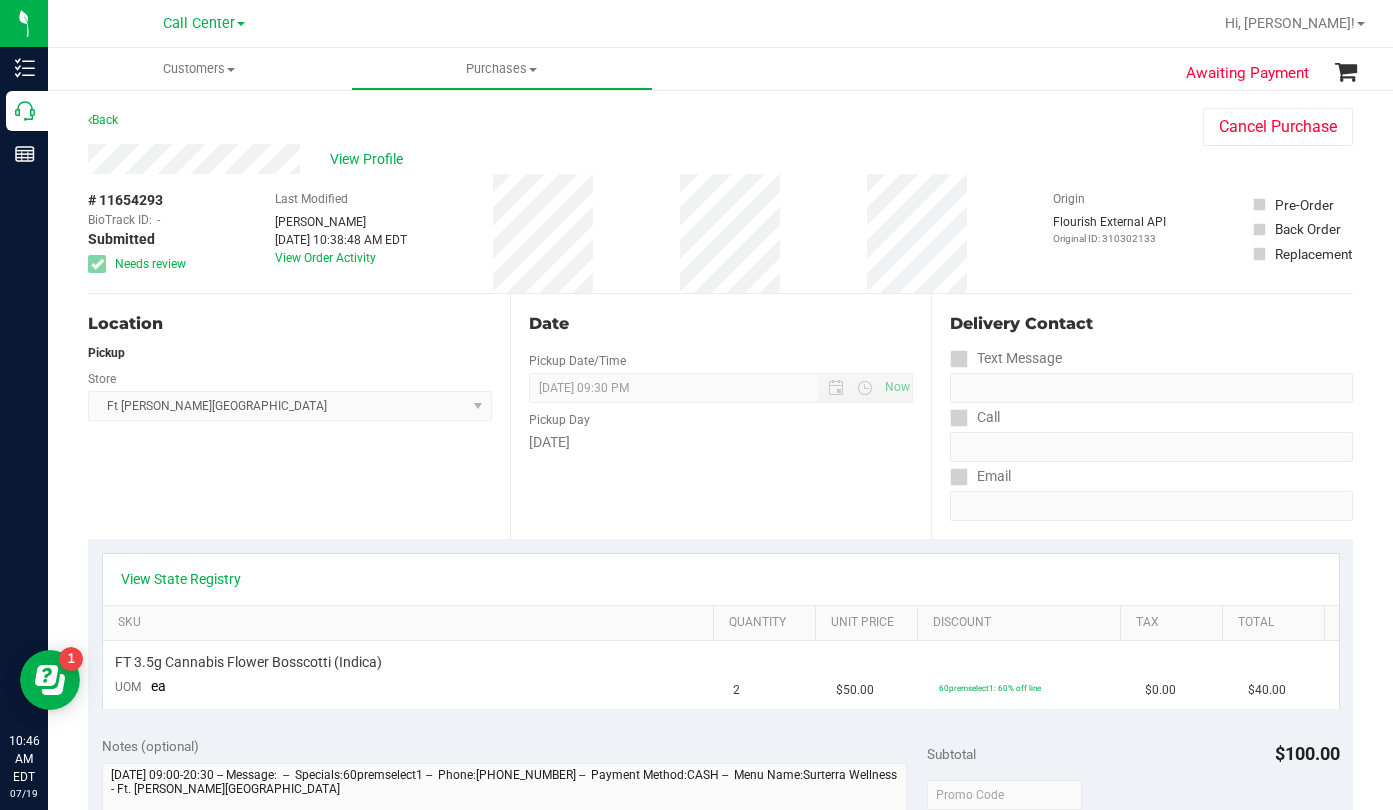 click on "Location
Pickup
Store
[GEOGRAPHIC_DATA][PERSON_NAME] WC Select Store [PERSON_NAME][GEOGRAPHIC_DATA] [PERSON_NAME][GEOGRAPHIC_DATA] [GEOGRAPHIC_DATA] [GEOGRAPHIC_DATA] [PERSON_NAME][GEOGRAPHIC_DATA] WC [GEOGRAPHIC_DATA] WC [GEOGRAPHIC_DATA] [PERSON_NAME] [GEOGRAPHIC_DATA] WC [GEOGRAPHIC_DATA] WC [GEOGRAPHIC_DATA] WC Deltona WC [GEOGRAPHIC_DATA][PERSON_NAME] WC Ft. Lauderdale WC Ft. [PERSON_NAME] [GEOGRAPHIC_DATA] WC Jax Atlantic WC JAX [GEOGRAPHIC_DATA] REP Jax WC [GEOGRAPHIC_DATA][PERSON_NAME] WC [GEOGRAPHIC_DATA][PERSON_NAME][GEOGRAPHIC_DATA] [GEOGRAPHIC_DATA] REP [PERSON_NAME][GEOGRAPHIC_DATA] [GEOGRAPHIC_DATA] [GEOGRAPHIC_DATA] 72nd WC [GEOGRAPHIC_DATA] WC [GEOGRAPHIC_DATA] [GEOGRAPHIC_DATA] [GEOGRAPHIC_DATA] [GEOGRAPHIC_DATA] [GEOGRAPHIC_DATA] [GEOGRAPHIC_DATA] [GEOGRAPHIC_DATA][PERSON_NAME] [GEOGRAPHIC_DATA] WC [GEOGRAPHIC_DATA] Ocala WC [GEOGRAPHIC_DATA] [PERSON_NAME][GEOGRAPHIC_DATA] Colonial [PERSON_NAME][GEOGRAPHIC_DATA] [GEOGRAPHIC_DATA] REP [GEOGRAPHIC_DATA] [PERSON_NAME][GEOGRAPHIC_DATA] WC [GEOGRAPHIC_DATA] WC [GEOGRAPHIC_DATA] WC [GEOGRAPHIC_DATA] [GEOGRAPHIC_DATA] [GEOGRAPHIC_DATA] WC [GEOGRAPHIC_DATA] WC [GEOGRAPHIC_DATA][PERSON_NAME] [PERSON_NAME][GEOGRAPHIC_DATA] WC [GEOGRAPHIC_DATA] WC [GEOGRAPHIC_DATA][PERSON_NAME][GEOGRAPHIC_DATA] WC [GEOGRAPHIC_DATA] [GEOGRAPHIC_DATA] REP [GEOGRAPHIC_DATA] WC [GEOGRAPHIC_DATA] [GEOGRAPHIC_DATA] Testing [GEOGRAPHIC_DATA] Warehouse [GEOGRAPHIC_DATA] [GEOGRAPHIC_DATA] [GEOGRAPHIC_DATA] [GEOGRAPHIC_DATA] [GEOGRAPHIC_DATA] [GEOGRAPHIC_DATA] Plano Retail WPB DC" at bounding box center [299, 416] 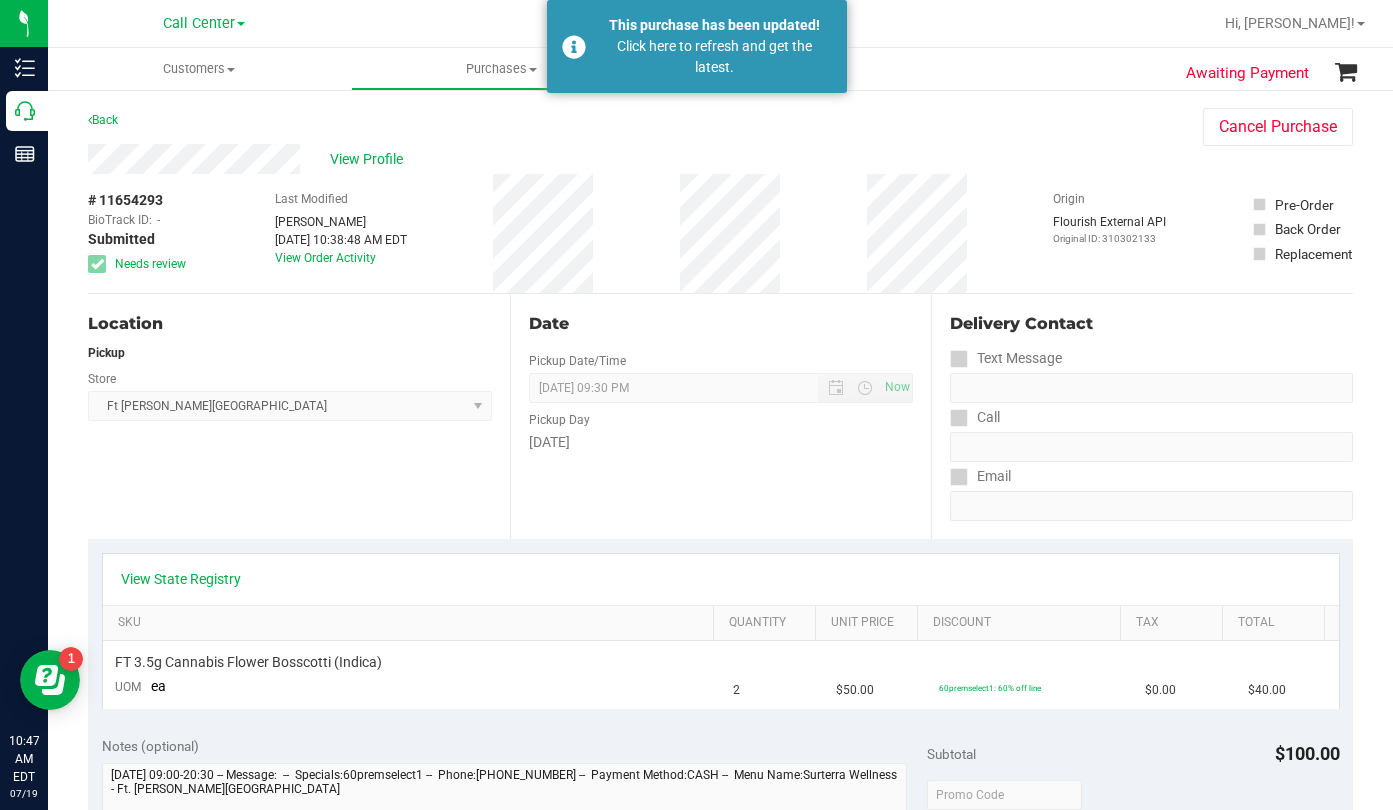 drag, startPoint x: 1182, startPoint y: 478, endPoint x: 1128, endPoint y: 449, distance: 61.294373 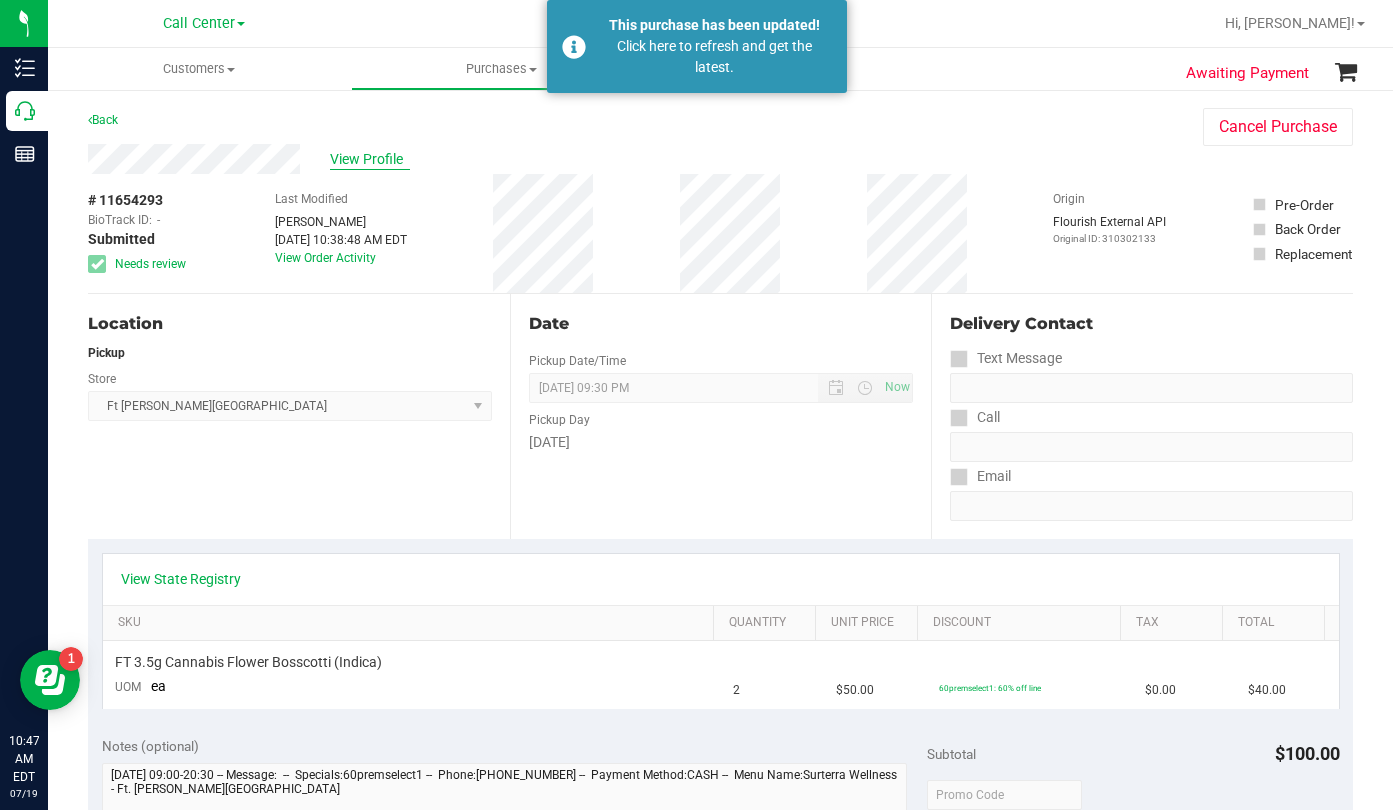 click on "View Profile" at bounding box center [370, 159] 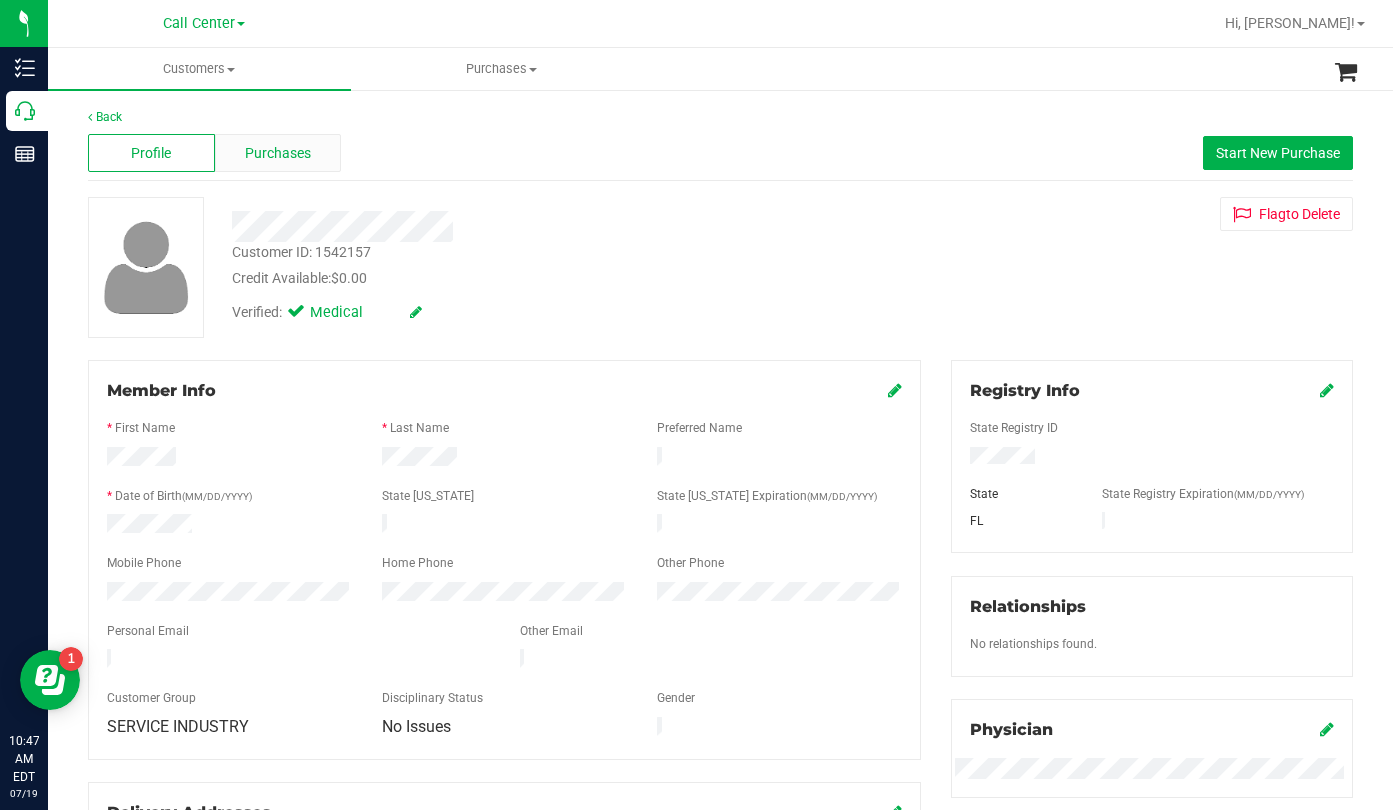 click on "Purchases" at bounding box center (278, 153) 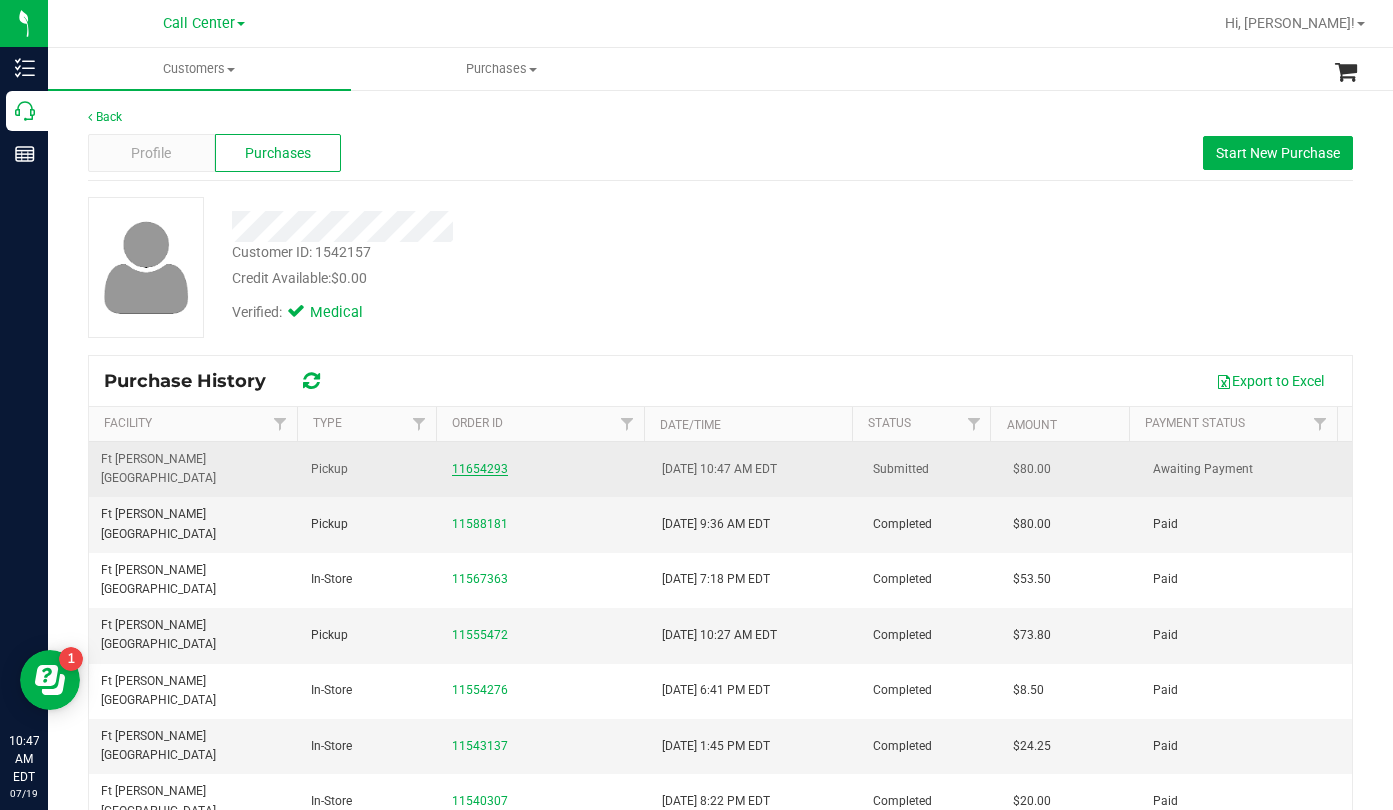 click on "11654293" at bounding box center (480, 469) 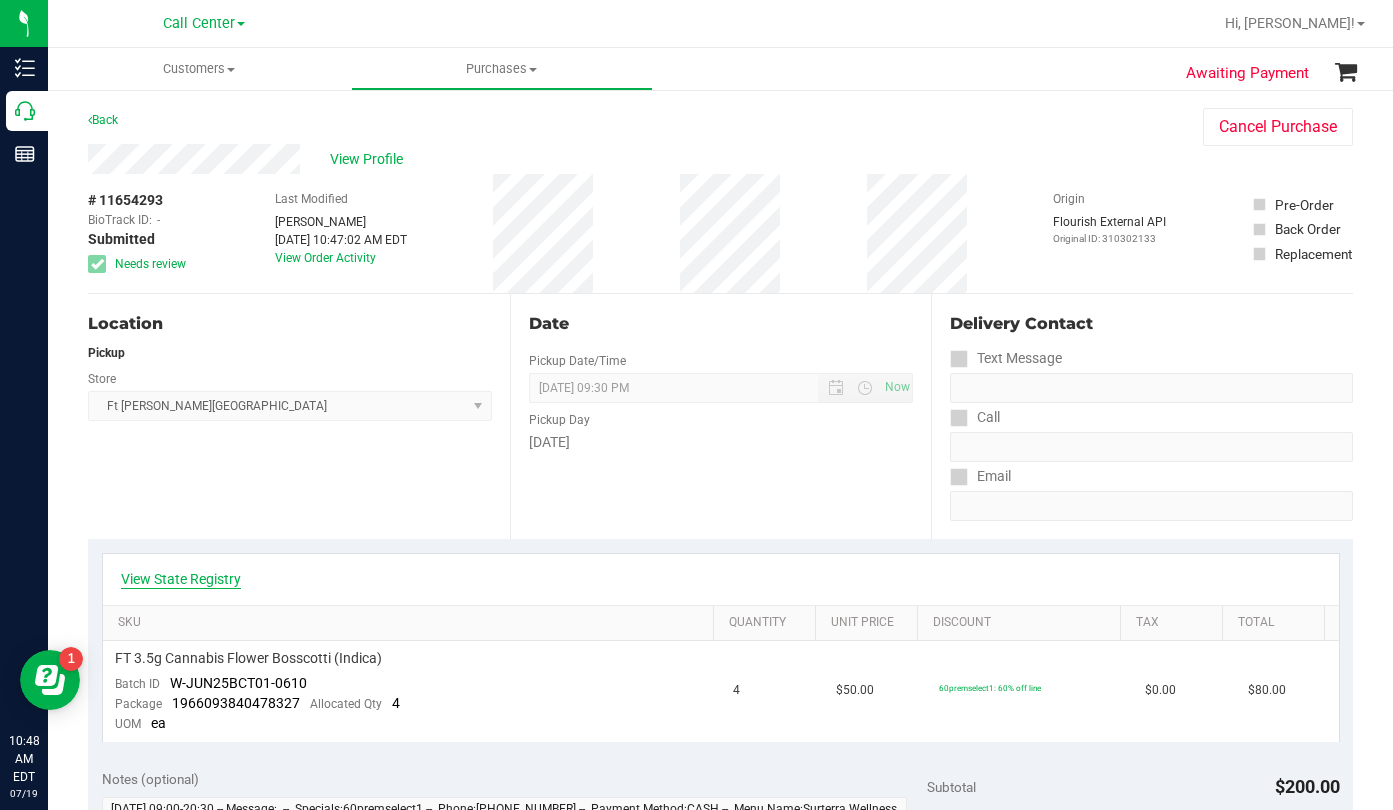 click on "View State Registry" at bounding box center (181, 579) 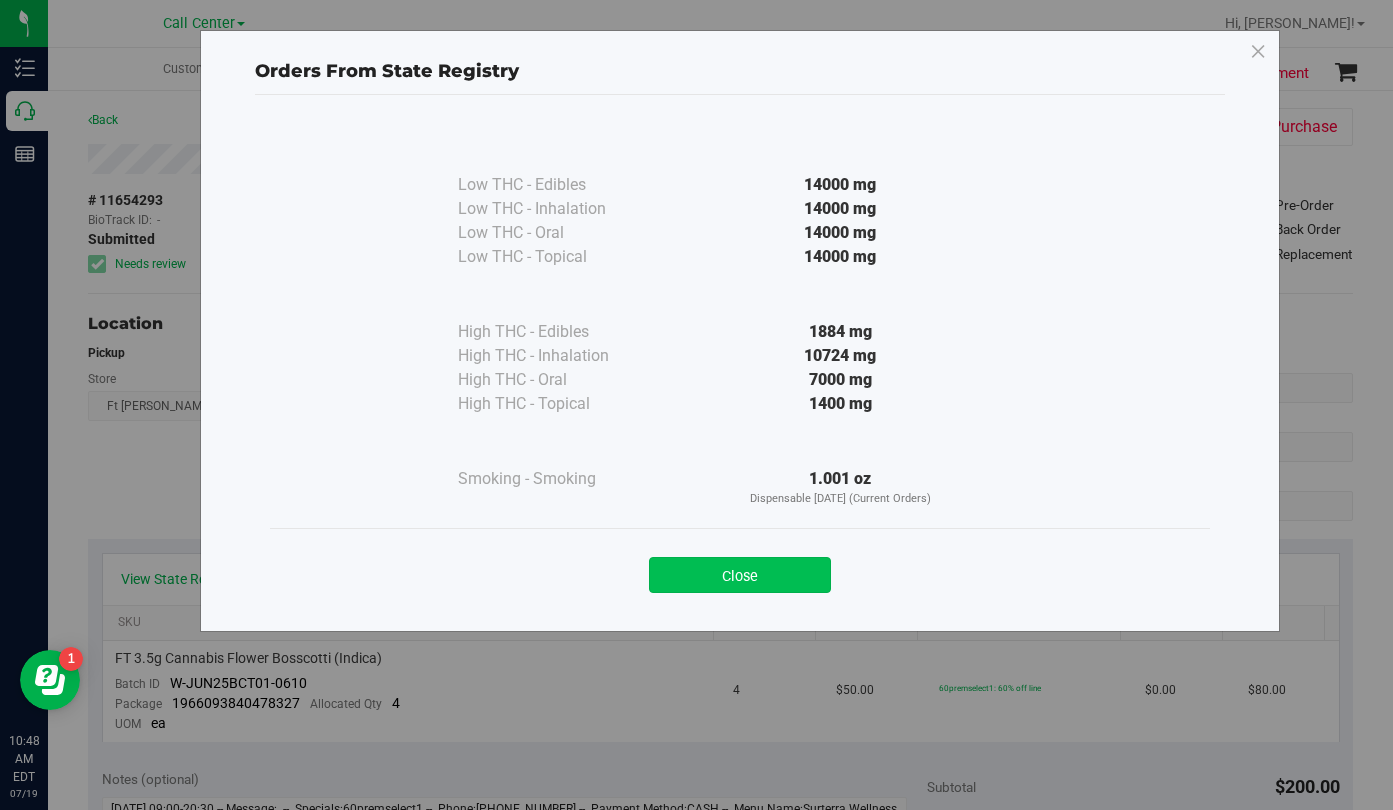 click on "Close" at bounding box center (740, 575) 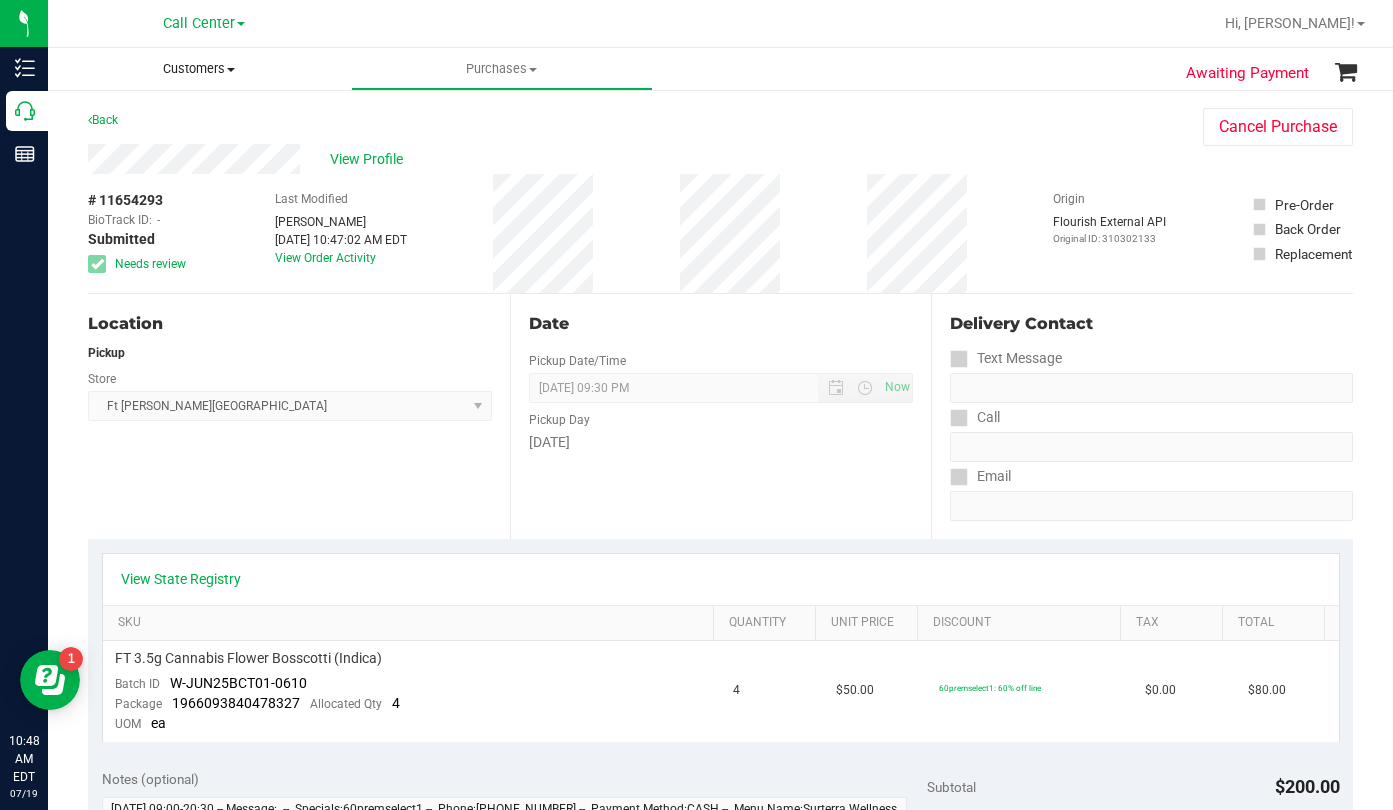 click at bounding box center (231, 70) 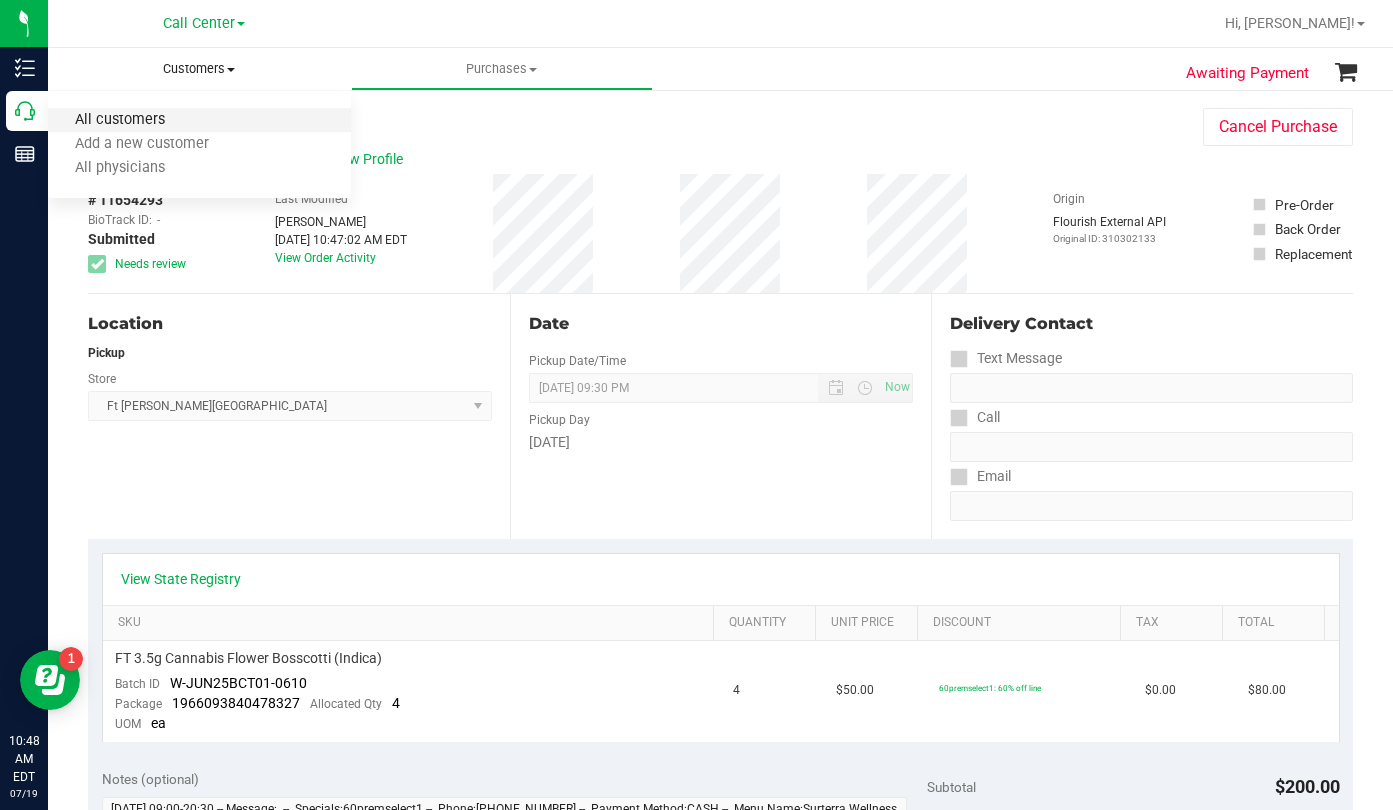 click on "All customers" at bounding box center [120, 120] 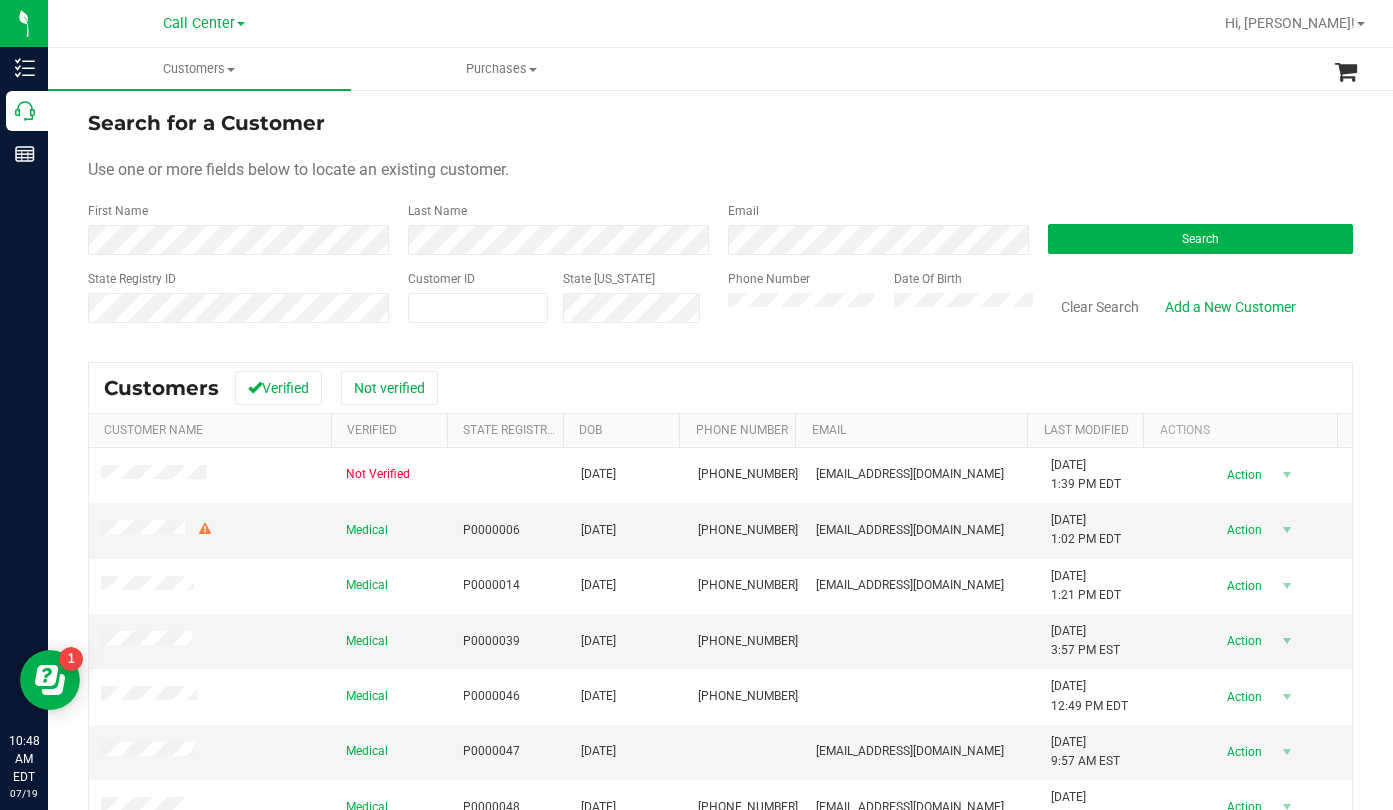 click on "Use one or more fields below to locate an existing customer." at bounding box center [720, 170] 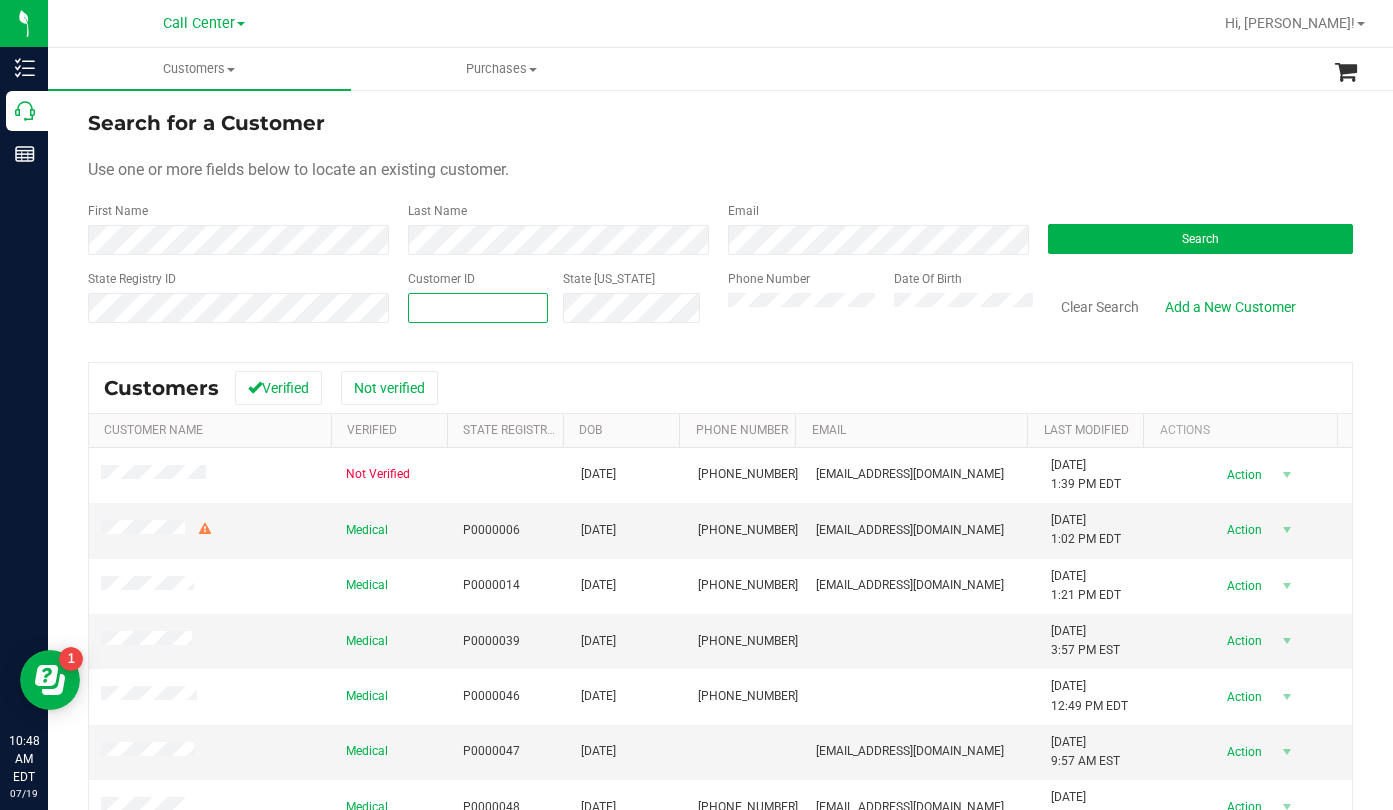 click at bounding box center [478, 308] 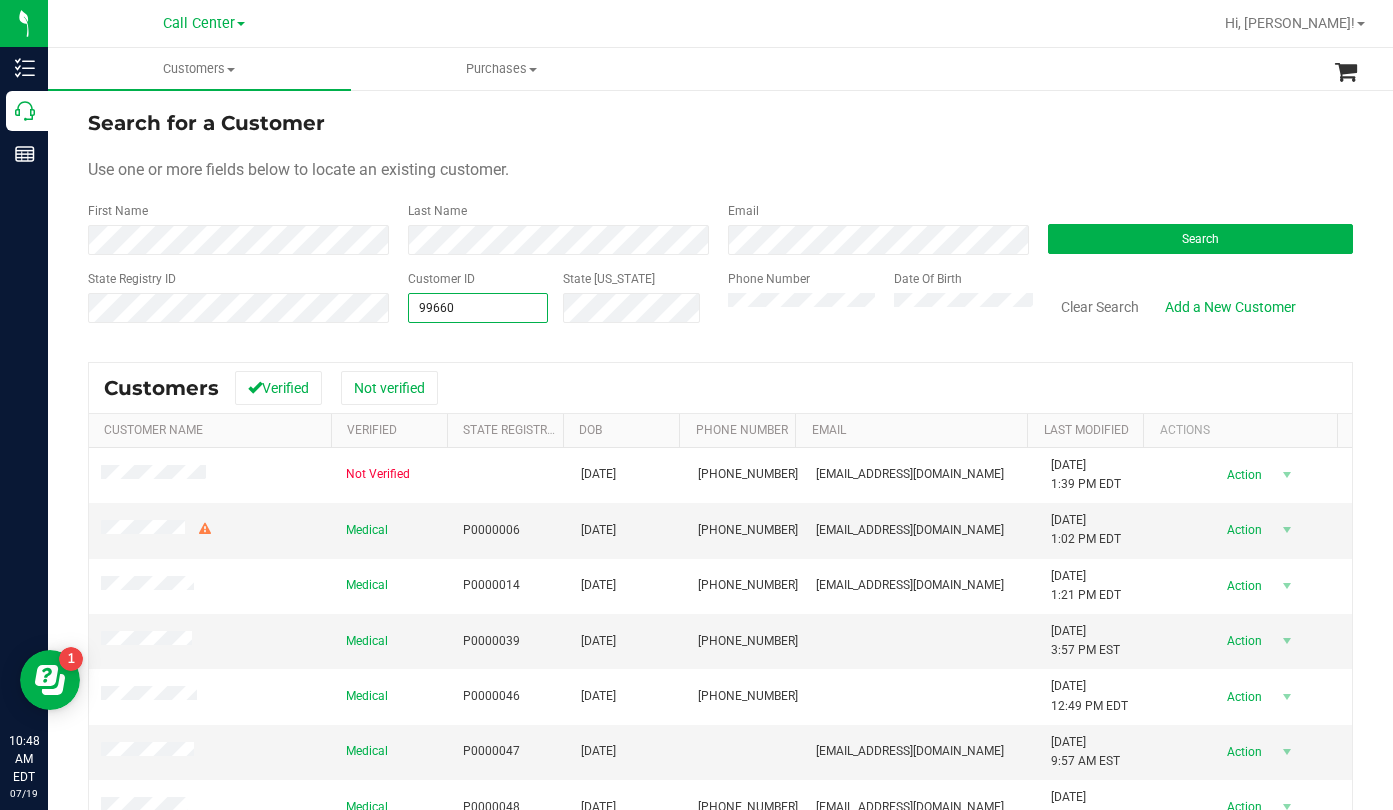 type on "996608" 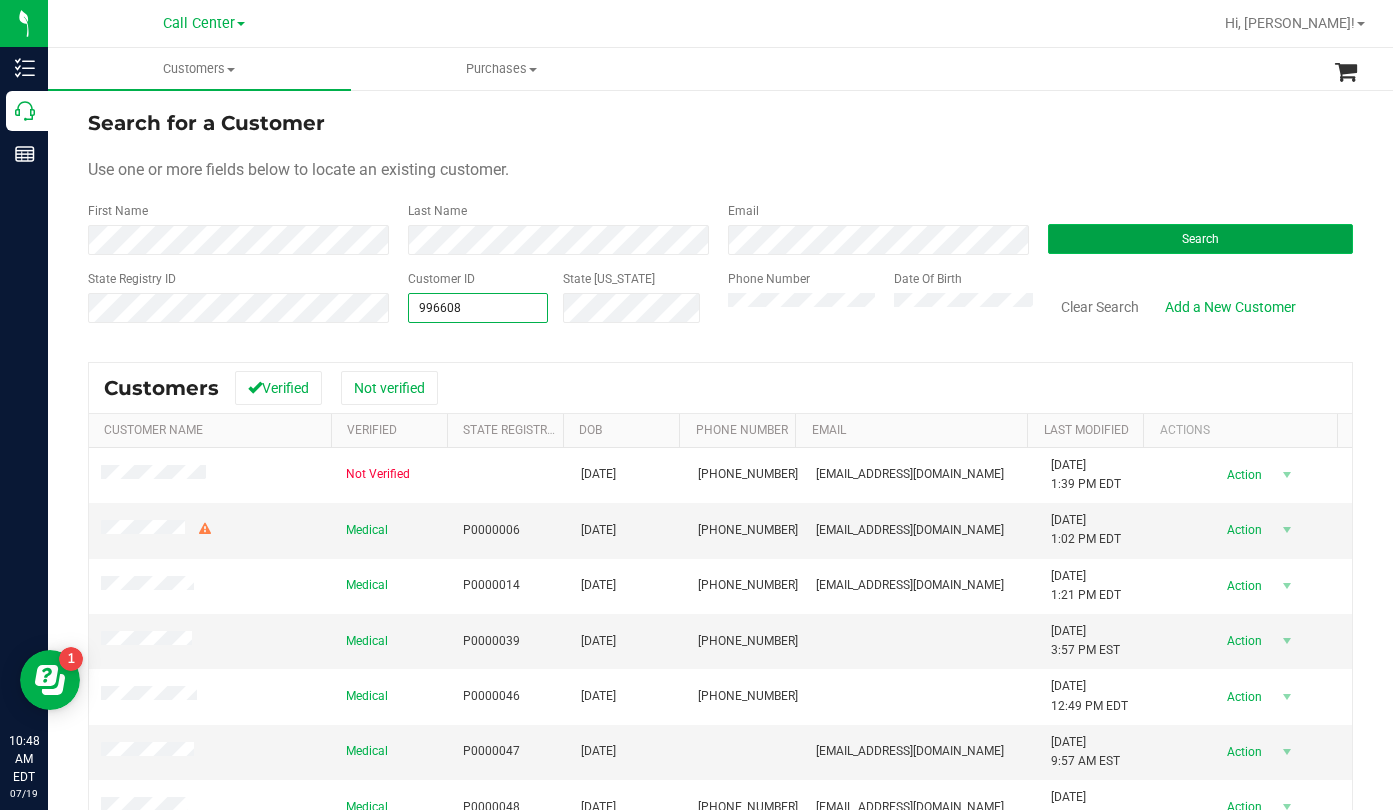 type on "996608" 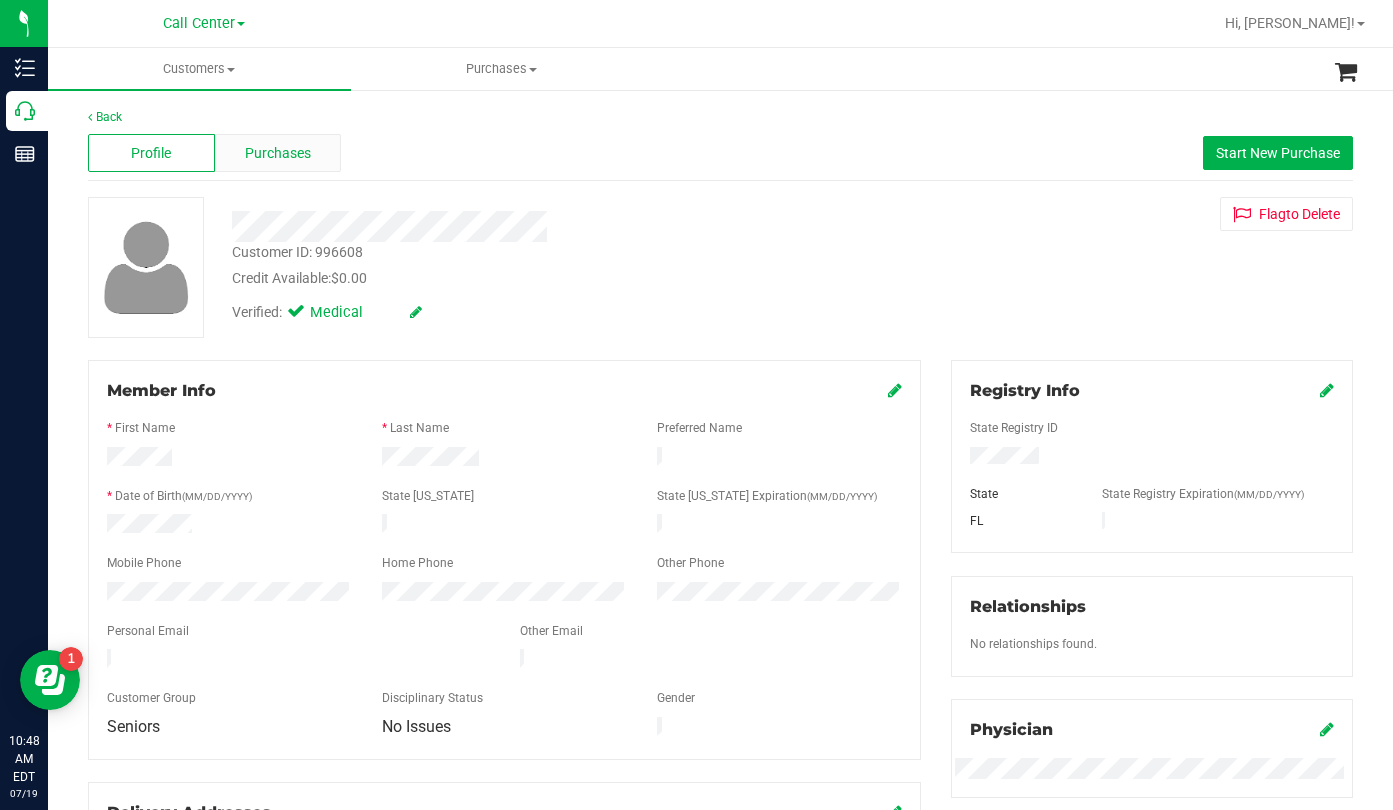 click on "Purchases" at bounding box center [278, 153] 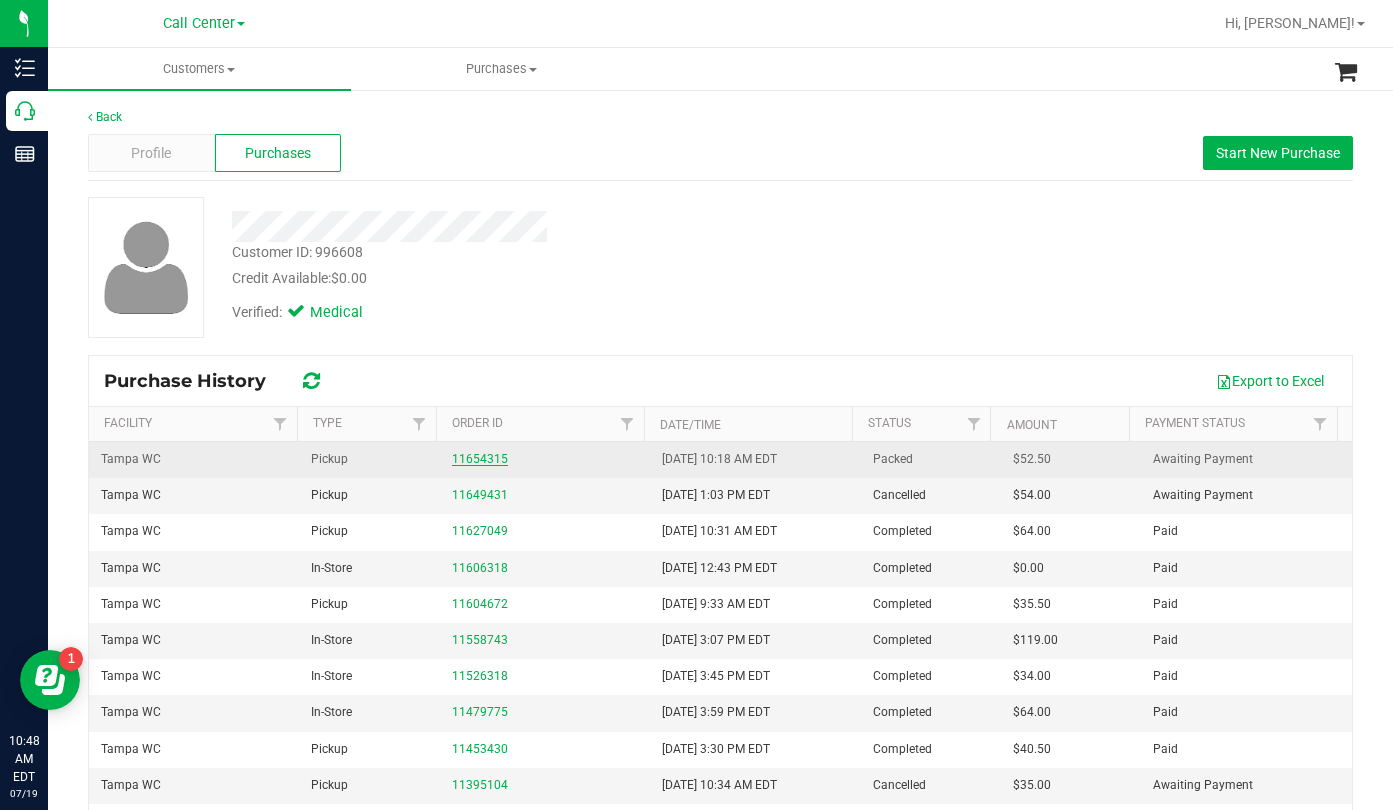 click on "11654315" at bounding box center (480, 459) 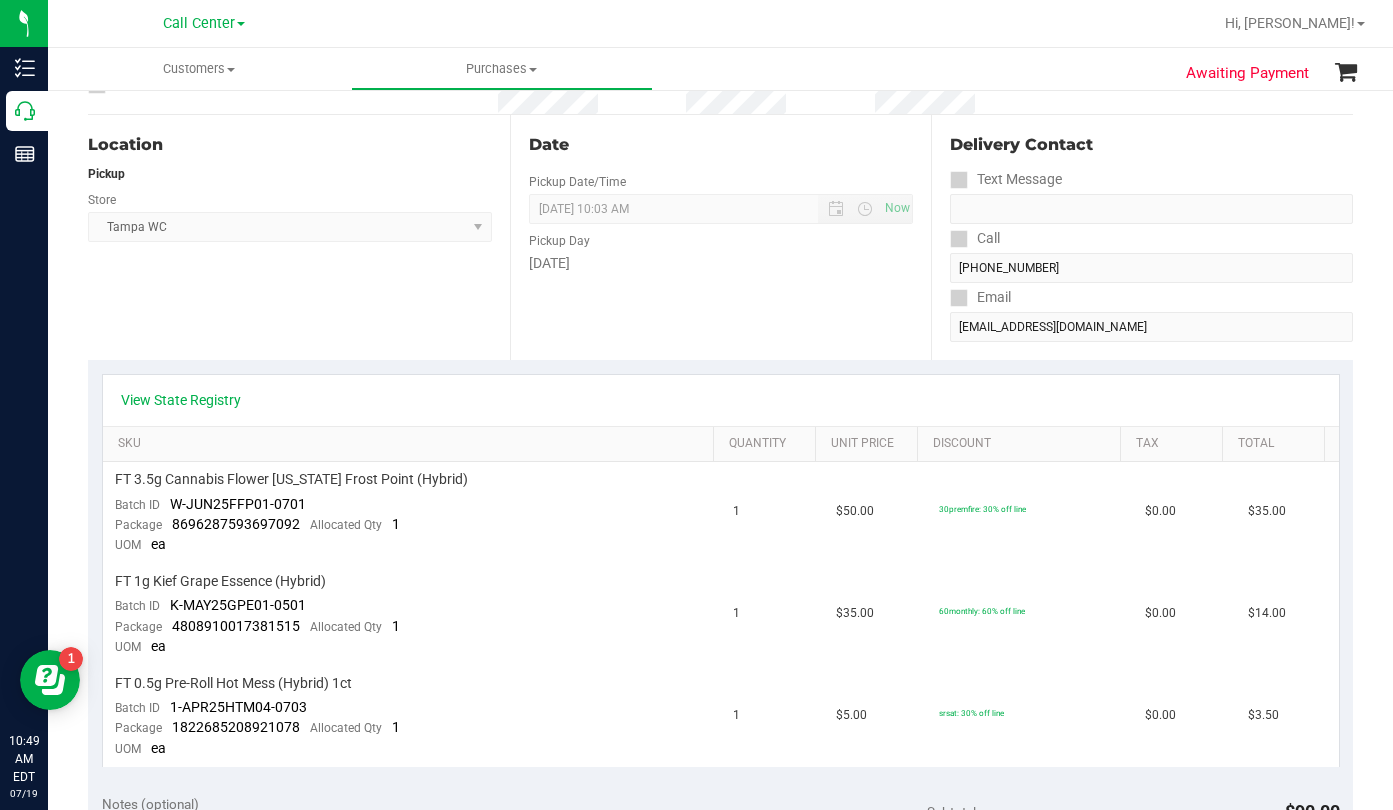 scroll, scrollTop: 0, scrollLeft: 0, axis: both 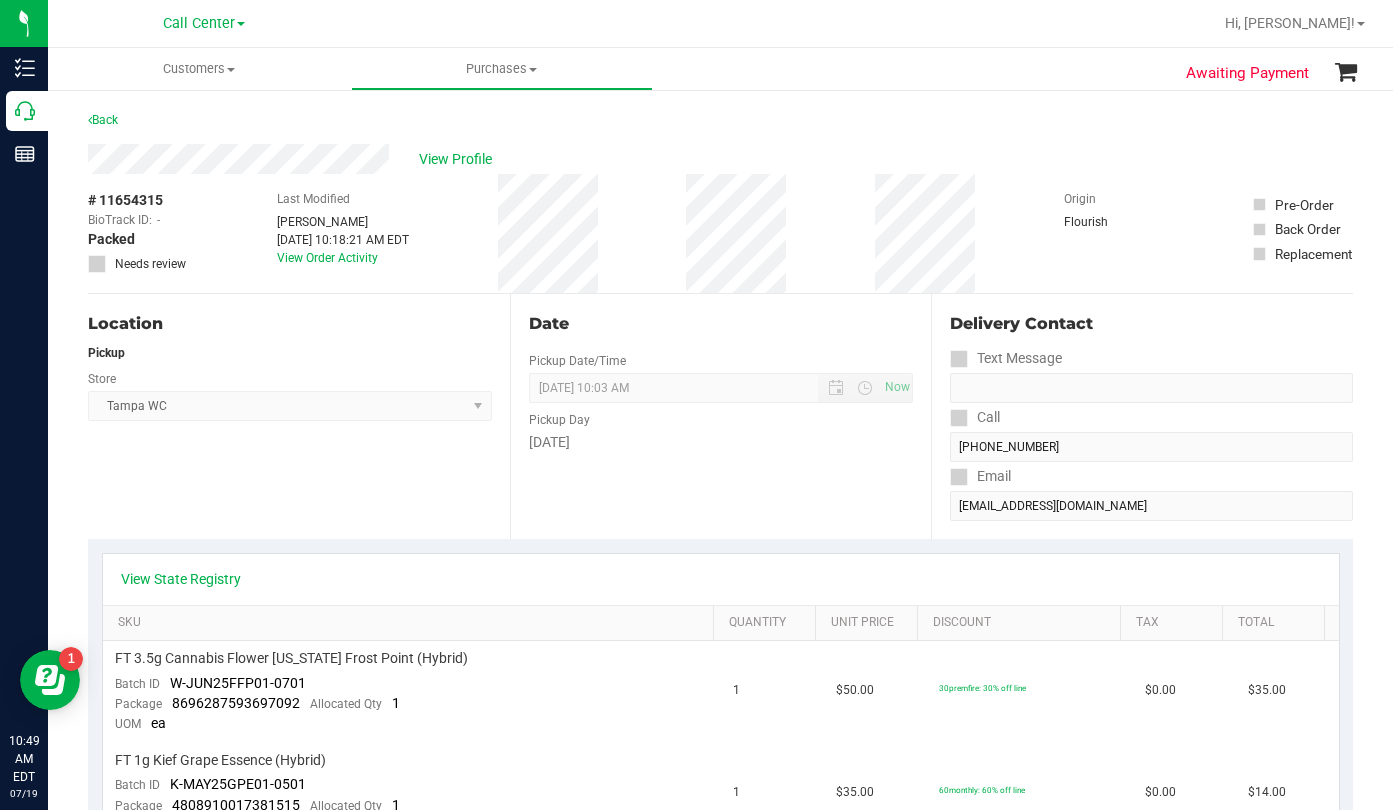 click on "Back" at bounding box center (720, 126) 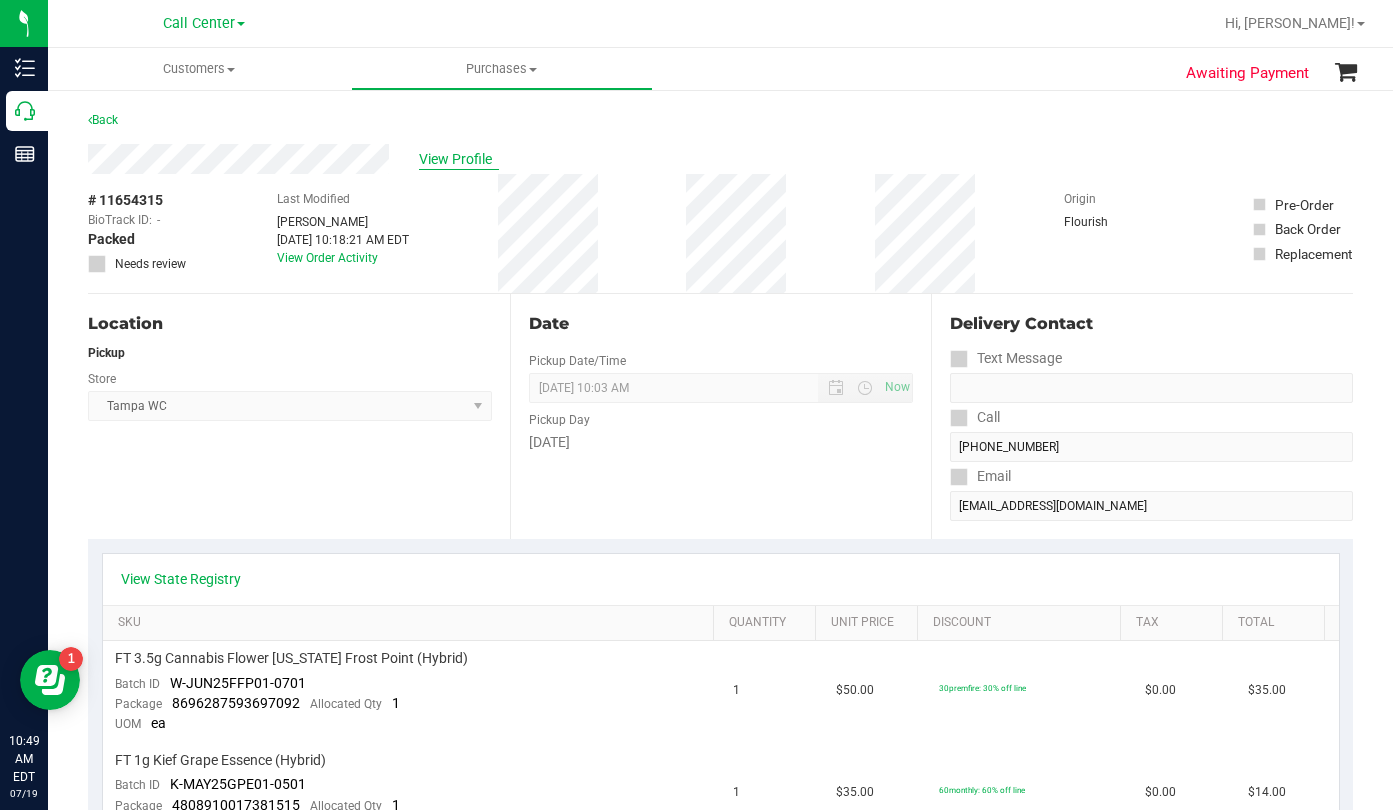 click on "View Profile" at bounding box center [459, 159] 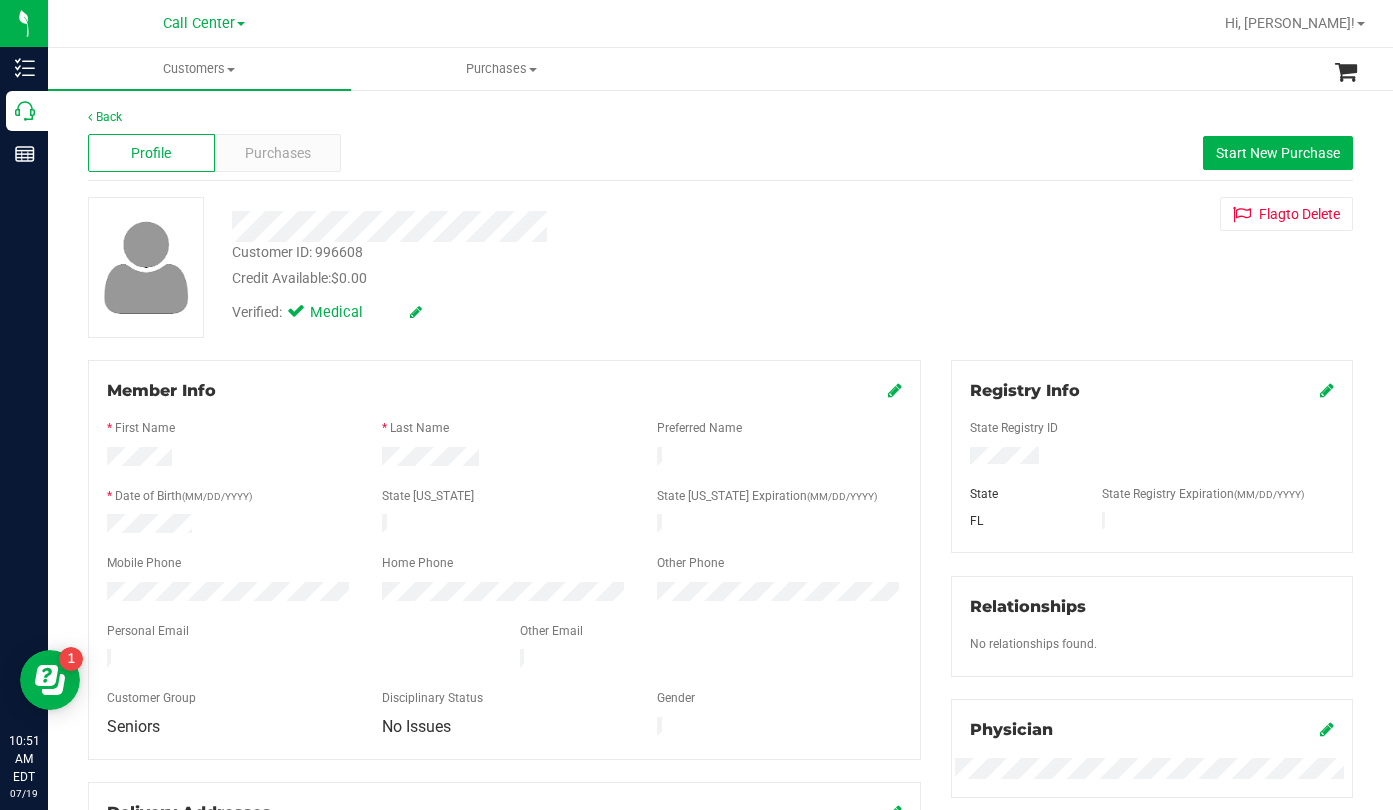 drag, startPoint x: 1068, startPoint y: 305, endPoint x: 1065, endPoint y: 316, distance: 11.401754 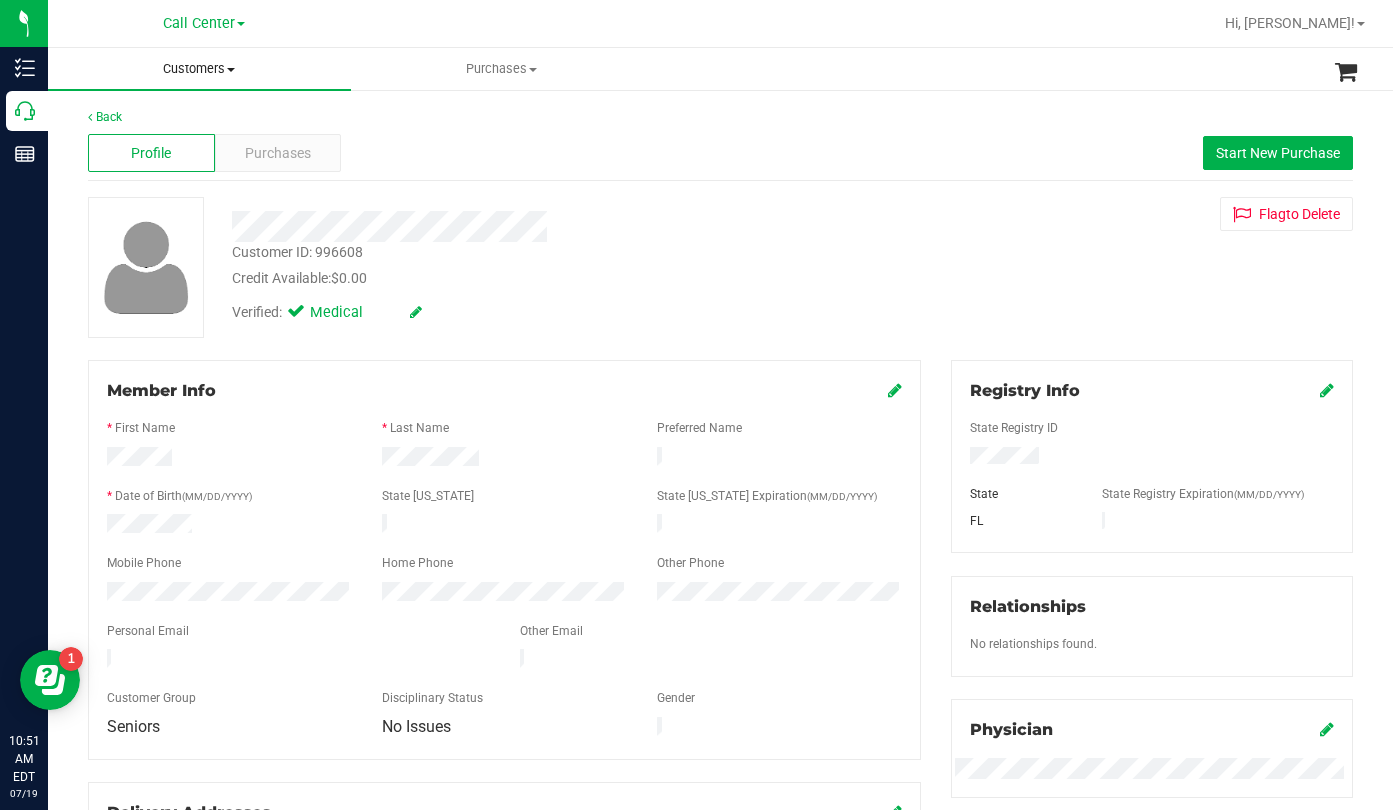click at bounding box center (231, 70) 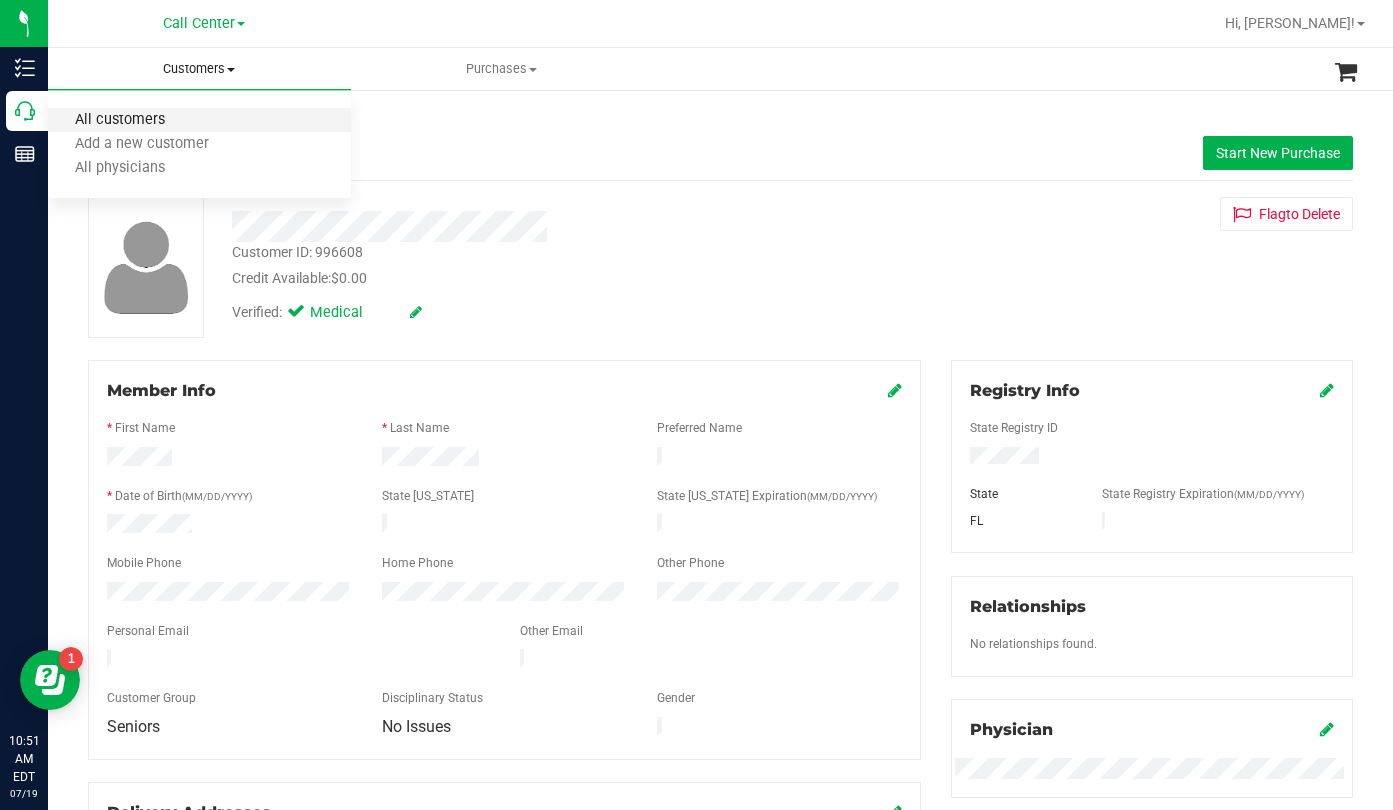 click on "All customers" at bounding box center (120, 120) 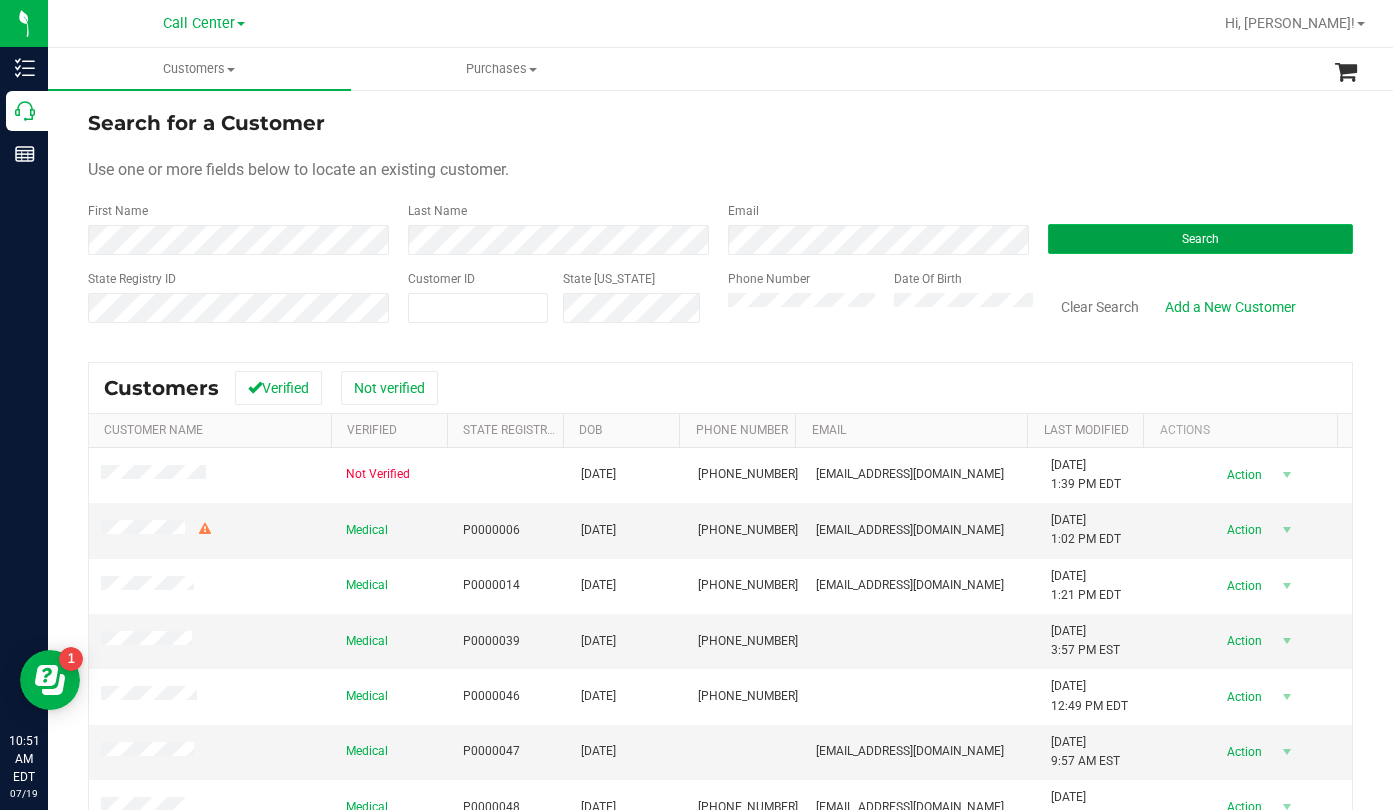 click on "Search" at bounding box center (1200, 239) 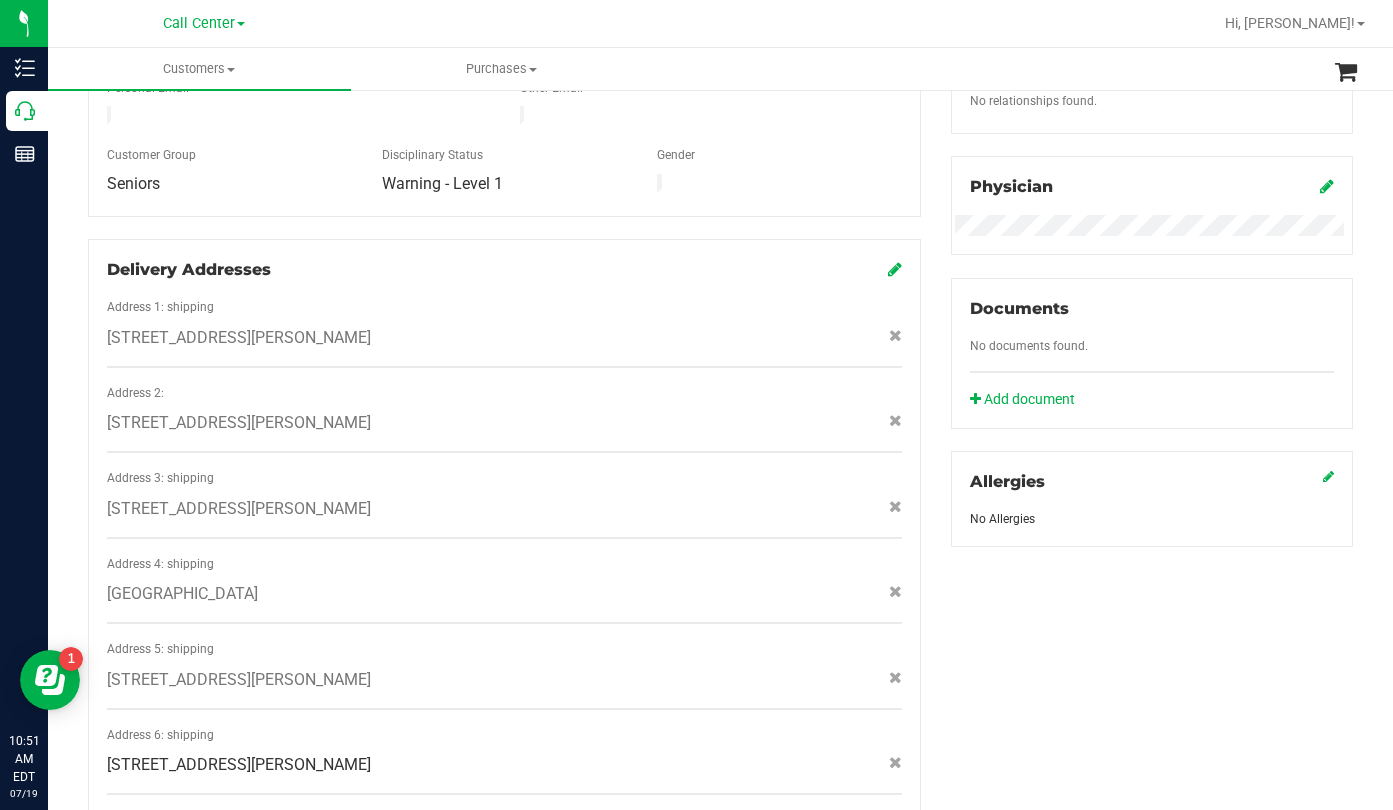 scroll, scrollTop: 800, scrollLeft: 0, axis: vertical 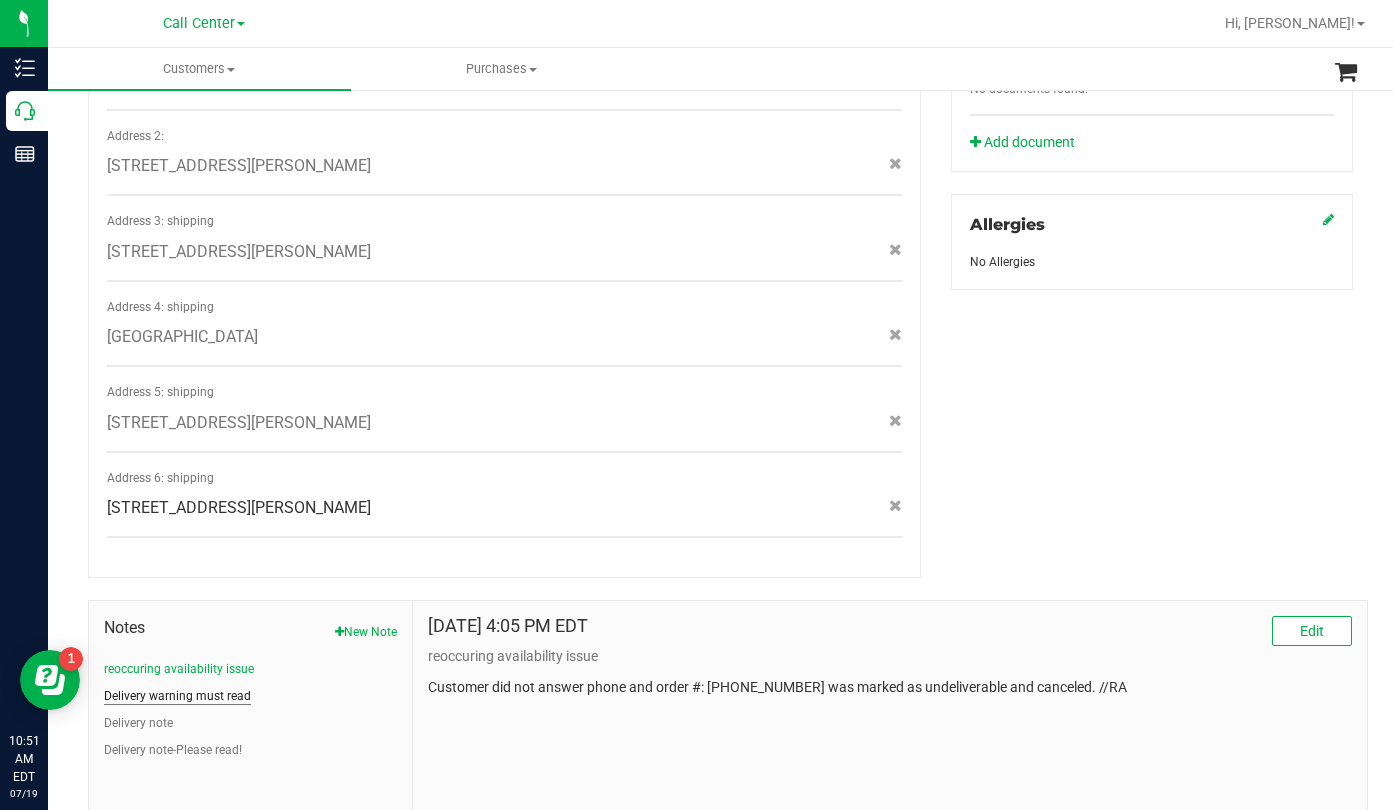 click on "Delivery warning must read" at bounding box center [177, 696] 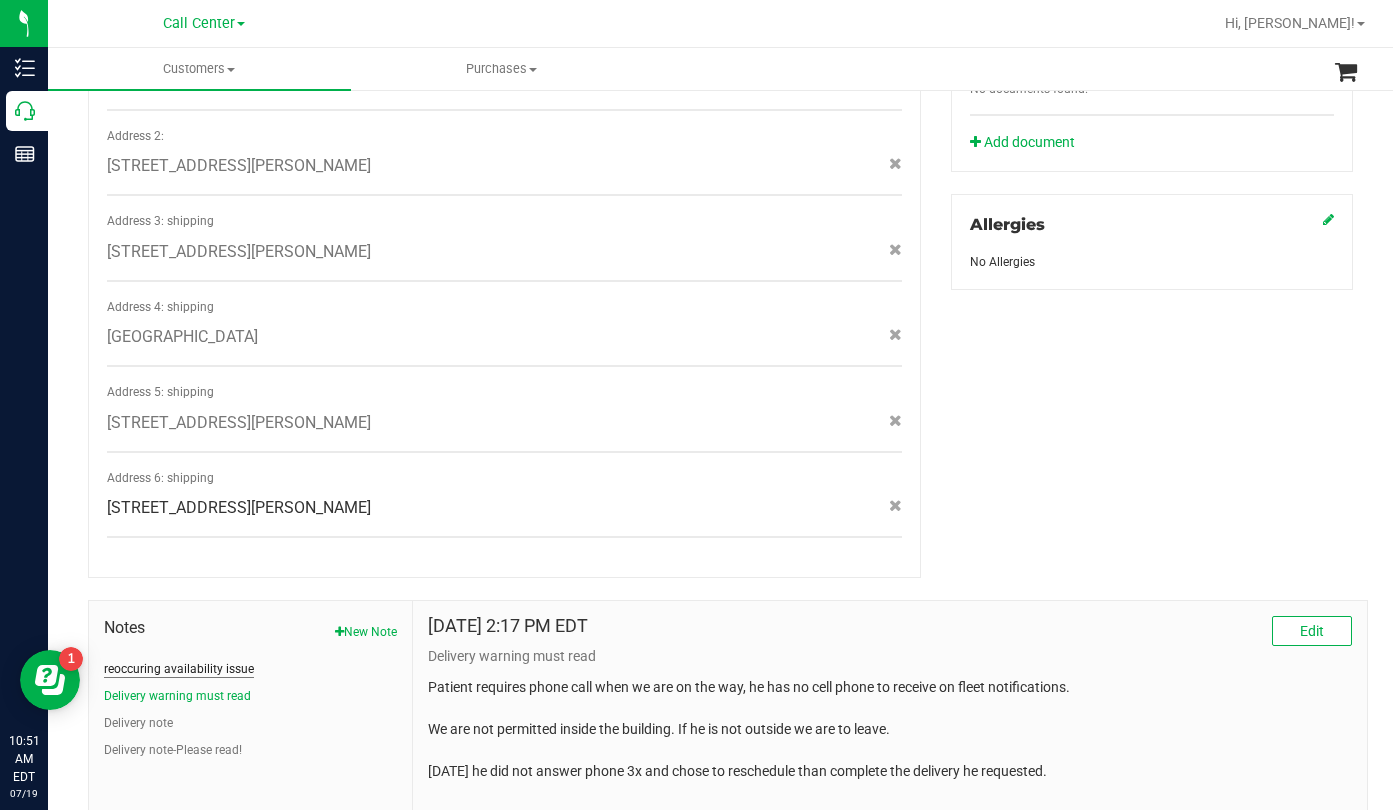click on "reoccuring availability issue" at bounding box center (179, 669) 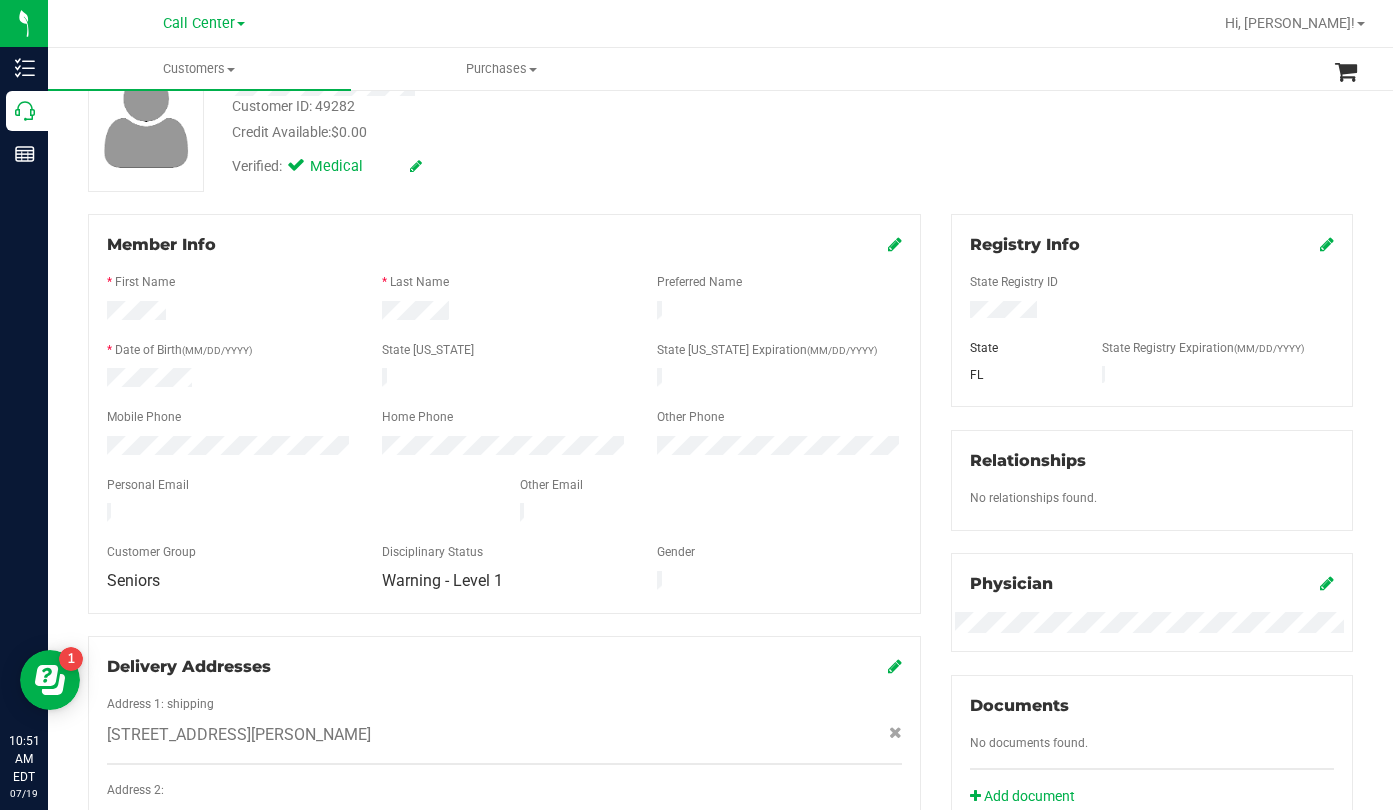 scroll, scrollTop: 0, scrollLeft: 0, axis: both 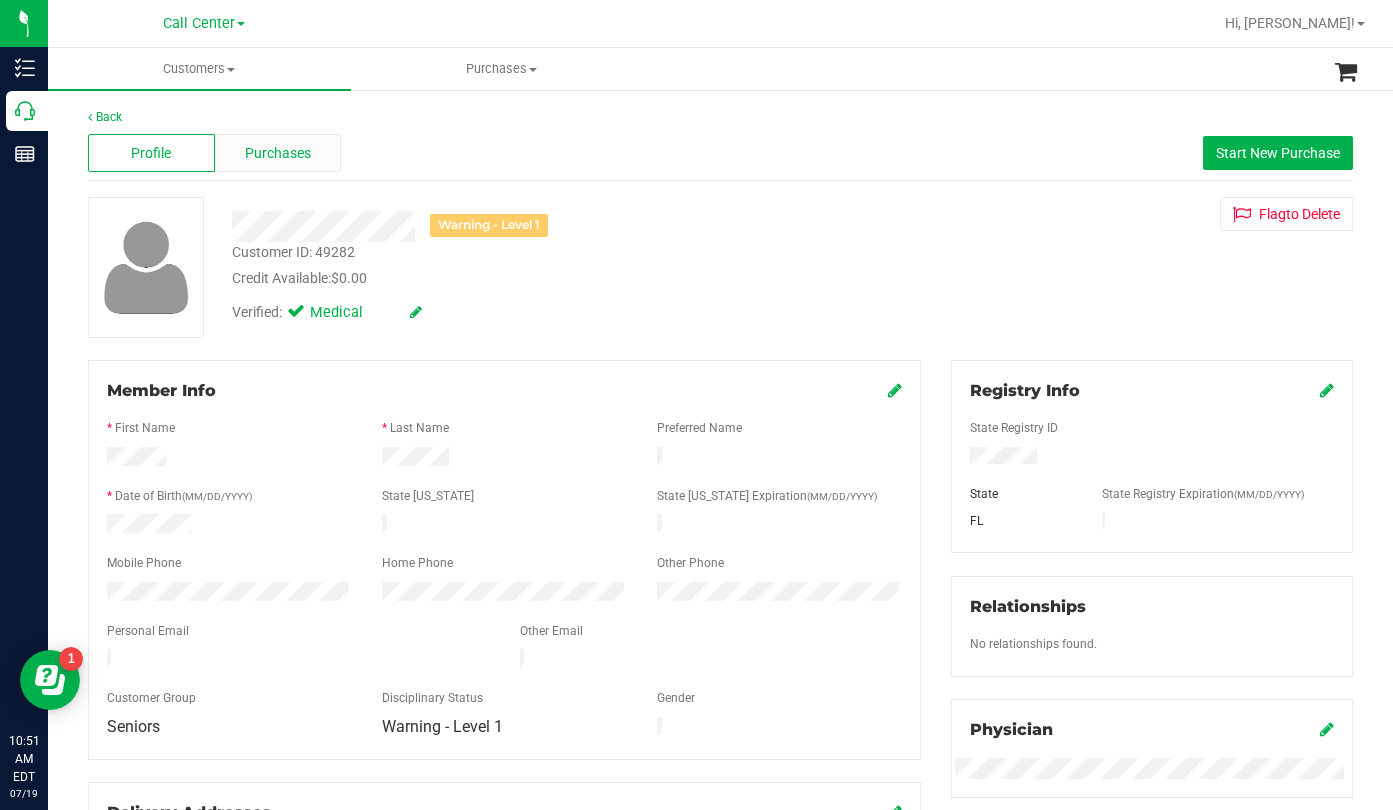 click on "Purchases" at bounding box center [278, 153] 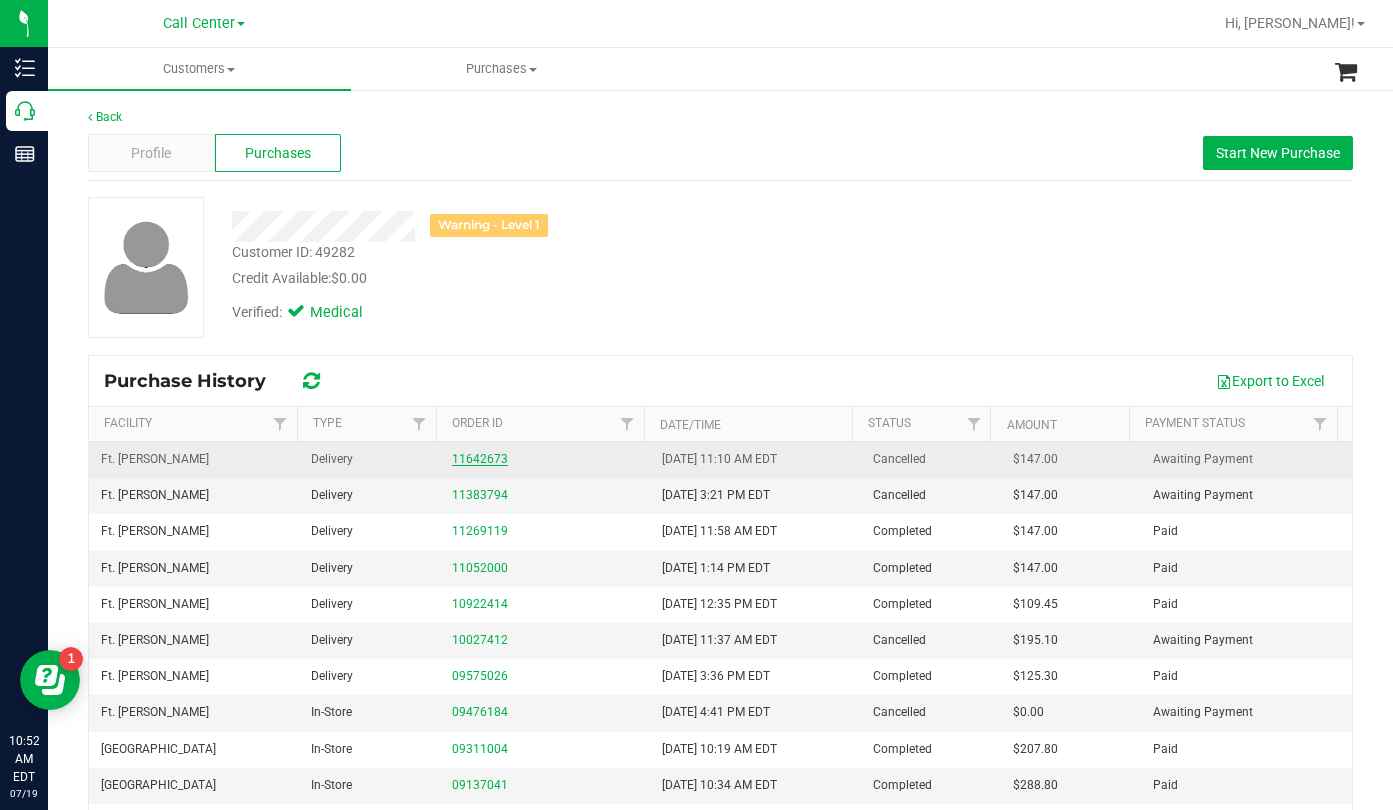 click on "11642673" at bounding box center [480, 459] 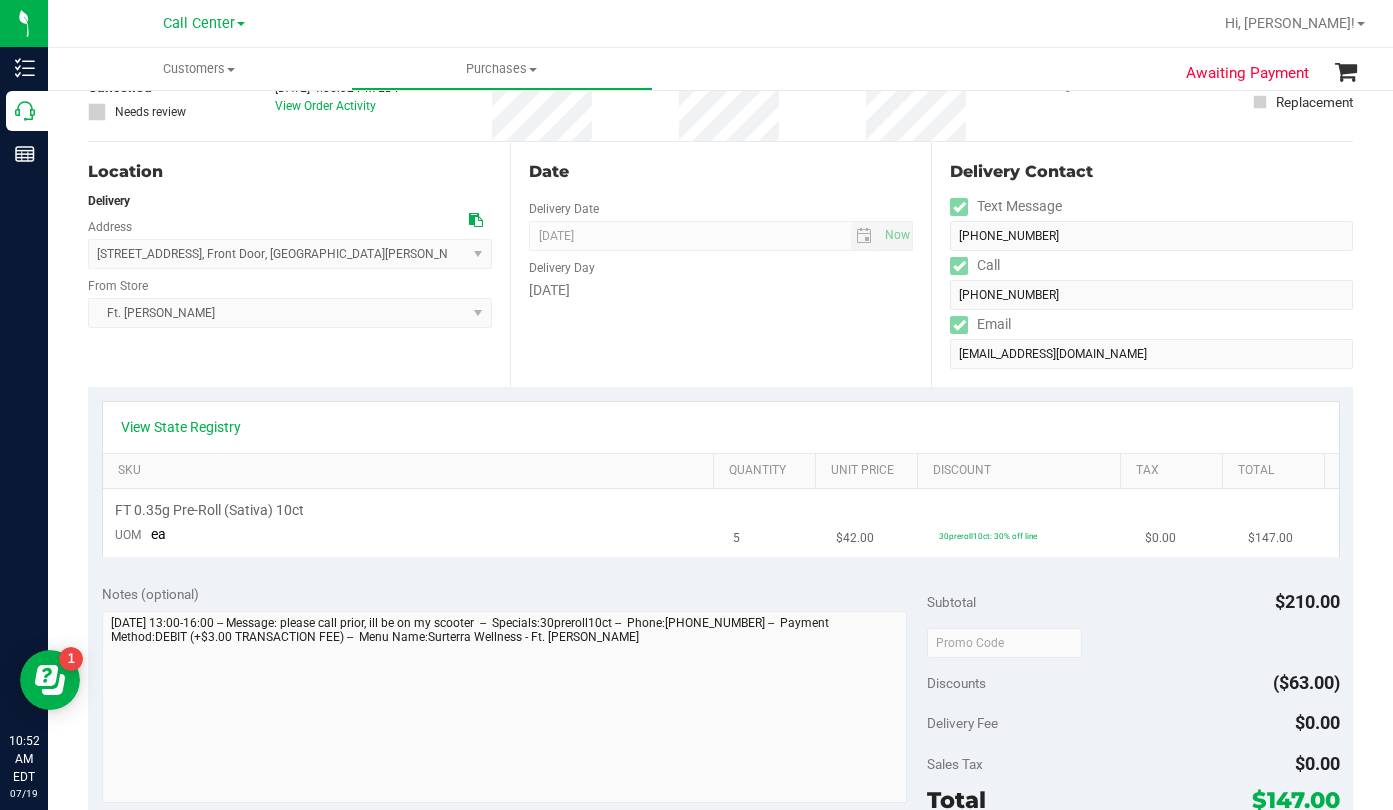 scroll, scrollTop: 0, scrollLeft: 0, axis: both 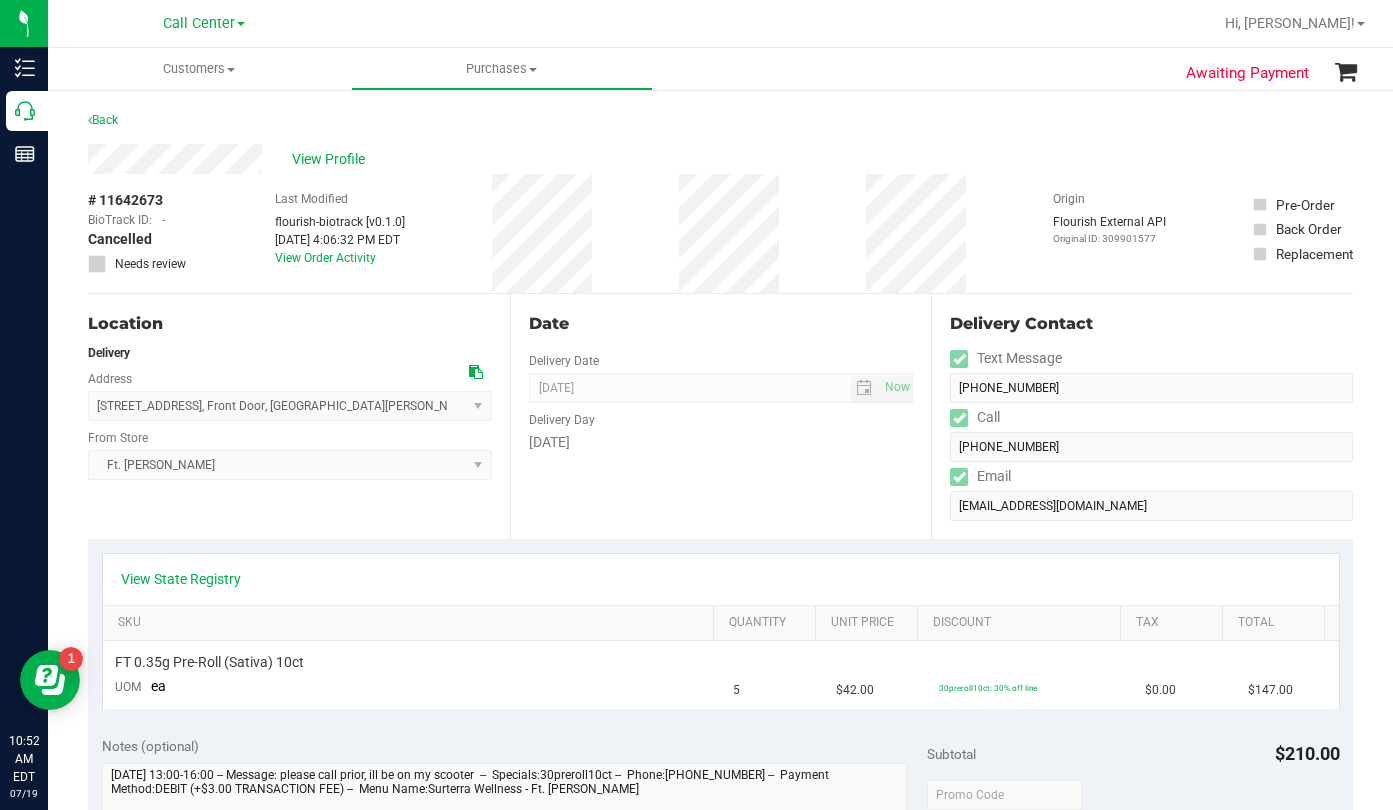 click on "# 11642673
BioTrack ID:
-
Cancelled
Needs review
Last Modified
flourish-biotrack [v0.1.0]
[DATE] 4:06:32 PM EDT
View Order Activity
Origin
Flourish External API
Original ID: 309901577" at bounding box center [720, 233] 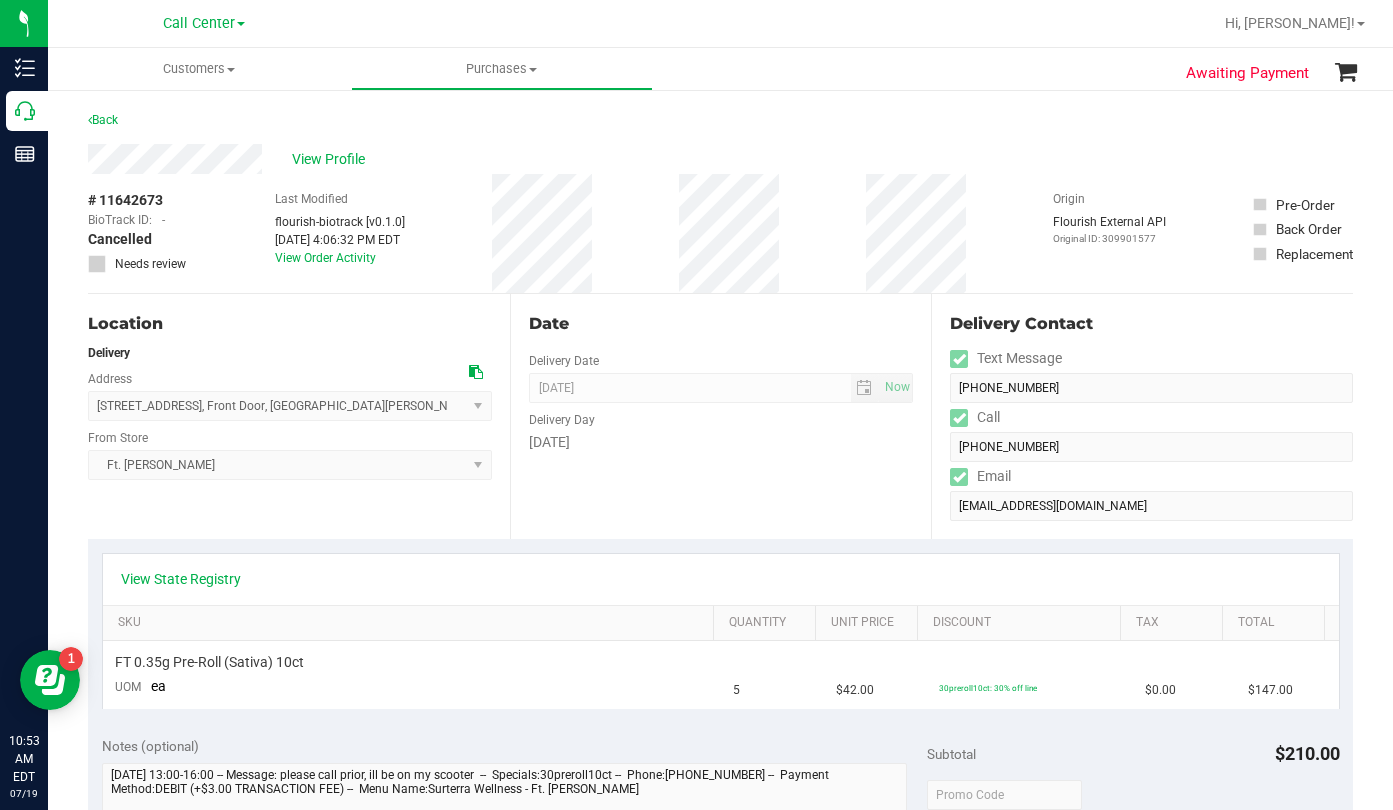 click on "# 11642673
BioTrack ID:
-
Cancelled
Needs review
Last Modified
flourish-biotrack [v0.1.0]
[DATE] 4:06:32 PM EDT
View Order Activity
Origin
Flourish External API
Original ID: 309901577" at bounding box center [720, 233] 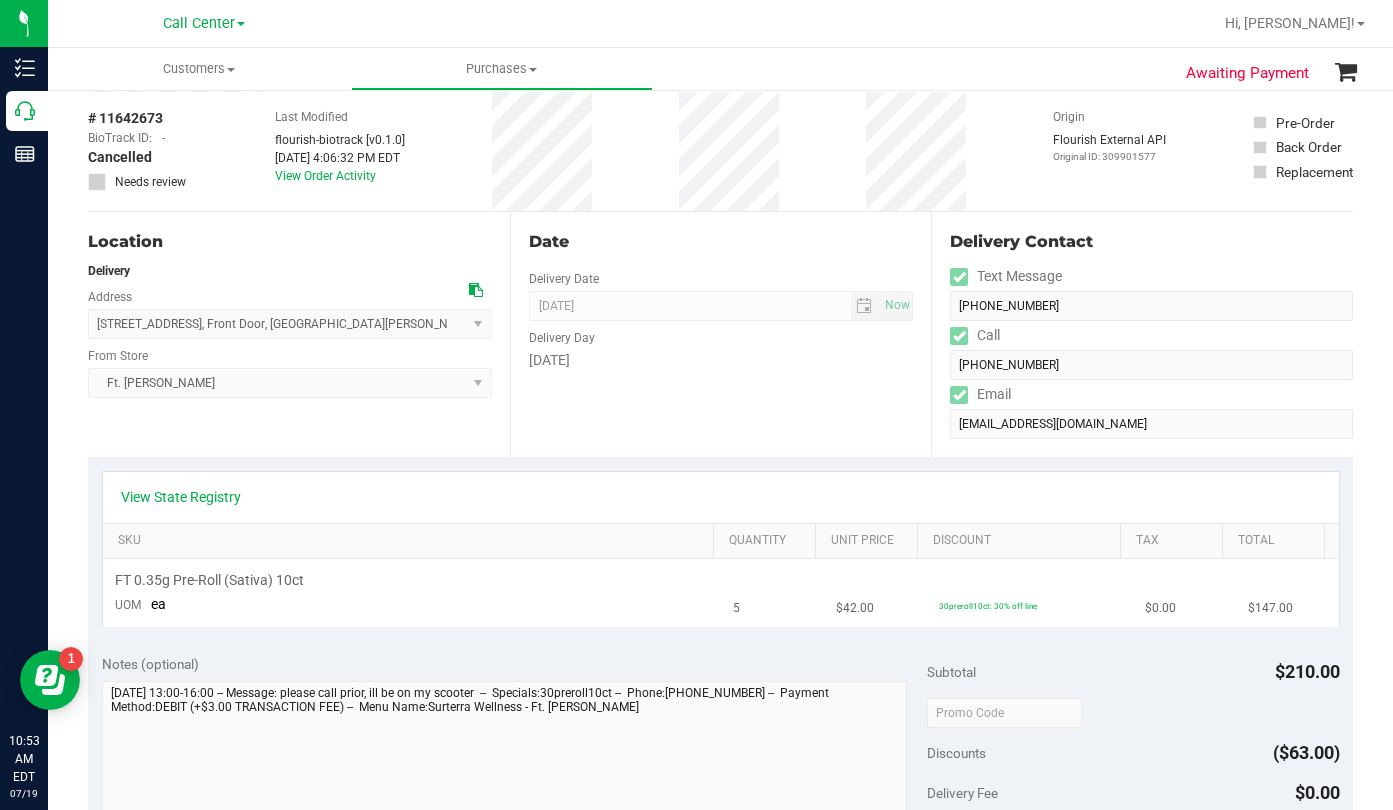 scroll, scrollTop: 200, scrollLeft: 0, axis: vertical 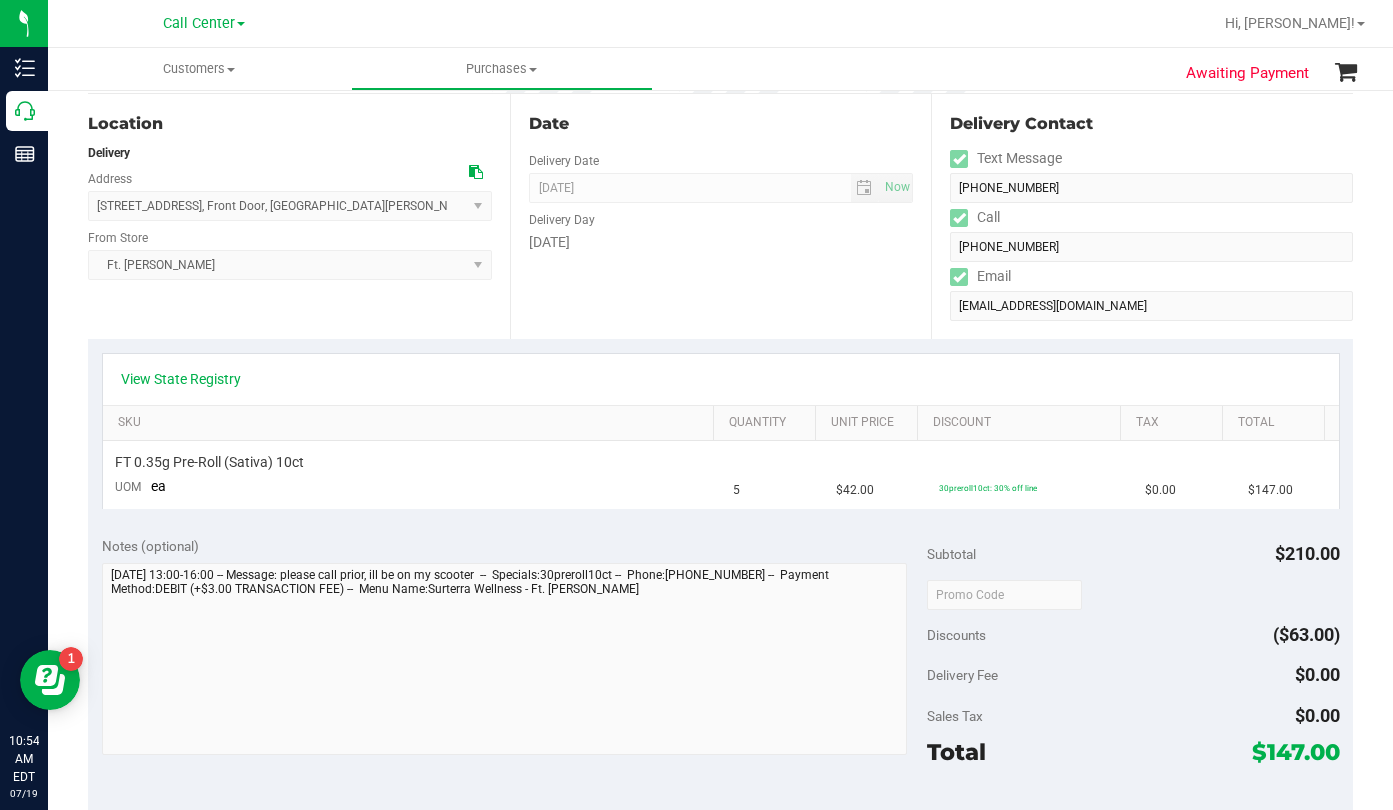 click on "Delivery Fee
$0.00" at bounding box center [1133, 675] 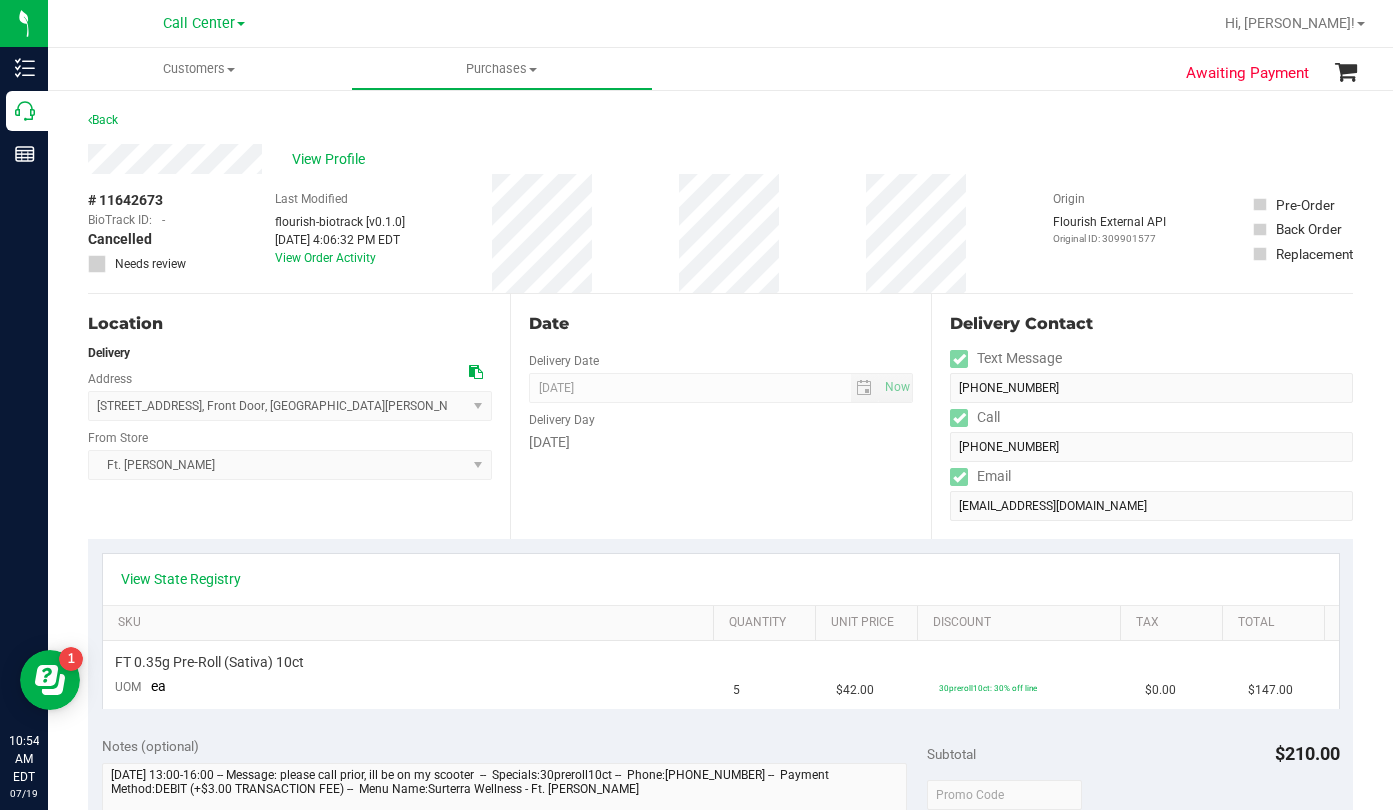 drag, startPoint x: 1153, startPoint y: 180, endPoint x: 981, endPoint y: 226, distance: 178.04494 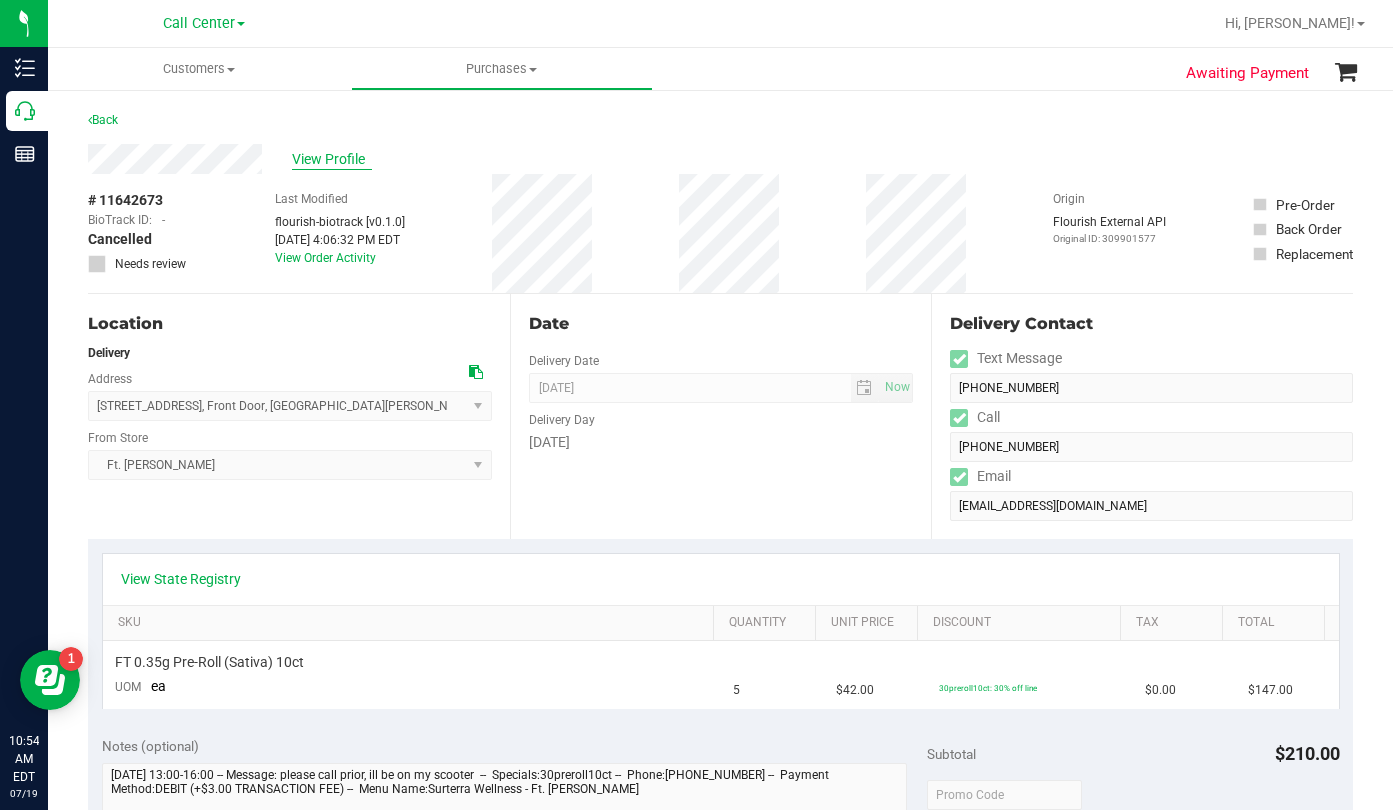 click on "View Profile" at bounding box center (332, 159) 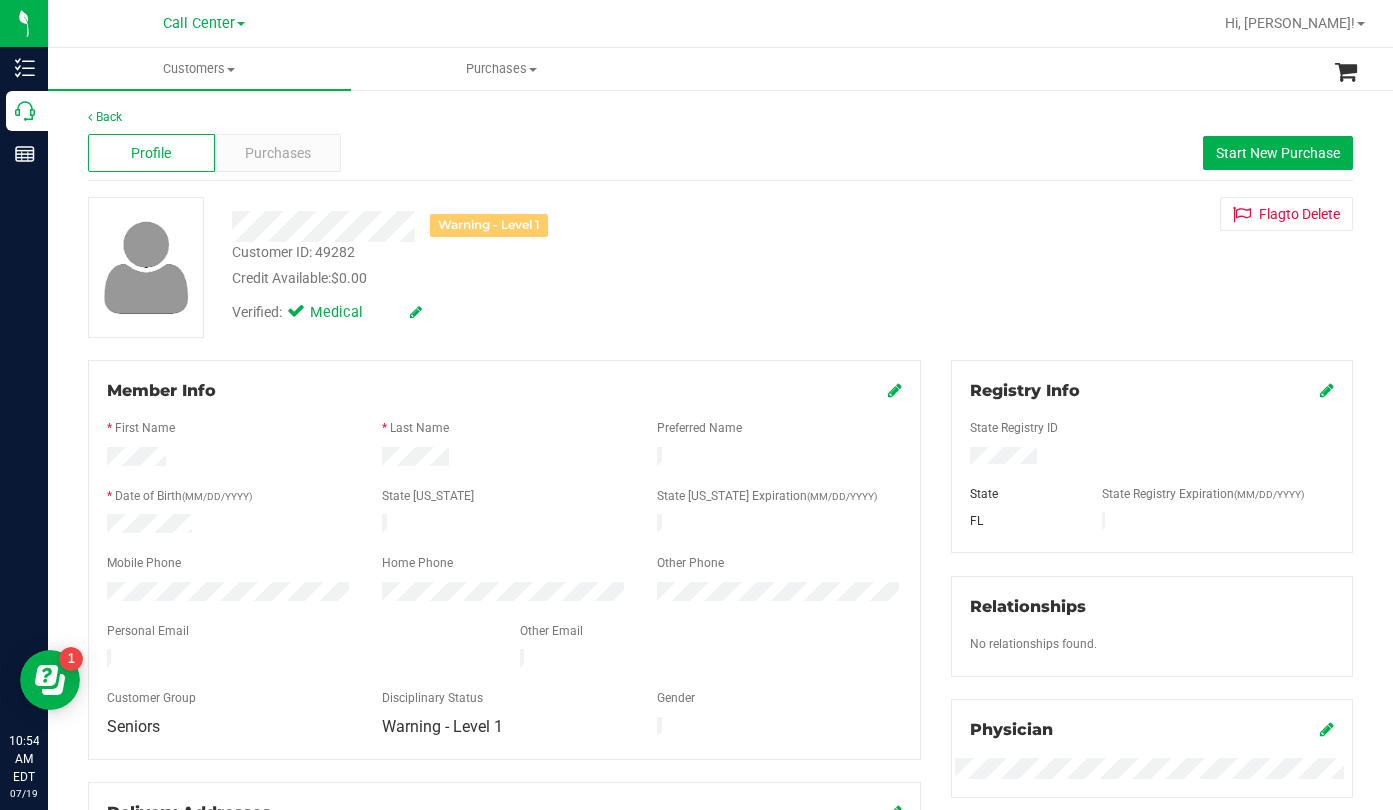 drag, startPoint x: 1034, startPoint y: 269, endPoint x: 972, endPoint y: 291, distance: 65.78754 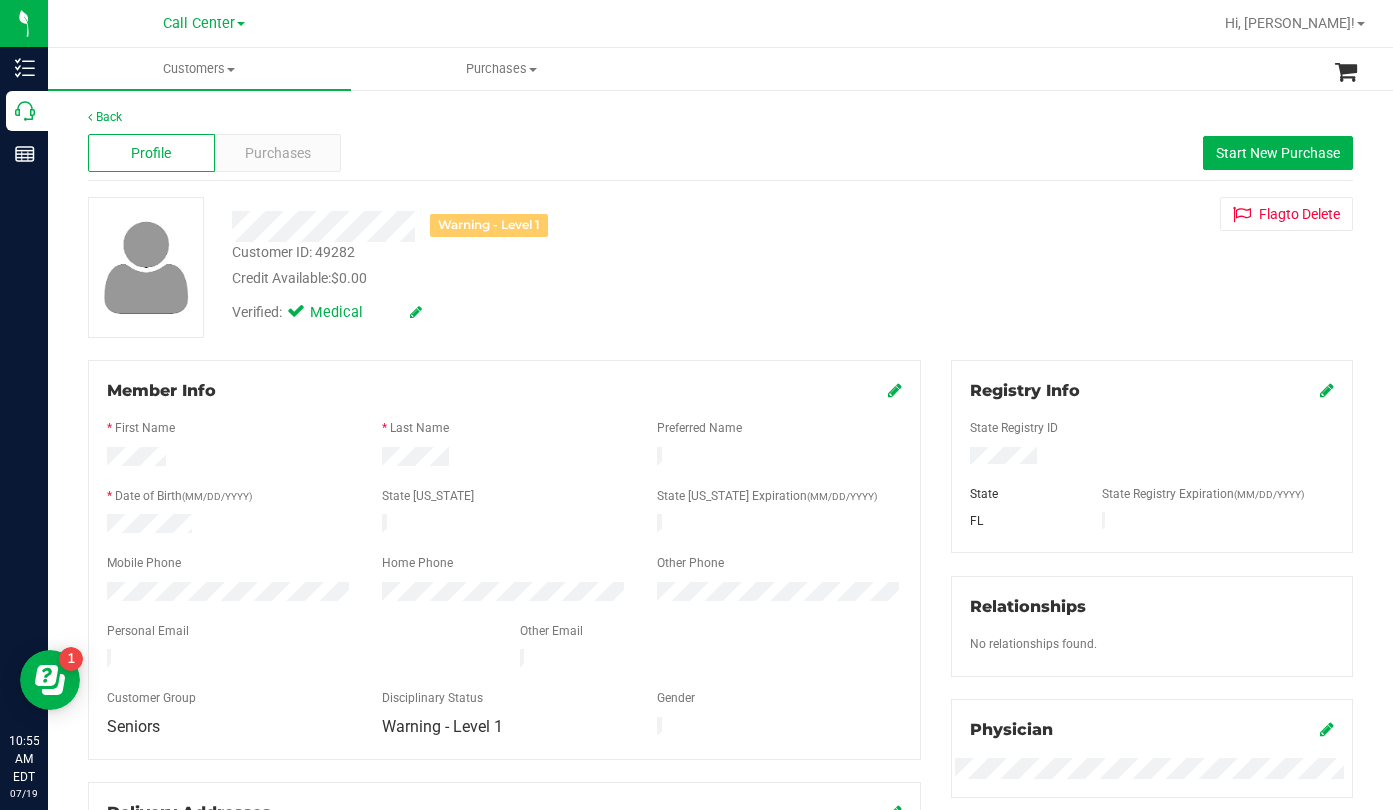 click on "Warning - Level 1
Customer ID: 49282
Credit Available:
$0.00
Verified:
Medical
Flag  to [GEOGRAPHIC_DATA]" at bounding box center (720, 267) 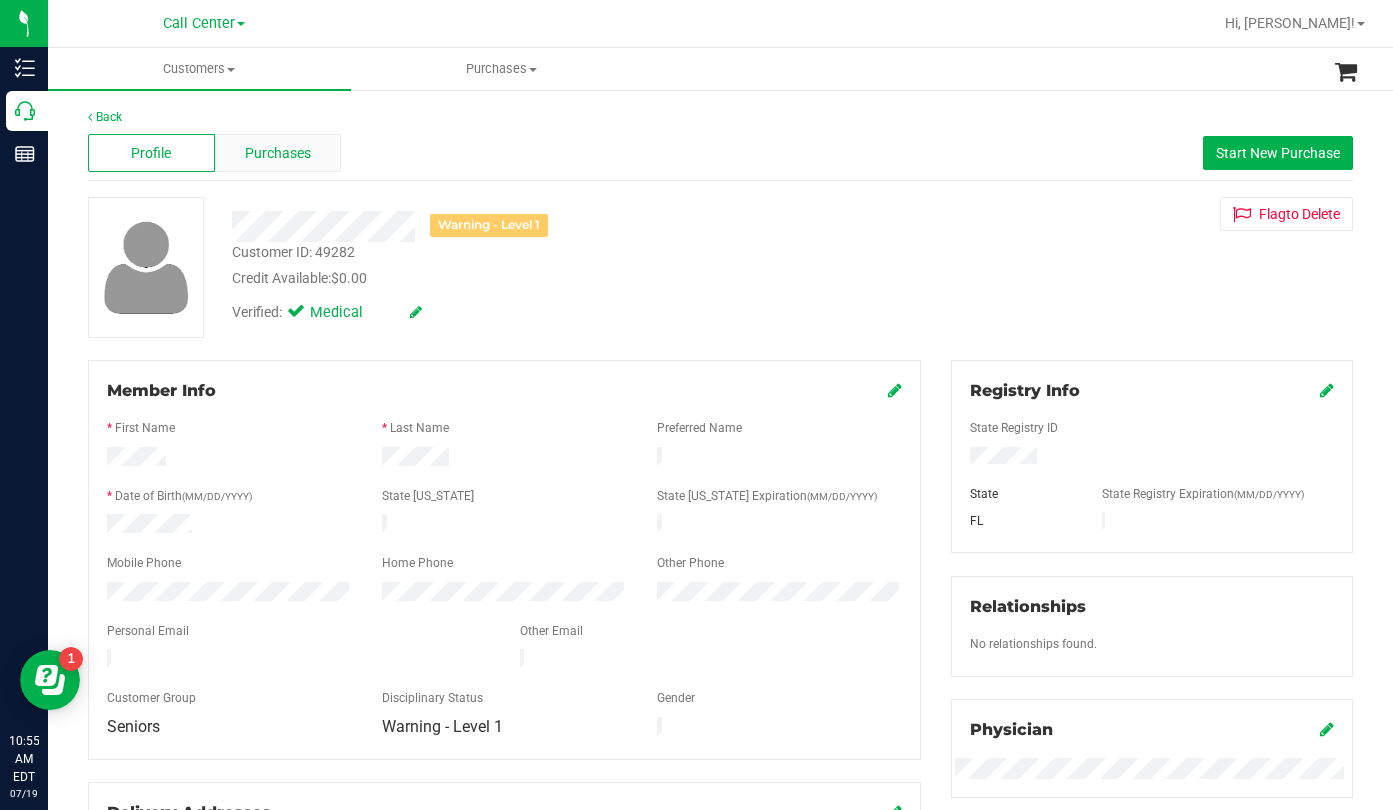 click on "Purchases" at bounding box center [278, 153] 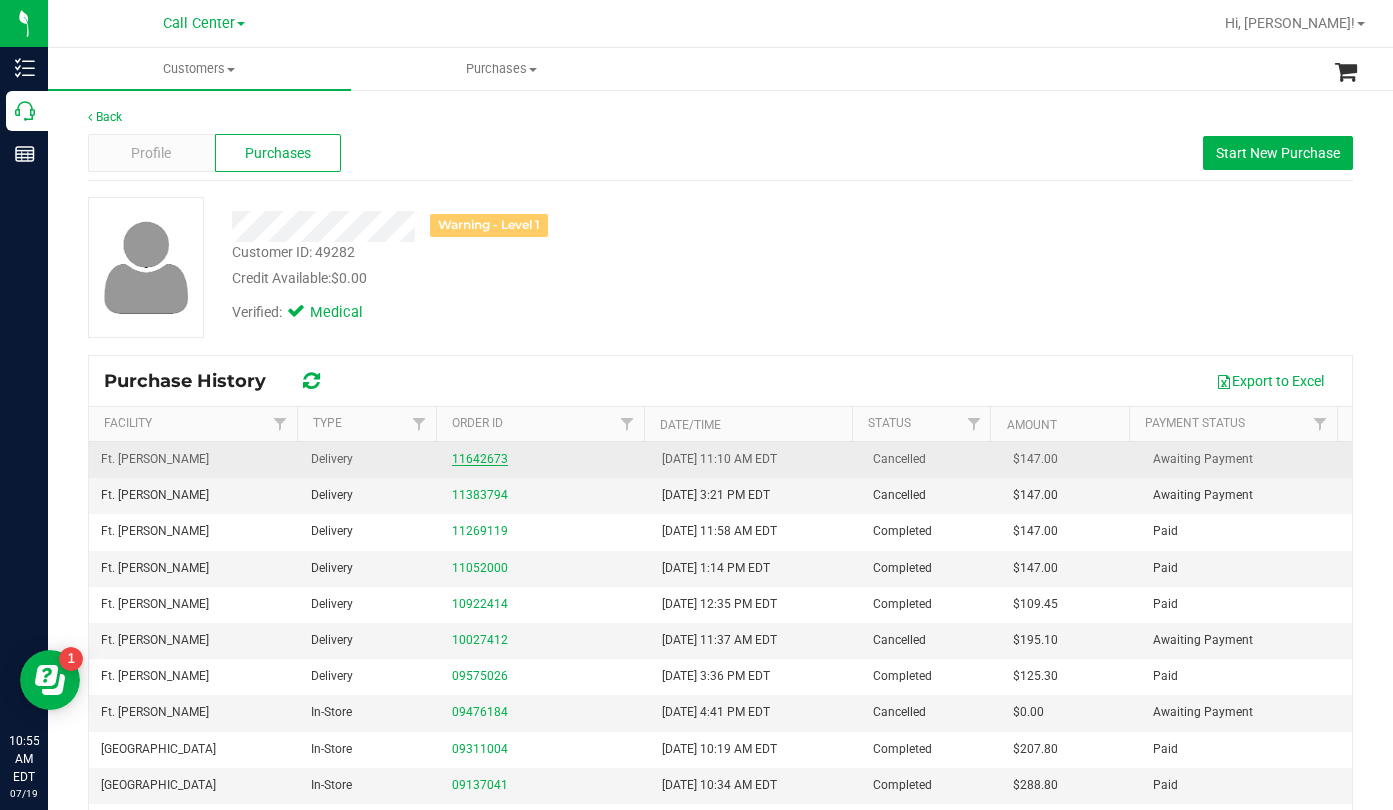 click on "11642673" at bounding box center [480, 459] 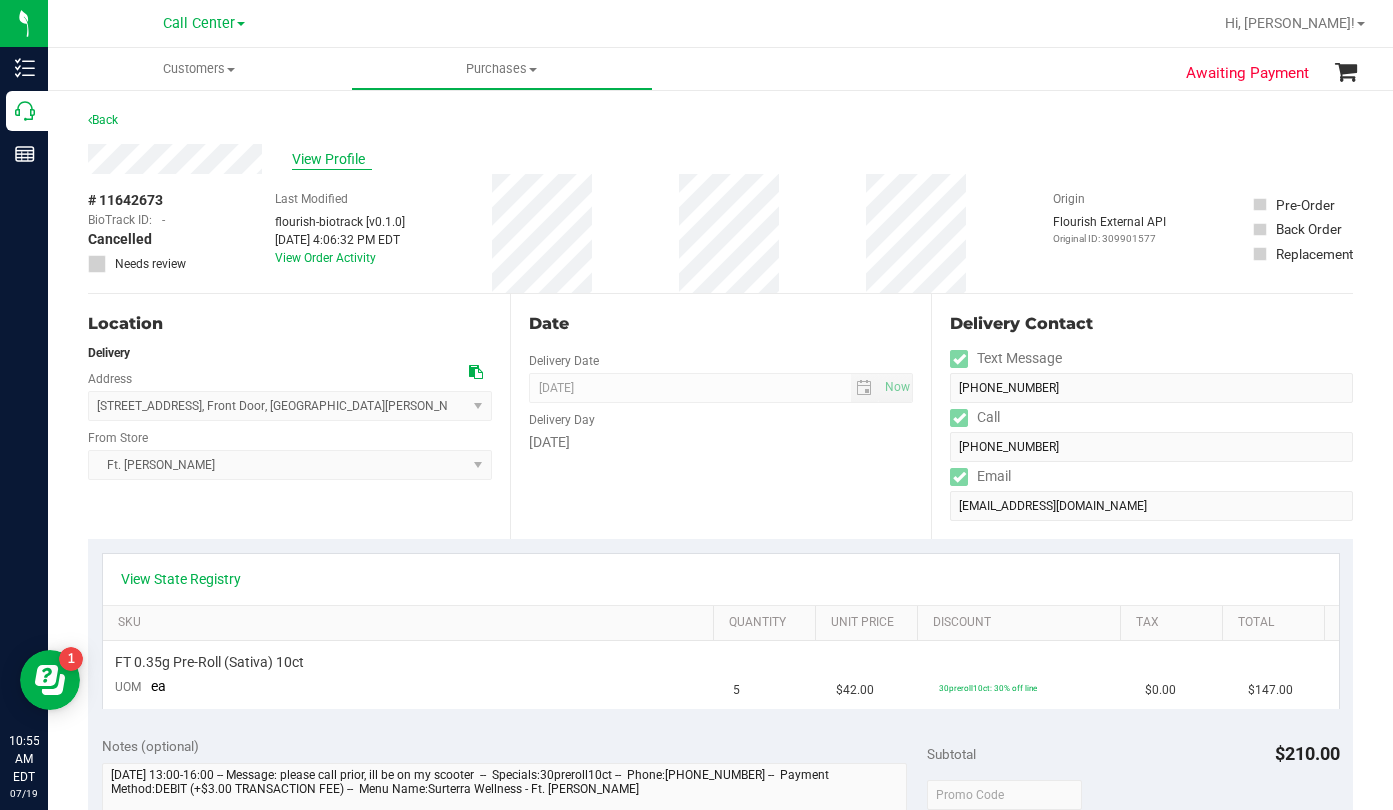 click on "View Profile" at bounding box center [332, 159] 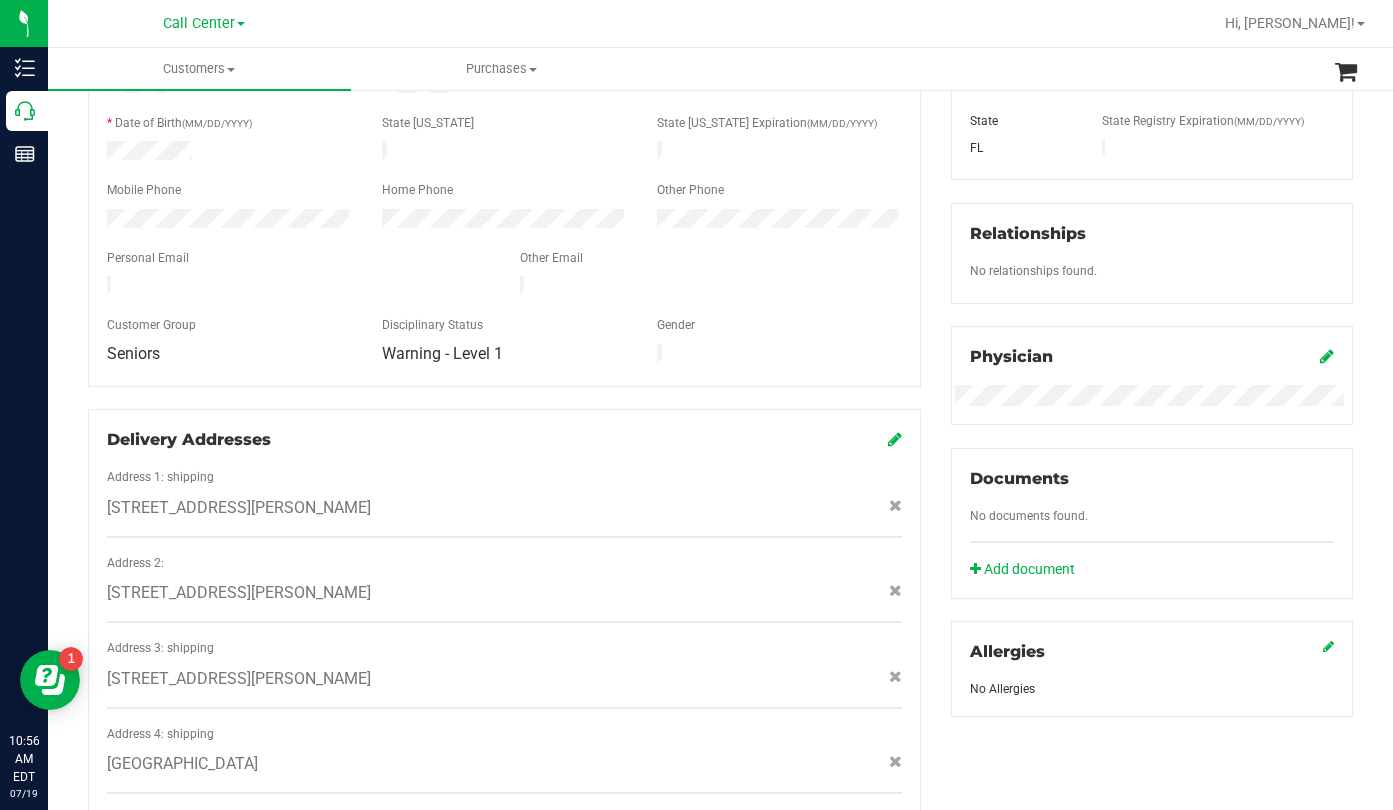 scroll, scrollTop: 300, scrollLeft: 0, axis: vertical 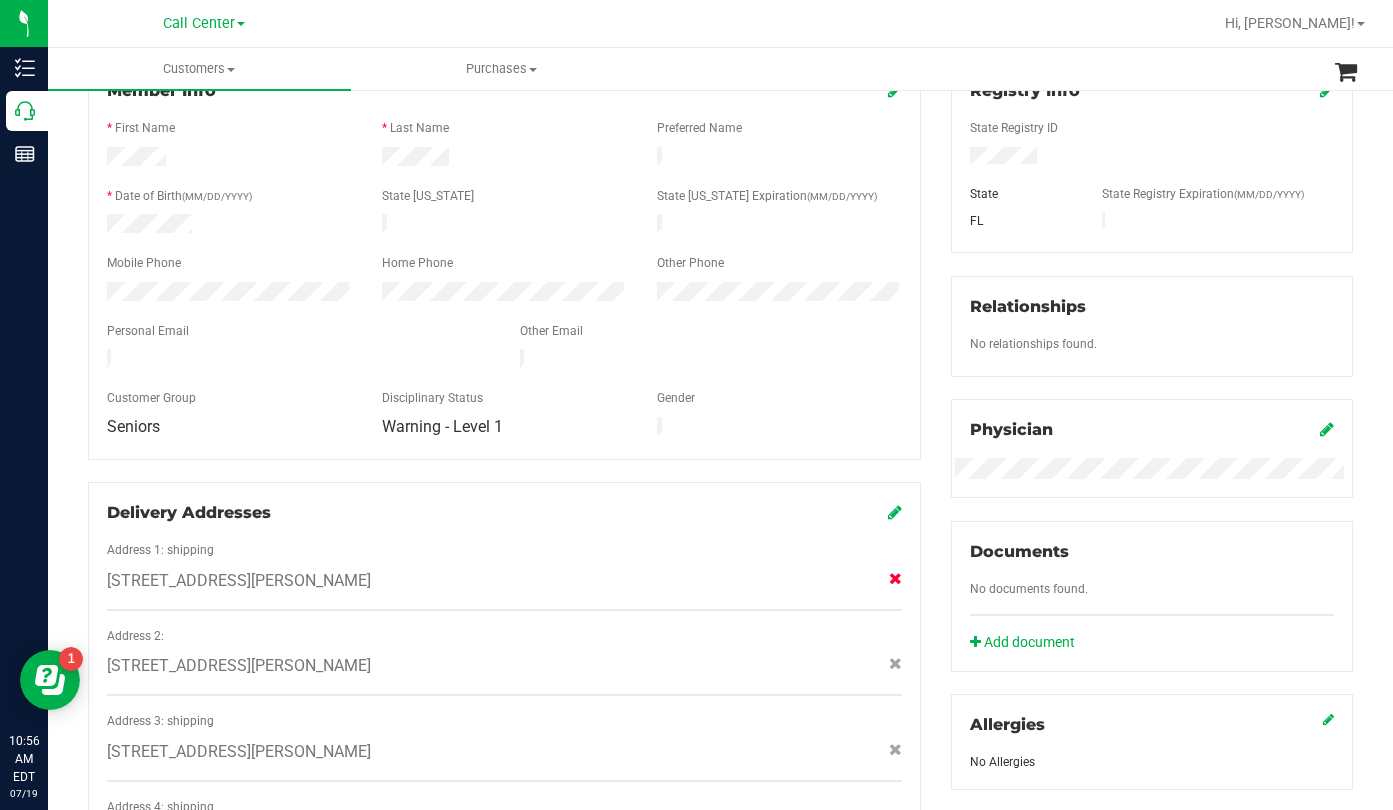 click 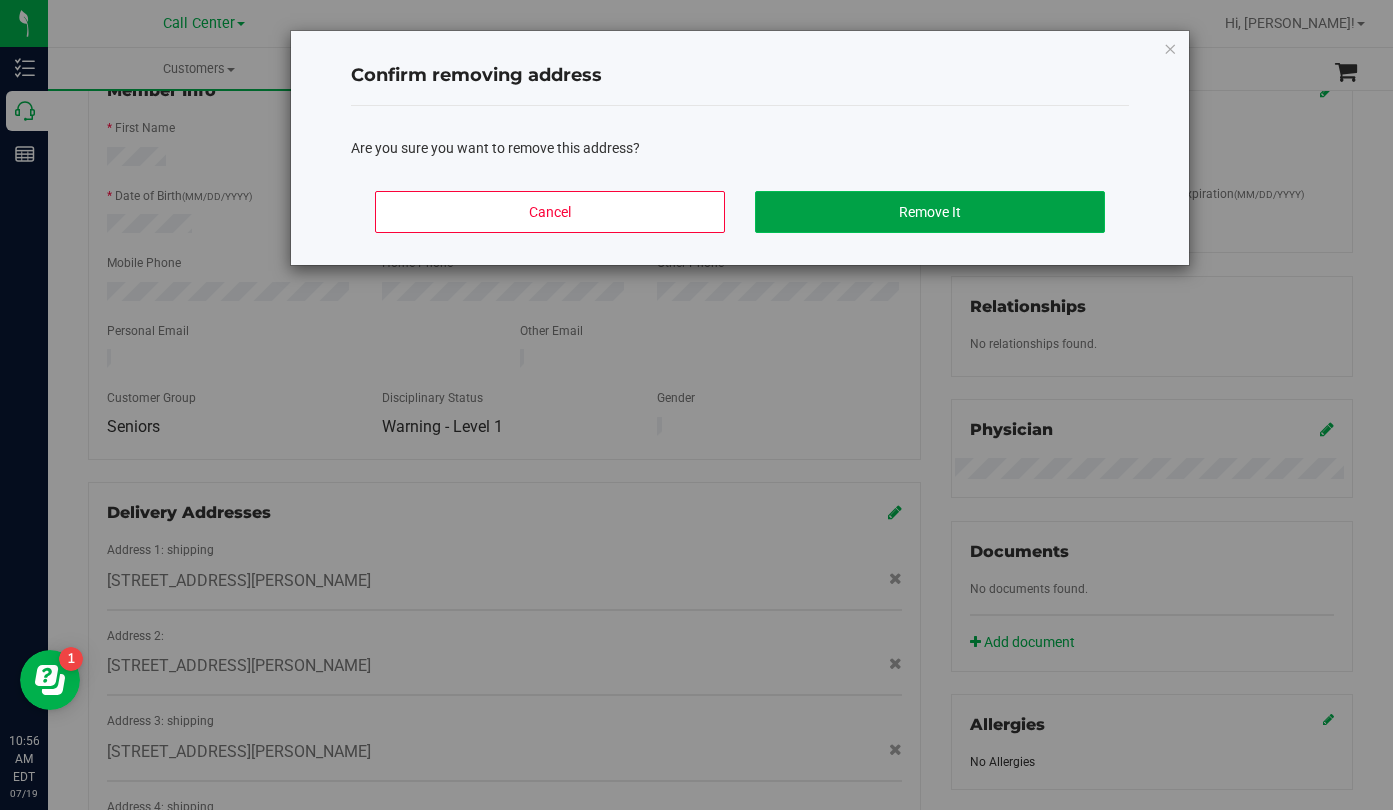click on "Remove It" at bounding box center (930, 212) 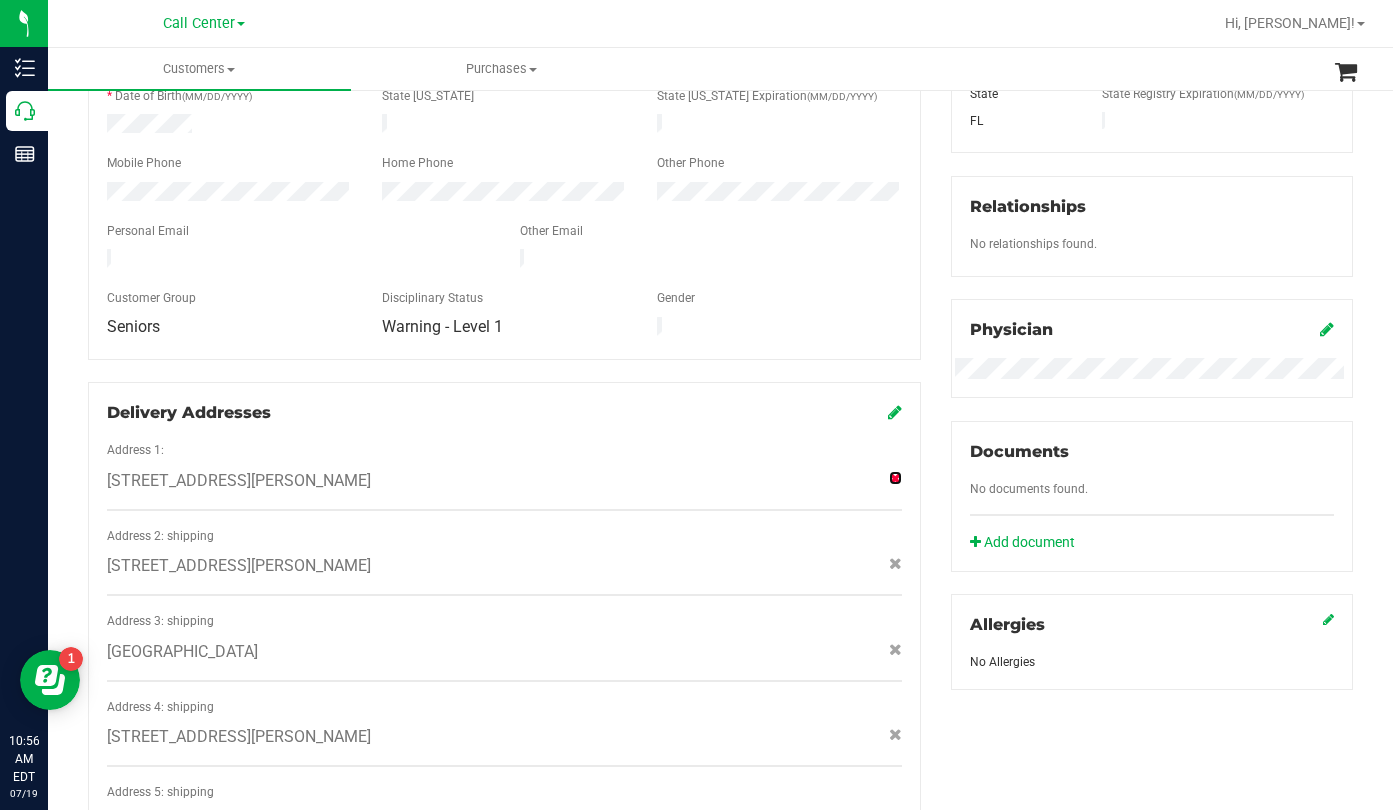 scroll, scrollTop: 0, scrollLeft: 0, axis: both 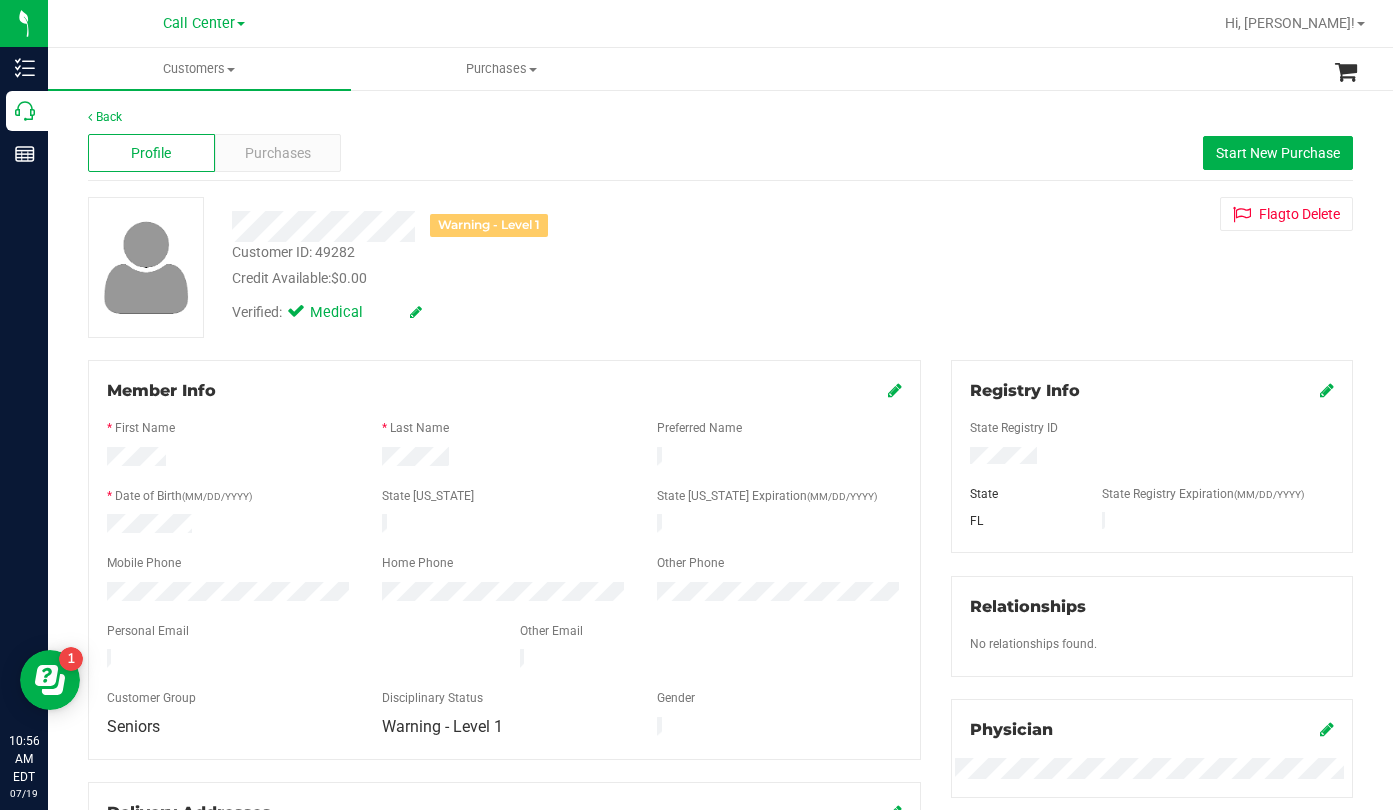 click on "Verified:
Medical" at bounding box center (541, 311) 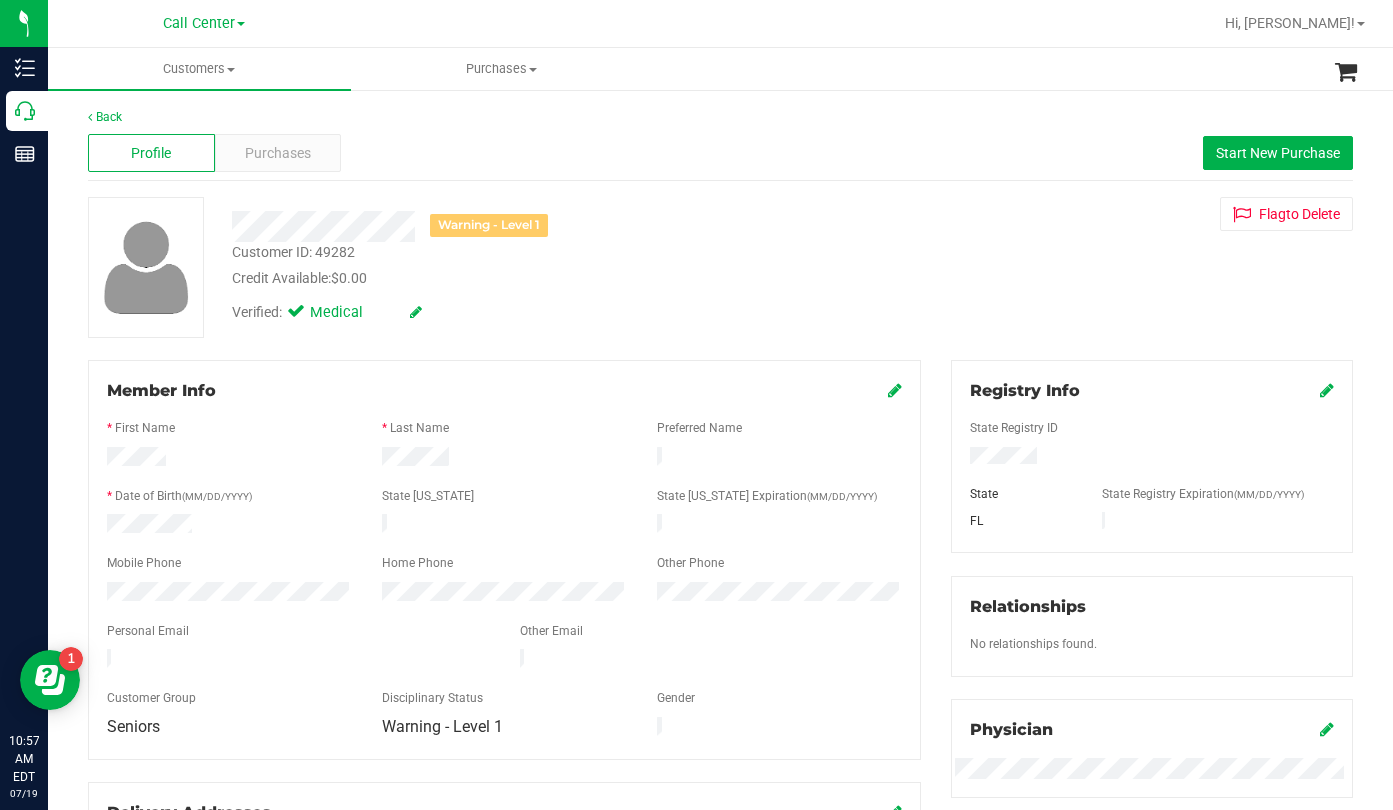 click on "Warning - Level 1
Customer ID: 49282
Credit Available:
$0.00
Verified:
Medical
Flag  to [GEOGRAPHIC_DATA]" at bounding box center (720, 267) 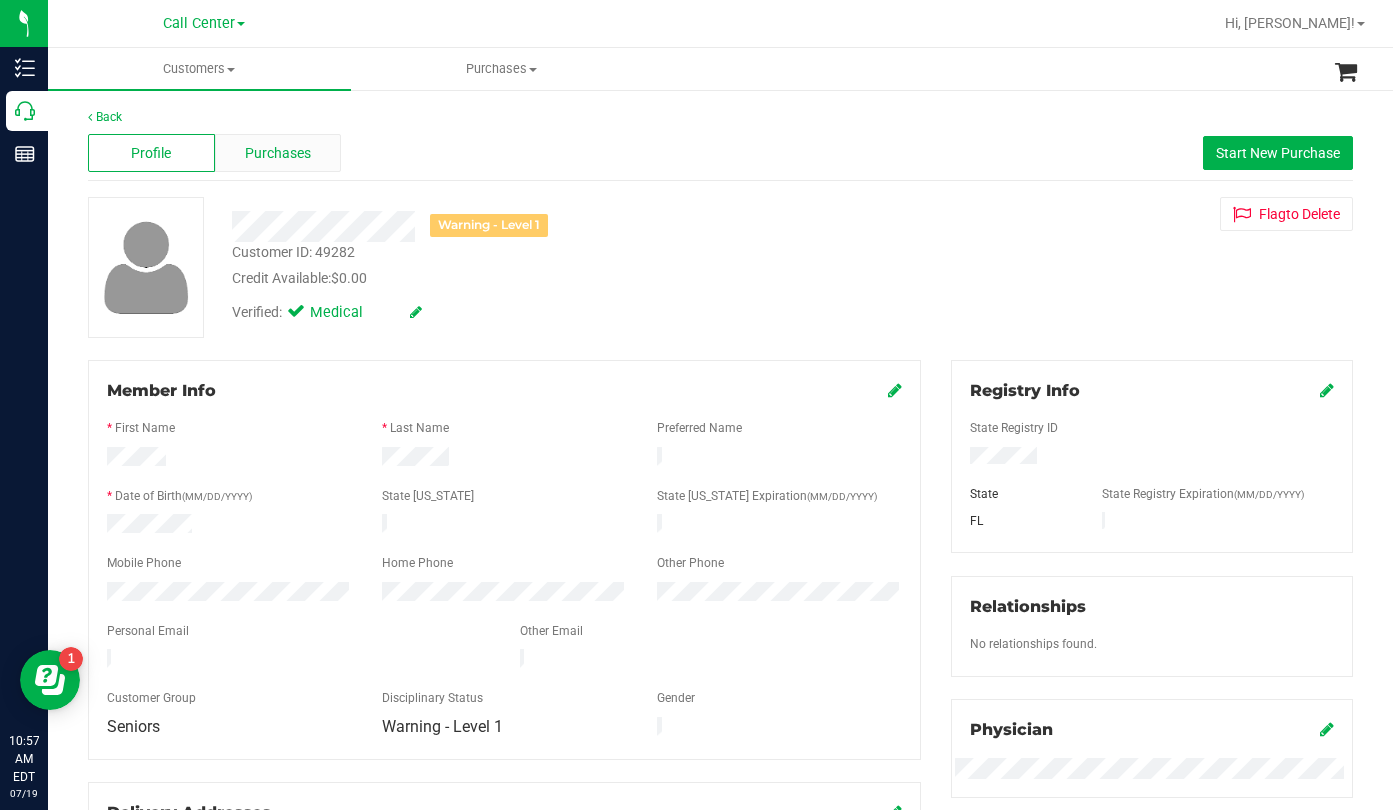 click on "Purchases" at bounding box center (278, 153) 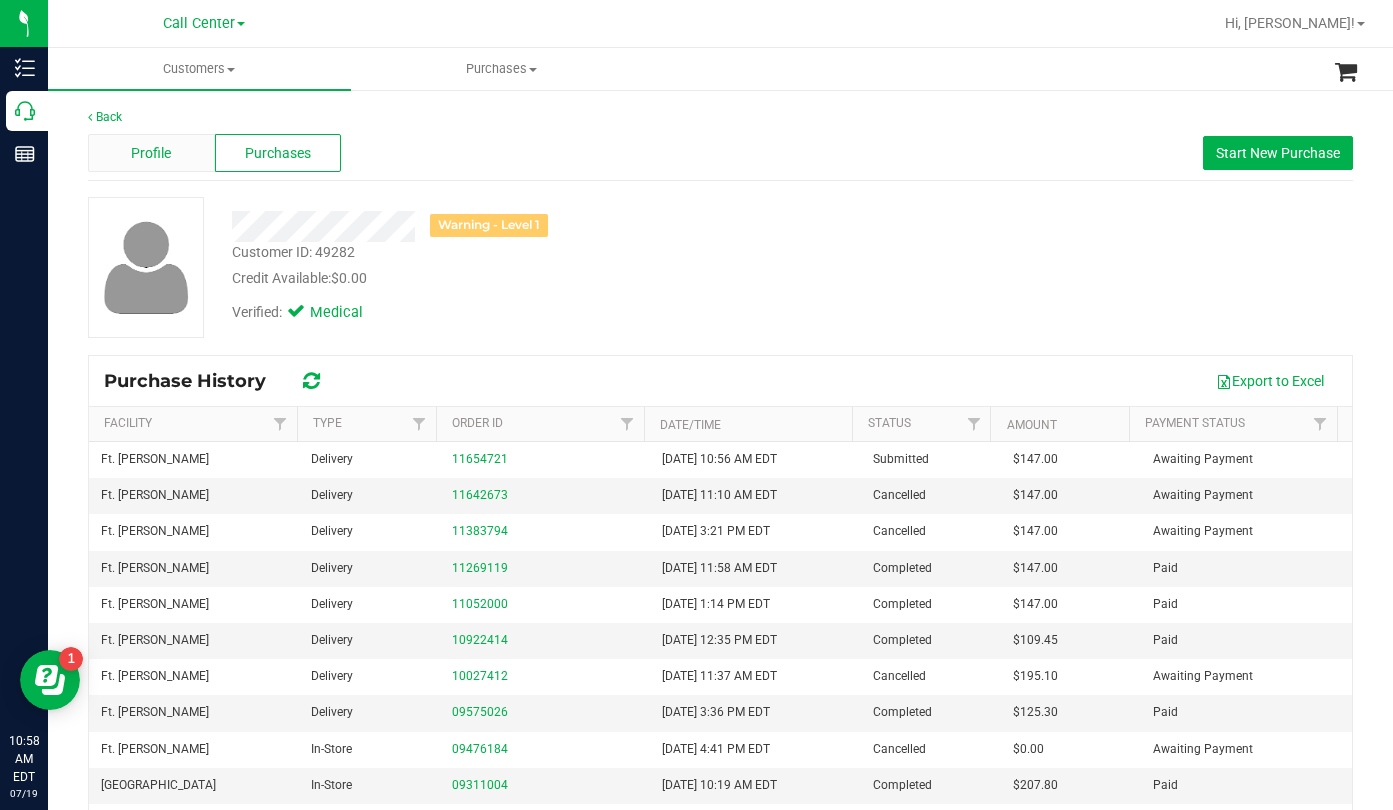 click on "Profile" at bounding box center [151, 153] 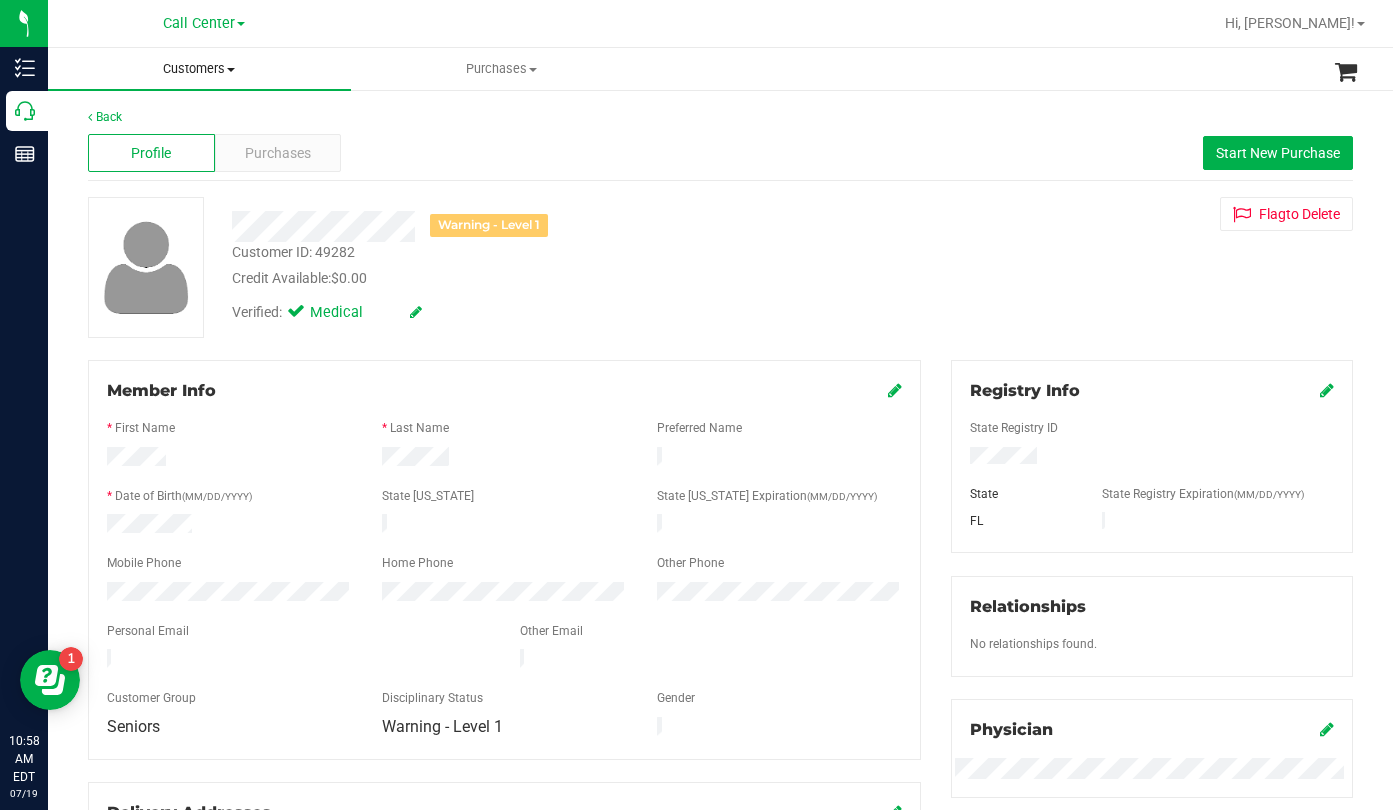 click at bounding box center [231, 70] 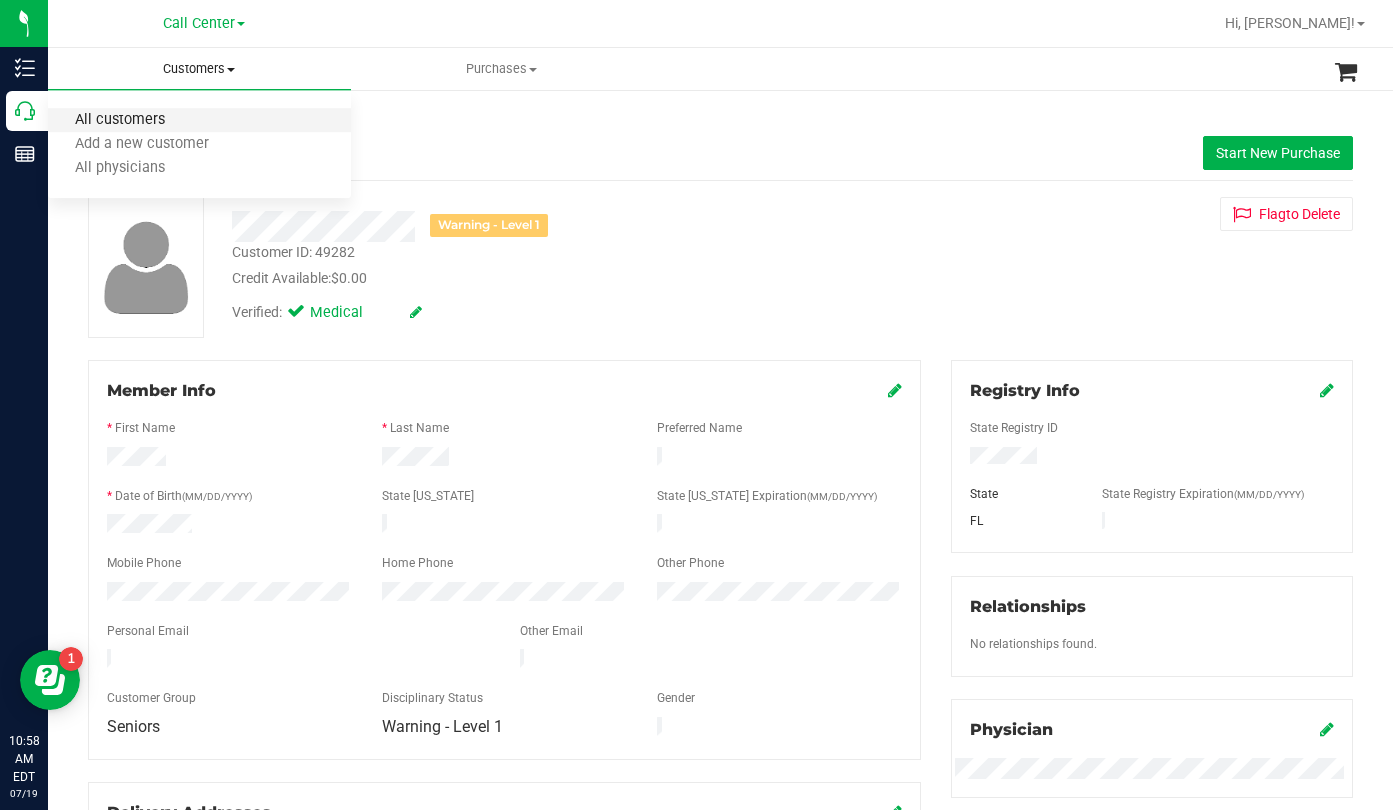 click on "All customers" at bounding box center (120, 120) 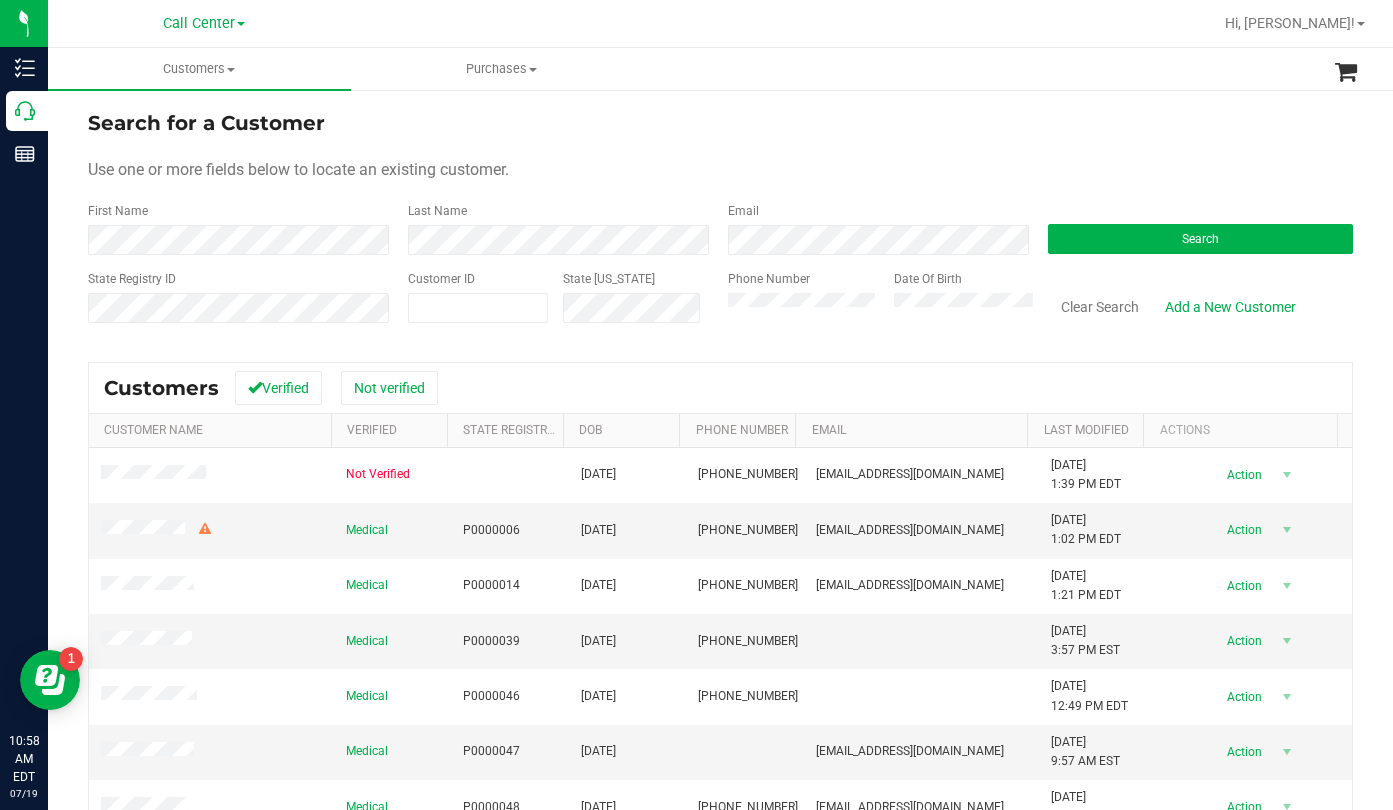 click on "Search for a Customer
Use one or more fields below to locate an existing customer.
First Name
Last Name
Email
Search
State Registry ID
Customer ID
State [US_STATE]
Phone Number
Date Of Birth" at bounding box center [720, 224] 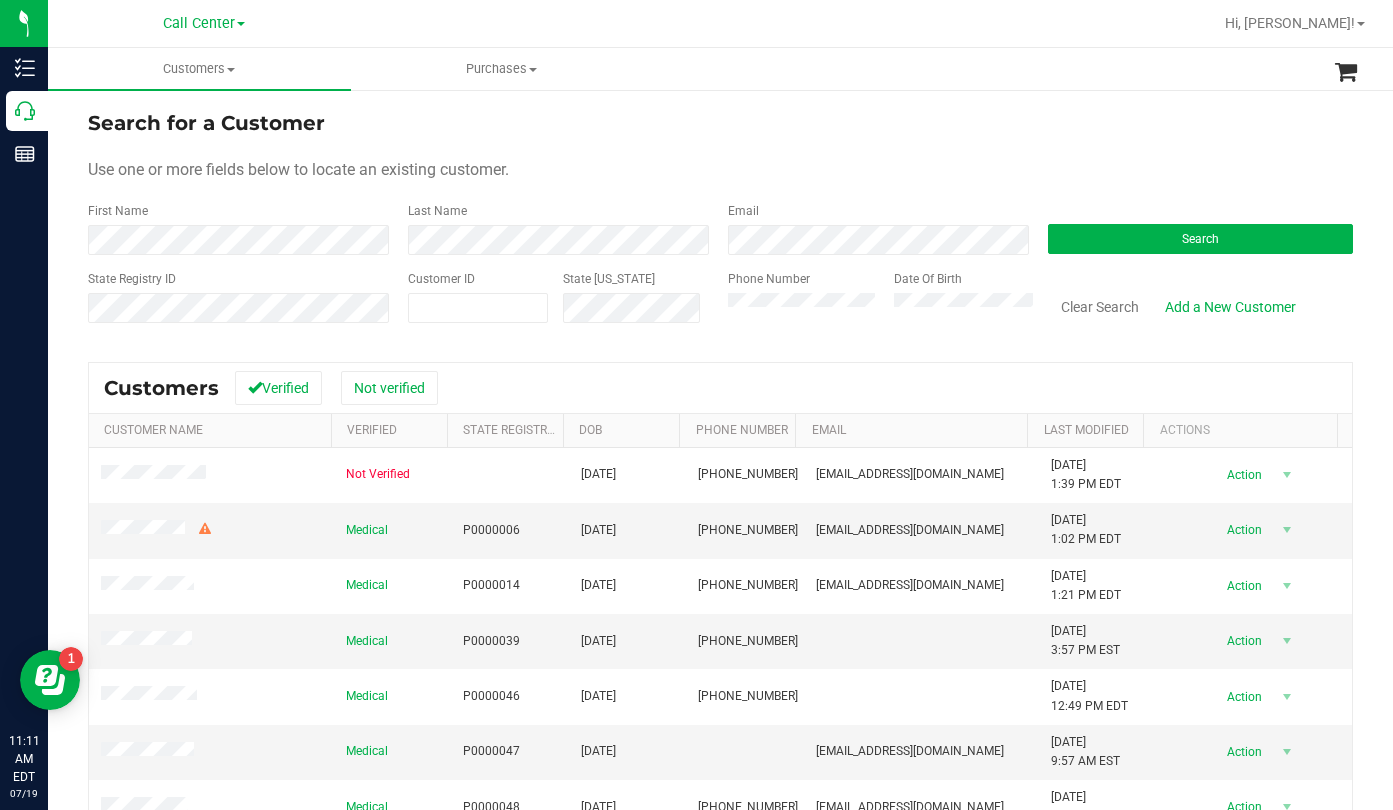 click on "Search for a Customer
Use one or more fields below to locate an existing customer.
First Name
Last Name
Email
Search
State Registry ID
Customer ID
State [US_STATE]
Phone Number
Date Of Birth" at bounding box center (720, 224) 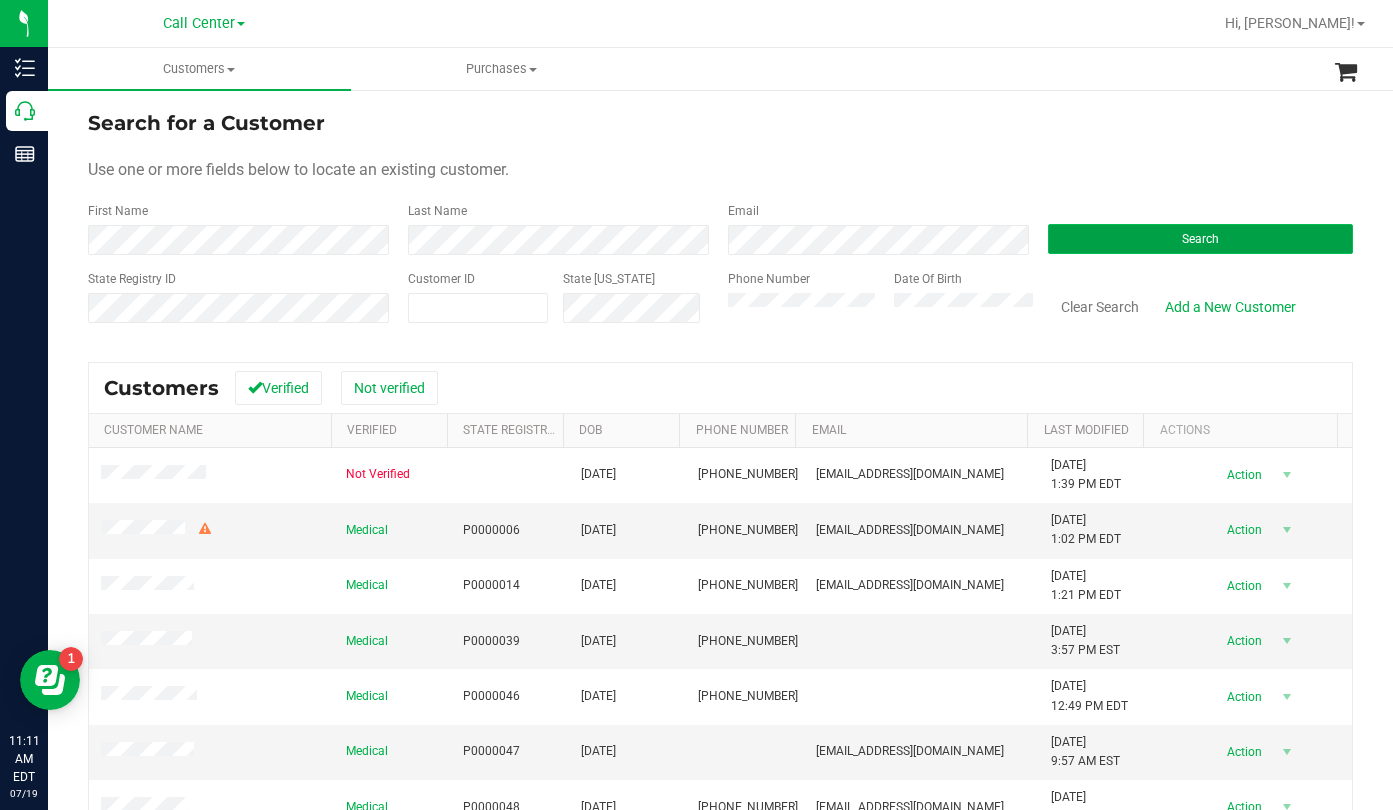 click on "Search" at bounding box center (1200, 239) 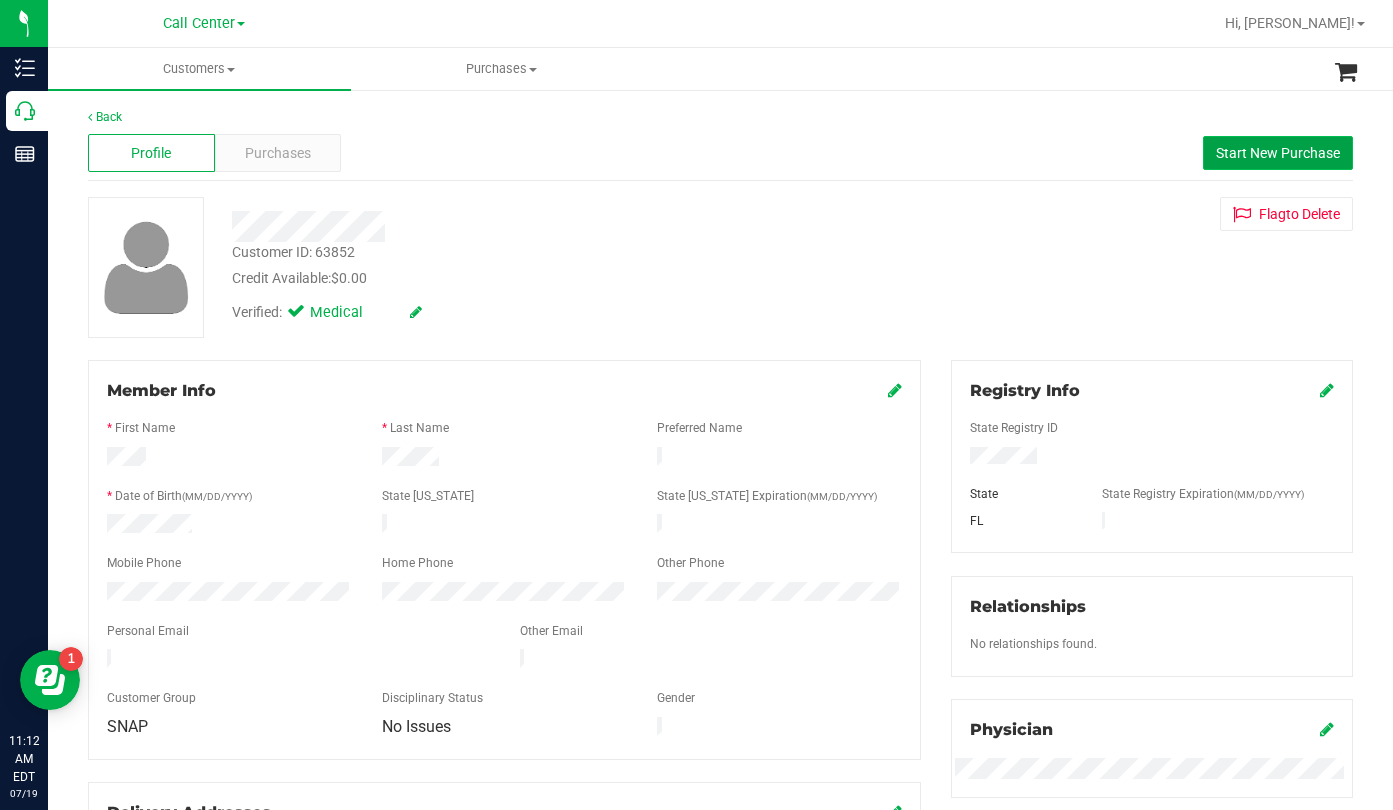 click on "Start New Purchase" at bounding box center (1278, 153) 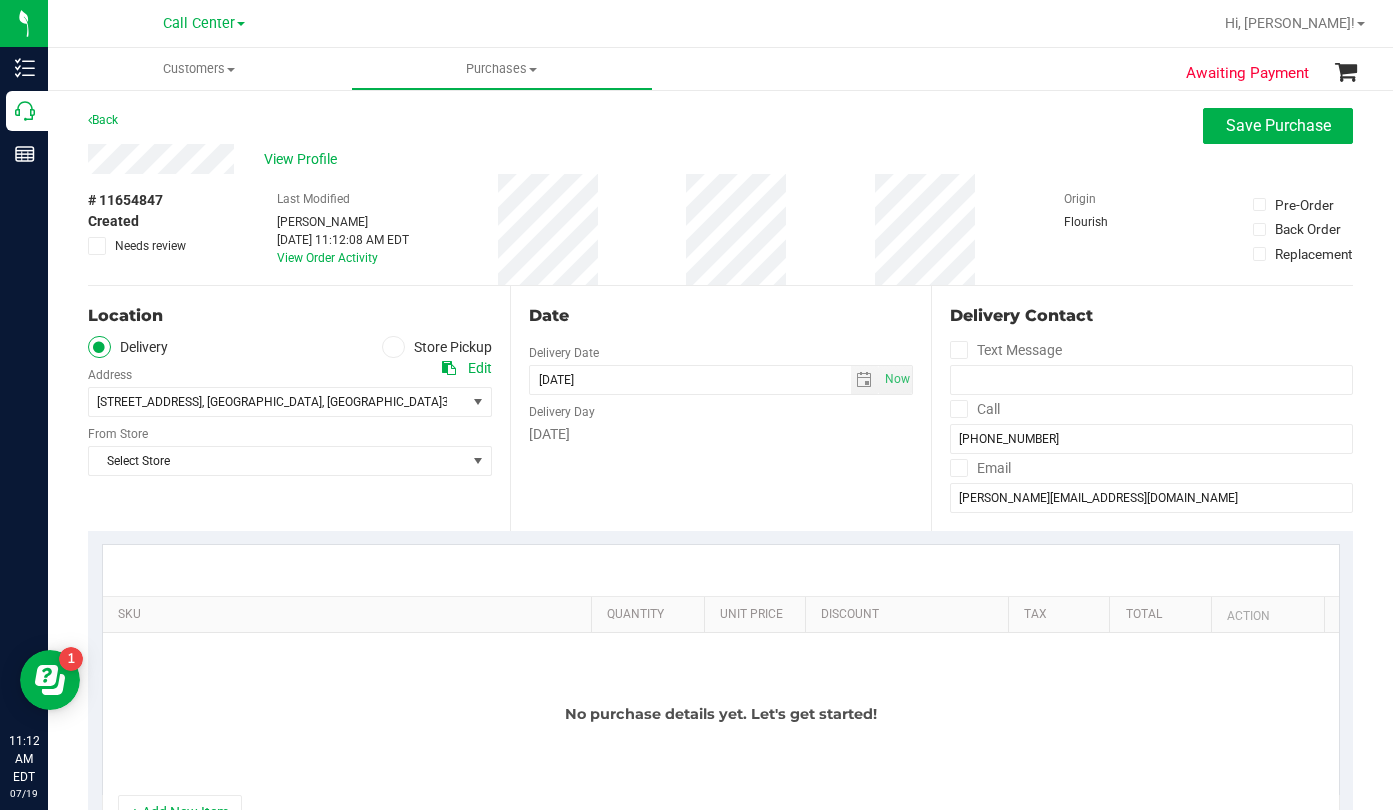 click at bounding box center (393, 347) 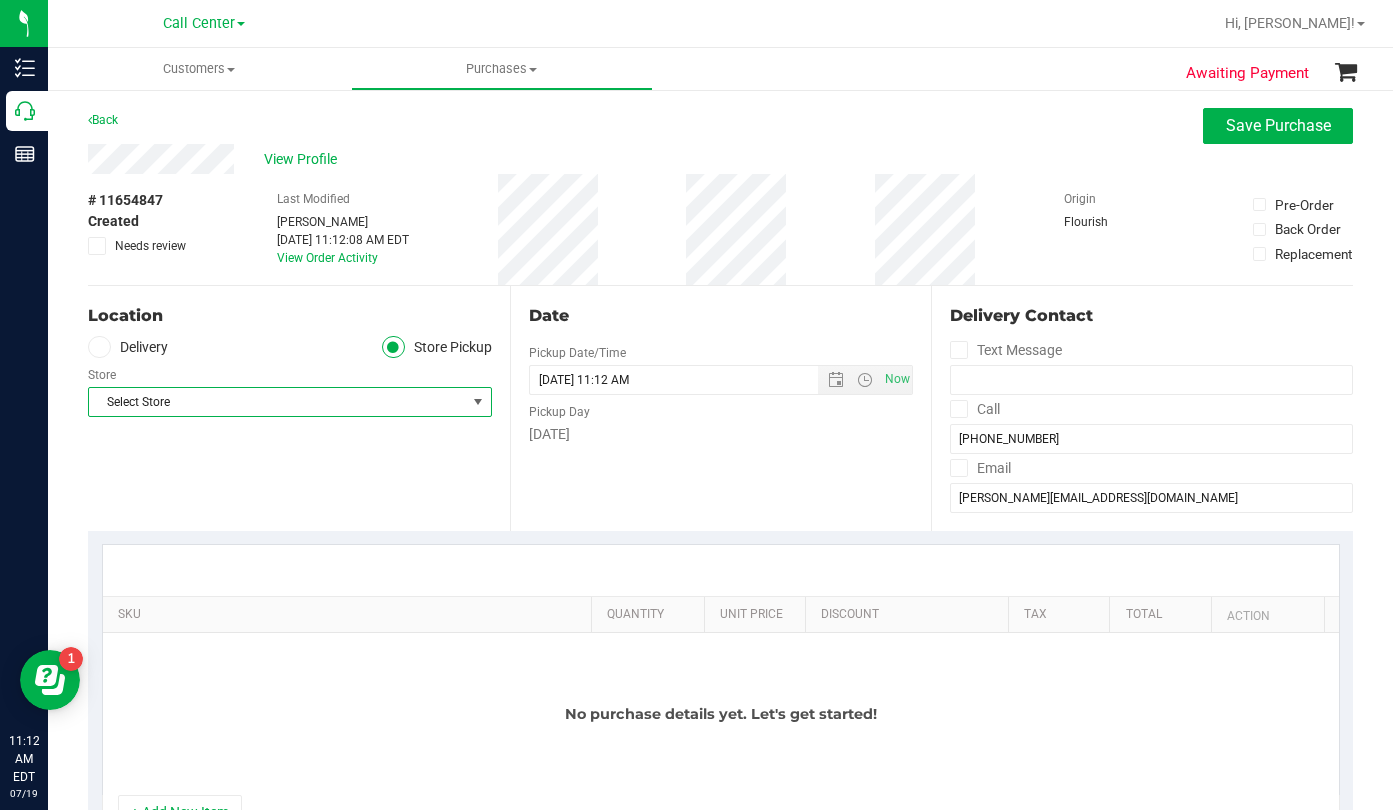click on "Select Store" at bounding box center [277, 402] 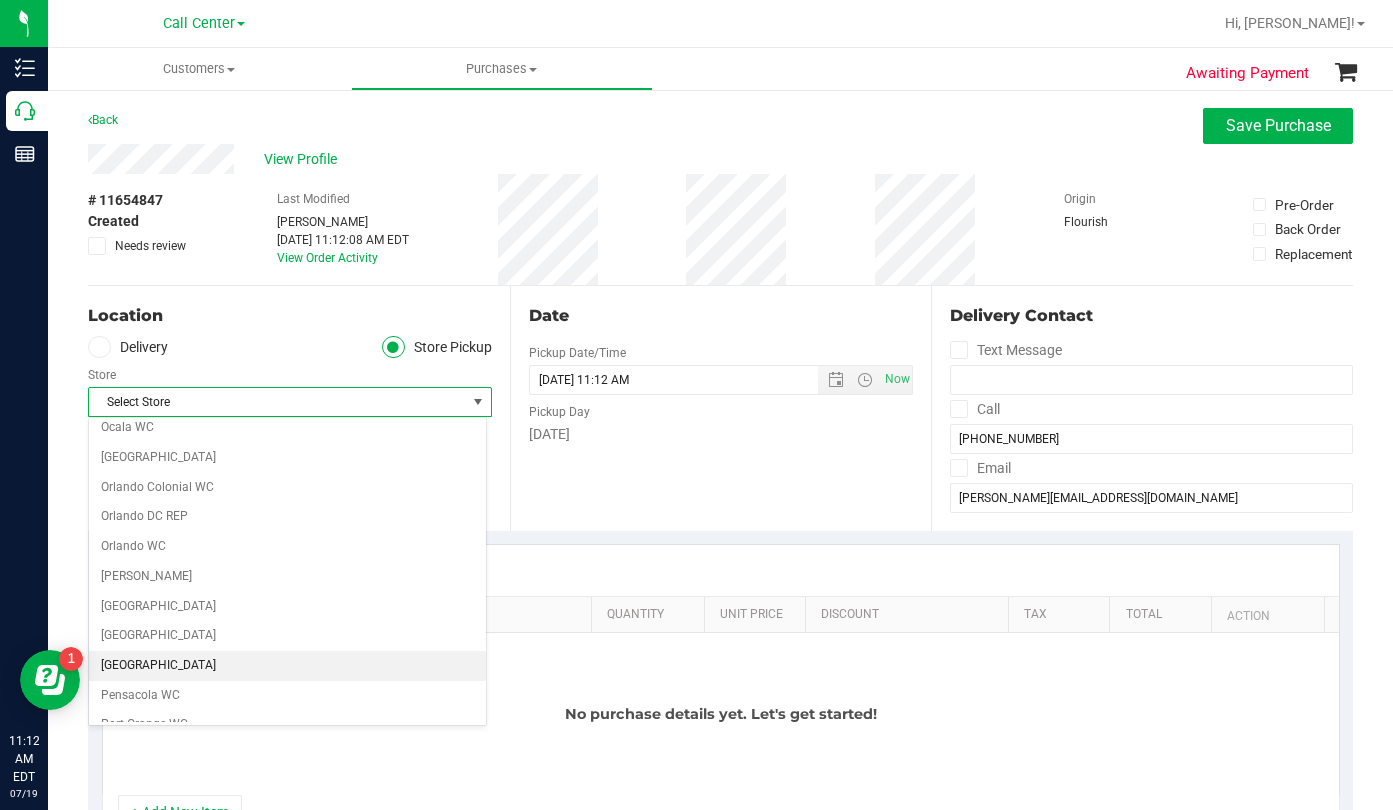 scroll, scrollTop: 1100, scrollLeft: 0, axis: vertical 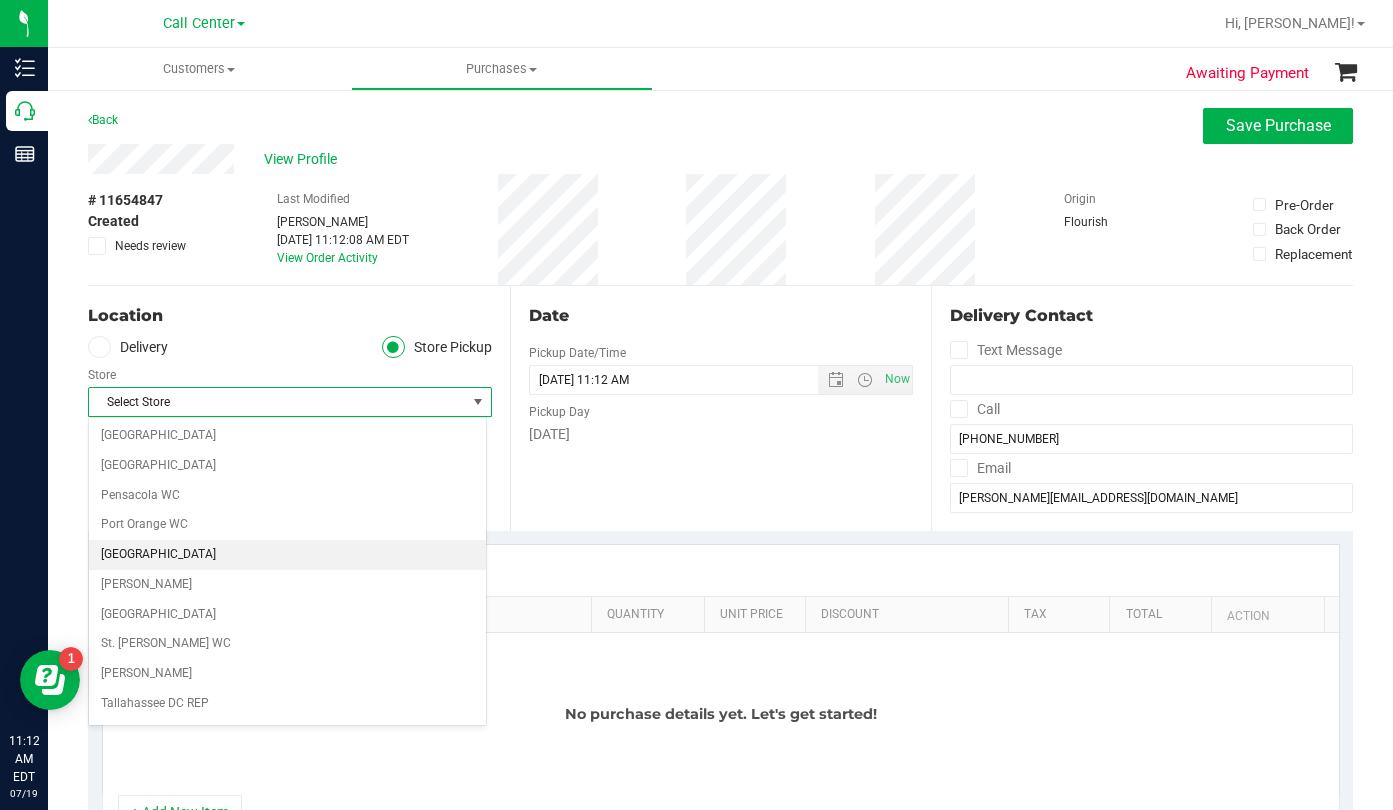 click on "[GEOGRAPHIC_DATA]" at bounding box center [287, 555] 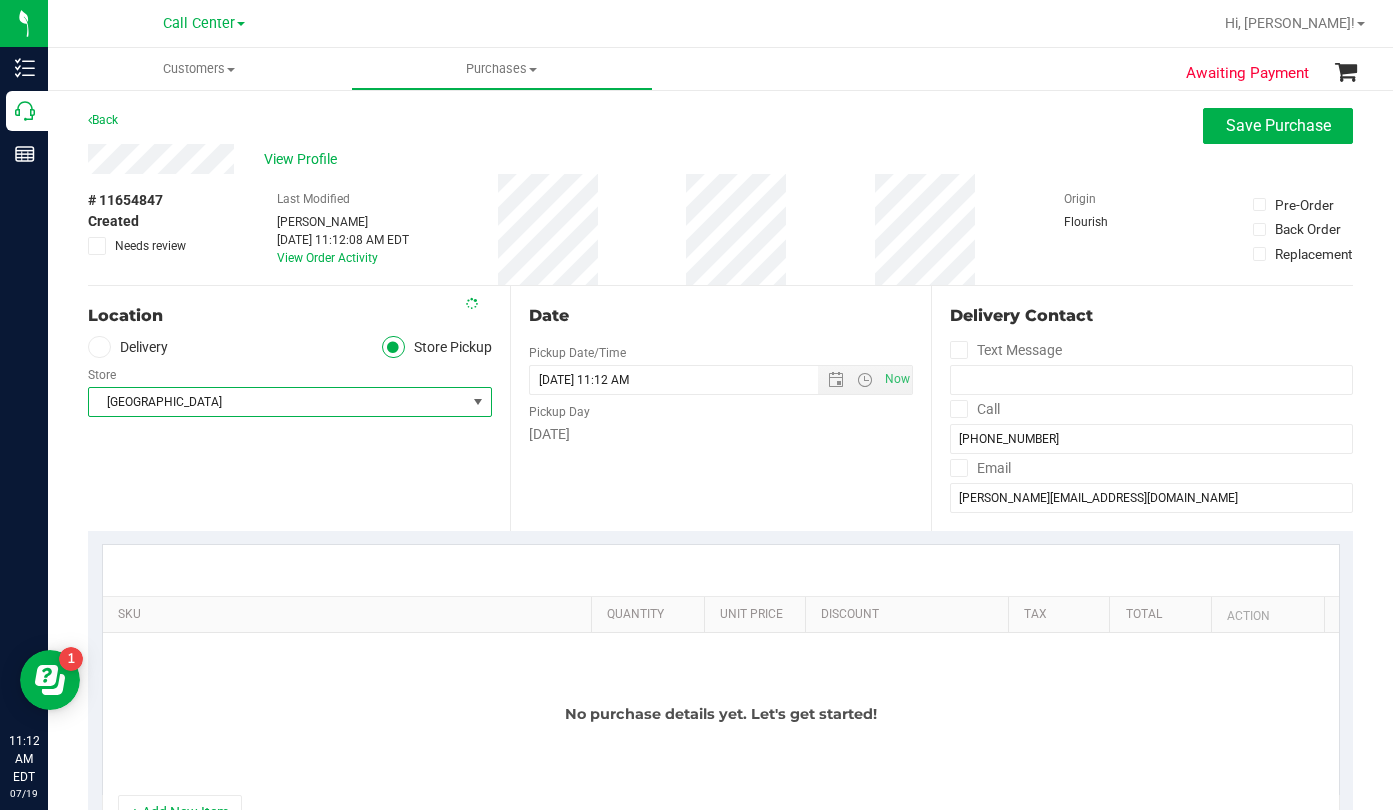 click on "Location
Delivery
Store Pickup
Store
[GEOGRAPHIC_DATA] WC Select Store [PERSON_NAME][GEOGRAPHIC_DATA] [PERSON_NAME][GEOGRAPHIC_DATA] [GEOGRAPHIC_DATA] [GEOGRAPHIC_DATA] [PERSON_NAME][GEOGRAPHIC_DATA] WC [GEOGRAPHIC_DATA] WC Call Center [PERSON_NAME] [GEOGRAPHIC_DATA] WC [GEOGRAPHIC_DATA] WC [GEOGRAPHIC_DATA] WC [GEOGRAPHIC_DATA] WC [GEOGRAPHIC_DATA][PERSON_NAME] WC Ft. Lauderdale WC Ft. [PERSON_NAME] [GEOGRAPHIC_DATA] WC Jax Atlantic WC JAX DC REP Jax WC [GEOGRAPHIC_DATA][PERSON_NAME] WC [GEOGRAPHIC_DATA][PERSON_NAME][GEOGRAPHIC_DATA] [GEOGRAPHIC_DATA] [GEOGRAPHIC_DATA] [PERSON_NAME][GEOGRAPHIC_DATA] [GEOGRAPHIC_DATA] [GEOGRAPHIC_DATA] 72nd WC [GEOGRAPHIC_DATA] WC [GEOGRAPHIC_DATA] [GEOGRAPHIC_DATA] [GEOGRAPHIC_DATA] [GEOGRAPHIC_DATA] [GEOGRAPHIC_DATA] [GEOGRAPHIC_DATA] [GEOGRAPHIC_DATA][PERSON_NAME] [GEOGRAPHIC_DATA] WC [GEOGRAPHIC_DATA] Ocala WC [GEOGRAPHIC_DATA] [PERSON_NAME][GEOGRAPHIC_DATA] Colonial [PERSON_NAME][GEOGRAPHIC_DATA] [GEOGRAPHIC_DATA] [GEOGRAPHIC_DATA] [PERSON_NAME][GEOGRAPHIC_DATA] WC [GEOGRAPHIC_DATA] WC [GEOGRAPHIC_DATA] WC [GEOGRAPHIC_DATA] WC [GEOGRAPHIC_DATA] [PERSON_NAME] WC" at bounding box center [299, 408] 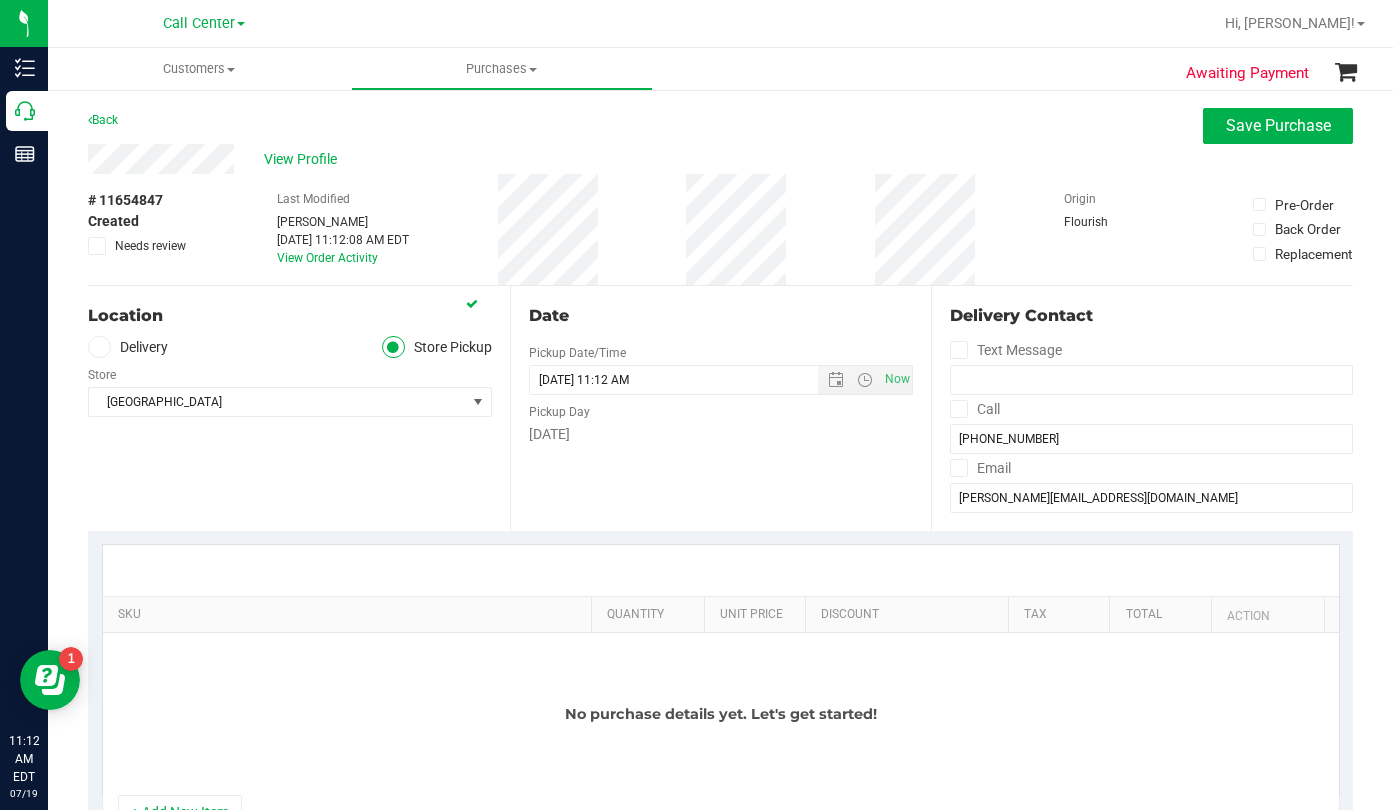 scroll, scrollTop: 200, scrollLeft: 0, axis: vertical 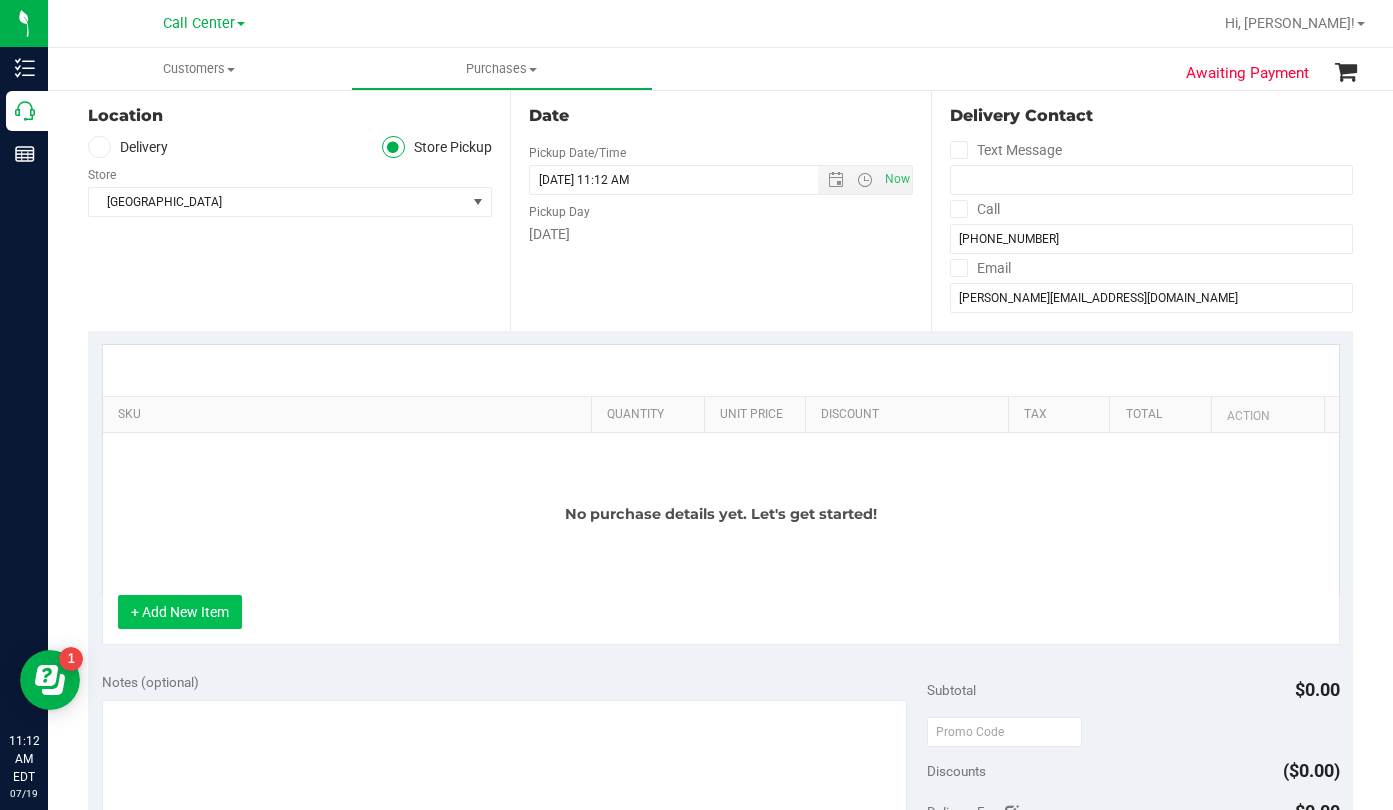 click on "+ Add New Item" at bounding box center [180, 612] 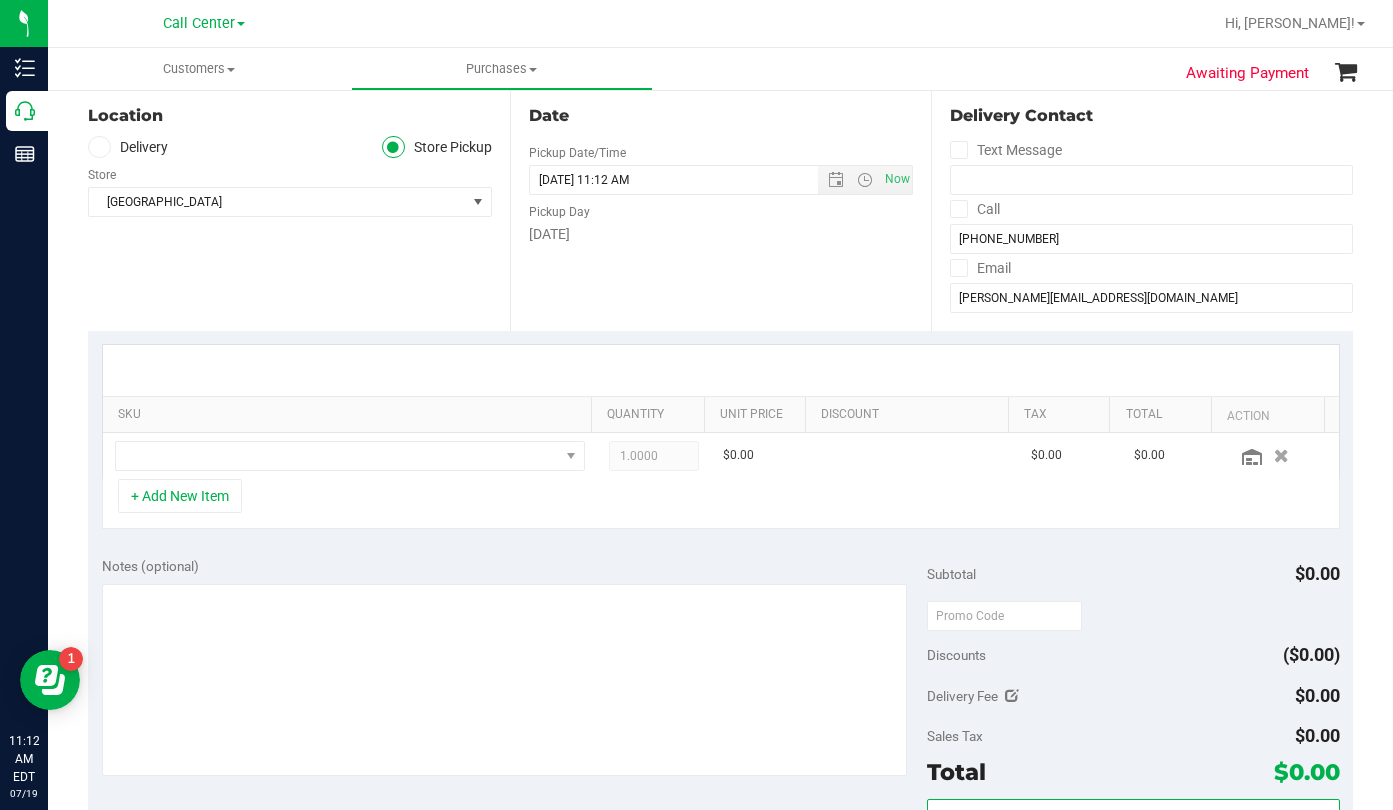 drag, startPoint x: 270, startPoint y: 278, endPoint x: 266, endPoint y: 288, distance: 10.770329 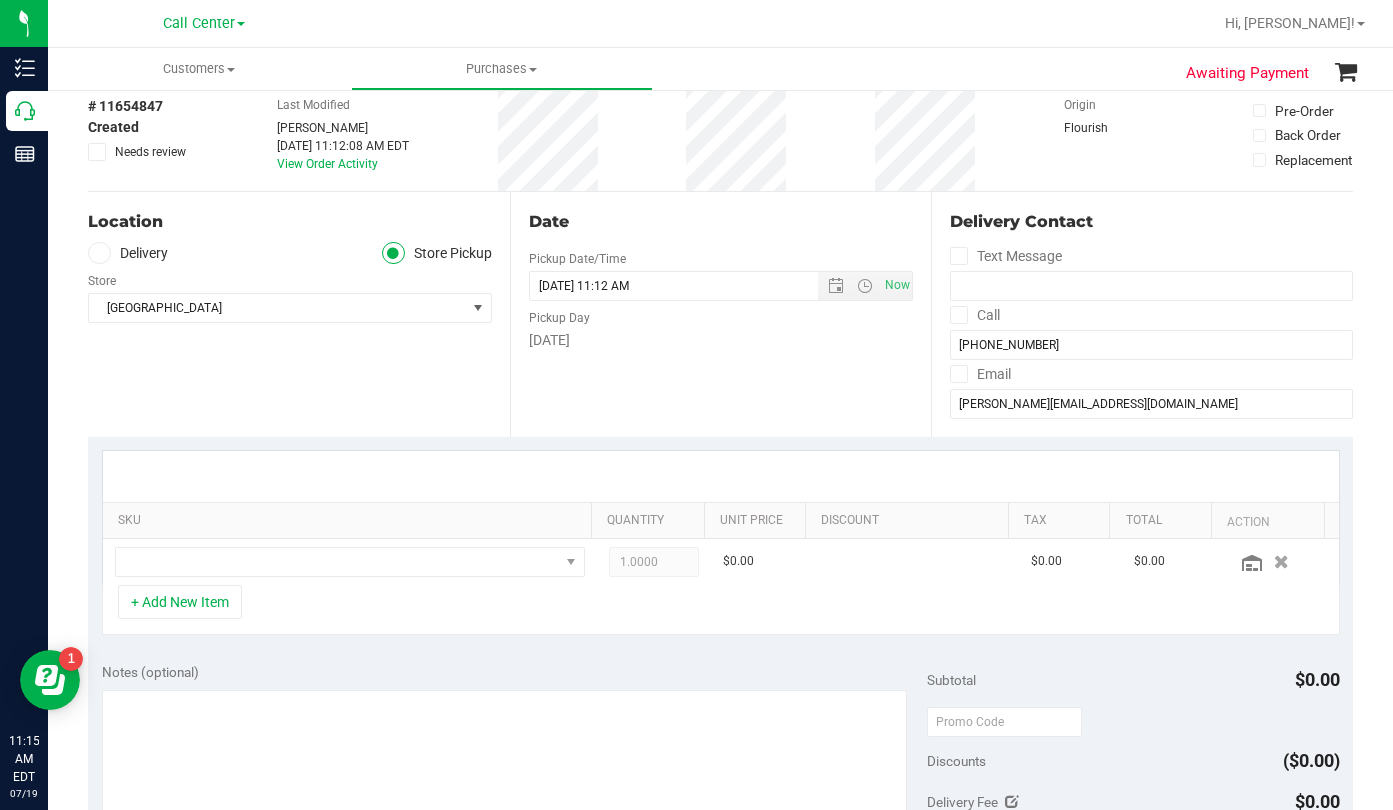 scroll, scrollTop: 200, scrollLeft: 0, axis: vertical 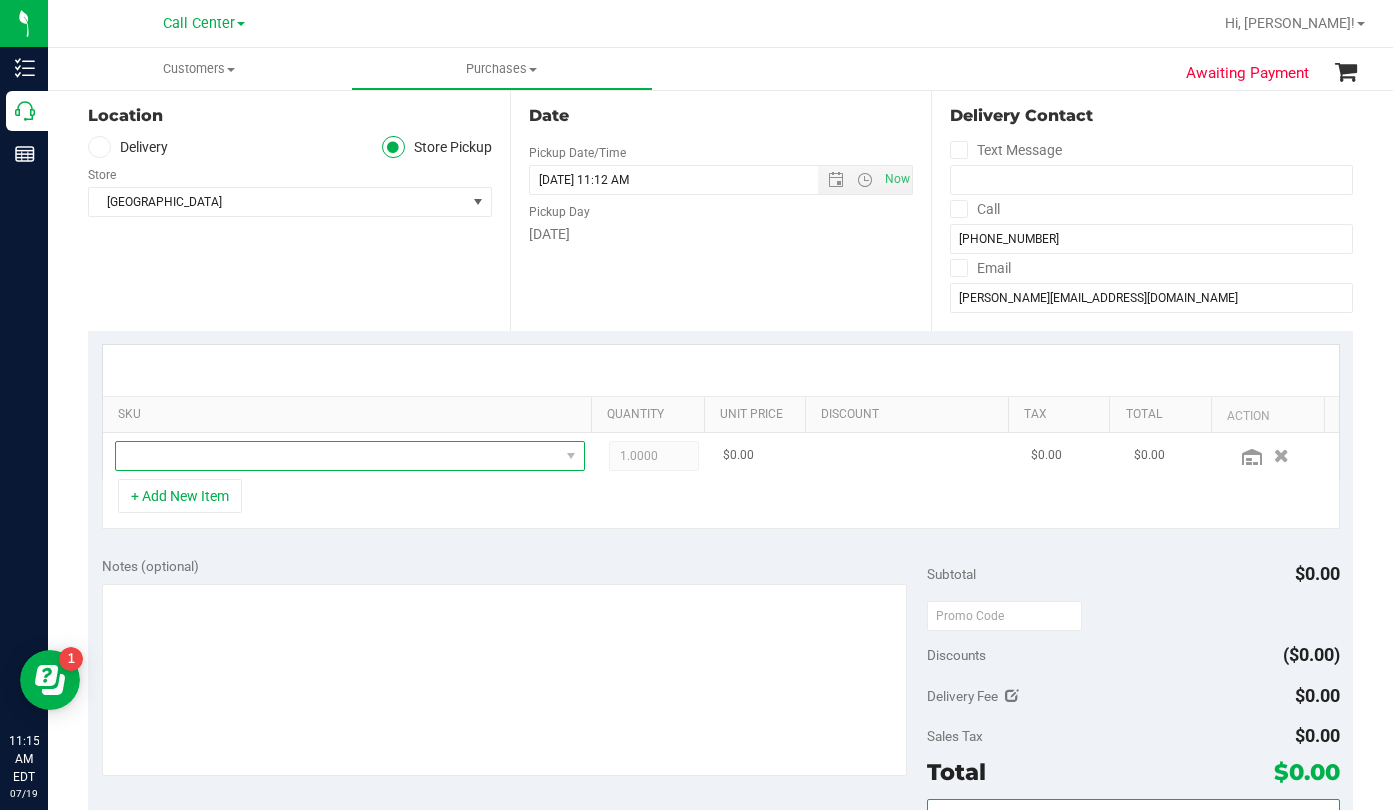 click at bounding box center (337, 456) 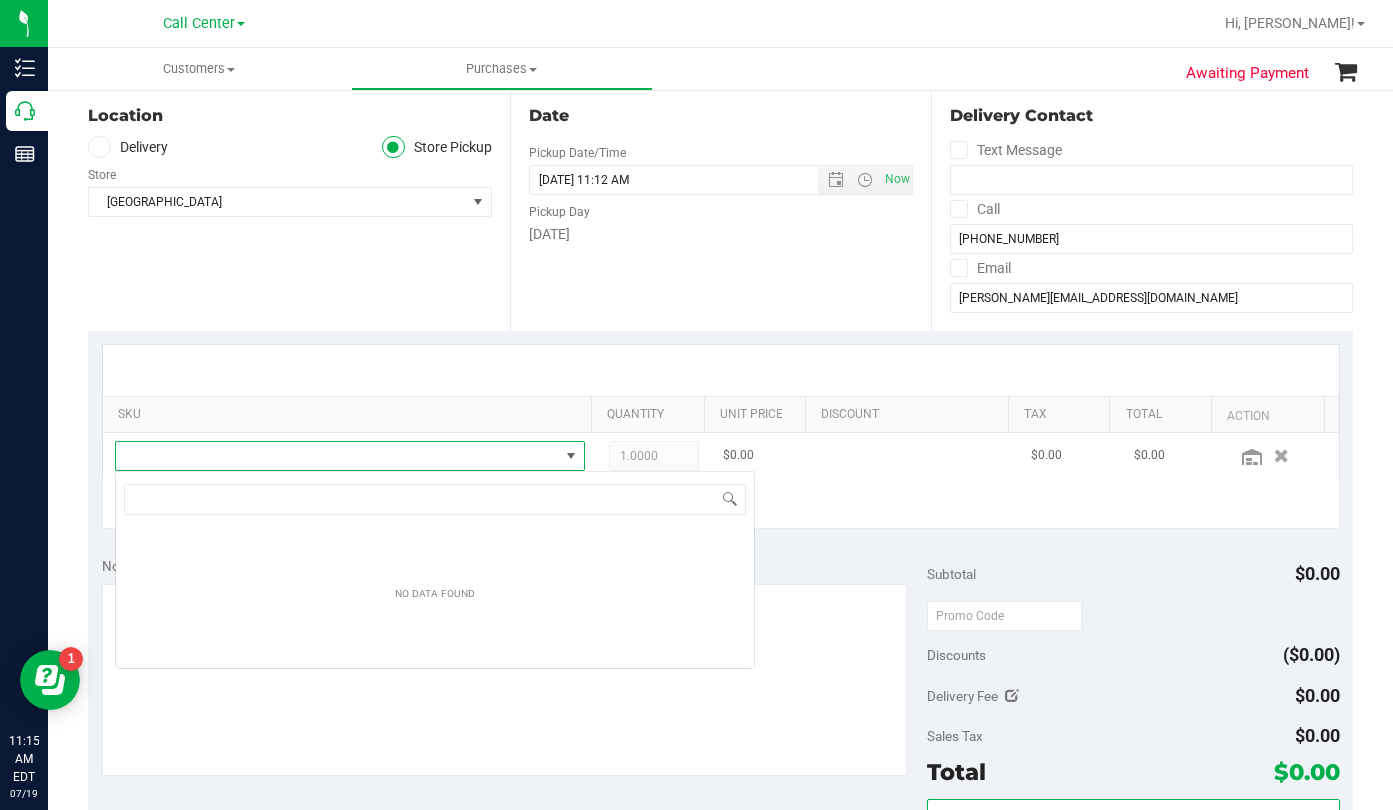 scroll, scrollTop: 99970, scrollLeft: 99542, axis: both 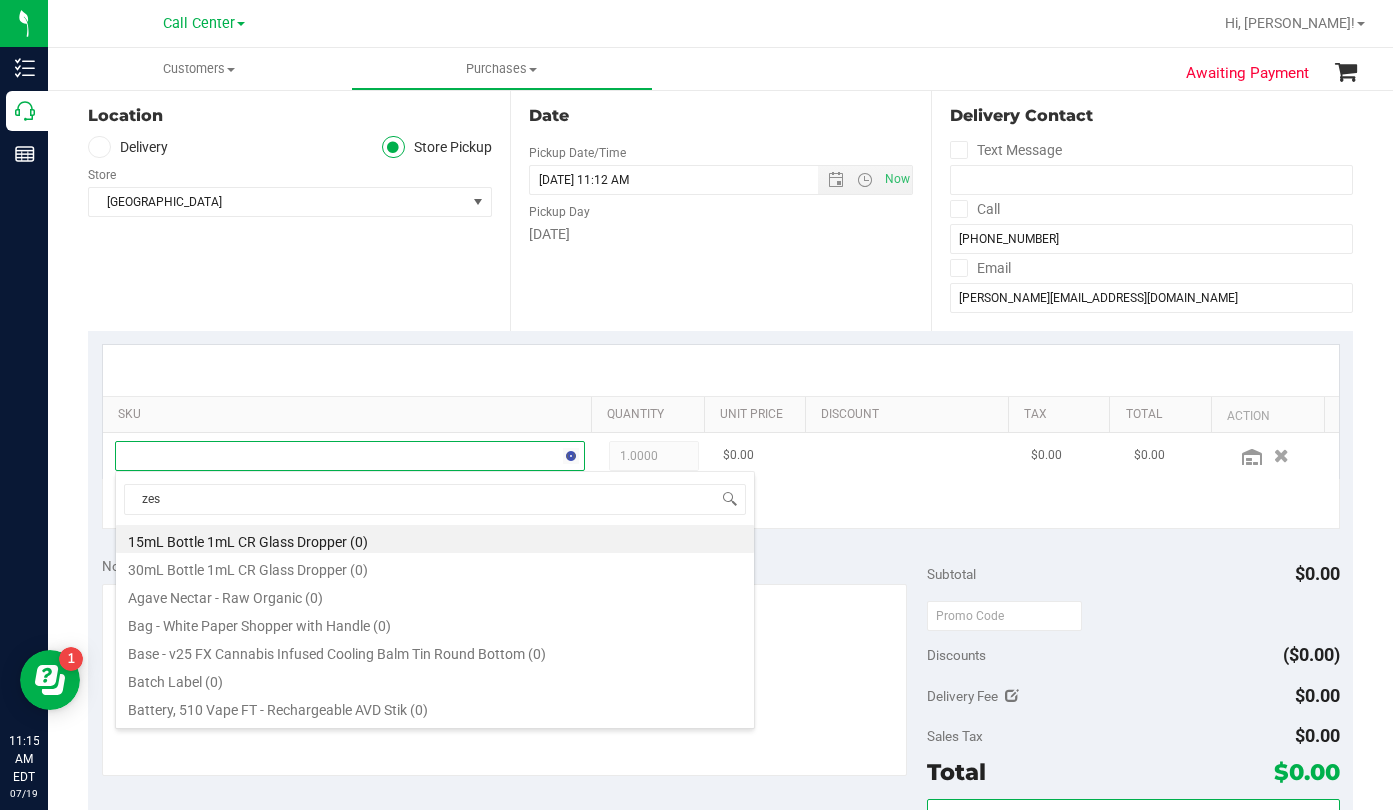 type on "zest" 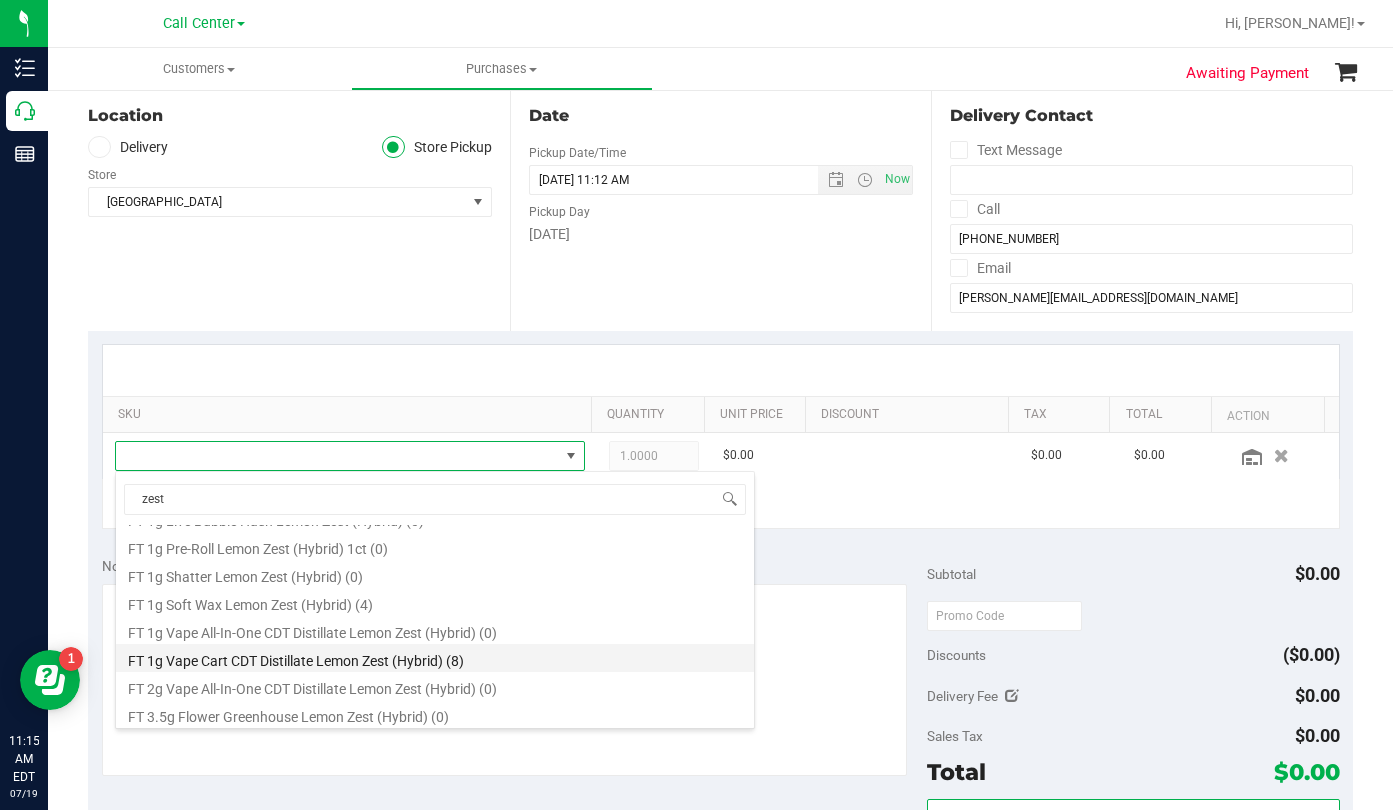scroll, scrollTop: 300, scrollLeft: 0, axis: vertical 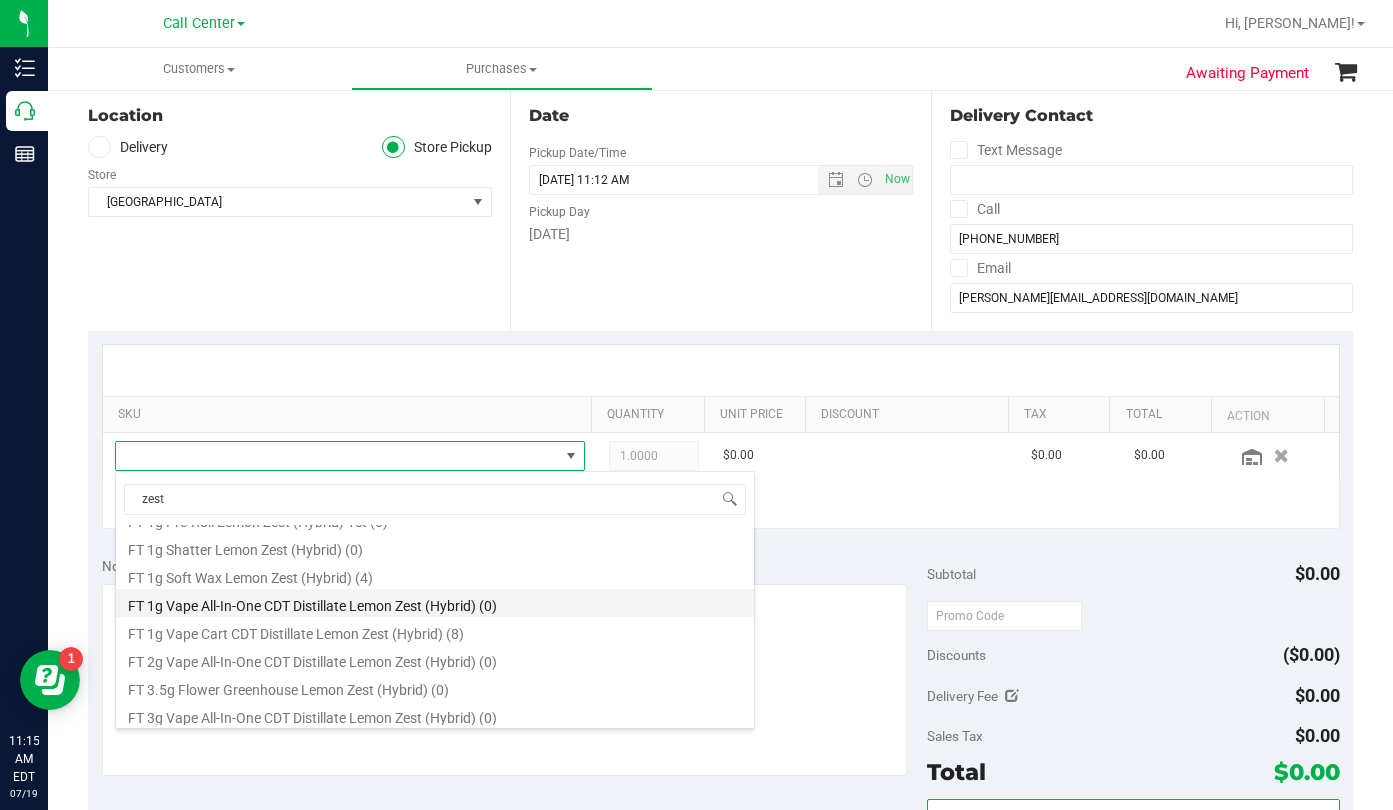 click on "FT 1g Vape All-In-One CDT Distillate Lemon Zest (Hybrid) (0)" at bounding box center (435, 603) 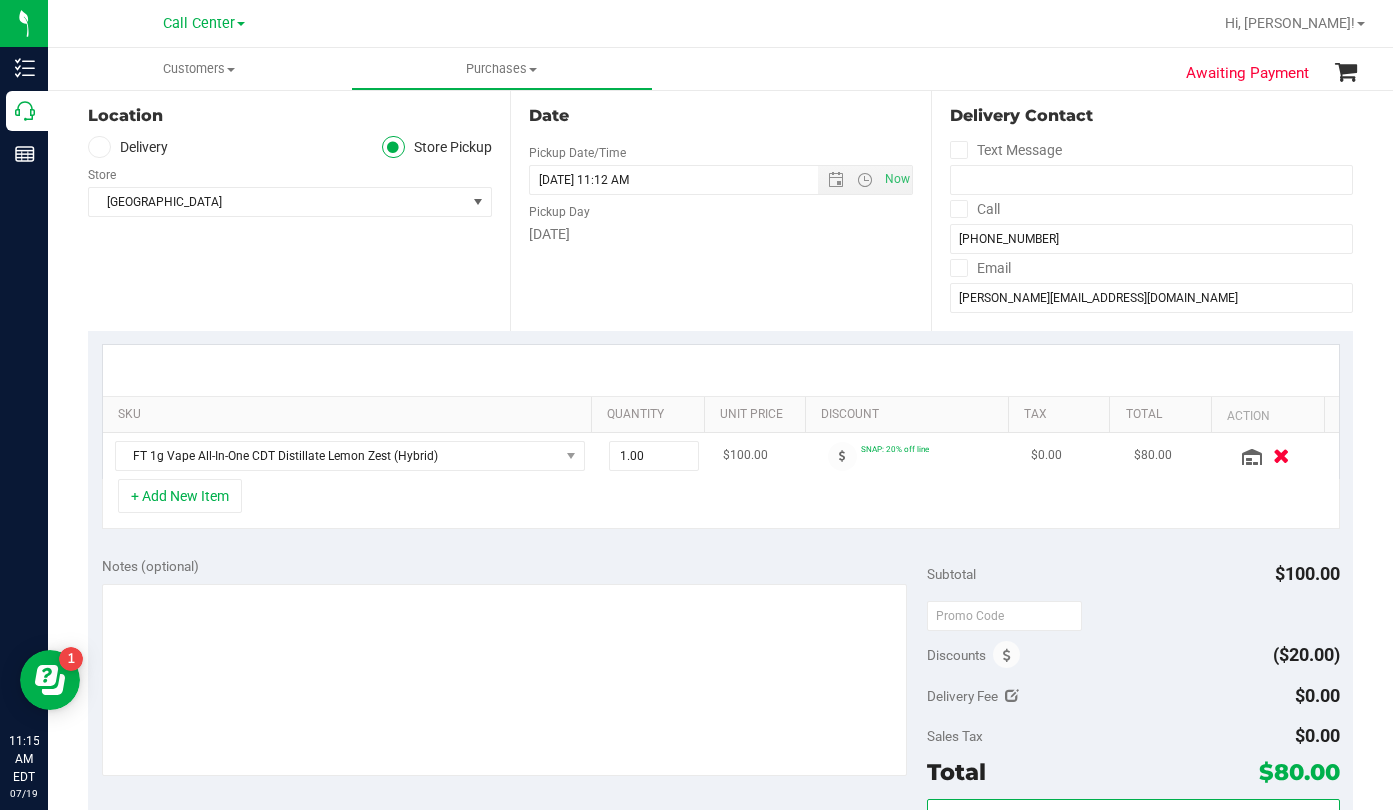 click at bounding box center [1282, 455] 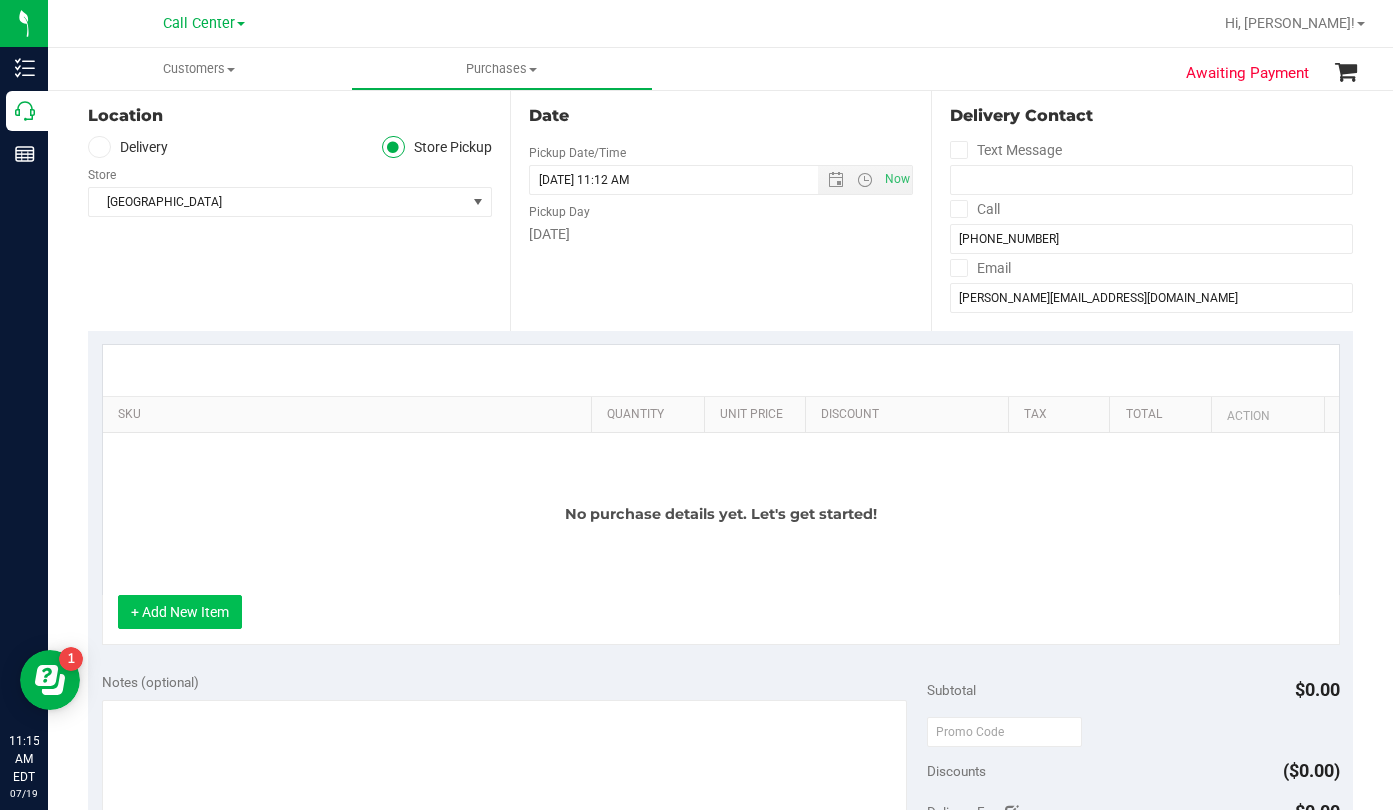 click on "+ Add New Item" at bounding box center (180, 612) 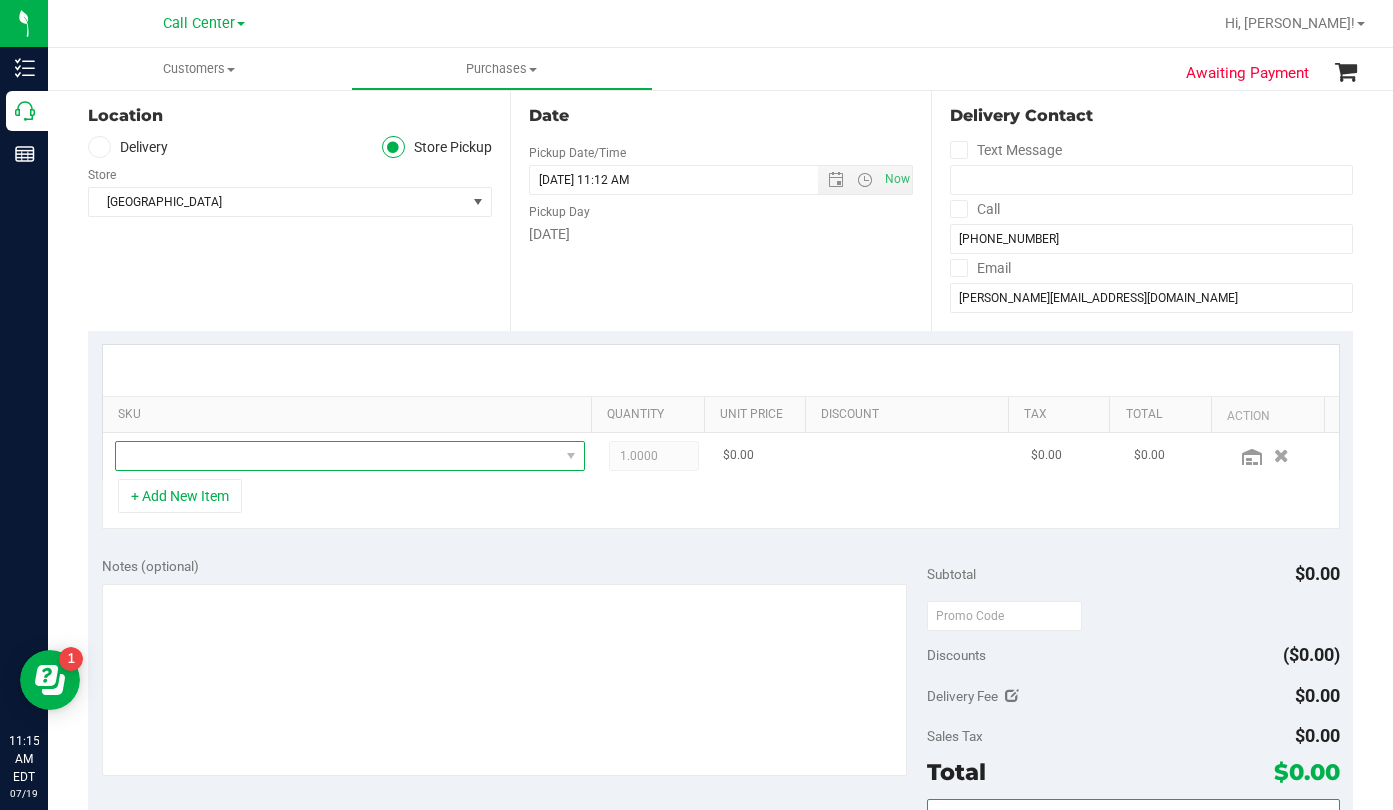 click at bounding box center (337, 456) 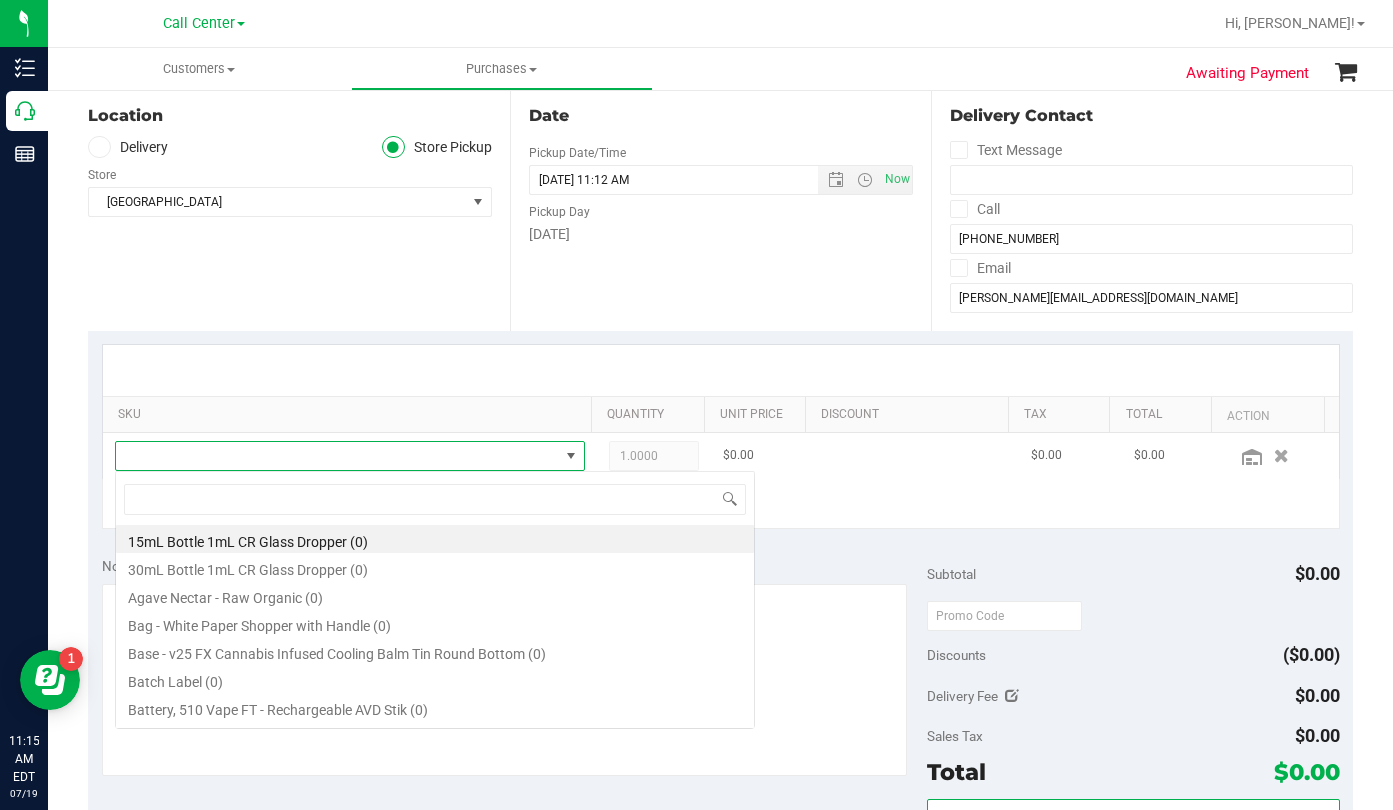 scroll, scrollTop: 99970, scrollLeft: 99542, axis: both 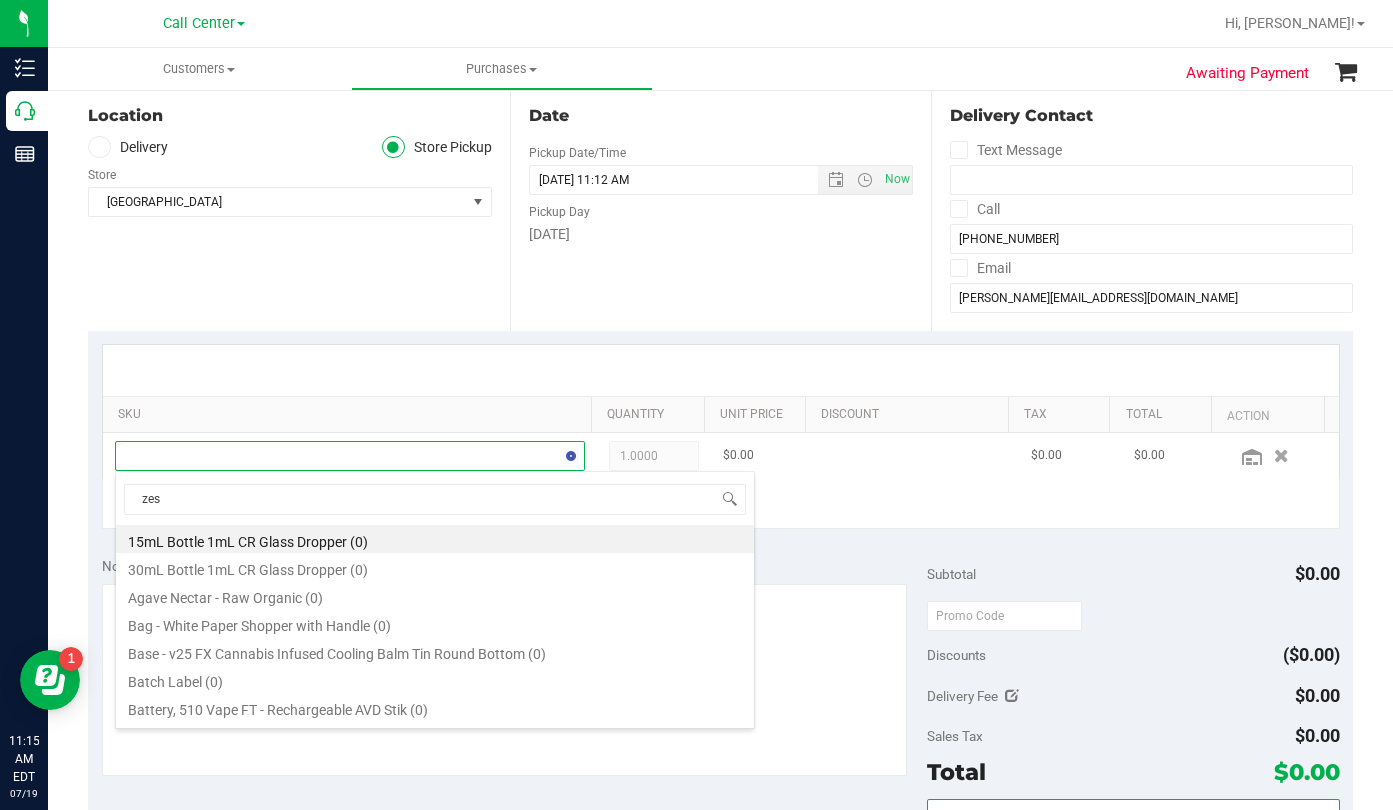 type on "zest" 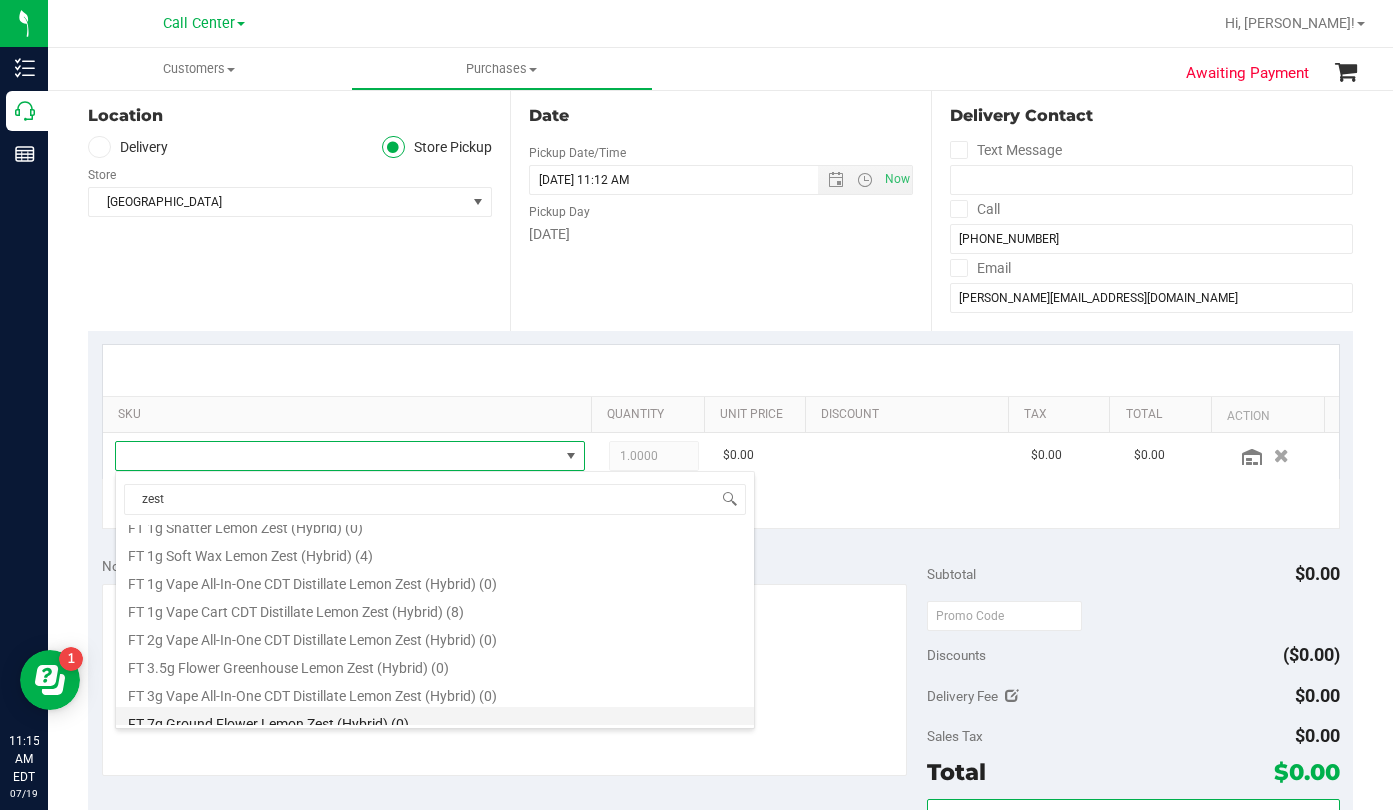 scroll, scrollTop: 300, scrollLeft: 0, axis: vertical 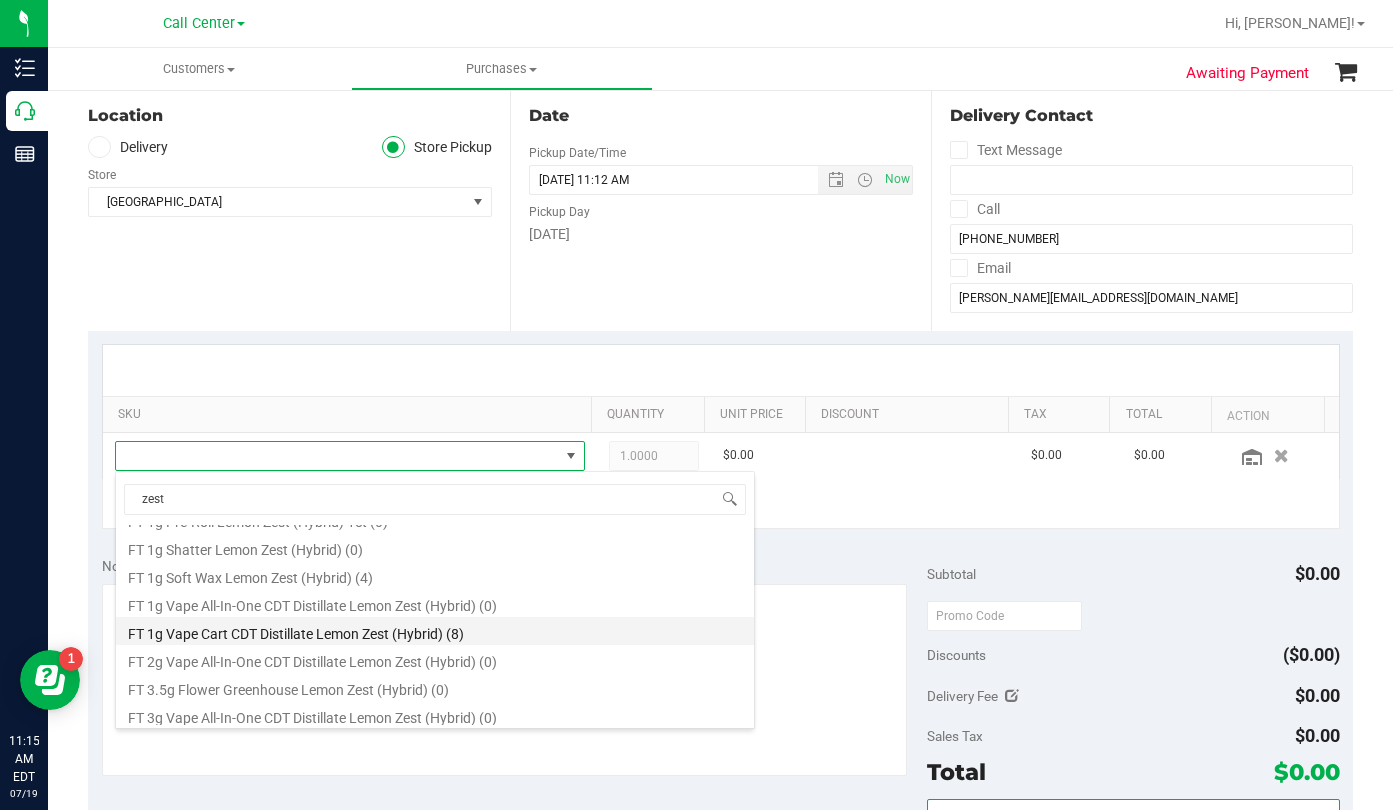 click on "FT 1g Vape Cart CDT Distillate Lemon Zest (Hybrid) (8)" at bounding box center (435, 631) 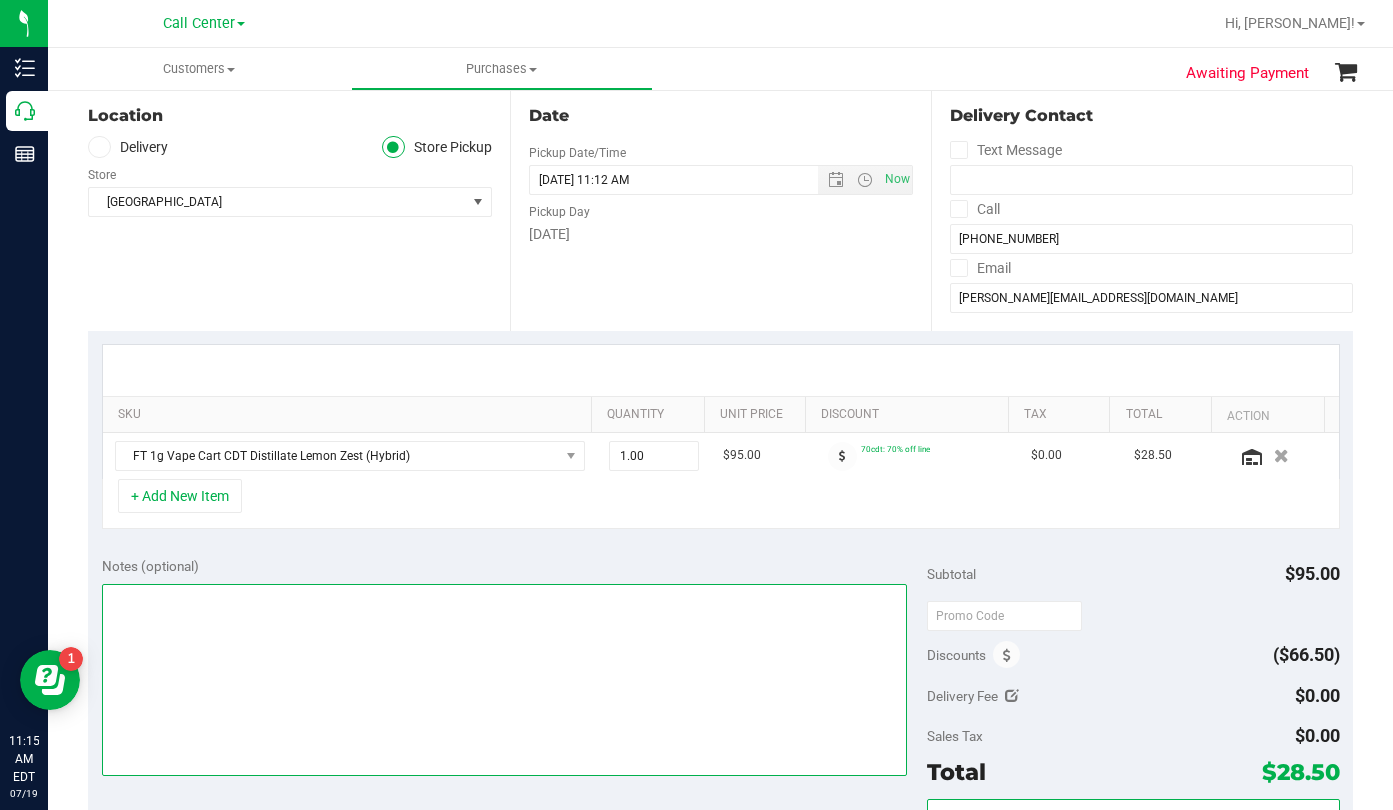 click at bounding box center [504, 680] 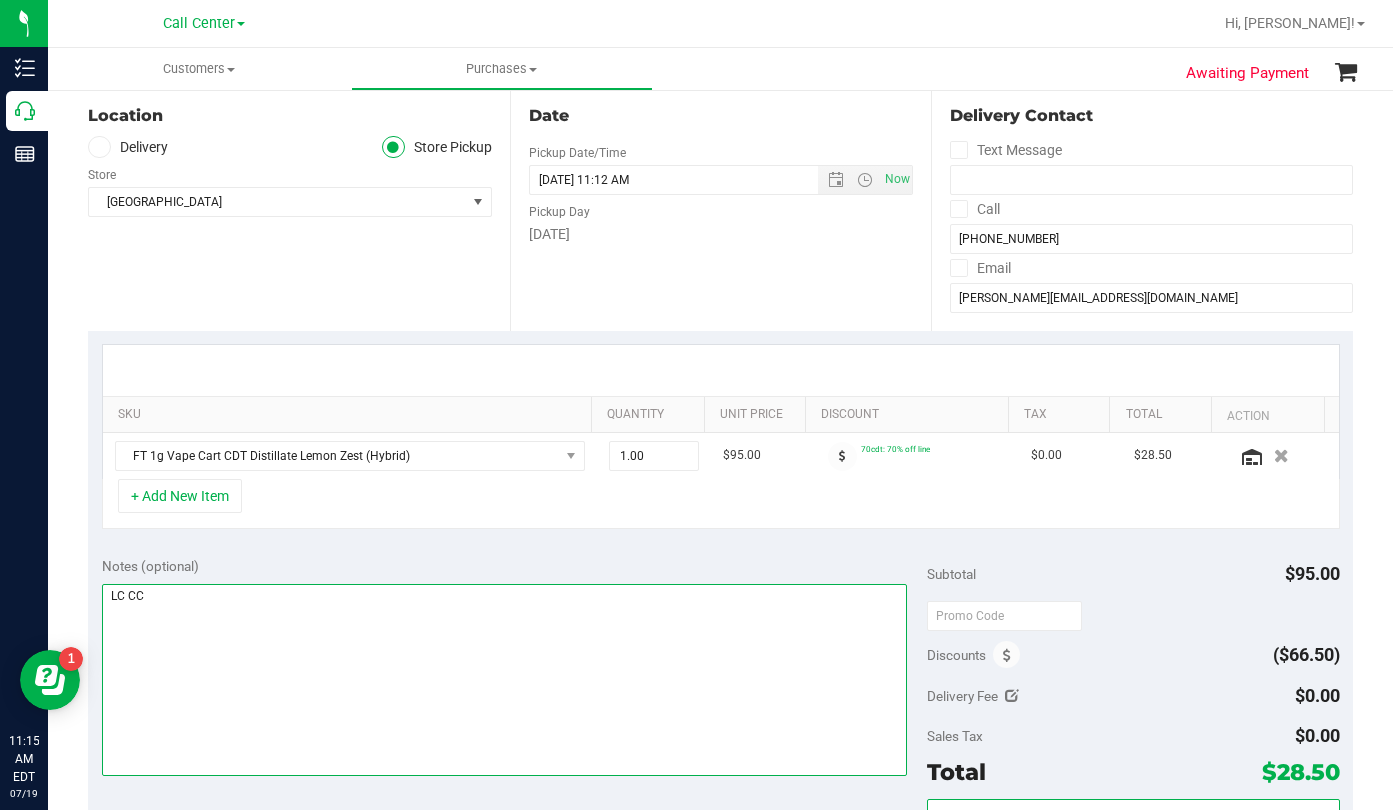 type on "LC CC" 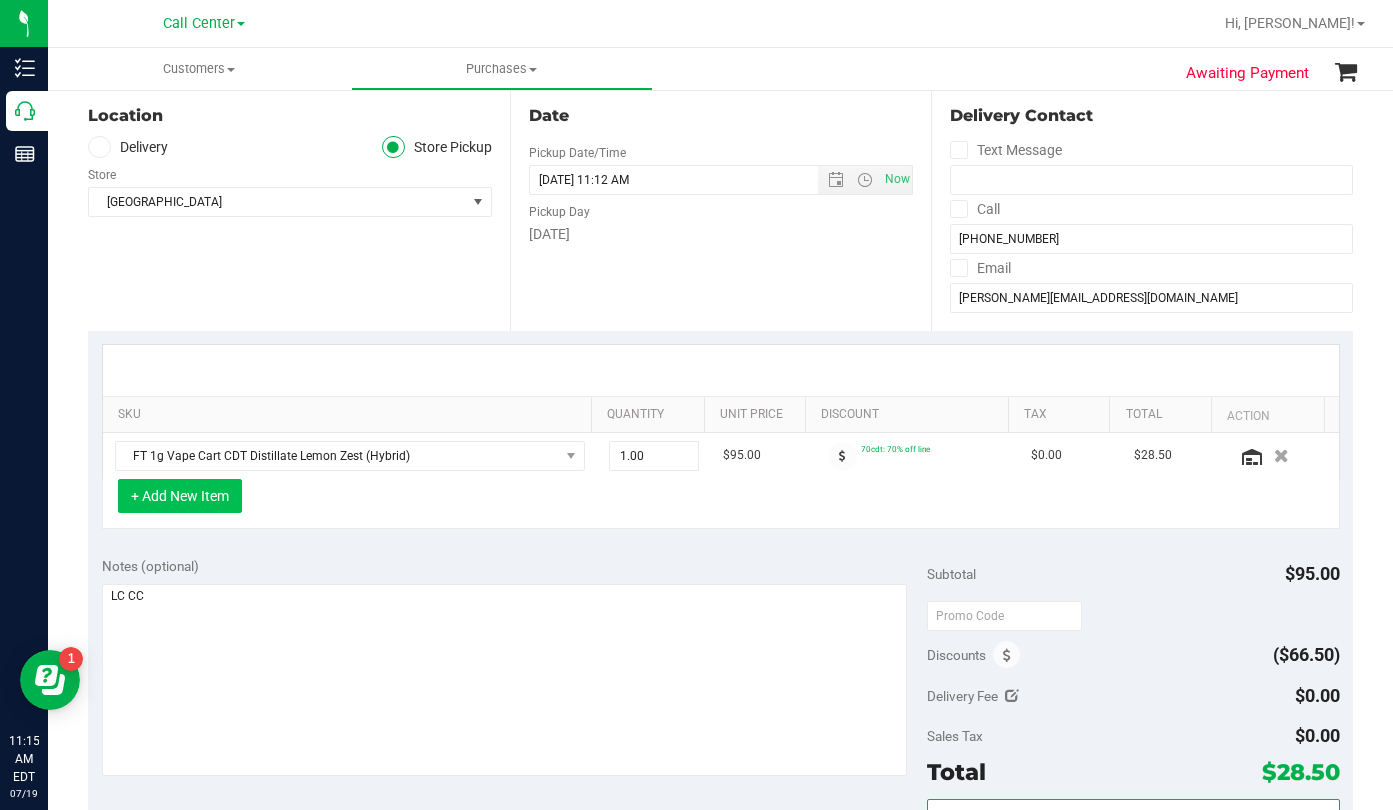 click on "+ Add New Item" at bounding box center (180, 496) 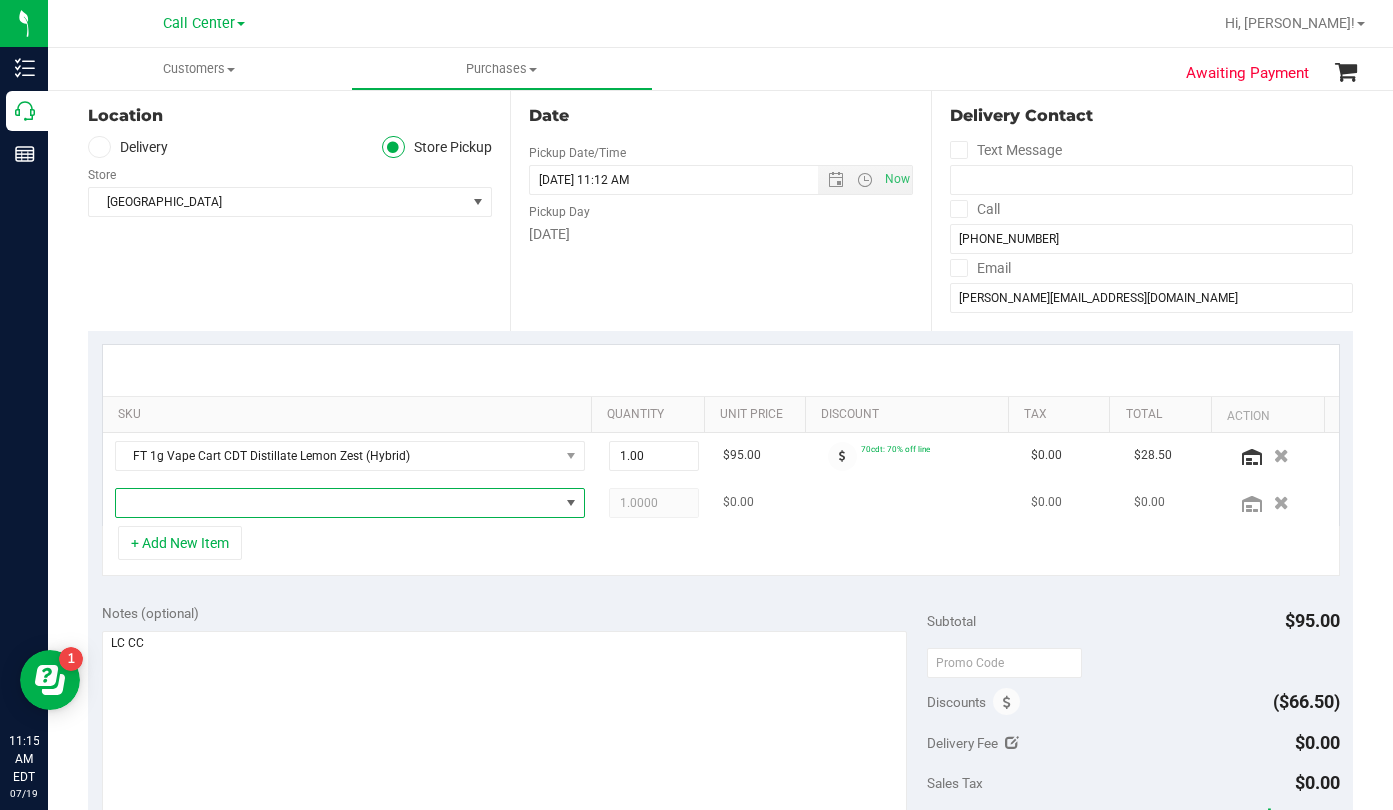 click at bounding box center [337, 503] 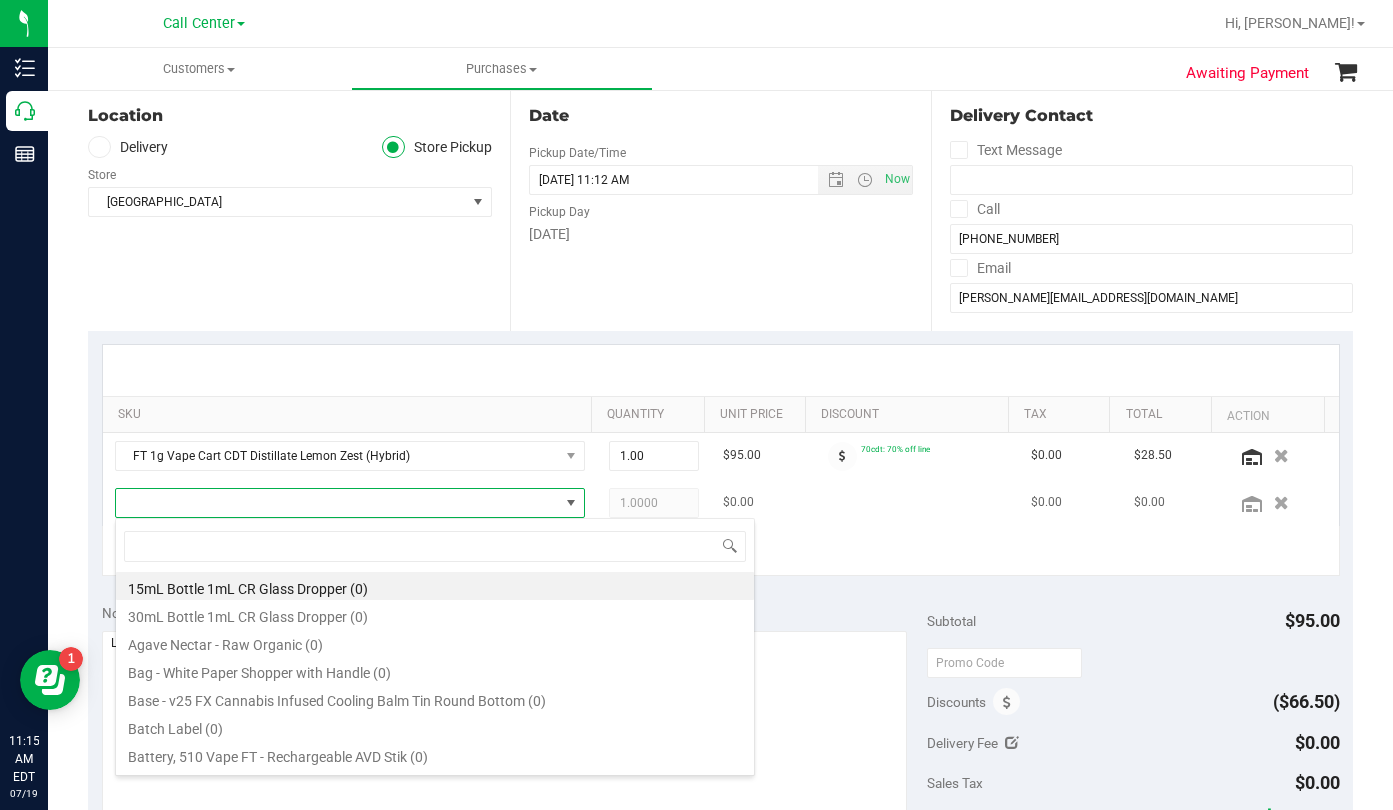 scroll, scrollTop: 99970, scrollLeft: 99542, axis: both 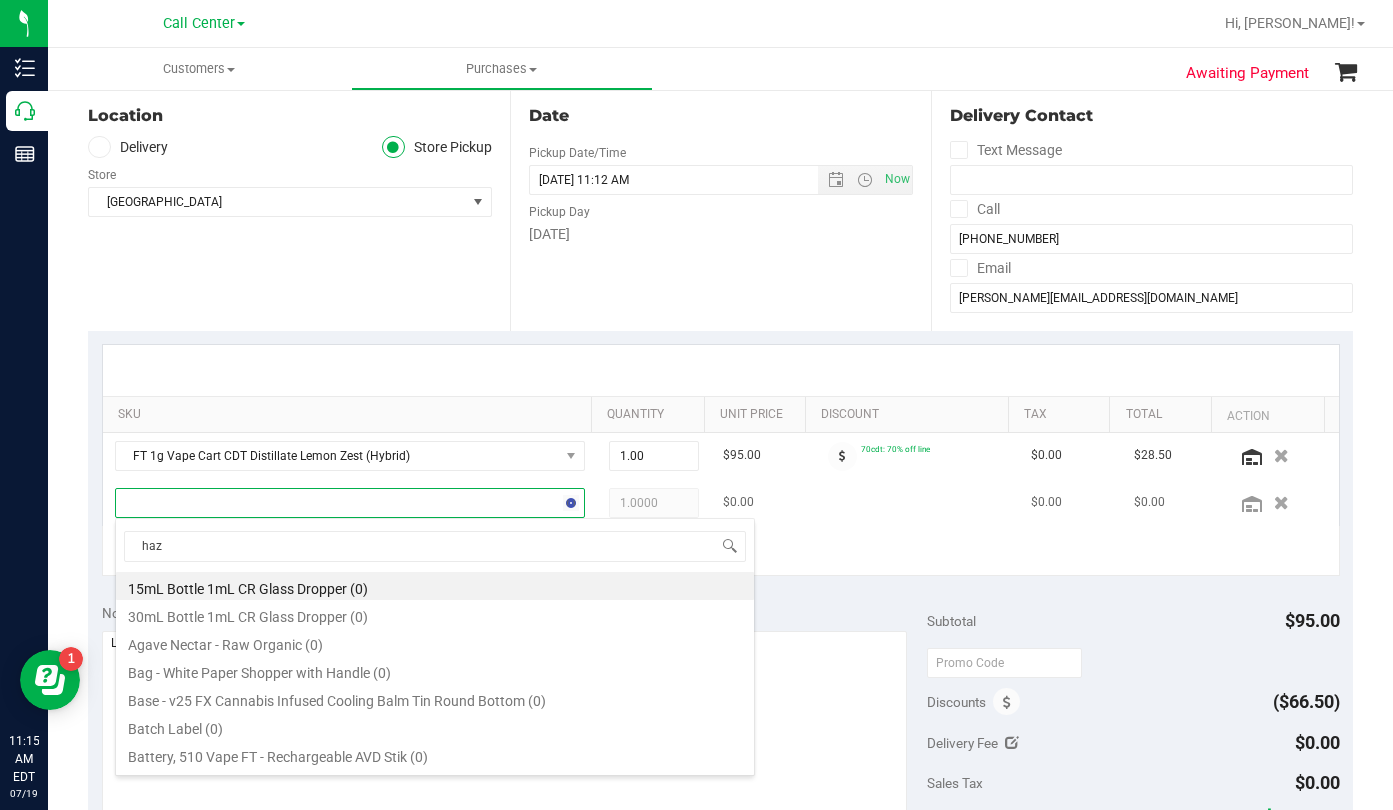 type on "haze" 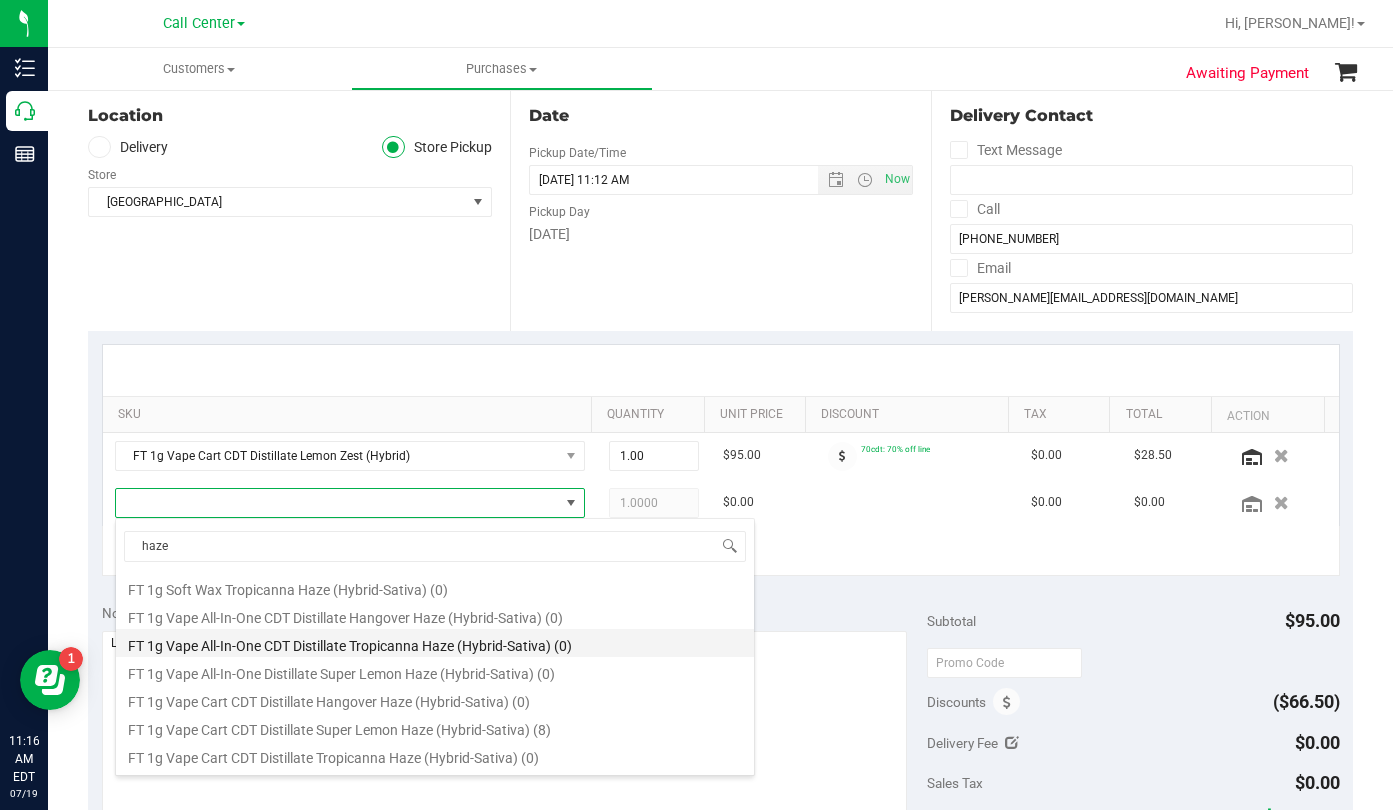 scroll, scrollTop: 900, scrollLeft: 0, axis: vertical 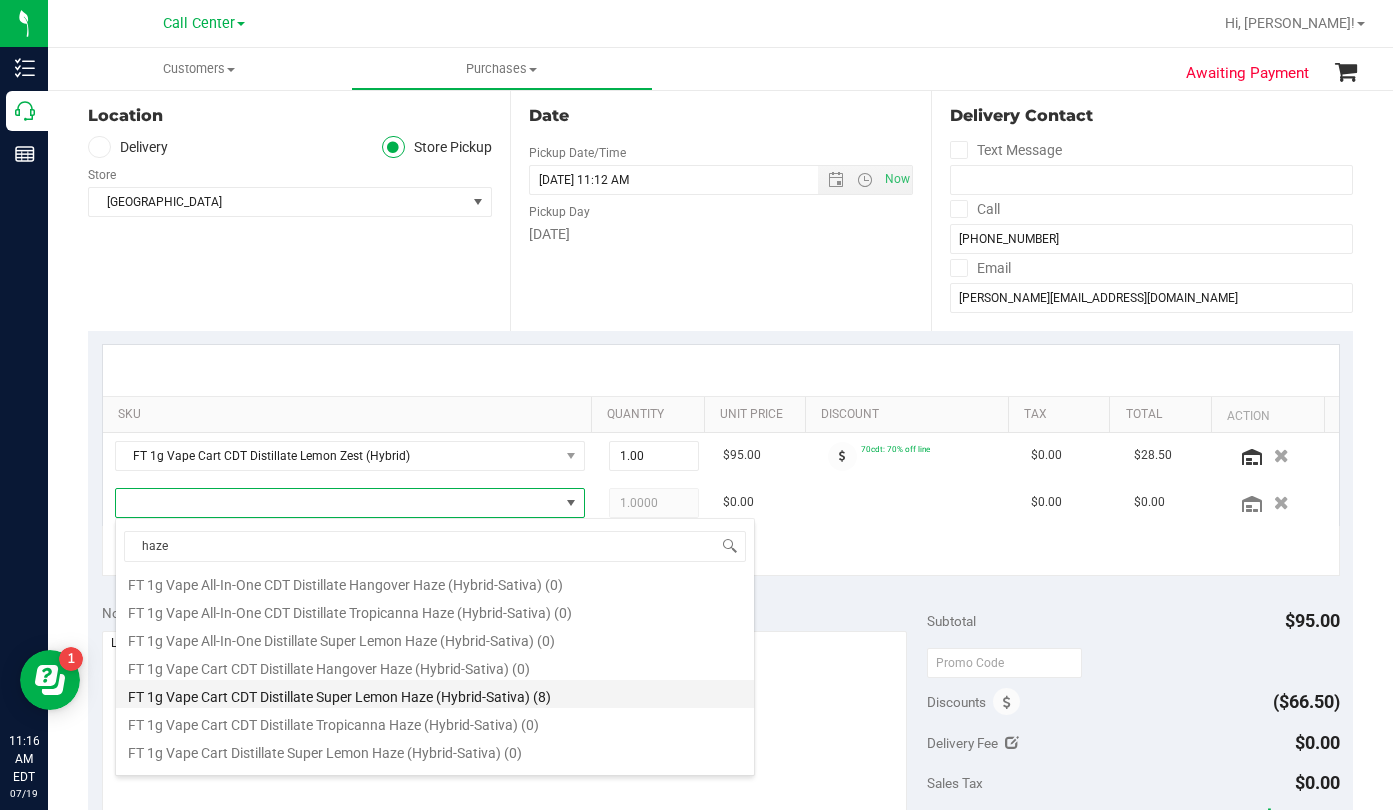 click on "FT 1g Vape Cart CDT Distillate Super Lemon Haze (Hybrid-Sativa) (8)" at bounding box center (435, 694) 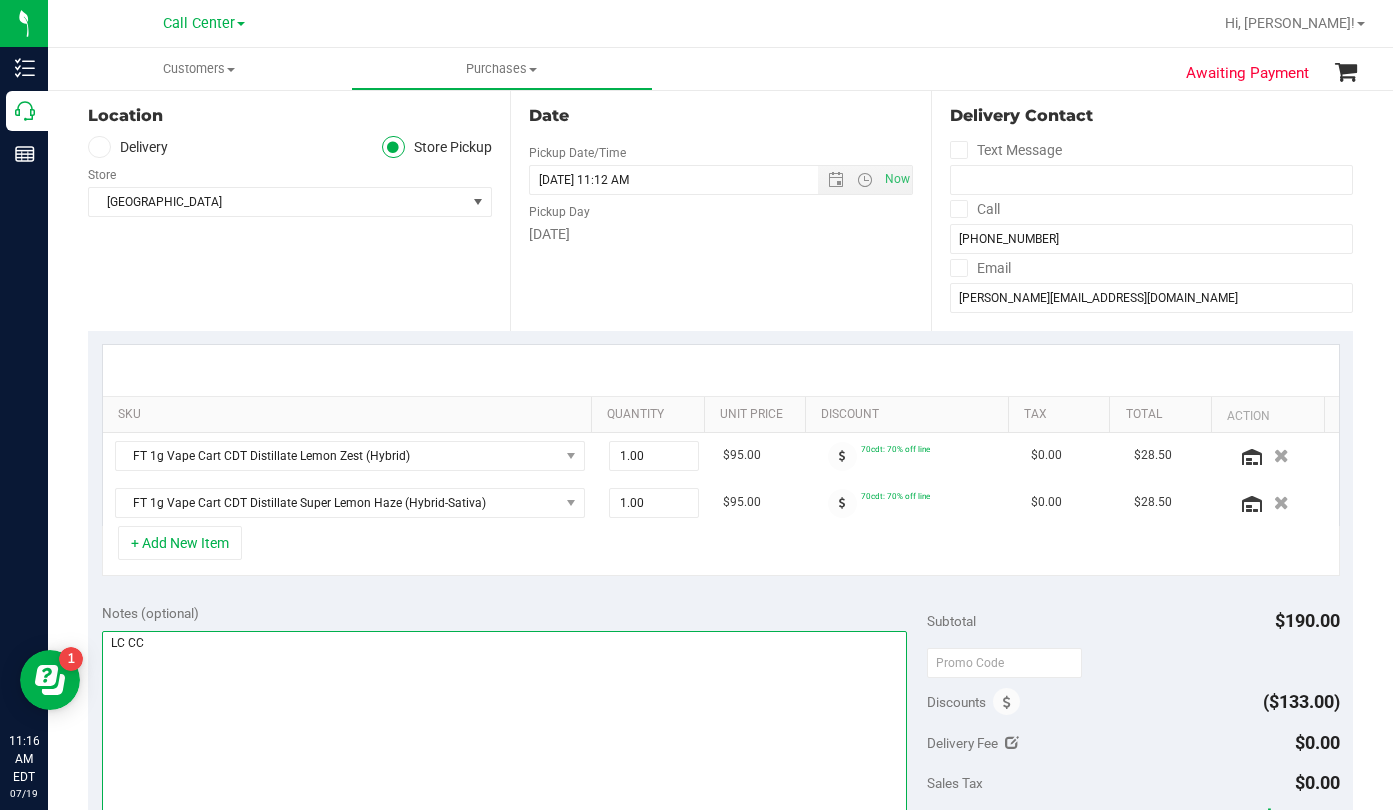 click at bounding box center (504, 727) 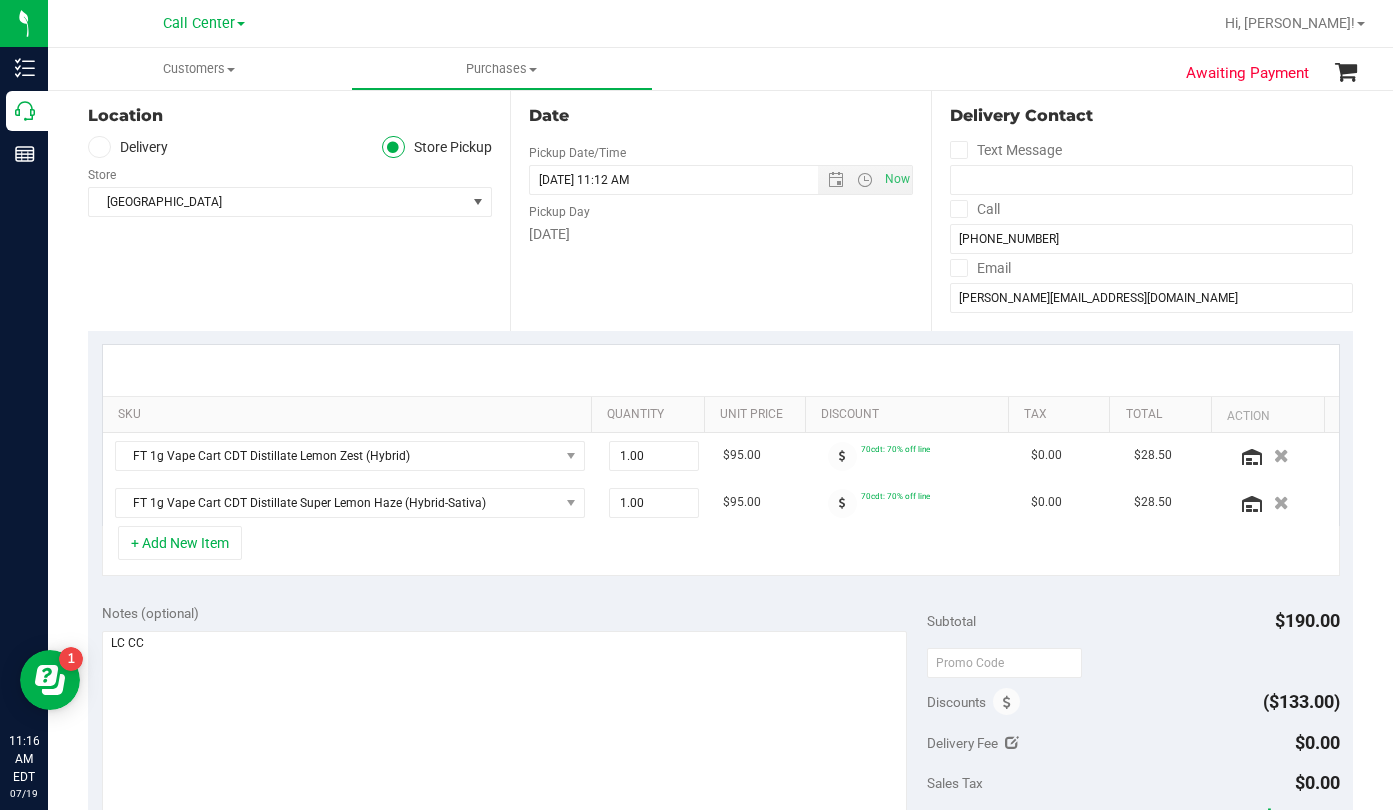 click on "Location
Delivery
Store Pickup
Store
[GEOGRAPHIC_DATA] WC Select Store [PERSON_NAME][GEOGRAPHIC_DATA] [PERSON_NAME][GEOGRAPHIC_DATA] [GEOGRAPHIC_DATA] [GEOGRAPHIC_DATA] [PERSON_NAME][GEOGRAPHIC_DATA] WC [GEOGRAPHIC_DATA] WC Call Center [PERSON_NAME] [GEOGRAPHIC_DATA] WC [GEOGRAPHIC_DATA] WC [GEOGRAPHIC_DATA] WC [GEOGRAPHIC_DATA] WC [GEOGRAPHIC_DATA][PERSON_NAME] WC Ft. Lauderdale WC Ft. [PERSON_NAME] [GEOGRAPHIC_DATA] WC Jax Atlantic WC JAX DC REP Jax WC [GEOGRAPHIC_DATA][PERSON_NAME] WC [GEOGRAPHIC_DATA][PERSON_NAME][GEOGRAPHIC_DATA] [GEOGRAPHIC_DATA] [GEOGRAPHIC_DATA] [PERSON_NAME][GEOGRAPHIC_DATA] [GEOGRAPHIC_DATA] [GEOGRAPHIC_DATA] 72nd WC [GEOGRAPHIC_DATA] WC [GEOGRAPHIC_DATA] [GEOGRAPHIC_DATA] [GEOGRAPHIC_DATA] [GEOGRAPHIC_DATA] [GEOGRAPHIC_DATA] [GEOGRAPHIC_DATA] [GEOGRAPHIC_DATA][PERSON_NAME] [GEOGRAPHIC_DATA] WC [GEOGRAPHIC_DATA] Ocala WC [GEOGRAPHIC_DATA] [PERSON_NAME][GEOGRAPHIC_DATA] Colonial [PERSON_NAME][GEOGRAPHIC_DATA] [GEOGRAPHIC_DATA] [GEOGRAPHIC_DATA] [PERSON_NAME][GEOGRAPHIC_DATA] WC [GEOGRAPHIC_DATA] WC [GEOGRAPHIC_DATA] WC [GEOGRAPHIC_DATA] WC [GEOGRAPHIC_DATA] [PERSON_NAME] WC" at bounding box center (299, 208) 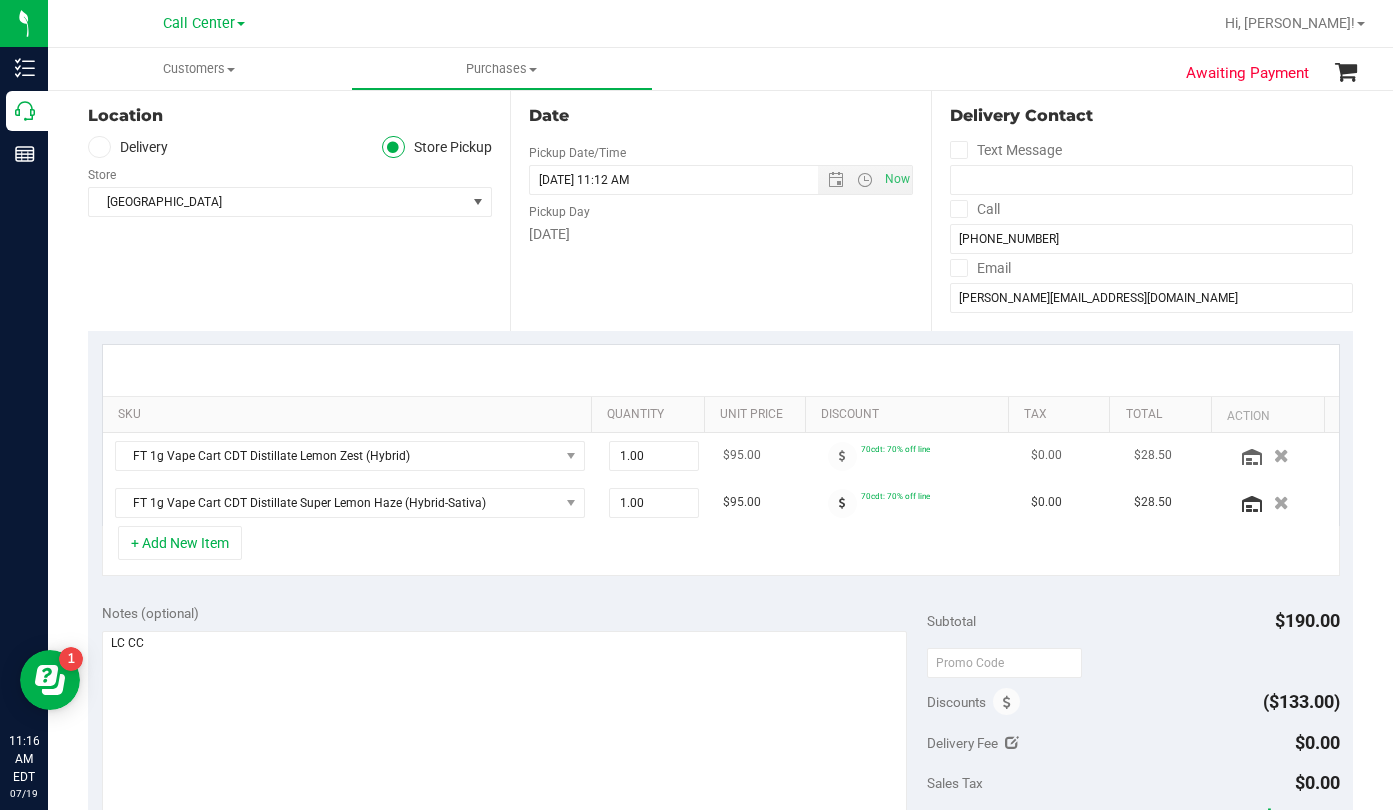 scroll, scrollTop: 0, scrollLeft: 0, axis: both 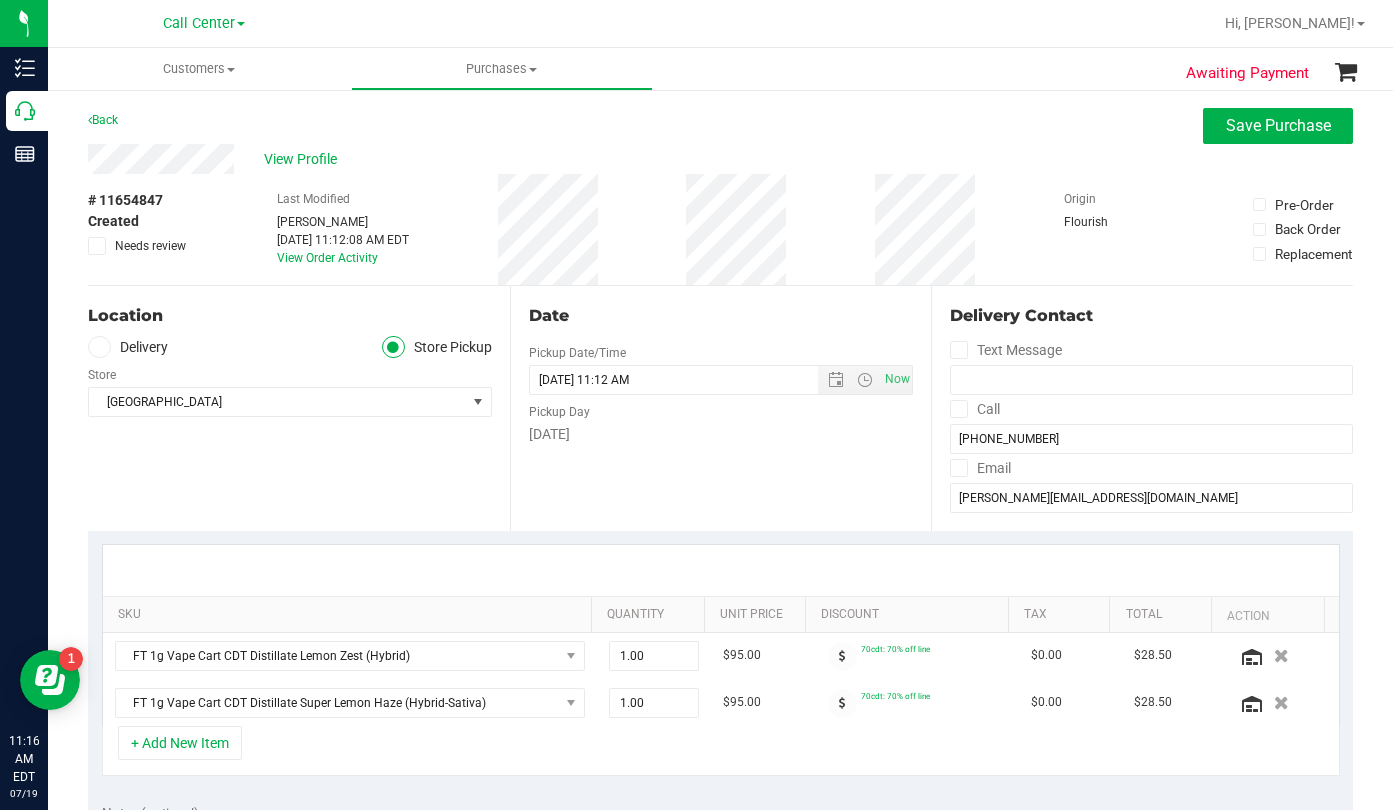 click on "Location
Delivery
Store Pickup
Store
[GEOGRAPHIC_DATA] WC Select Store [PERSON_NAME][GEOGRAPHIC_DATA] [PERSON_NAME][GEOGRAPHIC_DATA] [GEOGRAPHIC_DATA] [GEOGRAPHIC_DATA] [PERSON_NAME][GEOGRAPHIC_DATA] WC [GEOGRAPHIC_DATA] WC Call Center [PERSON_NAME] [GEOGRAPHIC_DATA] WC [GEOGRAPHIC_DATA] WC [GEOGRAPHIC_DATA] WC [GEOGRAPHIC_DATA] WC [GEOGRAPHIC_DATA][PERSON_NAME] WC Ft. Lauderdale WC Ft. [PERSON_NAME] [GEOGRAPHIC_DATA] WC Jax Atlantic WC JAX DC REP Jax WC [GEOGRAPHIC_DATA][PERSON_NAME] WC [GEOGRAPHIC_DATA][PERSON_NAME][GEOGRAPHIC_DATA] [GEOGRAPHIC_DATA] [GEOGRAPHIC_DATA] [PERSON_NAME][GEOGRAPHIC_DATA] [GEOGRAPHIC_DATA] [GEOGRAPHIC_DATA] 72nd WC [GEOGRAPHIC_DATA] WC [GEOGRAPHIC_DATA] [GEOGRAPHIC_DATA] [GEOGRAPHIC_DATA] [GEOGRAPHIC_DATA] [GEOGRAPHIC_DATA] [GEOGRAPHIC_DATA] [GEOGRAPHIC_DATA][PERSON_NAME] [GEOGRAPHIC_DATA] WC [GEOGRAPHIC_DATA] Ocala WC [GEOGRAPHIC_DATA] [PERSON_NAME][GEOGRAPHIC_DATA] Colonial [PERSON_NAME][GEOGRAPHIC_DATA] [GEOGRAPHIC_DATA] [GEOGRAPHIC_DATA] [PERSON_NAME][GEOGRAPHIC_DATA] WC [GEOGRAPHIC_DATA] WC [GEOGRAPHIC_DATA] WC [GEOGRAPHIC_DATA] WC [GEOGRAPHIC_DATA] [PERSON_NAME] WC" at bounding box center (299, 408) 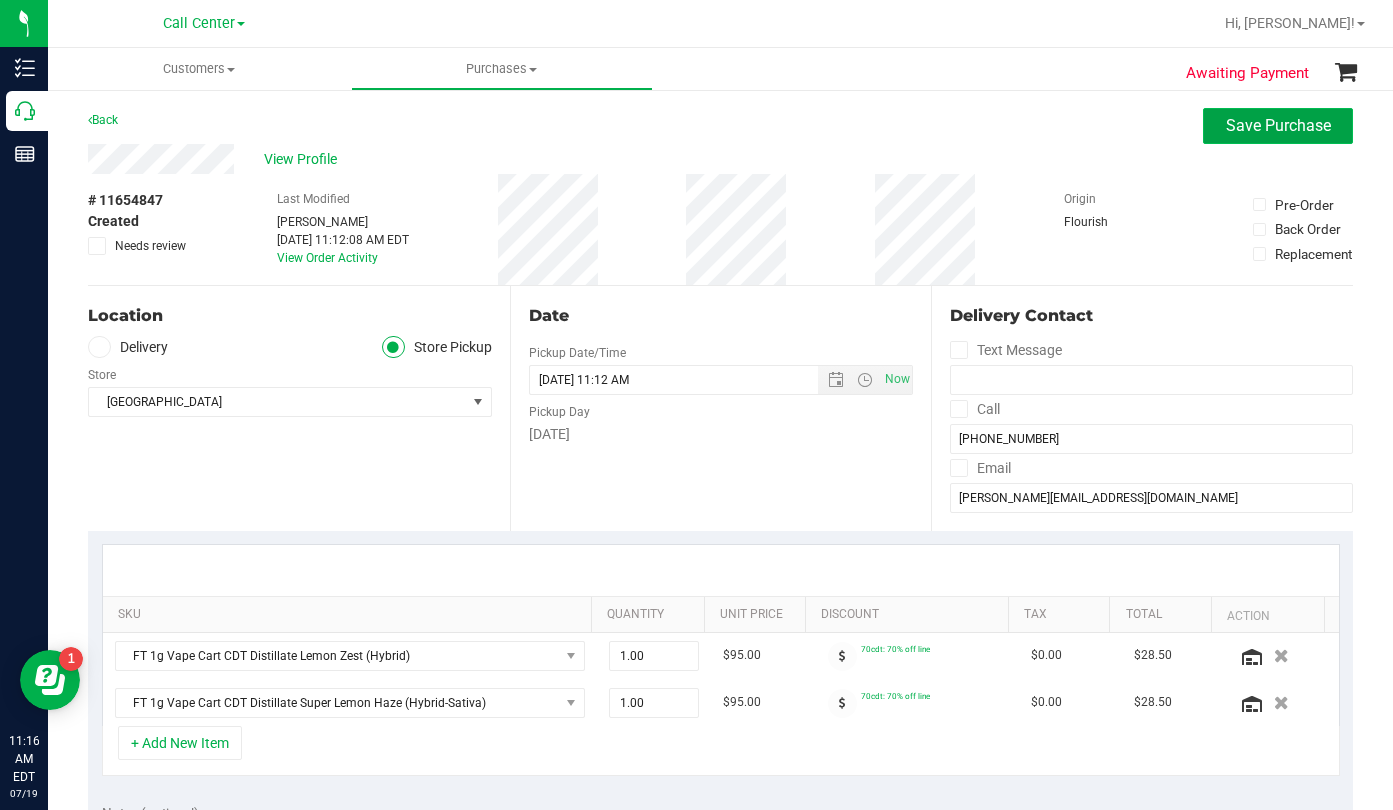 click on "Save Purchase" at bounding box center (1278, 125) 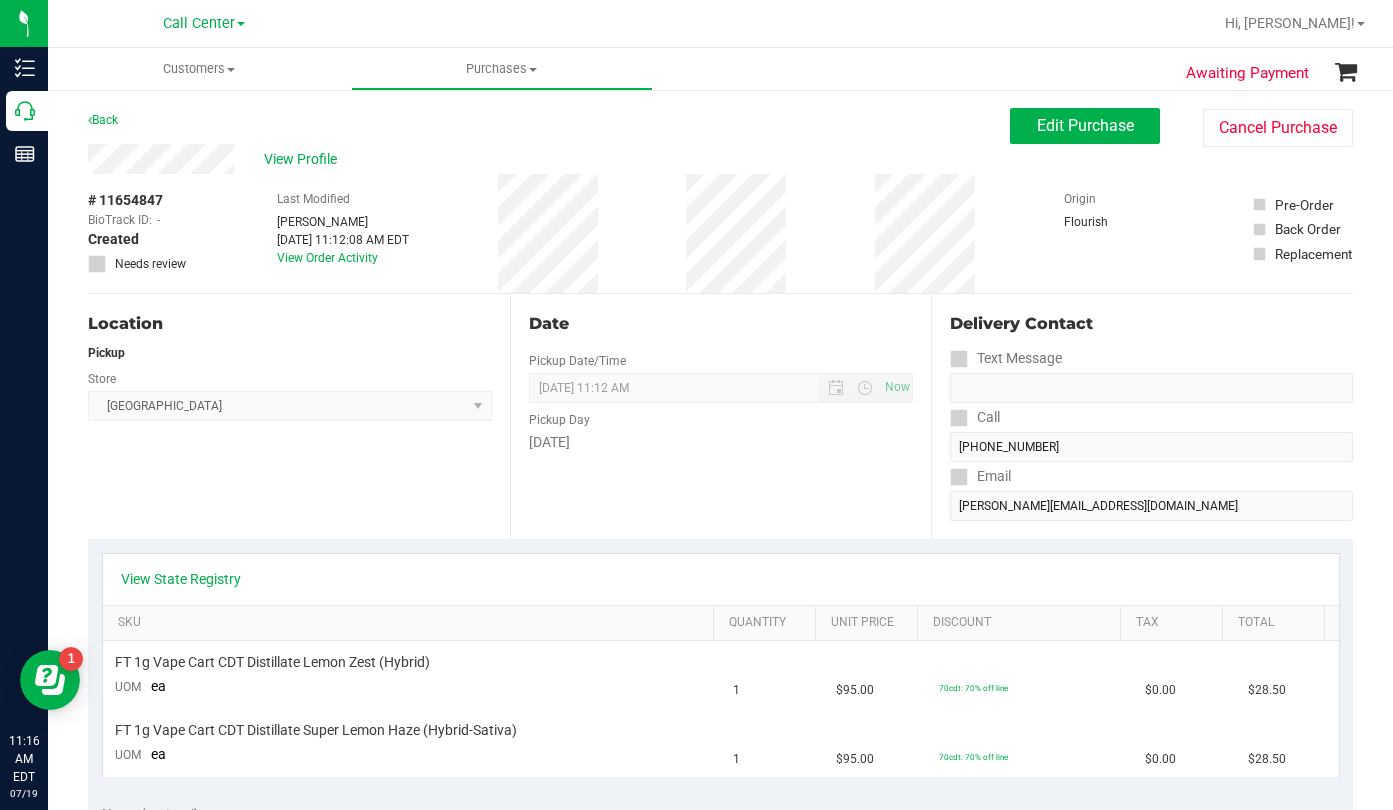 click on "Location
Pickup
Store
[GEOGRAPHIC_DATA] WC Select Store [PERSON_NAME][GEOGRAPHIC_DATA] [PERSON_NAME][GEOGRAPHIC_DATA] [GEOGRAPHIC_DATA] [GEOGRAPHIC_DATA] [PERSON_NAME][GEOGRAPHIC_DATA] WC [GEOGRAPHIC_DATA] WC Call Center [PERSON_NAME] [GEOGRAPHIC_DATA] WC [GEOGRAPHIC_DATA] WC [GEOGRAPHIC_DATA] WC [GEOGRAPHIC_DATA] WC [GEOGRAPHIC_DATA][PERSON_NAME] WC Ft. Lauderdale WC Ft. [PERSON_NAME] [GEOGRAPHIC_DATA] WC Jax Atlantic WC JAX [GEOGRAPHIC_DATA] REP Jax WC [GEOGRAPHIC_DATA][PERSON_NAME] WC [GEOGRAPHIC_DATA][PERSON_NAME][GEOGRAPHIC_DATA] [GEOGRAPHIC_DATA] REP [PERSON_NAME][GEOGRAPHIC_DATA] [GEOGRAPHIC_DATA] [GEOGRAPHIC_DATA] 72nd WC [GEOGRAPHIC_DATA] WC [GEOGRAPHIC_DATA] [GEOGRAPHIC_DATA] [GEOGRAPHIC_DATA] [GEOGRAPHIC_DATA] [GEOGRAPHIC_DATA] [GEOGRAPHIC_DATA] [GEOGRAPHIC_DATA][PERSON_NAME] [GEOGRAPHIC_DATA] WC [GEOGRAPHIC_DATA] Ocala WC [GEOGRAPHIC_DATA] [PERSON_NAME][GEOGRAPHIC_DATA] Colonial [PERSON_NAME][GEOGRAPHIC_DATA] [GEOGRAPHIC_DATA] REP [GEOGRAPHIC_DATA] [PERSON_NAME][GEOGRAPHIC_DATA] WC [GEOGRAPHIC_DATA] WC [GEOGRAPHIC_DATA] WC [GEOGRAPHIC_DATA] [GEOGRAPHIC_DATA] [GEOGRAPHIC_DATA] WC [GEOGRAPHIC_DATA] WC [GEOGRAPHIC_DATA][PERSON_NAME] [PERSON_NAME][GEOGRAPHIC_DATA] WC [GEOGRAPHIC_DATA] WC [GEOGRAPHIC_DATA][PERSON_NAME][GEOGRAPHIC_DATA] WC [GEOGRAPHIC_DATA] [GEOGRAPHIC_DATA] REP [GEOGRAPHIC_DATA] WC [GEOGRAPHIC_DATA] [GEOGRAPHIC_DATA] Testing [GEOGRAPHIC_DATA] Warehouse [GEOGRAPHIC_DATA] [GEOGRAPHIC_DATA] [GEOGRAPHIC_DATA] [GEOGRAPHIC_DATA] [GEOGRAPHIC_DATA] [GEOGRAPHIC_DATA] Plano Retail WPB DC" at bounding box center [299, 416] 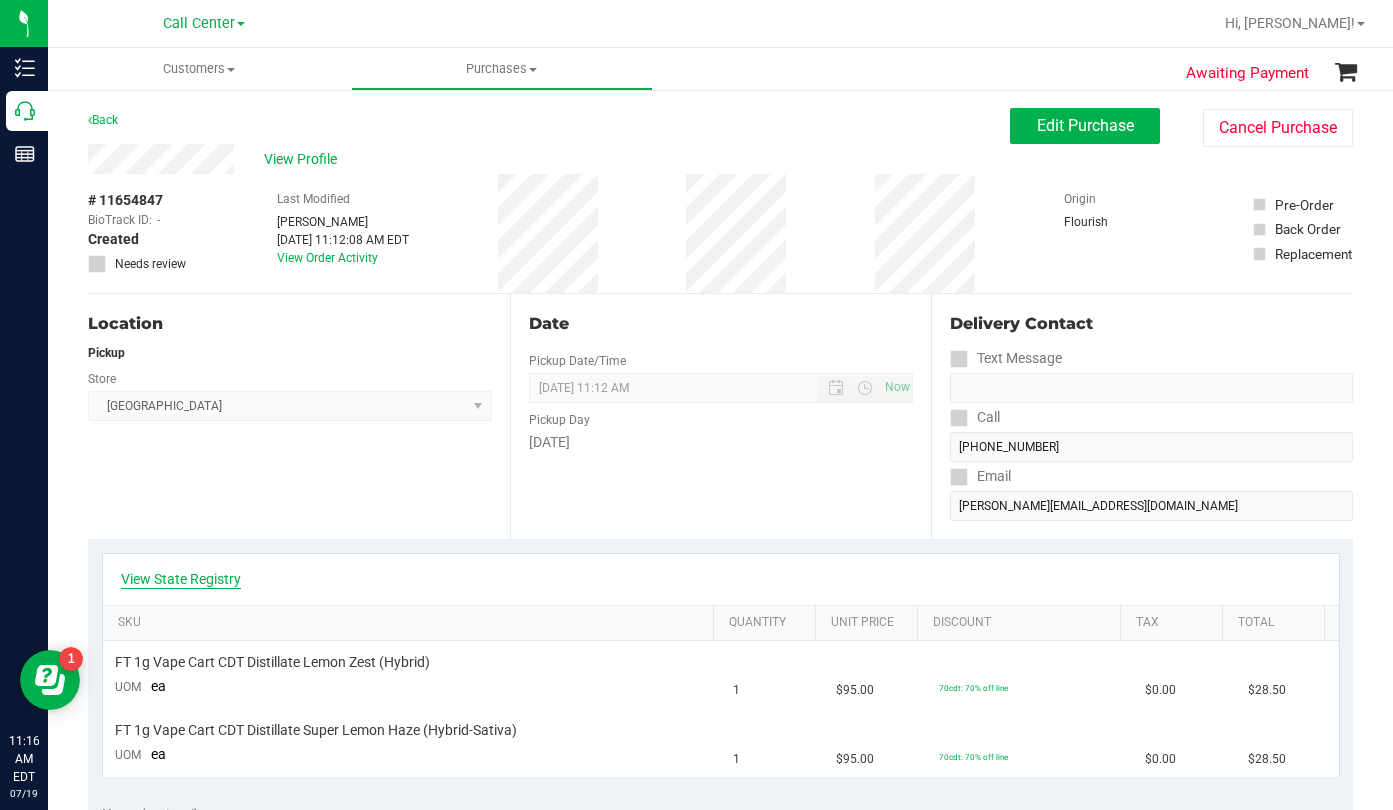 click on "View State Registry" at bounding box center (181, 579) 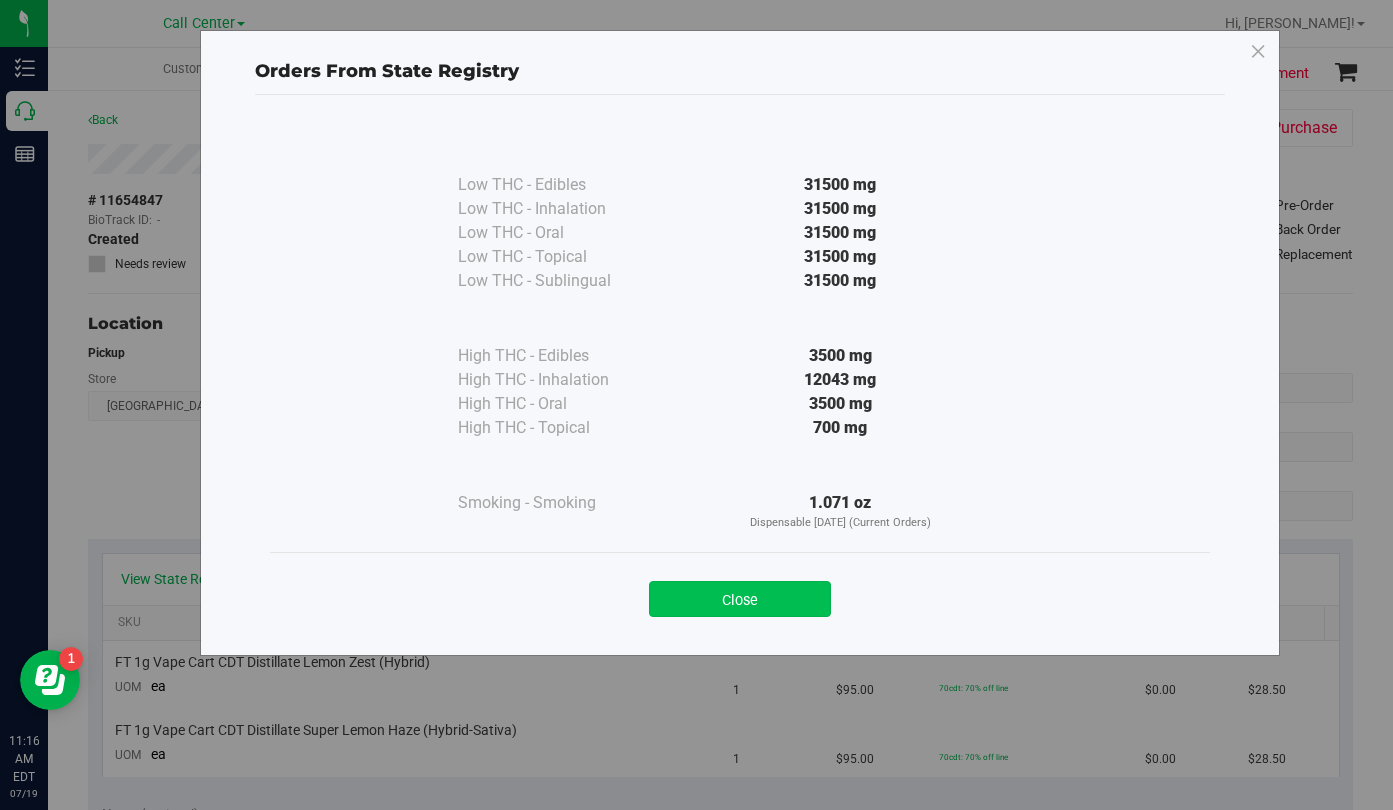 click on "Close" at bounding box center (740, 599) 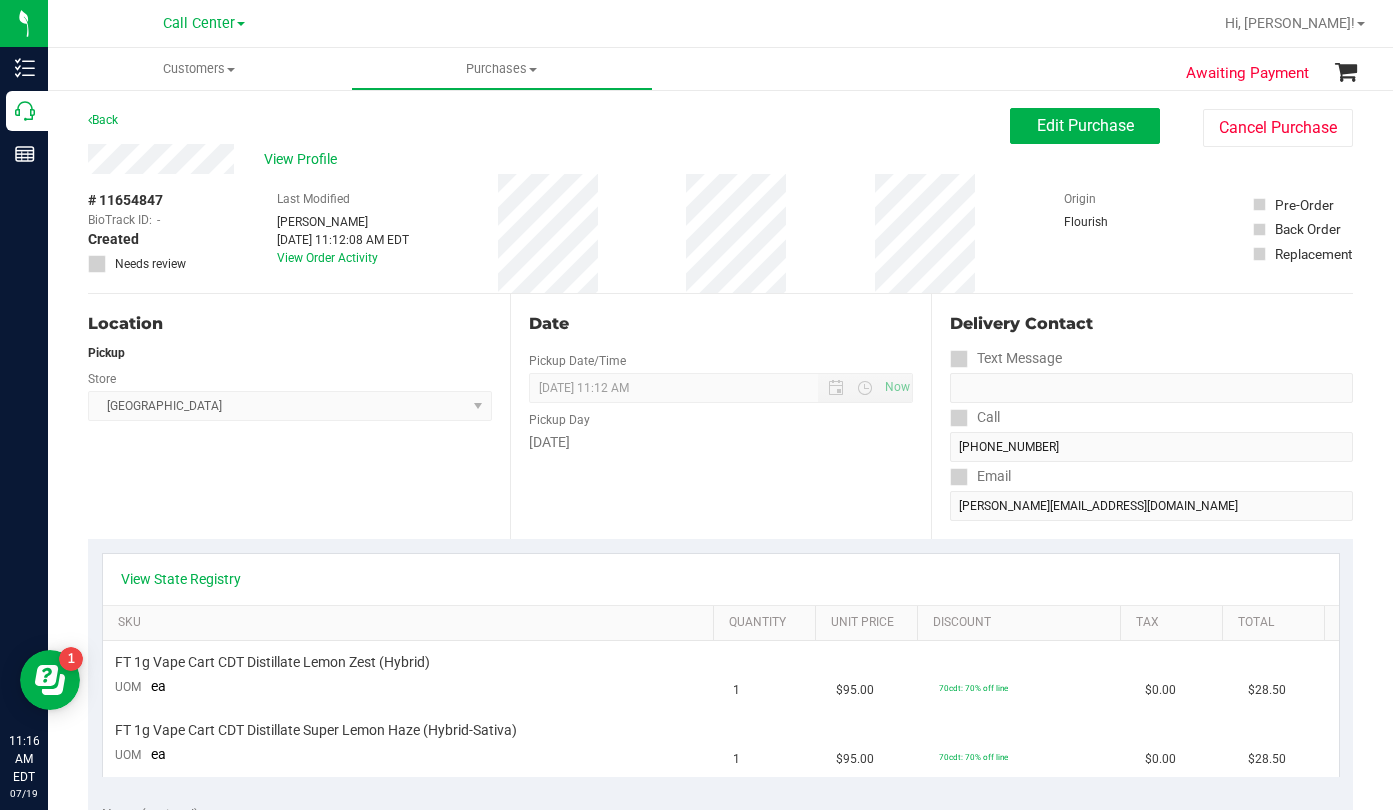 click on "Location
Pickup
Store
[GEOGRAPHIC_DATA] WC Select Store [PERSON_NAME][GEOGRAPHIC_DATA] [PERSON_NAME][GEOGRAPHIC_DATA] [GEOGRAPHIC_DATA] [GEOGRAPHIC_DATA] [PERSON_NAME][GEOGRAPHIC_DATA] WC [GEOGRAPHIC_DATA] WC Call Center [PERSON_NAME] [GEOGRAPHIC_DATA] WC [GEOGRAPHIC_DATA] WC [GEOGRAPHIC_DATA] WC [GEOGRAPHIC_DATA] WC [GEOGRAPHIC_DATA][PERSON_NAME] WC Ft. Lauderdale WC Ft. [PERSON_NAME] [GEOGRAPHIC_DATA] WC Jax Atlantic WC JAX [GEOGRAPHIC_DATA] REP Jax WC [GEOGRAPHIC_DATA][PERSON_NAME] WC [GEOGRAPHIC_DATA][PERSON_NAME][GEOGRAPHIC_DATA] [GEOGRAPHIC_DATA] REP [PERSON_NAME][GEOGRAPHIC_DATA] [GEOGRAPHIC_DATA] [GEOGRAPHIC_DATA] 72nd WC [GEOGRAPHIC_DATA] WC [GEOGRAPHIC_DATA] [GEOGRAPHIC_DATA] [GEOGRAPHIC_DATA] [GEOGRAPHIC_DATA] [GEOGRAPHIC_DATA] [GEOGRAPHIC_DATA] [GEOGRAPHIC_DATA][PERSON_NAME] [GEOGRAPHIC_DATA] WC [GEOGRAPHIC_DATA] Ocala WC [GEOGRAPHIC_DATA] [PERSON_NAME][GEOGRAPHIC_DATA] Colonial [PERSON_NAME][GEOGRAPHIC_DATA] [GEOGRAPHIC_DATA] REP [GEOGRAPHIC_DATA] [PERSON_NAME][GEOGRAPHIC_DATA] WC [GEOGRAPHIC_DATA] WC [GEOGRAPHIC_DATA] WC [GEOGRAPHIC_DATA] [GEOGRAPHIC_DATA] [GEOGRAPHIC_DATA] WC [GEOGRAPHIC_DATA] WC [GEOGRAPHIC_DATA][PERSON_NAME] [PERSON_NAME][GEOGRAPHIC_DATA] WC [GEOGRAPHIC_DATA] WC [GEOGRAPHIC_DATA][PERSON_NAME][GEOGRAPHIC_DATA] WC [GEOGRAPHIC_DATA] [GEOGRAPHIC_DATA] REP [GEOGRAPHIC_DATA] WC [GEOGRAPHIC_DATA] [GEOGRAPHIC_DATA] Testing [GEOGRAPHIC_DATA] Warehouse [GEOGRAPHIC_DATA] [GEOGRAPHIC_DATA] [GEOGRAPHIC_DATA] [GEOGRAPHIC_DATA] [GEOGRAPHIC_DATA] [GEOGRAPHIC_DATA] Plano Retail WPB DC" at bounding box center [299, 416] 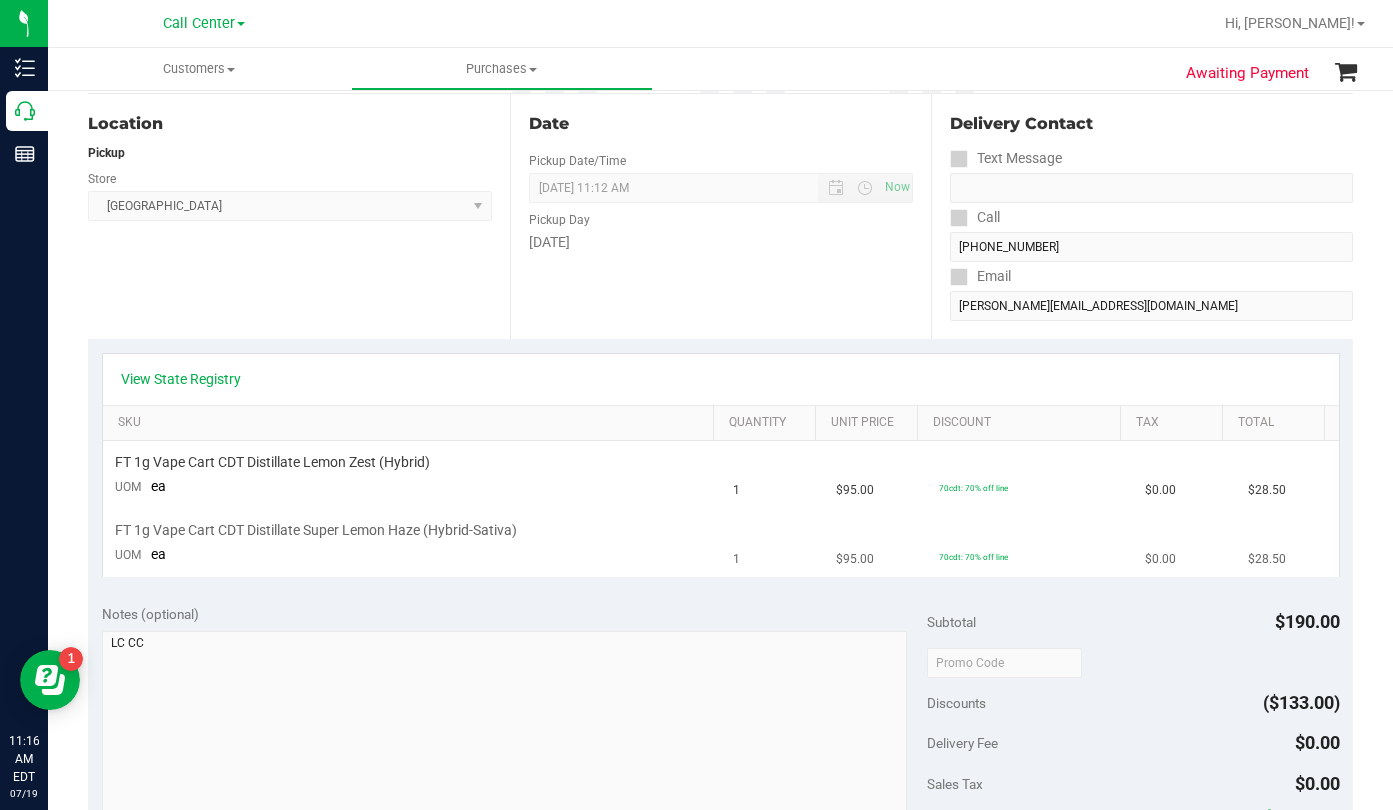 scroll, scrollTop: 0, scrollLeft: 0, axis: both 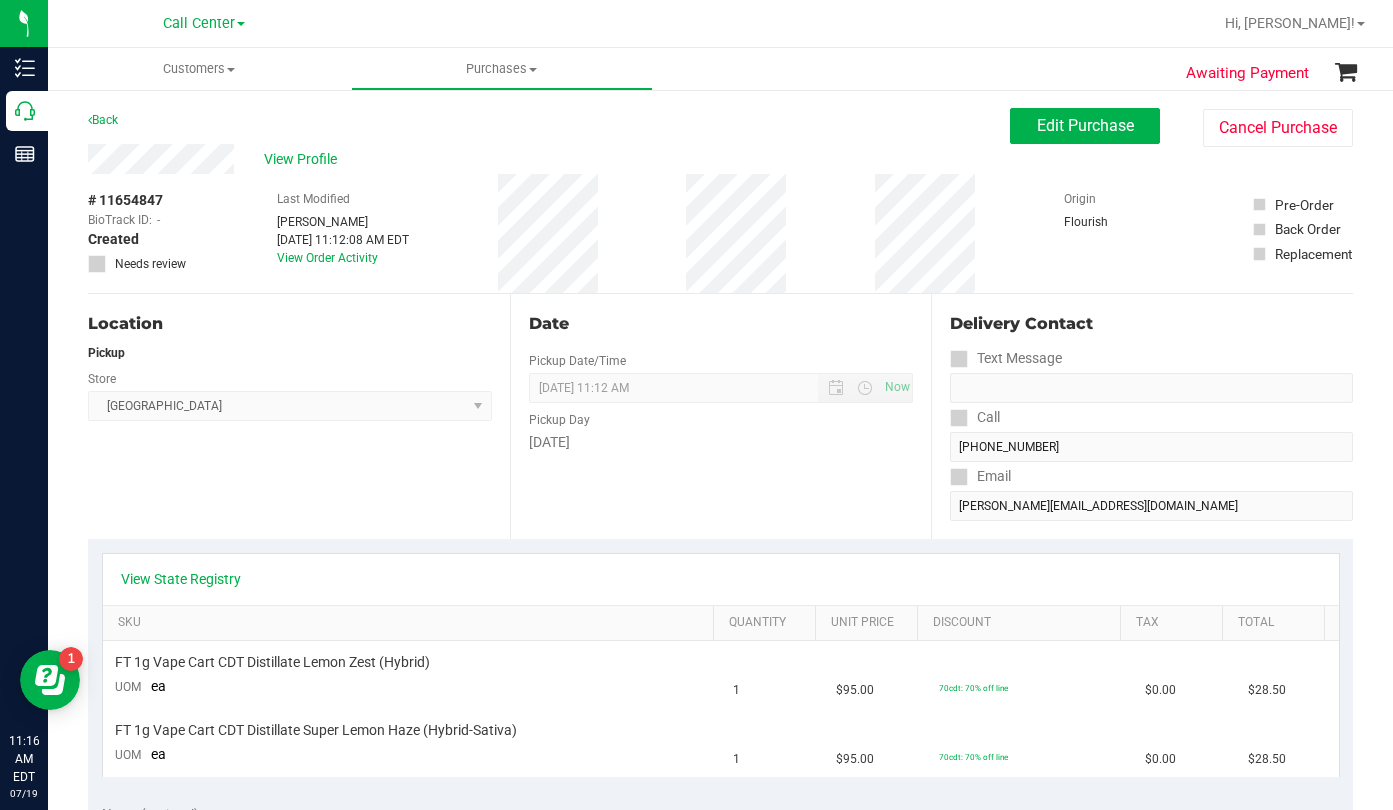 click on "Location
Pickup
Store
[GEOGRAPHIC_DATA] WC Select Store [PERSON_NAME][GEOGRAPHIC_DATA] [PERSON_NAME][GEOGRAPHIC_DATA] [GEOGRAPHIC_DATA] [GEOGRAPHIC_DATA] [PERSON_NAME][GEOGRAPHIC_DATA] WC [GEOGRAPHIC_DATA] WC Call Center [PERSON_NAME] [GEOGRAPHIC_DATA] WC [GEOGRAPHIC_DATA] WC [GEOGRAPHIC_DATA] WC [GEOGRAPHIC_DATA] WC [GEOGRAPHIC_DATA][PERSON_NAME] WC Ft. Lauderdale WC Ft. [PERSON_NAME] [GEOGRAPHIC_DATA] WC Jax Atlantic WC JAX [GEOGRAPHIC_DATA] REP Jax WC [GEOGRAPHIC_DATA][PERSON_NAME] WC [GEOGRAPHIC_DATA][PERSON_NAME][GEOGRAPHIC_DATA] [GEOGRAPHIC_DATA] REP [PERSON_NAME][GEOGRAPHIC_DATA] [GEOGRAPHIC_DATA] [GEOGRAPHIC_DATA] 72nd WC [GEOGRAPHIC_DATA] WC [GEOGRAPHIC_DATA] [GEOGRAPHIC_DATA] [GEOGRAPHIC_DATA] [GEOGRAPHIC_DATA] [GEOGRAPHIC_DATA] [GEOGRAPHIC_DATA] [GEOGRAPHIC_DATA][PERSON_NAME] [GEOGRAPHIC_DATA] WC [GEOGRAPHIC_DATA] Ocala WC [GEOGRAPHIC_DATA] [PERSON_NAME][GEOGRAPHIC_DATA] Colonial [PERSON_NAME][GEOGRAPHIC_DATA] [GEOGRAPHIC_DATA] REP [GEOGRAPHIC_DATA] [PERSON_NAME][GEOGRAPHIC_DATA] WC [GEOGRAPHIC_DATA] WC [GEOGRAPHIC_DATA] WC [GEOGRAPHIC_DATA] [GEOGRAPHIC_DATA] [GEOGRAPHIC_DATA] WC [GEOGRAPHIC_DATA] WC [GEOGRAPHIC_DATA][PERSON_NAME] [PERSON_NAME][GEOGRAPHIC_DATA] WC [GEOGRAPHIC_DATA] WC [GEOGRAPHIC_DATA][PERSON_NAME][GEOGRAPHIC_DATA] WC [GEOGRAPHIC_DATA] [GEOGRAPHIC_DATA] REP [GEOGRAPHIC_DATA] WC [GEOGRAPHIC_DATA] [GEOGRAPHIC_DATA] Testing [GEOGRAPHIC_DATA] Warehouse [GEOGRAPHIC_DATA] [GEOGRAPHIC_DATA] [GEOGRAPHIC_DATA] [GEOGRAPHIC_DATA] [GEOGRAPHIC_DATA] [GEOGRAPHIC_DATA] Plano Retail WPB DC" at bounding box center [299, 416] 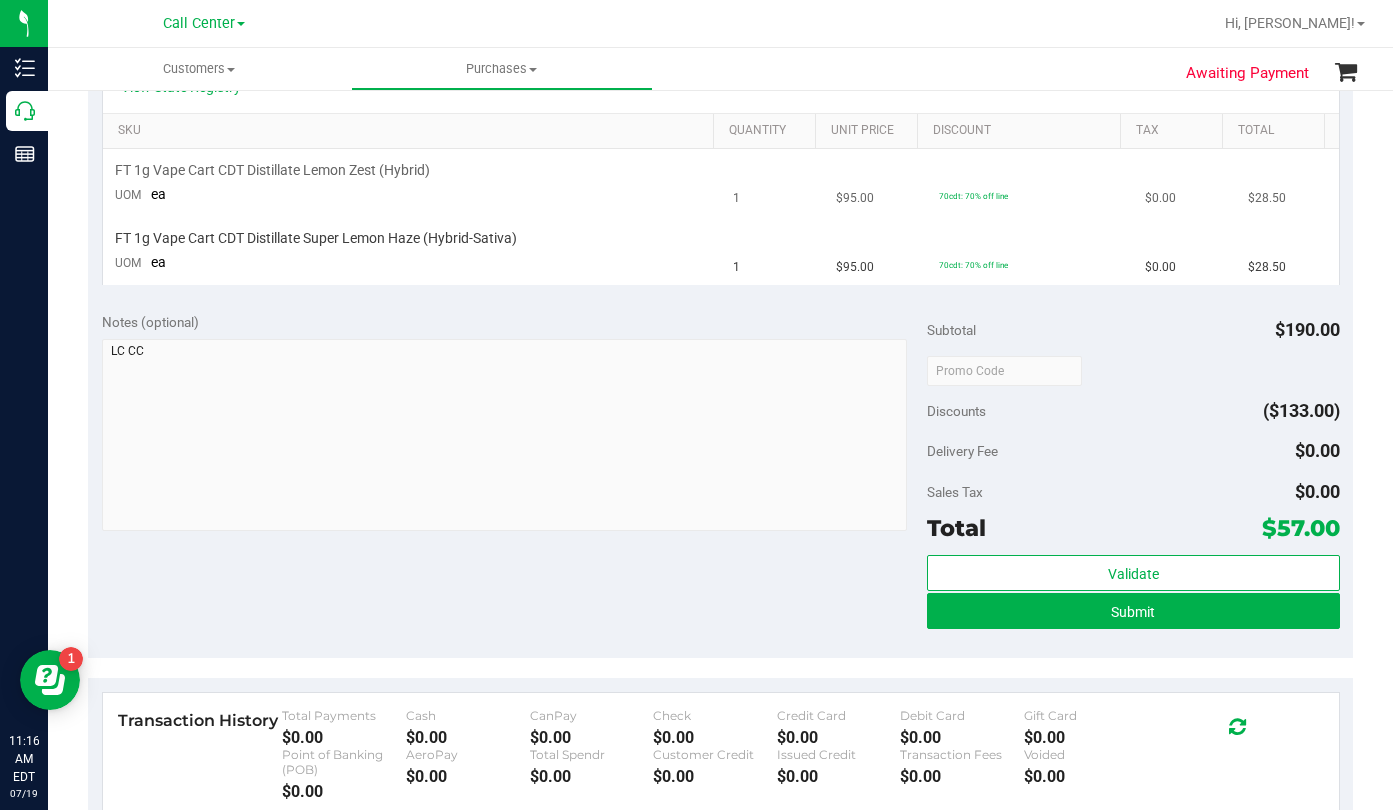 scroll, scrollTop: 500, scrollLeft: 0, axis: vertical 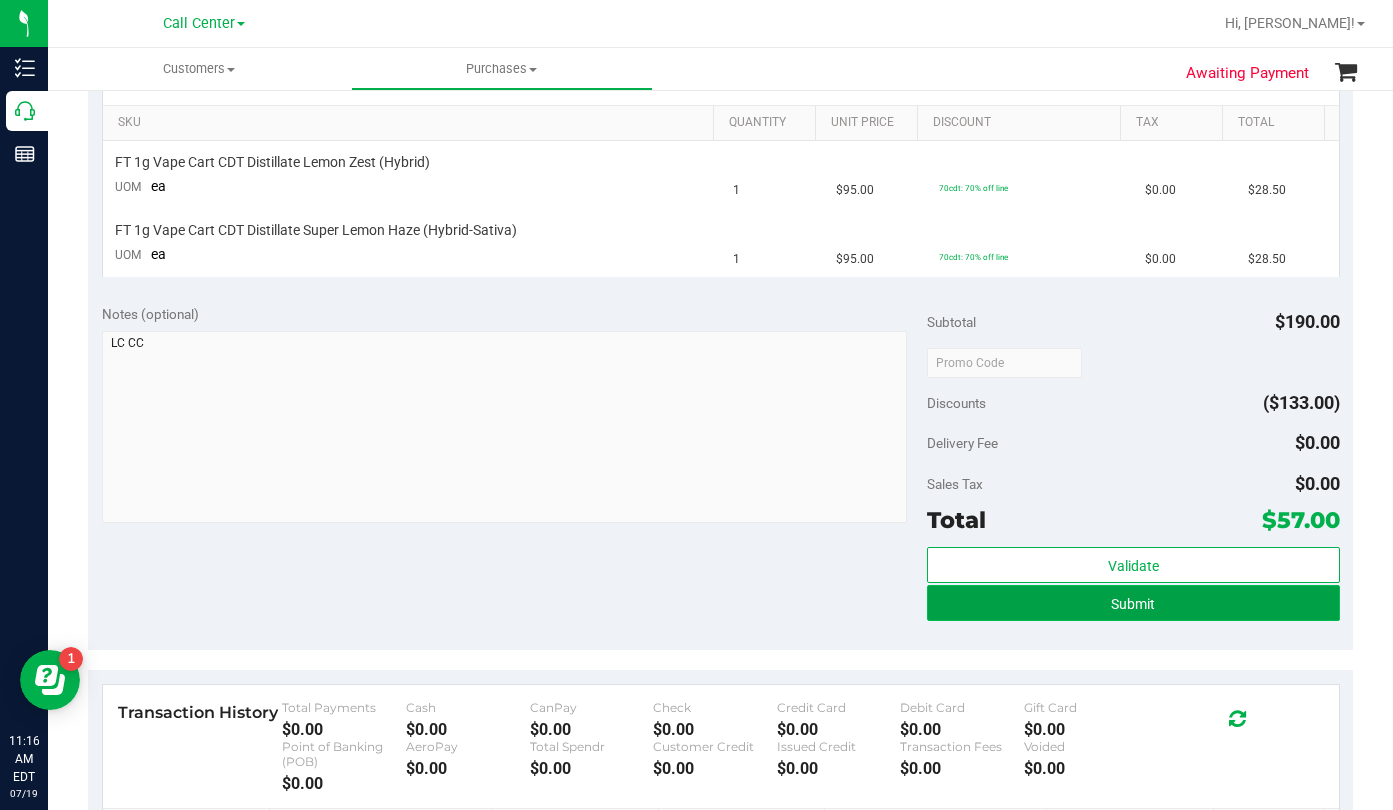 click on "Submit" at bounding box center (1133, 603) 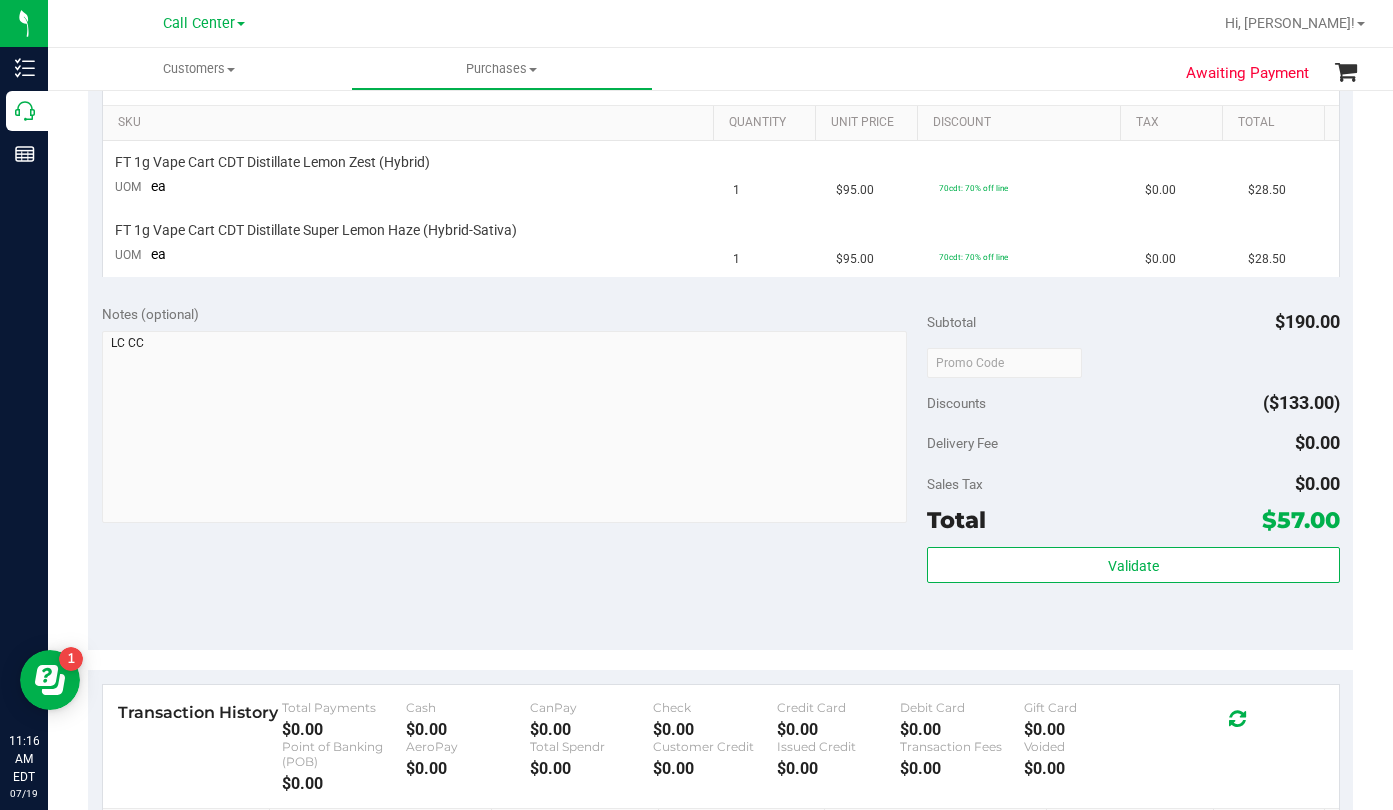 click on "Notes (optional)
Subtotal
$190.00
Discounts
($133.00)
Delivery Fee
$0.00
Sales Tax
$0.00
Total
$57.00" at bounding box center (720, 470) 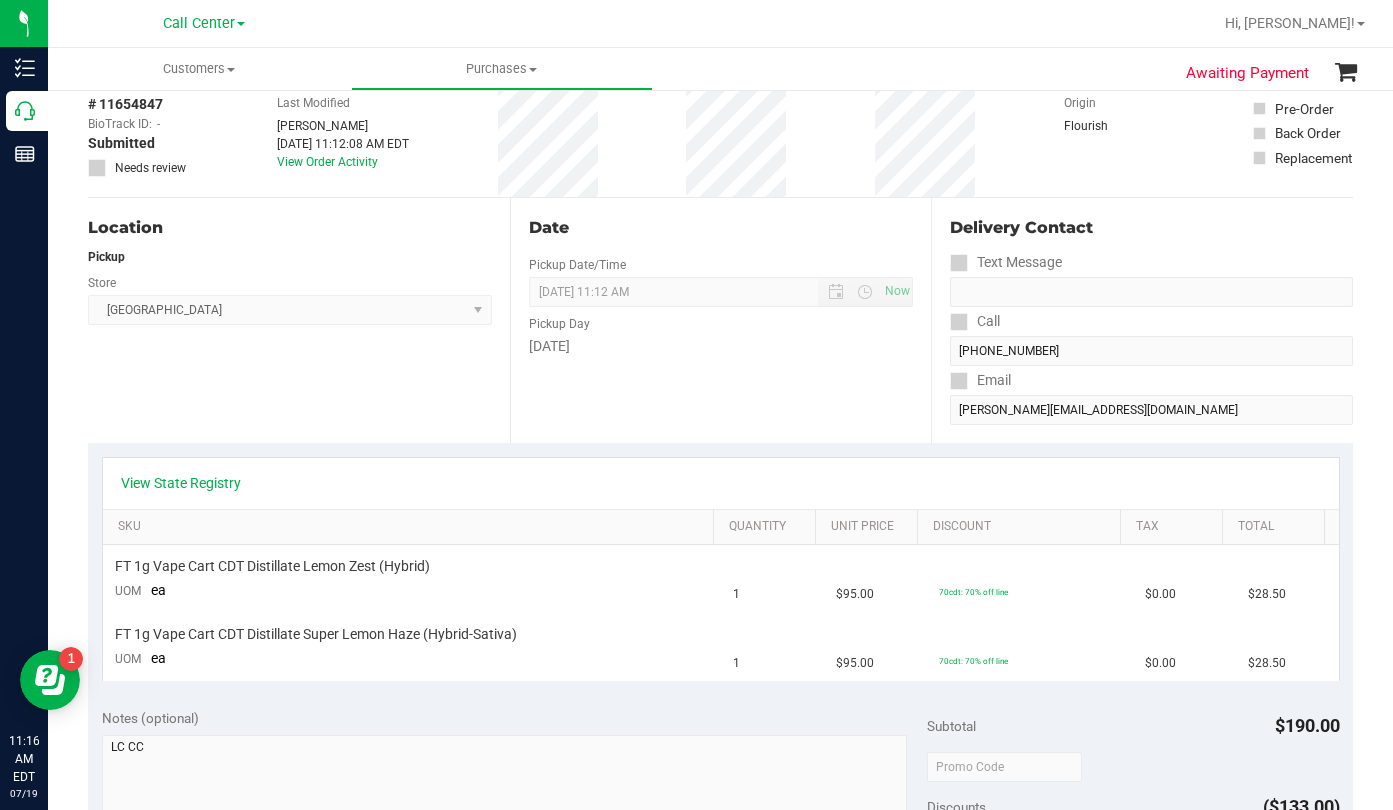 scroll, scrollTop: 0, scrollLeft: 0, axis: both 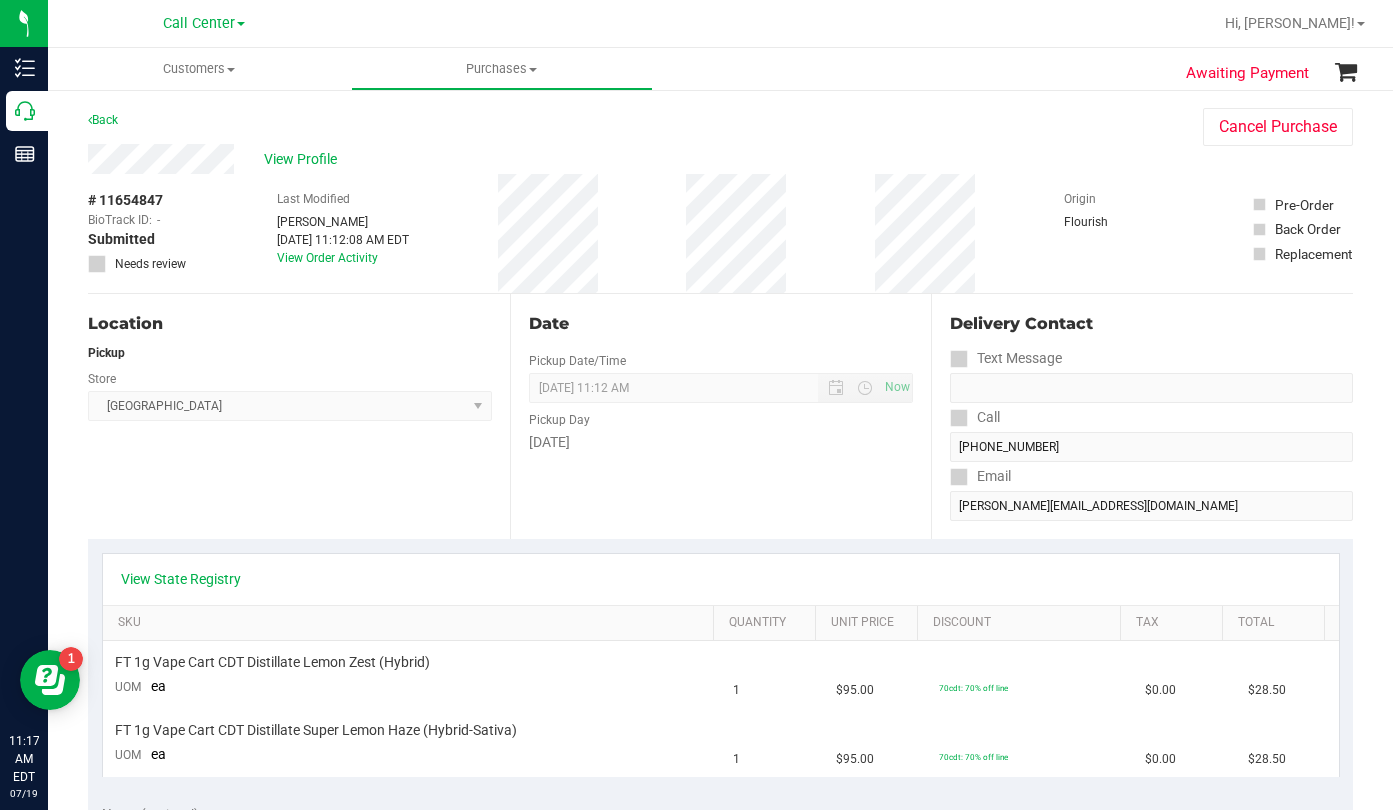 click on "Location
Pickup
Store
[GEOGRAPHIC_DATA] WC Select Store [PERSON_NAME][GEOGRAPHIC_DATA] [PERSON_NAME][GEOGRAPHIC_DATA] [GEOGRAPHIC_DATA] [GEOGRAPHIC_DATA] [PERSON_NAME][GEOGRAPHIC_DATA] WC [GEOGRAPHIC_DATA] WC Call Center [PERSON_NAME] [GEOGRAPHIC_DATA] WC [GEOGRAPHIC_DATA] WC [GEOGRAPHIC_DATA] WC [GEOGRAPHIC_DATA] WC [GEOGRAPHIC_DATA][PERSON_NAME] WC Ft. Lauderdale WC Ft. [PERSON_NAME] [GEOGRAPHIC_DATA] WC Jax Atlantic WC JAX [GEOGRAPHIC_DATA] REP Jax WC [GEOGRAPHIC_DATA][PERSON_NAME] WC [GEOGRAPHIC_DATA][PERSON_NAME][GEOGRAPHIC_DATA] [GEOGRAPHIC_DATA] REP [PERSON_NAME][GEOGRAPHIC_DATA] [GEOGRAPHIC_DATA] [GEOGRAPHIC_DATA] 72nd WC [GEOGRAPHIC_DATA] WC [GEOGRAPHIC_DATA] [GEOGRAPHIC_DATA] [GEOGRAPHIC_DATA] [GEOGRAPHIC_DATA] [GEOGRAPHIC_DATA] [GEOGRAPHIC_DATA] [GEOGRAPHIC_DATA][PERSON_NAME] [GEOGRAPHIC_DATA] WC [GEOGRAPHIC_DATA] Ocala WC [GEOGRAPHIC_DATA] [PERSON_NAME][GEOGRAPHIC_DATA] Colonial [PERSON_NAME][GEOGRAPHIC_DATA] [GEOGRAPHIC_DATA] REP [GEOGRAPHIC_DATA] [PERSON_NAME][GEOGRAPHIC_DATA] WC [GEOGRAPHIC_DATA] WC [GEOGRAPHIC_DATA] WC [GEOGRAPHIC_DATA] [GEOGRAPHIC_DATA] [GEOGRAPHIC_DATA] WC [GEOGRAPHIC_DATA] WC [GEOGRAPHIC_DATA][PERSON_NAME] [PERSON_NAME][GEOGRAPHIC_DATA] WC [GEOGRAPHIC_DATA] WC [GEOGRAPHIC_DATA][PERSON_NAME][GEOGRAPHIC_DATA] WC [GEOGRAPHIC_DATA] [GEOGRAPHIC_DATA] REP [GEOGRAPHIC_DATA] WC [GEOGRAPHIC_DATA] [GEOGRAPHIC_DATA] Testing [GEOGRAPHIC_DATA] Warehouse [GEOGRAPHIC_DATA] [GEOGRAPHIC_DATA] [GEOGRAPHIC_DATA] [GEOGRAPHIC_DATA] [GEOGRAPHIC_DATA] [GEOGRAPHIC_DATA] Plano Retail WPB DC" at bounding box center (299, 416) 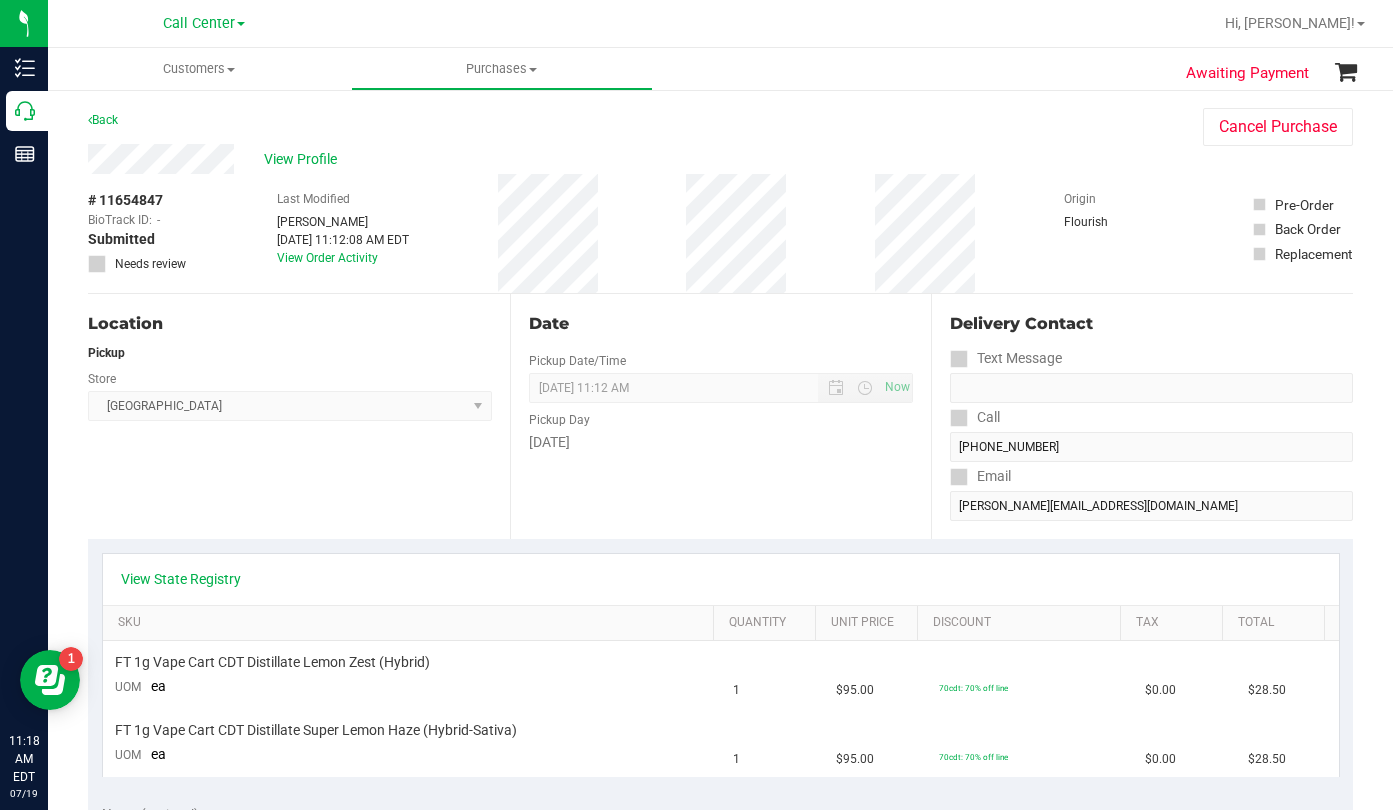 click on "Location
Pickup
Store
[GEOGRAPHIC_DATA] WC Select Store [PERSON_NAME][GEOGRAPHIC_DATA] [PERSON_NAME][GEOGRAPHIC_DATA] [GEOGRAPHIC_DATA] [GEOGRAPHIC_DATA] [PERSON_NAME][GEOGRAPHIC_DATA] WC [GEOGRAPHIC_DATA] WC Call Center [PERSON_NAME] [GEOGRAPHIC_DATA] WC [GEOGRAPHIC_DATA] WC [GEOGRAPHIC_DATA] WC [GEOGRAPHIC_DATA] WC [GEOGRAPHIC_DATA][PERSON_NAME] WC Ft. Lauderdale WC Ft. [PERSON_NAME] [GEOGRAPHIC_DATA] WC Jax Atlantic WC JAX [GEOGRAPHIC_DATA] REP Jax WC [GEOGRAPHIC_DATA][PERSON_NAME] WC [GEOGRAPHIC_DATA][PERSON_NAME][GEOGRAPHIC_DATA] [GEOGRAPHIC_DATA] REP [PERSON_NAME][GEOGRAPHIC_DATA] [GEOGRAPHIC_DATA] [GEOGRAPHIC_DATA] 72nd WC [GEOGRAPHIC_DATA] WC [GEOGRAPHIC_DATA] [GEOGRAPHIC_DATA] [GEOGRAPHIC_DATA] [GEOGRAPHIC_DATA] [GEOGRAPHIC_DATA] [GEOGRAPHIC_DATA] [GEOGRAPHIC_DATA][PERSON_NAME] [GEOGRAPHIC_DATA] WC [GEOGRAPHIC_DATA] Ocala WC [GEOGRAPHIC_DATA] [PERSON_NAME][GEOGRAPHIC_DATA] Colonial [PERSON_NAME][GEOGRAPHIC_DATA] [GEOGRAPHIC_DATA] REP [GEOGRAPHIC_DATA] [PERSON_NAME][GEOGRAPHIC_DATA] WC [GEOGRAPHIC_DATA] WC [GEOGRAPHIC_DATA] WC [GEOGRAPHIC_DATA] [GEOGRAPHIC_DATA] [GEOGRAPHIC_DATA] WC [GEOGRAPHIC_DATA] WC [GEOGRAPHIC_DATA][PERSON_NAME] [PERSON_NAME][GEOGRAPHIC_DATA] WC [GEOGRAPHIC_DATA] WC [GEOGRAPHIC_DATA][PERSON_NAME][GEOGRAPHIC_DATA] WC [GEOGRAPHIC_DATA] [GEOGRAPHIC_DATA] REP [GEOGRAPHIC_DATA] WC [GEOGRAPHIC_DATA] [GEOGRAPHIC_DATA] Testing [GEOGRAPHIC_DATA] Warehouse [GEOGRAPHIC_DATA] [GEOGRAPHIC_DATA] [GEOGRAPHIC_DATA] [GEOGRAPHIC_DATA] [GEOGRAPHIC_DATA] [GEOGRAPHIC_DATA] Plano Retail WPB DC" at bounding box center [299, 416] 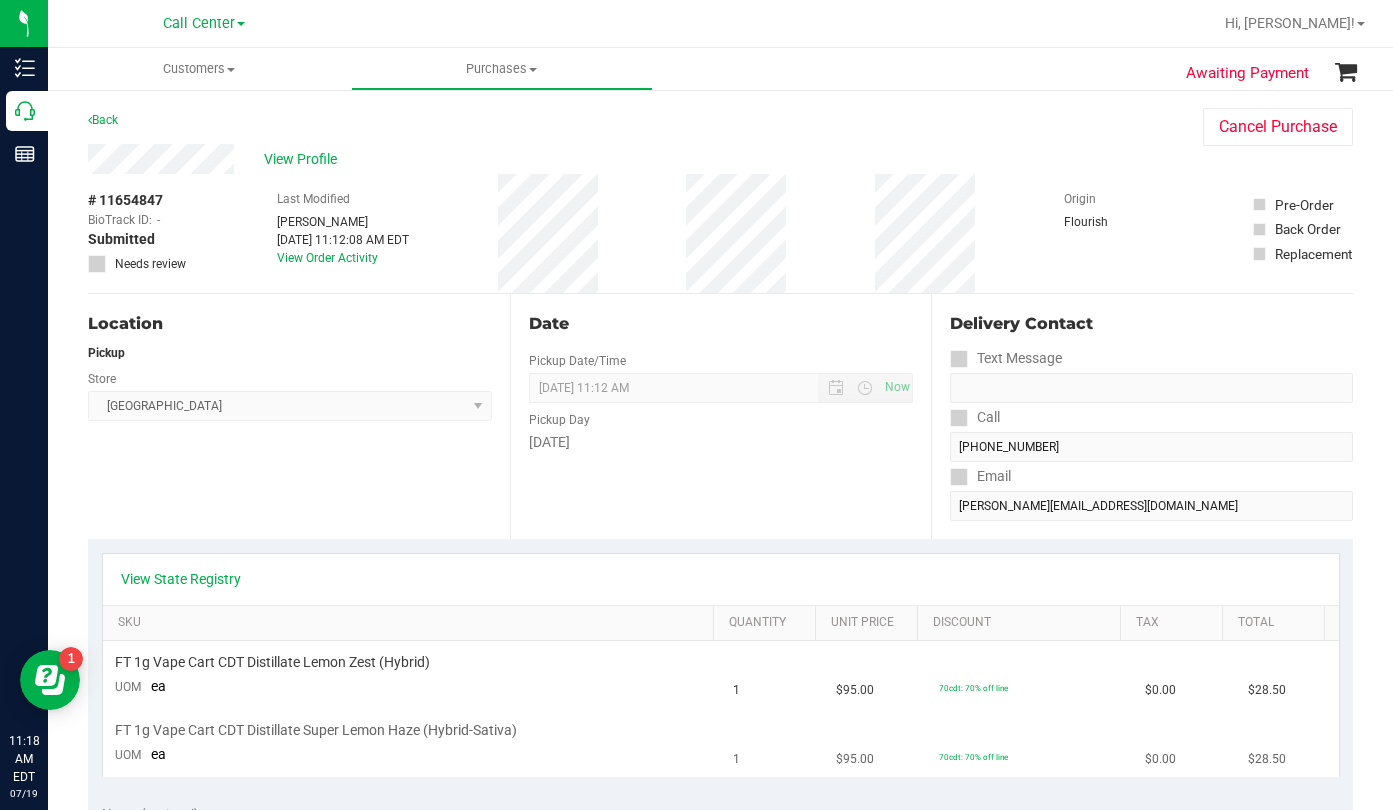 click on "$28.50" at bounding box center (1287, 743) 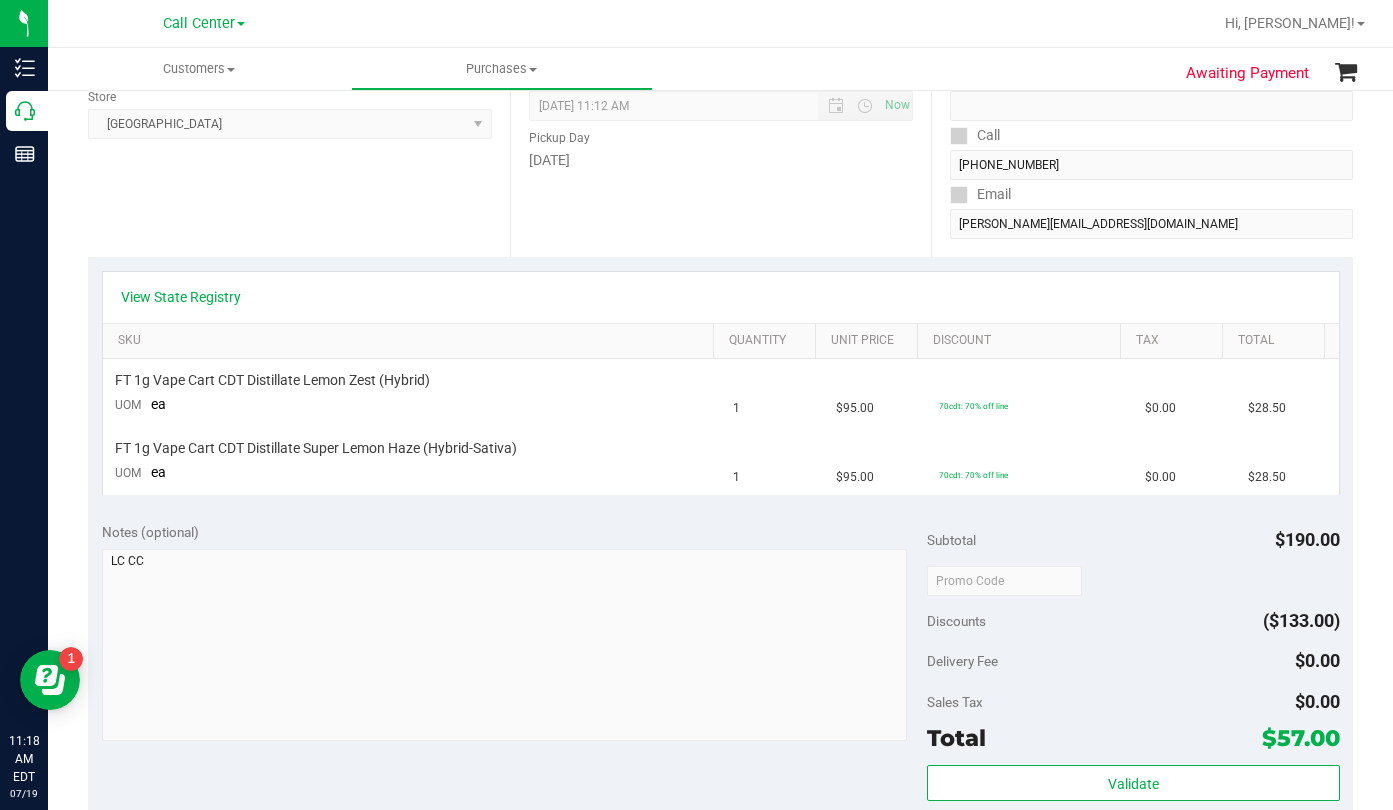 scroll, scrollTop: 0, scrollLeft: 0, axis: both 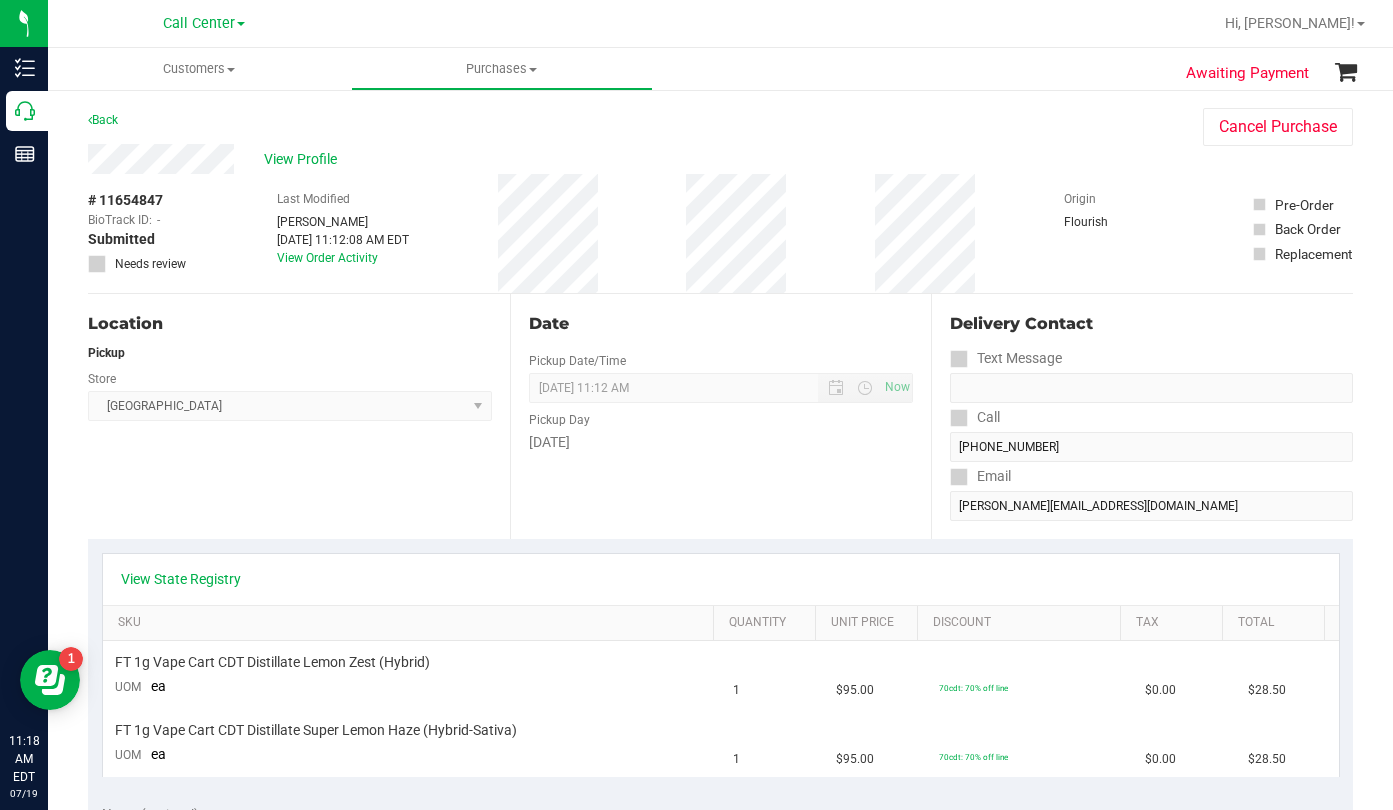 click on "Delivery Contact
Text Message
Call
[PHONE_NUMBER]
Email
[PERSON_NAME][EMAIL_ADDRESS][DOMAIN_NAME]" at bounding box center (1142, 416) 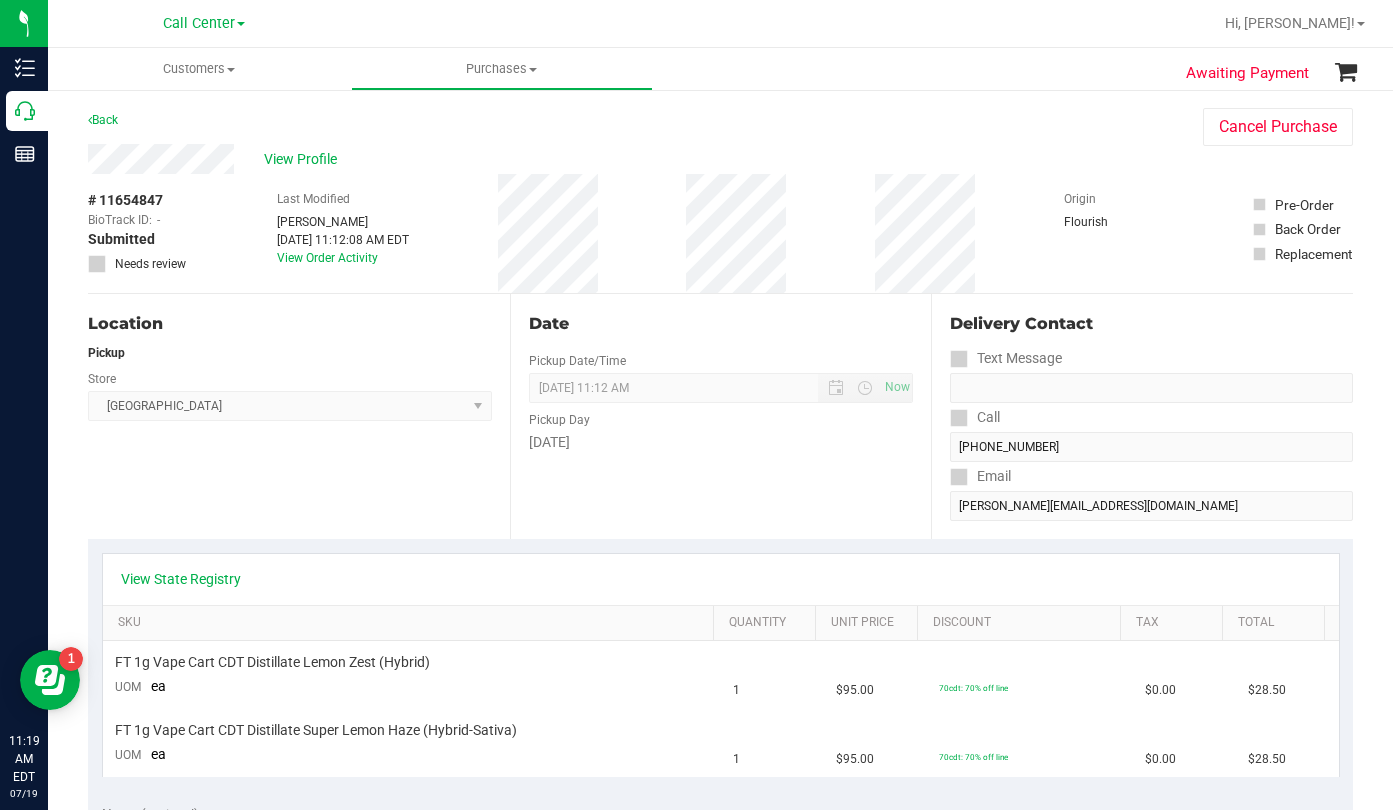 click on "View Profile" at bounding box center [625, 159] 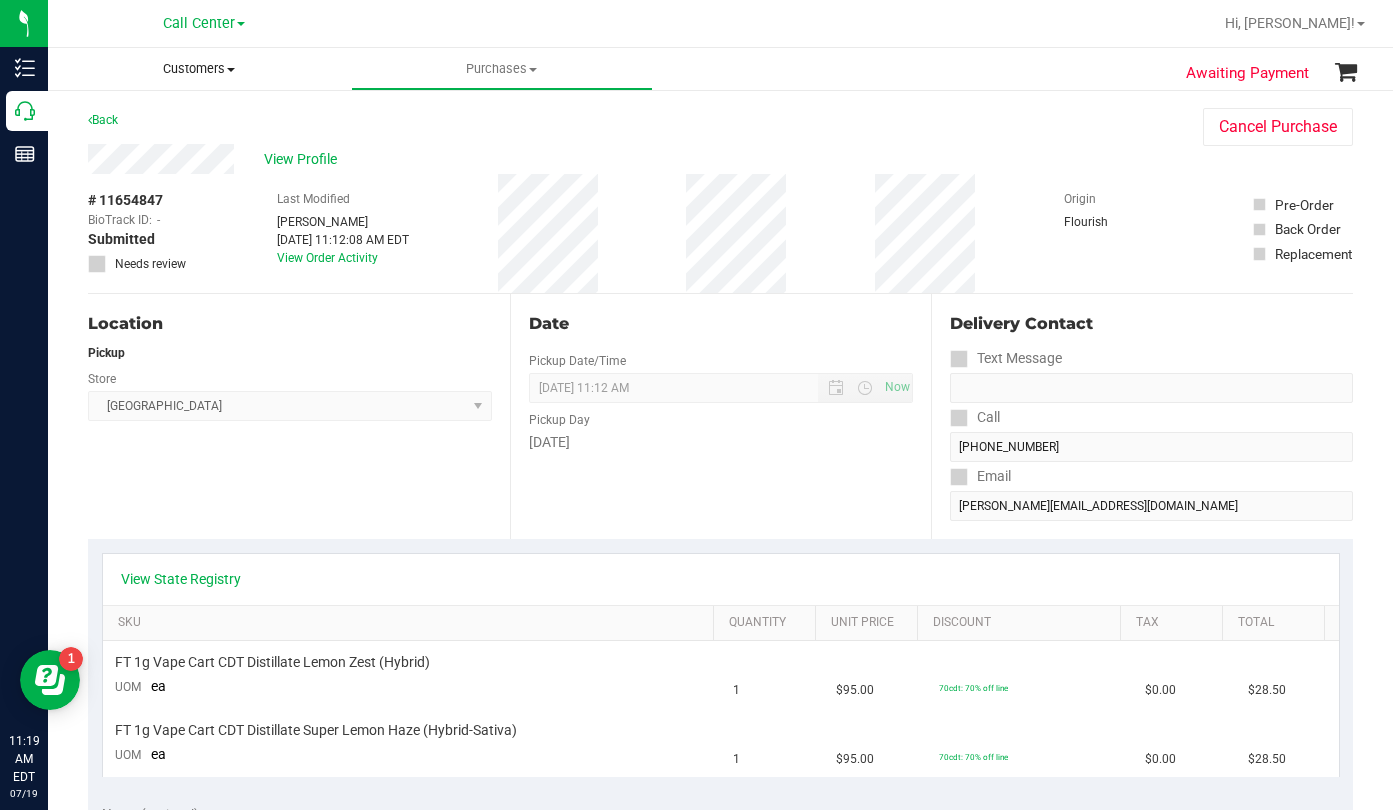 click at bounding box center (231, 70) 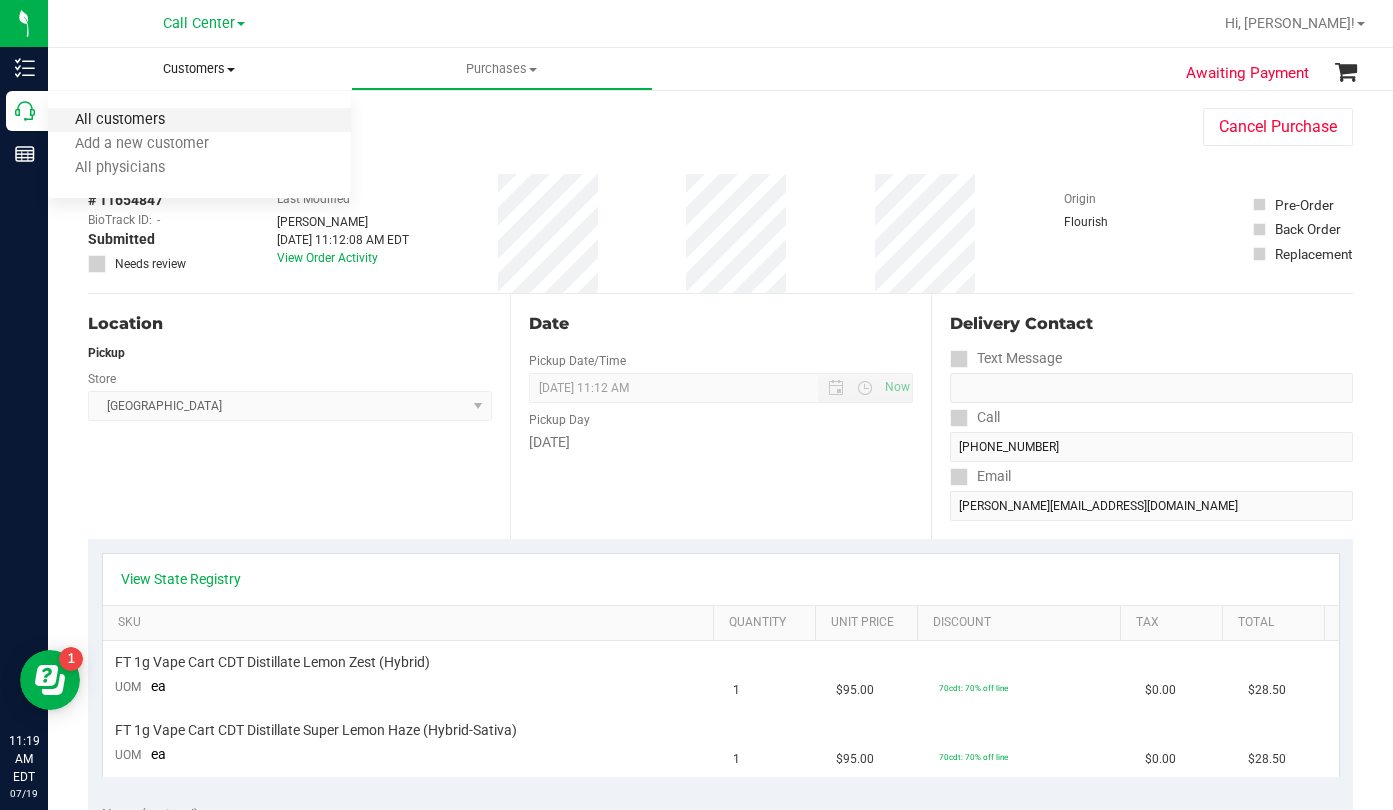 click on "All customers" at bounding box center (120, 120) 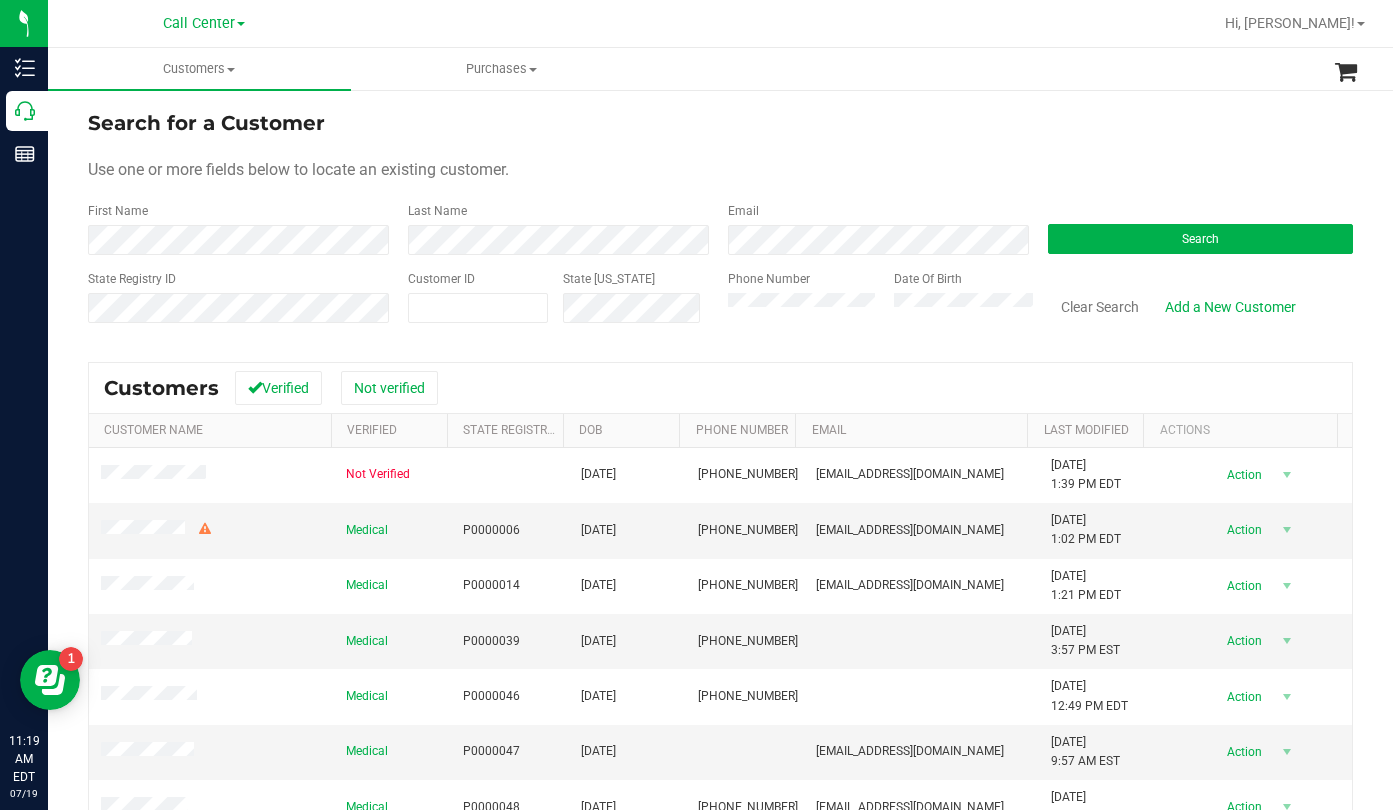 click on "Use one or more fields below to locate an existing customer." at bounding box center (720, 170) 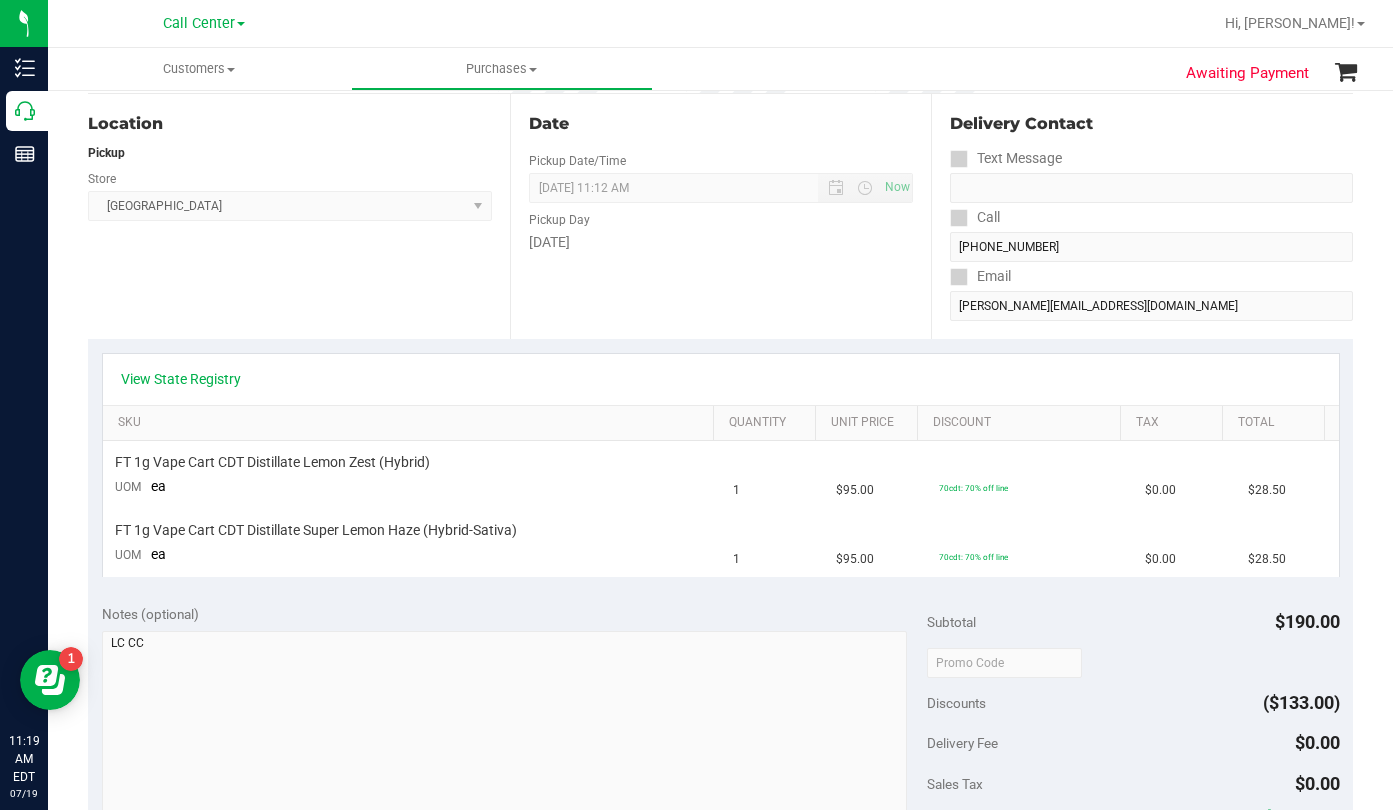 scroll, scrollTop: 0, scrollLeft: 0, axis: both 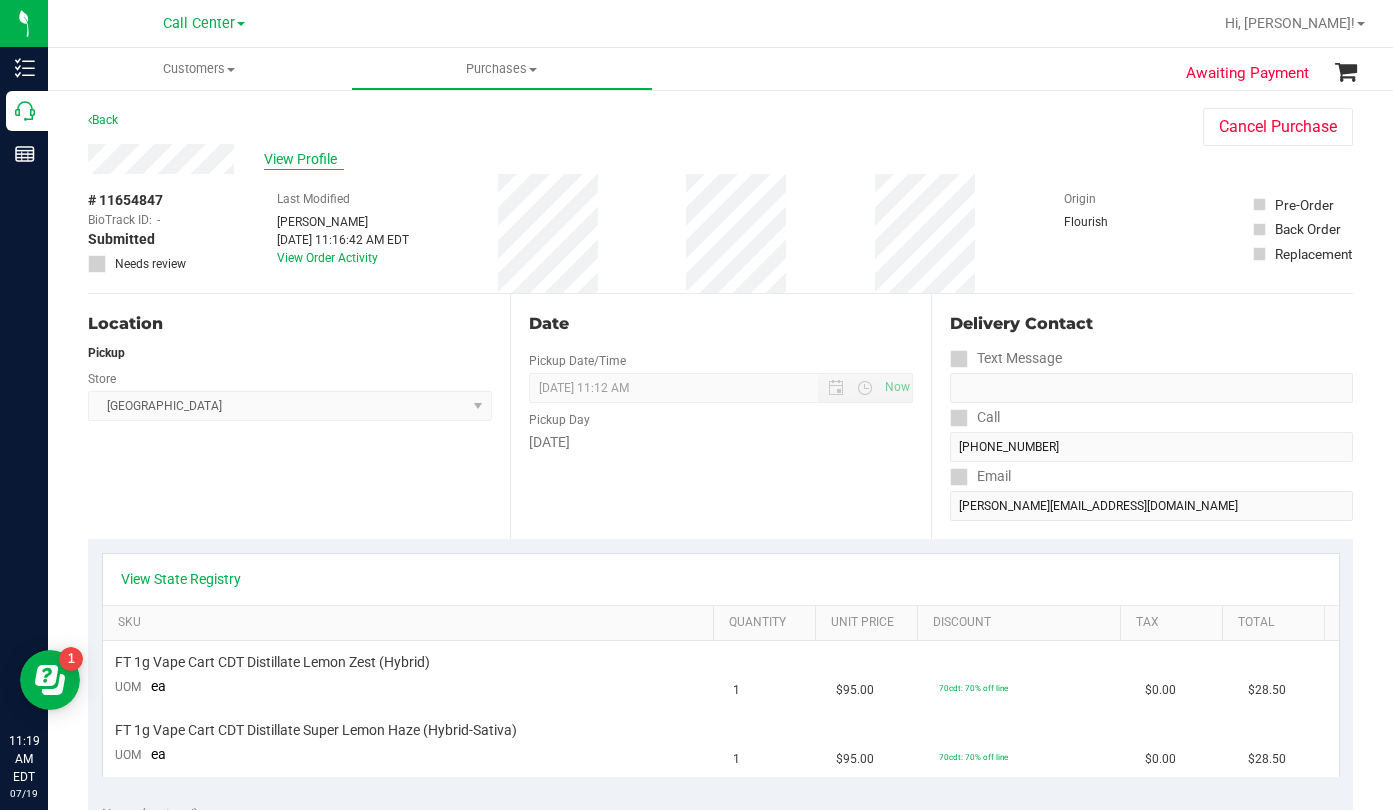 click on "View Profile" at bounding box center (304, 159) 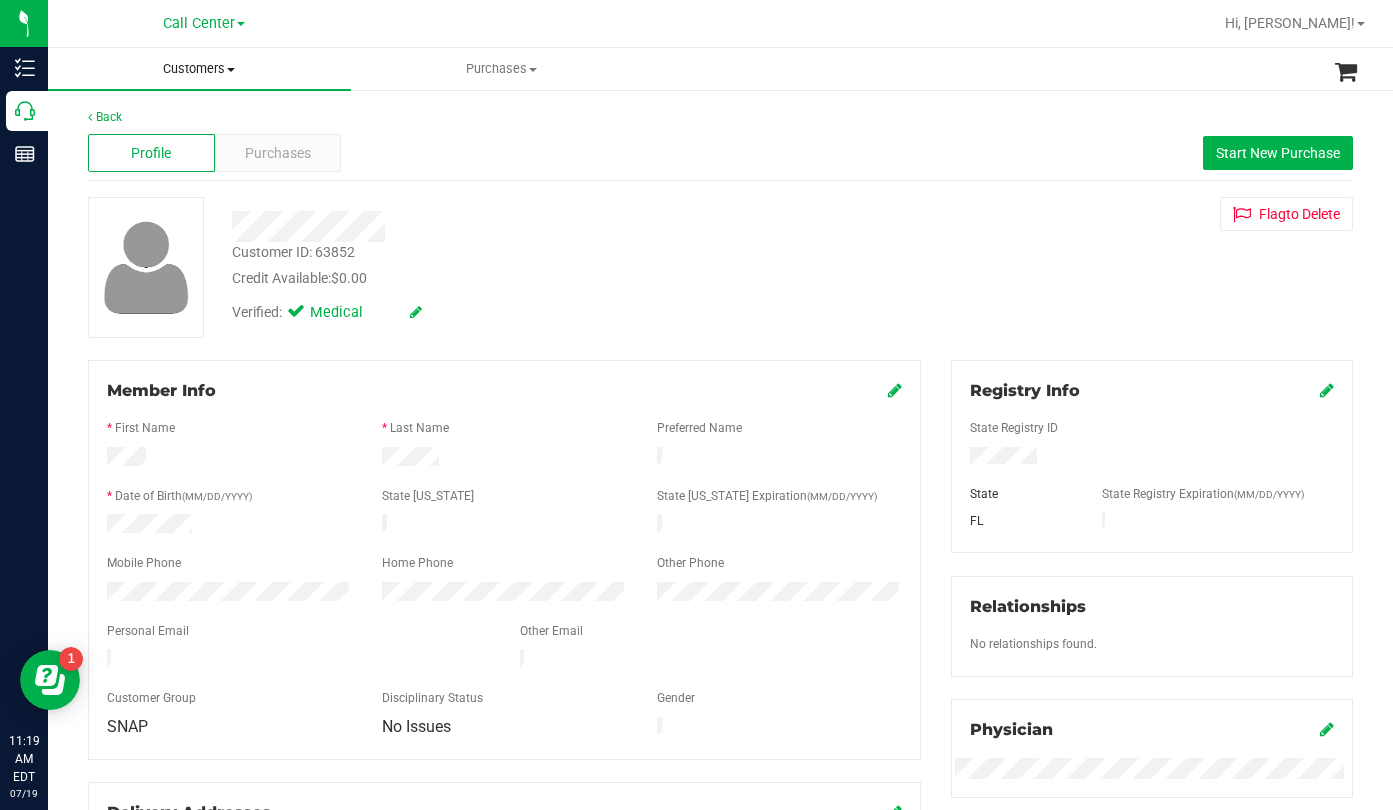 click at bounding box center [231, 70] 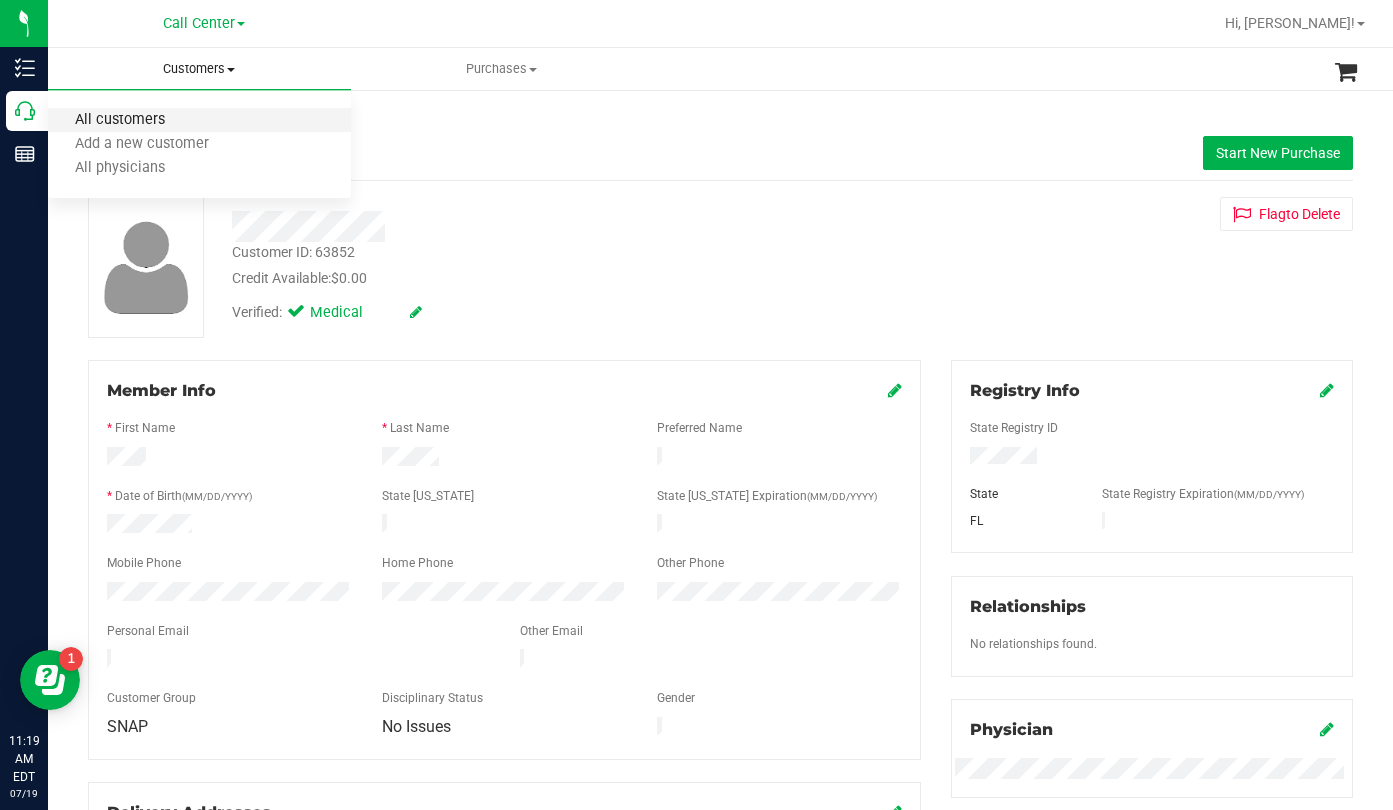 click on "All customers" at bounding box center [120, 120] 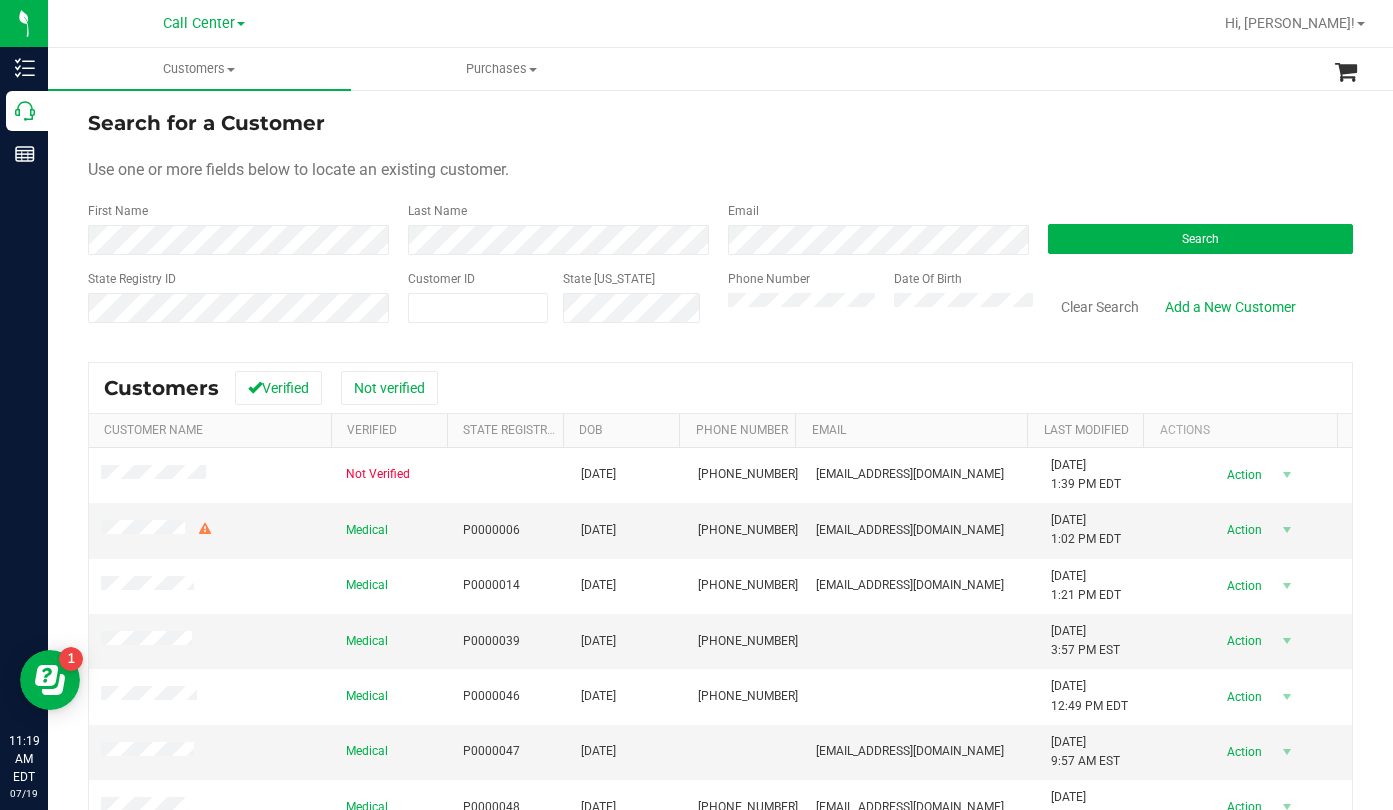 click on "State Registry ID" at bounding box center (240, 305) 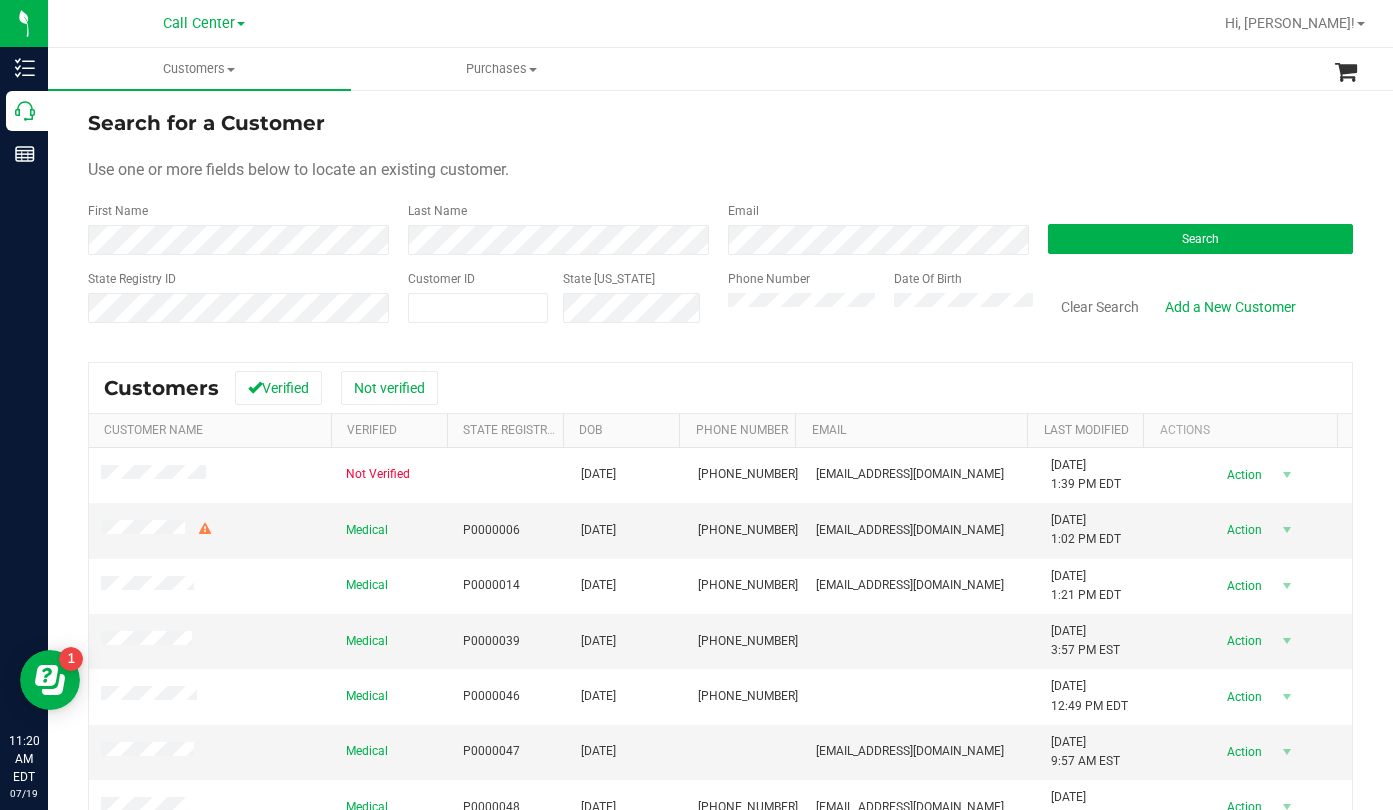 click on "Search for a Customer
Use one or more fields below to locate an existing customer.
First Name
Last Name
Email
Search
State Registry ID
Customer ID
State [US_STATE]
Phone Number
Date Of Birth" at bounding box center [720, 224] 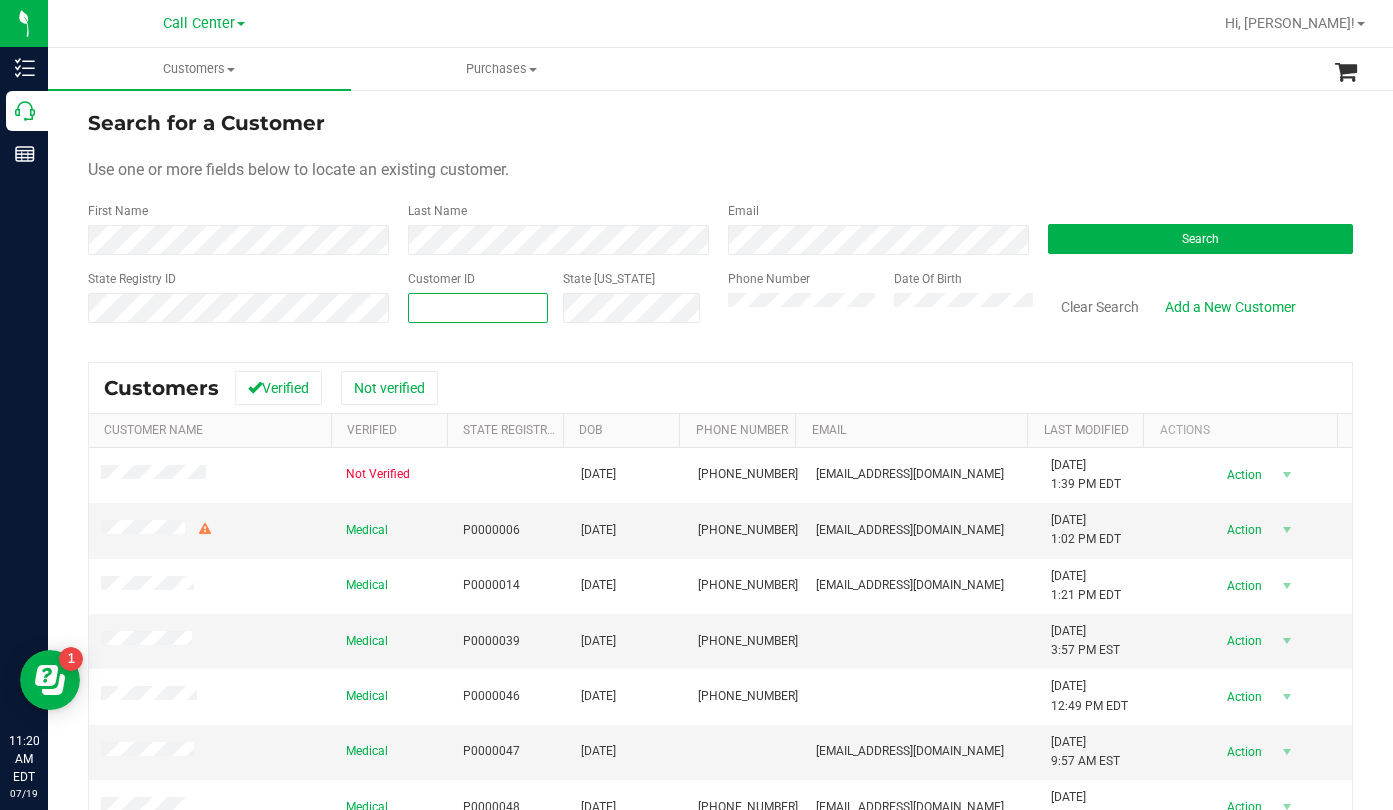 click at bounding box center [478, 308] 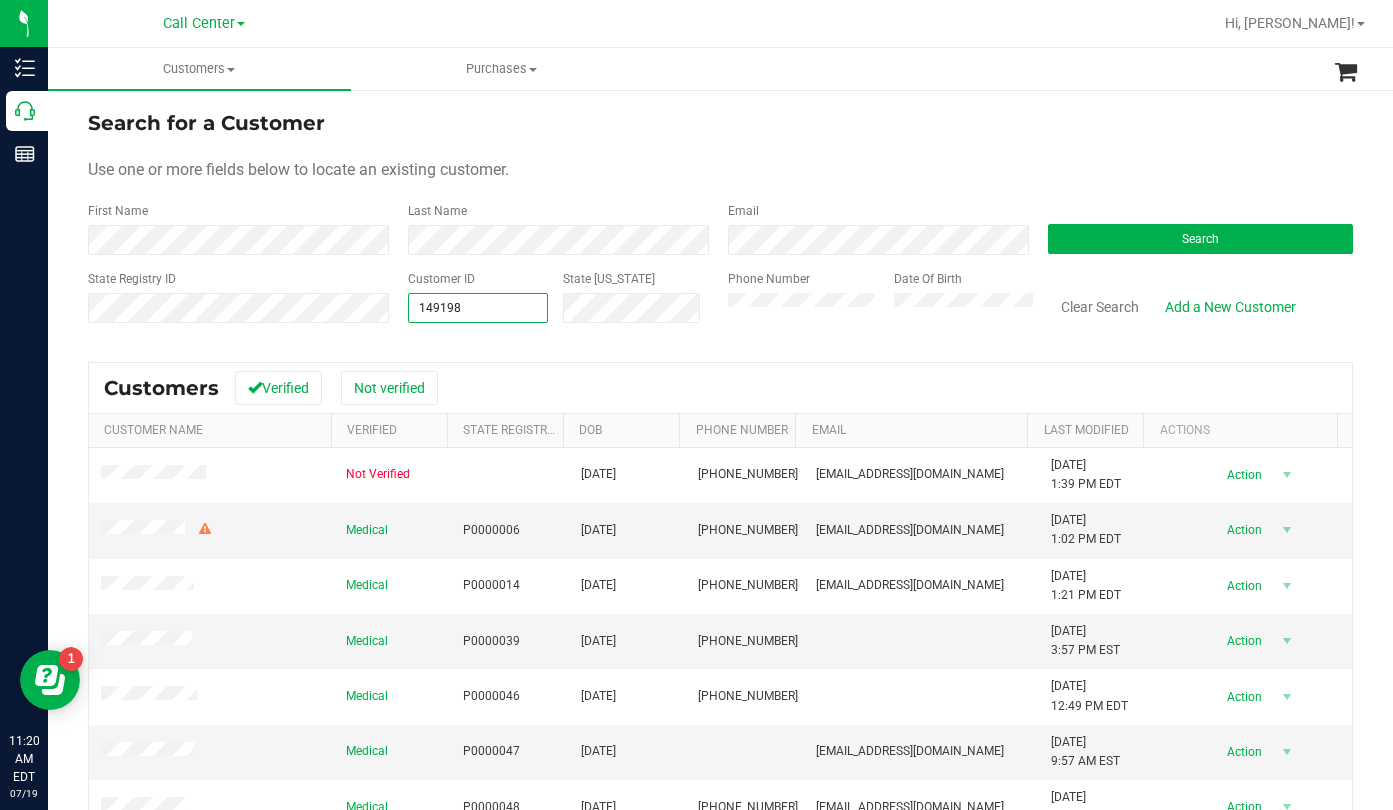 type on "1491980" 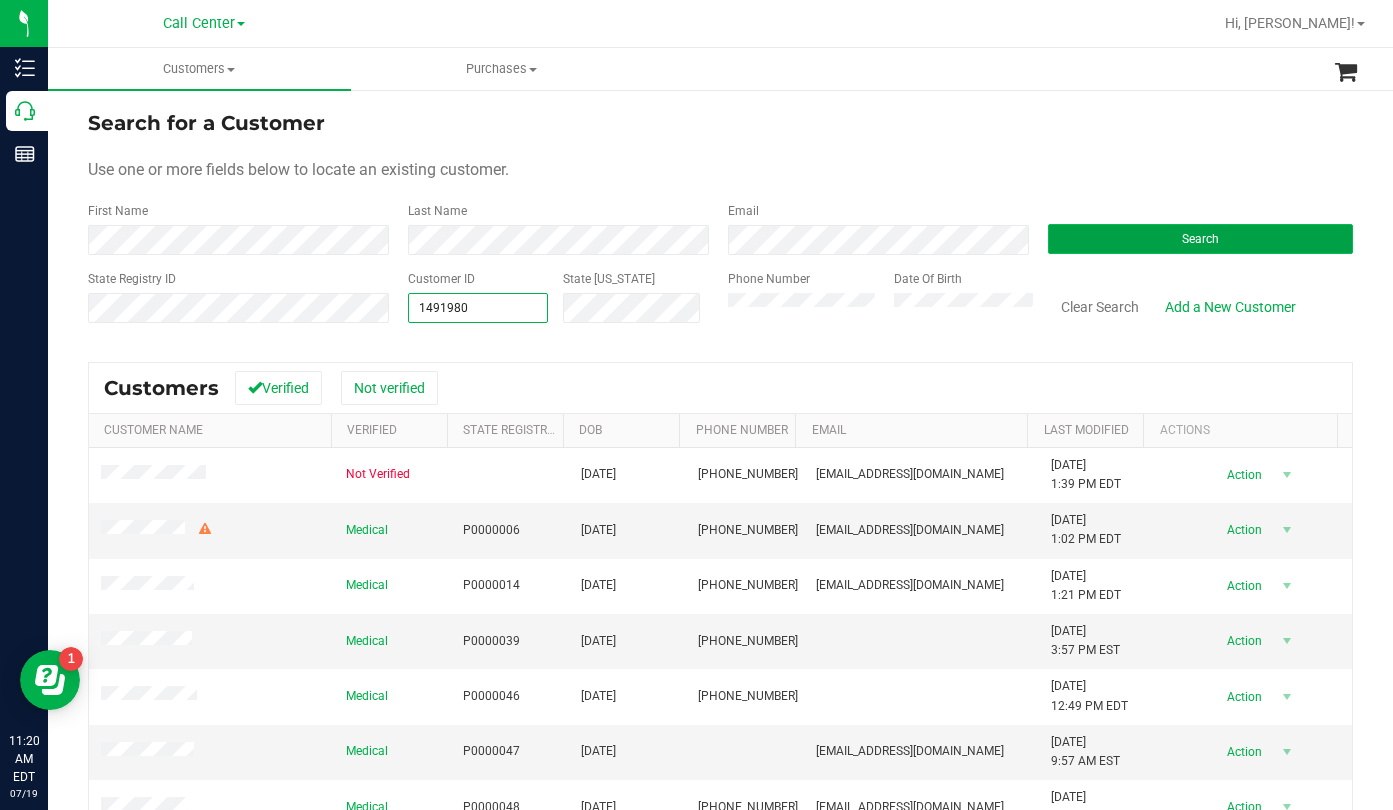 type on "1491980" 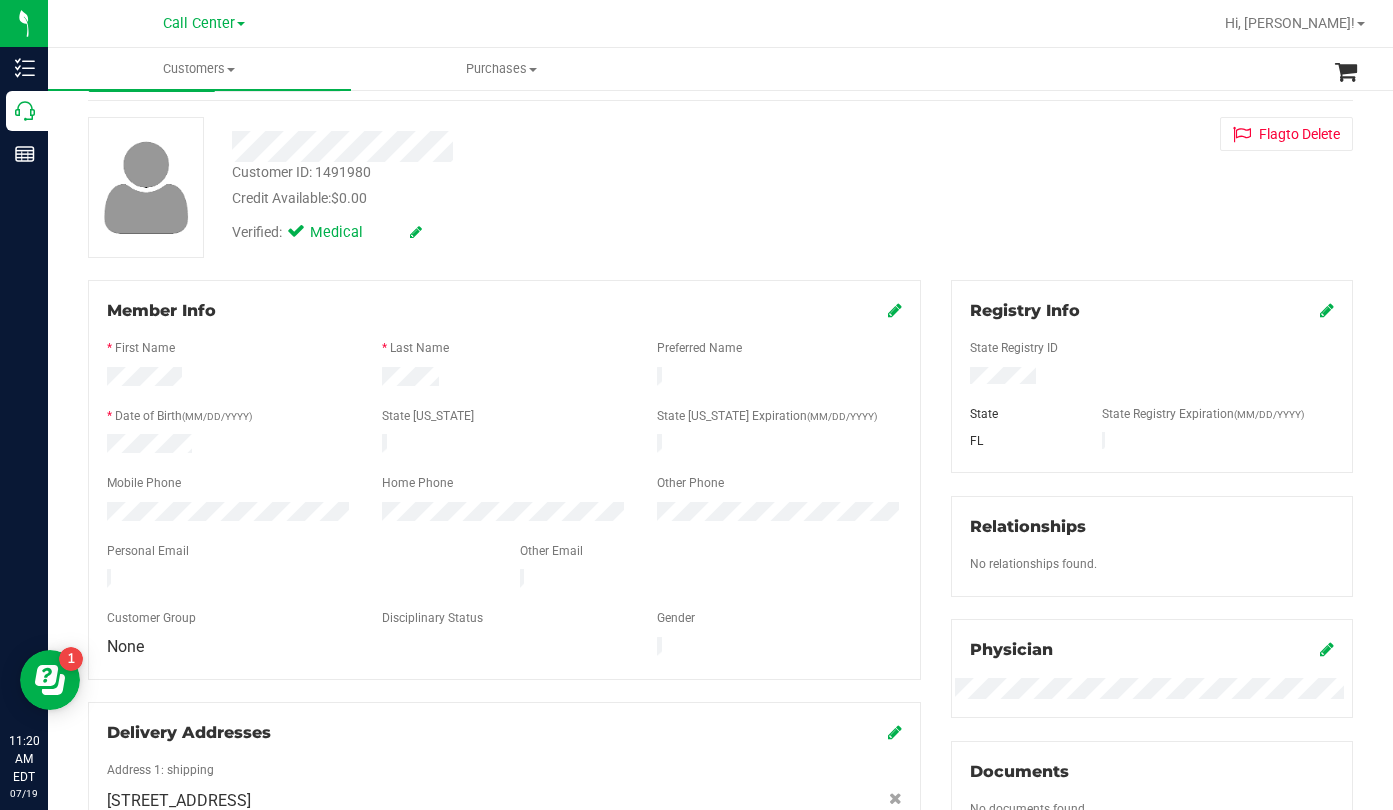 scroll, scrollTop: 200, scrollLeft: 0, axis: vertical 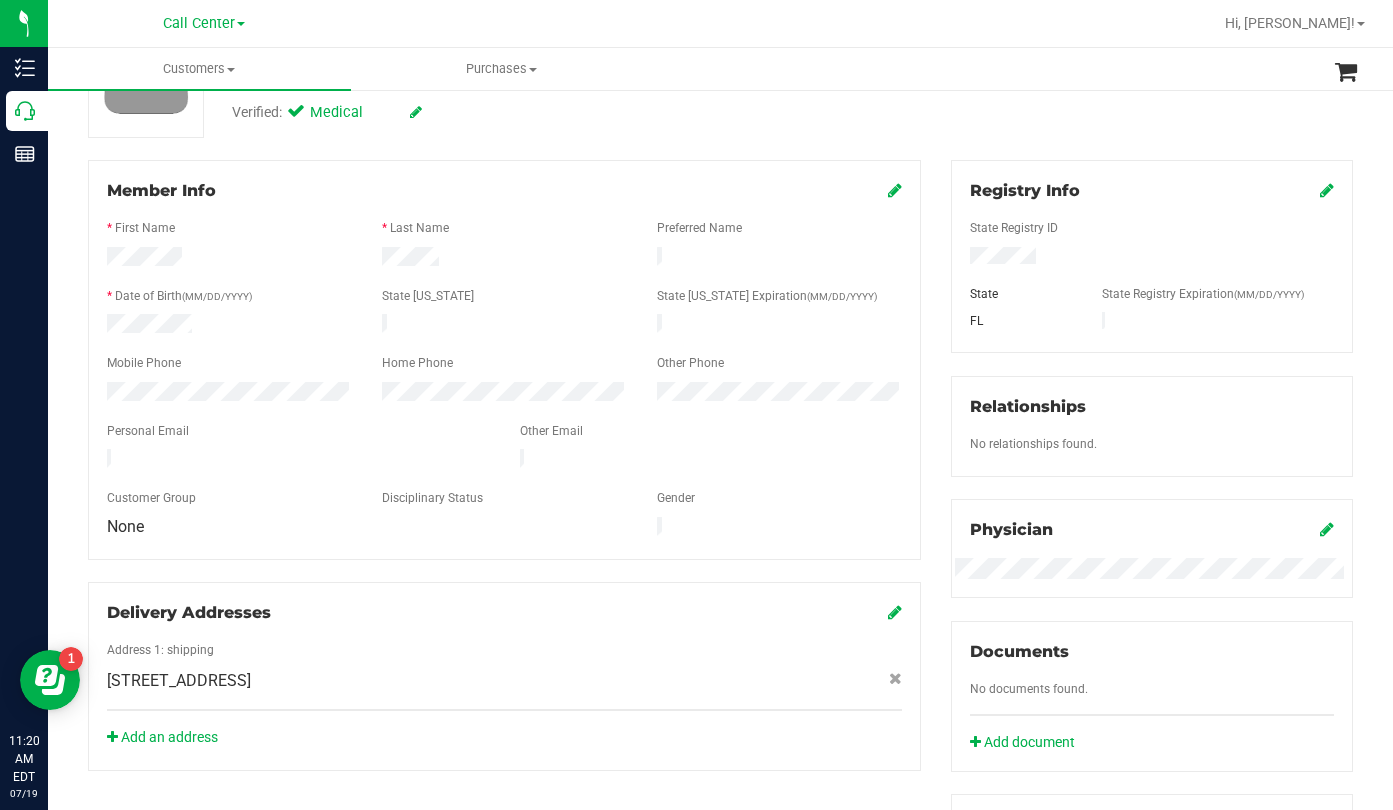 click at bounding box center [504, 414] 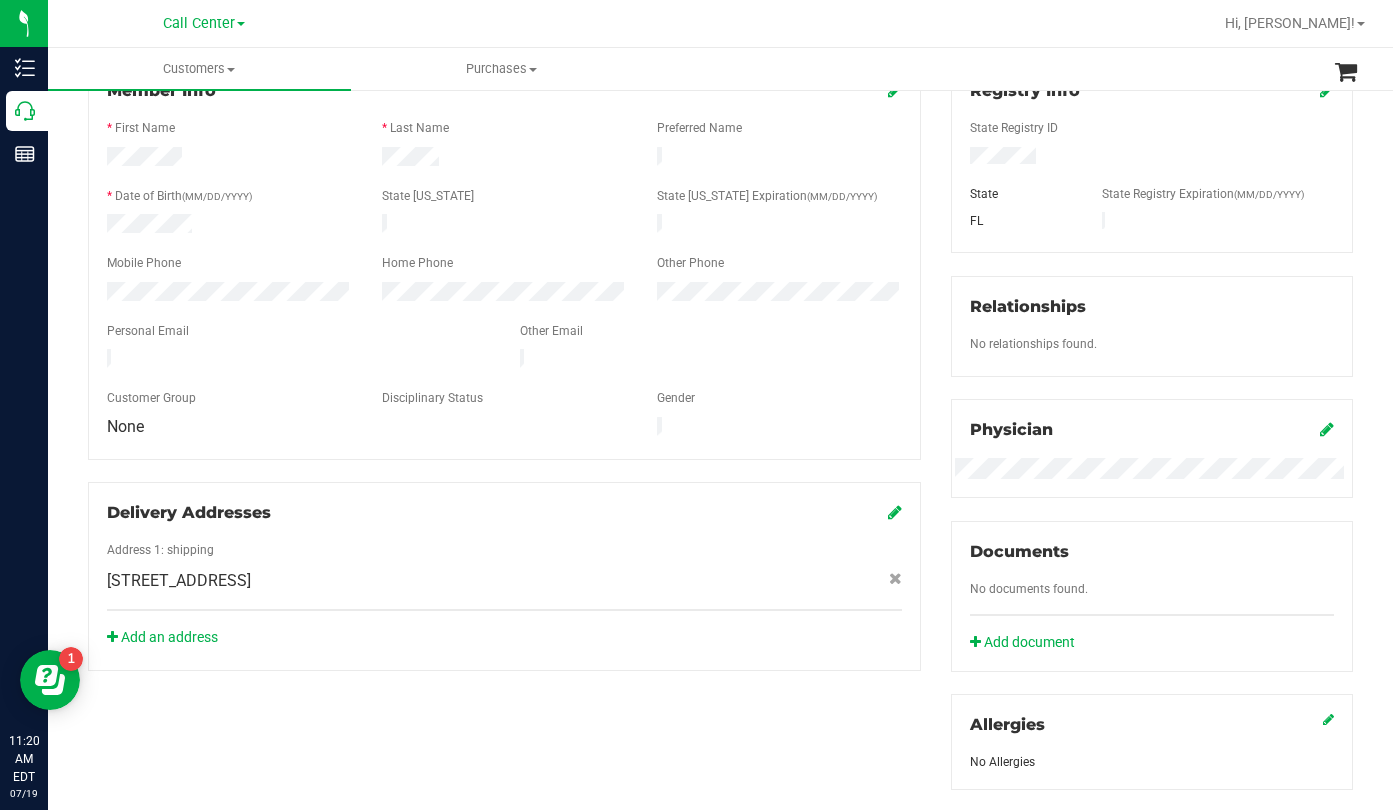 scroll, scrollTop: 0, scrollLeft: 0, axis: both 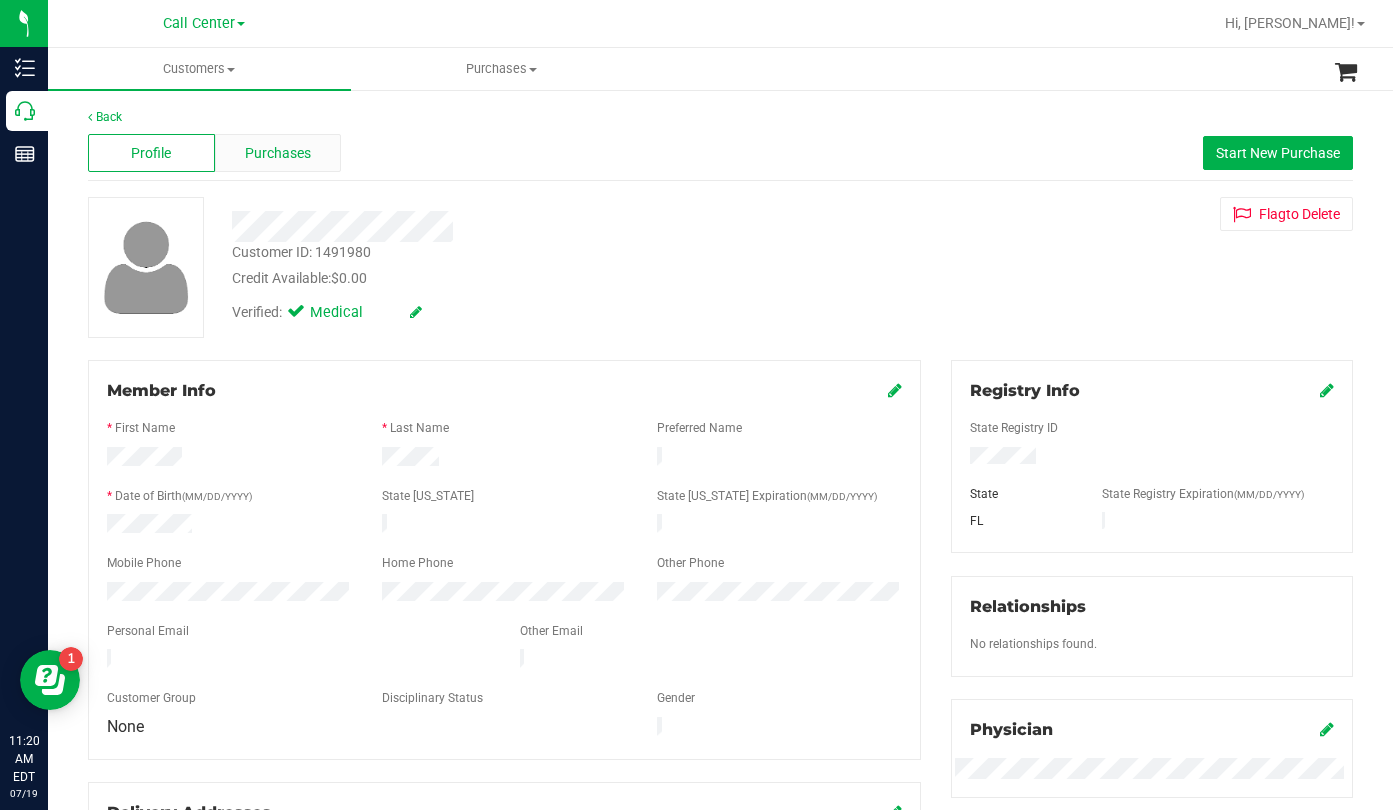 click on "Purchases" at bounding box center [278, 153] 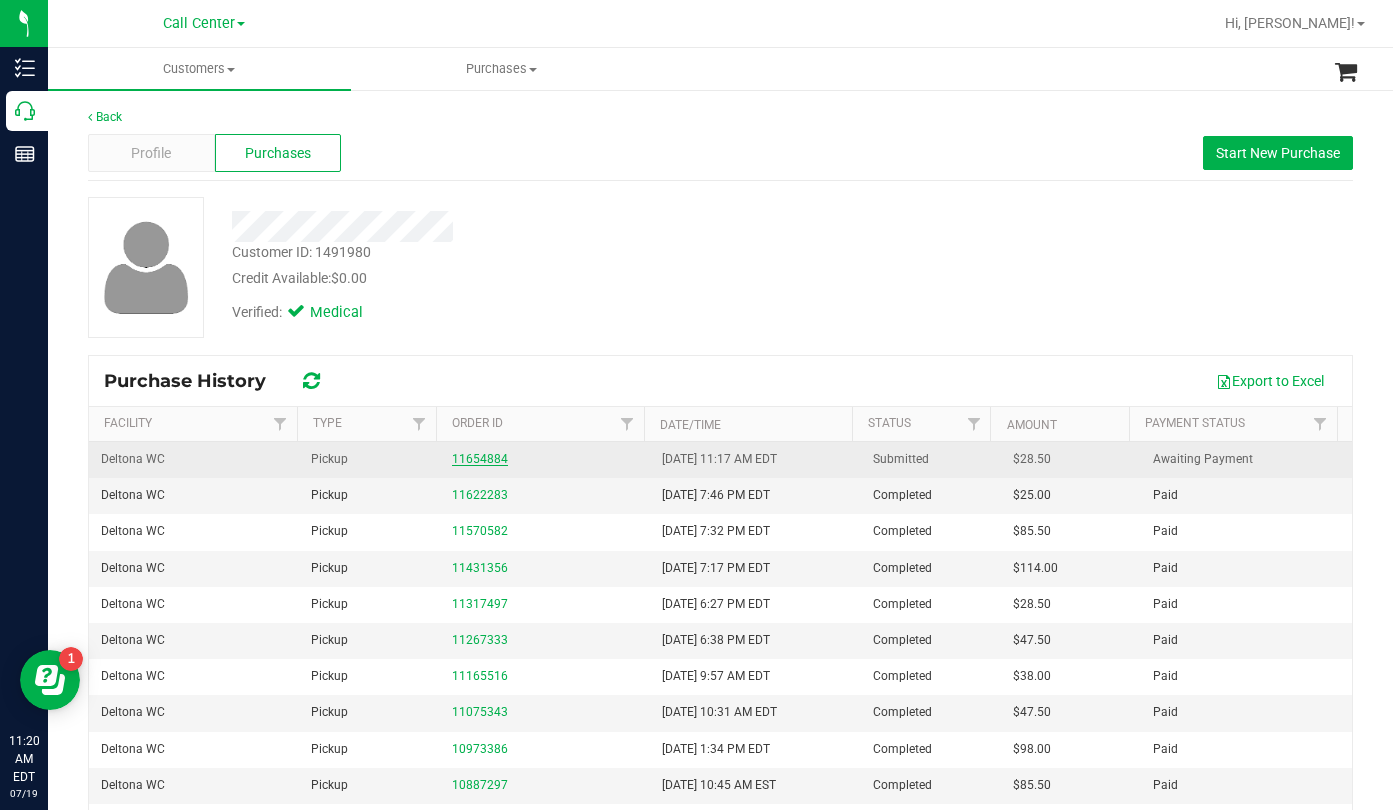 click on "11654884" at bounding box center (480, 459) 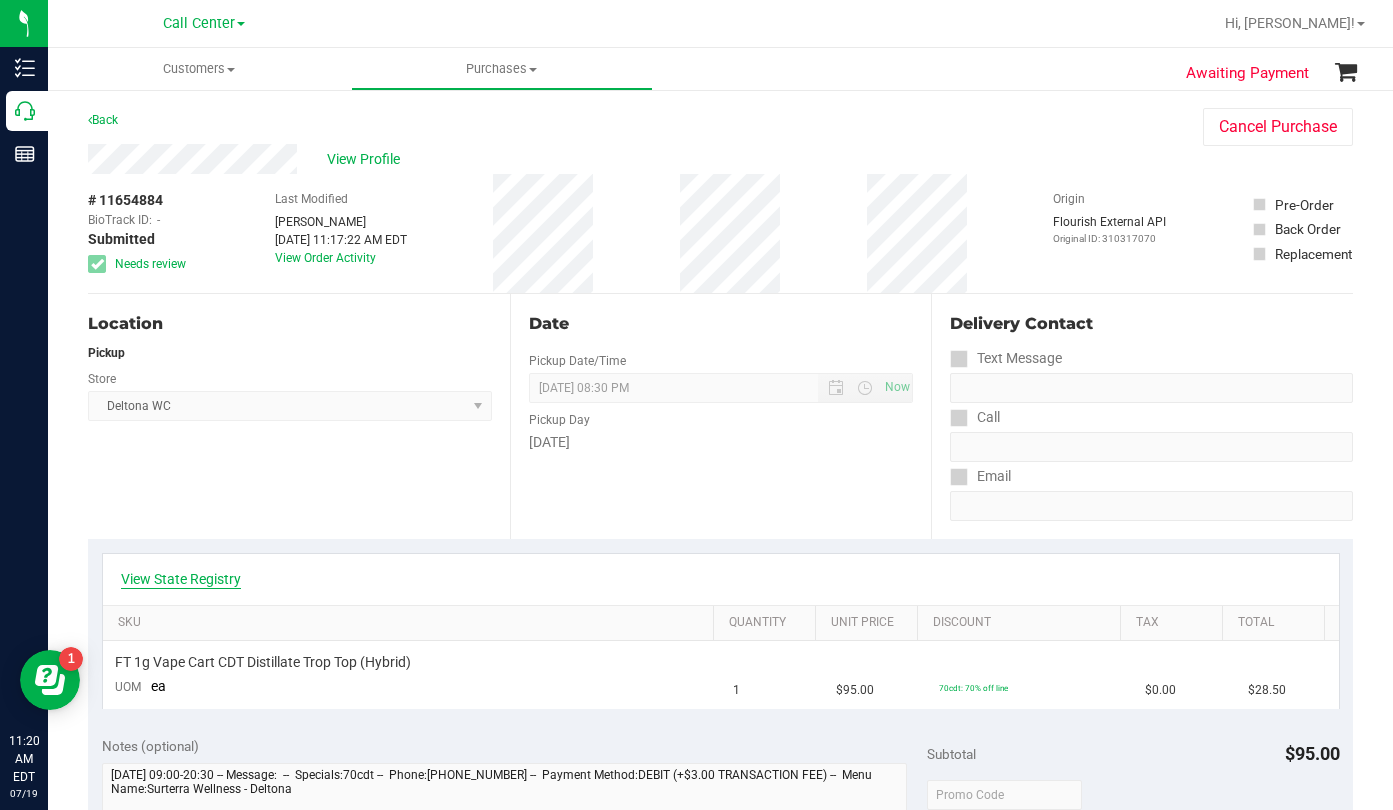 click on "View State Registry" at bounding box center (181, 579) 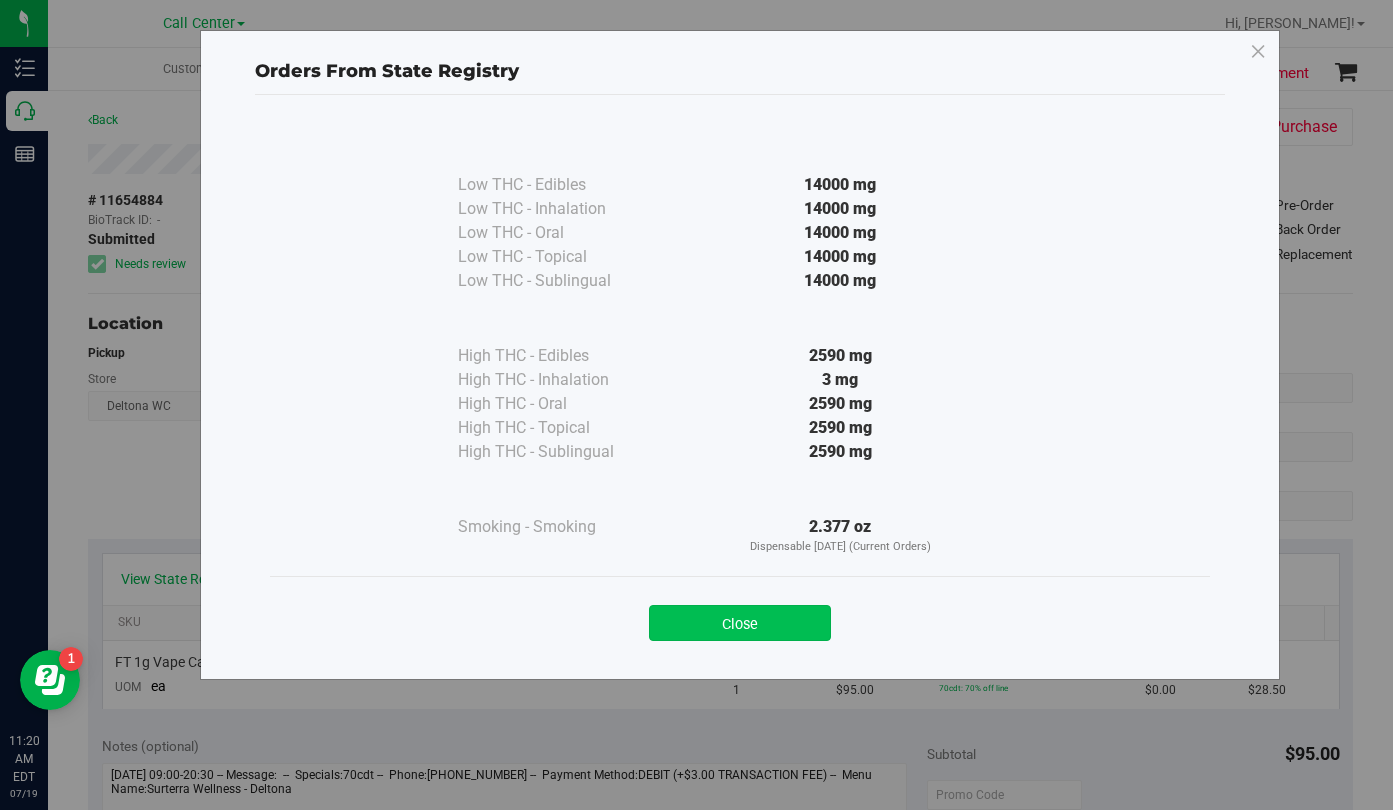 click on "Close" at bounding box center [740, 623] 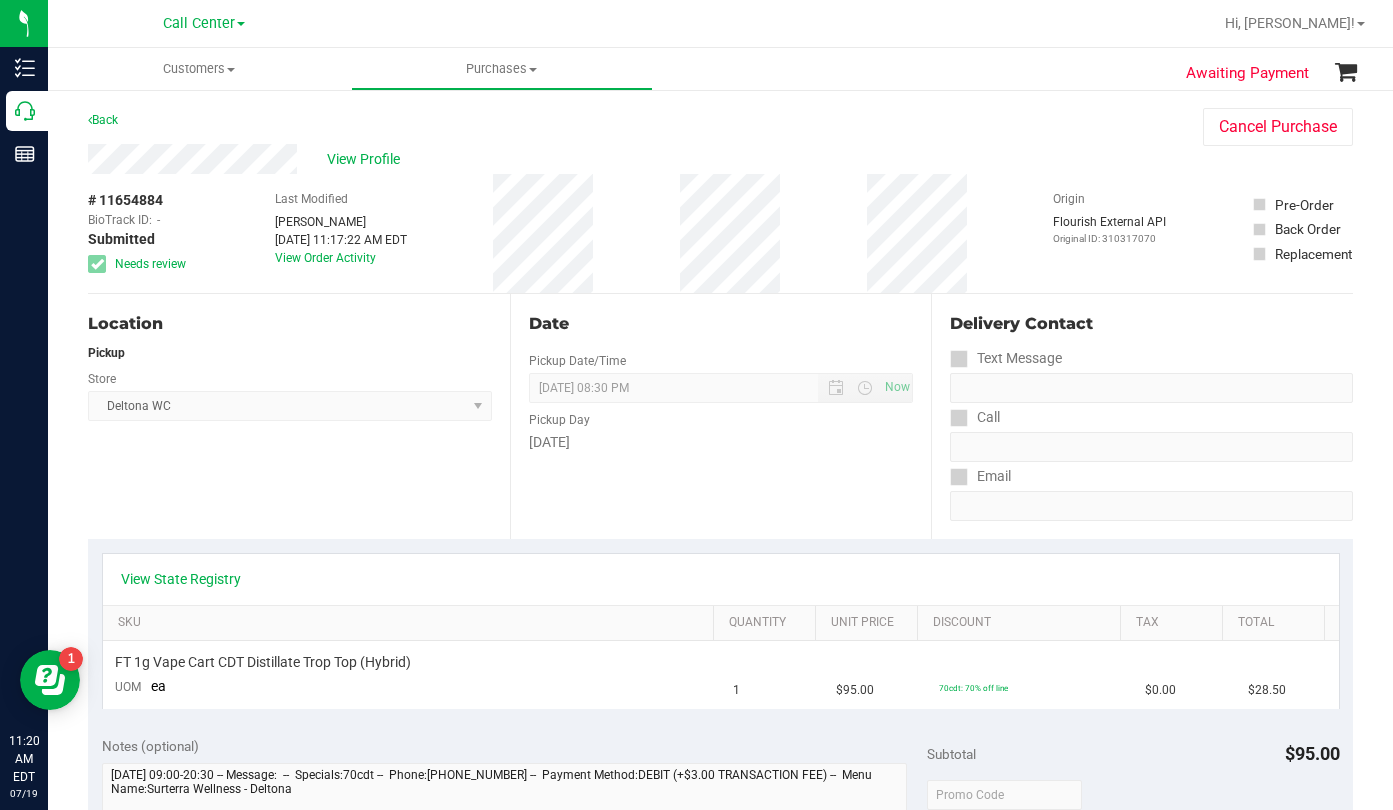 click on "# 11654884
BioTrack ID:
-
Submitted
Needs review
Last Modified
[PERSON_NAME]
[DATE] 11:17:22 AM EDT
View Order Activity
Origin
Flourish External API
Original ID: 310317070" at bounding box center [720, 233] 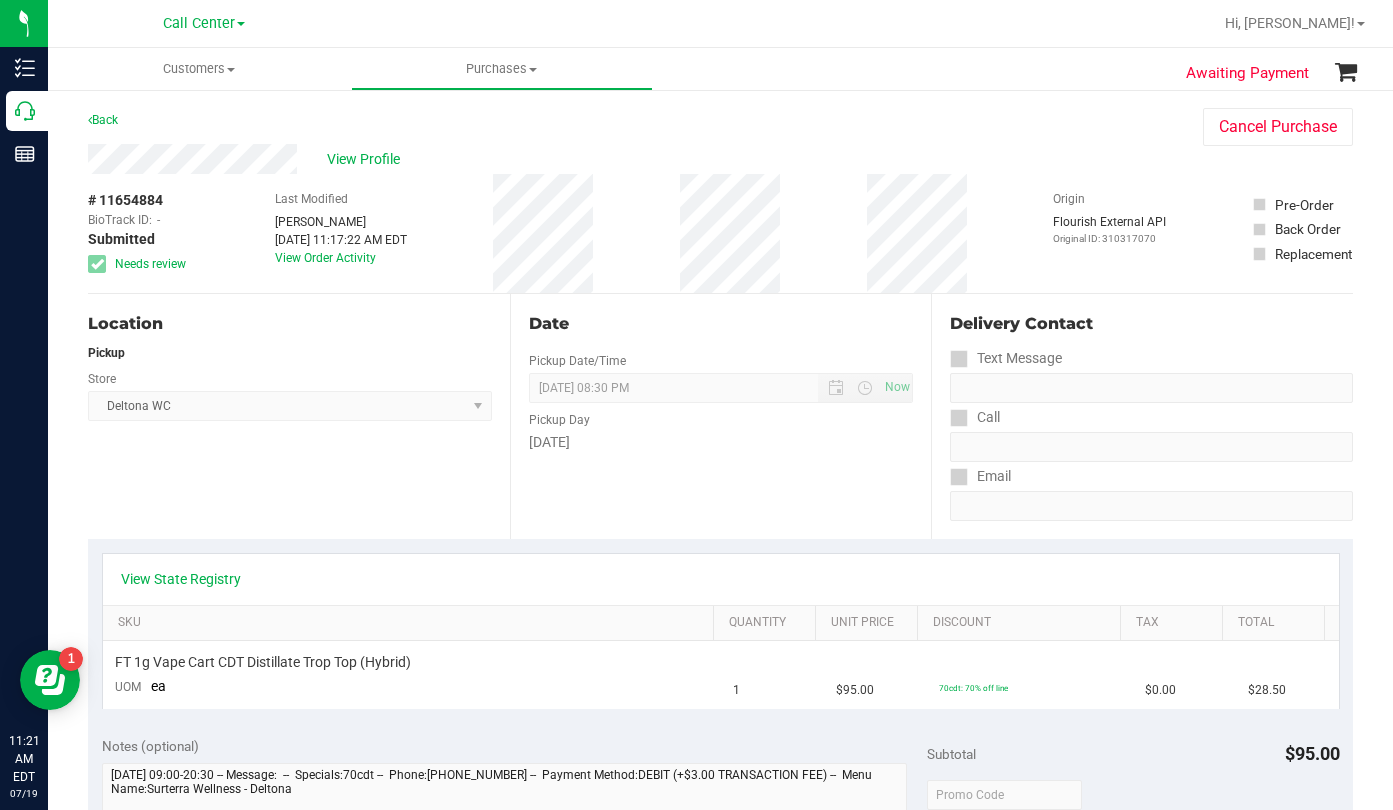 click on "View Profile" at bounding box center [625, 159] 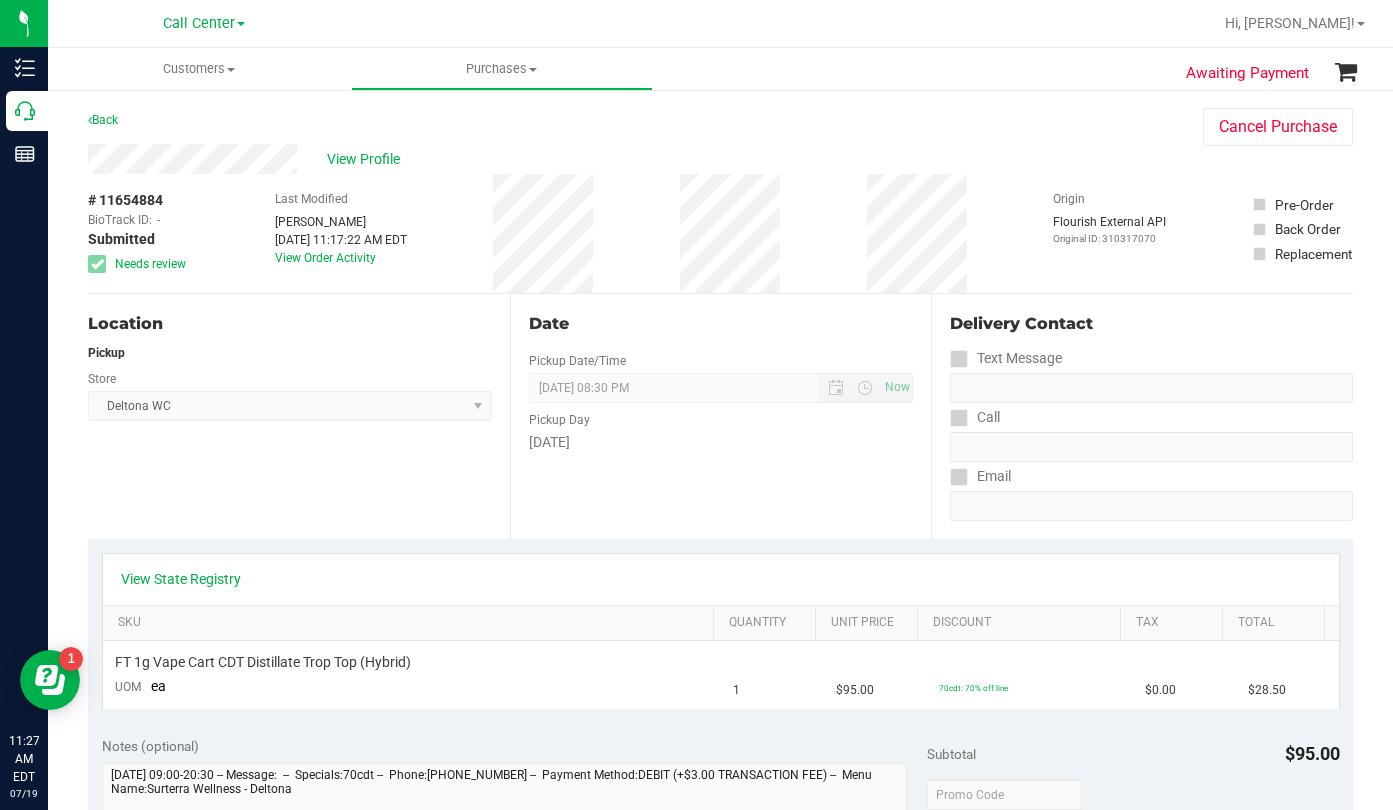click on "View Profile" at bounding box center (625, 159) 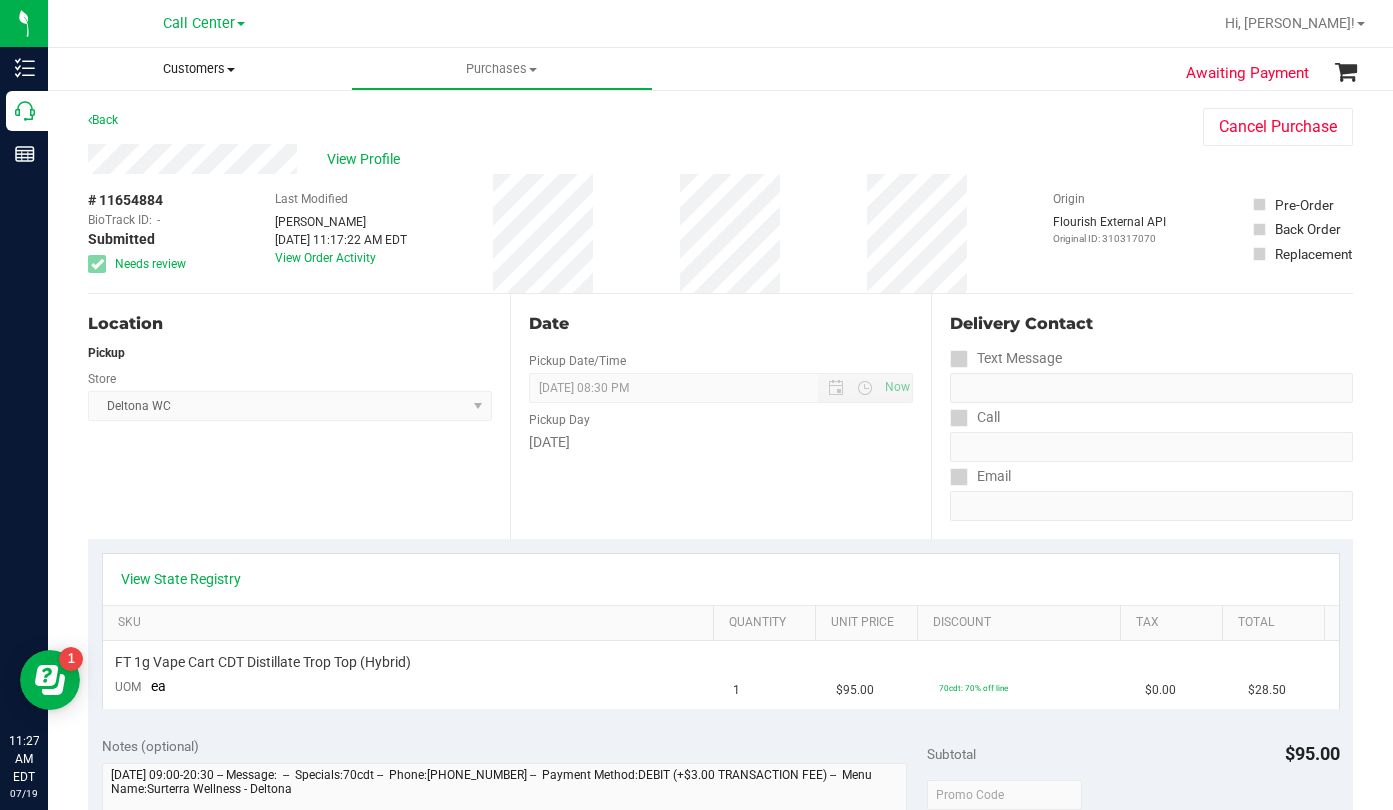 click on "Customers" at bounding box center (199, 69) 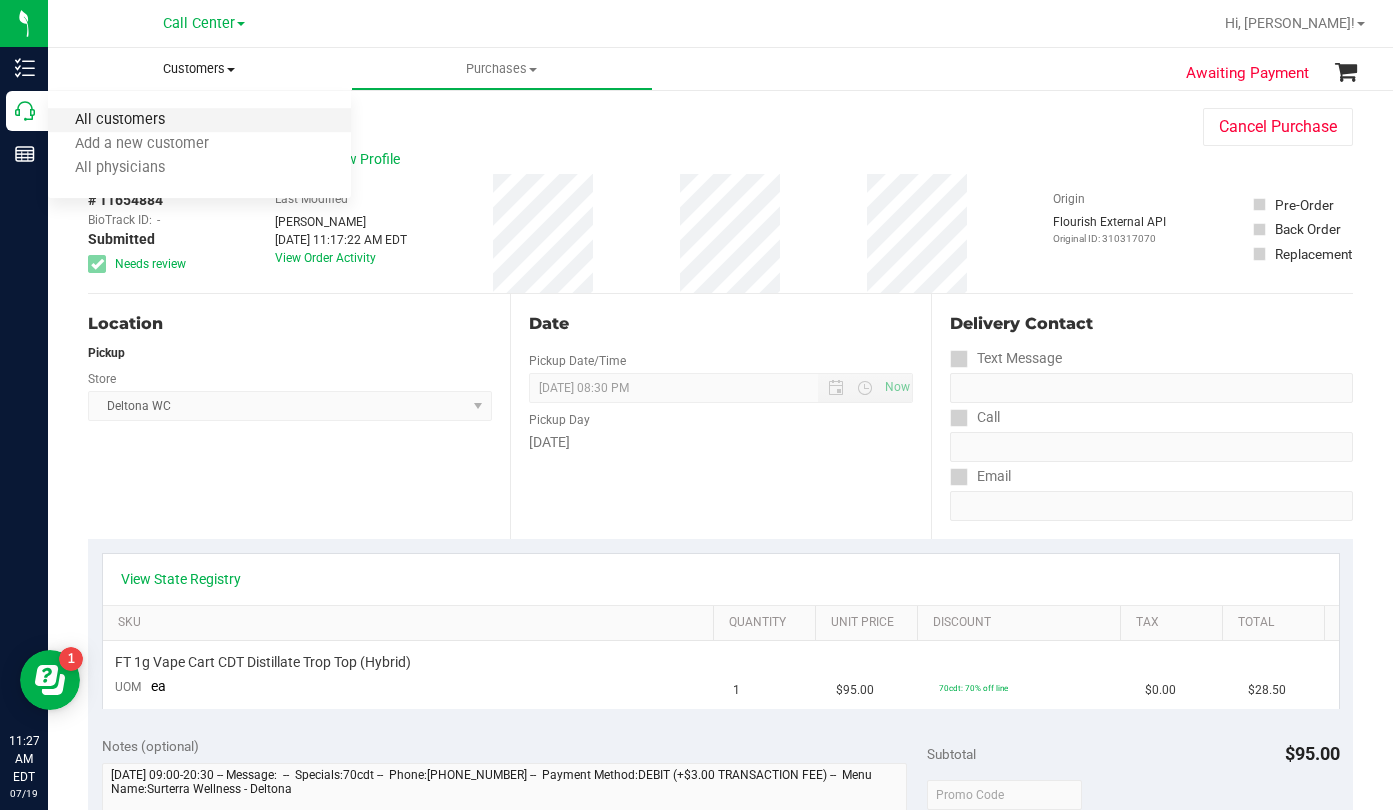click on "All customers" at bounding box center (120, 120) 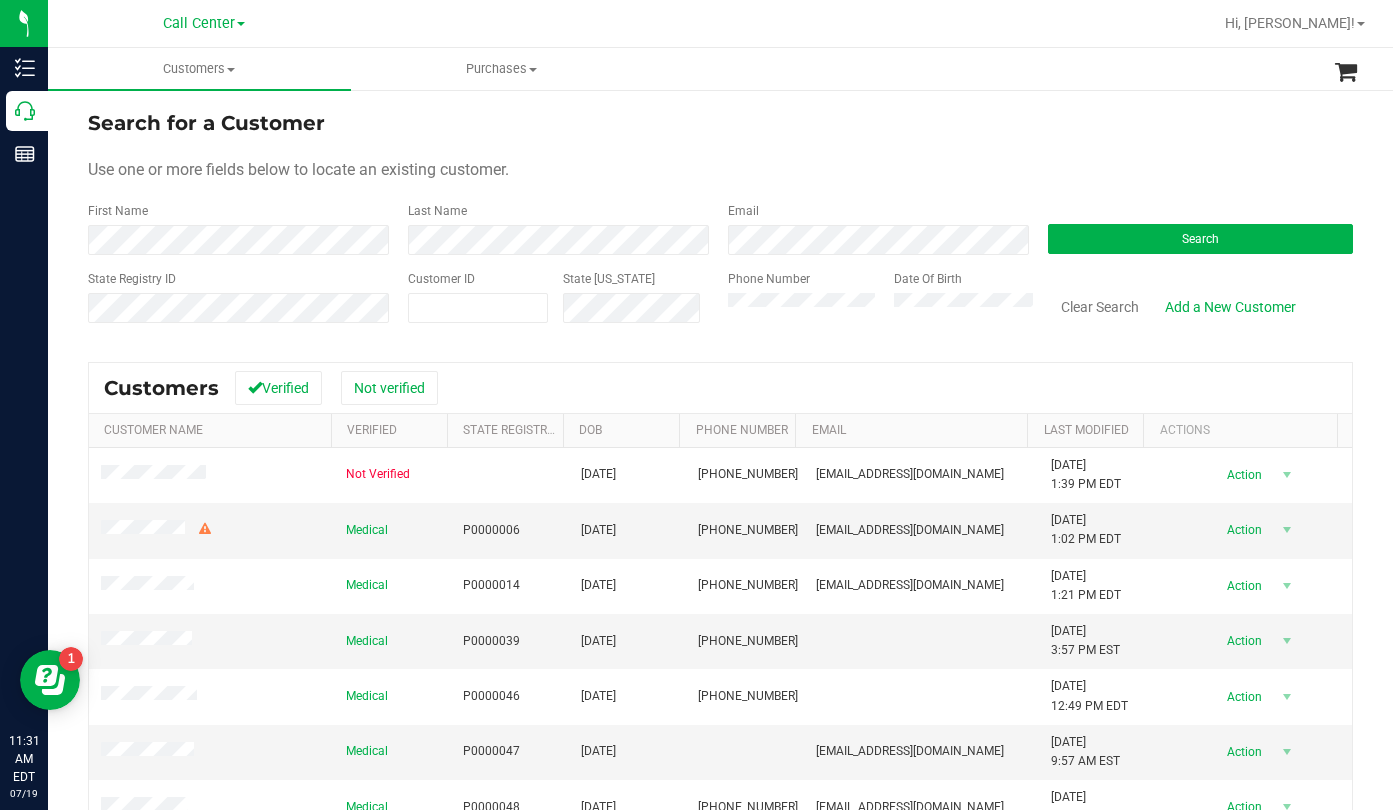 click on "Use one or more fields below to locate an existing customer." at bounding box center (720, 170) 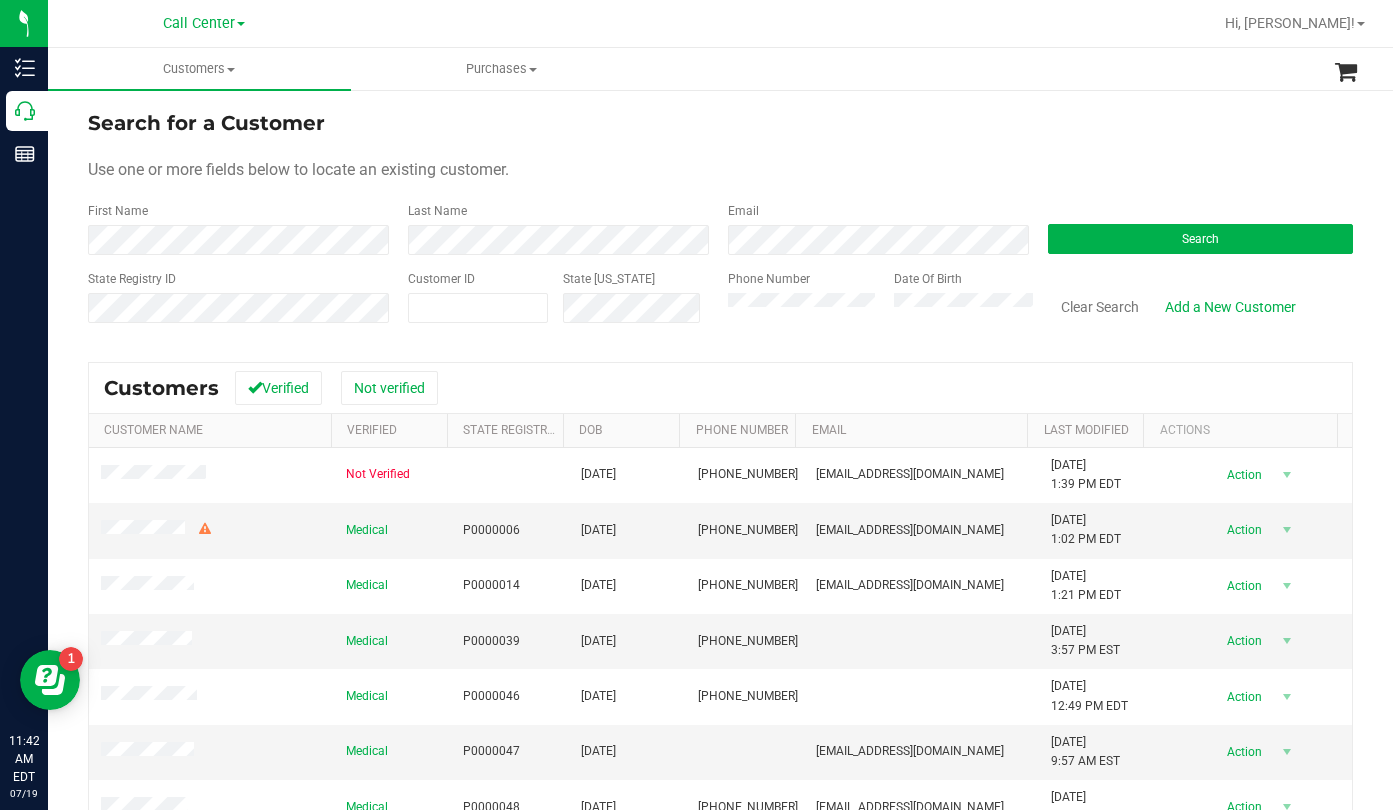 click on "Search for a Customer
Use one or more fields below to locate an existing customer.
First Name
Last Name
Email
Search
State Registry ID
Customer ID
State [US_STATE]
Phone Number
Date Of Birth" at bounding box center (720, 224) 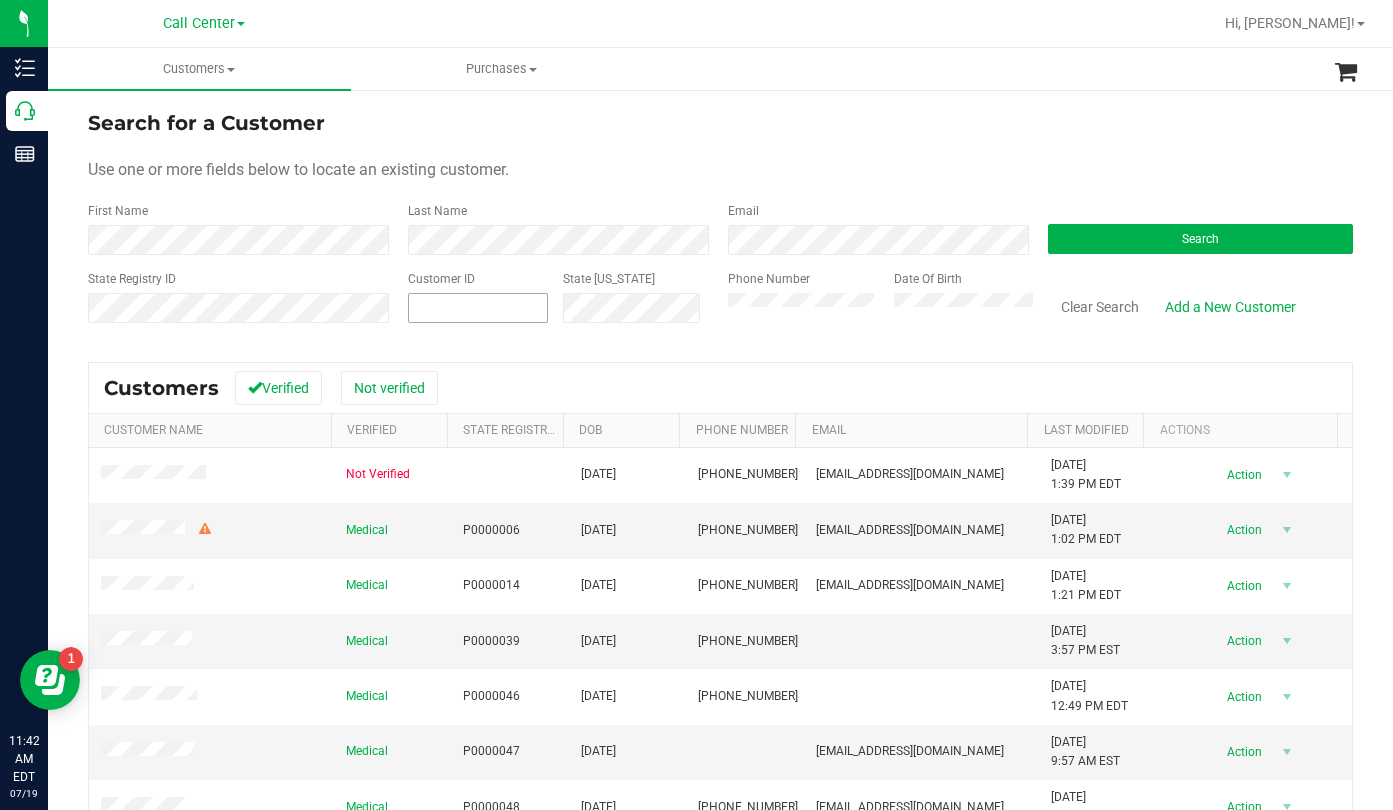 click at bounding box center [478, 308] 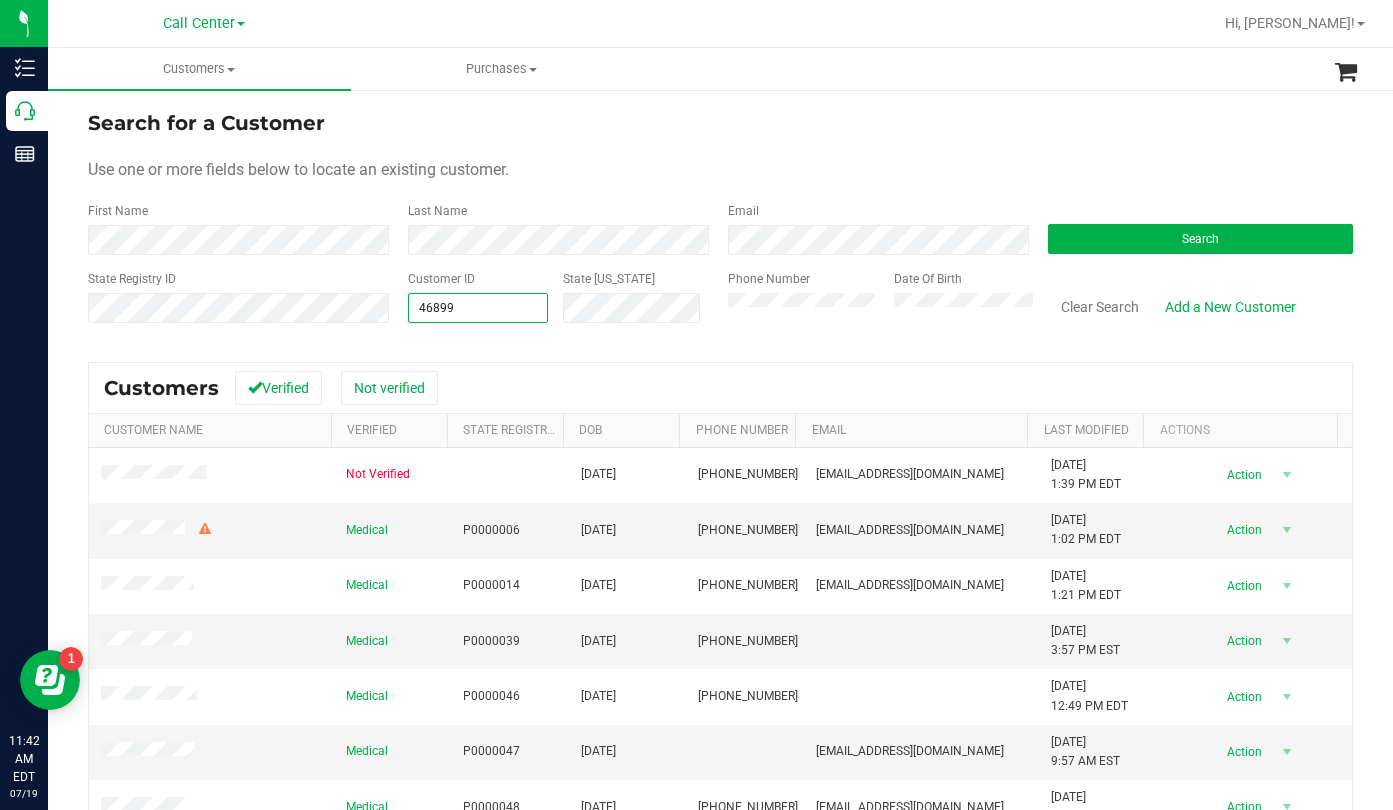 type on "468999" 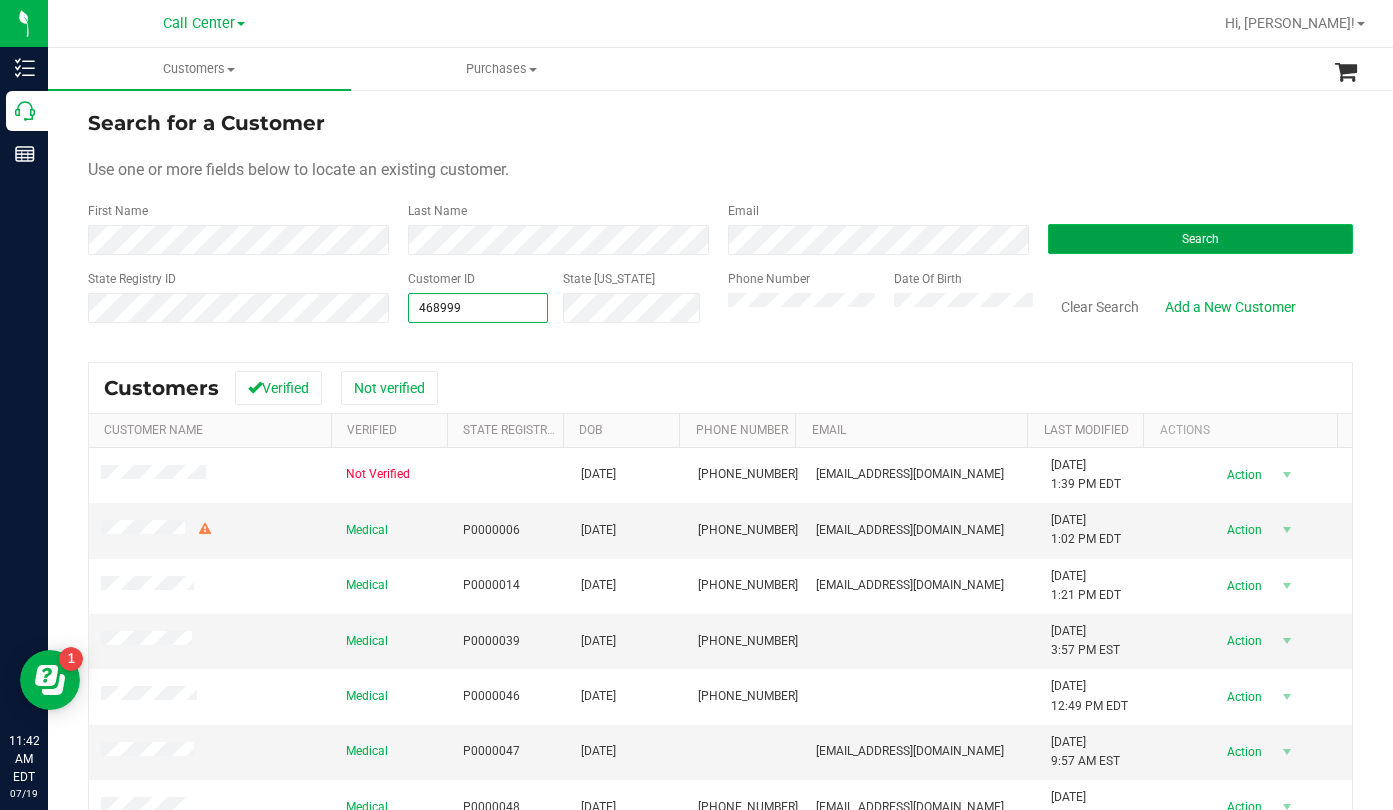 type on "468999" 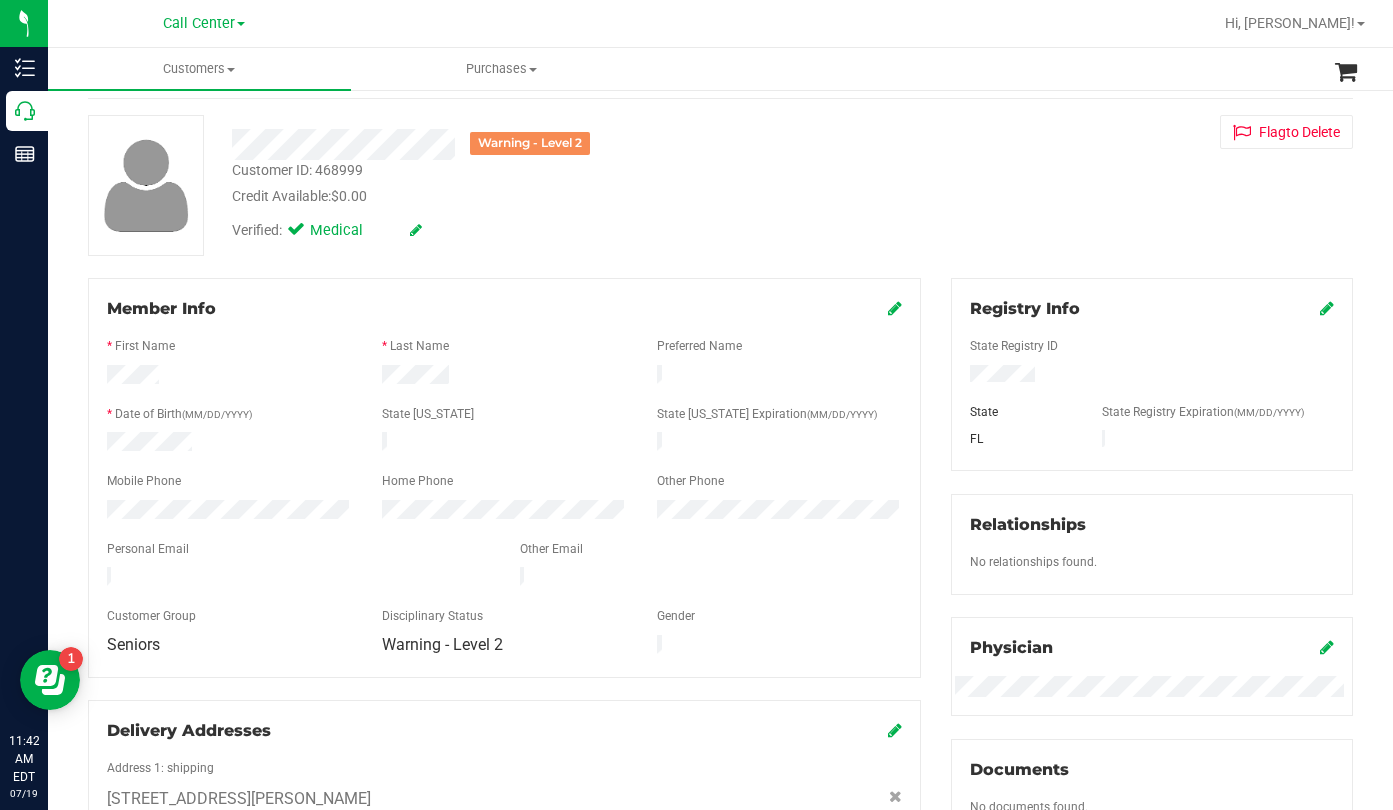 scroll, scrollTop: 200, scrollLeft: 0, axis: vertical 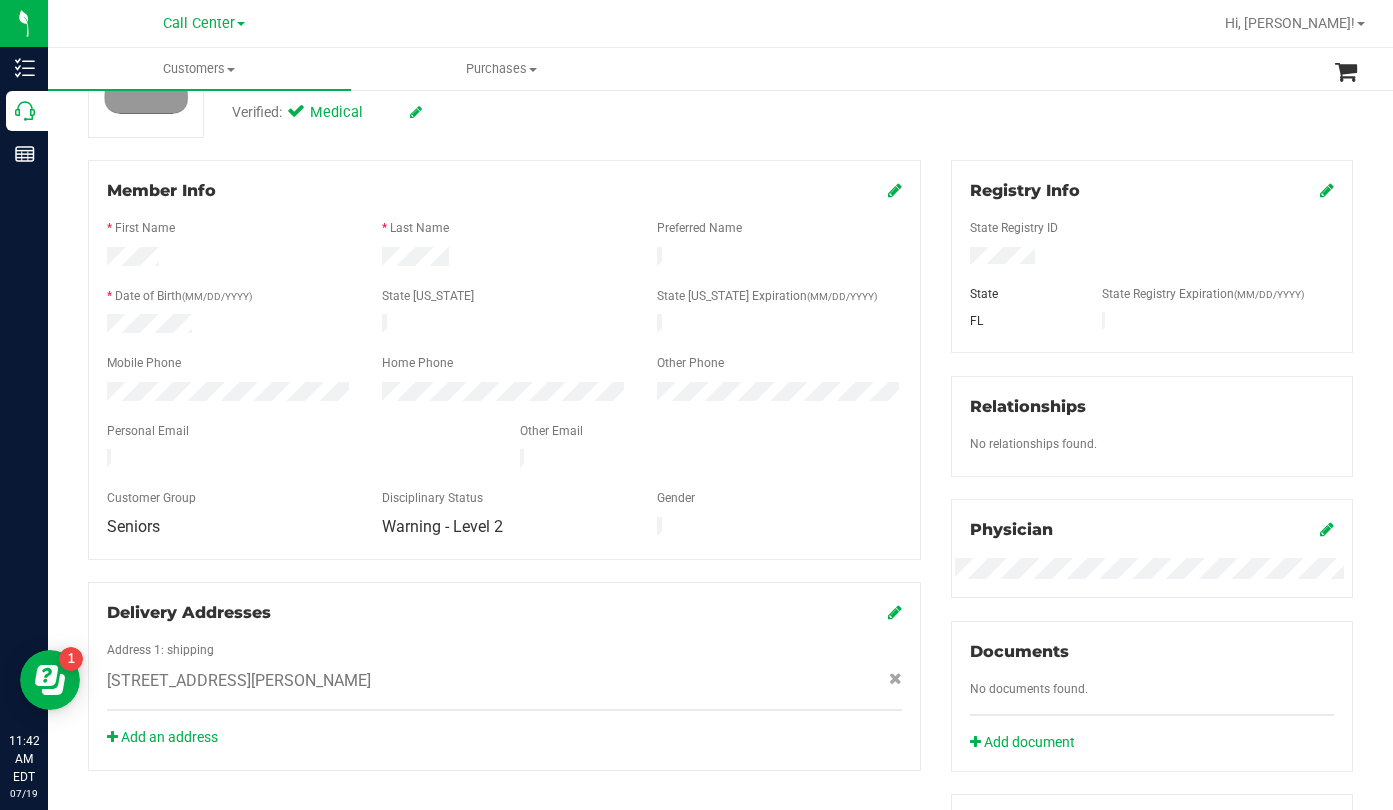 click on "FL" at bounding box center [1020, 321] 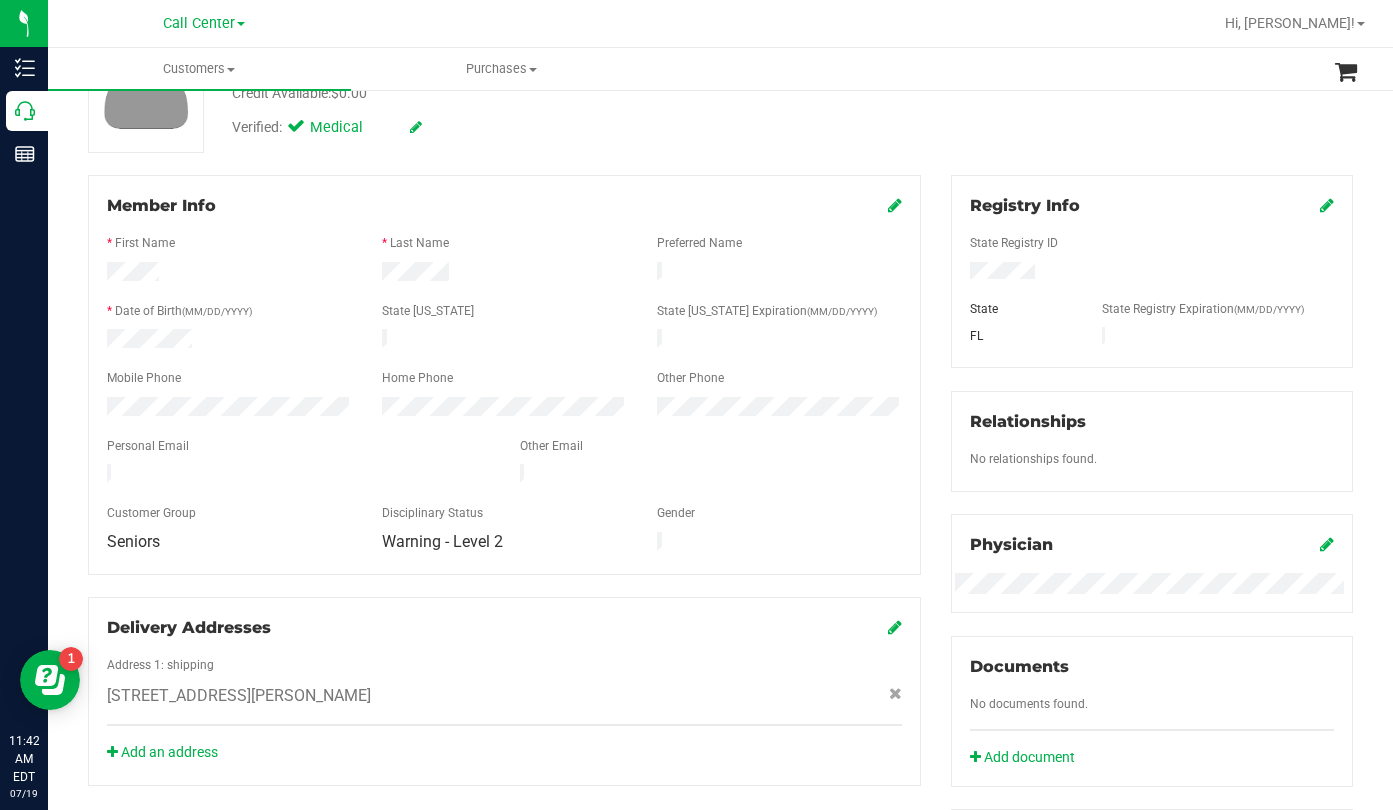 scroll, scrollTop: 0, scrollLeft: 0, axis: both 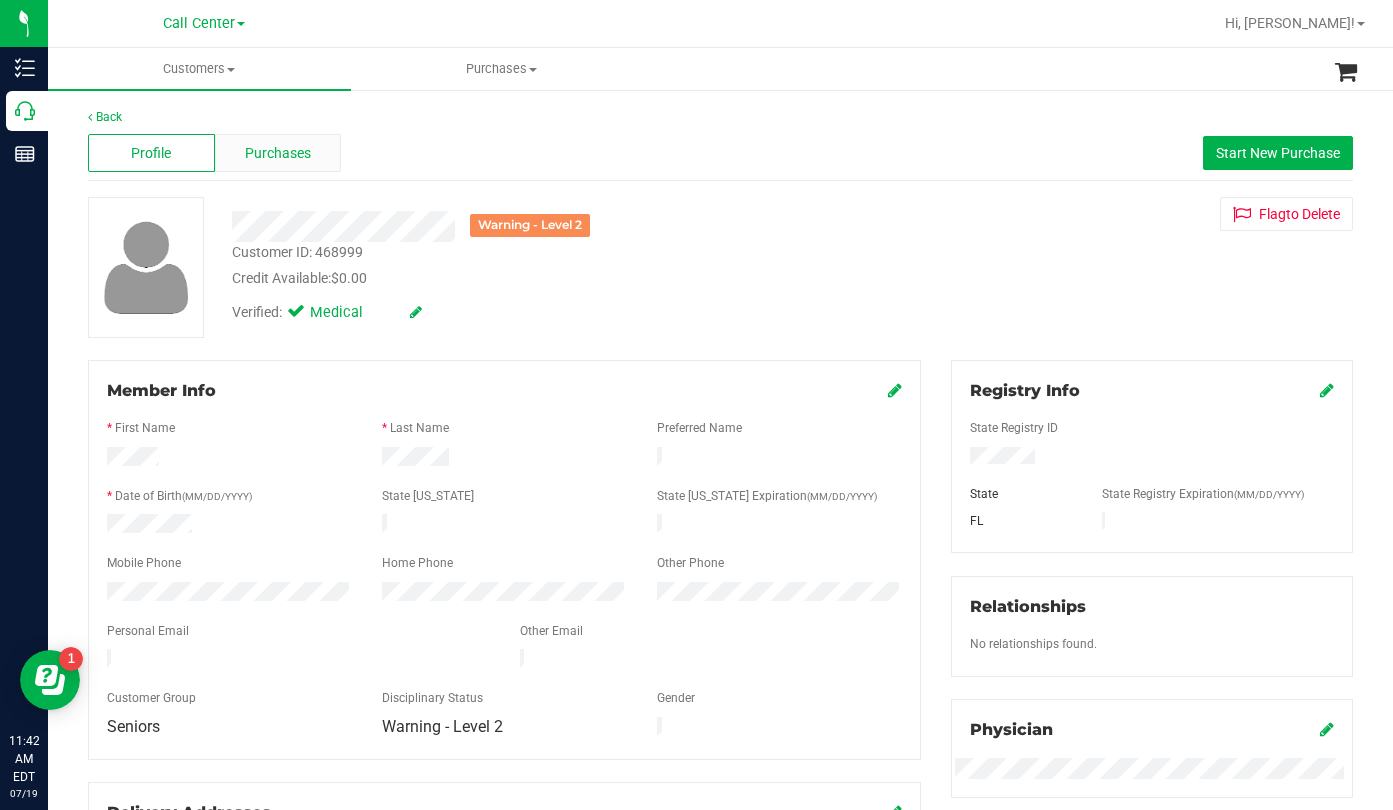 click on "Purchases" at bounding box center [278, 153] 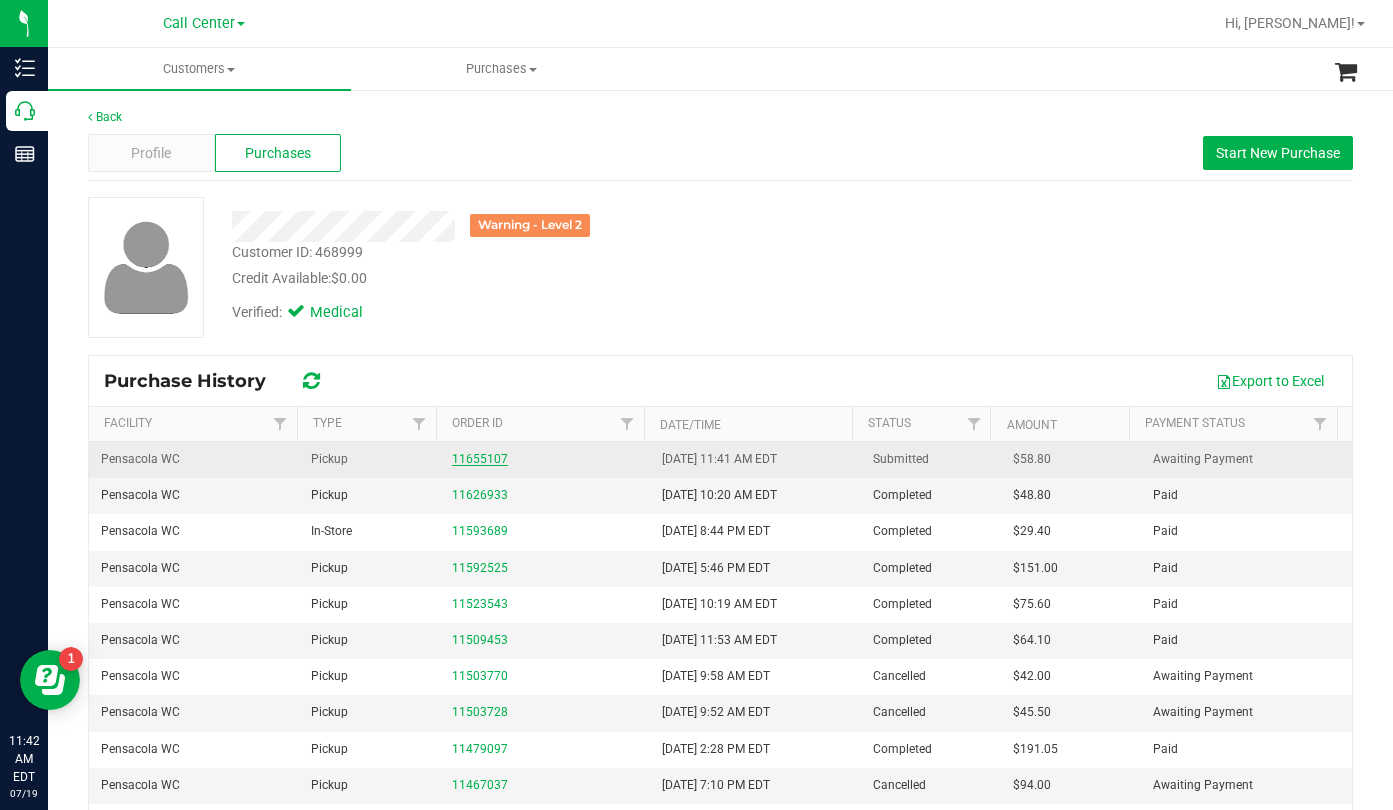 click on "11655107" at bounding box center [480, 459] 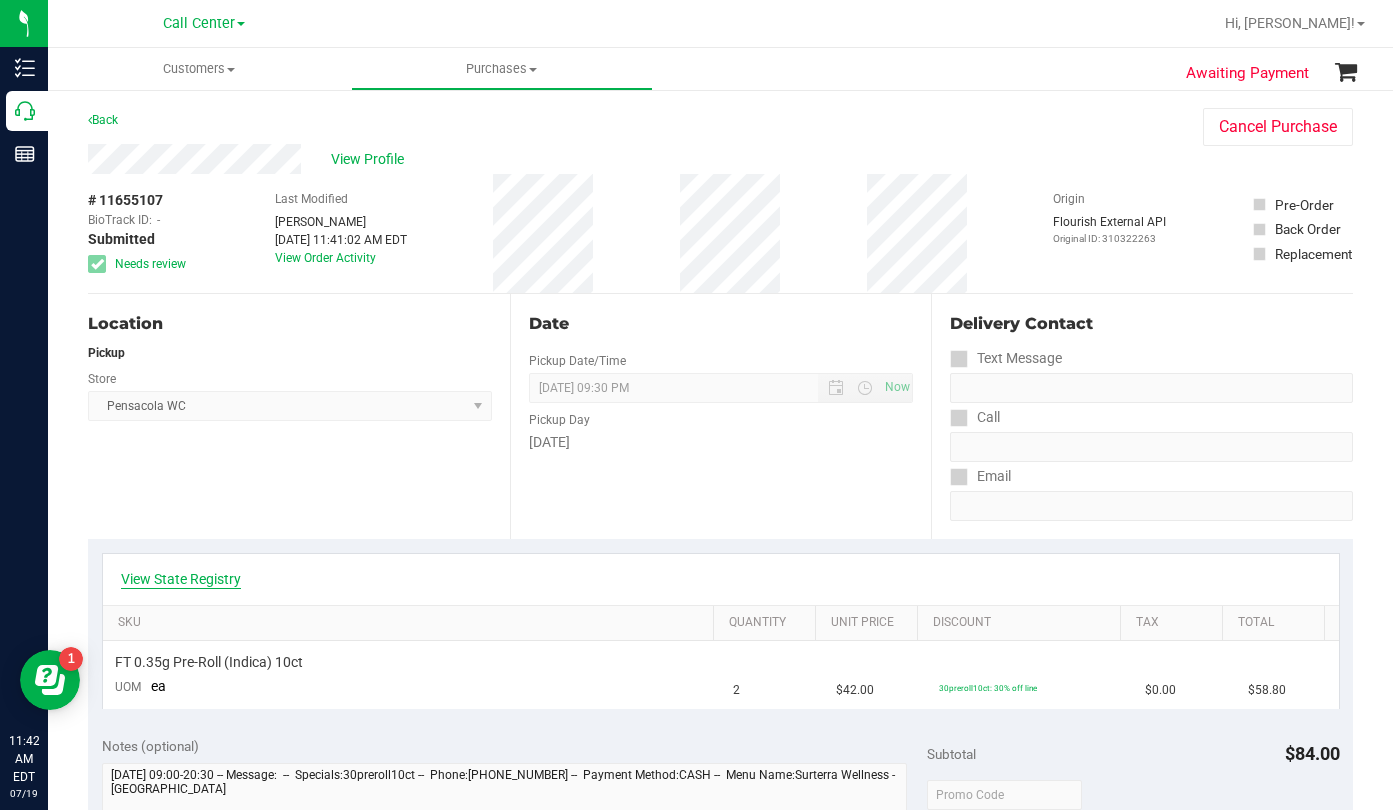 click on "View State Registry" at bounding box center [181, 579] 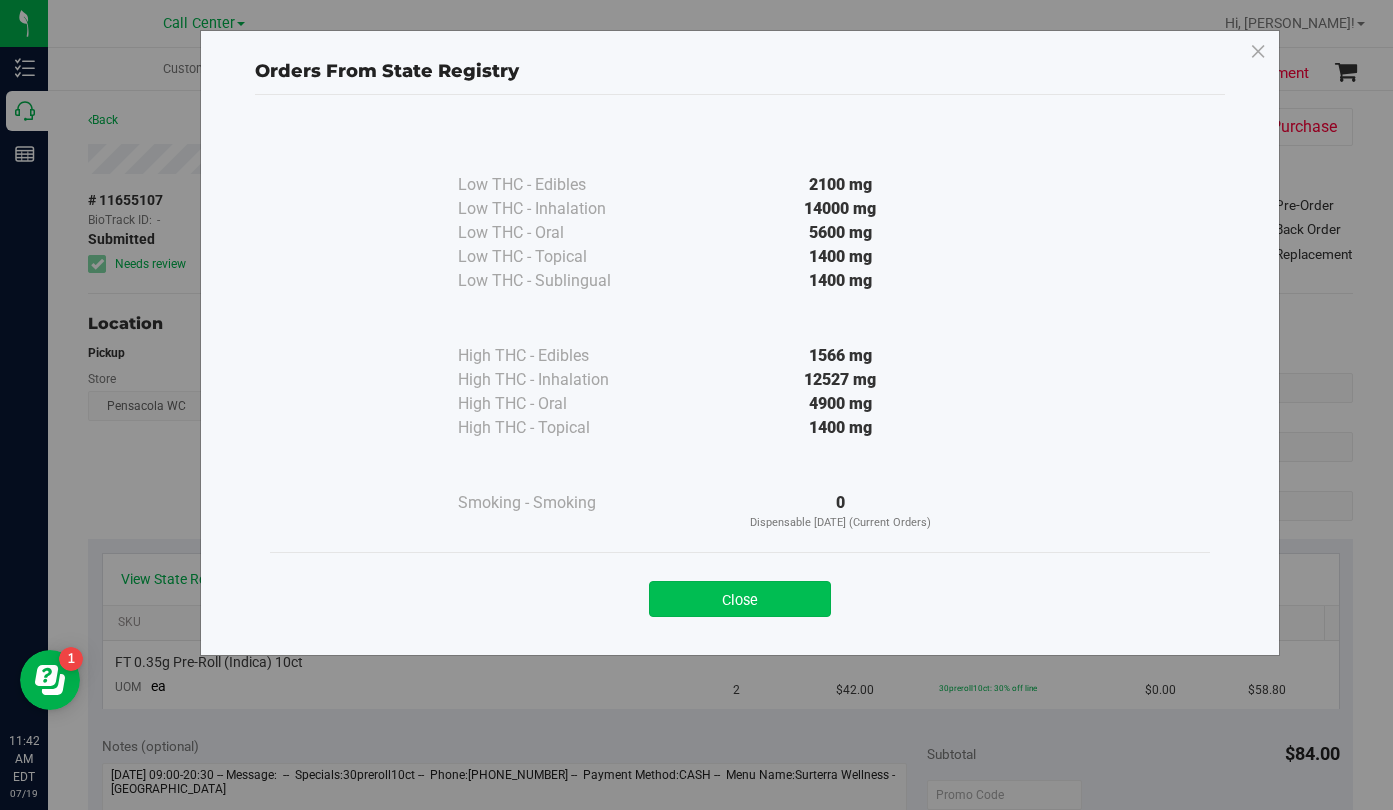 click on "Close" at bounding box center [740, 599] 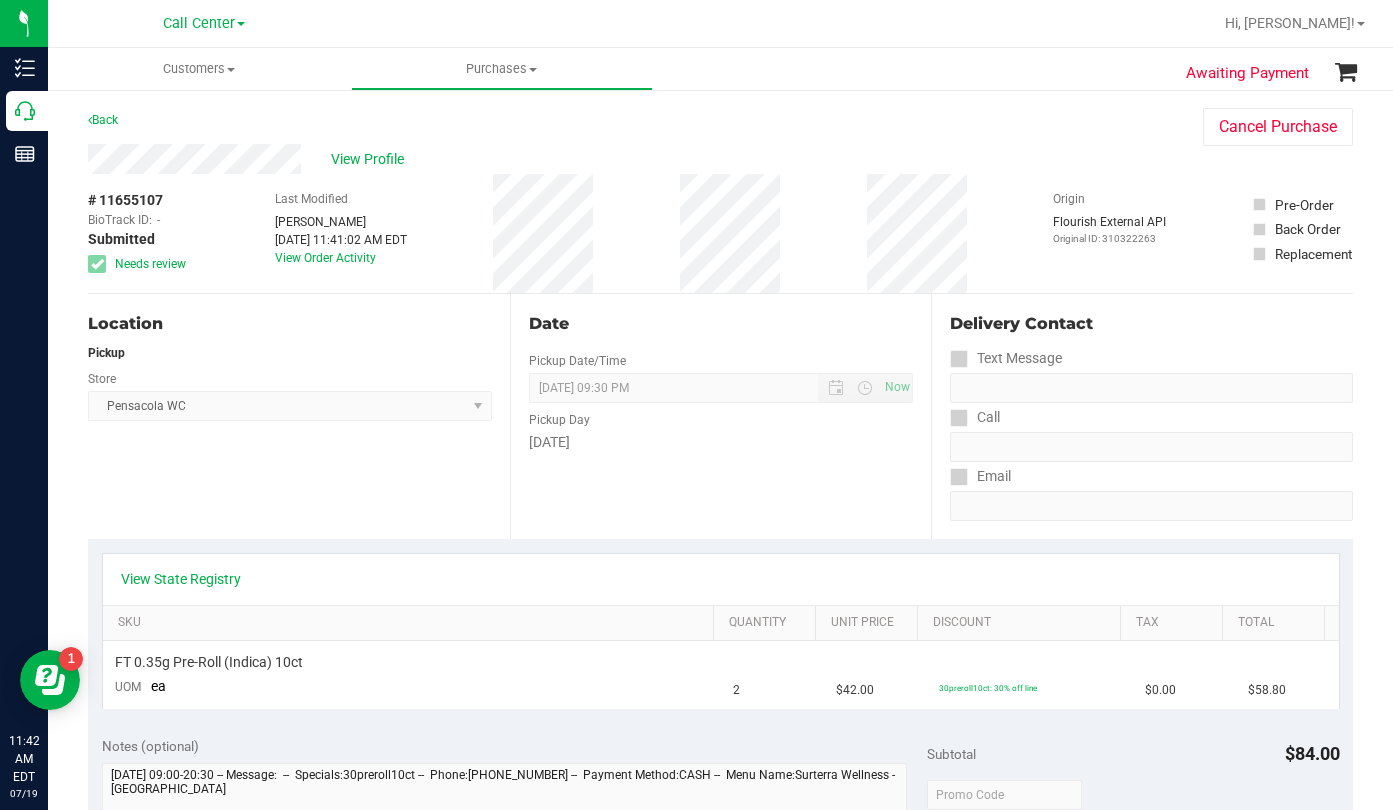 click on "Origin" at bounding box center [1069, 199] 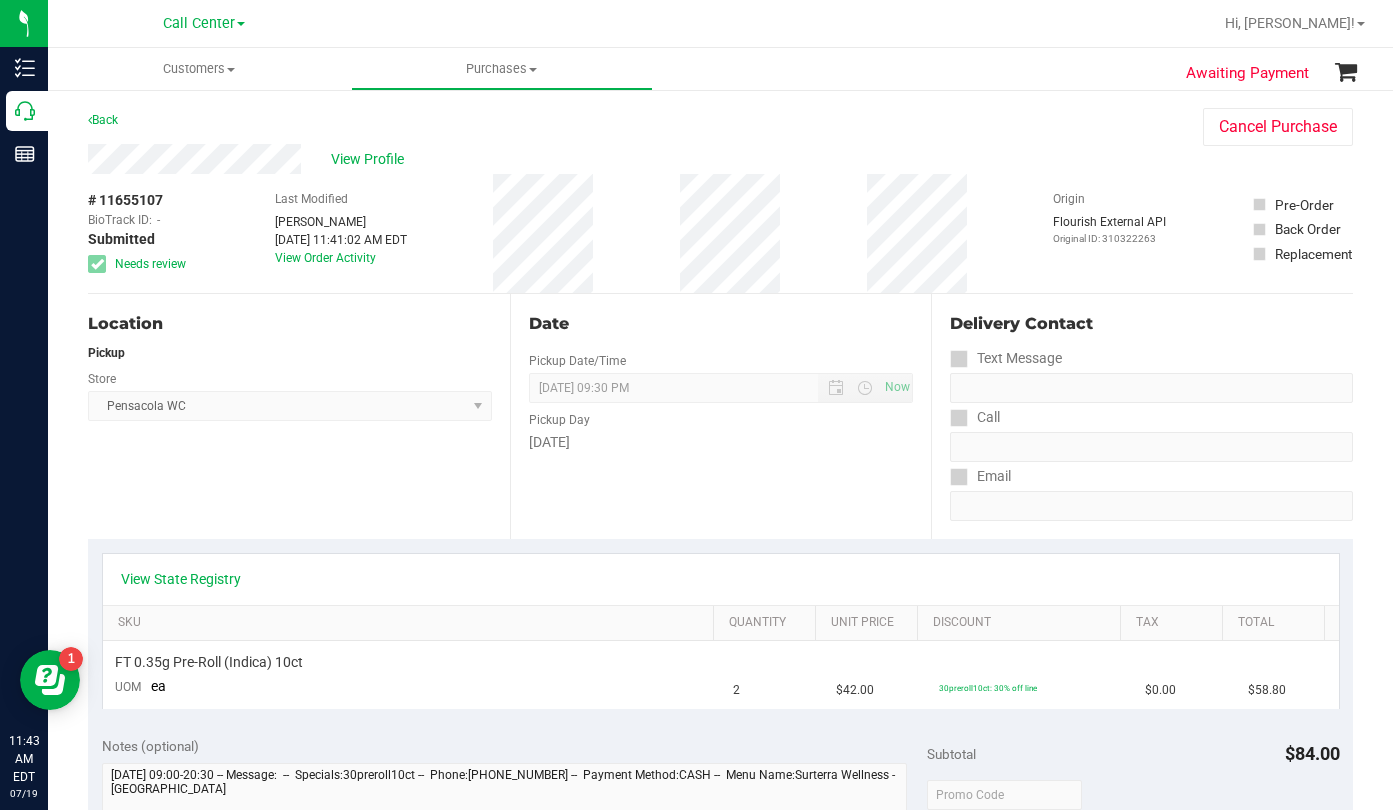drag, startPoint x: 1061, startPoint y: 180, endPoint x: 1021, endPoint y: 180, distance: 40 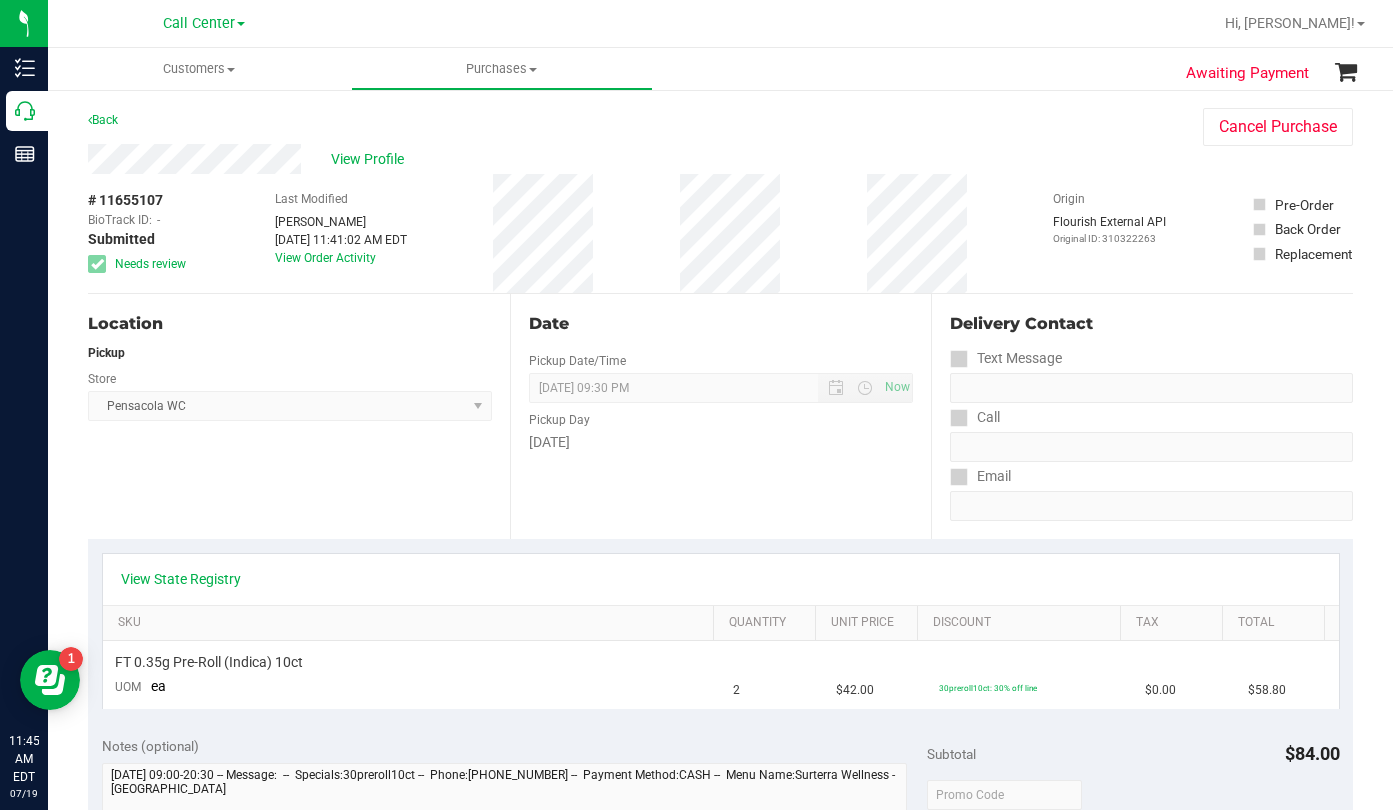 click on "Email" at bounding box center (1151, 476) 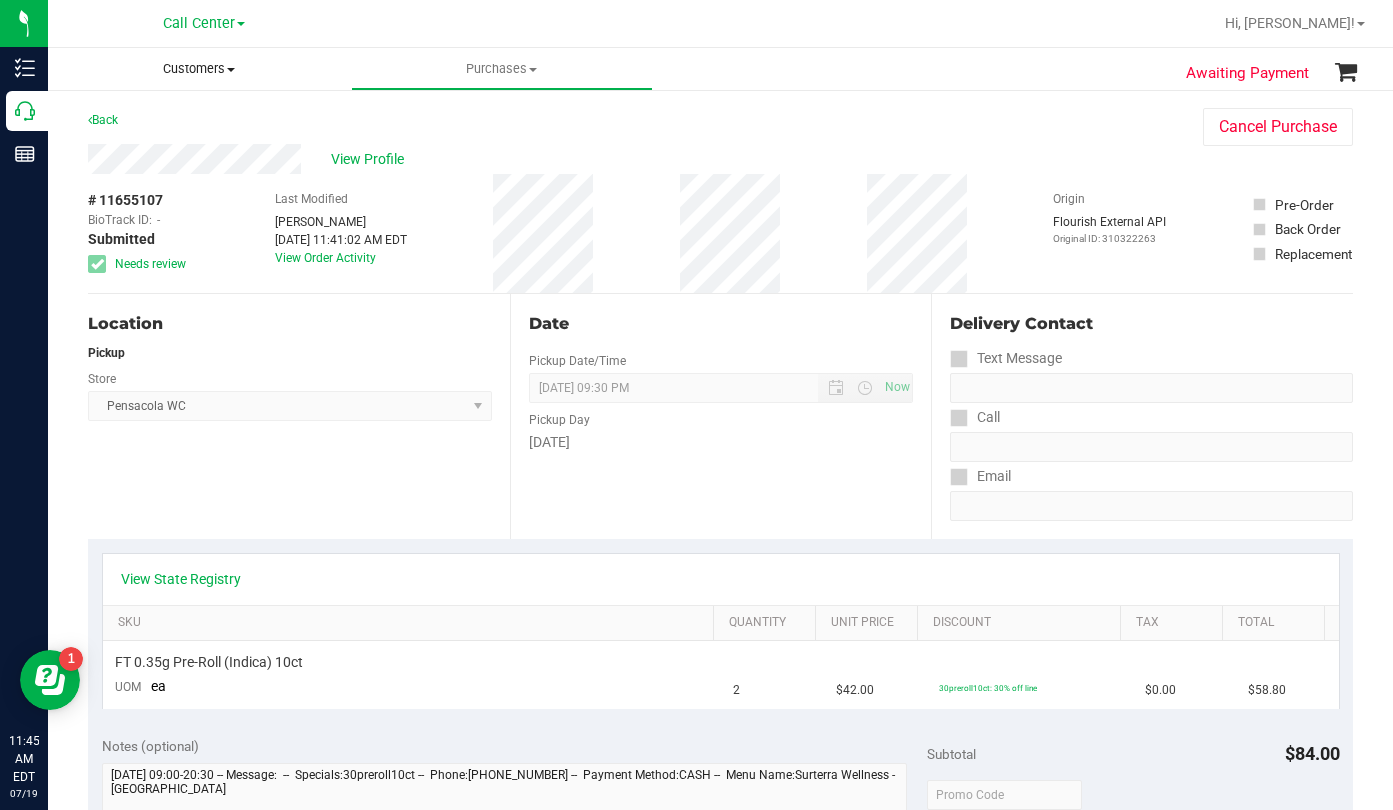 click at bounding box center [231, 70] 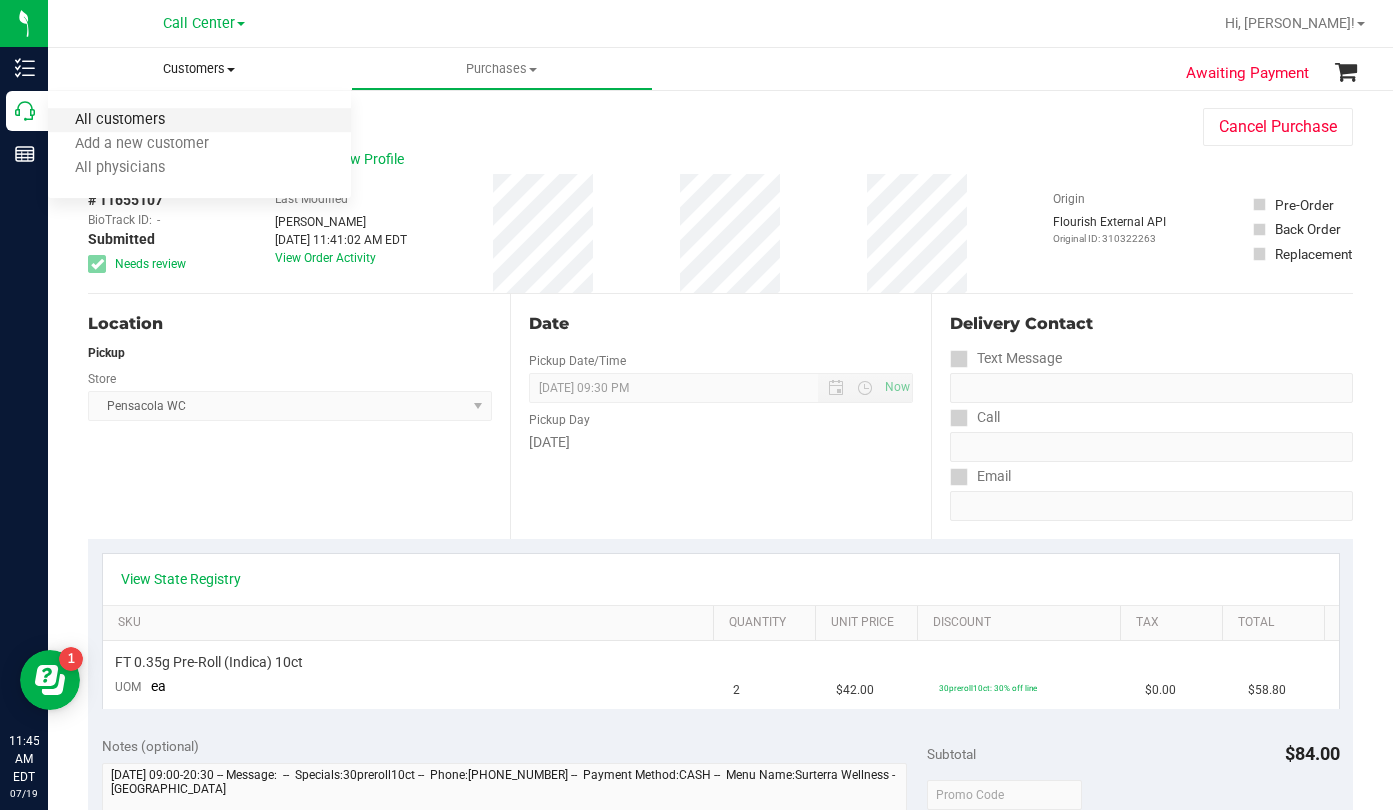click on "All customers" at bounding box center (120, 120) 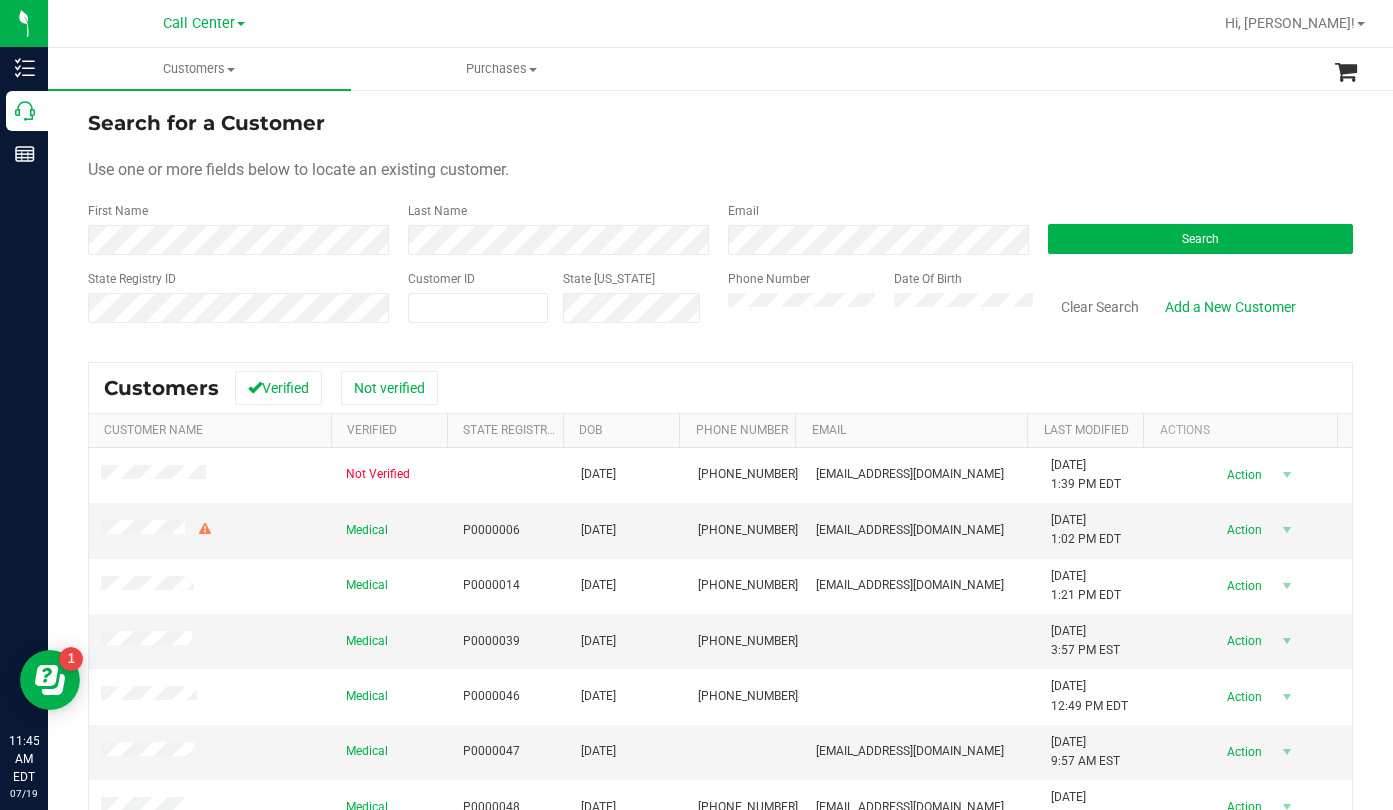 click on "Use one or more fields below to locate an existing customer." at bounding box center [720, 170] 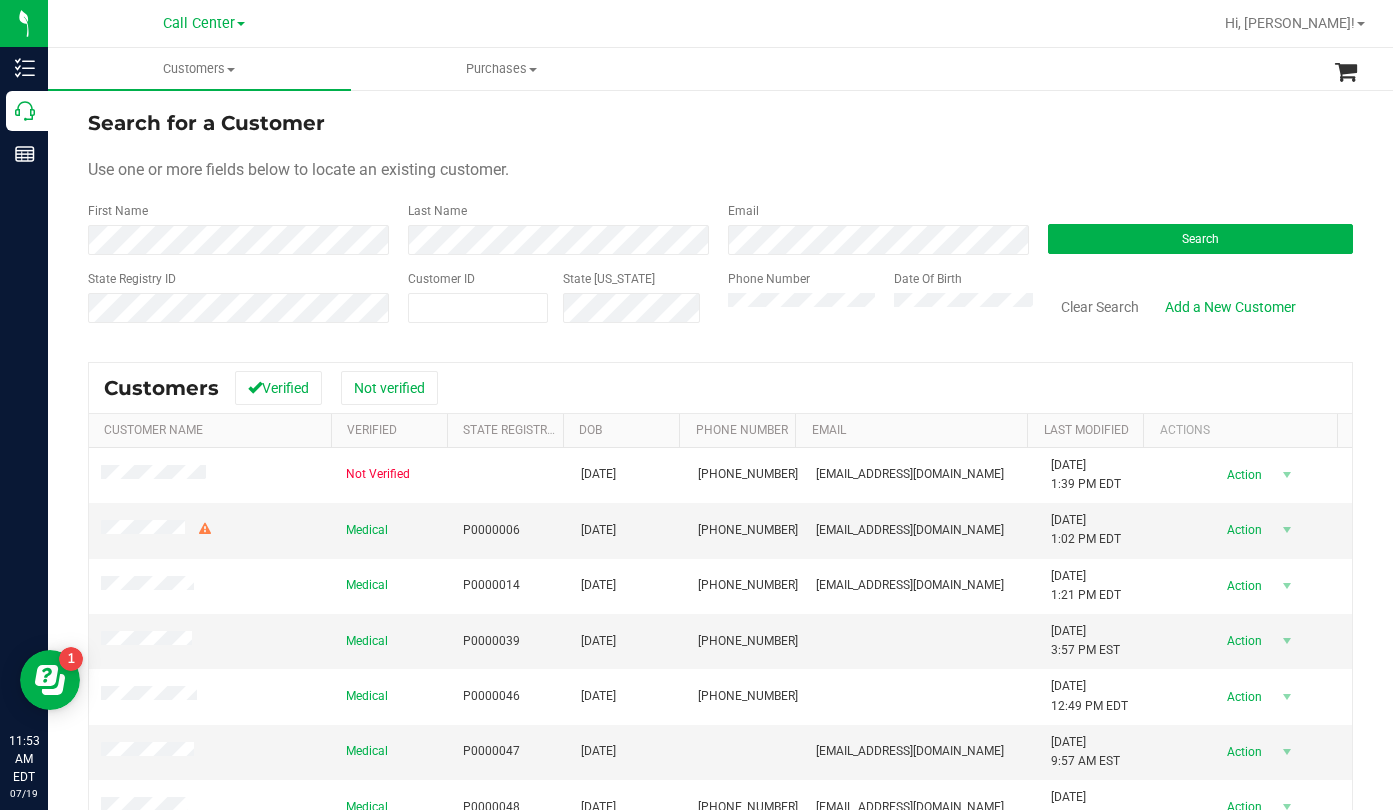 click on "Search for a Customer
Use one or more fields below to locate an existing customer.
First Name
Last Name
Email
Search
State Registry ID
Customer ID
State [US_STATE]
Phone Number
Date Of Birth" at bounding box center [720, 224] 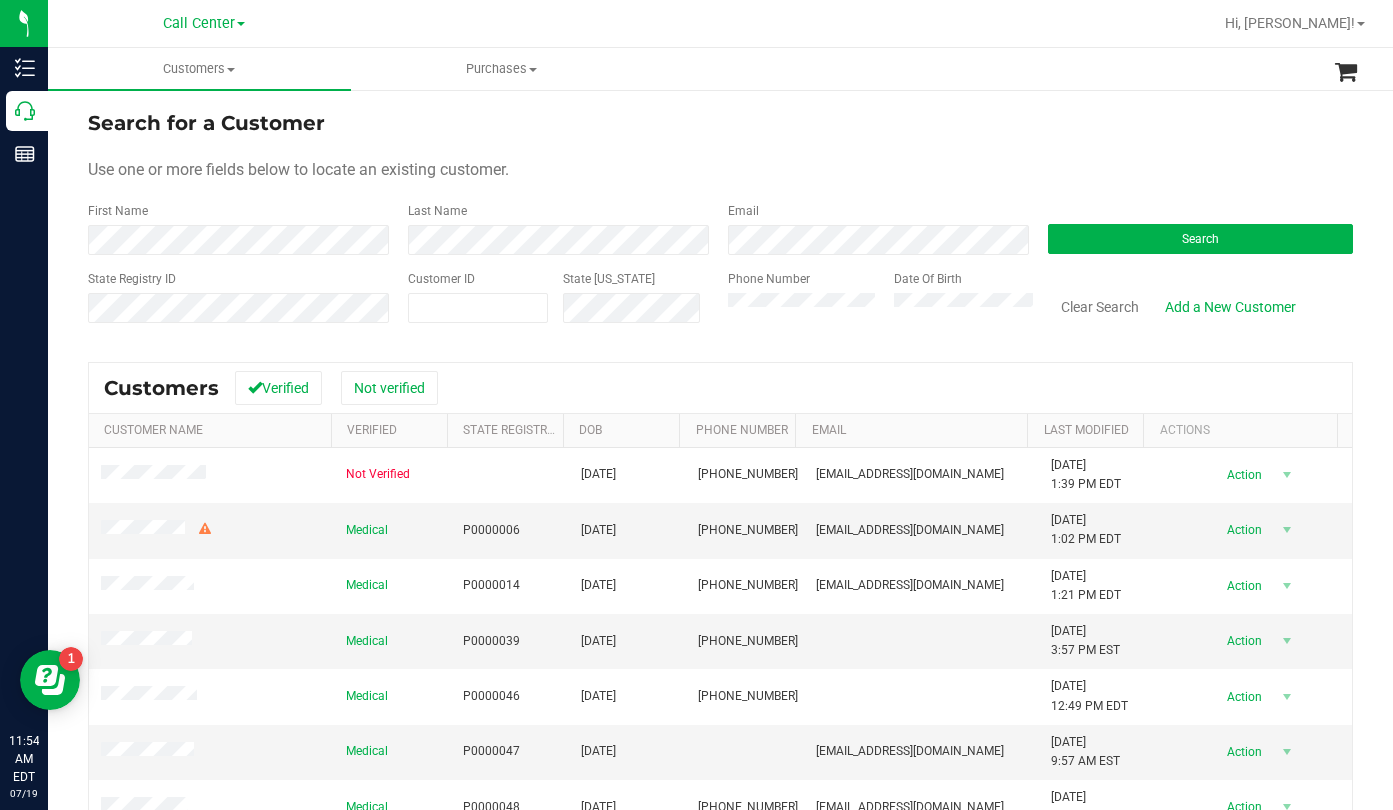 click on "Use one or more fields below to locate an existing customer." at bounding box center (720, 170) 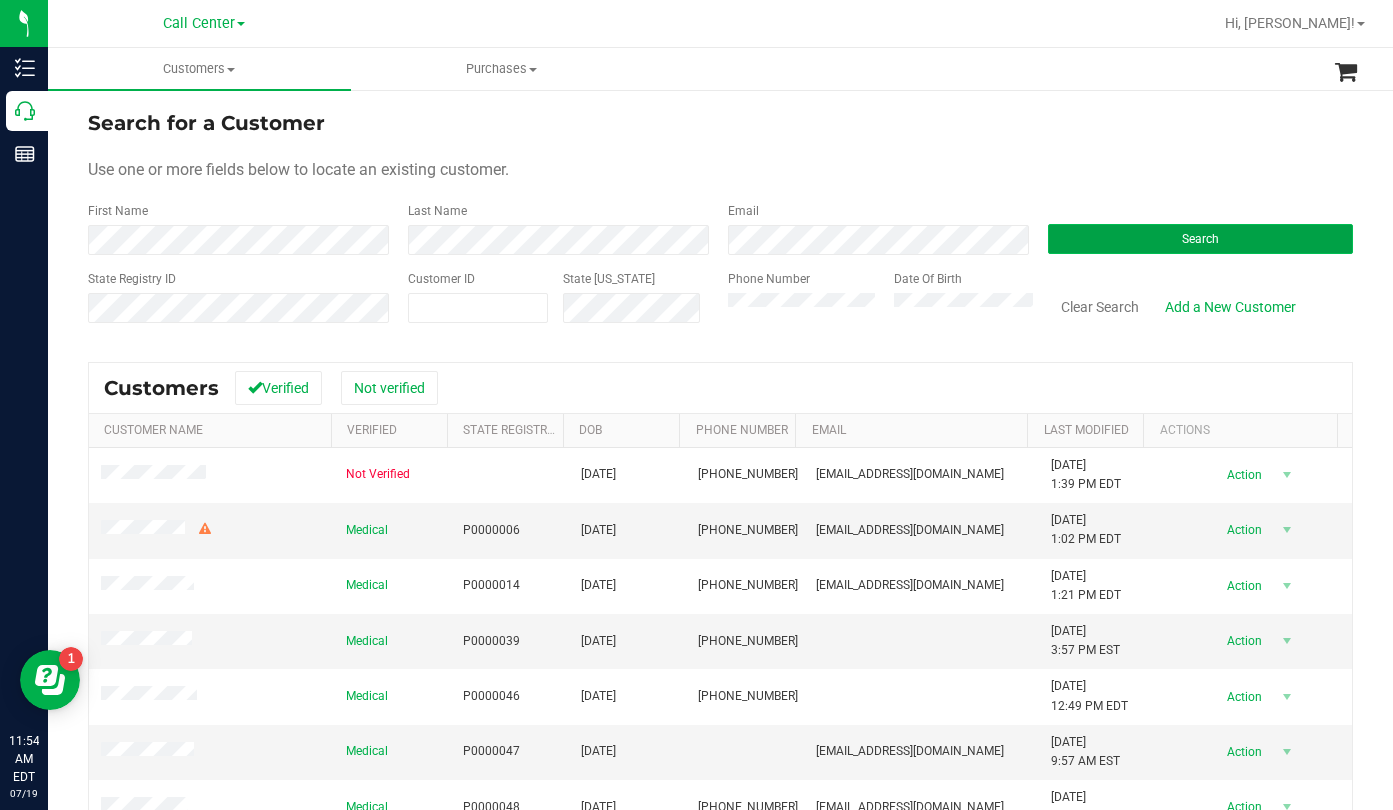 click on "Search" at bounding box center [1200, 239] 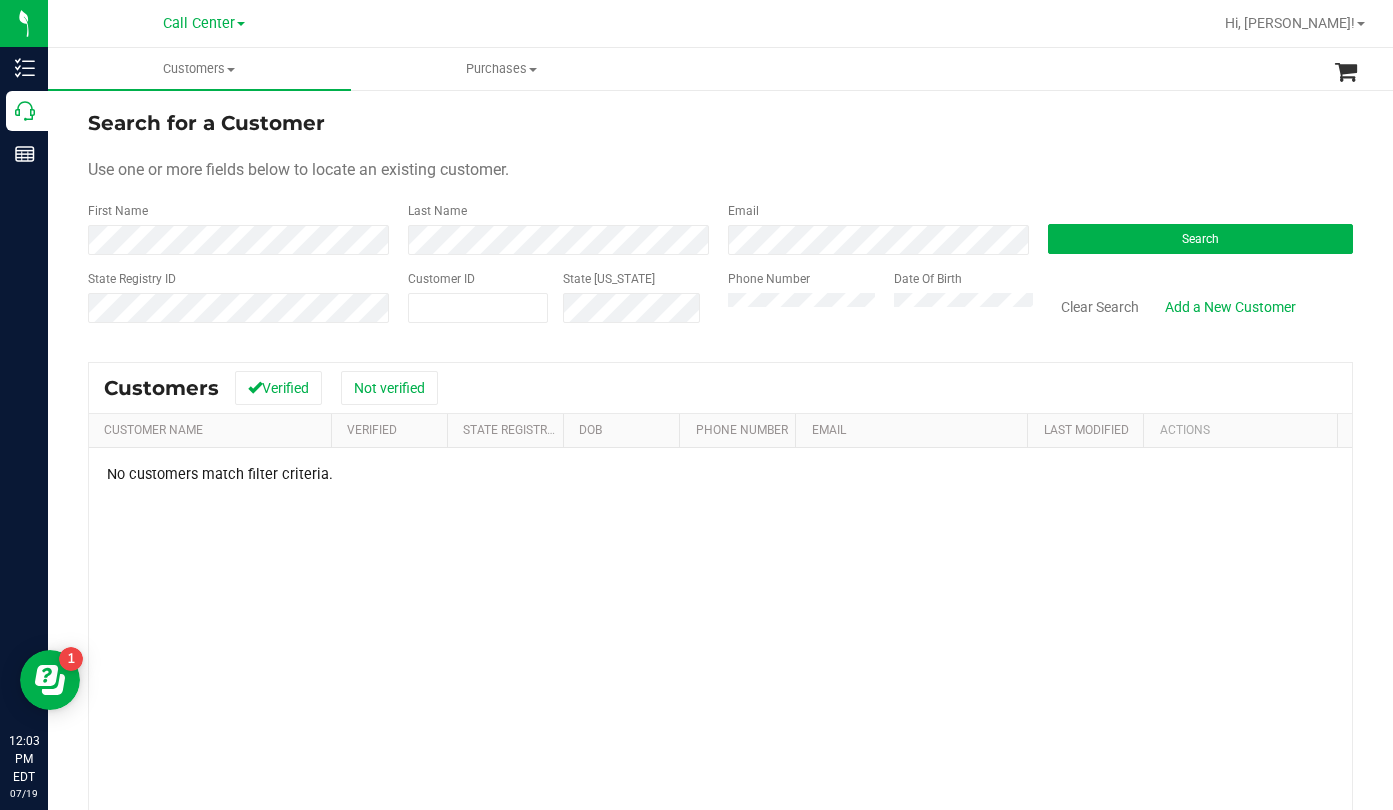click on "Use one or more fields below to locate an existing customer." at bounding box center [720, 170] 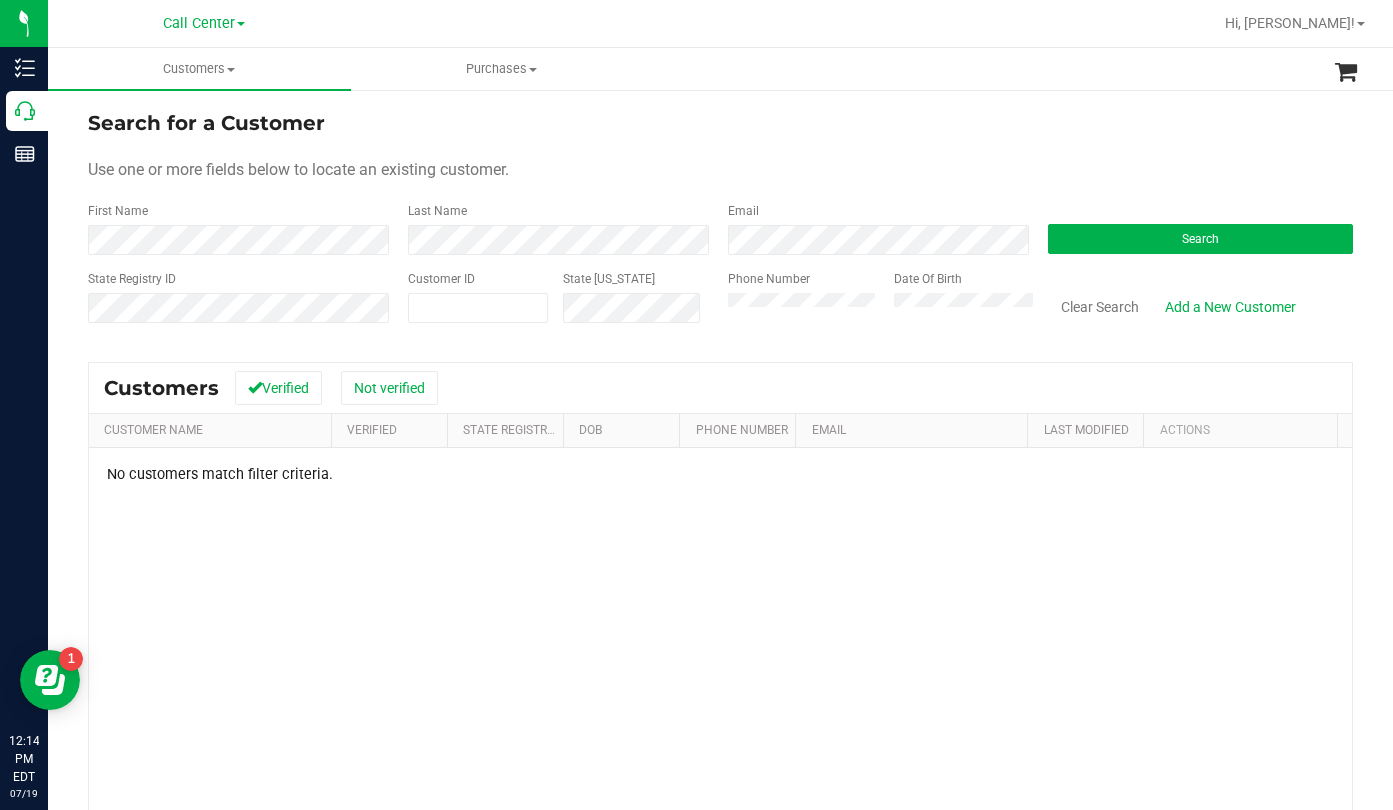 click on "Search for a Customer
Use one or more fields below to locate an existing customer.
First Name
Last Name
Email
Search
State Registry ID
Customer ID
State [US_STATE]
Phone Number
Date Of Birth" at bounding box center [720, 224] 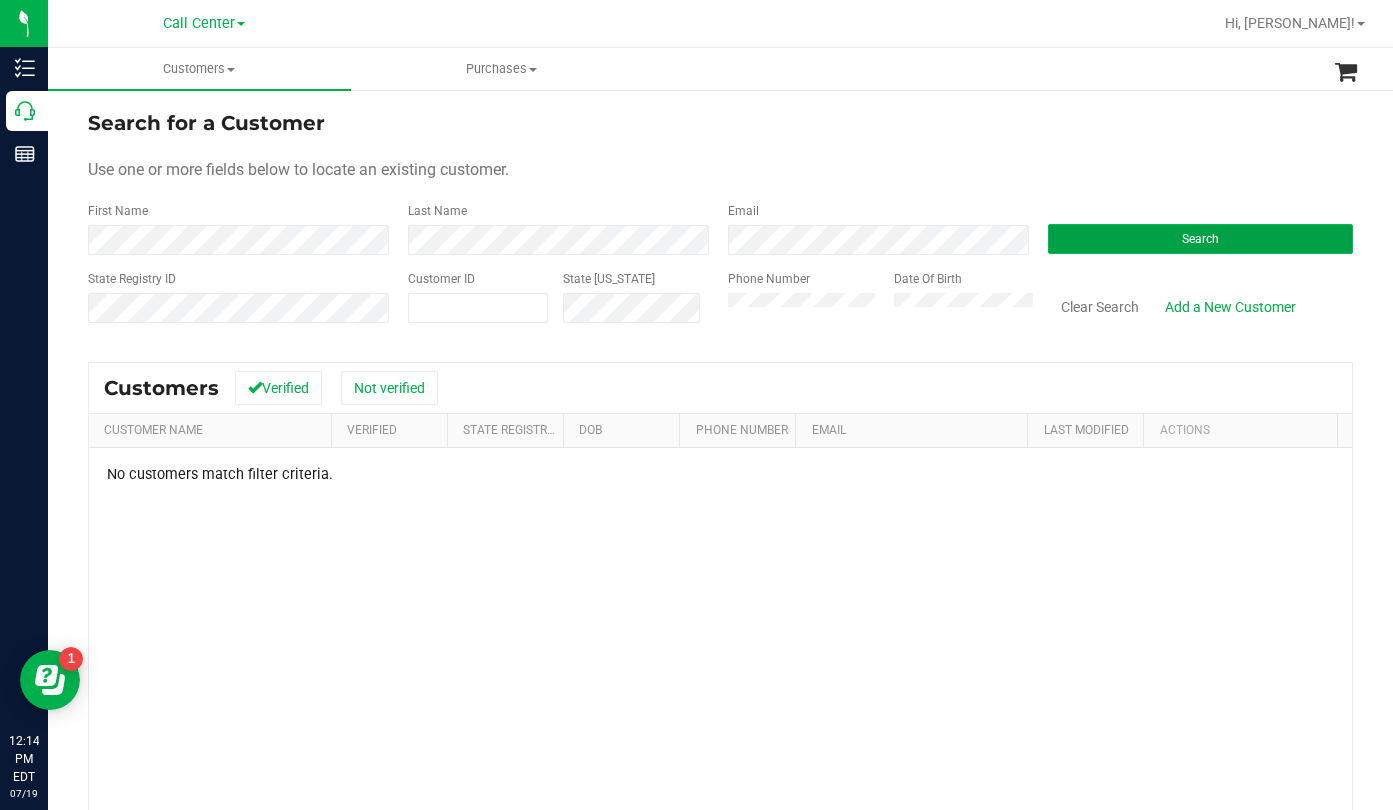 click on "Search" at bounding box center [1200, 239] 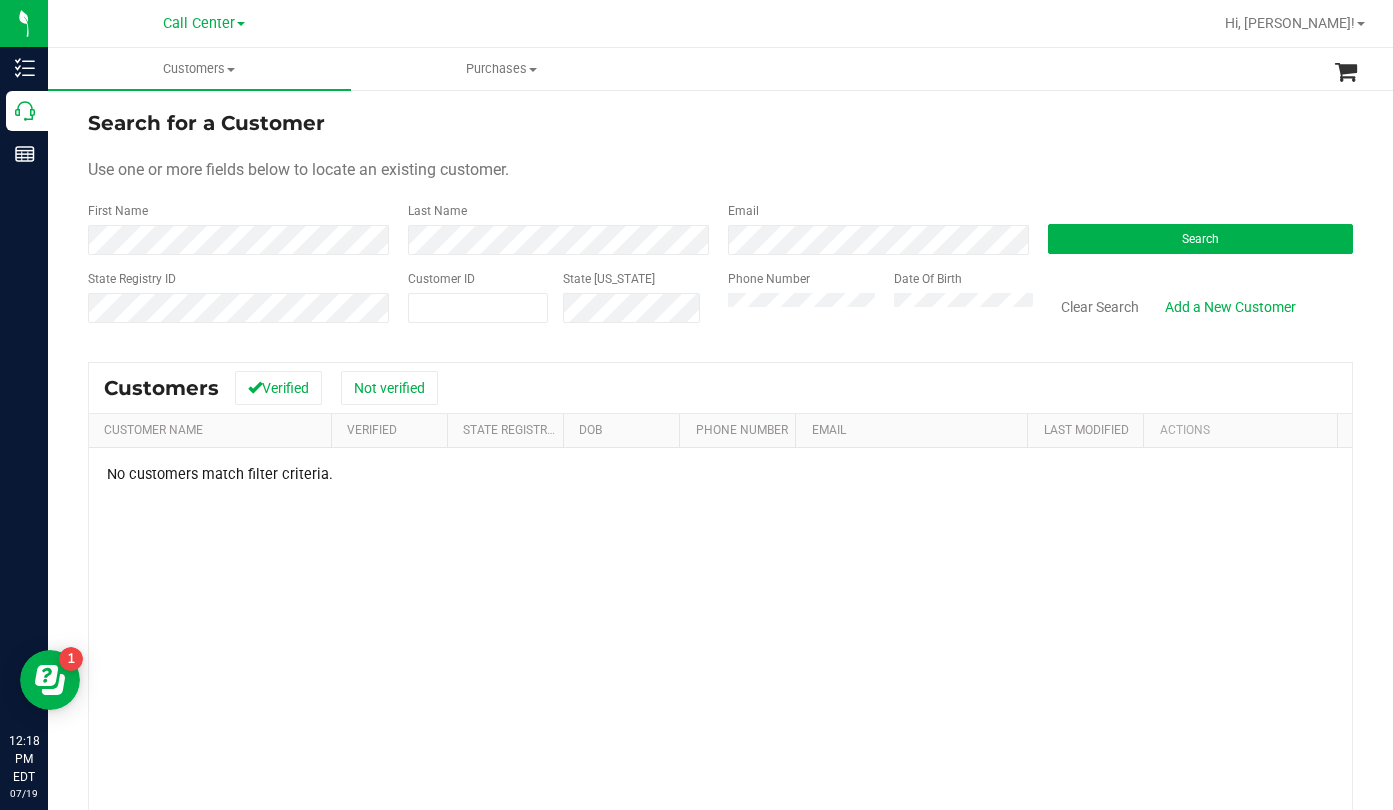 click on "Use one or more fields below to locate an existing customer." at bounding box center (720, 170) 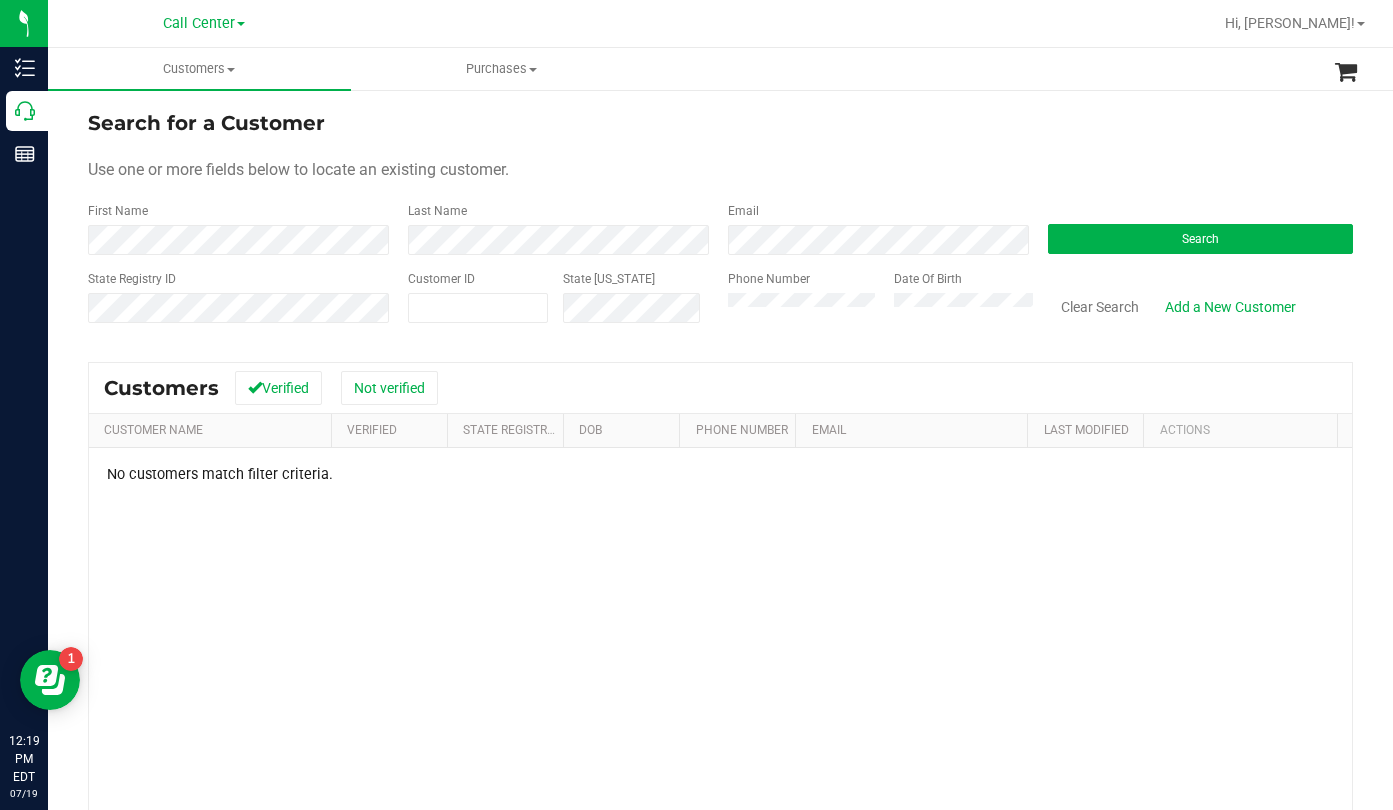 click on "No customers match filter criteria." at bounding box center [720, 712] 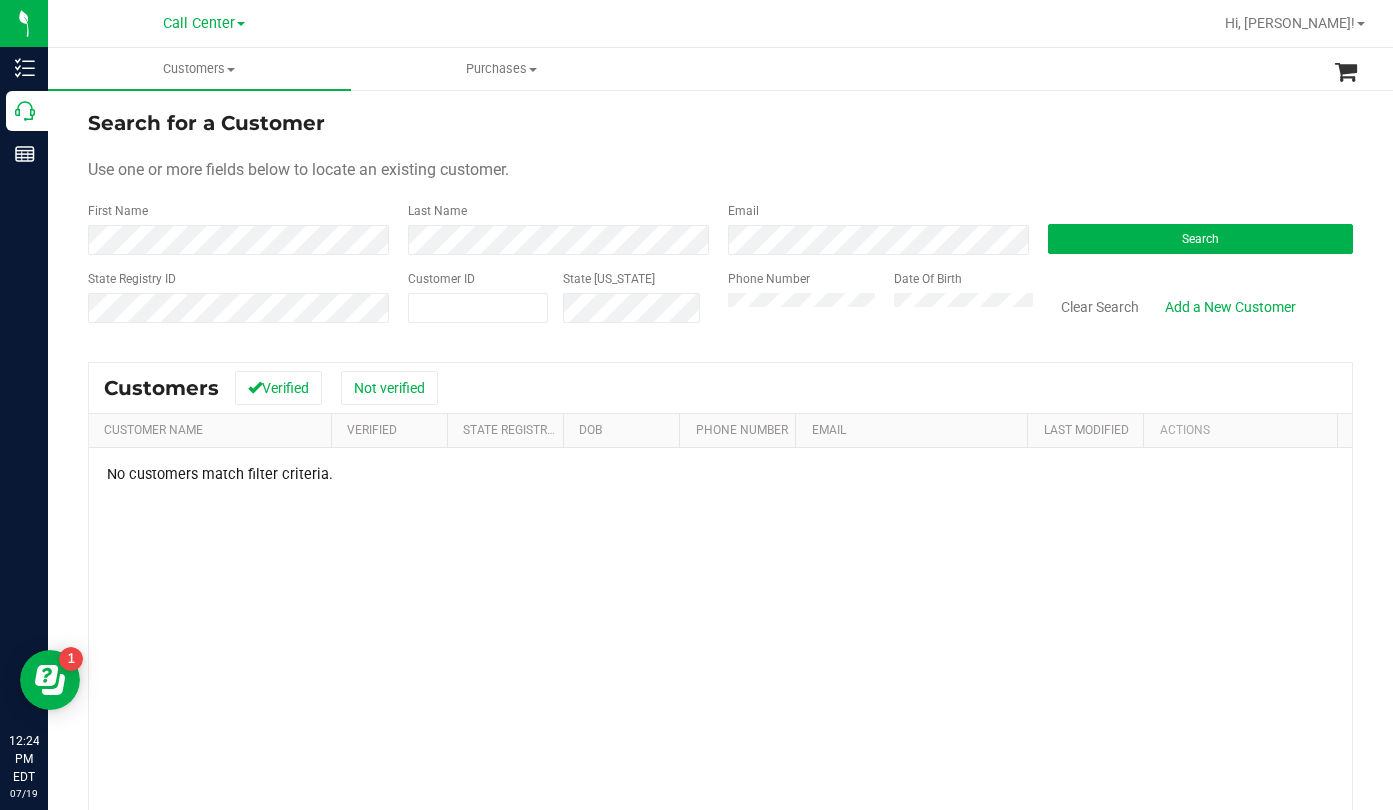 click on "Use one or more fields below to locate an existing customer." at bounding box center (720, 170) 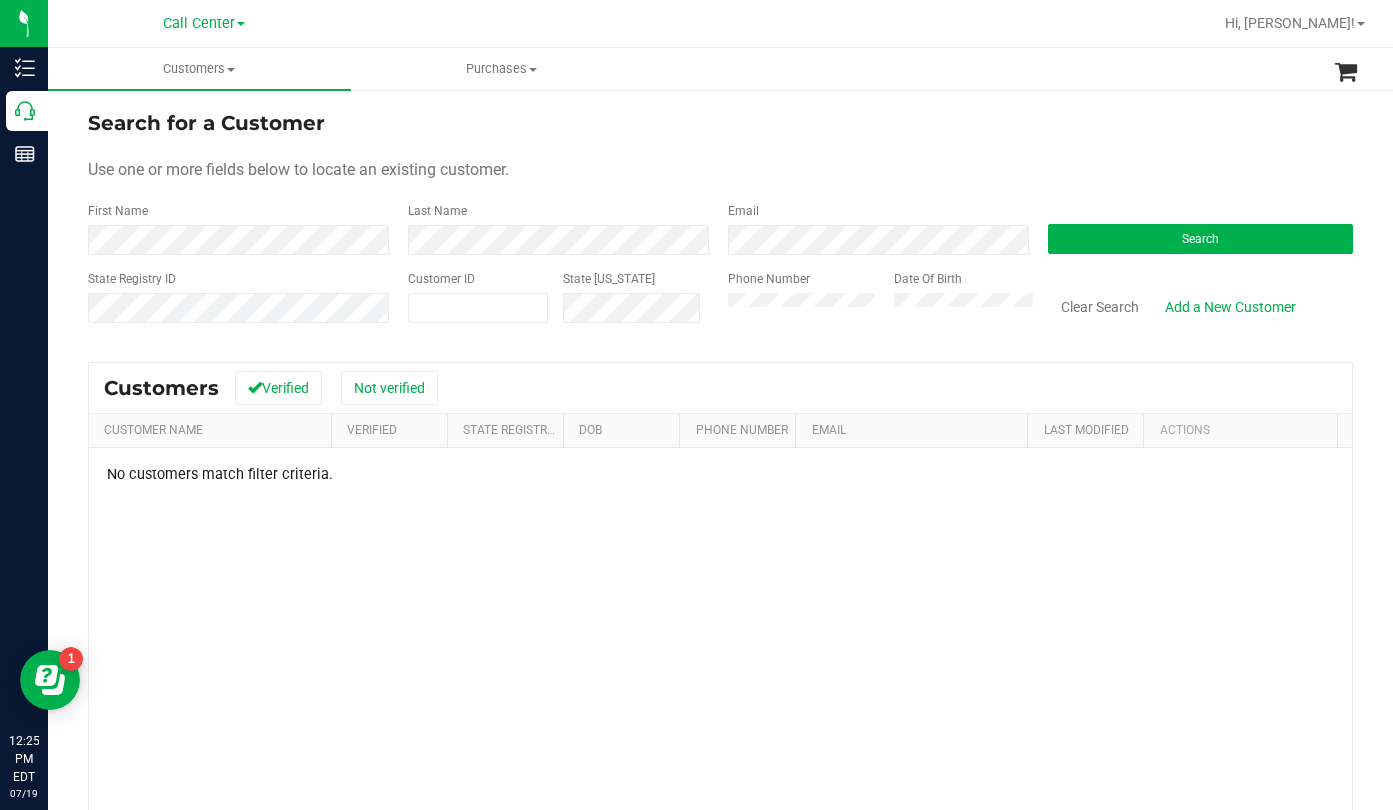 click on "Search for a Customer
Use one or more fields below to locate an existing customer.
First Name
Last Name
Email
Search
State Registry ID
Customer ID
State [US_STATE]
Phone Number
Date Of Birth" at bounding box center [720, 224] 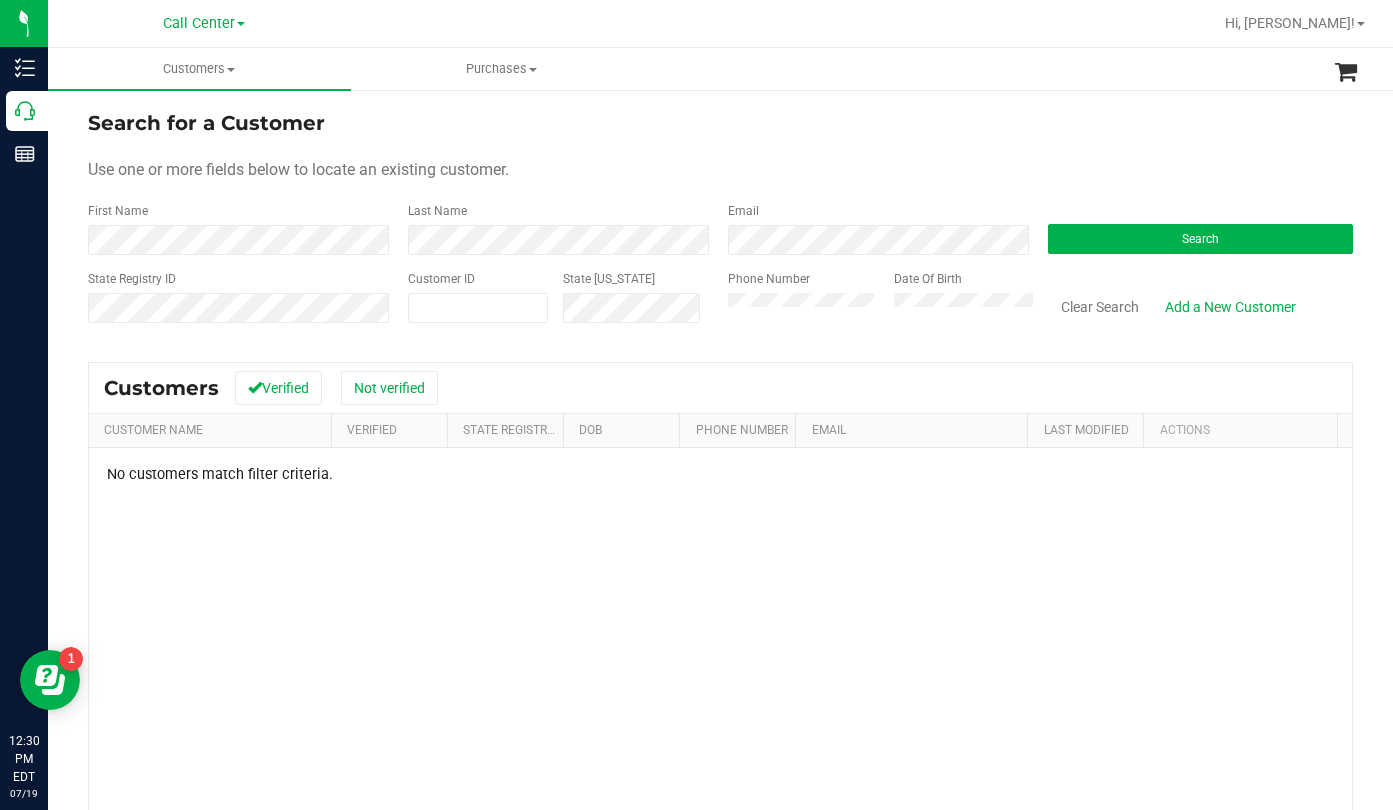 click on "Customers
Verified
Not verified" at bounding box center (720, 388) 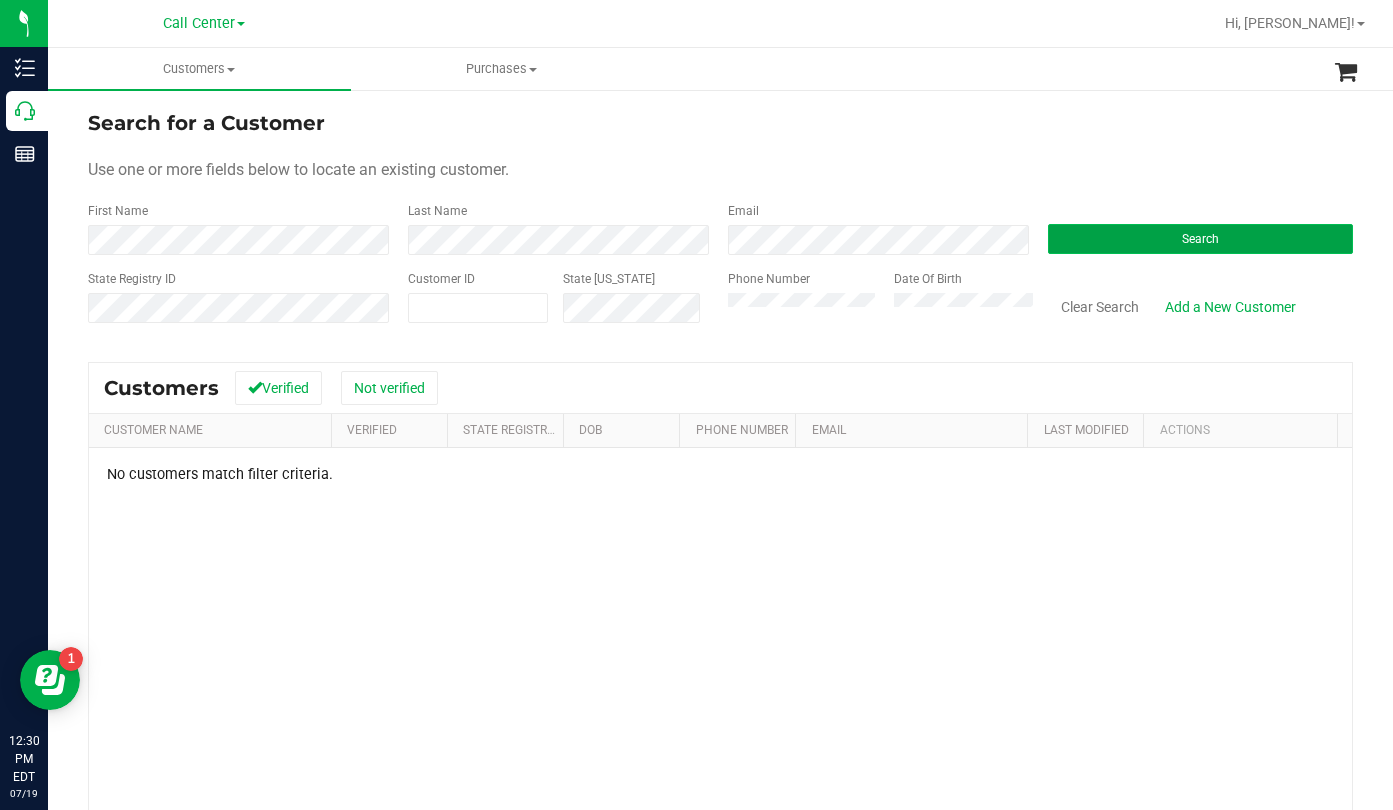 click on "Search" at bounding box center (1200, 239) 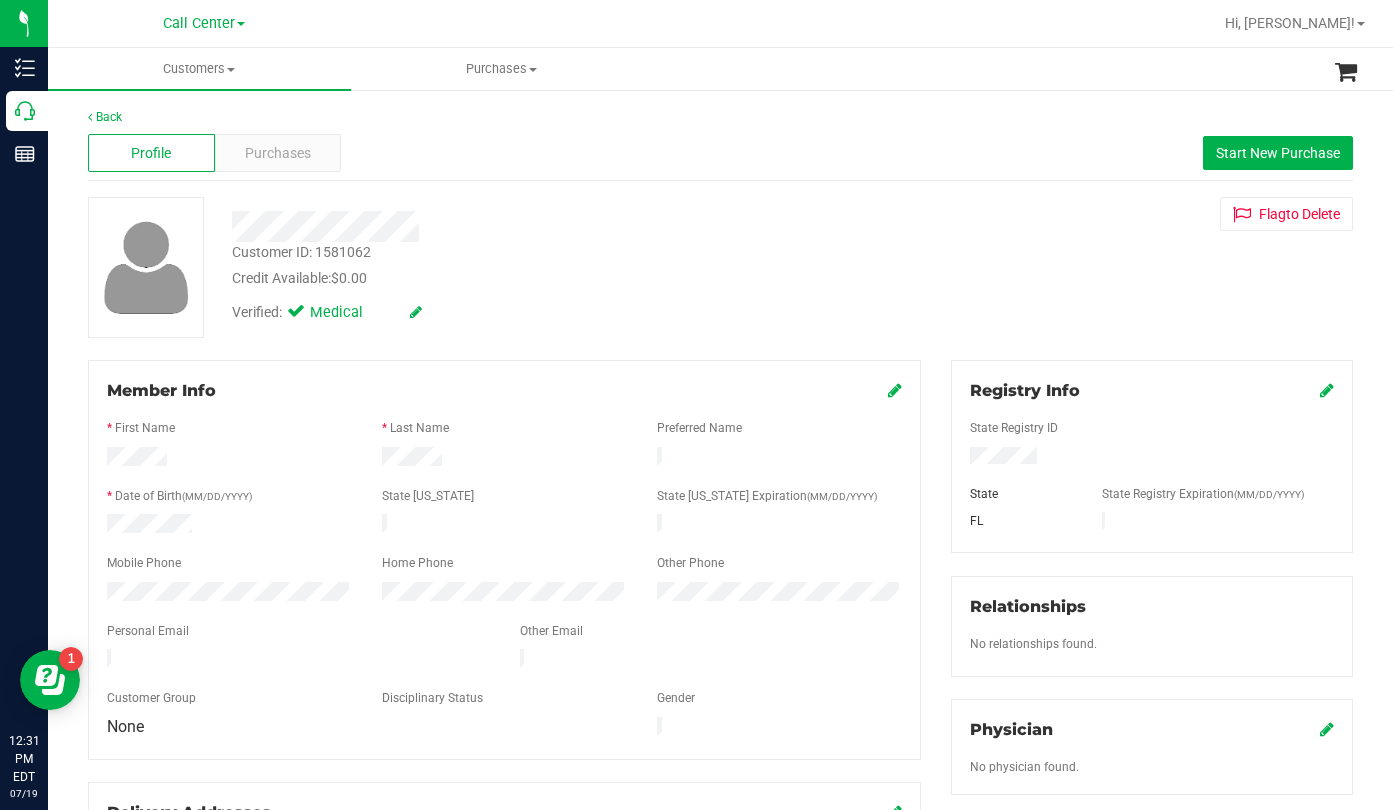drag, startPoint x: 1083, startPoint y: 314, endPoint x: 1068, endPoint y: 330, distance: 21.931713 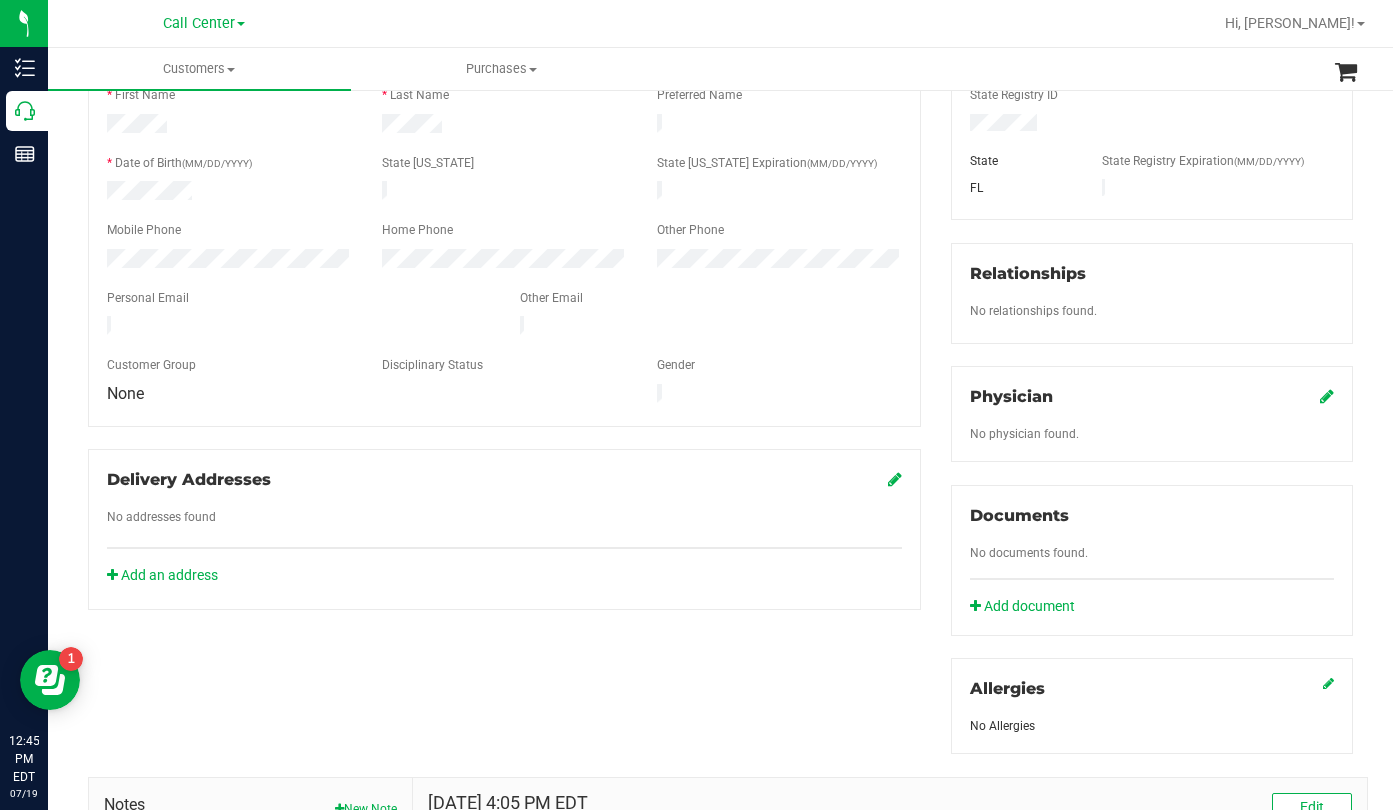 scroll, scrollTop: 0, scrollLeft: 0, axis: both 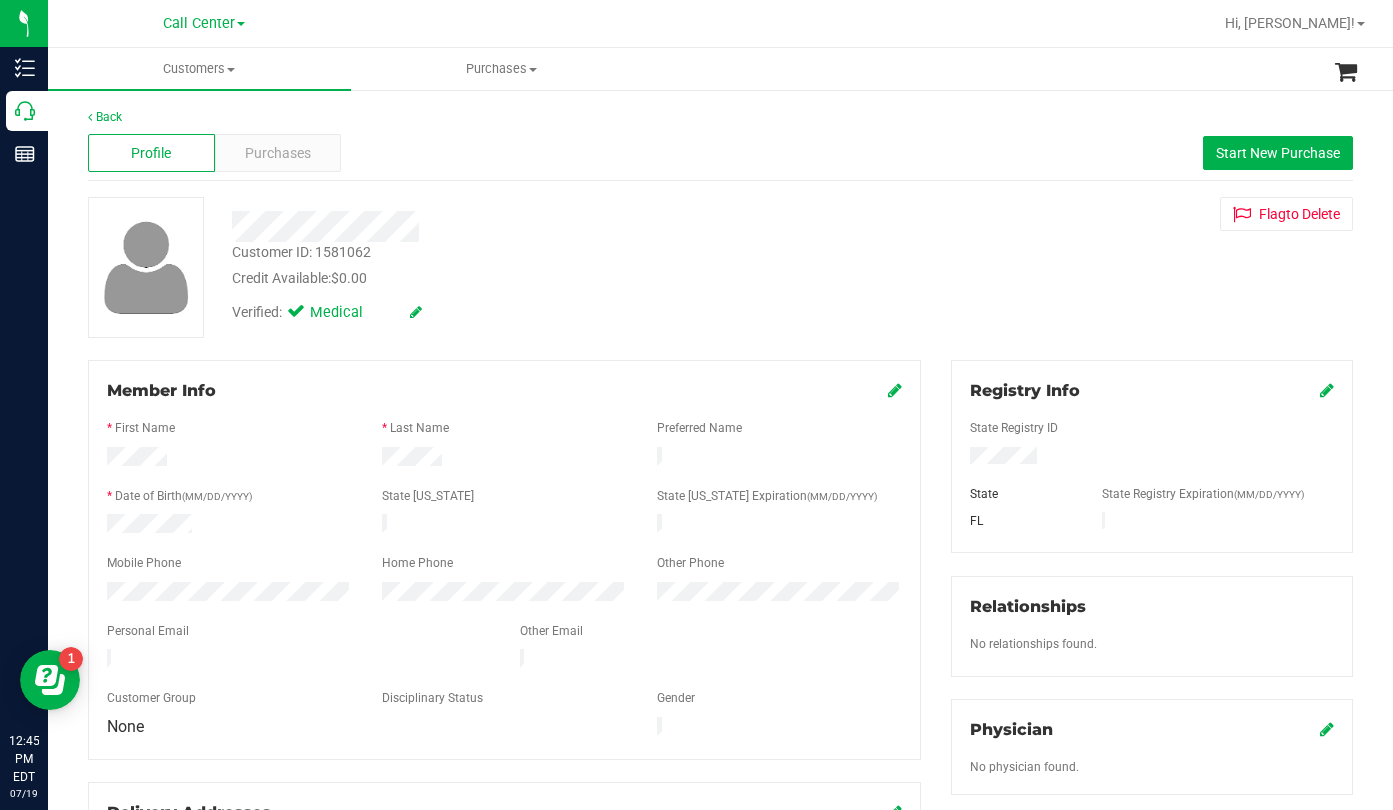 click on "Customer ID: 1581062
Credit Available:
$0.00
Verified:
Medical
Flag  to [GEOGRAPHIC_DATA]" at bounding box center [720, 267] 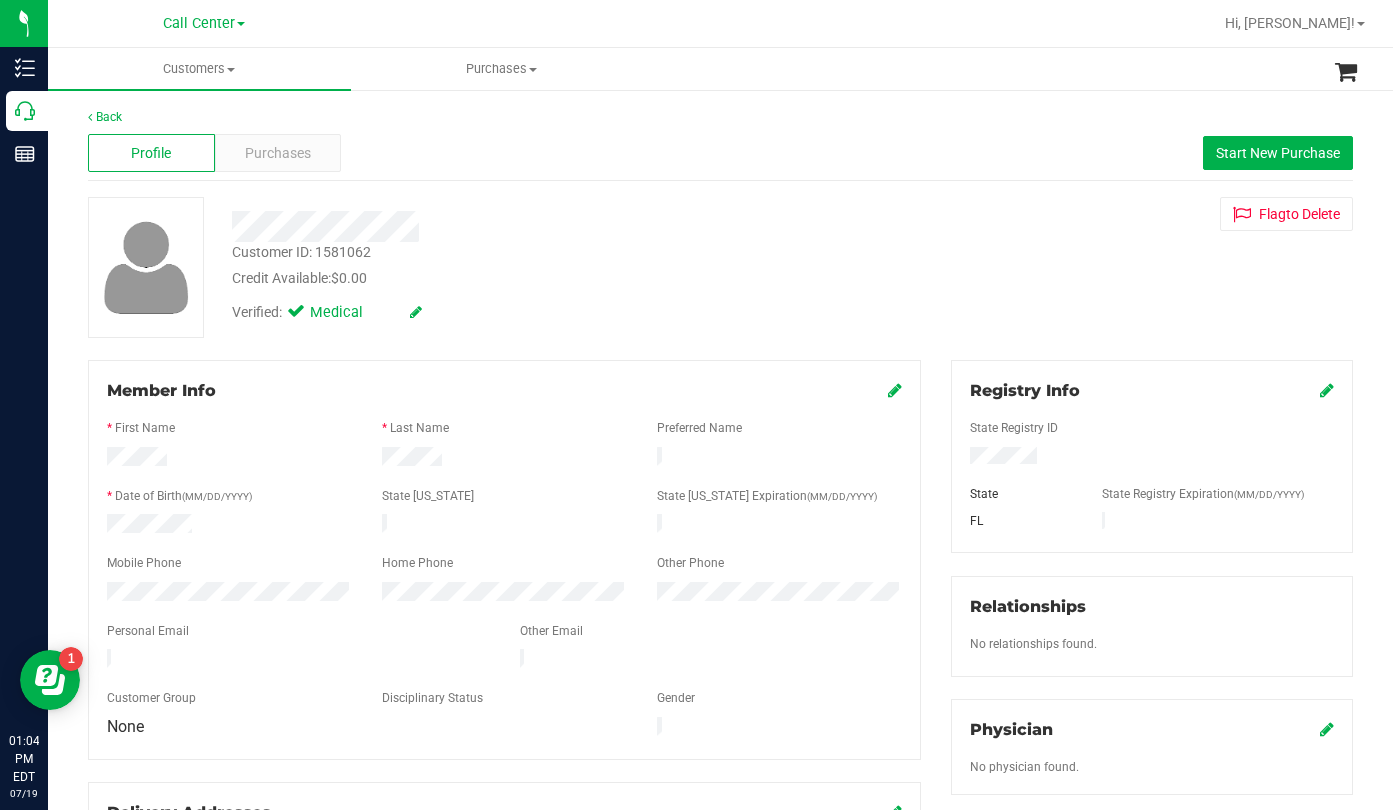 click on "Credit Available:
$0.00" at bounding box center [541, 278] 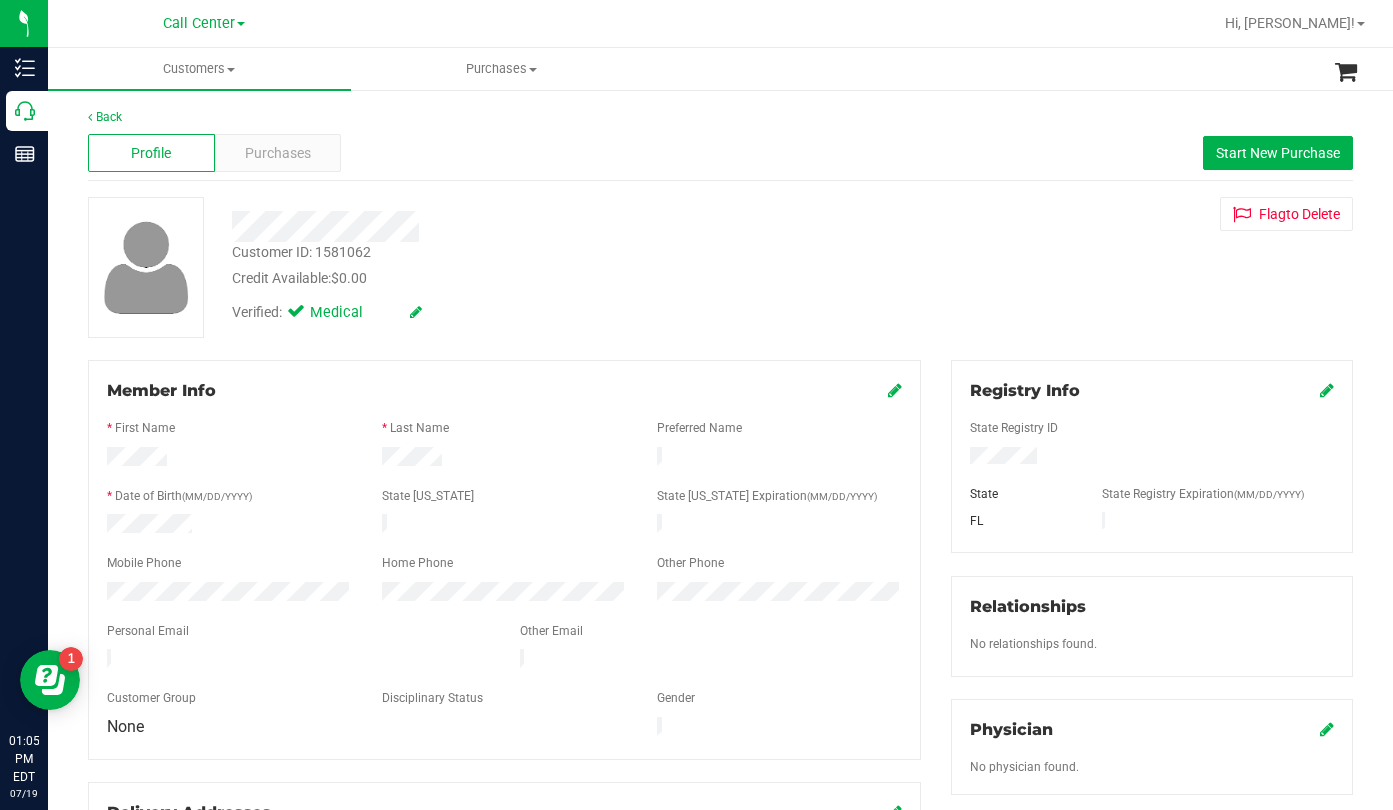 click on "Customer ID: 1581062
Credit Available:
$0.00" at bounding box center [541, 265] 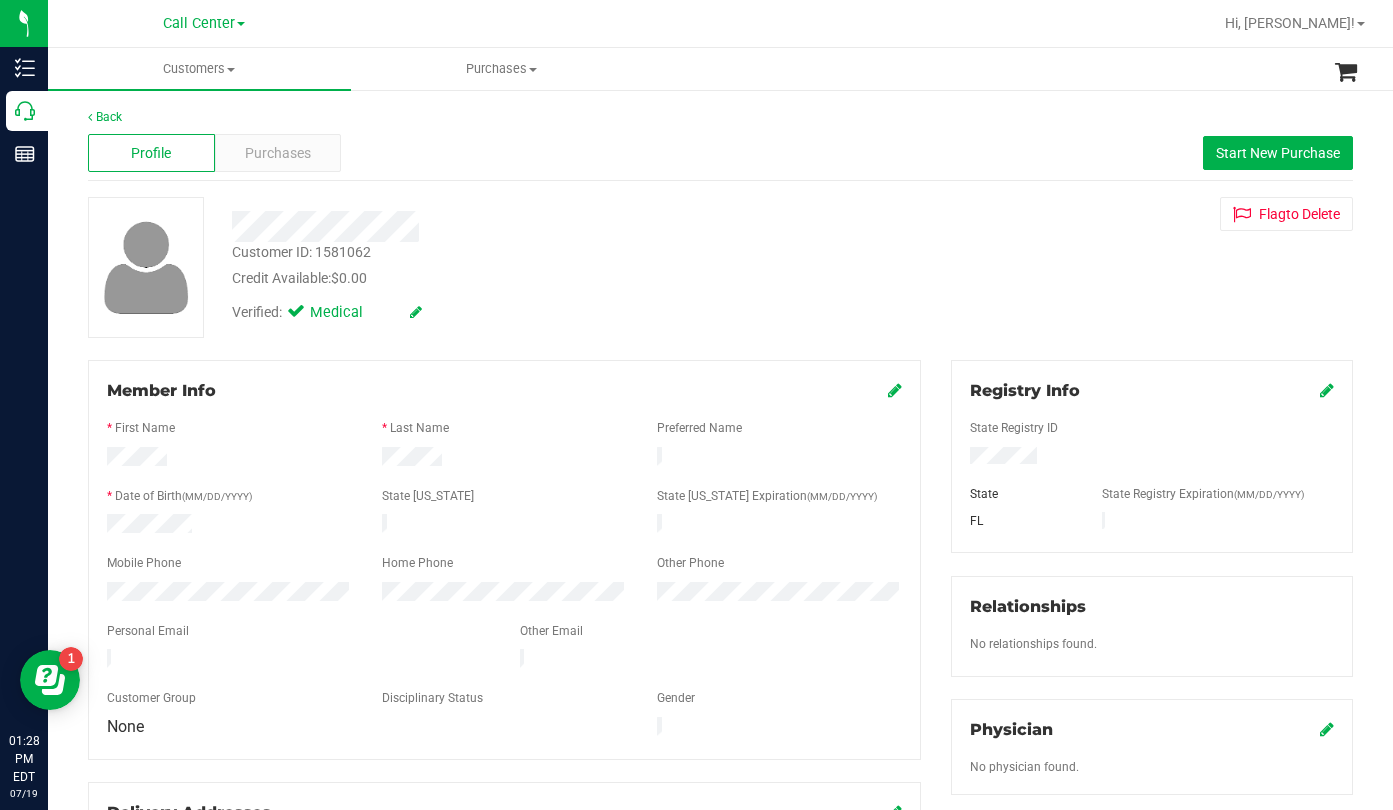 click on "Customer ID: 1581062
Credit Available:
$0.00
Verified:
Medical
Flag  to [GEOGRAPHIC_DATA]" at bounding box center [720, 267] 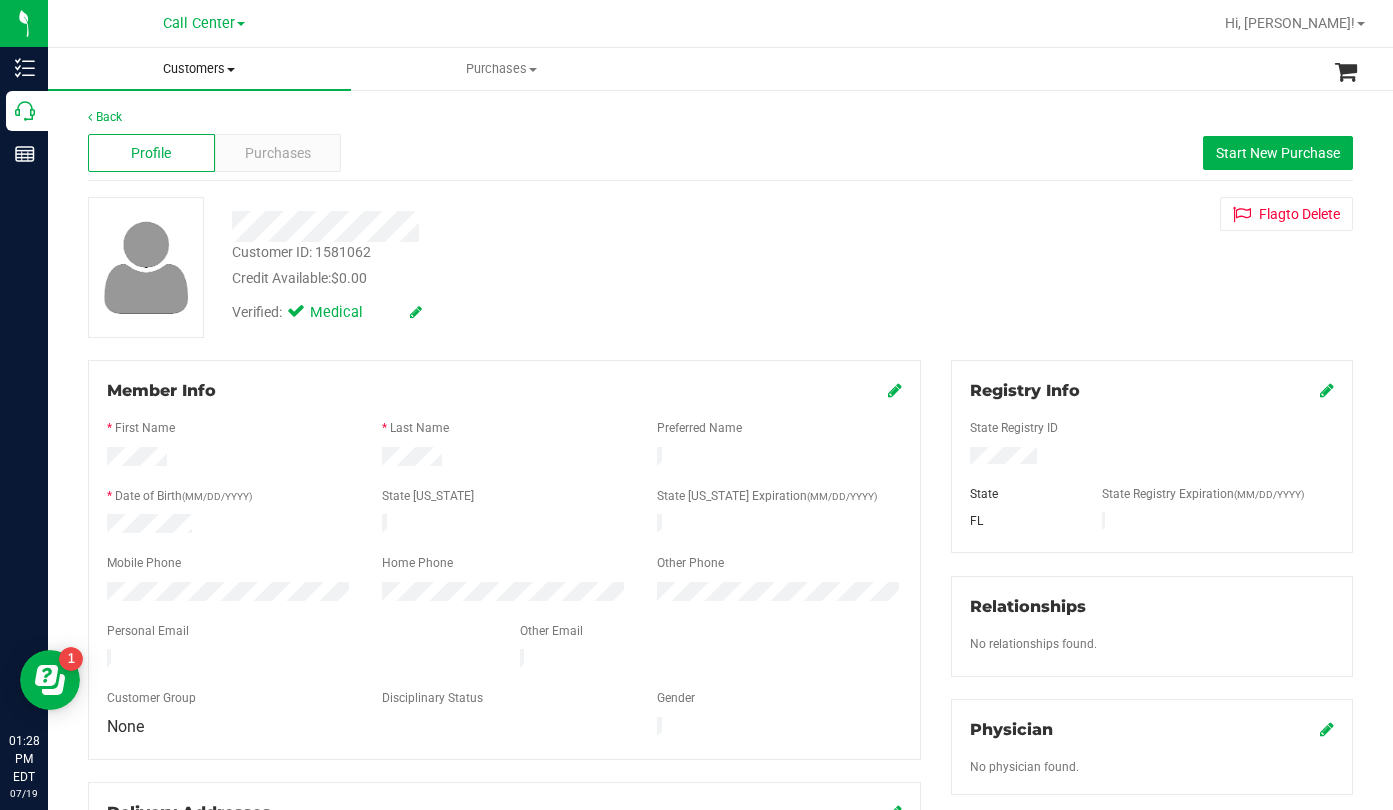 click at bounding box center (231, 70) 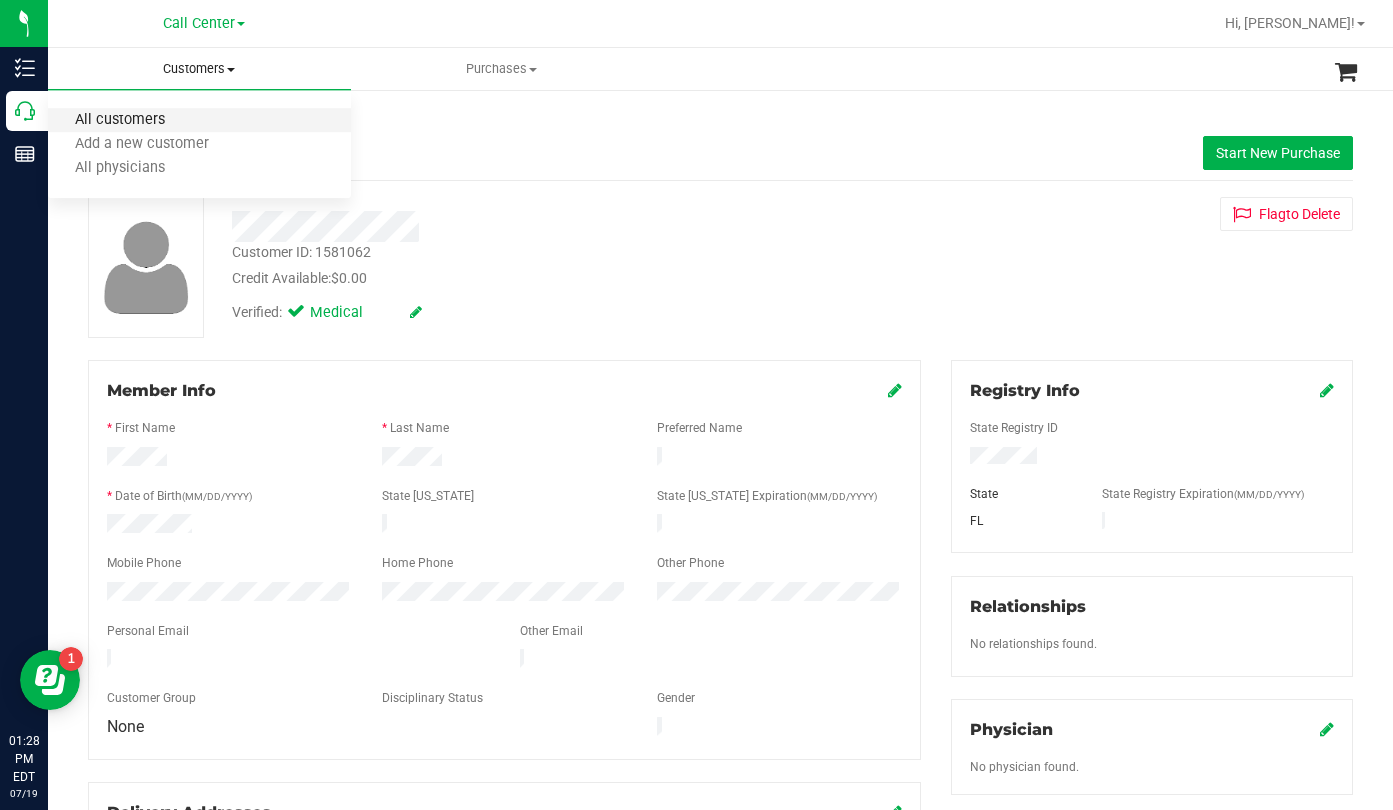 click on "All customers" at bounding box center (120, 120) 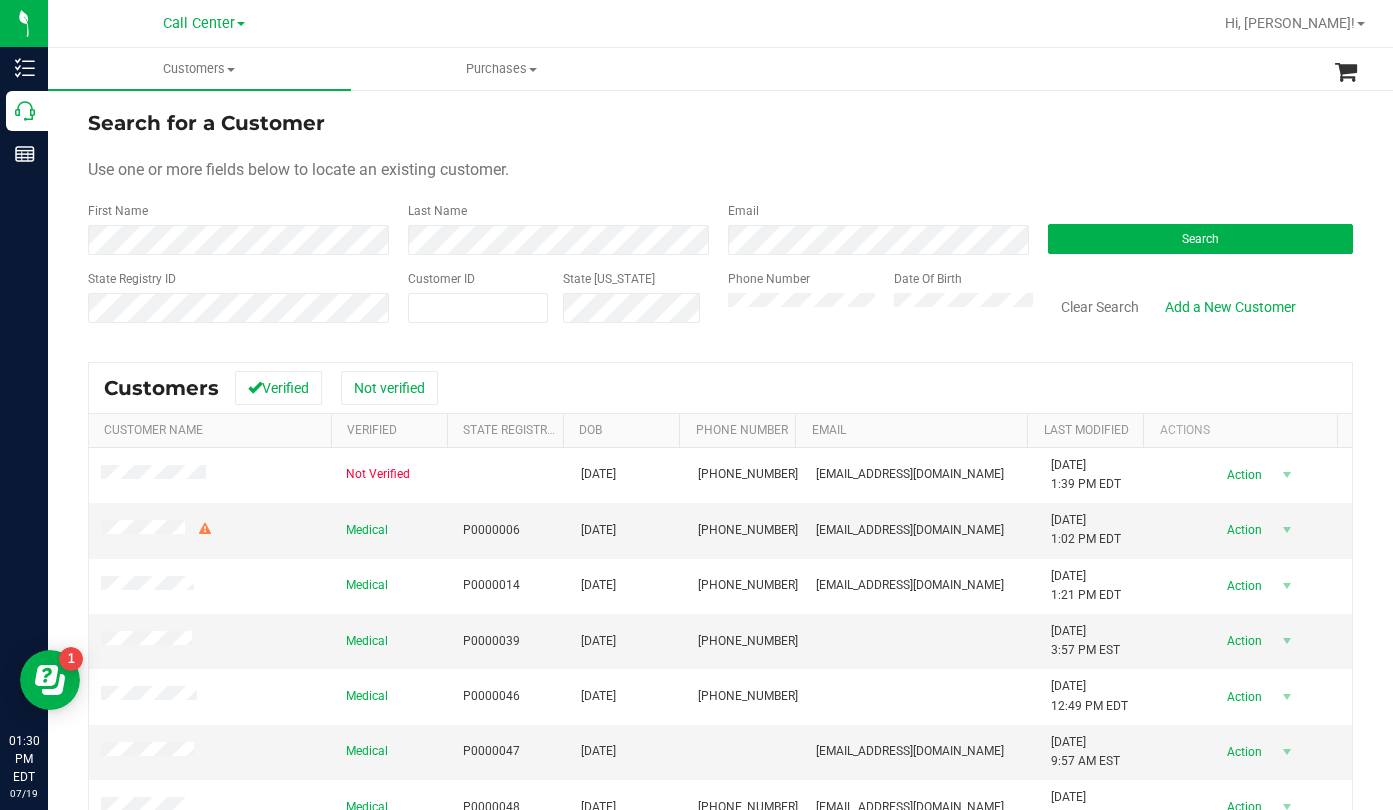drag, startPoint x: 1078, startPoint y: 164, endPoint x: 998, endPoint y: 190, distance: 84.118965 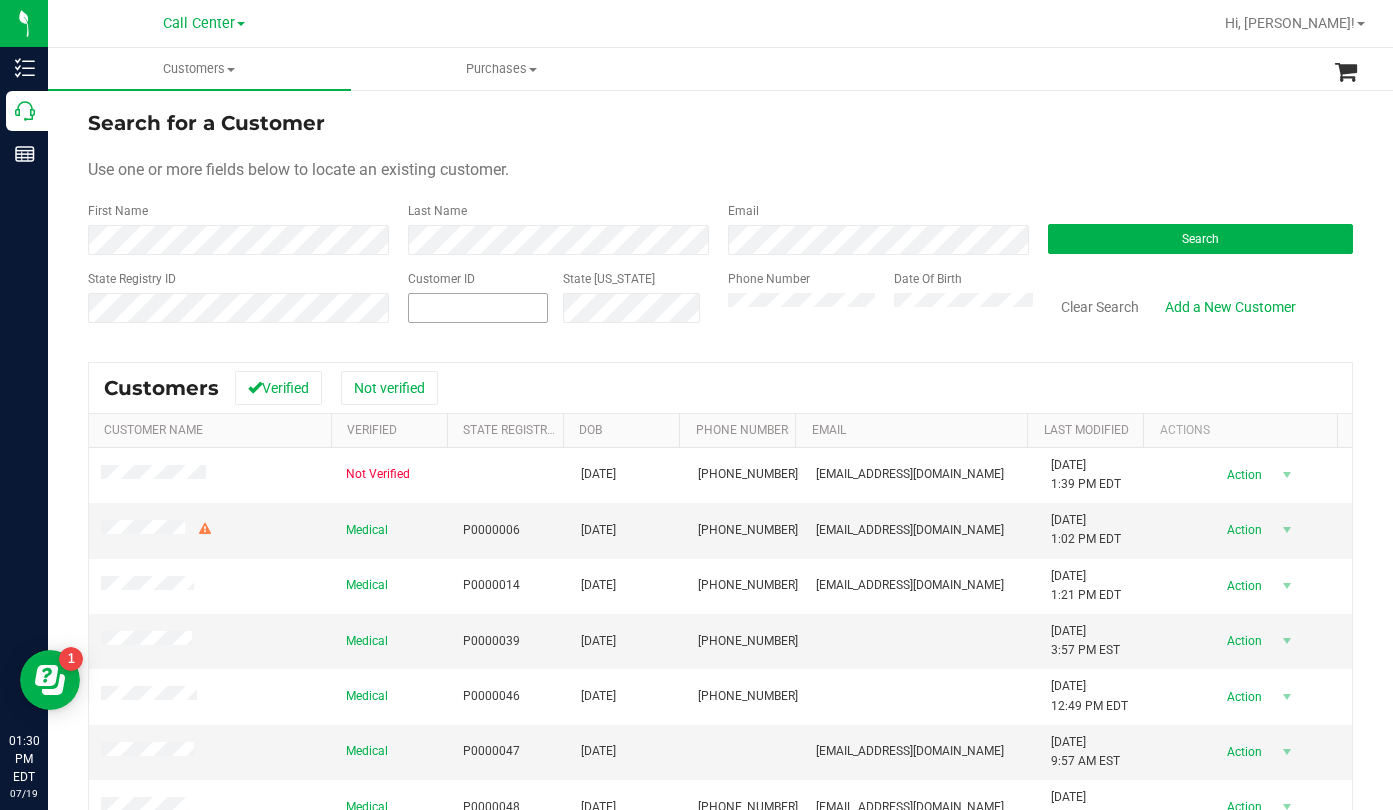 click at bounding box center (478, 308) 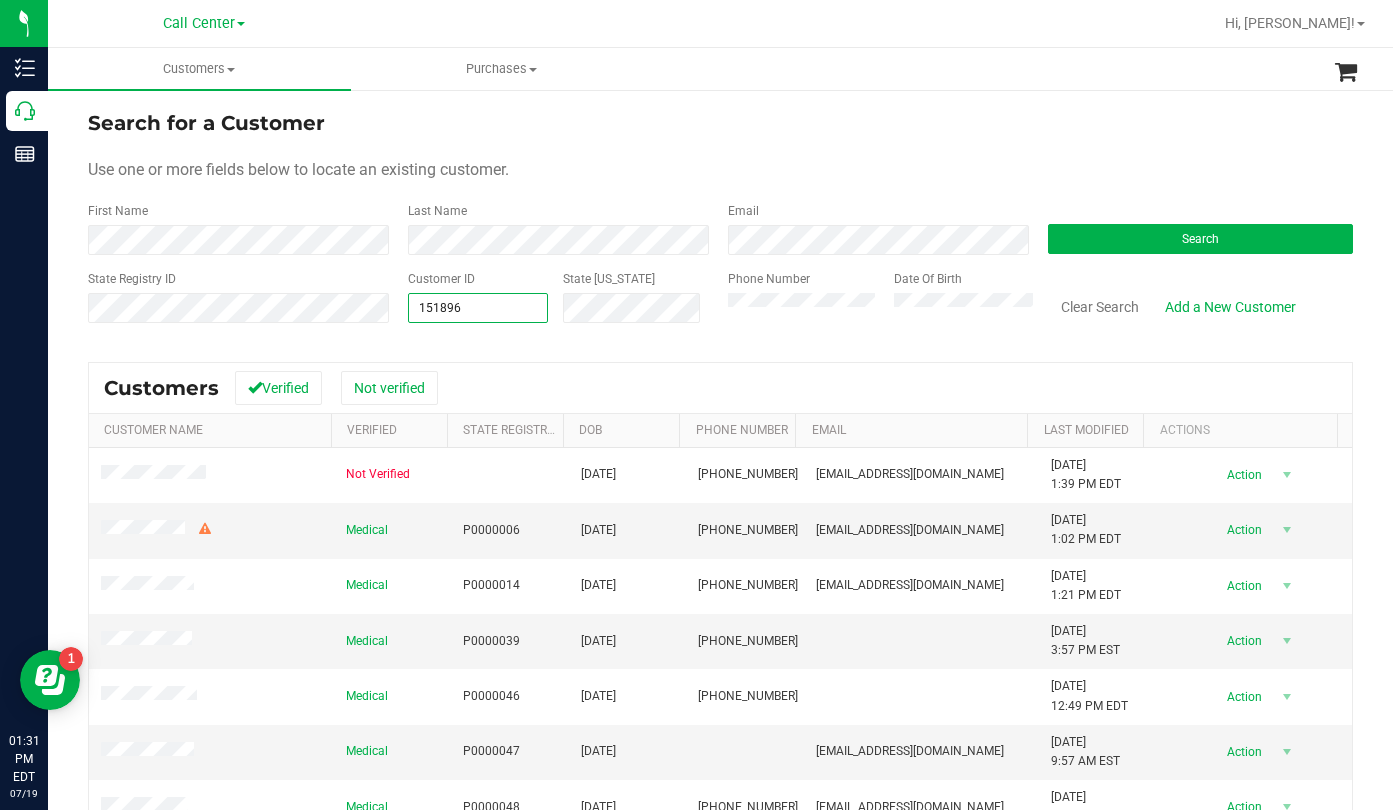 type on "1518969" 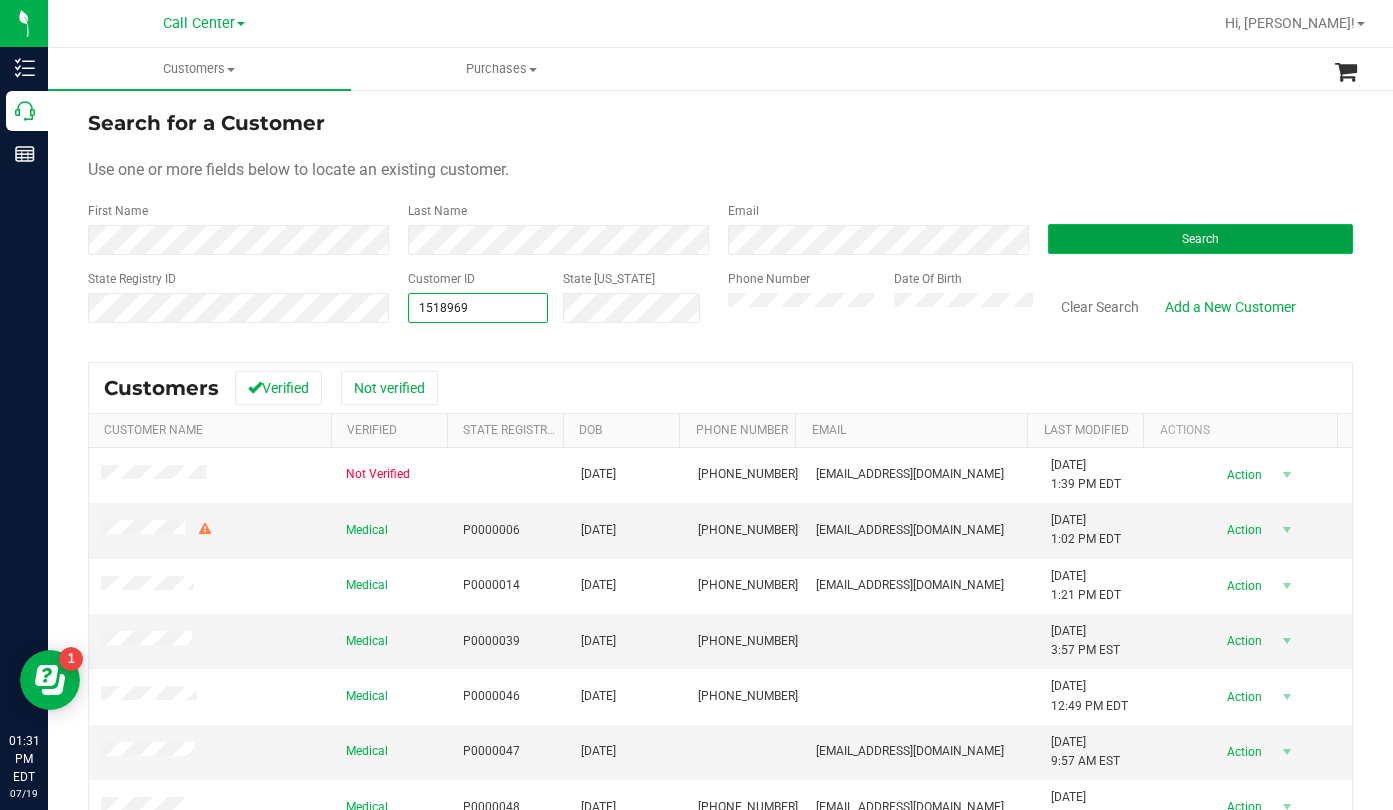 type on "1518969" 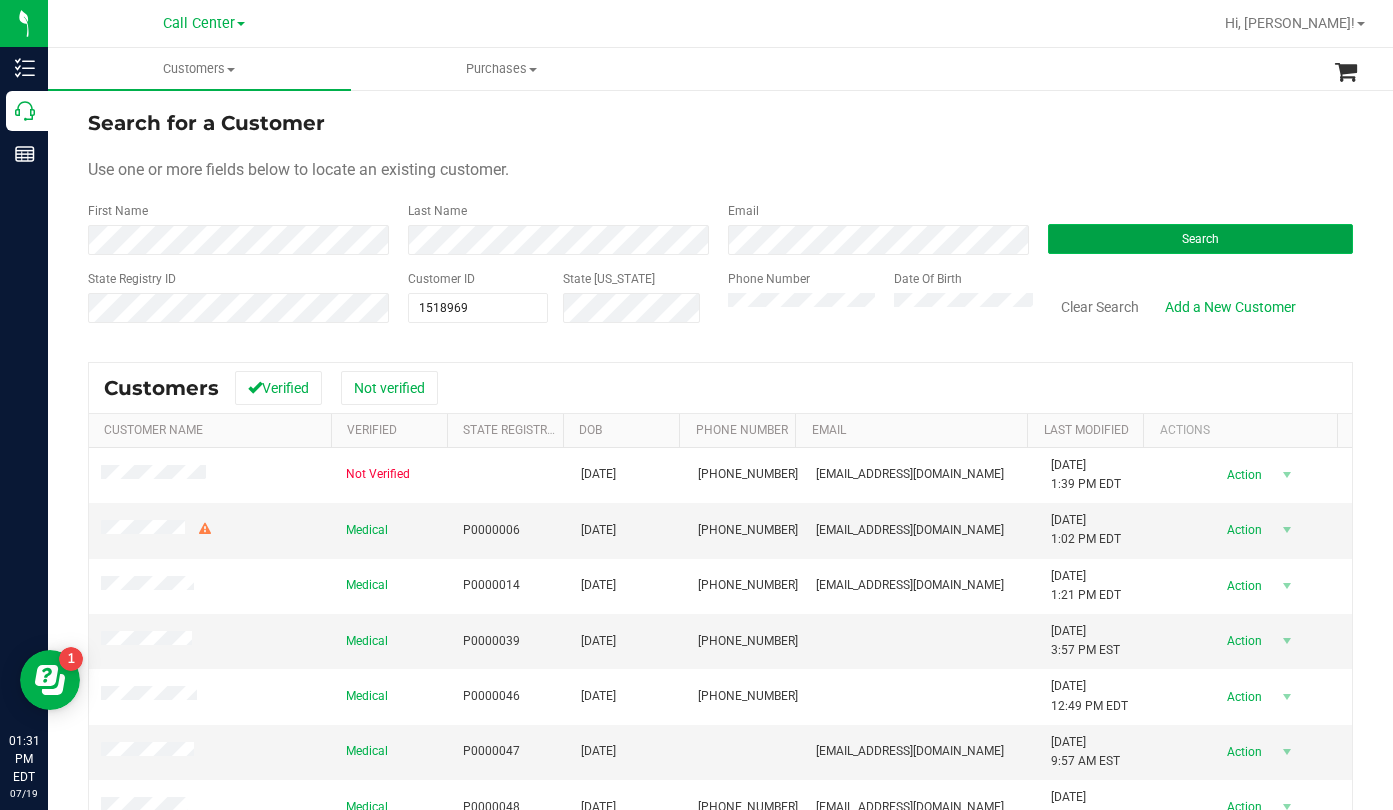 click on "Search" at bounding box center (1200, 239) 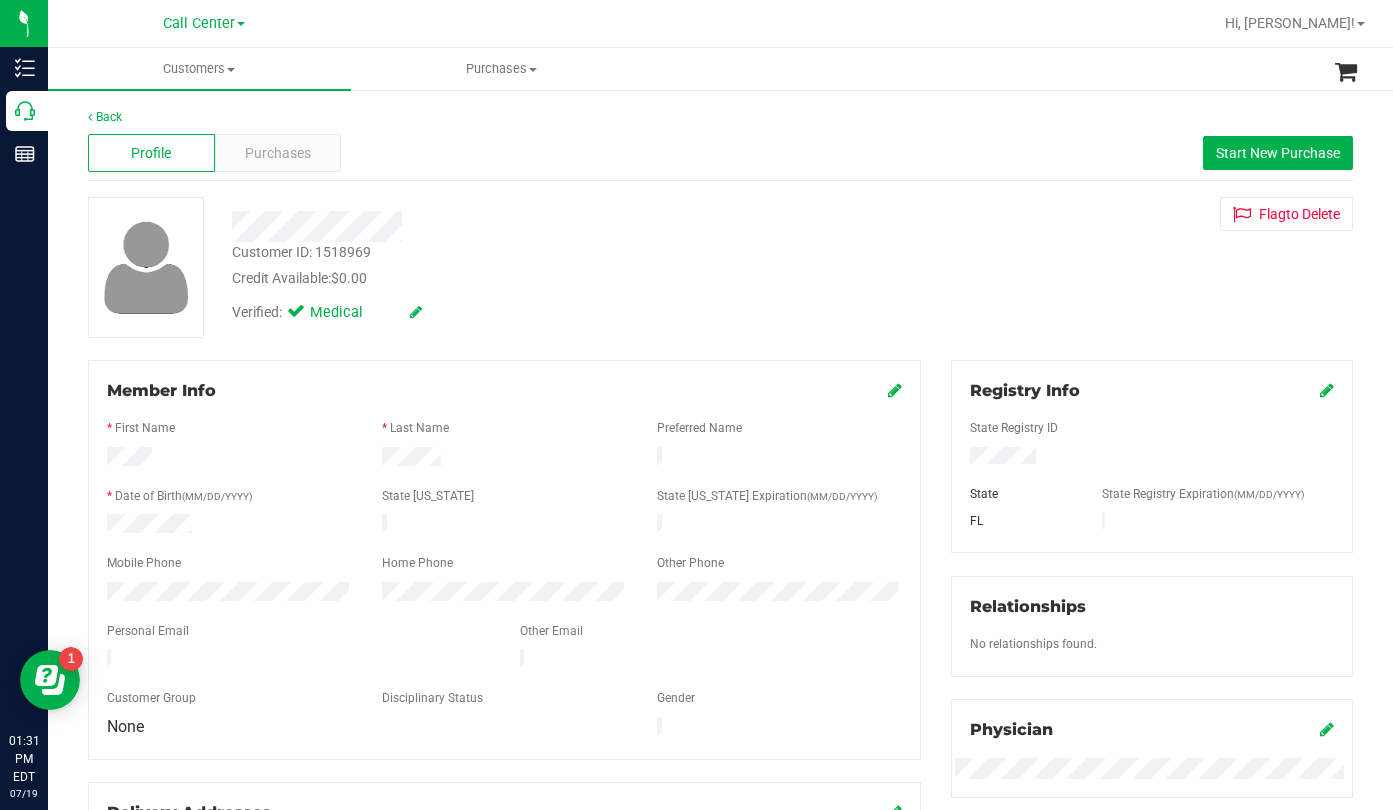 click at bounding box center [895, 390] 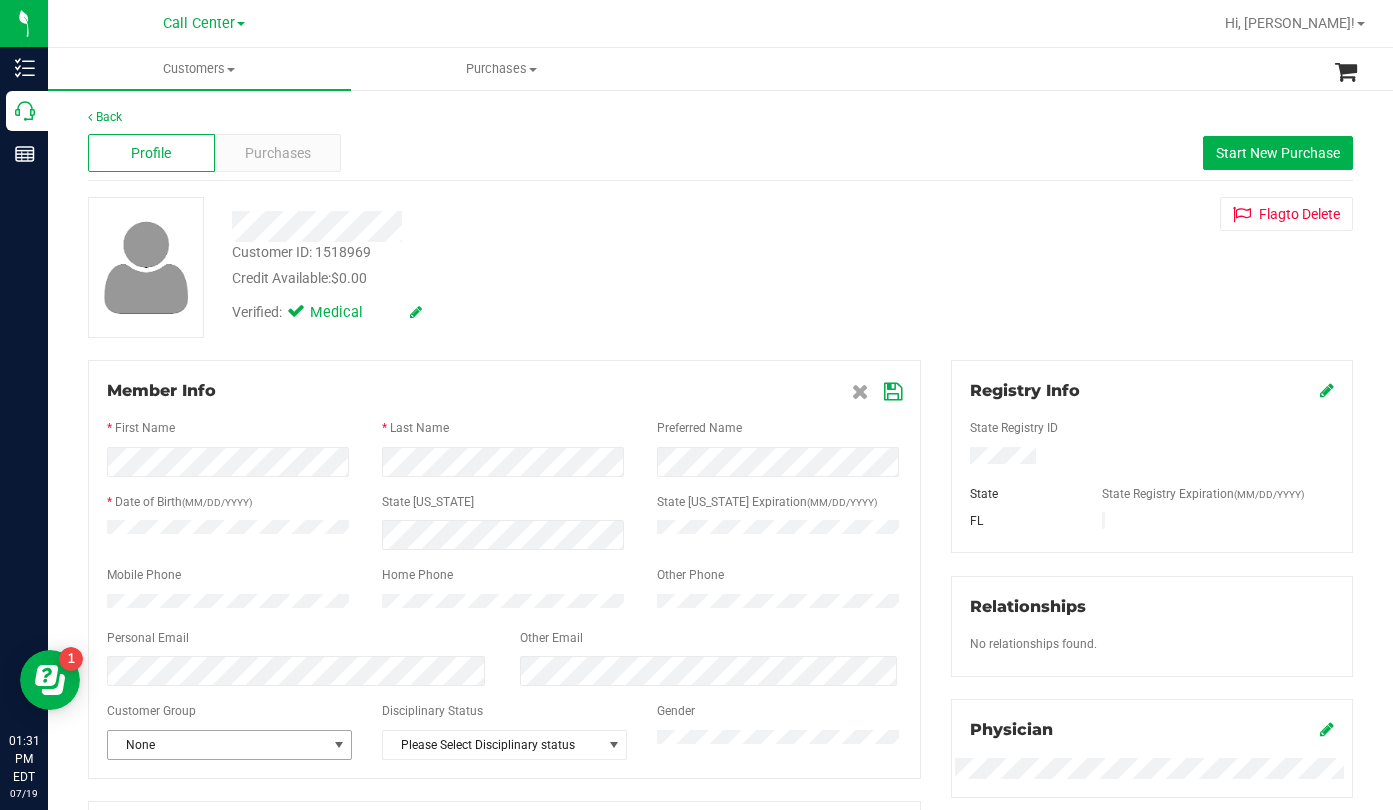 click at bounding box center [339, 745] 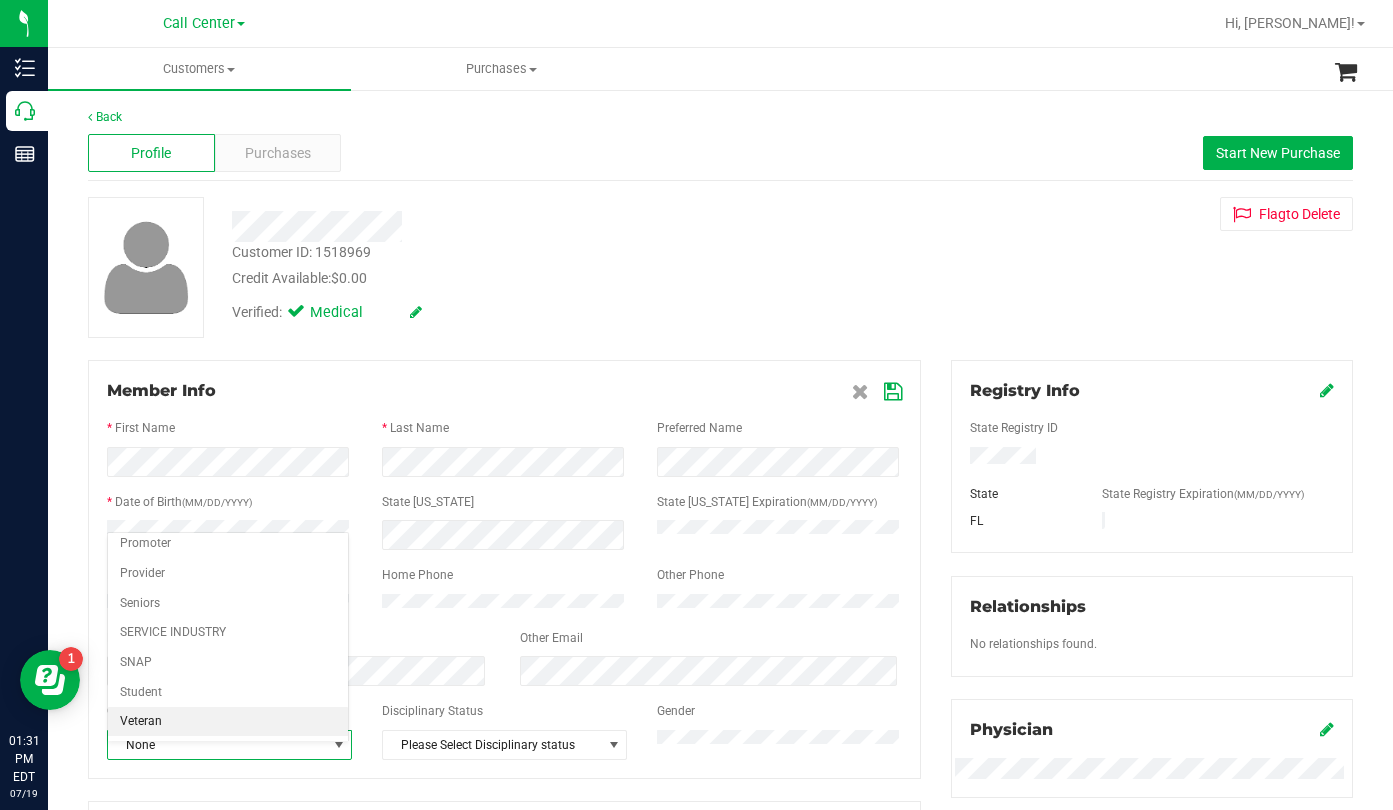 scroll, scrollTop: 246, scrollLeft: 0, axis: vertical 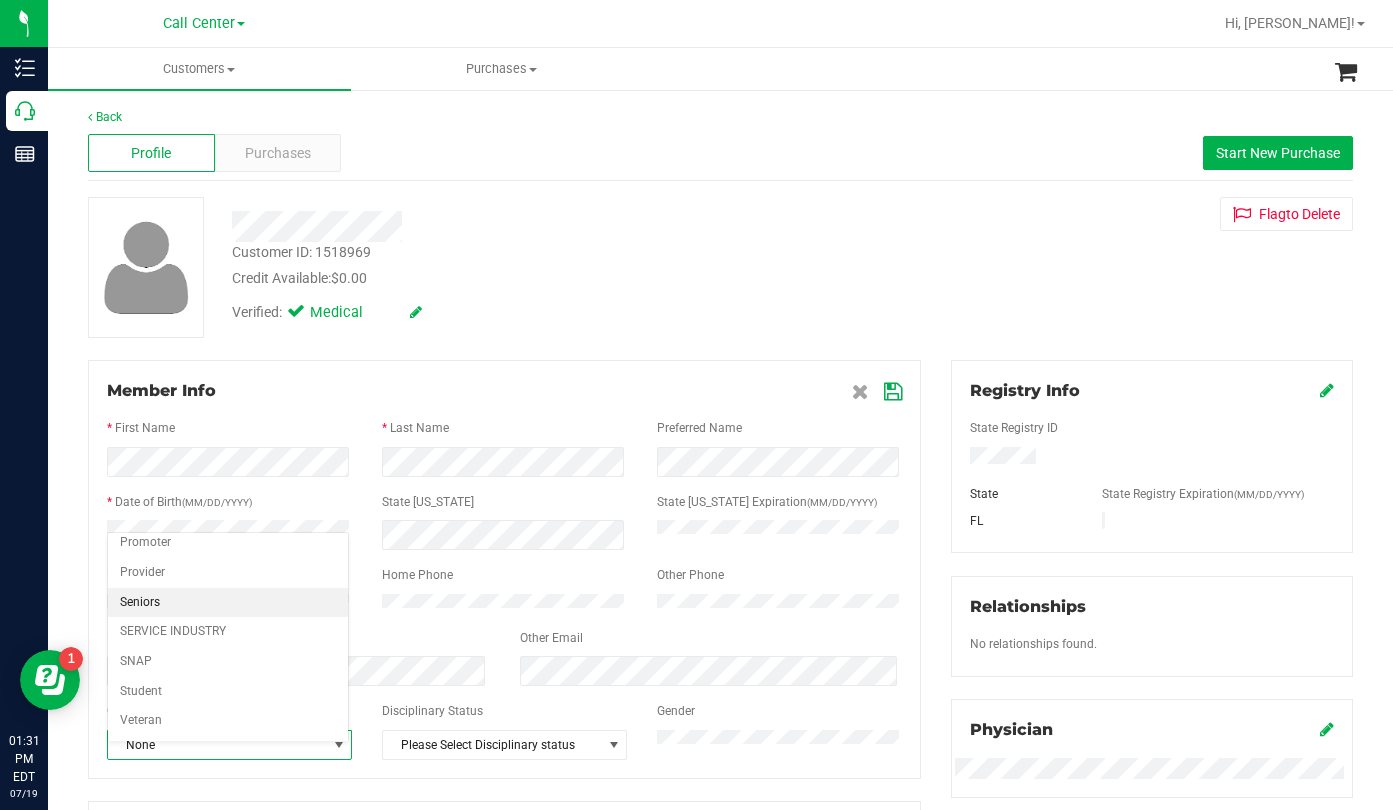 click on "Seniors" at bounding box center [228, 603] 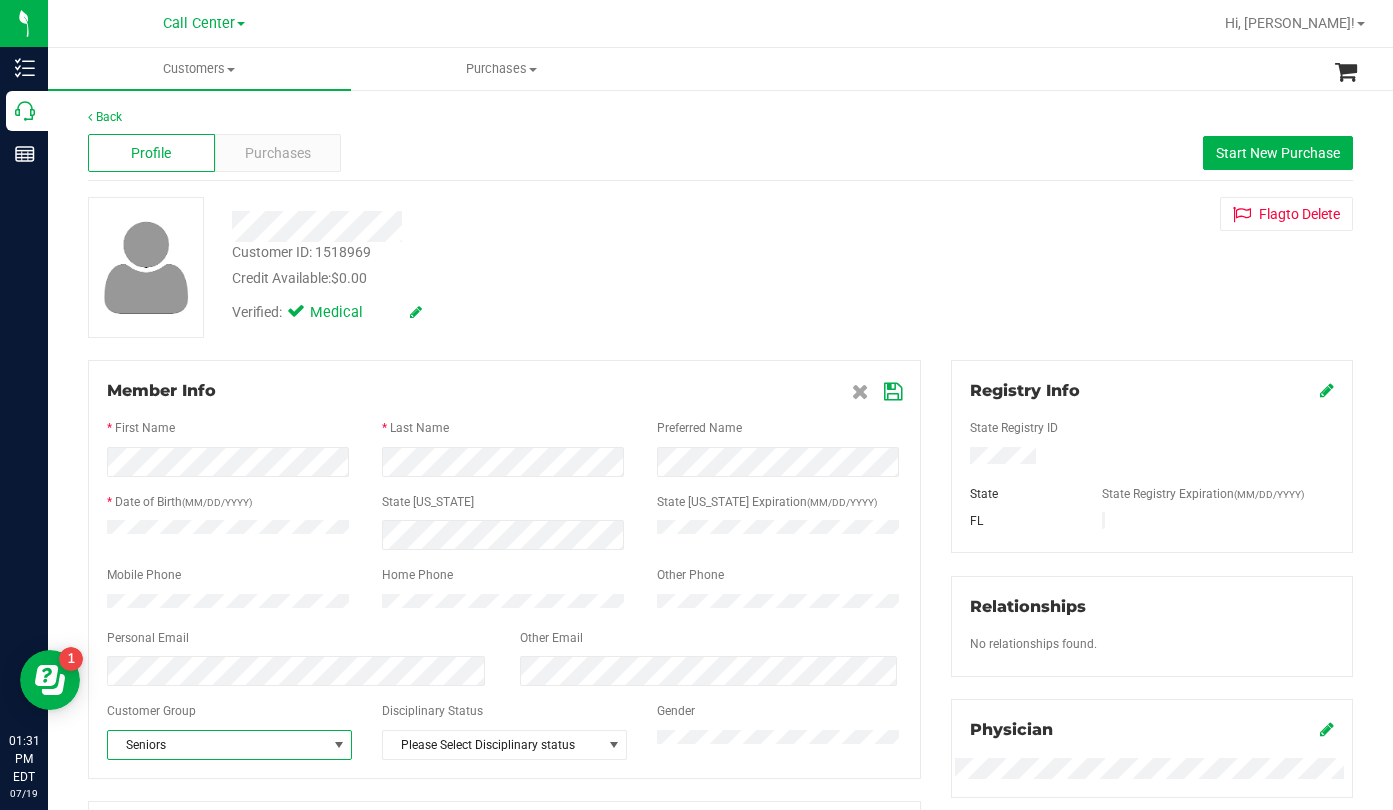click at bounding box center [893, 392] 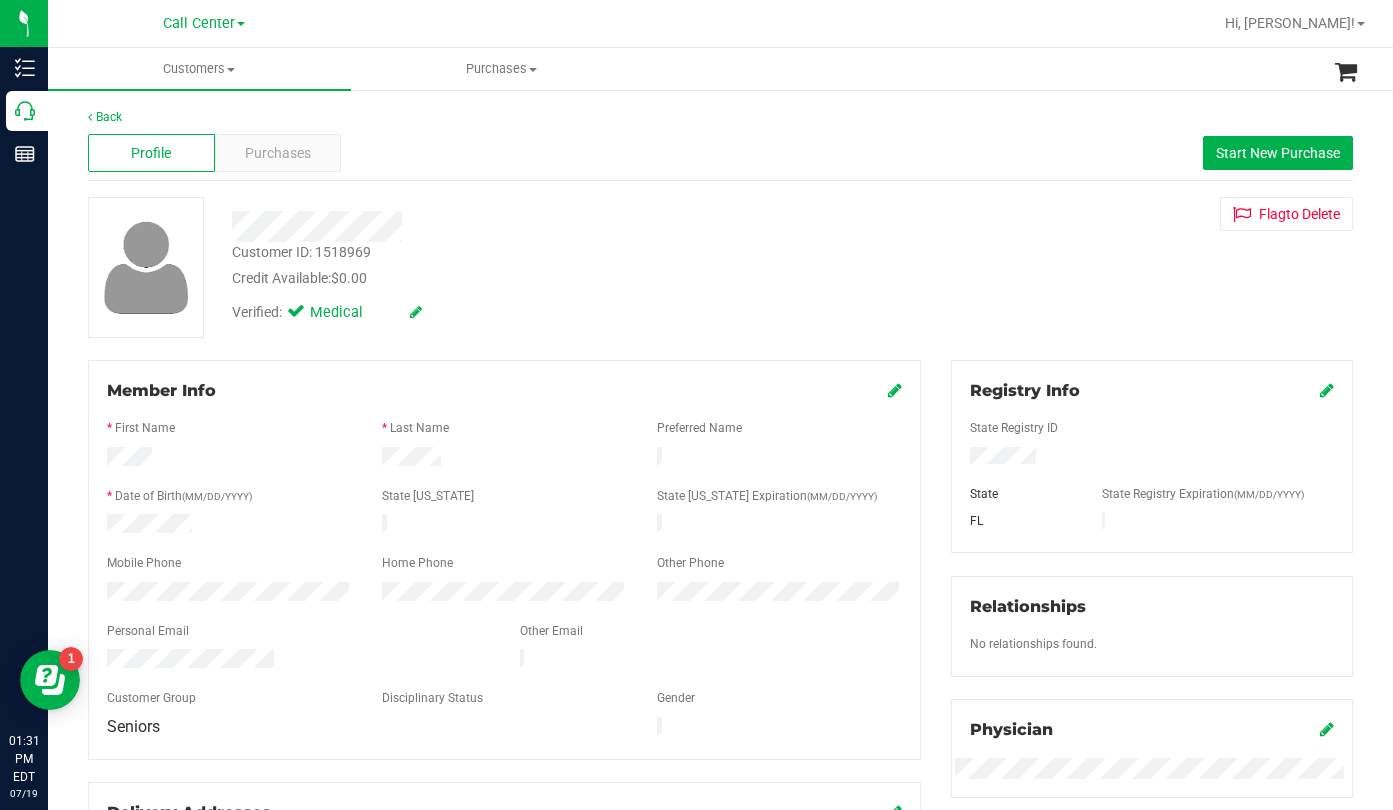click on "Customer ID: 1518969
Credit Available:
$0.00
Verified:
Medical
Flag  to [GEOGRAPHIC_DATA]" at bounding box center (720, 267) 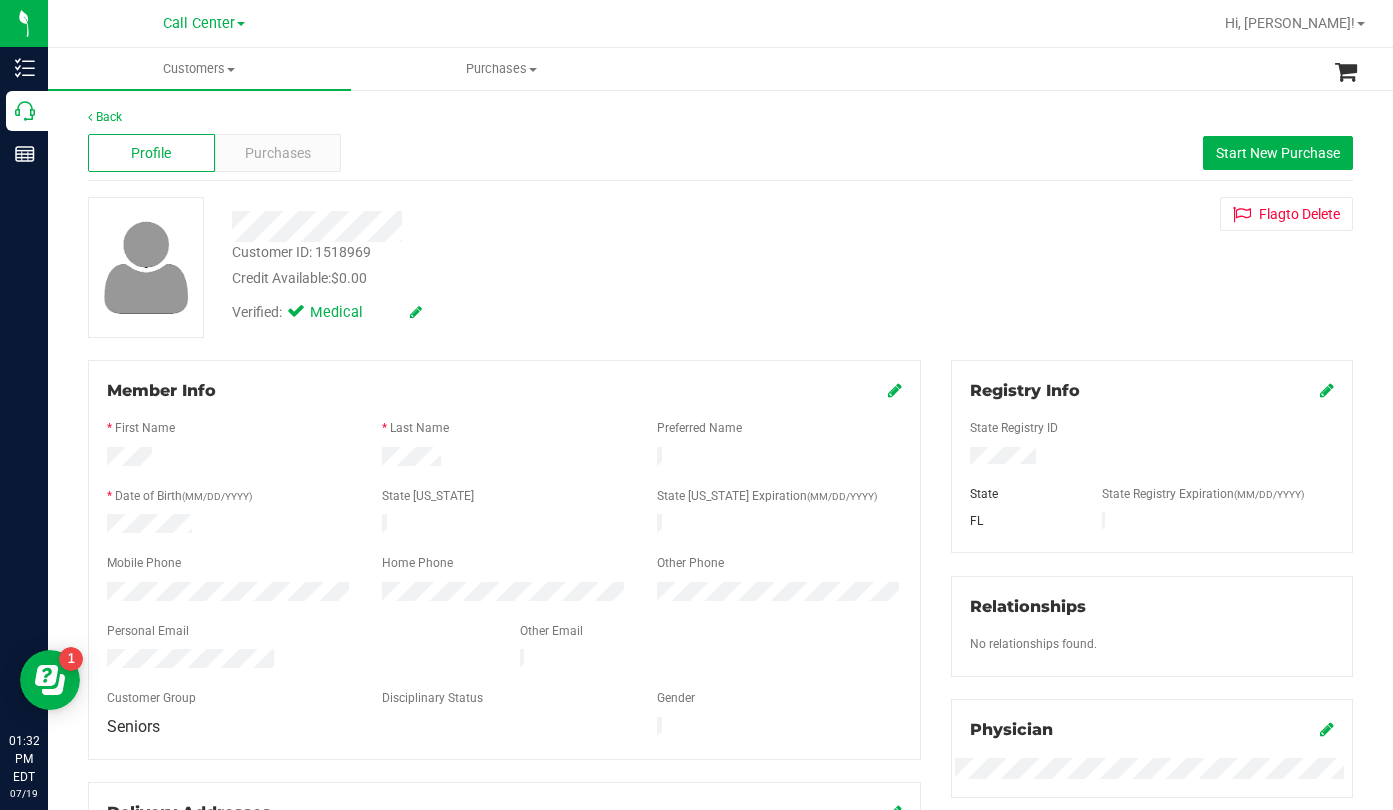 click on "Back
Profile
Purchases
Start New Purchase
Customer ID: 1518969
Credit Available:
$0.00
Verified:
Medical" at bounding box center [720, 745] 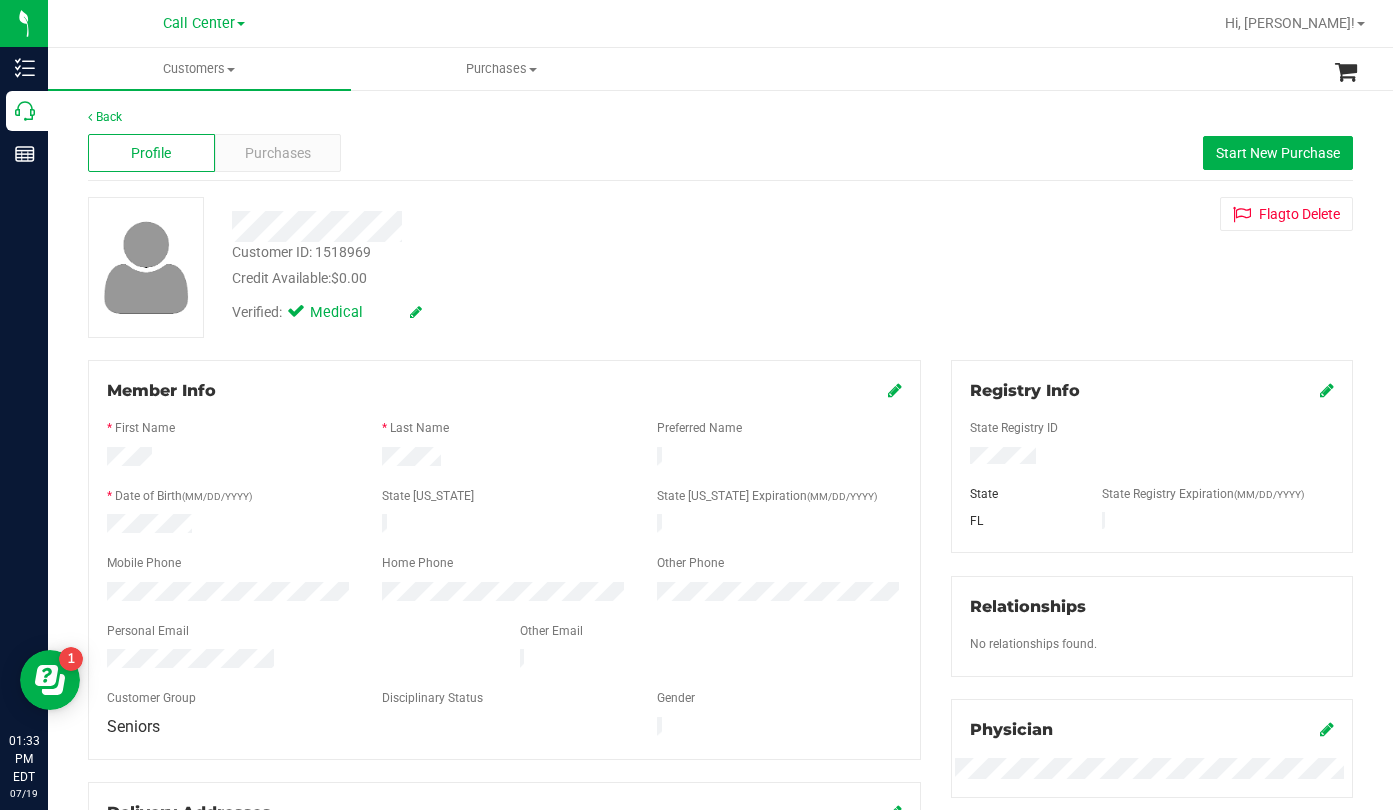 click on "Customer ID: 1518969
Credit Available:
$0.00
Verified:
Medical
Flag  to [GEOGRAPHIC_DATA]" at bounding box center (720, 267) 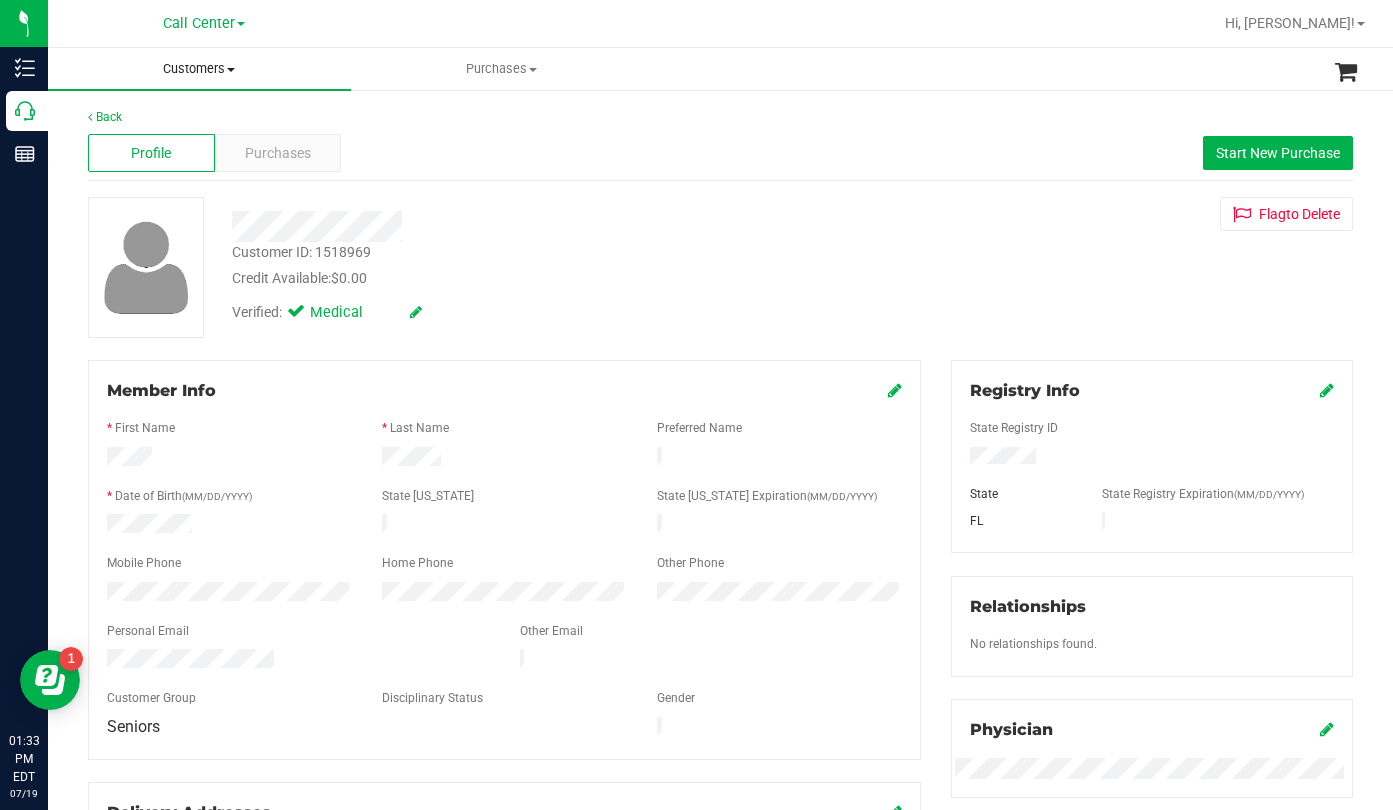click at bounding box center [231, 70] 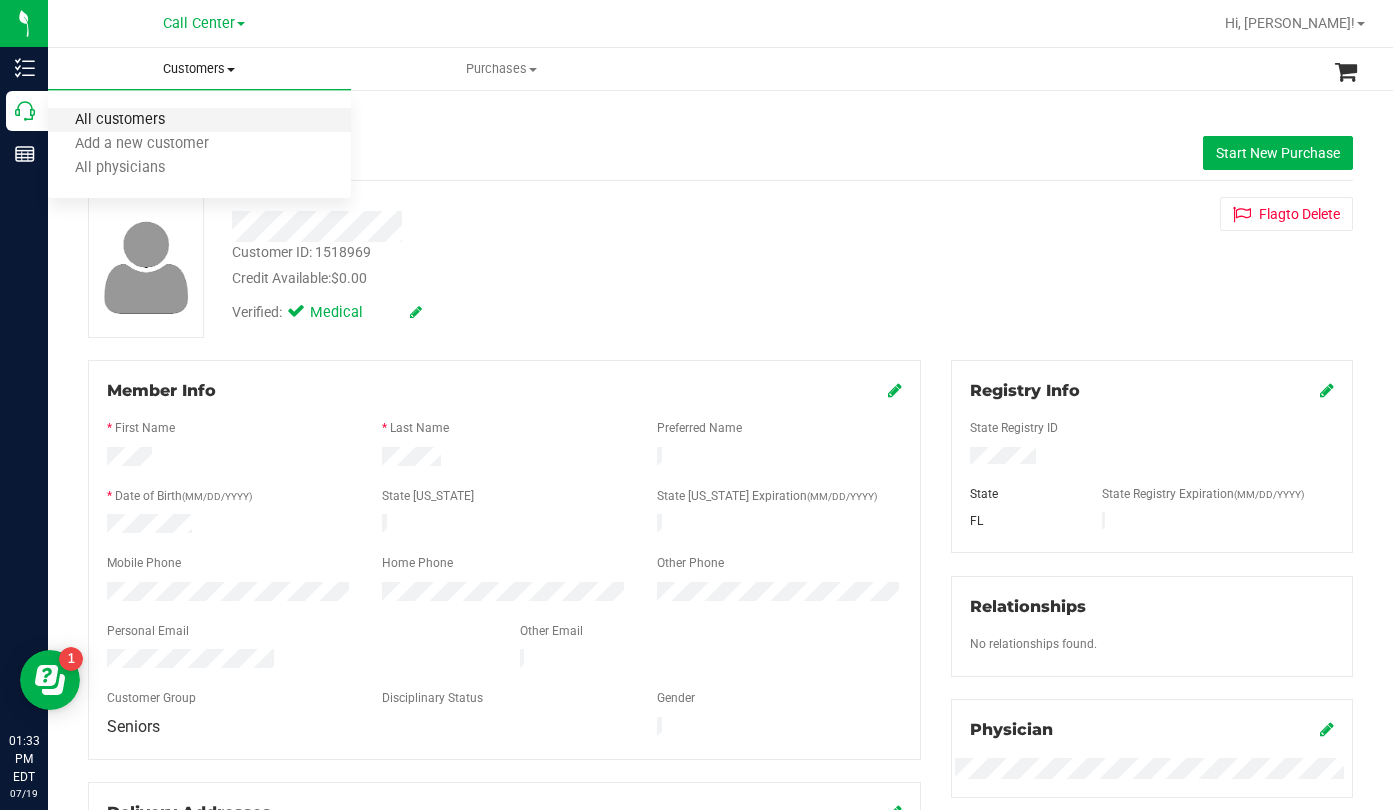 click on "All customers" at bounding box center [120, 120] 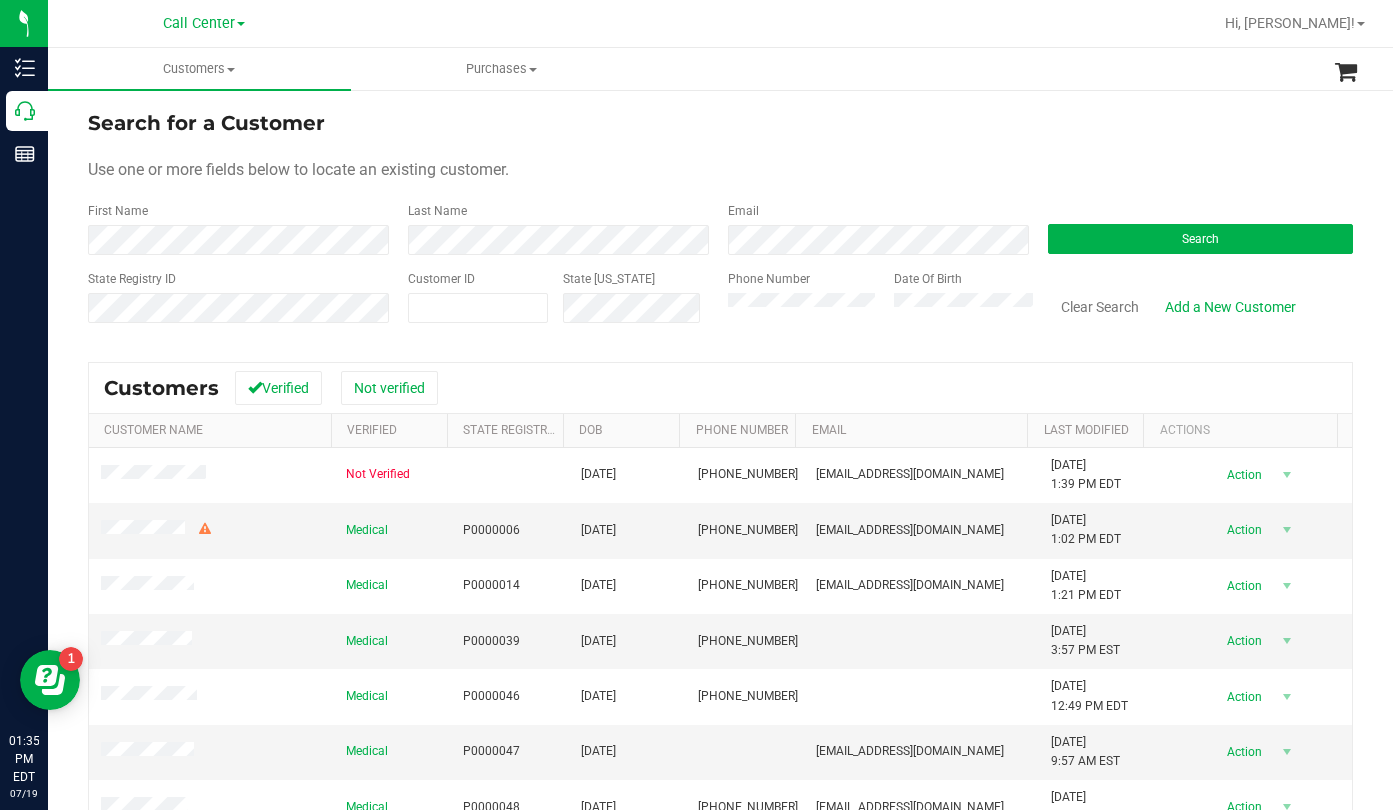 click on "Use one or more fields below to locate an existing customer." at bounding box center (720, 170) 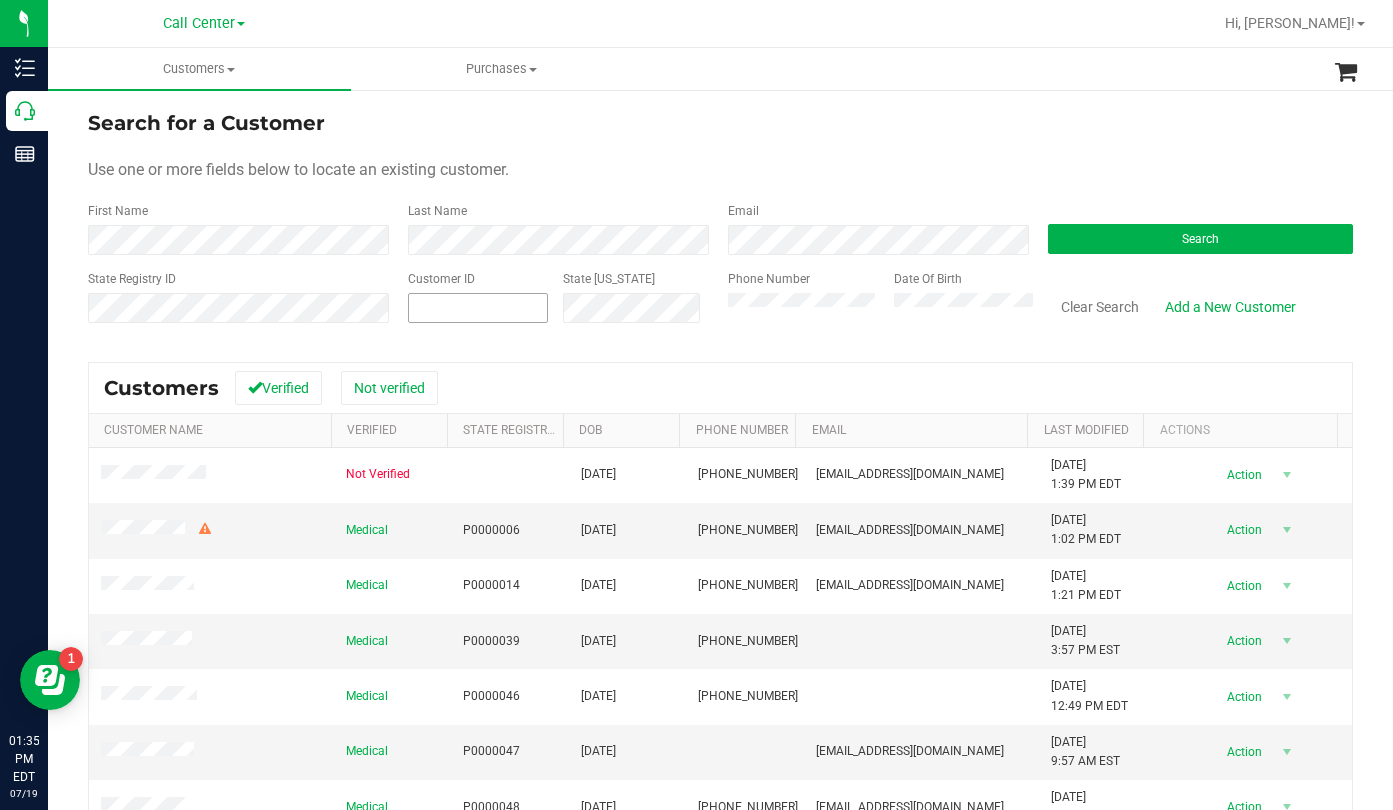 click at bounding box center [478, 308] 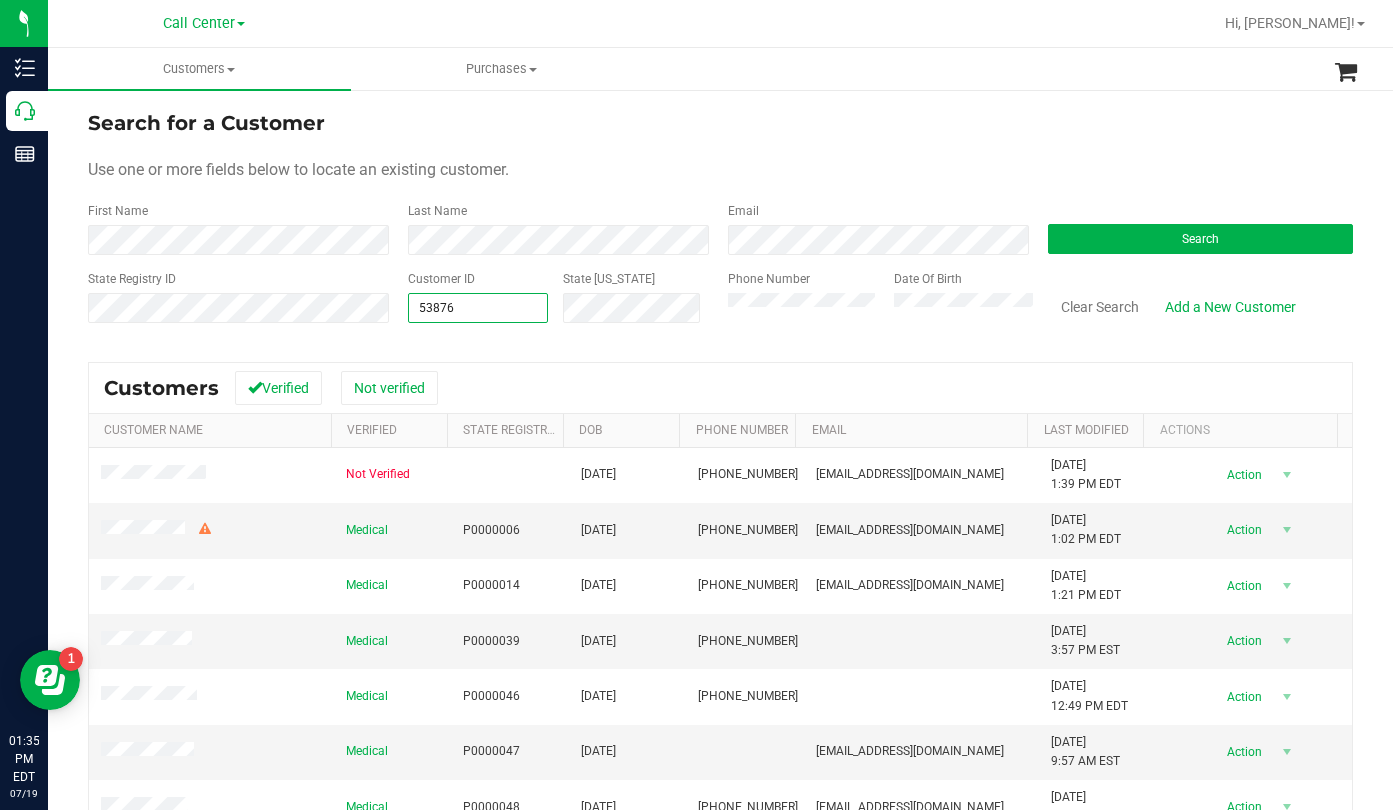 type on "538764" 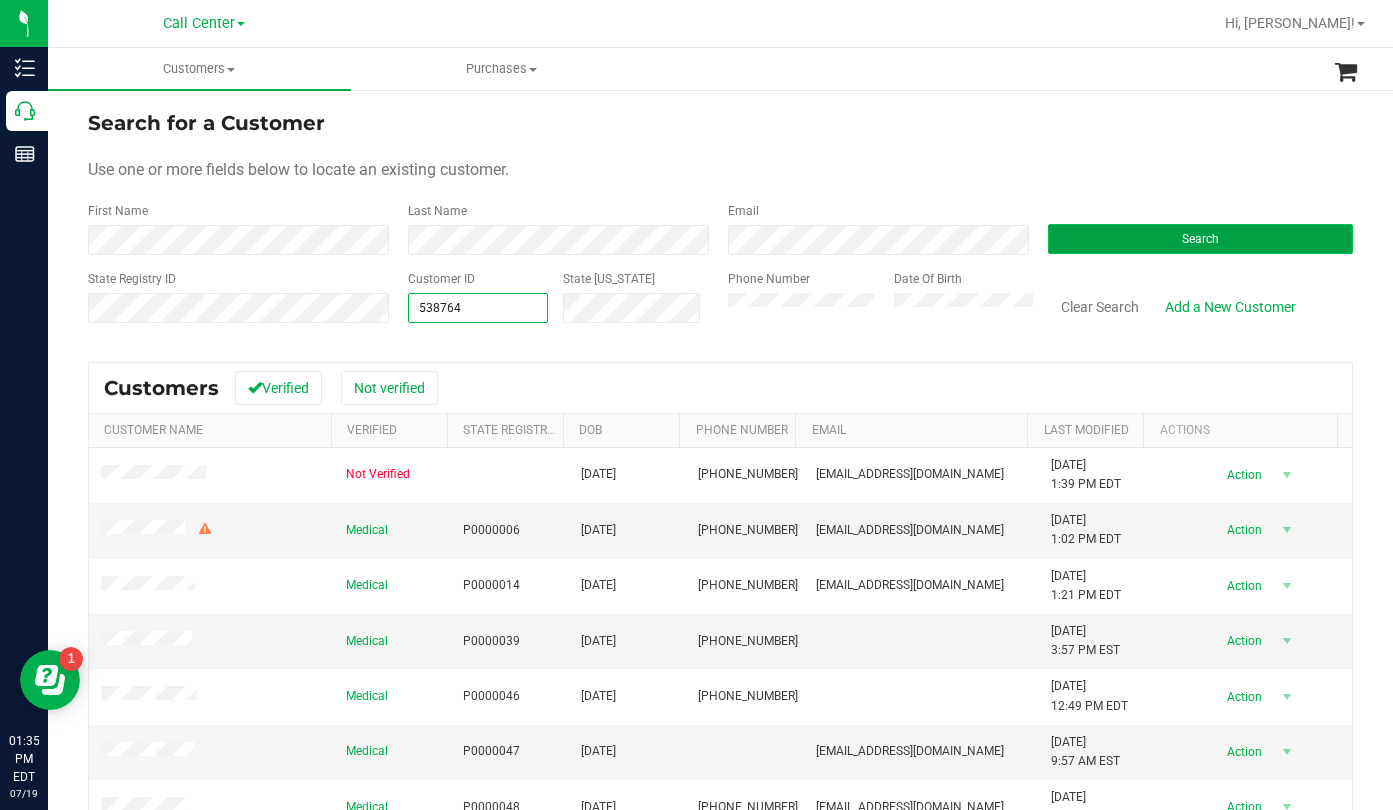 type on "538764" 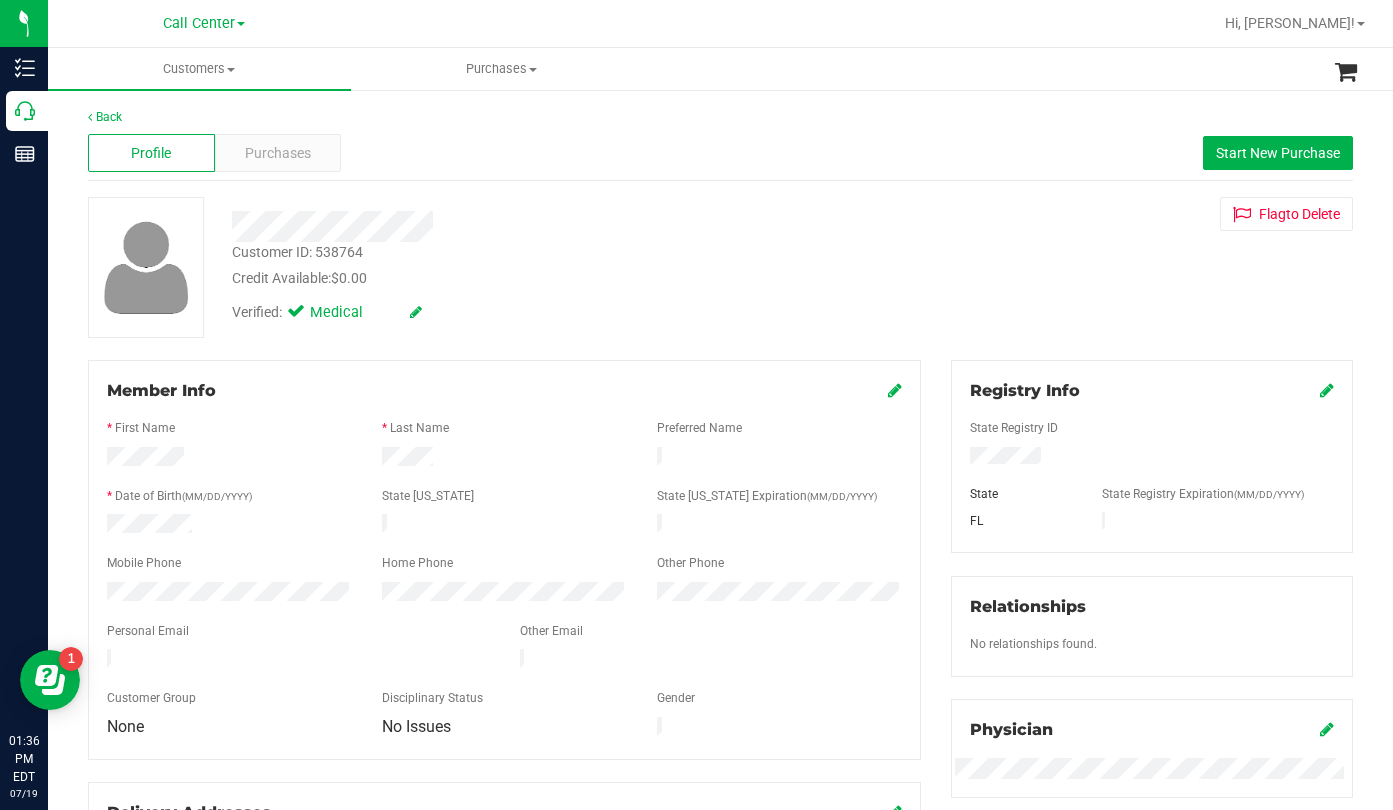 drag, startPoint x: 1144, startPoint y: 299, endPoint x: 906, endPoint y: 286, distance: 238.35478 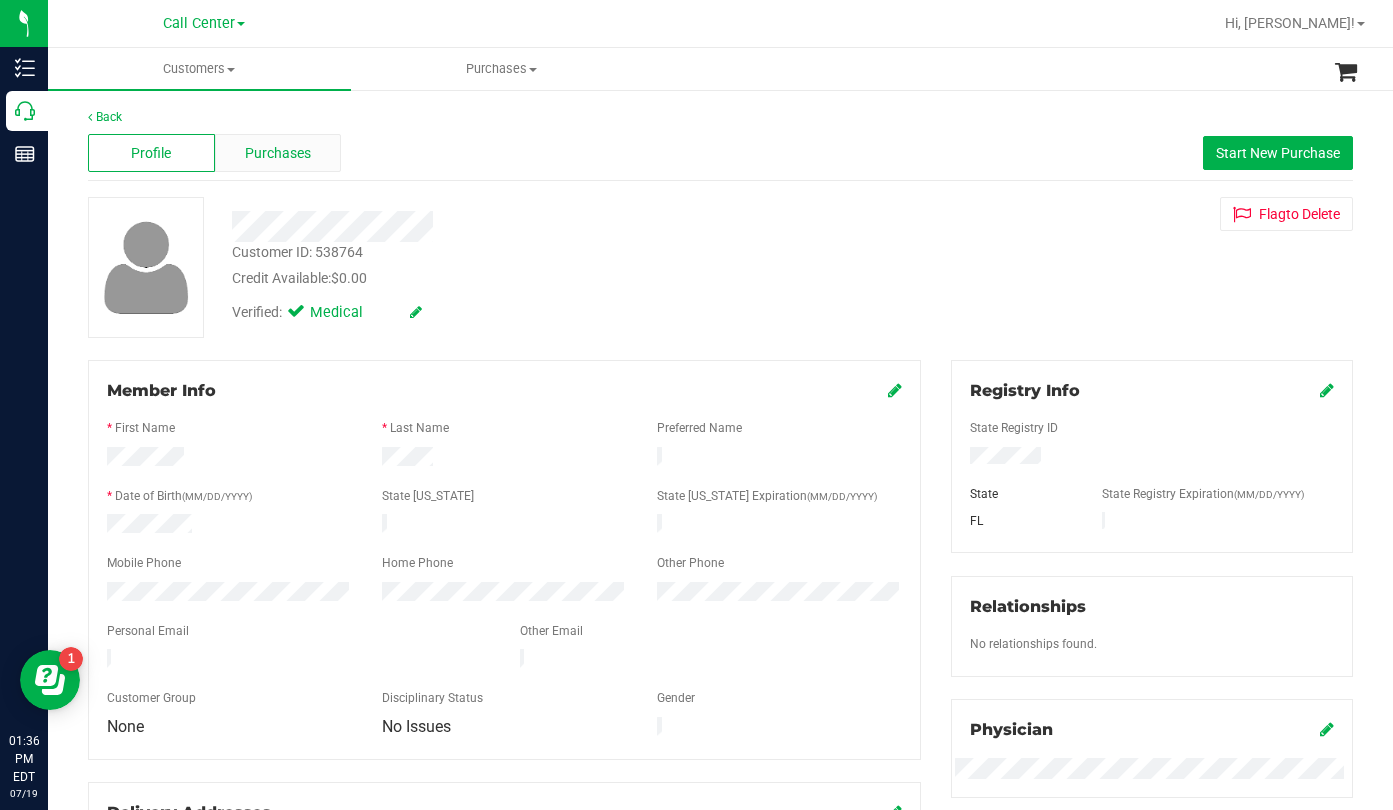 click on "Purchases" at bounding box center [278, 153] 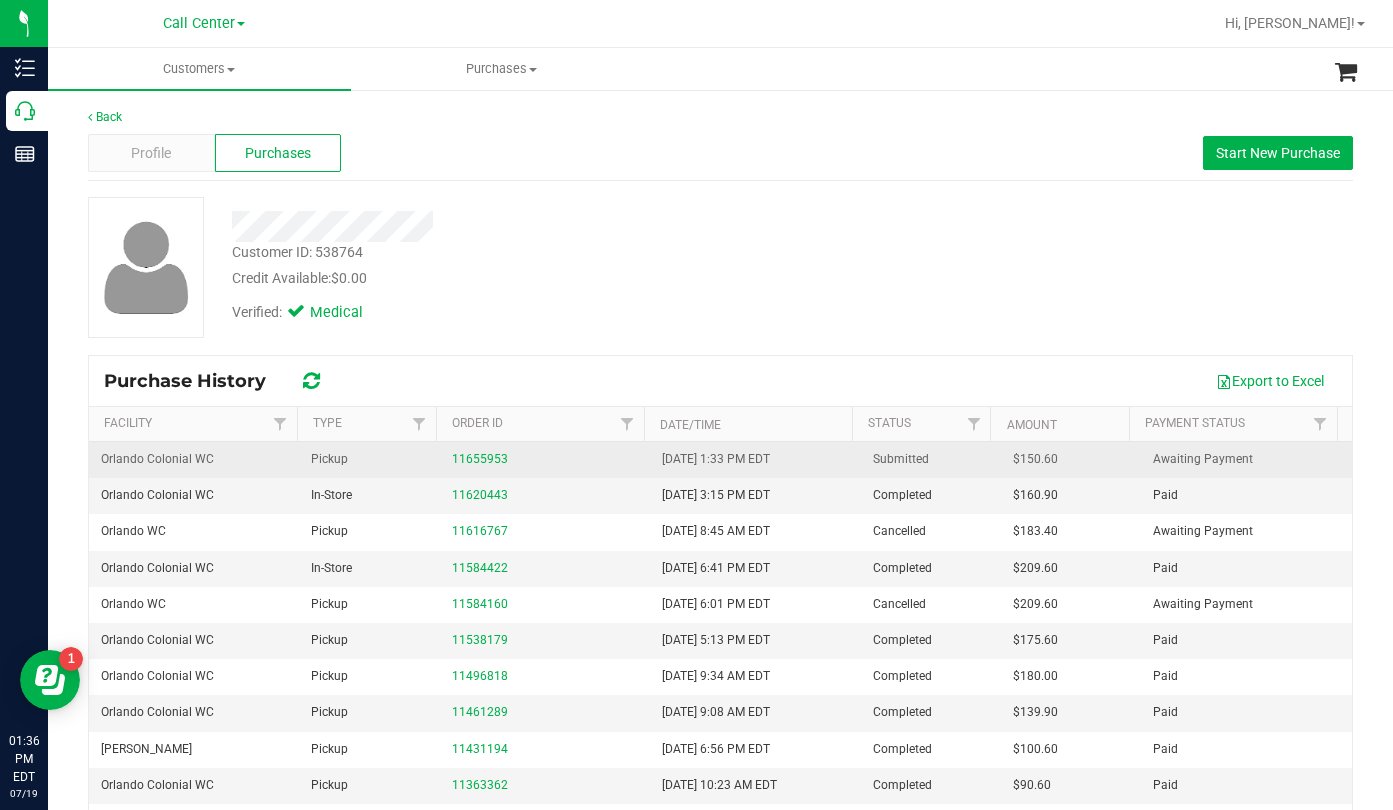 click on "11655953" at bounding box center [545, 459] 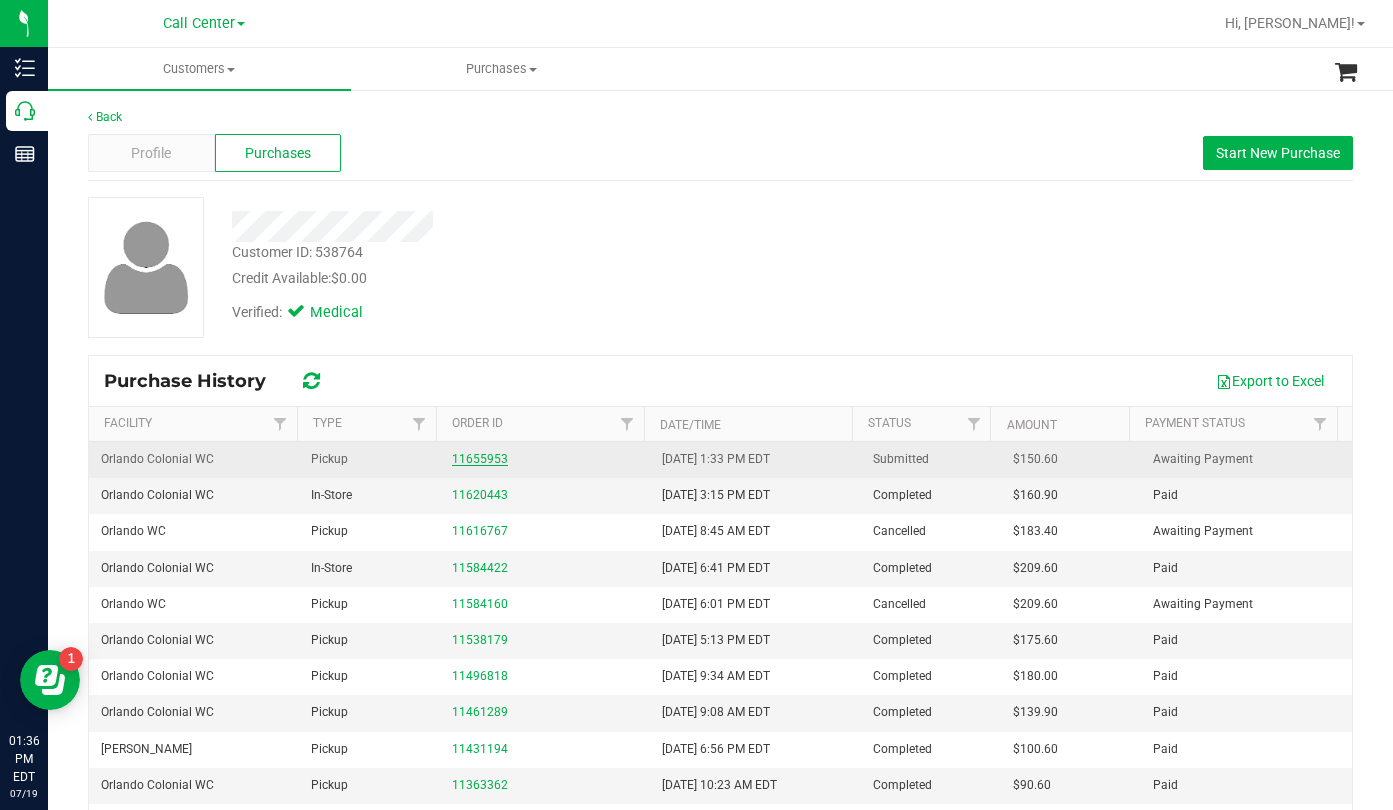 click on "11655953" at bounding box center (480, 459) 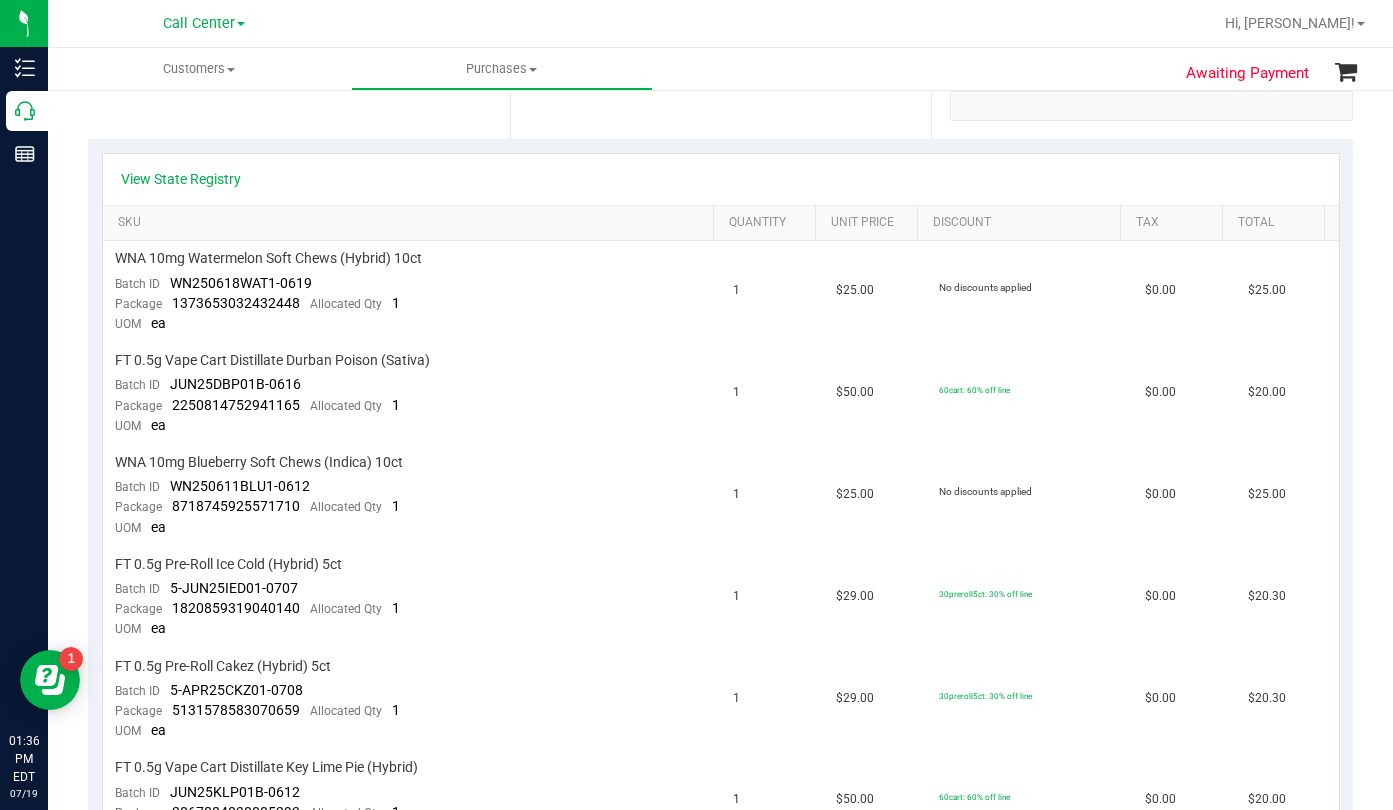 scroll, scrollTop: 100, scrollLeft: 0, axis: vertical 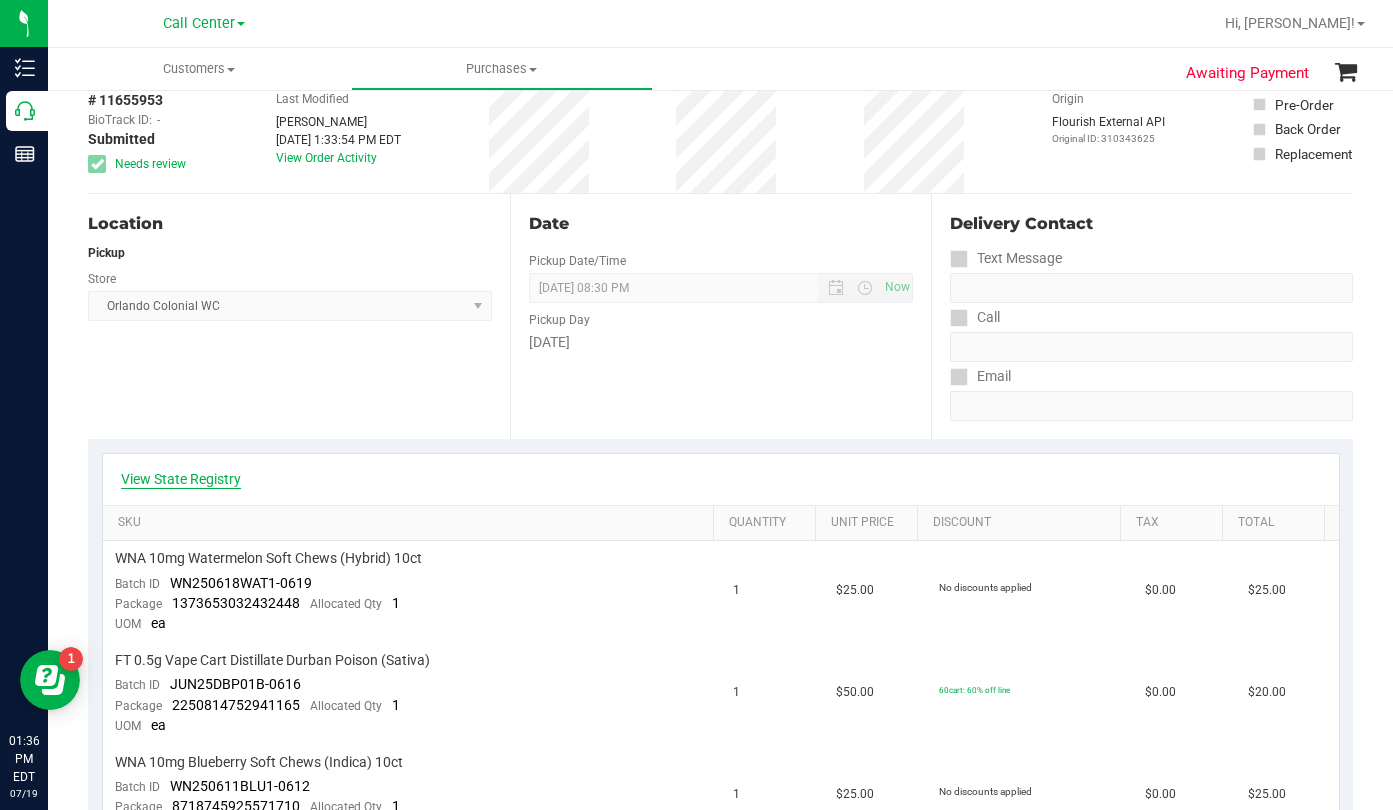 click on "View State Registry" at bounding box center [181, 479] 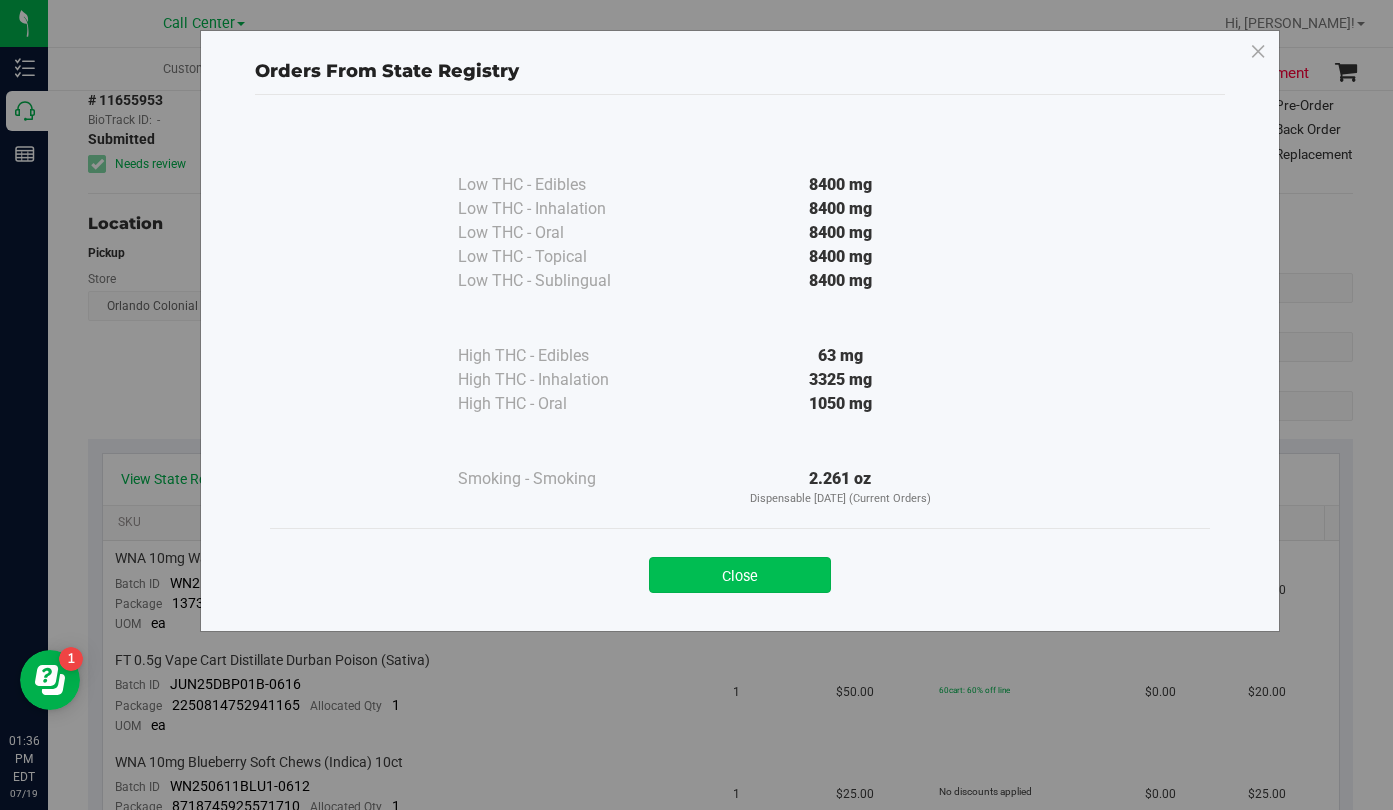 click on "Close" at bounding box center (740, 575) 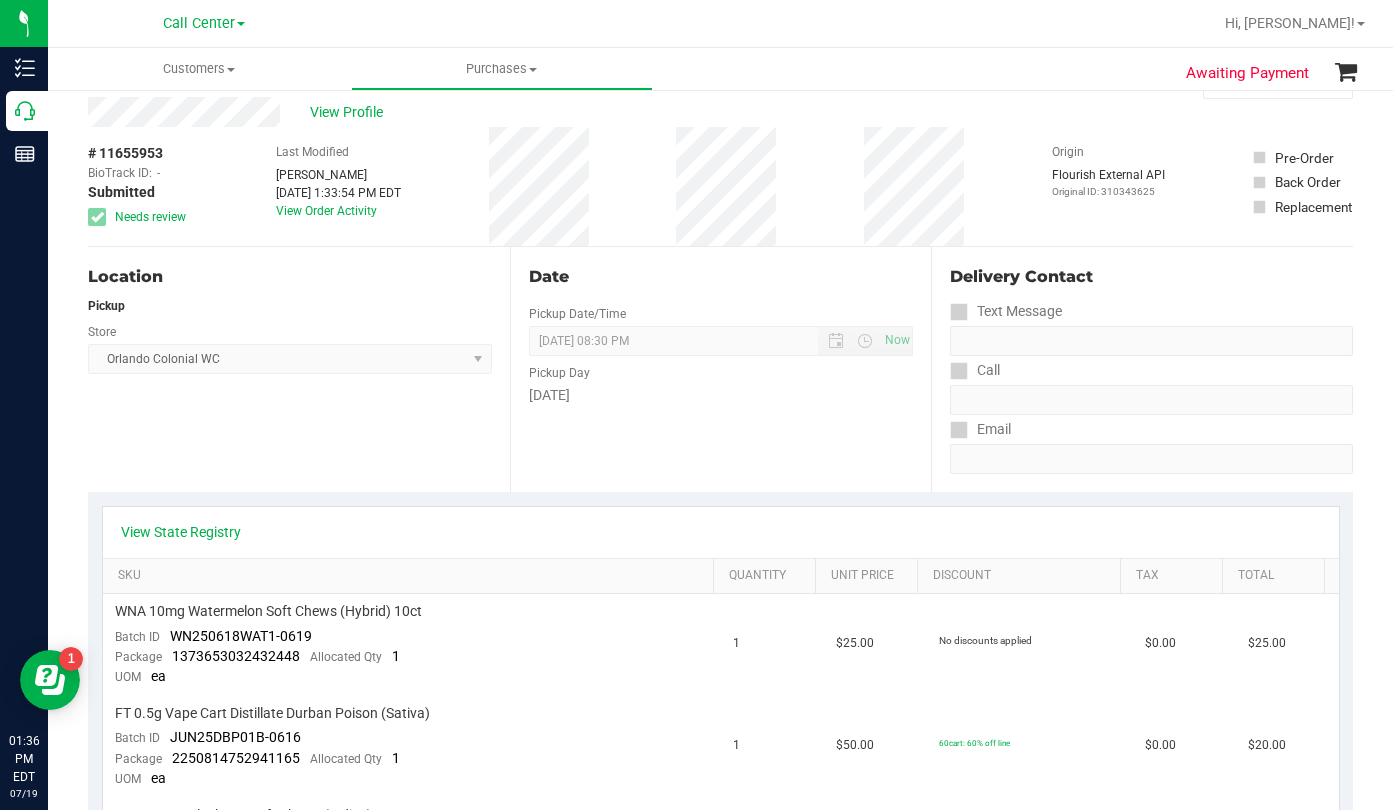 scroll, scrollTop: 0, scrollLeft: 0, axis: both 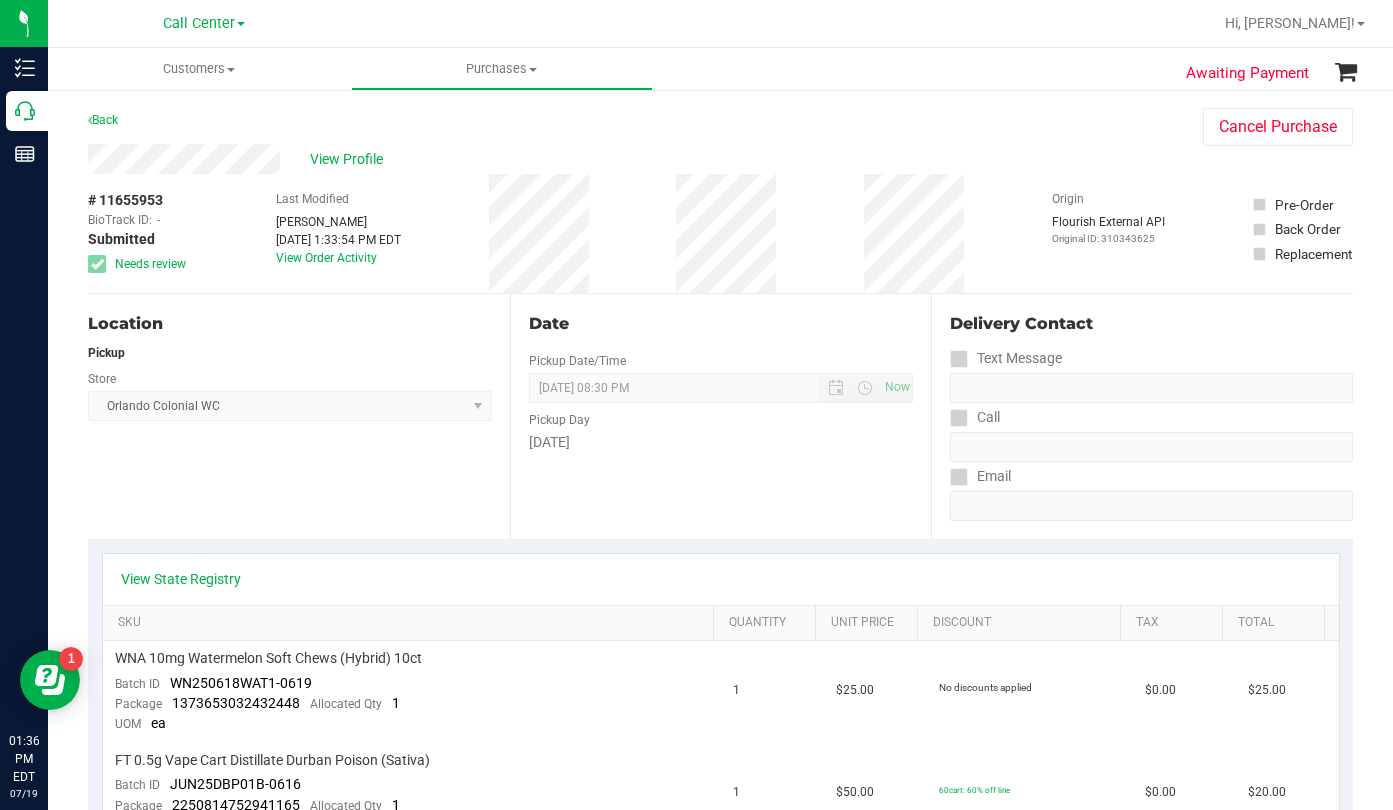 click on "View Profile" at bounding box center (625, 159) 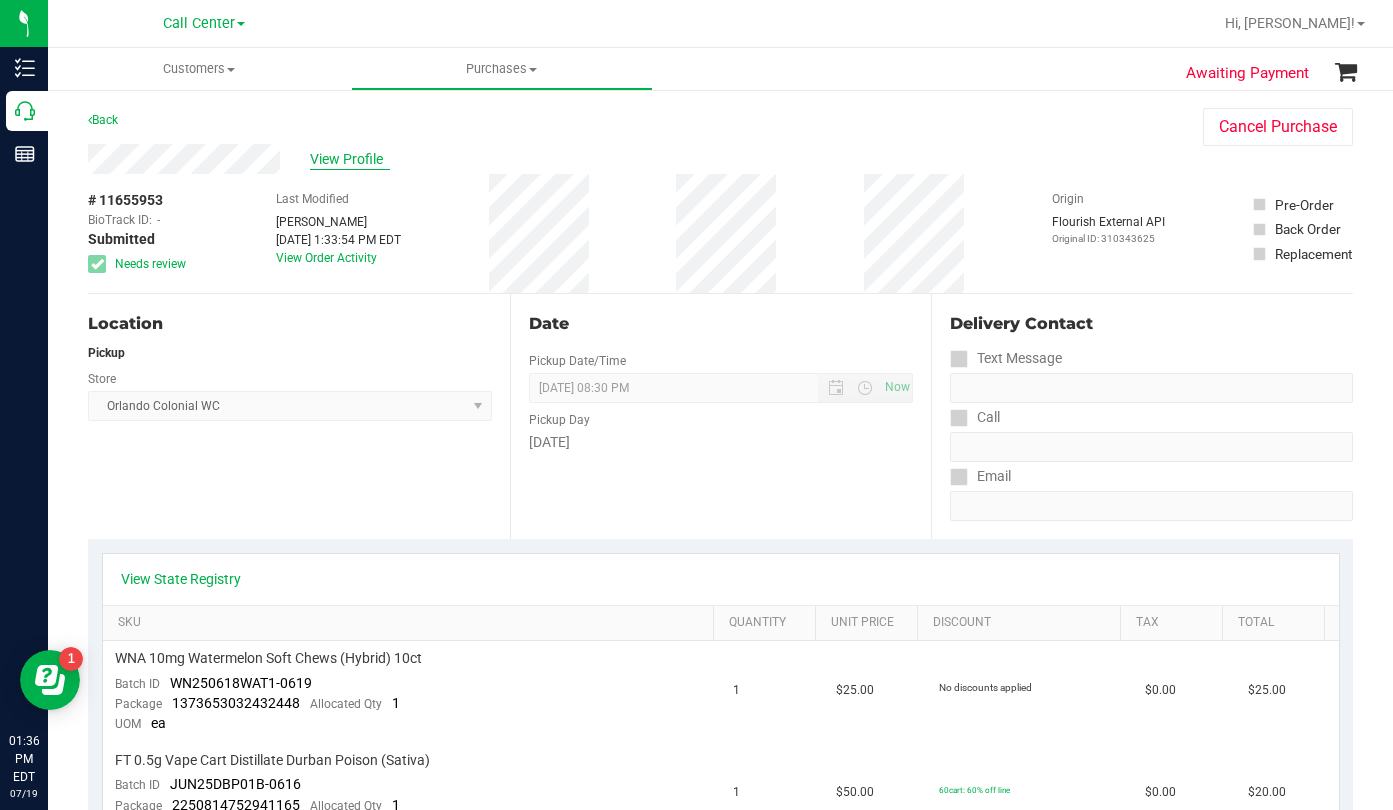 click on "View Profile" at bounding box center [350, 159] 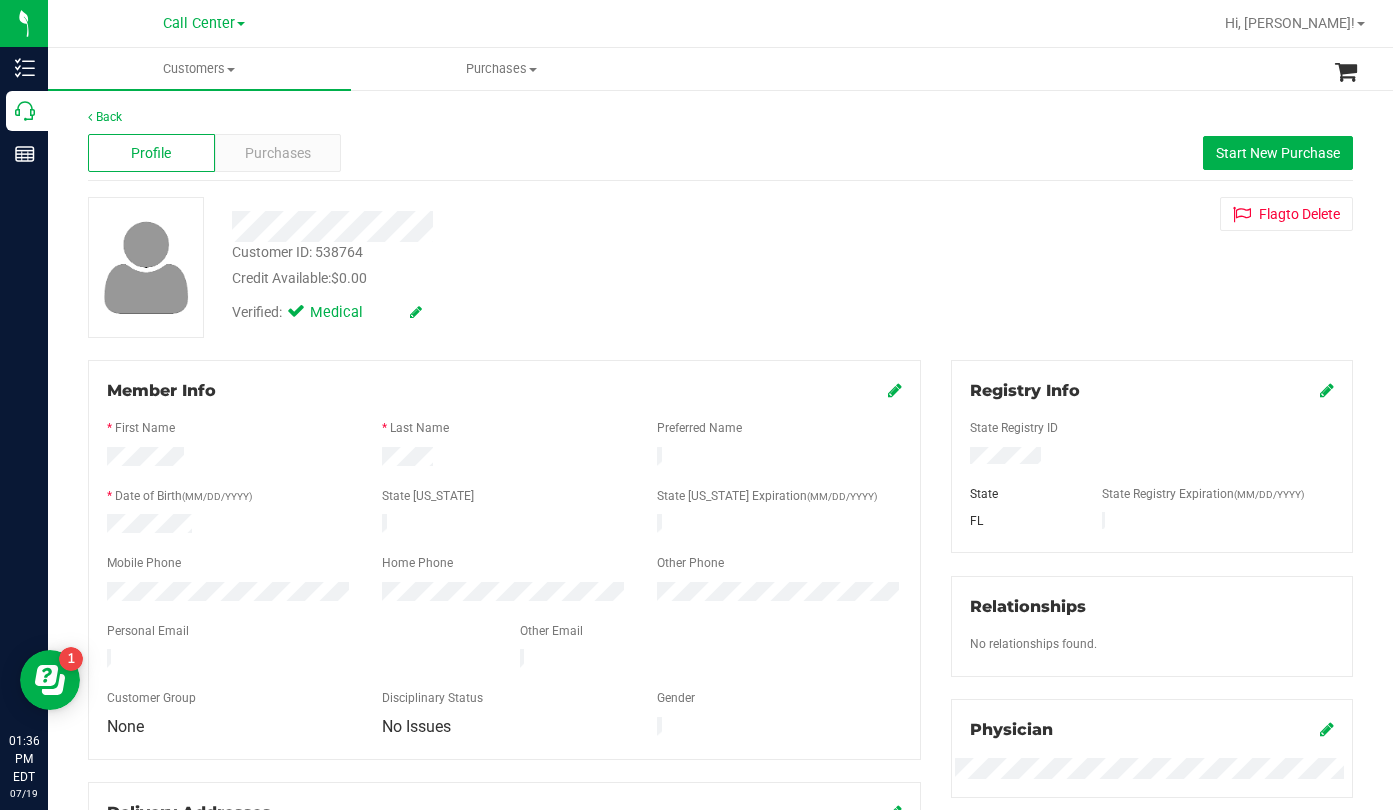 click on "Customer ID: 538764
Credit Available:
$0.00
Verified:
Medical
Flag  to [GEOGRAPHIC_DATA]" at bounding box center [720, 267] 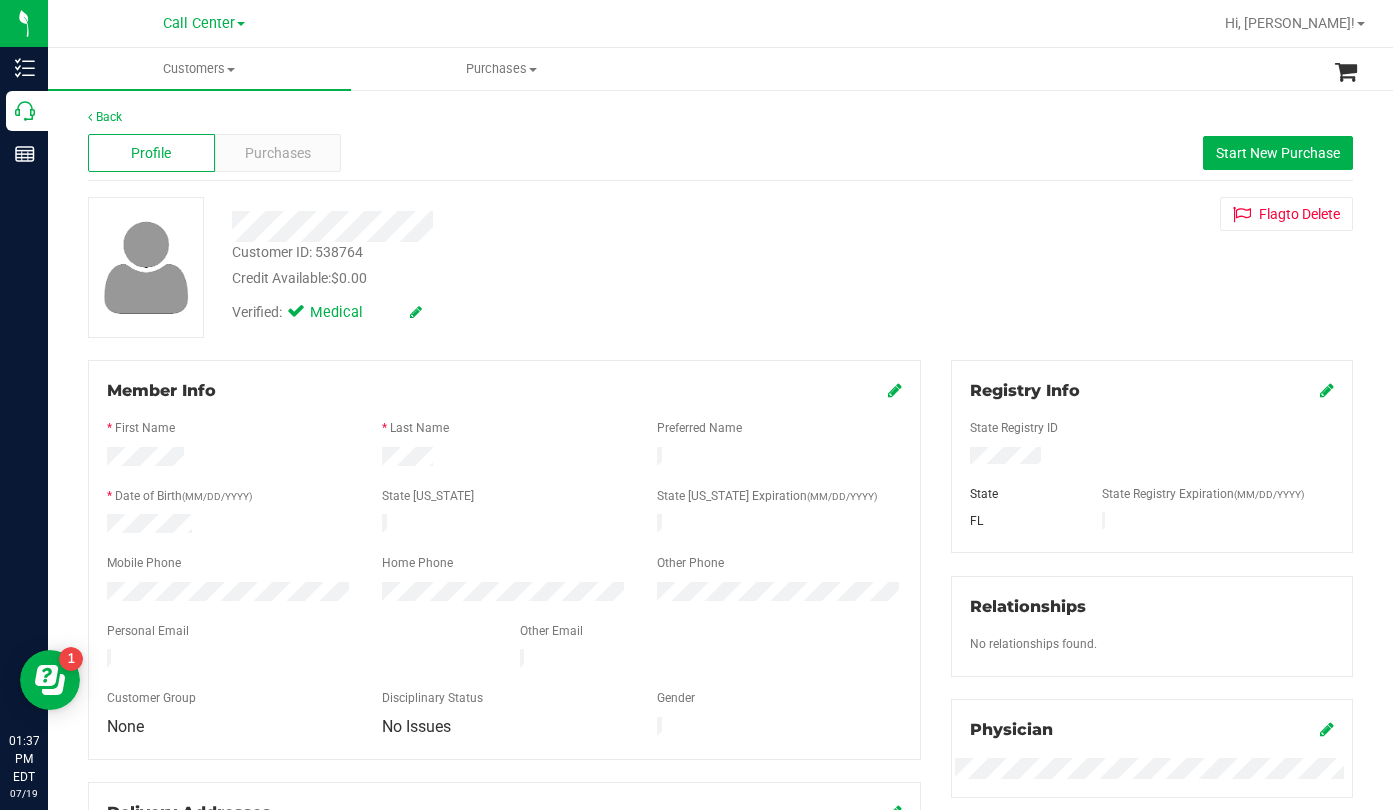 click on "Customer ID: 538764
Credit Available:
$0.00
Verified:
Medical
Flag  to [GEOGRAPHIC_DATA]" at bounding box center (720, 267) 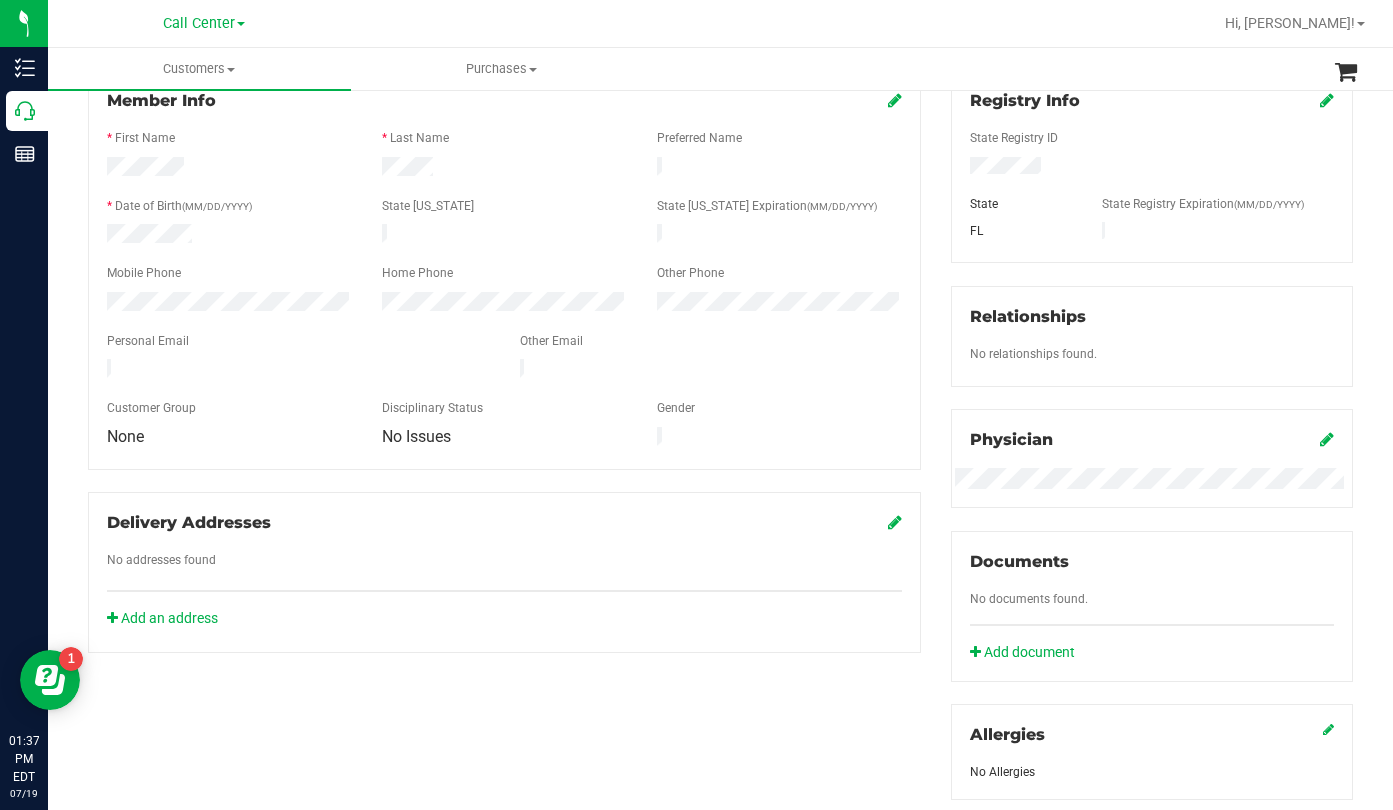 scroll, scrollTop: 0, scrollLeft: 0, axis: both 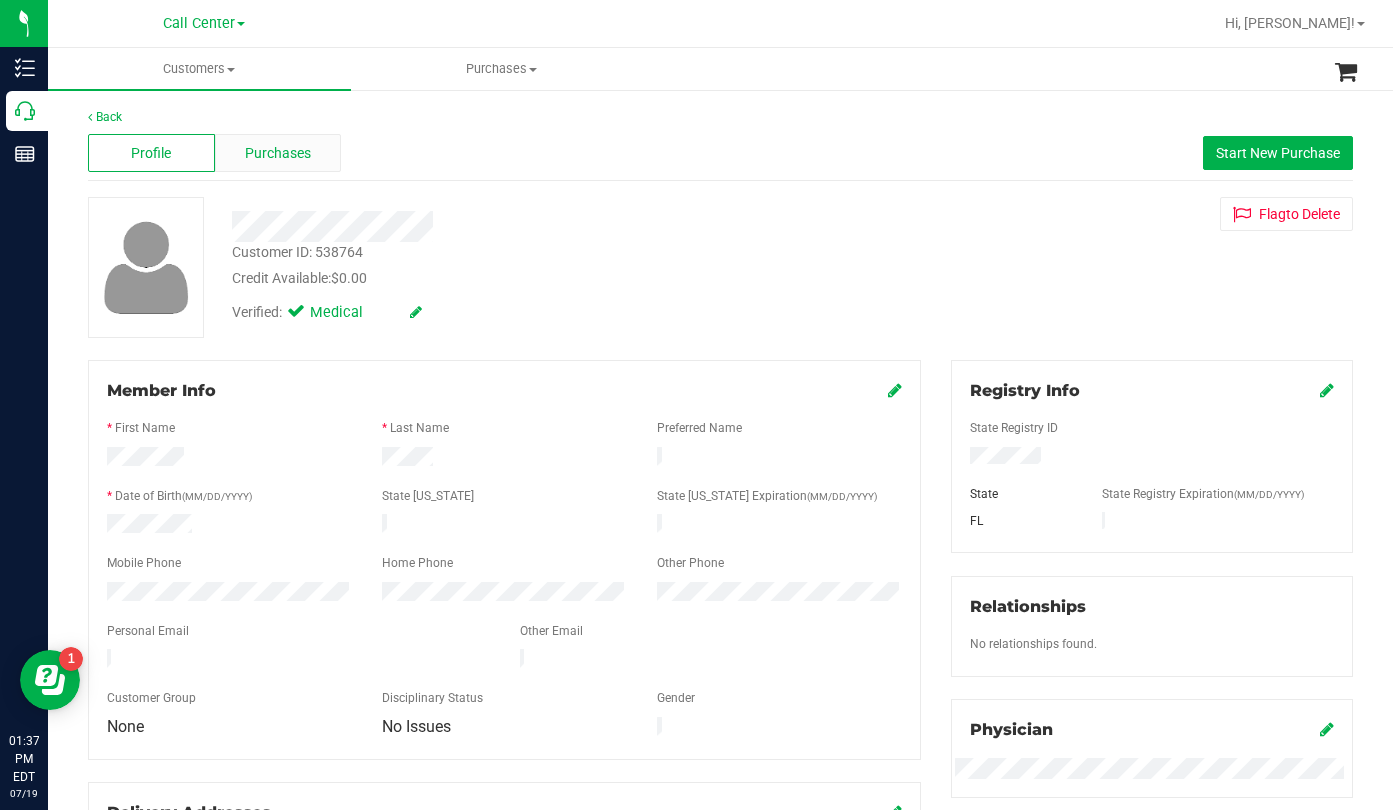 click on "Purchases" at bounding box center (278, 153) 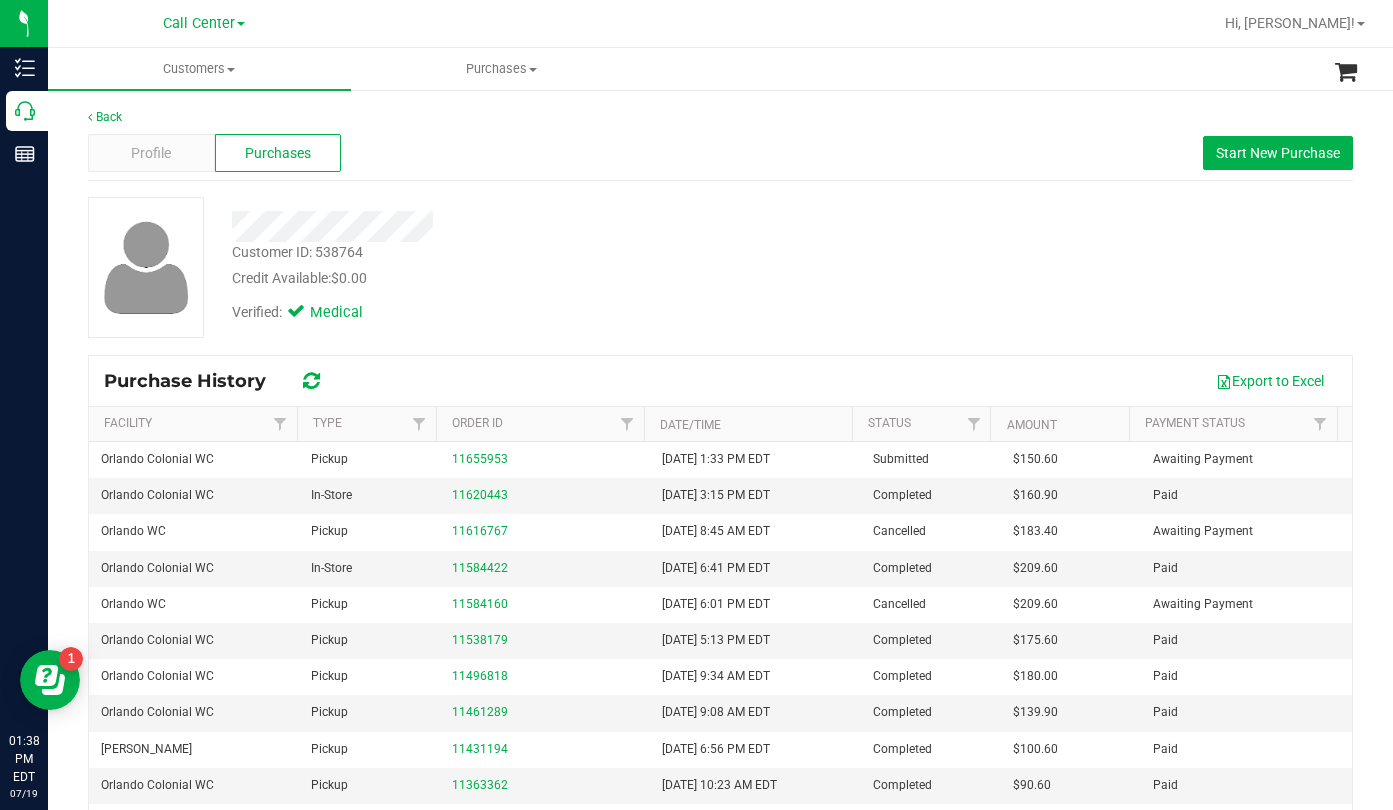 click on "Customer ID: 538764
Credit Available:
$0.00
Verified:
Medical" at bounding box center (720, 267) 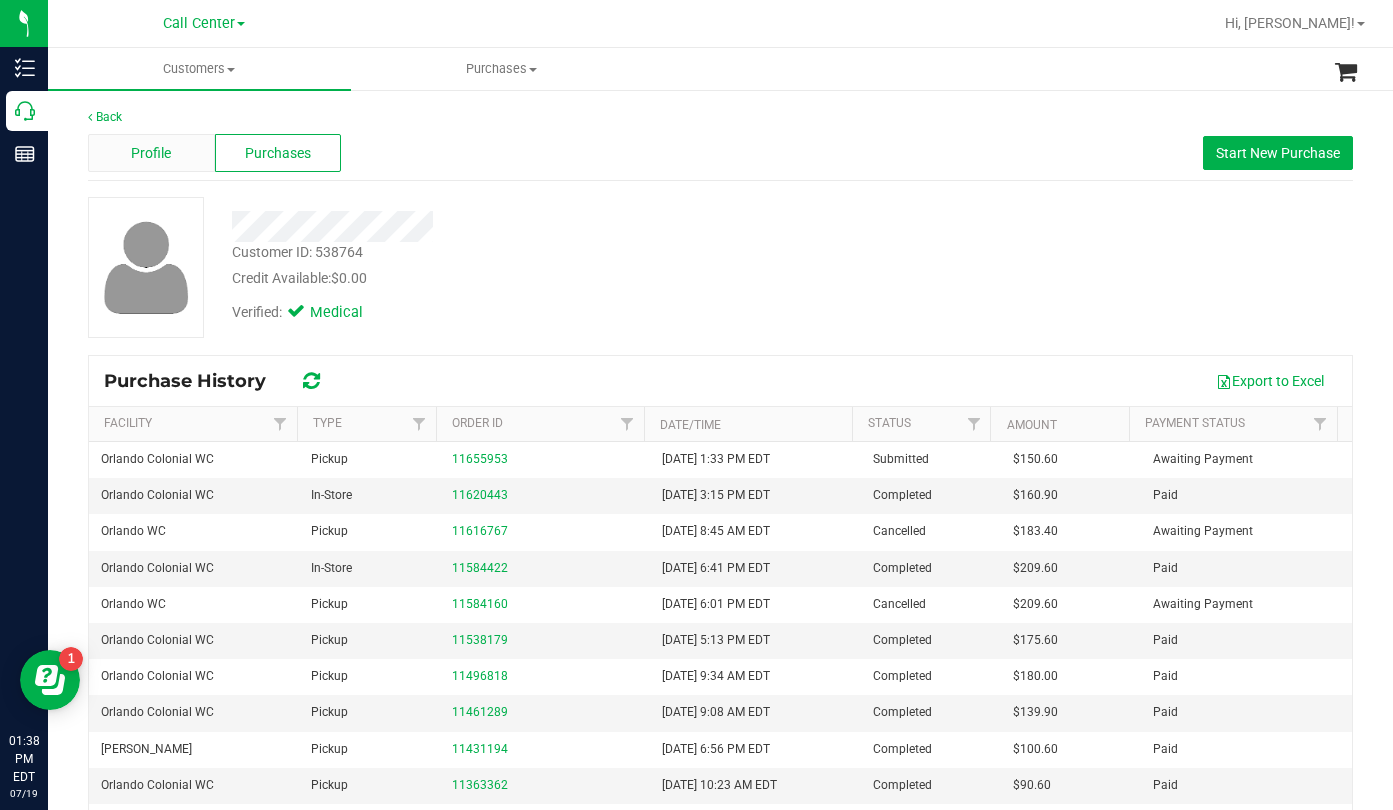 click on "Profile" at bounding box center [151, 153] 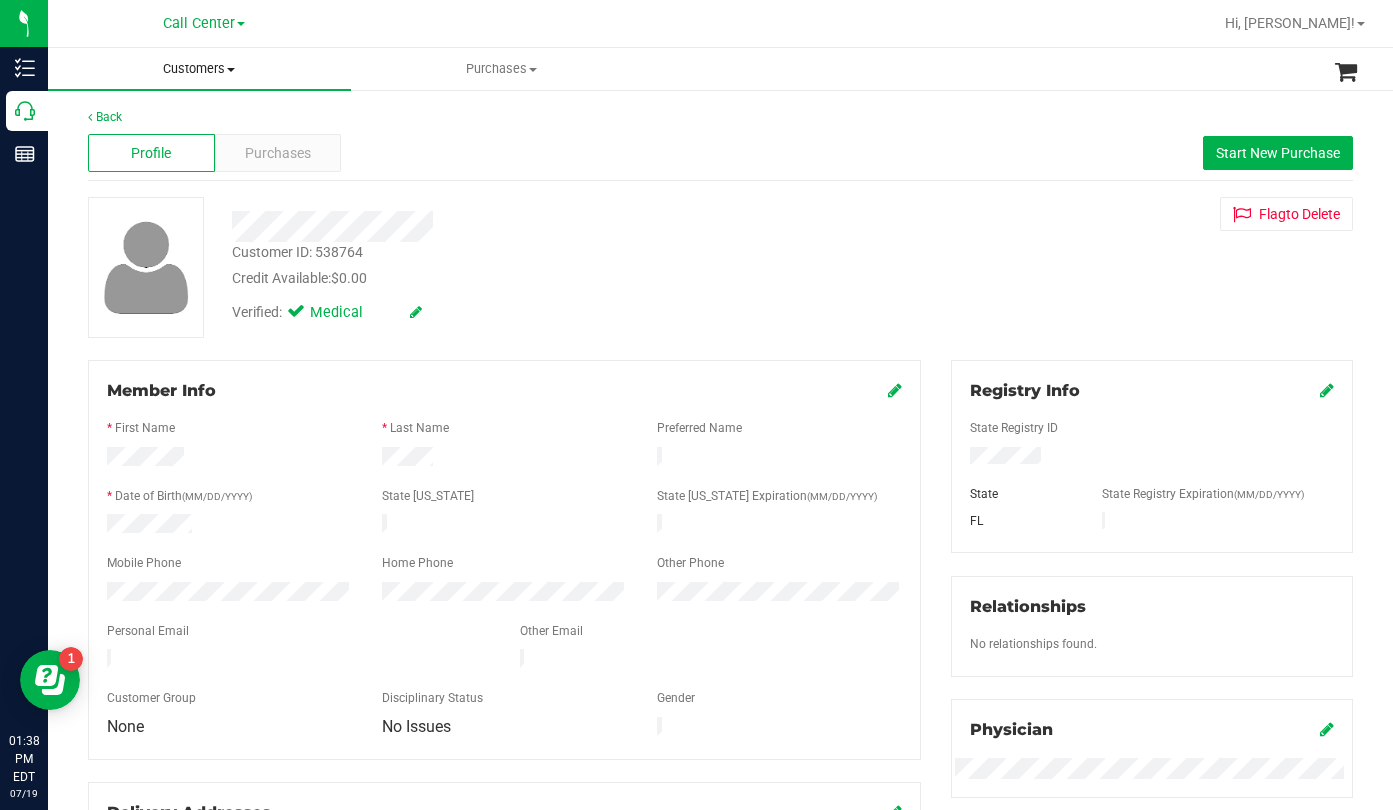 click at bounding box center (231, 70) 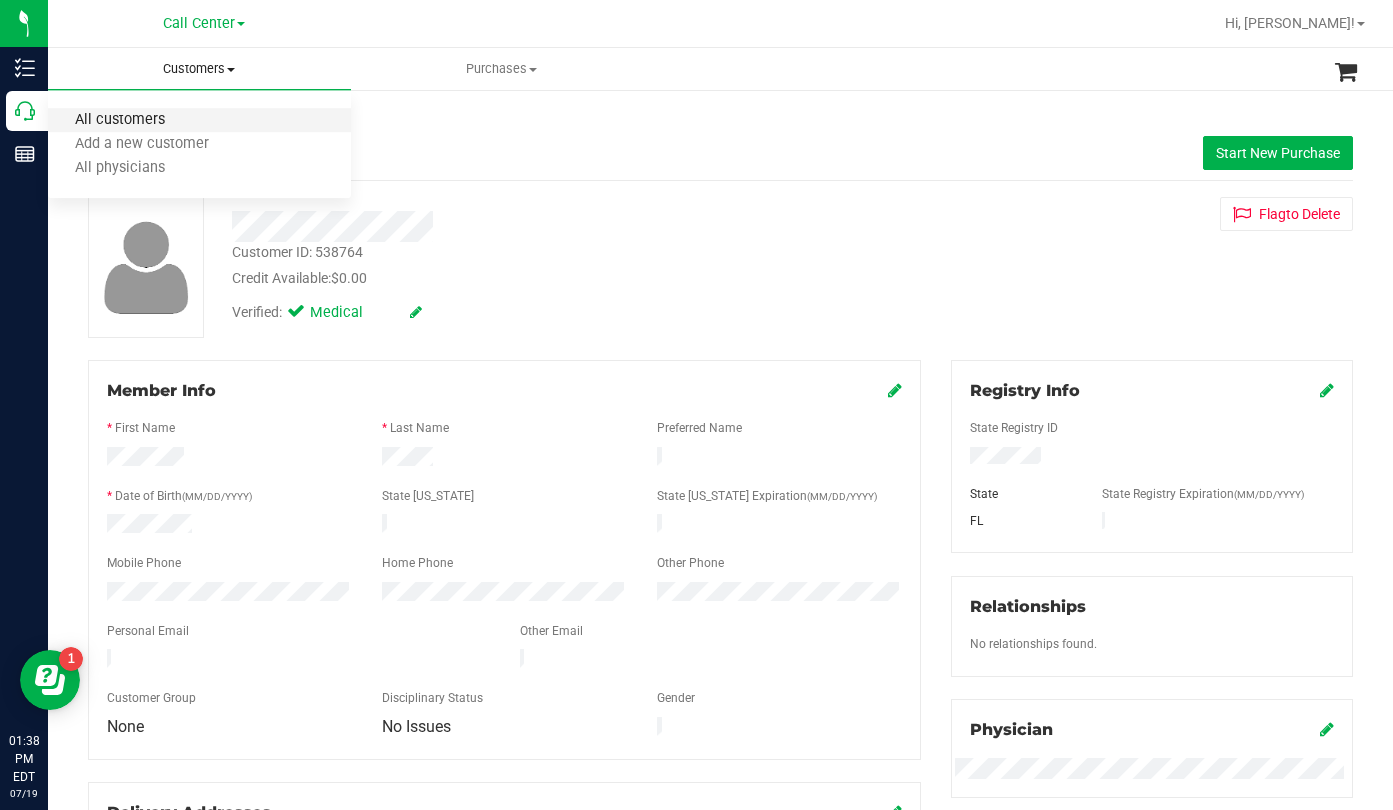 click on "All customers" at bounding box center (120, 120) 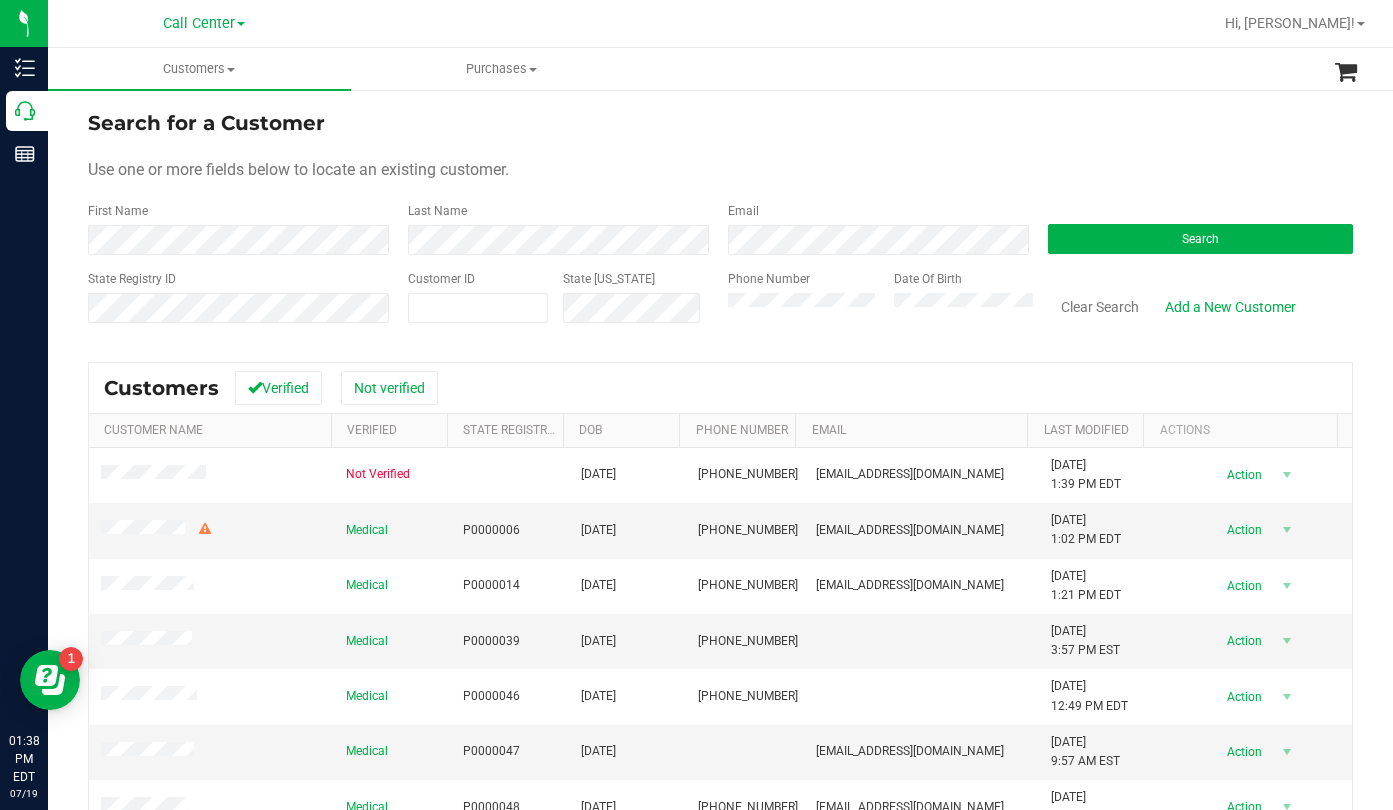 click on "Search for a Customer
Use one or more fields below to locate an existing customer.
First Name
Last Name
Email
Search
State Registry ID
Customer ID
State [US_STATE]
Phone Number
Date Of Birth" at bounding box center (720, 224) 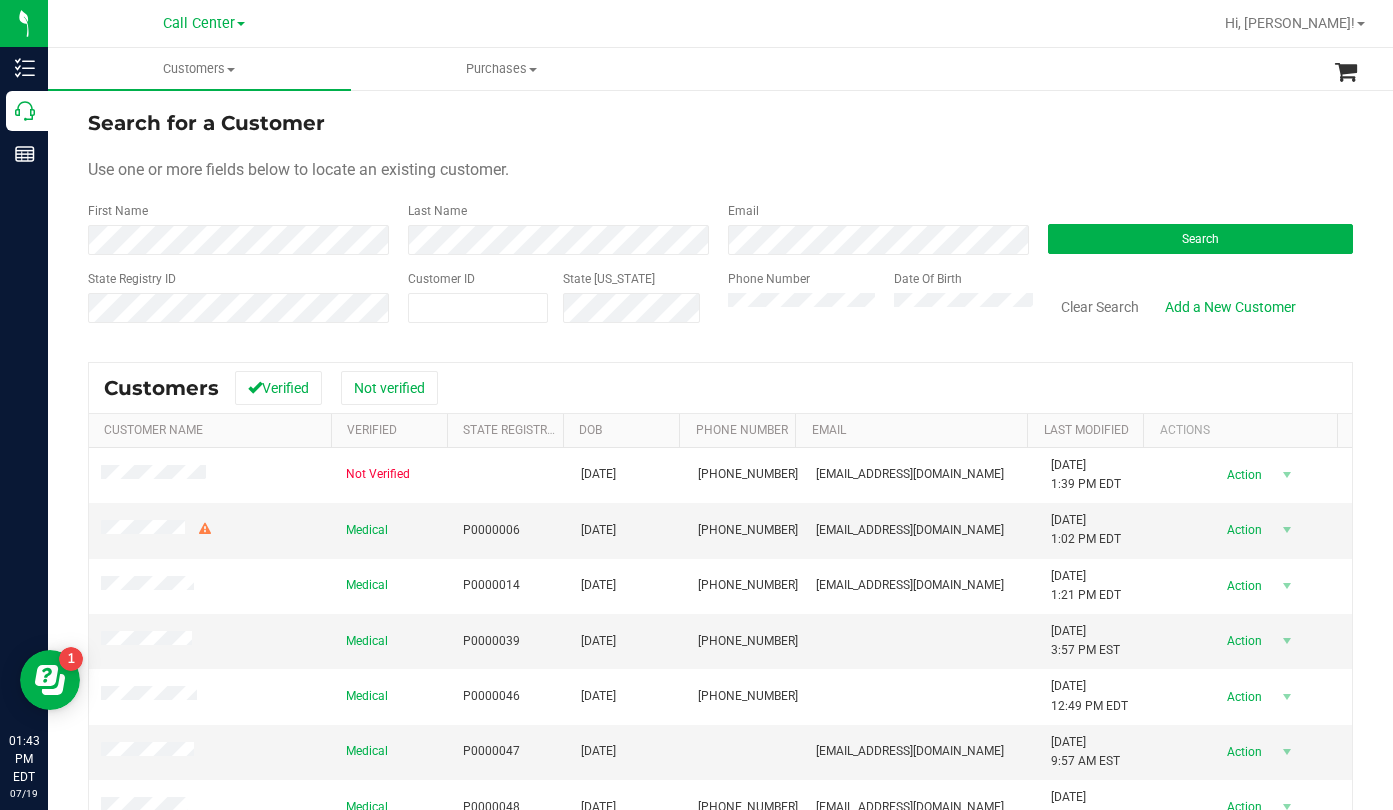 click on "Search for a Customer
Use one or more fields below to locate an existing customer.
First Name
Last Name
Email
Search
State Registry ID
Customer ID
State [US_STATE]
Phone Number
Date Of Birth" at bounding box center [720, 224] 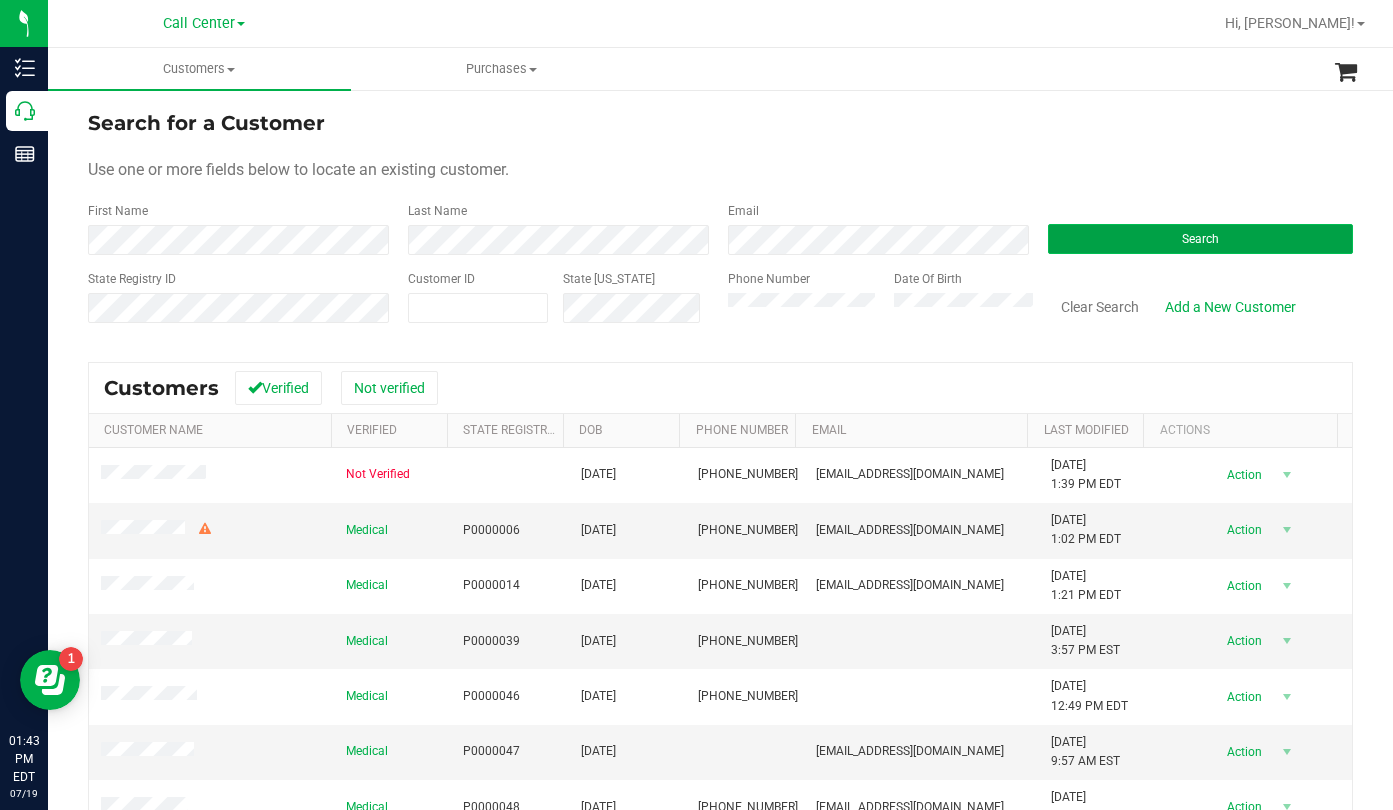 click on "Search" at bounding box center [1200, 239] 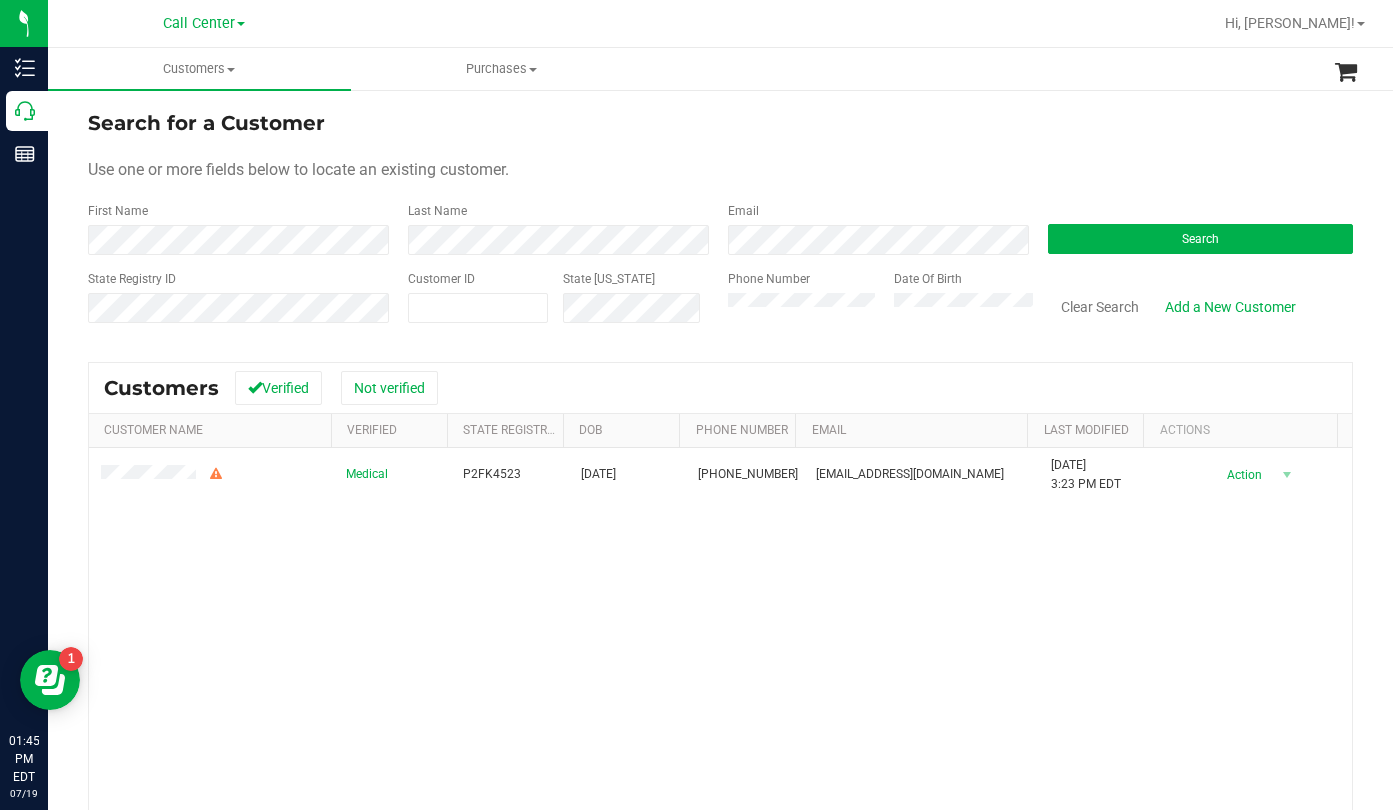 click on "Use one or more fields below to locate an existing customer." at bounding box center [720, 170] 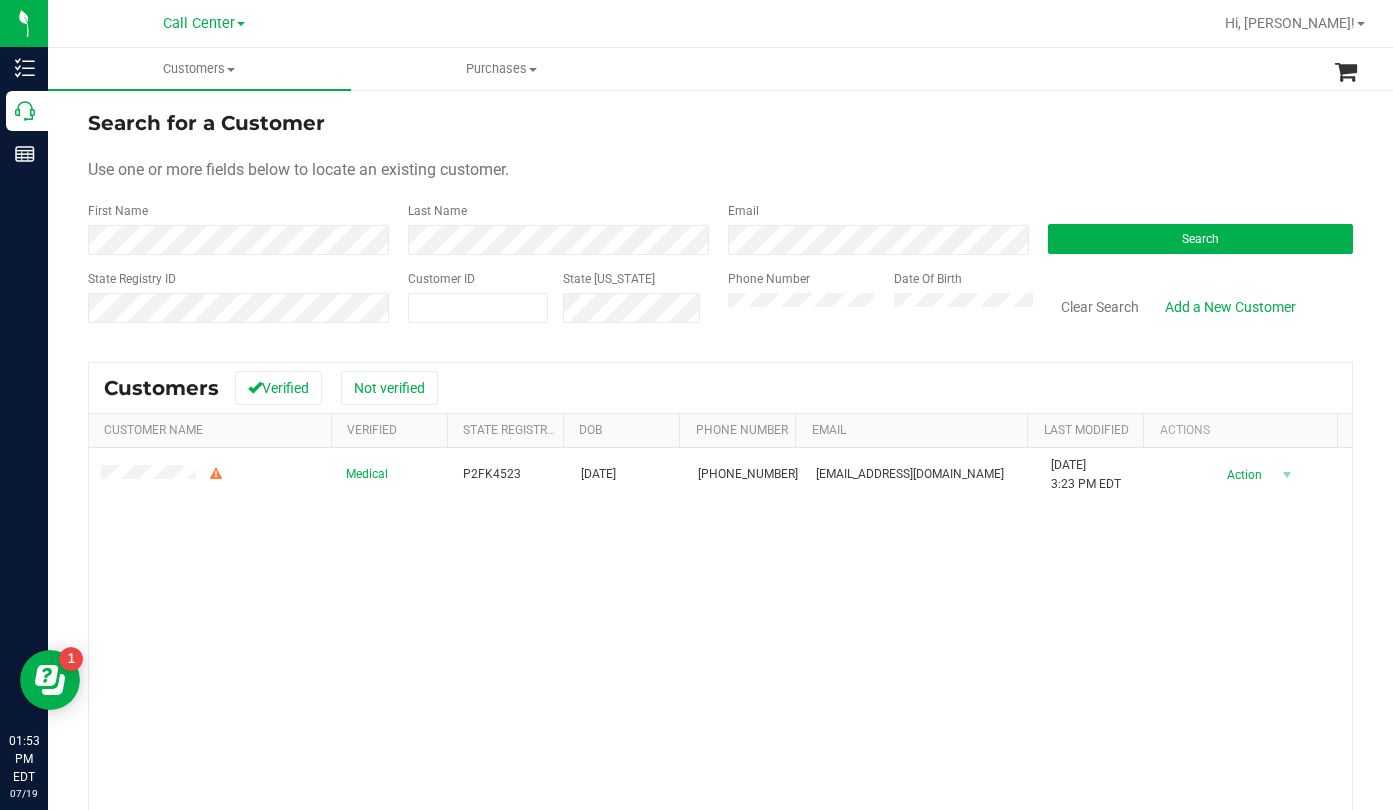 click on "Search for a Customer
Use one or more fields below to locate an existing customer.
First Name
Last Name
Email
Search
State Registry ID
Customer ID
State [US_STATE]
Phone Number
Date Of Birth" at bounding box center [720, 224] 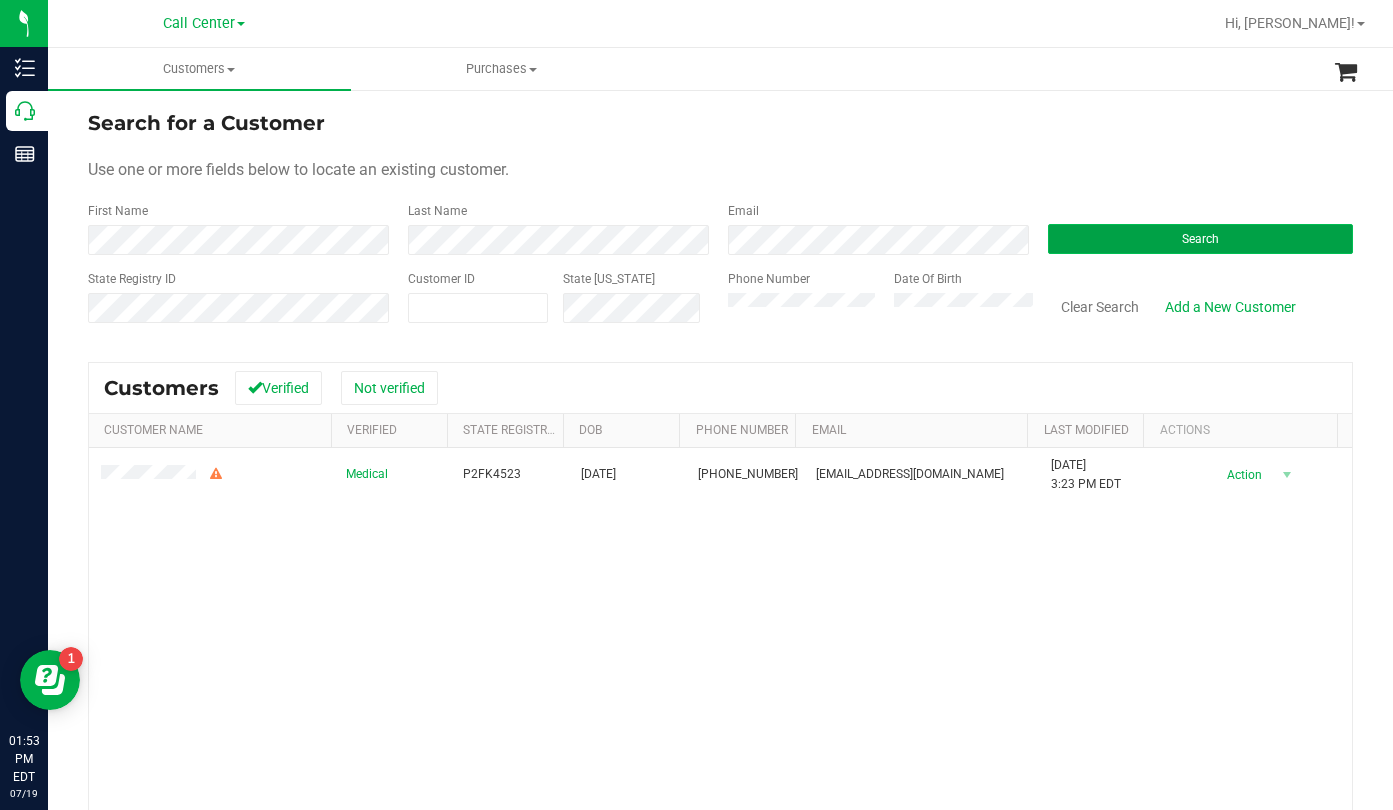 click on "Search" at bounding box center (1200, 239) 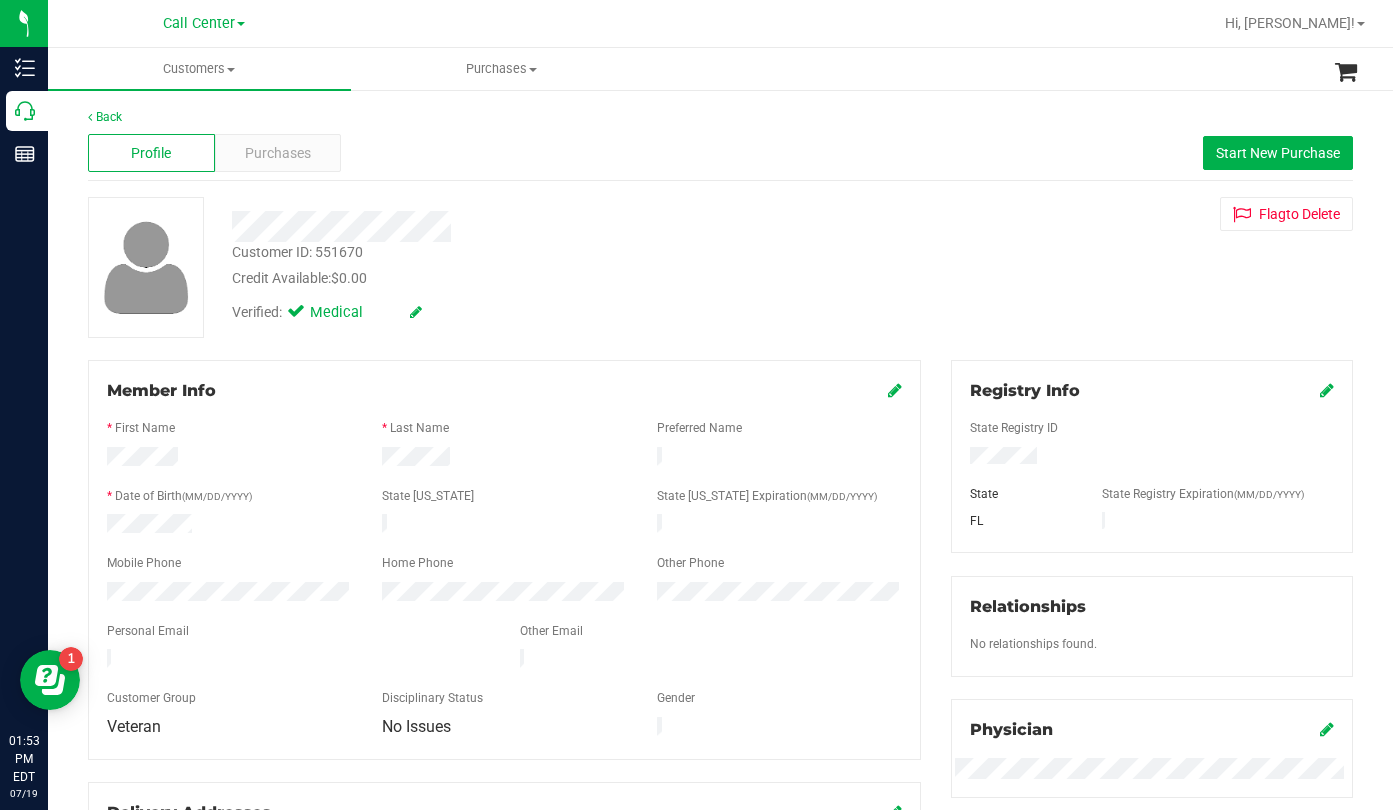 click on "Verified:
Medical" at bounding box center (541, 311) 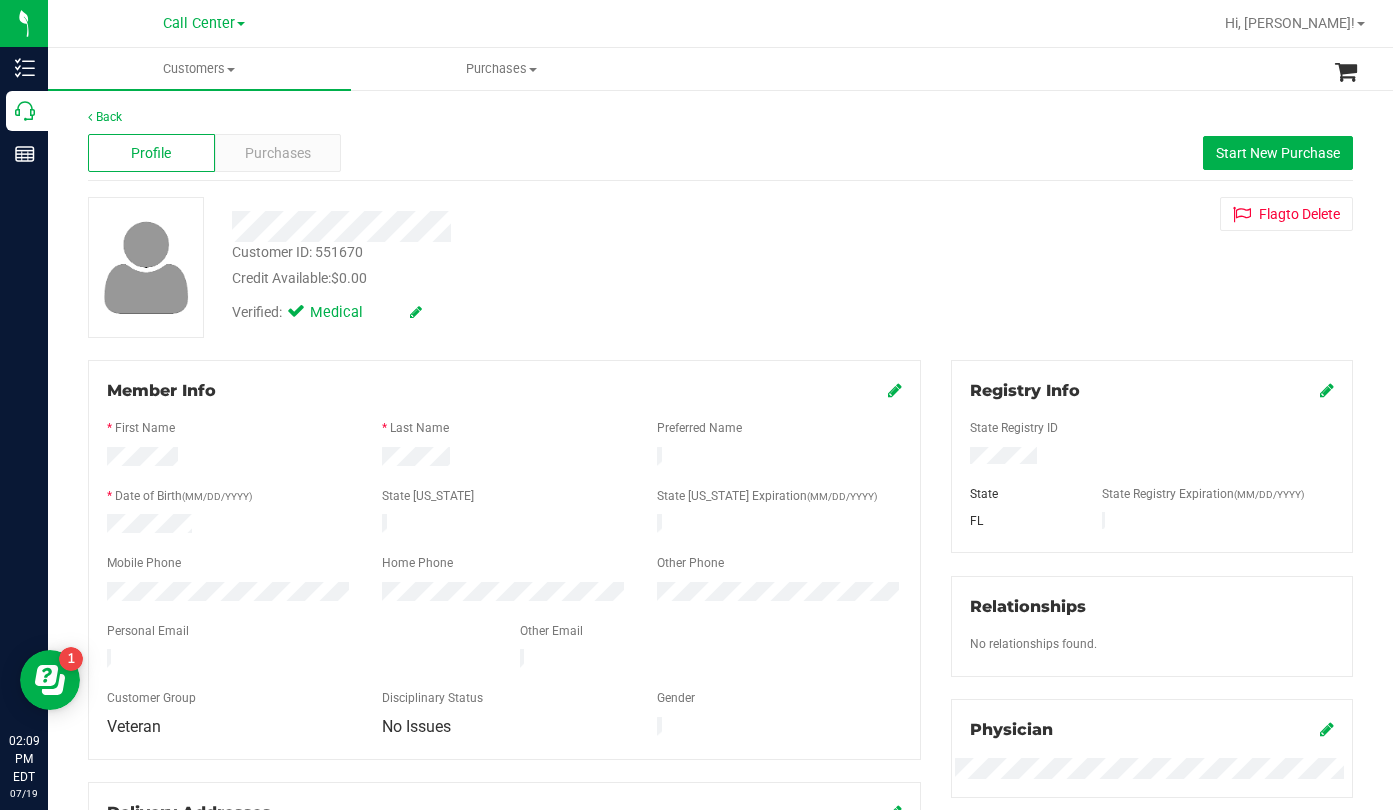 click on "State Registry ID" at bounding box center [1152, 430] 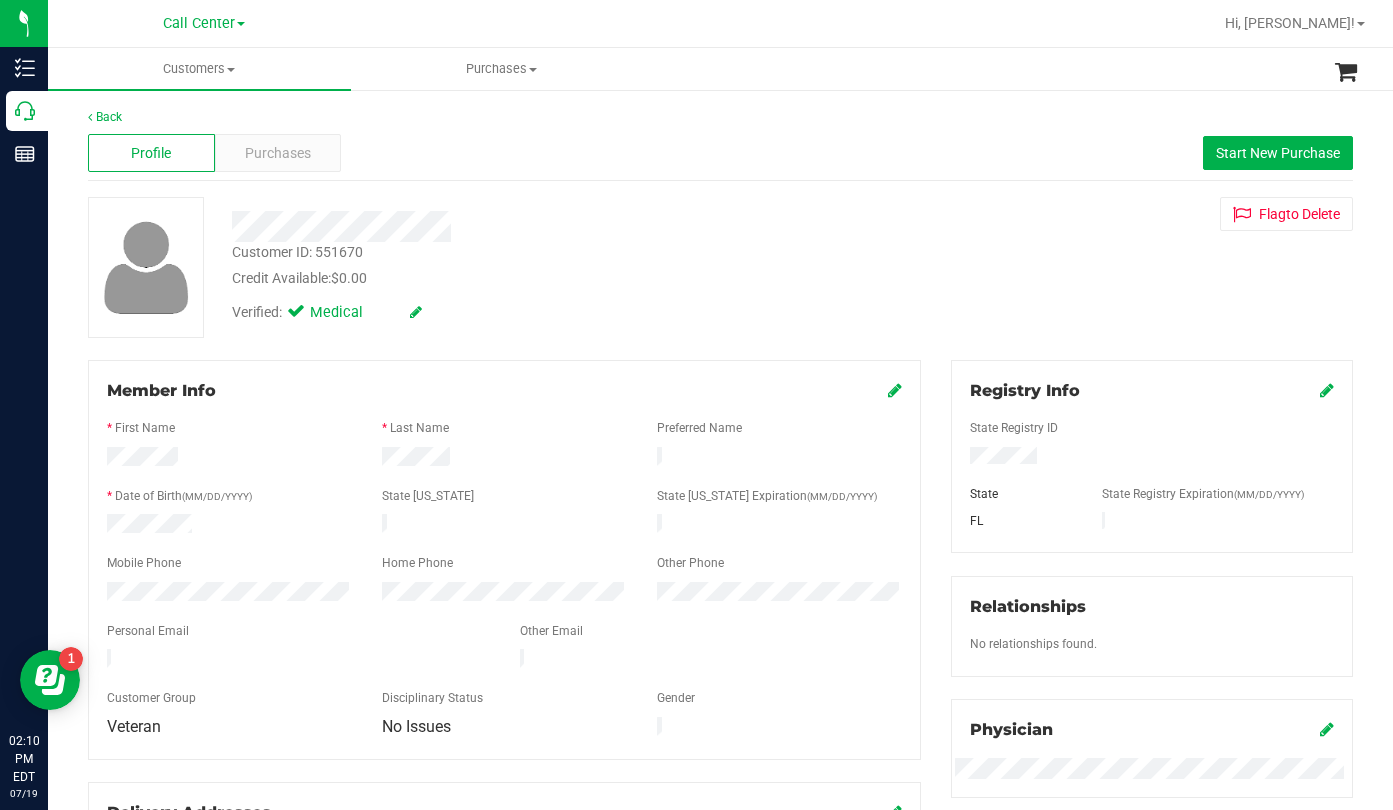click on "Customer ID: 551670
Credit Available:
$0.00
Verified:
Medical
Flag  to [GEOGRAPHIC_DATA]" at bounding box center [720, 267] 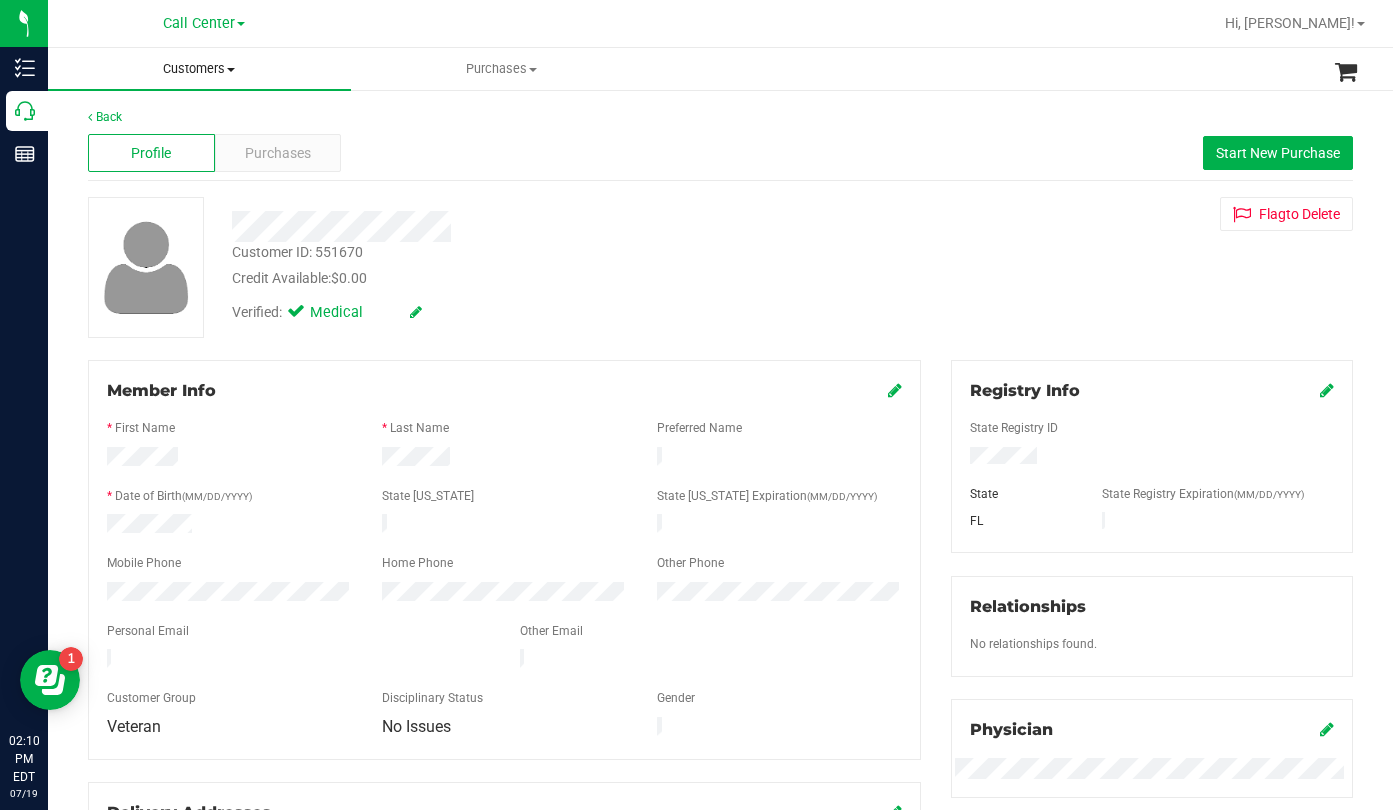 click at bounding box center (231, 70) 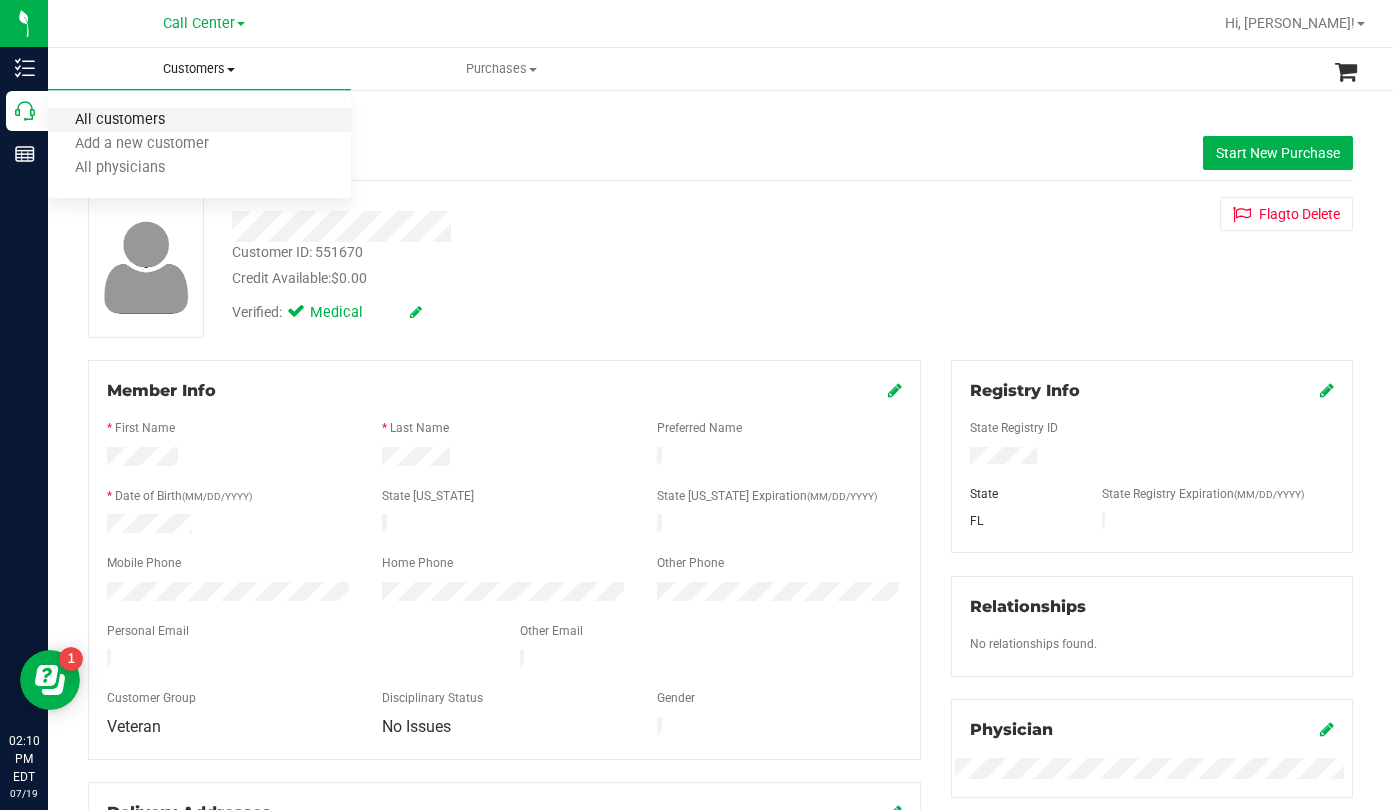 click on "All customers" at bounding box center (120, 120) 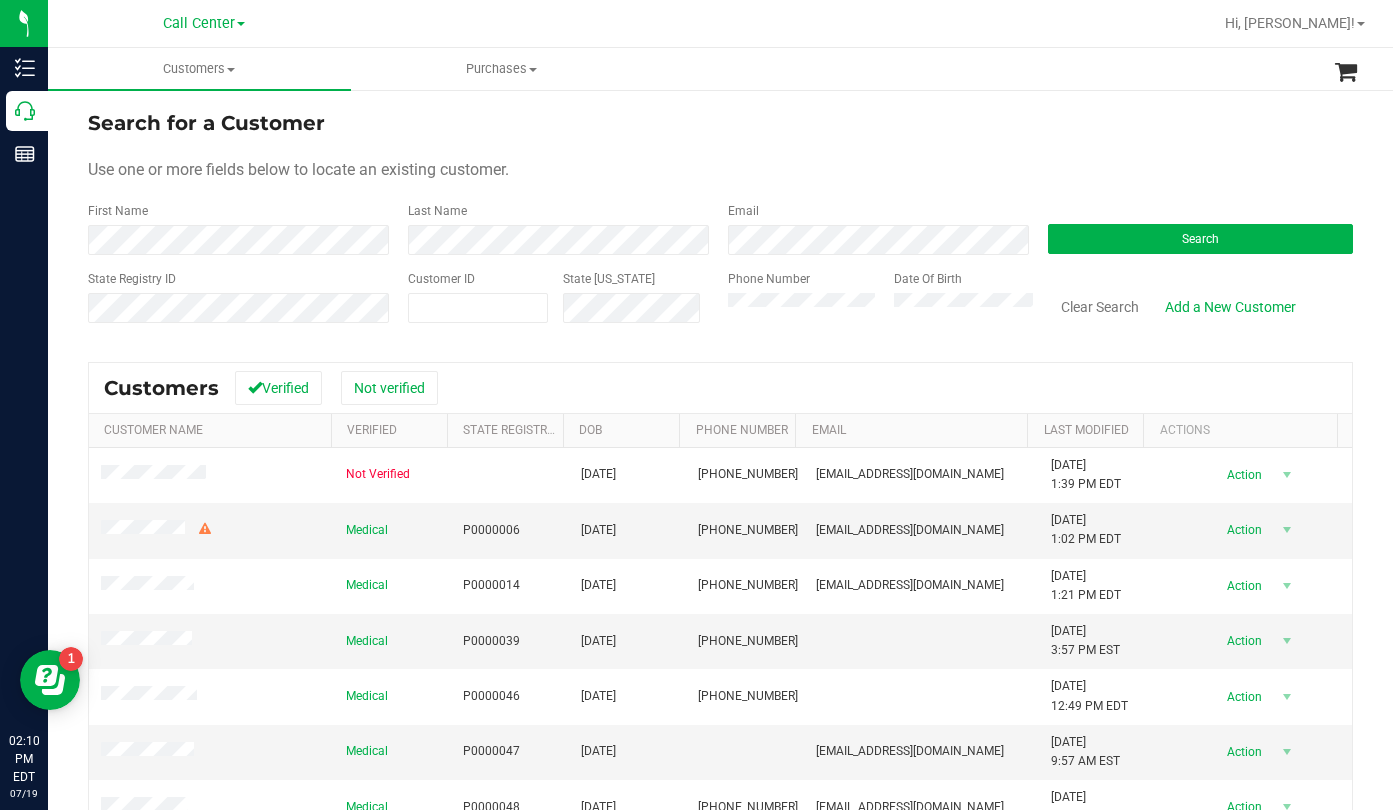 click on "Use one or more fields below to locate an existing customer." at bounding box center [720, 170] 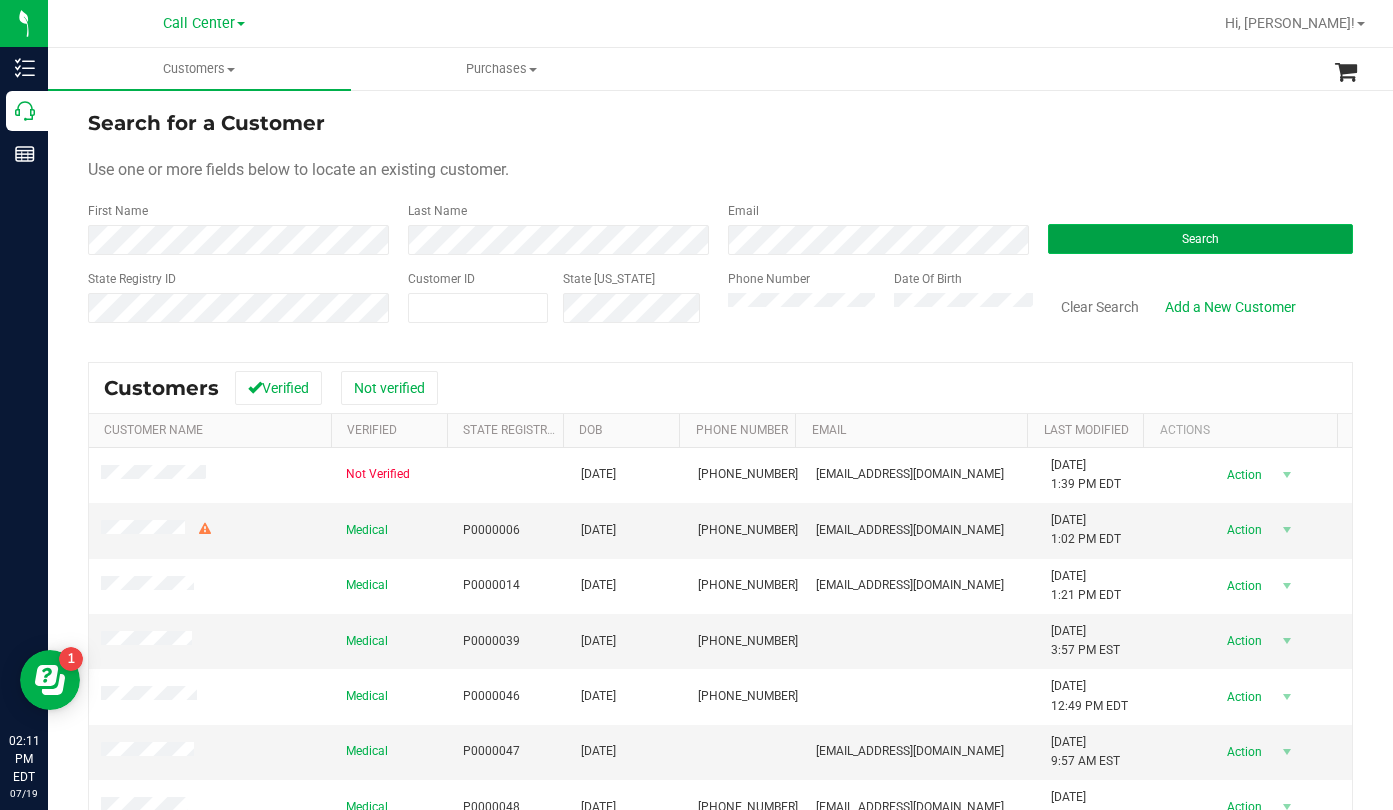 click on "Search" at bounding box center (1200, 239) 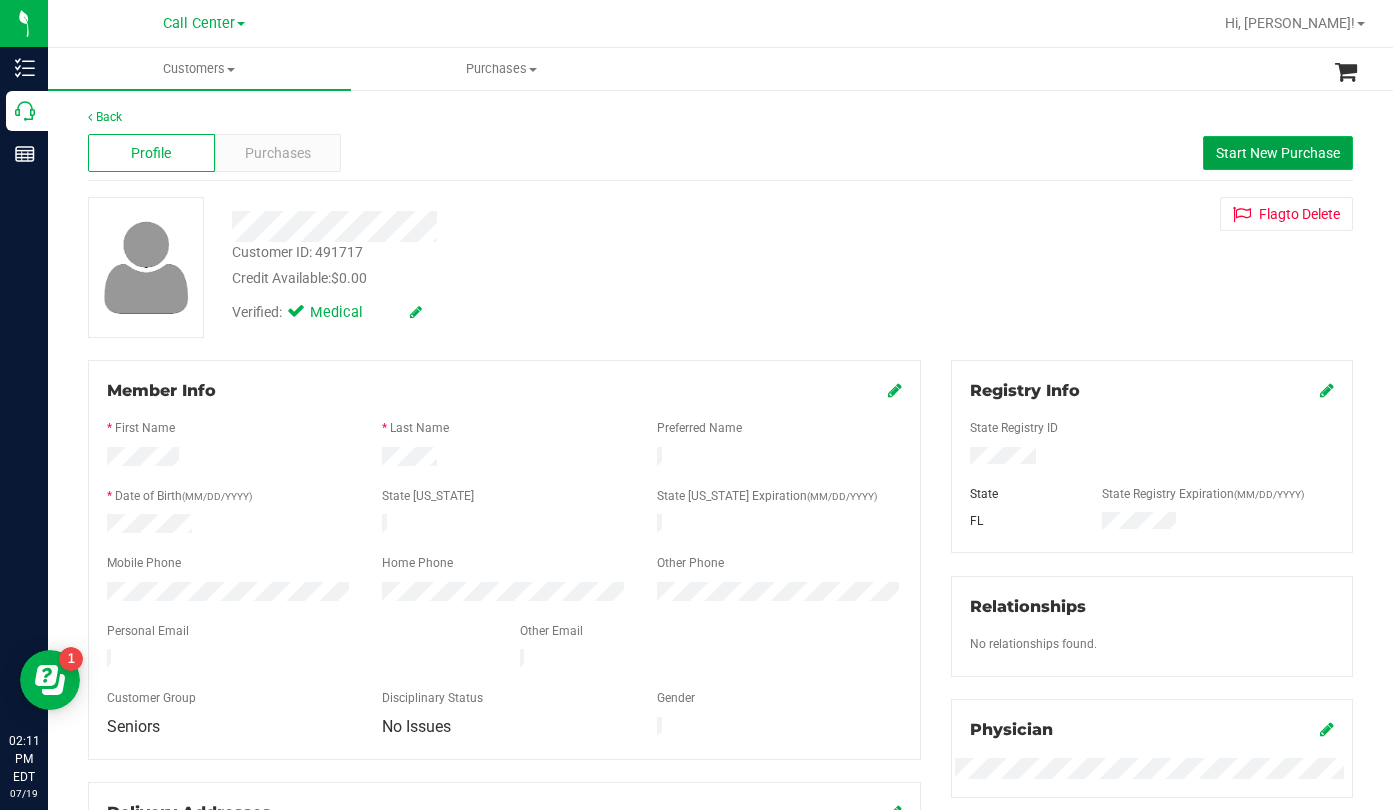 click on "Start New Purchase" at bounding box center [1278, 153] 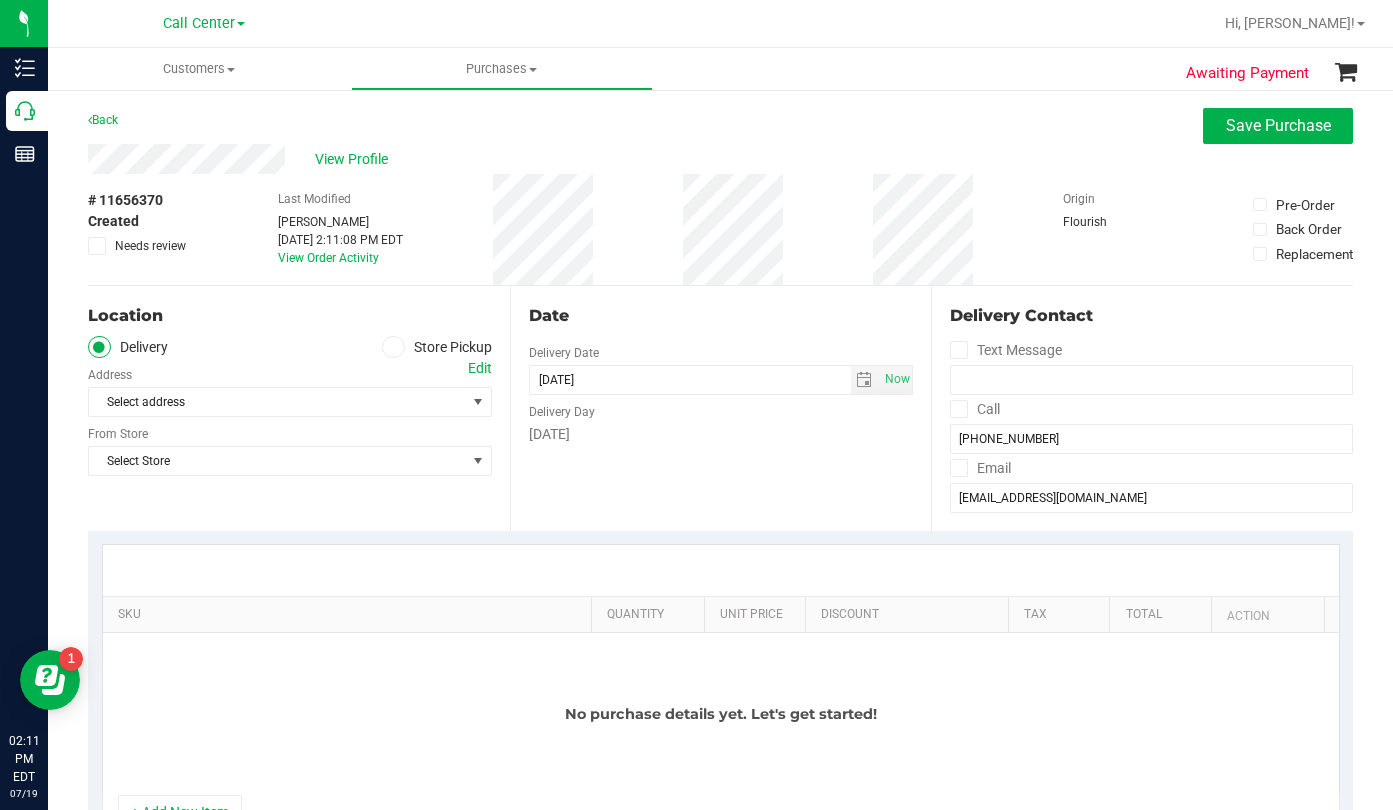 click at bounding box center (393, 347) 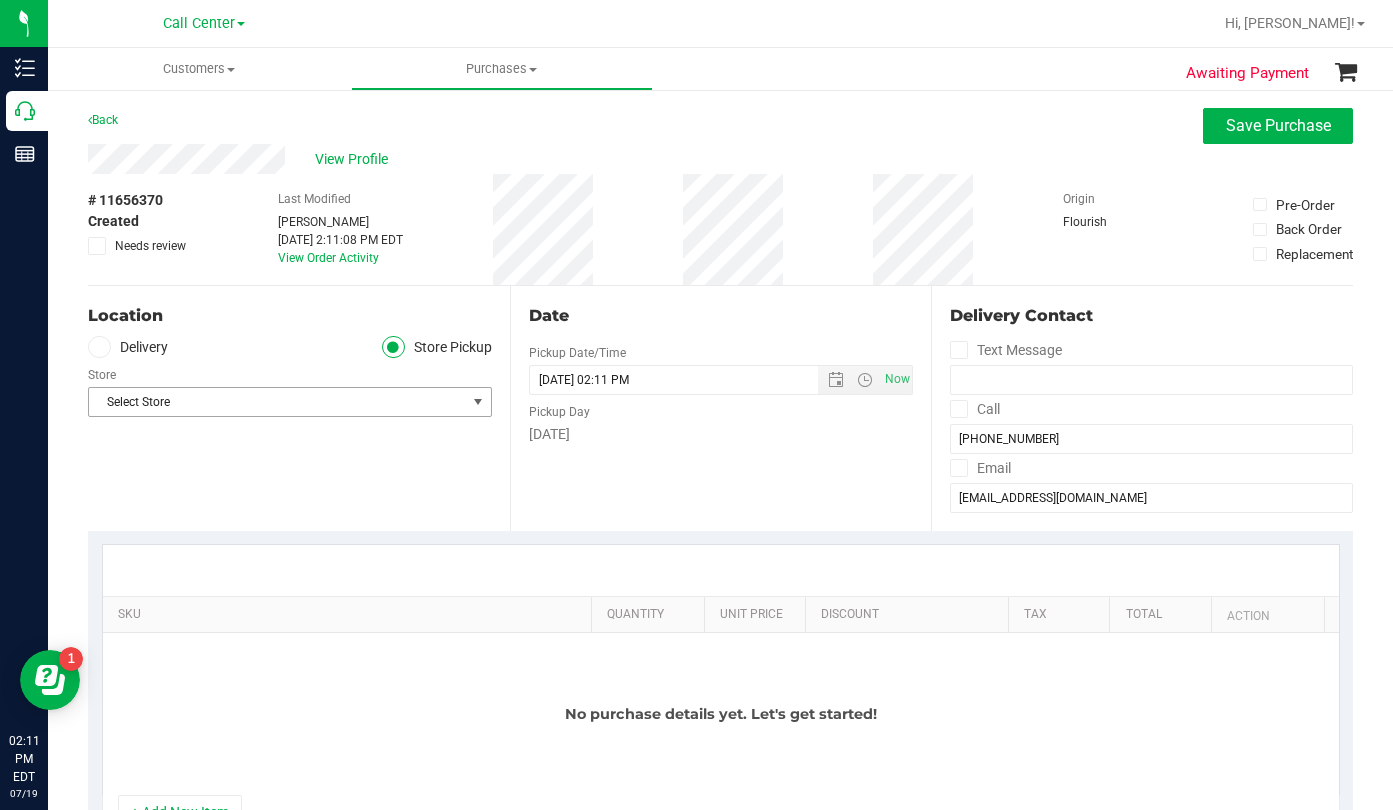 click on "Select Store" at bounding box center [277, 402] 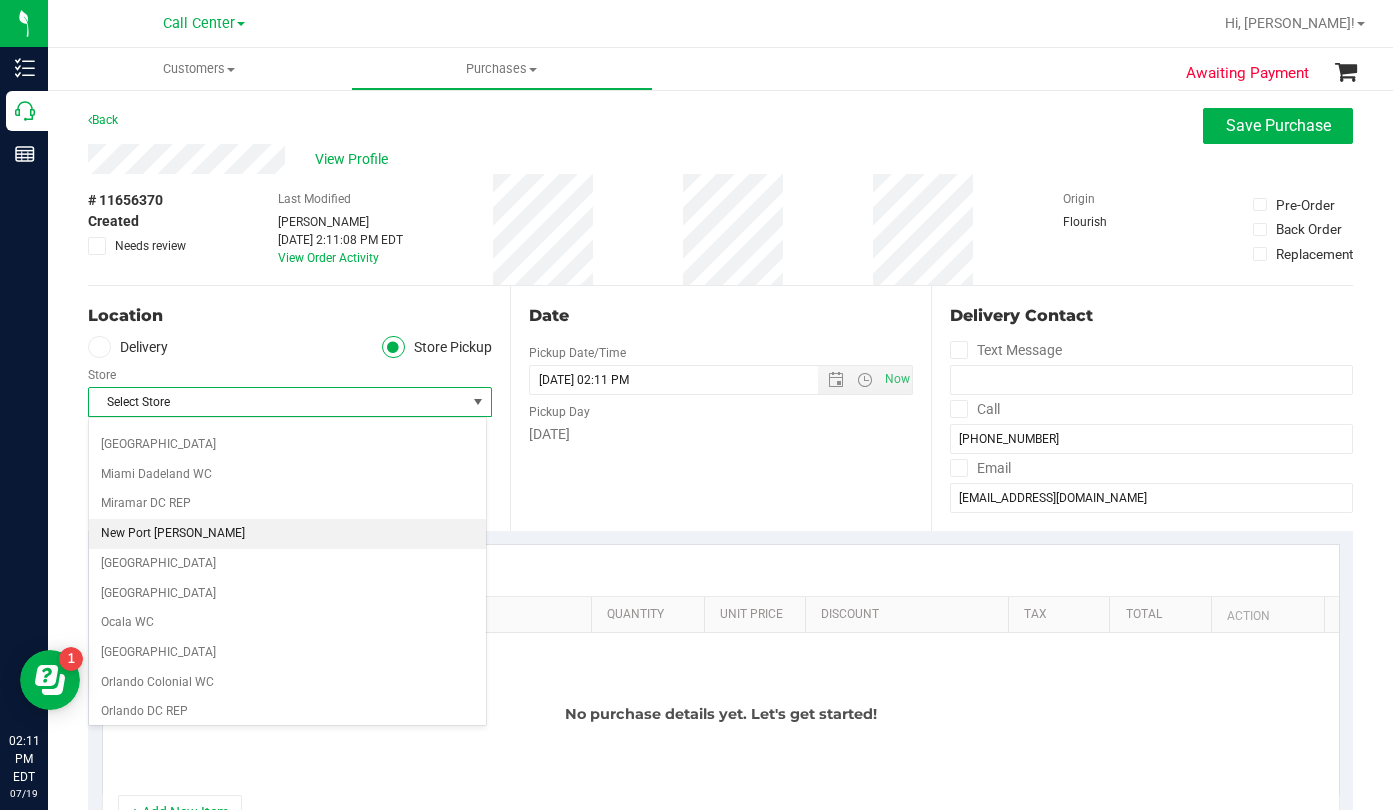 scroll, scrollTop: 800, scrollLeft: 0, axis: vertical 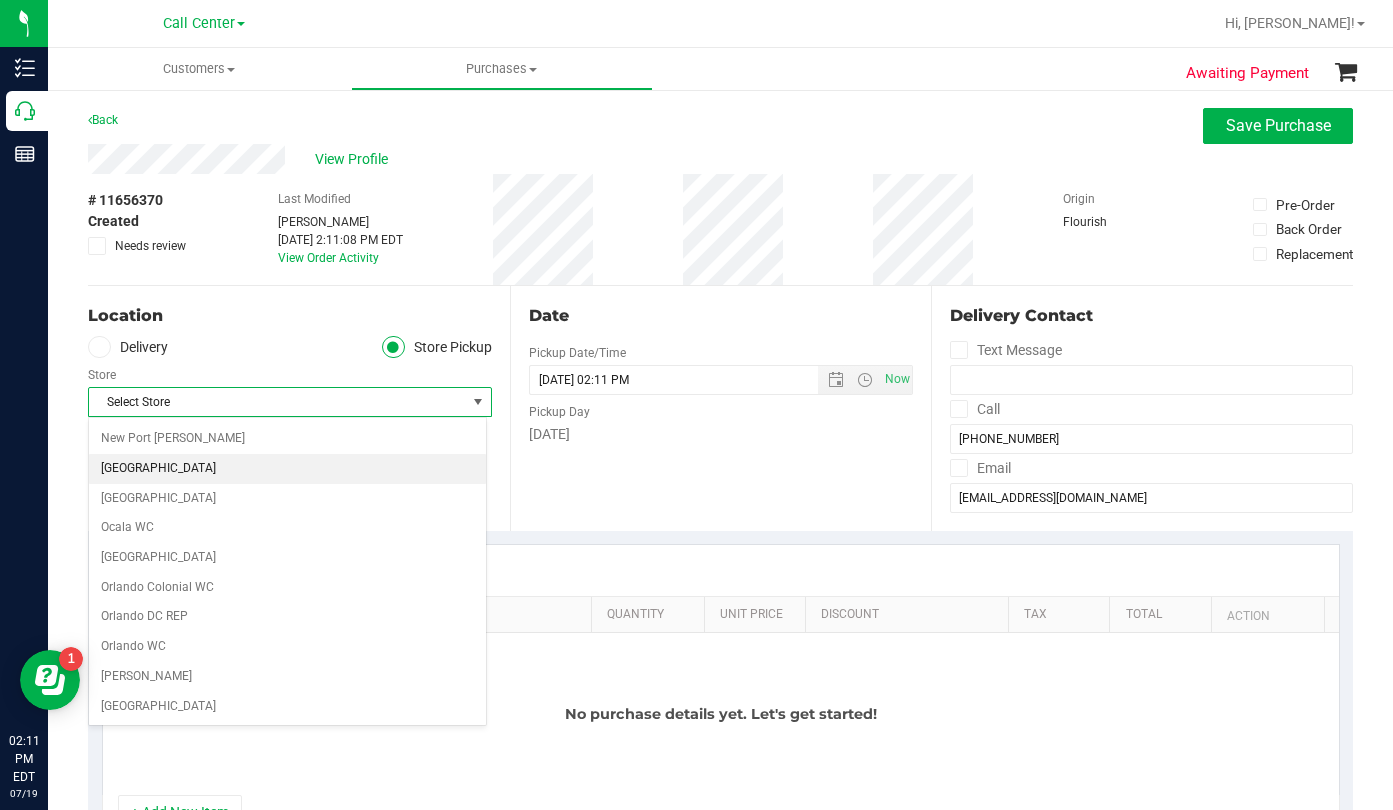 click on "[GEOGRAPHIC_DATA]" at bounding box center (287, 469) 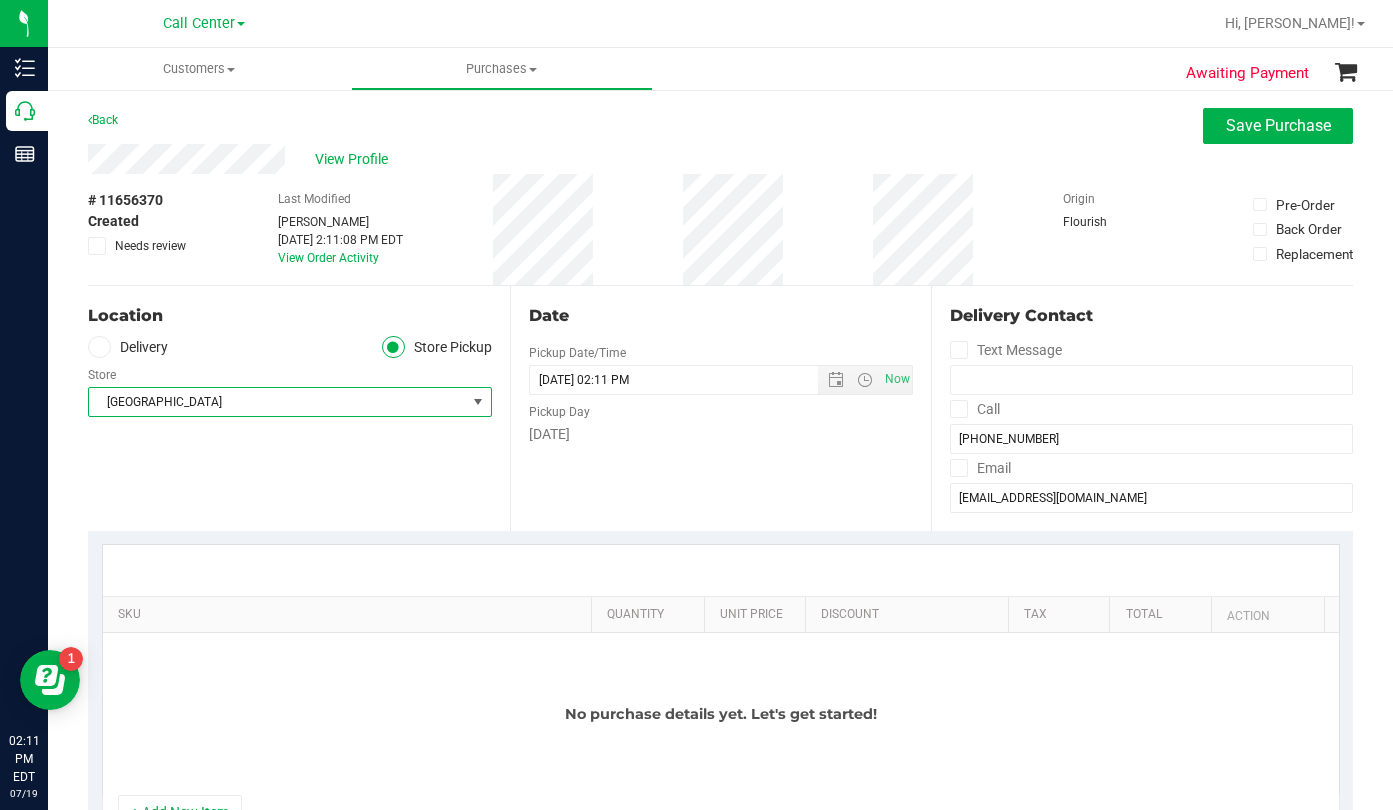 click on "Location
Delivery
Store Pickup
Store
[GEOGRAPHIC_DATA] WC Select Store [PERSON_NAME][GEOGRAPHIC_DATA] [PERSON_NAME][GEOGRAPHIC_DATA] [GEOGRAPHIC_DATA] [GEOGRAPHIC_DATA] [PERSON_NAME][GEOGRAPHIC_DATA] [GEOGRAPHIC_DATA] [GEOGRAPHIC_DATA] WC [GEOGRAPHIC_DATA] [PERSON_NAME] [GEOGRAPHIC_DATA] WC [GEOGRAPHIC_DATA] WC [GEOGRAPHIC_DATA] [GEOGRAPHIC_DATA] Deltona WC [GEOGRAPHIC_DATA][PERSON_NAME] Ft. Lauderdale WC Ft. [PERSON_NAME] [GEOGRAPHIC_DATA] WC Jax Atlantic WC JAX DC REP Jax WC [GEOGRAPHIC_DATA][PERSON_NAME] WC [GEOGRAPHIC_DATA][PERSON_NAME][GEOGRAPHIC_DATA] [GEOGRAPHIC_DATA] [GEOGRAPHIC_DATA] [PERSON_NAME][GEOGRAPHIC_DATA] [GEOGRAPHIC_DATA] [GEOGRAPHIC_DATA] 72nd WC [GEOGRAPHIC_DATA] WC [GEOGRAPHIC_DATA] [GEOGRAPHIC_DATA] [GEOGRAPHIC_DATA] [GEOGRAPHIC_DATA] [GEOGRAPHIC_DATA] [GEOGRAPHIC_DATA] [GEOGRAPHIC_DATA][PERSON_NAME] [GEOGRAPHIC_DATA] WC [GEOGRAPHIC_DATA] Ocala WC [GEOGRAPHIC_DATA] [PERSON_NAME][GEOGRAPHIC_DATA] Colonial [PERSON_NAME][GEOGRAPHIC_DATA] [GEOGRAPHIC_DATA] [GEOGRAPHIC_DATA] [PERSON_NAME][GEOGRAPHIC_DATA] WC [GEOGRAPHIC_DATA] WC [GEOGRAPHIC_DATA] WC [GEOGRAPHIC_DATA] WC [GEOGRAPHIC_DATA] WC Tampa WC" at bounding box center [299, 408] 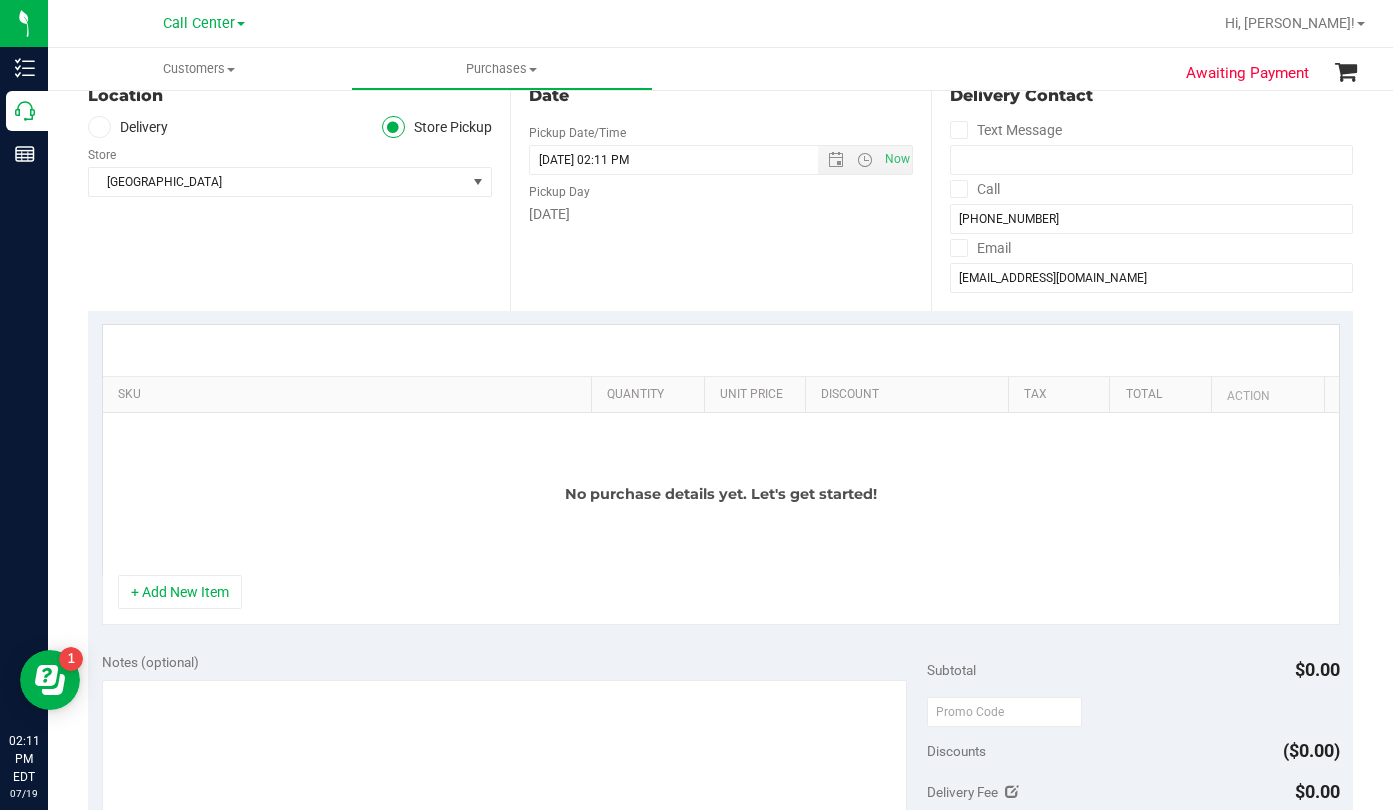 scroll, scrollTop: 100, scrollLeft: 0, axis: vertical 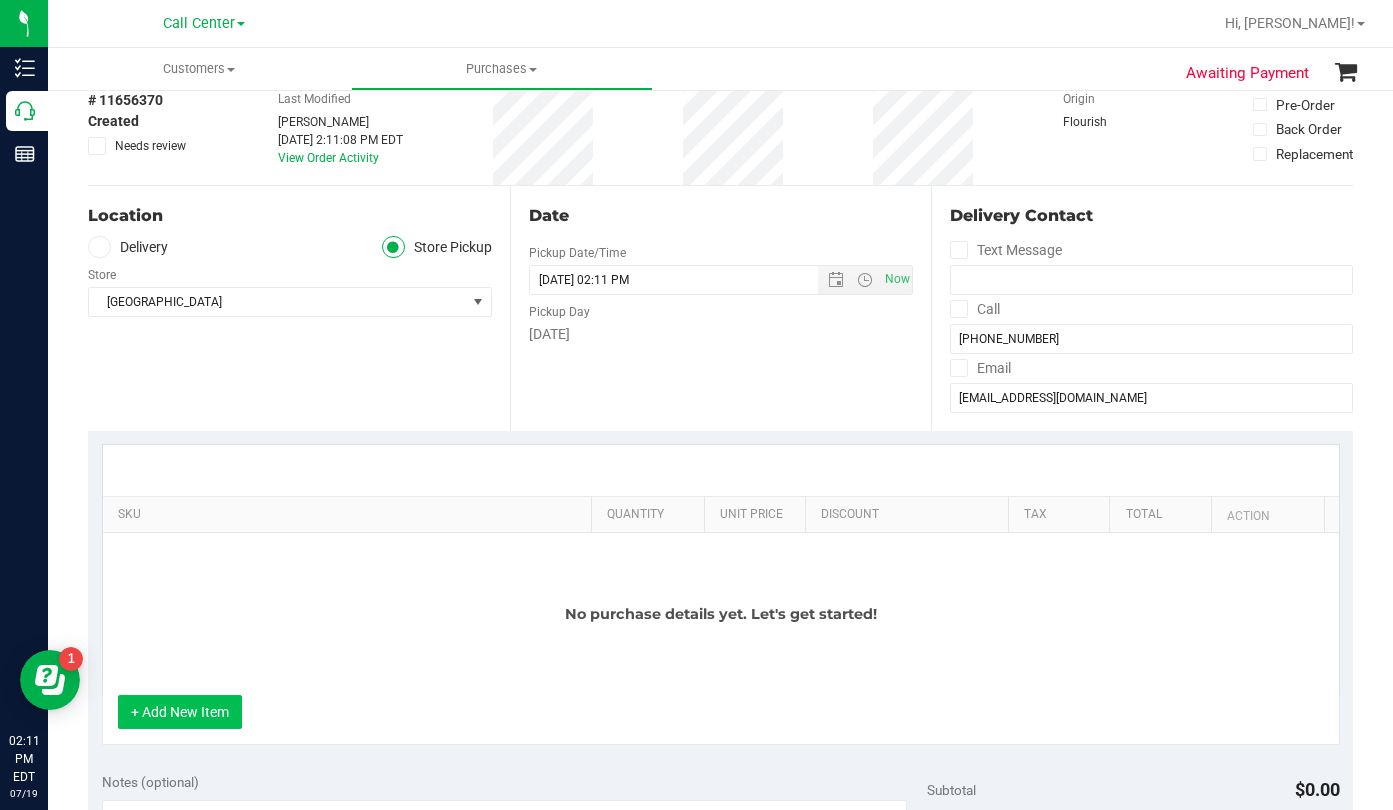 click on "+ Add New Item" at bounding box center [180, 712] 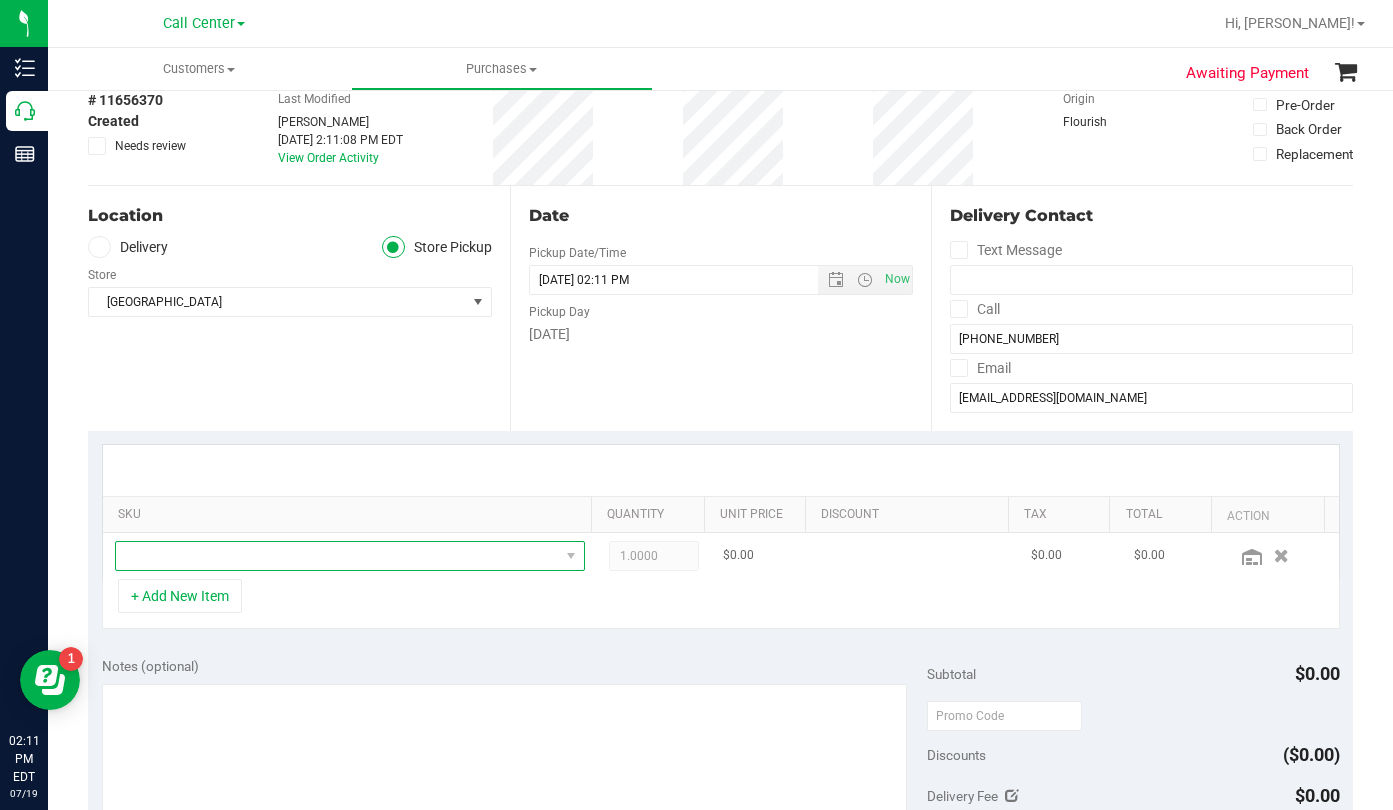click at bounding box center [337, 556] 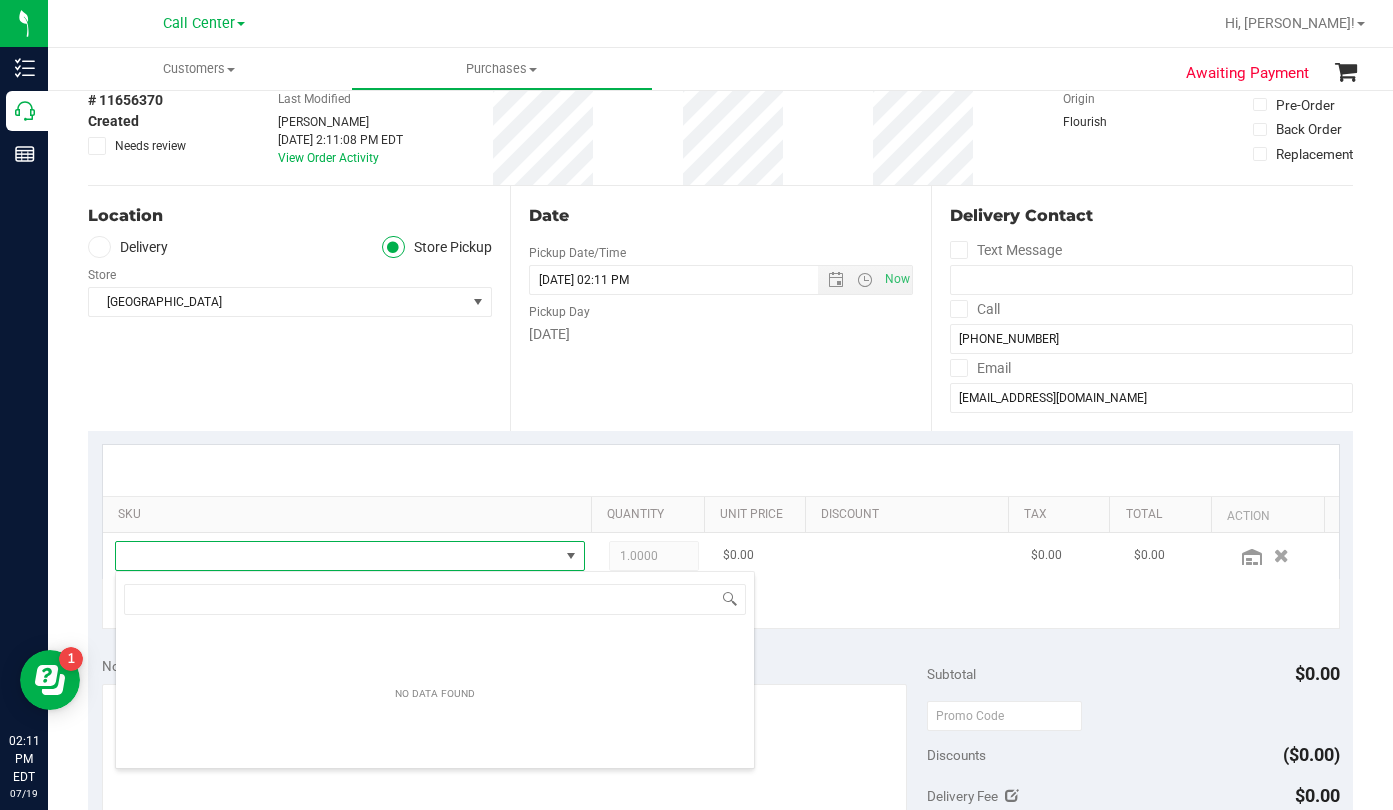 scroll, scrollTop: 99970, scrollLeft: 99542, axis: both 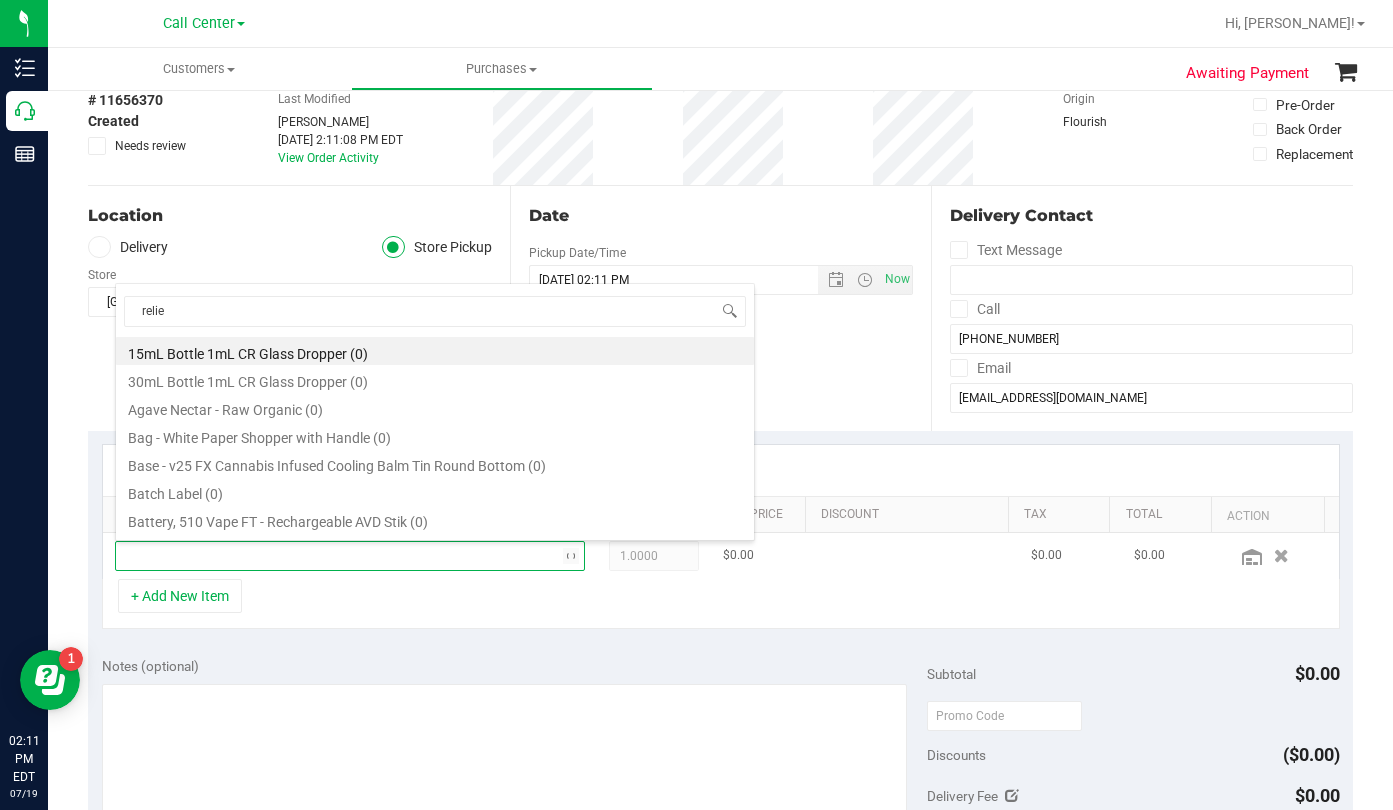 type on "relief" 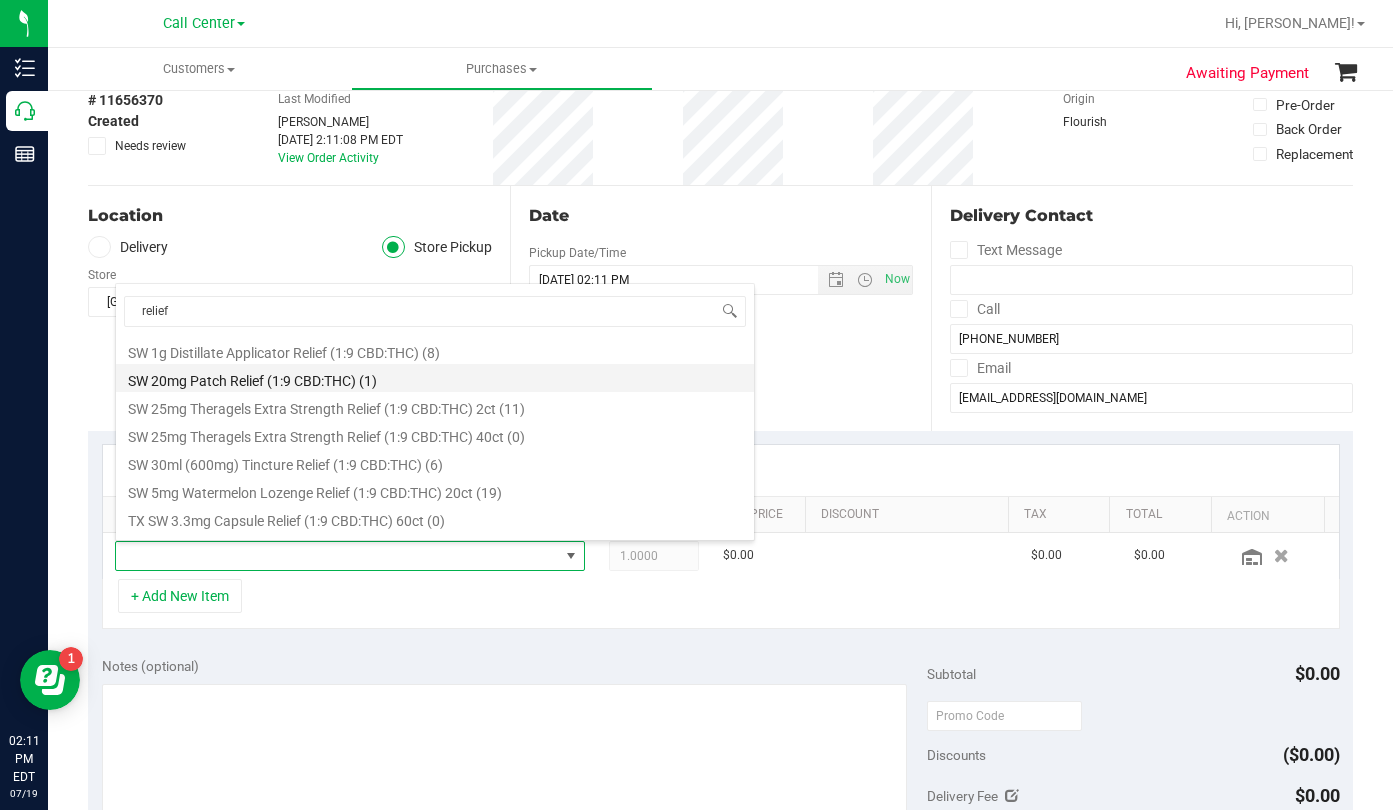 scroll, scrollTop: 800, scrollLeft: 0, axis: vertical 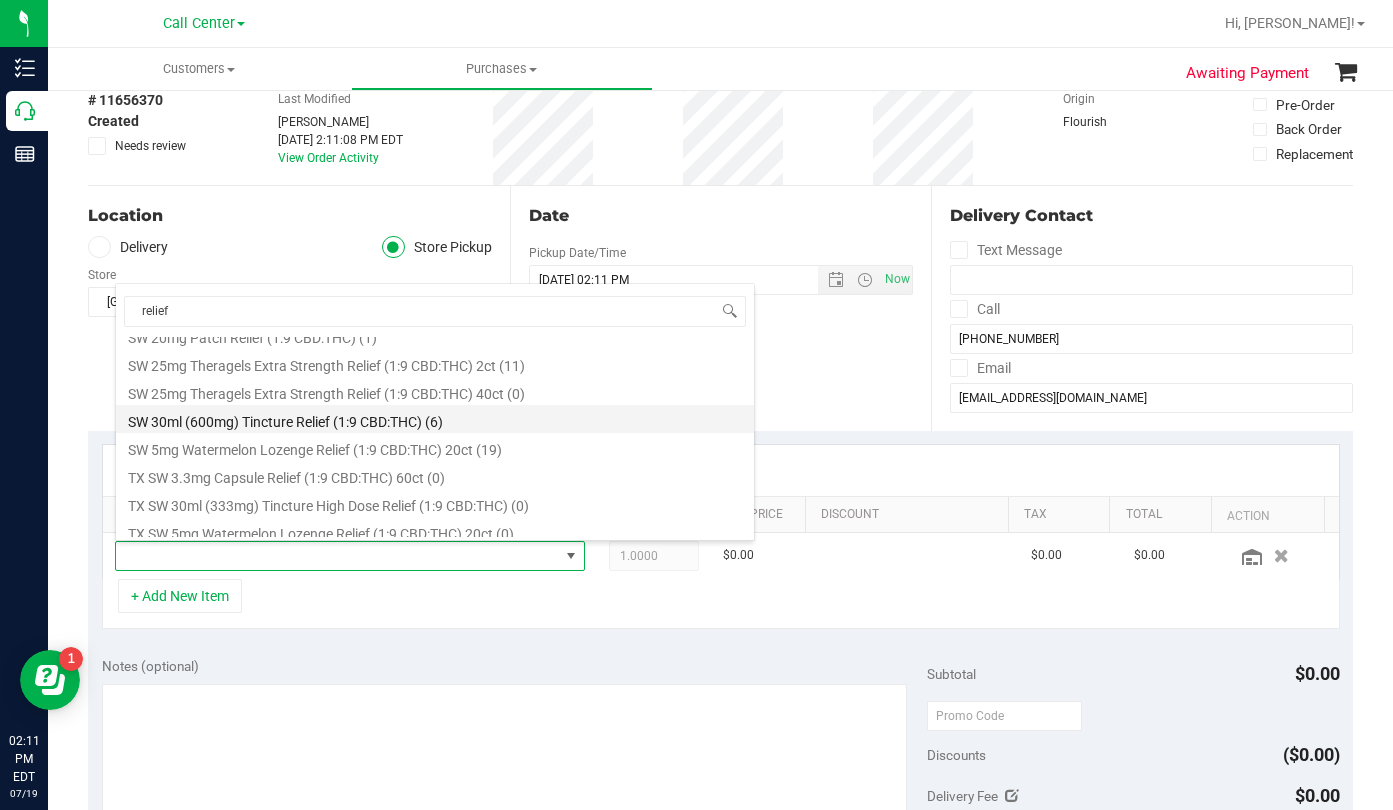 click on "SW 30ml (600mg) Tincture Relief (1:9 CBD:THC) (6)" at bounding box center [435, 419] 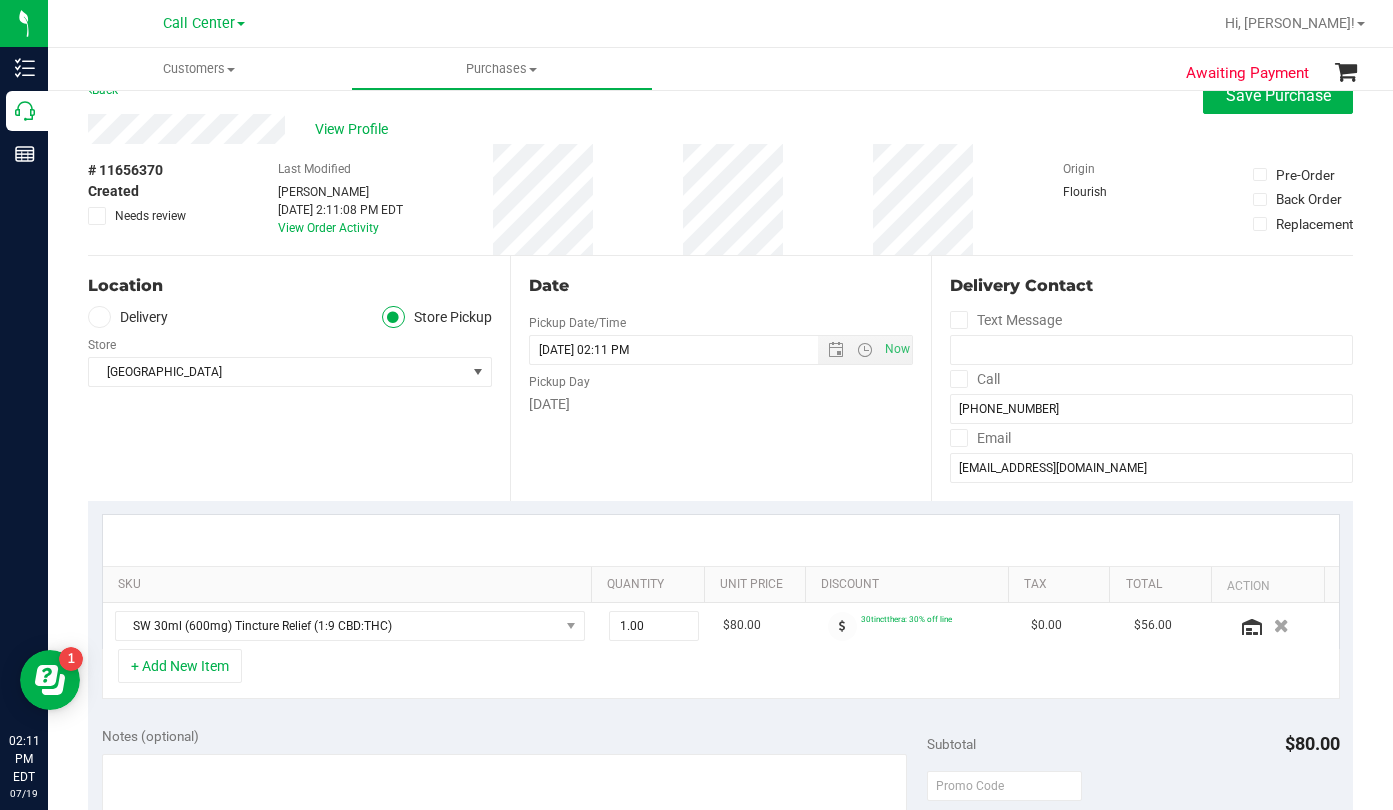 scroll, scrollTop: 0, scrollLeft: 0, axis: both 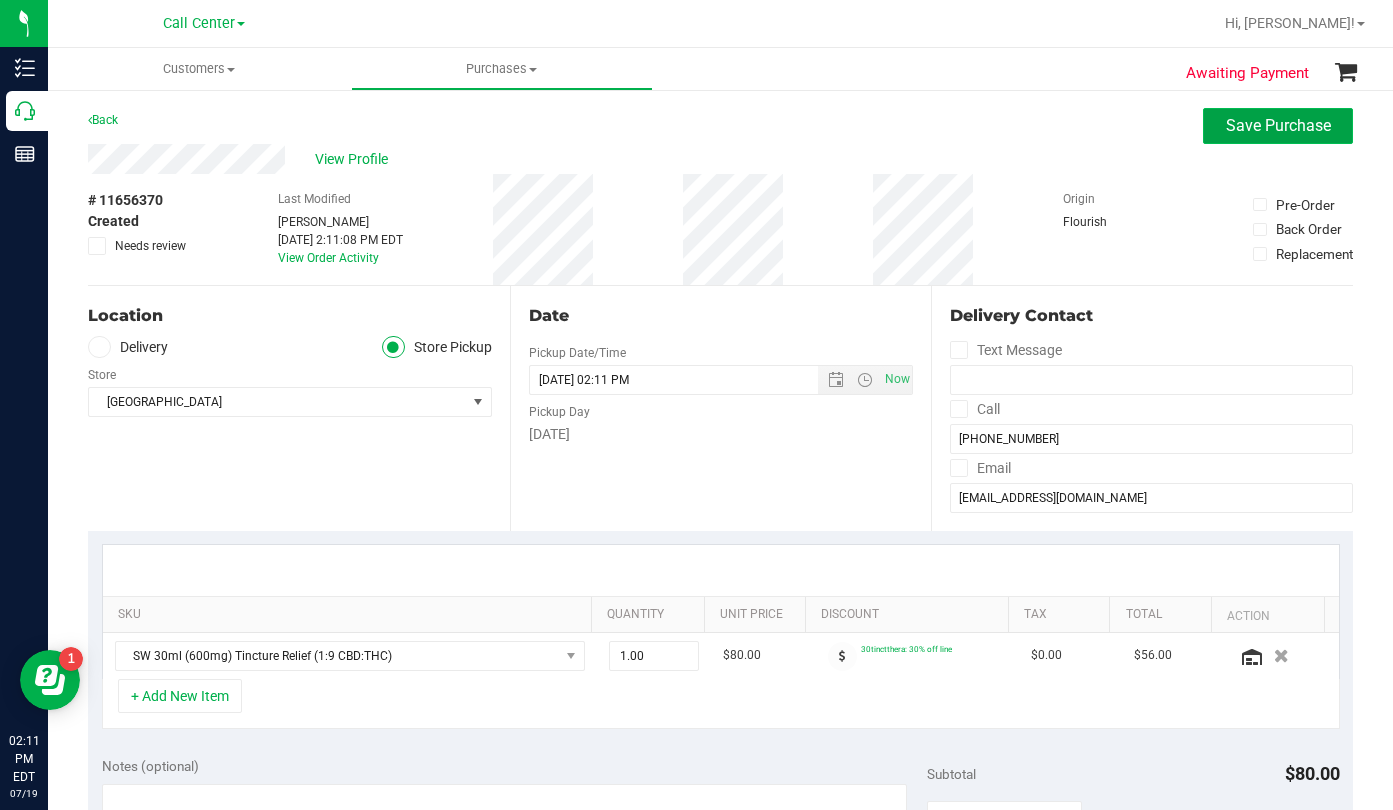 click on "Save Purchase" at bounding box center [1278, 125] 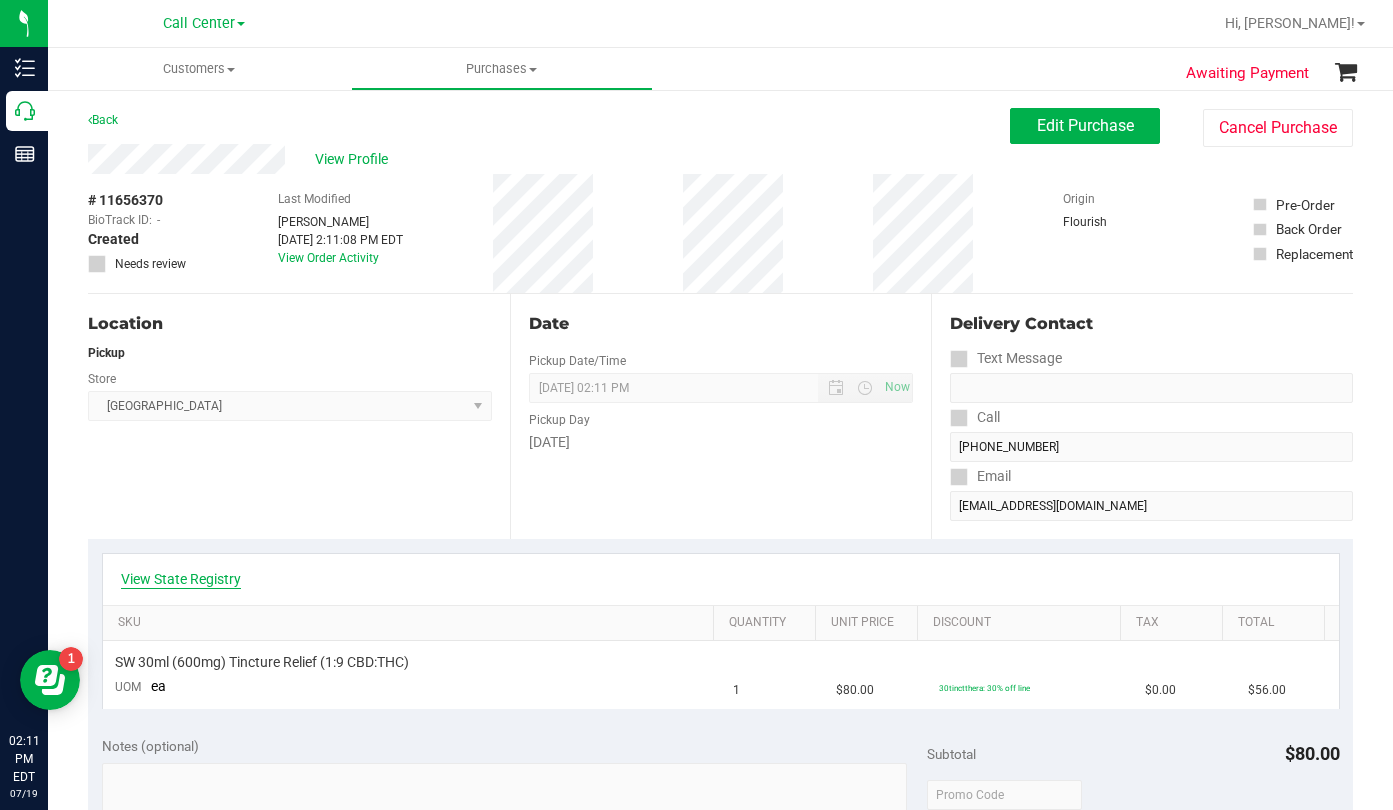 click on "View State Registry" at bounding box center [181, 579] 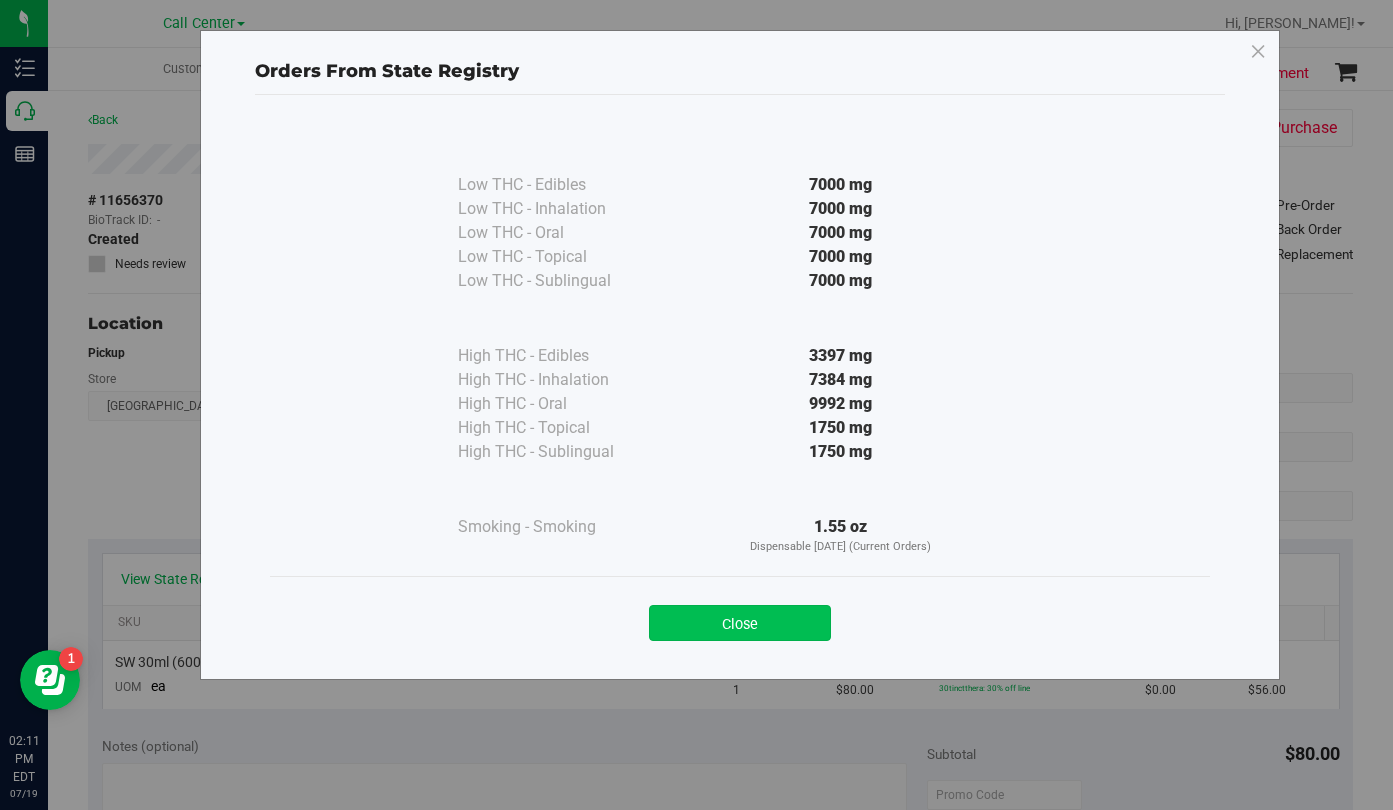 click on "Close" at bounding box center [740, 623] 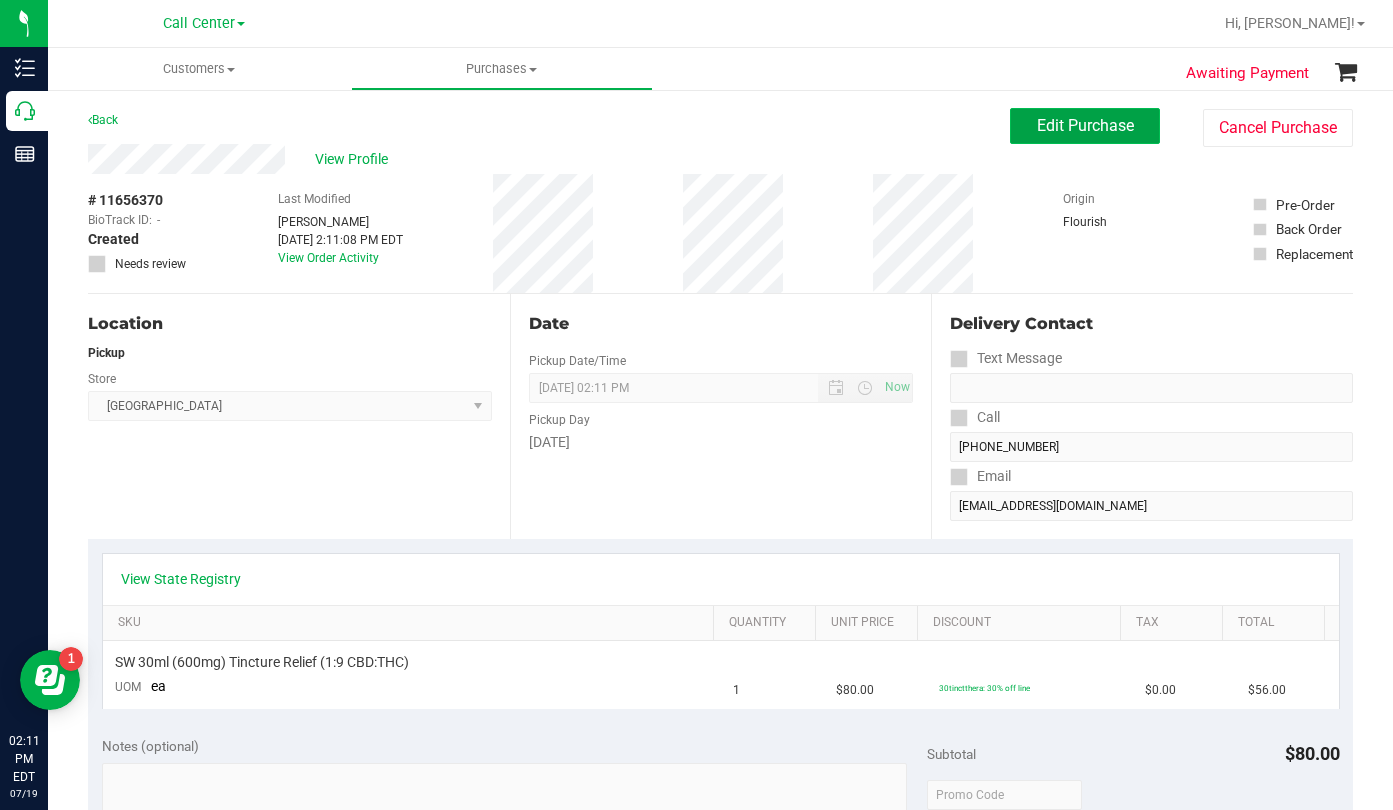 click on "Edit Purchase" at bounding box center (1085, 125) 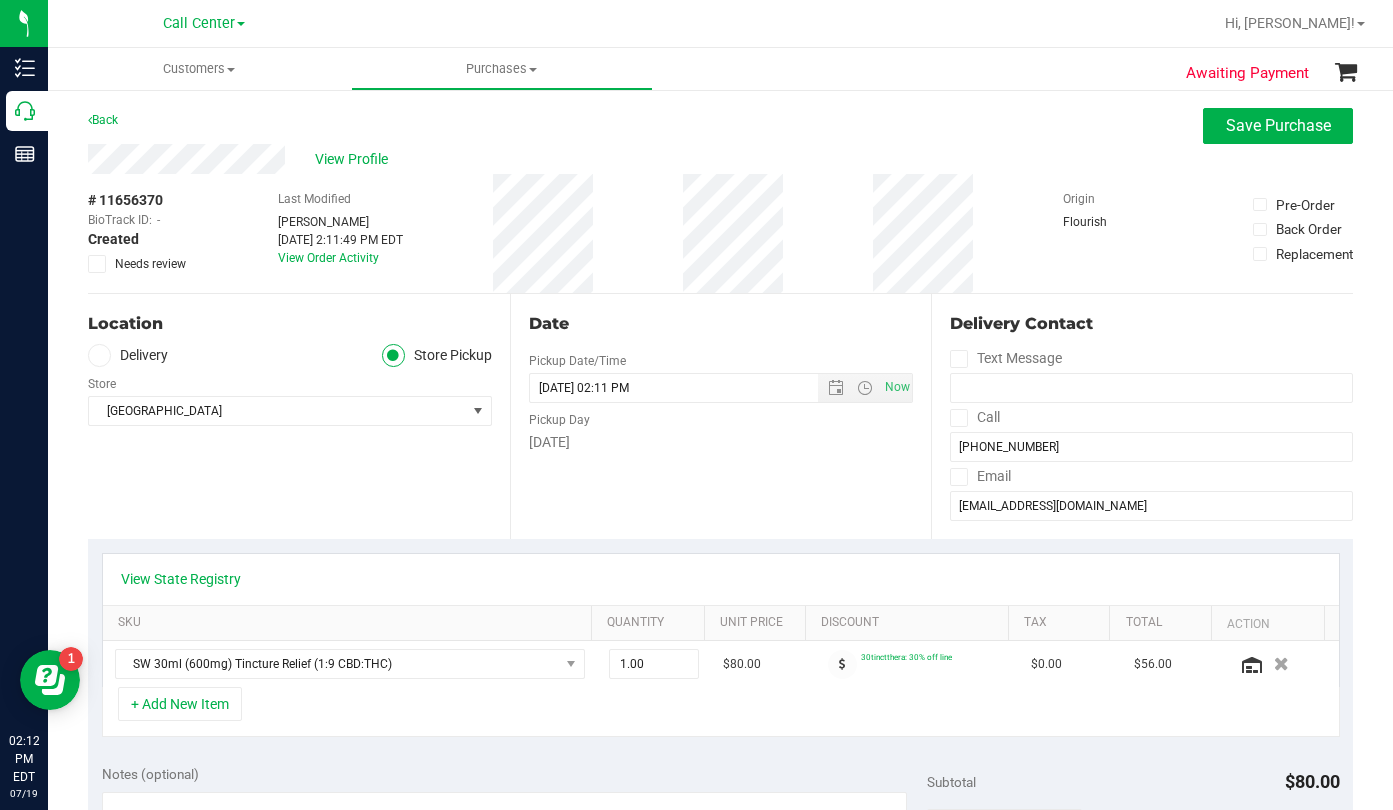 click on "Location
Delivery
Store Pickup
Store
[GEOGRAPHIC_DATA] WC Select Store [PERSON_NAME][GEOGRAPHIC_DATA] [PERSON_NAME][GEOGRAPHIC_DATA] [GEOGRAPHIC_DATA] [GEOGRAPHIC_DATA] [PERSON_NAME][GEOGRAPHIC_DATA] [GEOGRAPHIC_DATA] [GEOGRAPHIC_DATA] WC [GEOGRAPHIC_DATA] [PERSON_NAME] [GEOGRAPHIC_DATA] WC [GEOGRAPHIC_DATA] WC [GEOGRAPHIC_DATA] [GEOGRAPHIC_DATA] Deltona WC [GEOGRAPHIC_DATA][PERSON_NAME] Ft. Lauderdale WC Ft. [PERSON_NAME] [GEOGRAPHIC_DATA] WC Jax Atlantic WC JAX DC REP Jax WC [GEOGRAPHIC_DATA][PERSON_NAME] WC [GEOGRAPHIC_DATA][PERSON_NAME][GEOGRAPHIC_DATA] [GEOGRAPHIC_DATA] [GEOGRAPHIC_DATA] [PERSON_NAME][GEOGRAPHIC_DATA] [GEOGRAPHIC_DATA] [GEOGRAPHIC_DATA] 72nd WC [GEOGRAPHIC_DATA] WC [GEOGRAPHIC_DATA] [GEOGRAPHIC_DATA] [GEOGRAPHIC_DATA] [GEOGRAPHIC_DATA] [GEOGRAPHIC_DATA] [GEOGRAPHIC_DATA] [GEOGRAPHIC_DATA][PERSON_NAME] [GEOGRAPHIC_DATA] WC [GEOGRAPHIC_DATA] Ocala WC [GEOGRAPHIC_DATA] [PERSON_NAME][GEOGRAPHIC_DATA] Colonial [PERSON_NAME][GEOGRAPHIC_DATA] [GEOGRAPHIC_DATA] [GEOGRAPHIC_DATA] [PERSON_NAME][GEOGRAPHIC_DATA] WC [GEOGRAPHIC_DATA] WC [GEOGRAPHIC_DATA] WC [GEOGRAPHIC_DATA] WC [GEOGRAPHIC_DATA] WC Tampa WC" at bounding box center [299, 416] 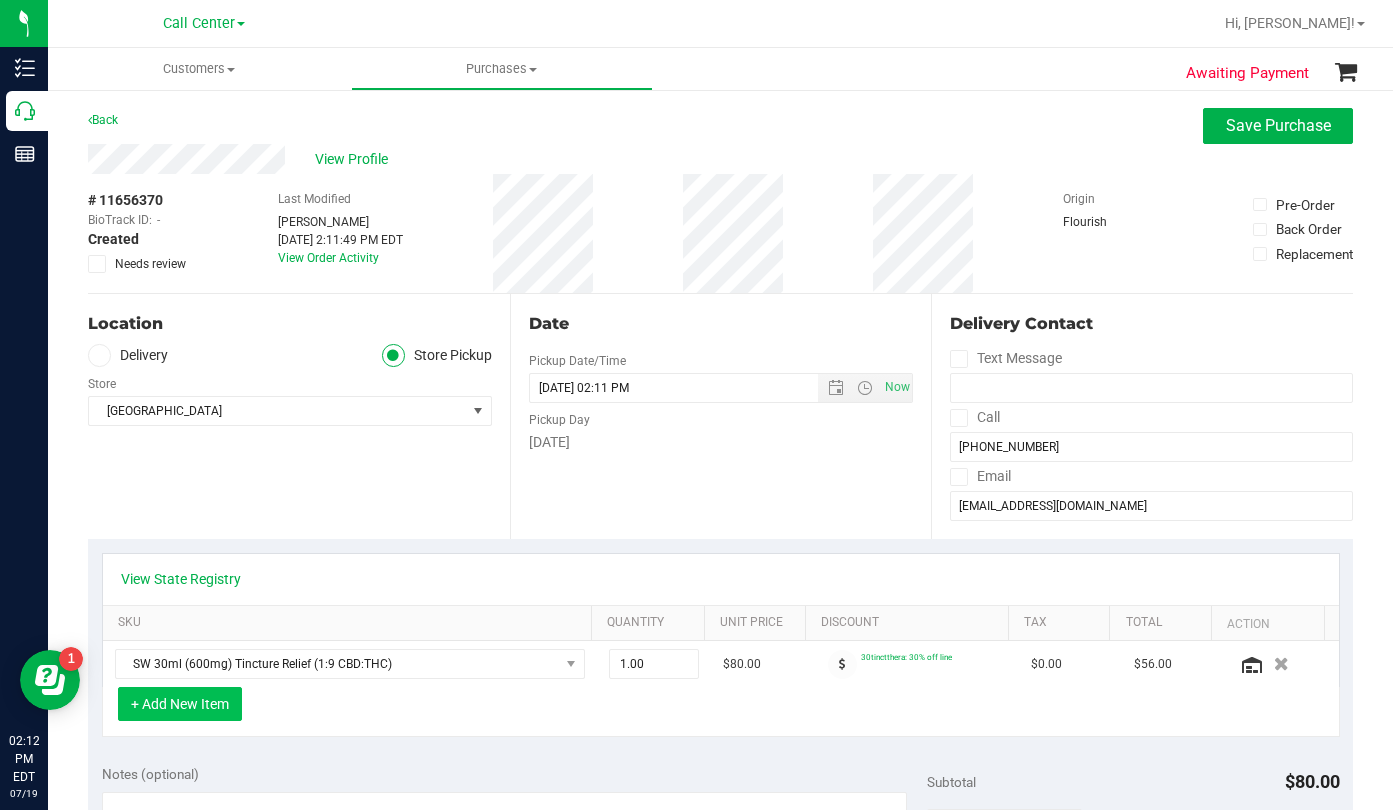 click on "+ Add New Item" at bounding box center (180, 704) 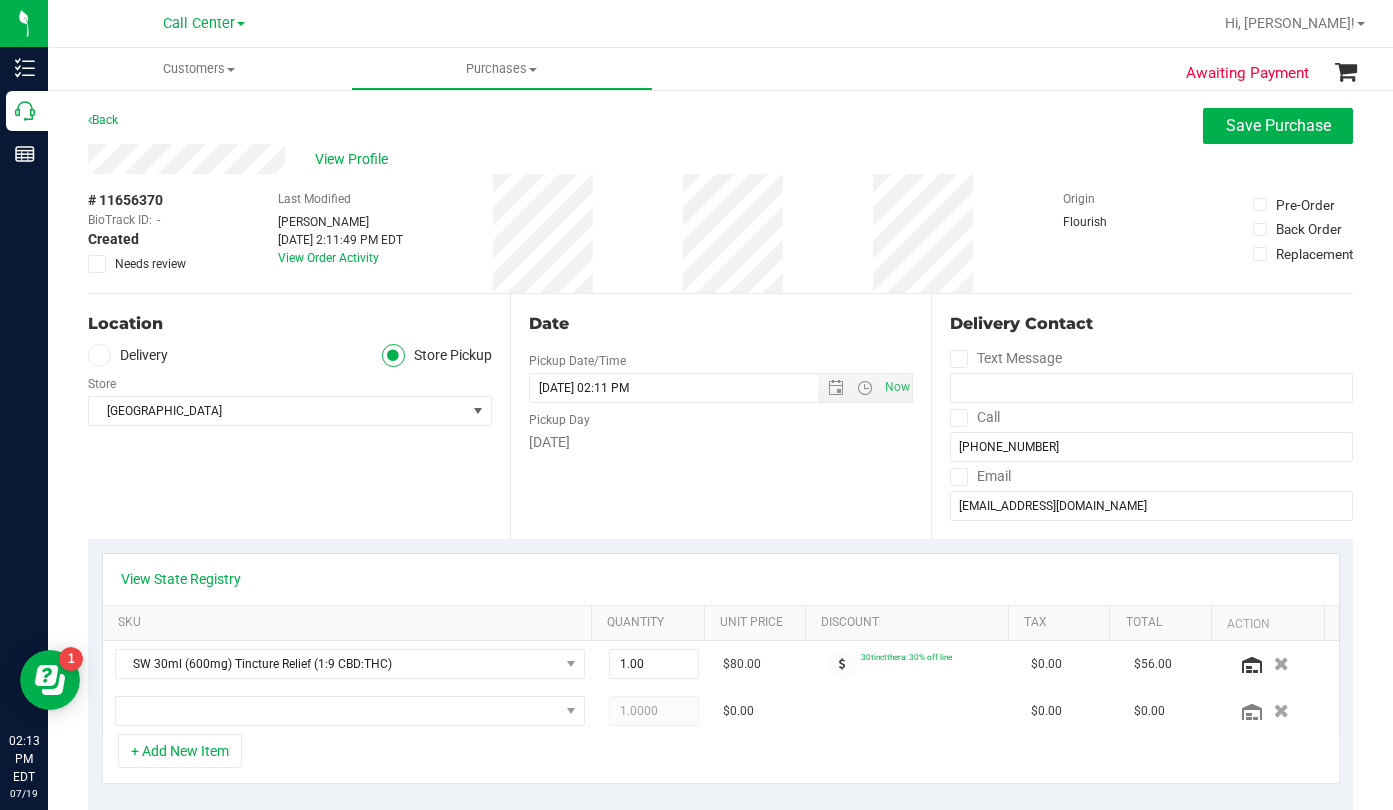 click on "Back
Save Purchase" at bounding box center (720, 126) 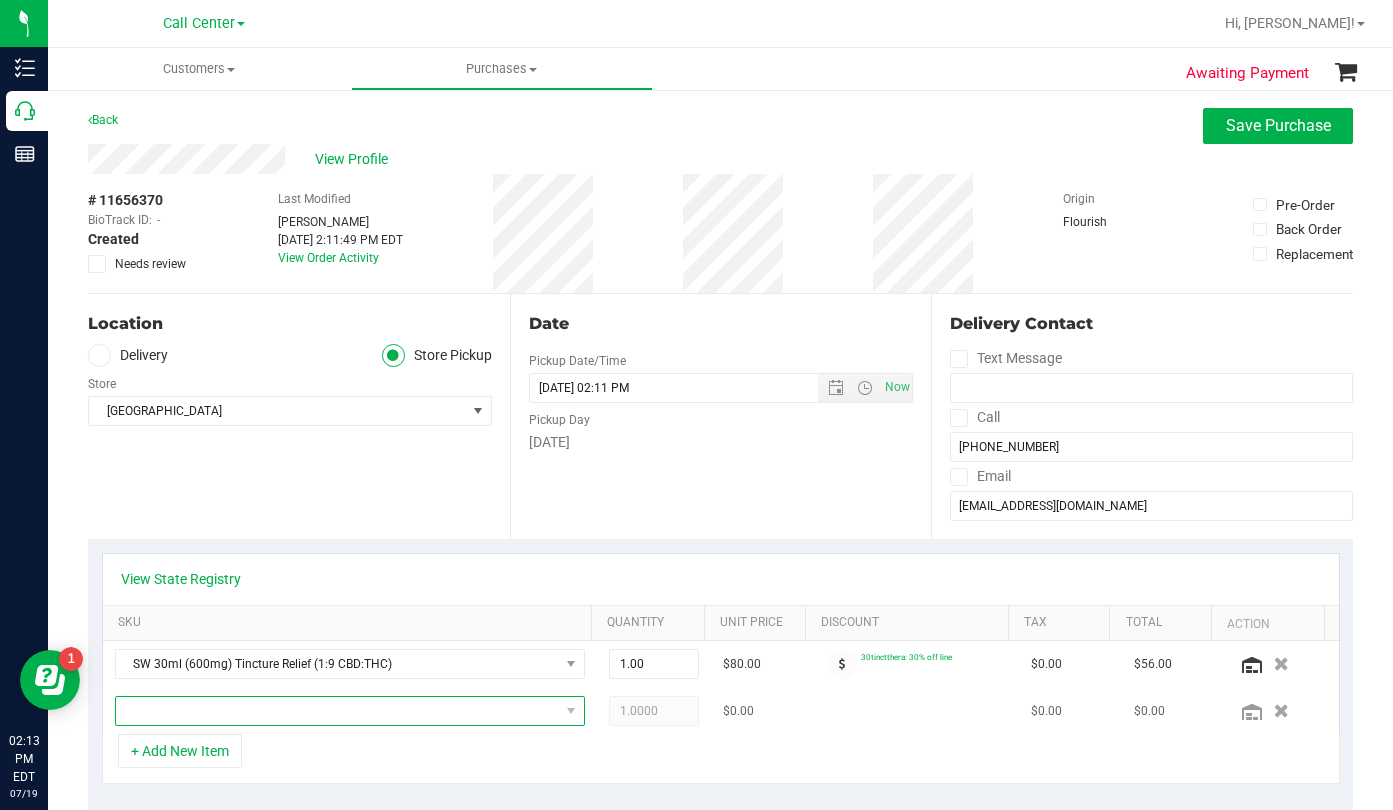 click at bounding box center [337, 711] 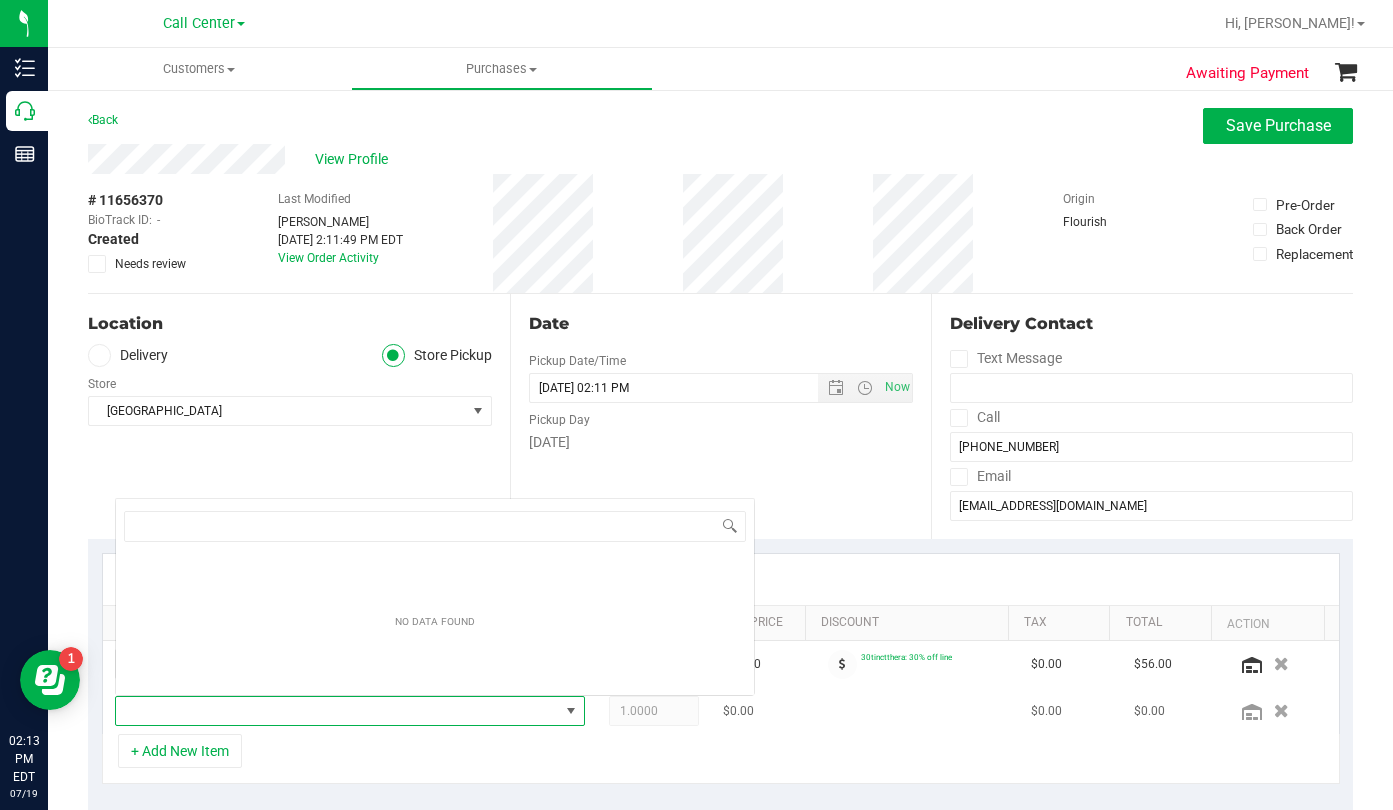 scroll, scrollTop: 0, scrollLeft: 0, axis: both 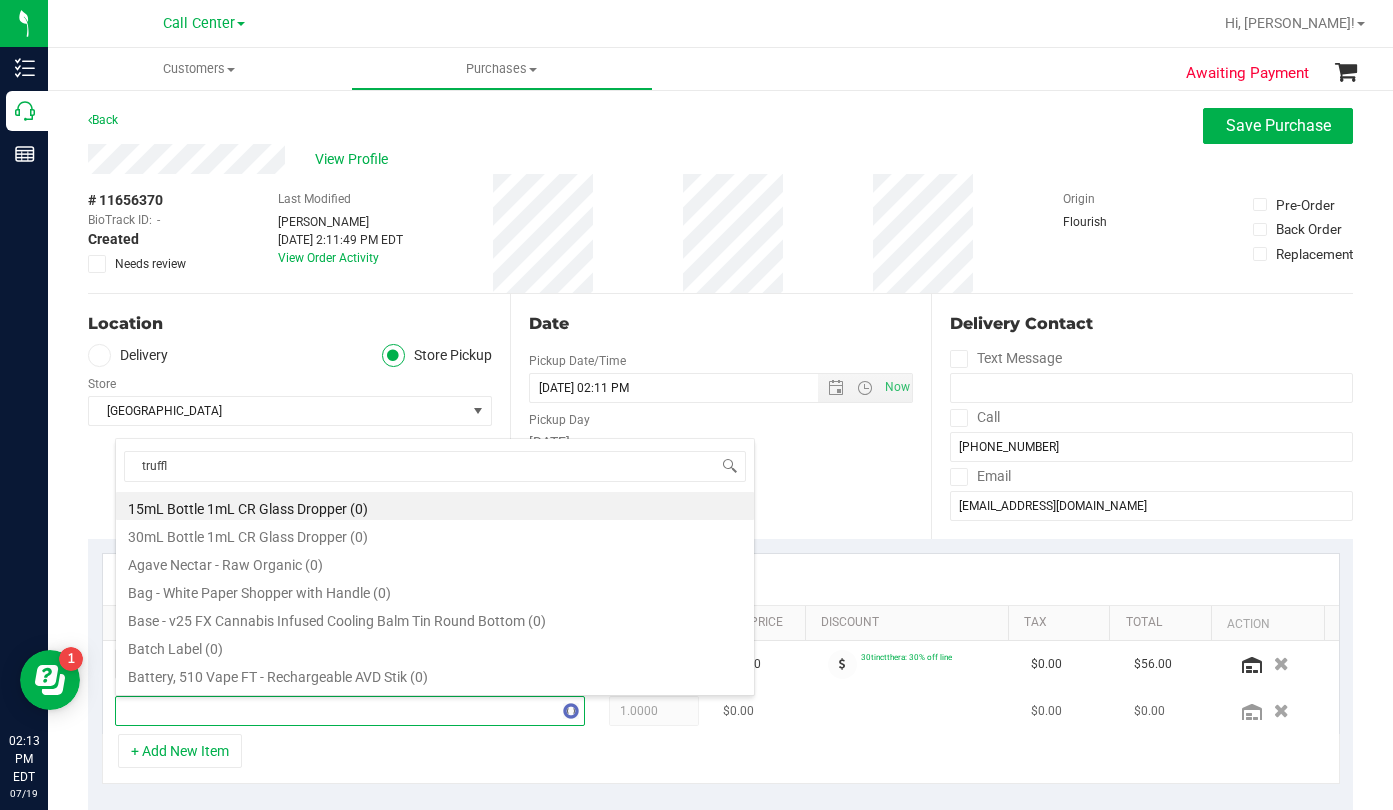 type on "truffle" 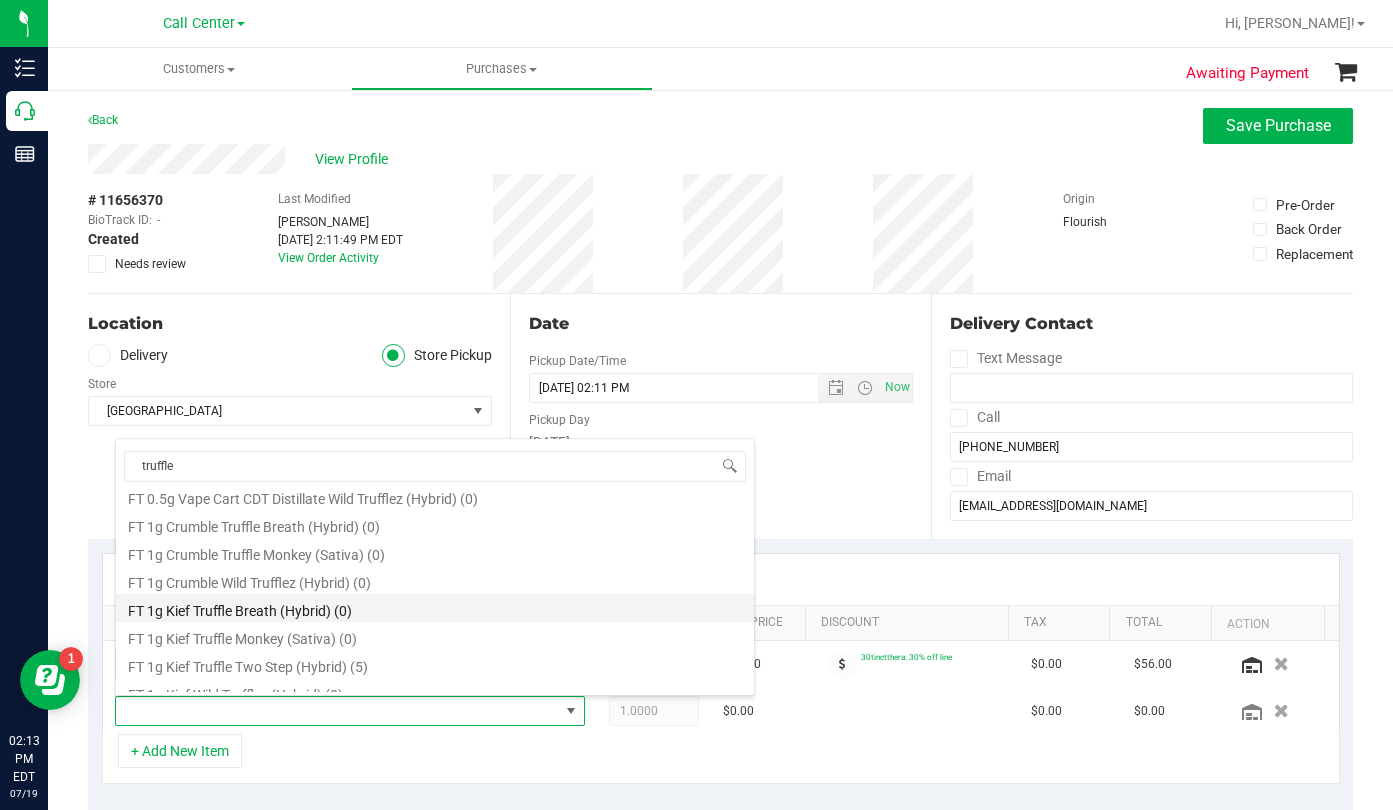 scroll, scrollTop: 300, scrollLeft: 0, axis: vertical 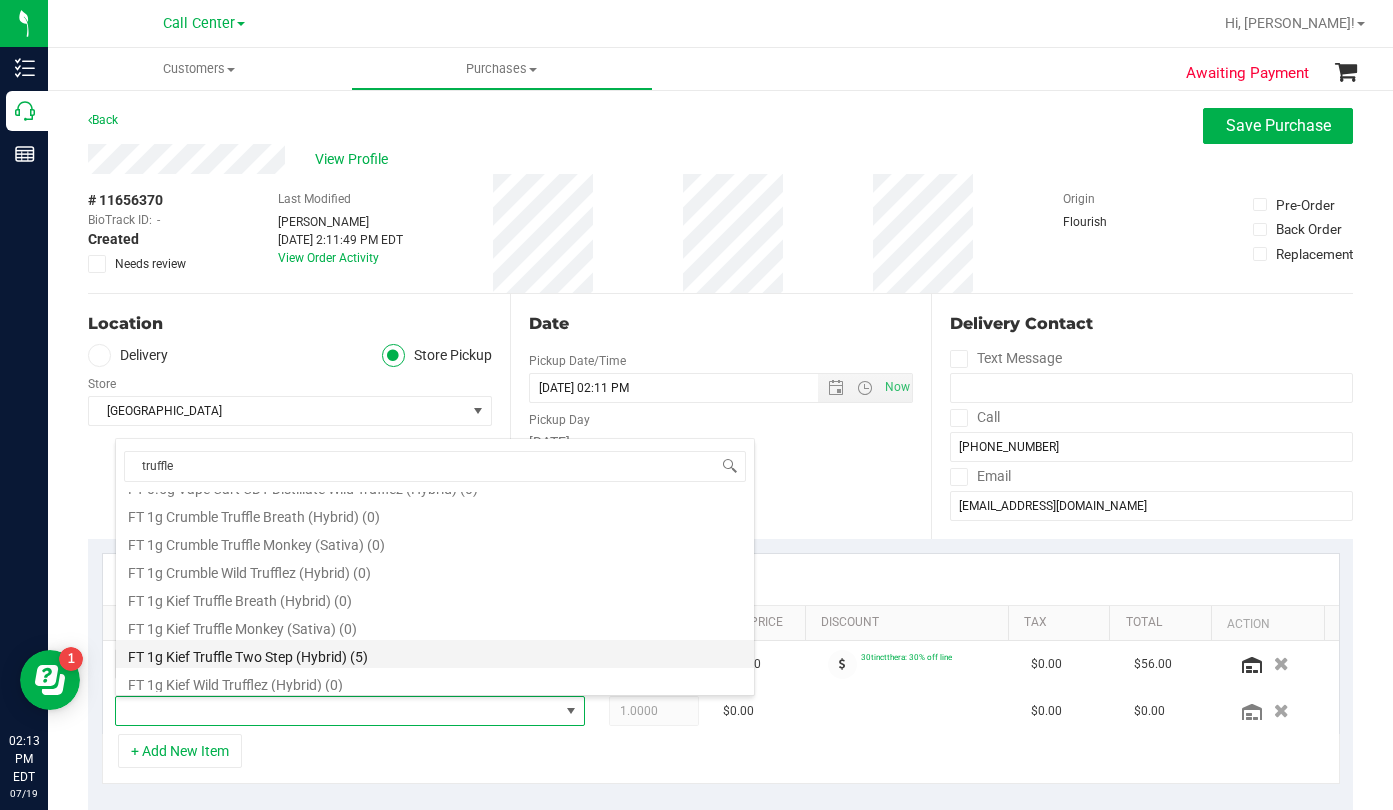 click on "FT 1g Kief Truffle Two Step (Hybrid) (5)" at bounding box center (435, 654) 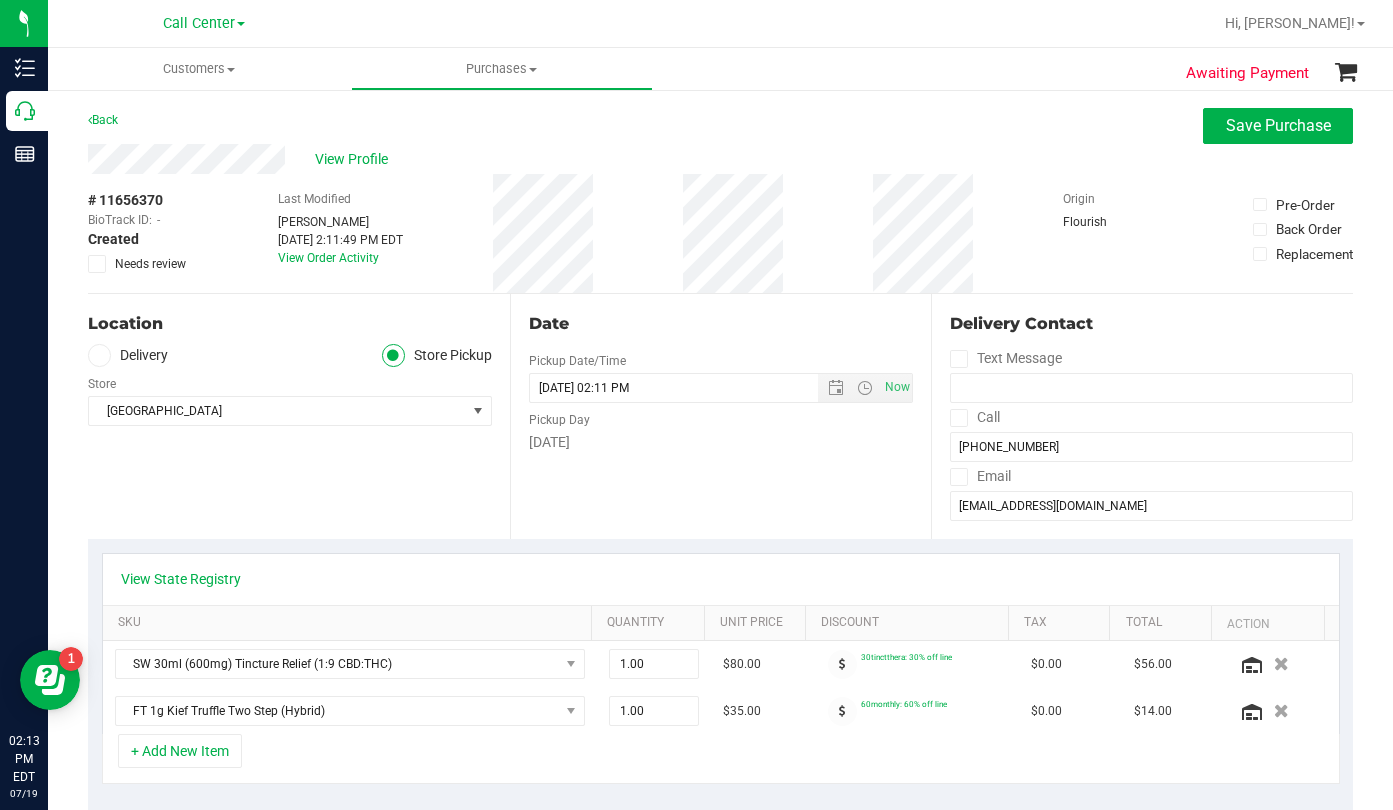 scroll, scrollTop: 100, scrollLeft: 0, axis: vertical 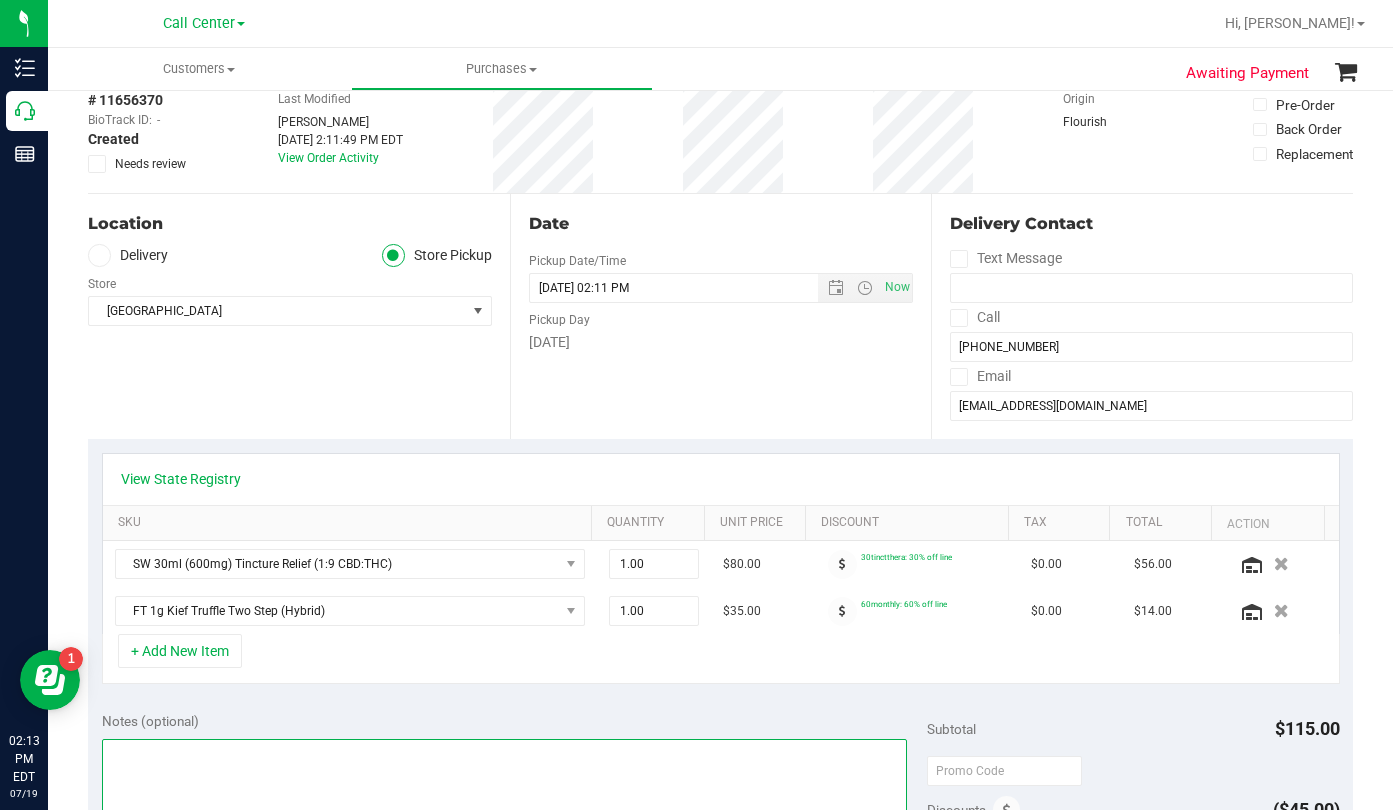 click at bounding box center [504, 835] 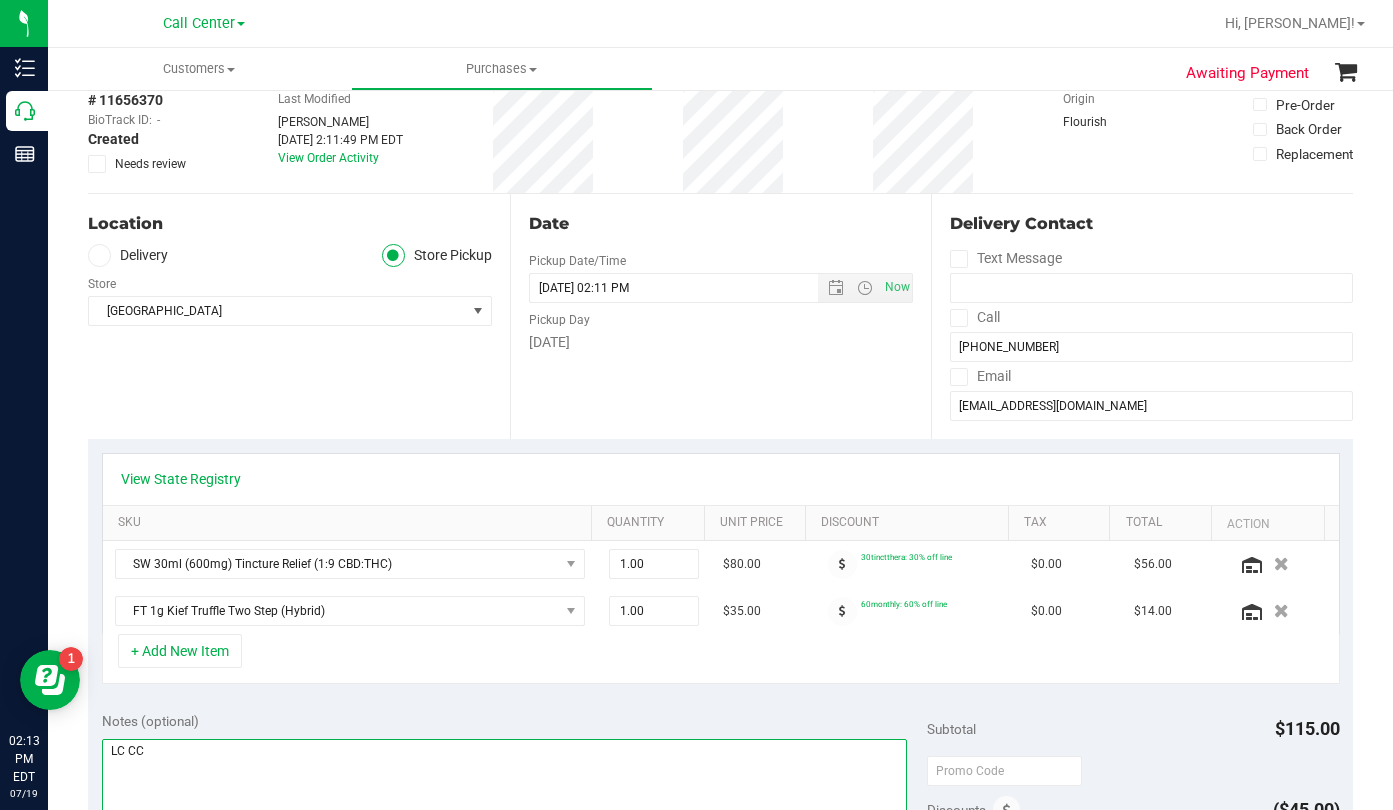 type on "LC CC" 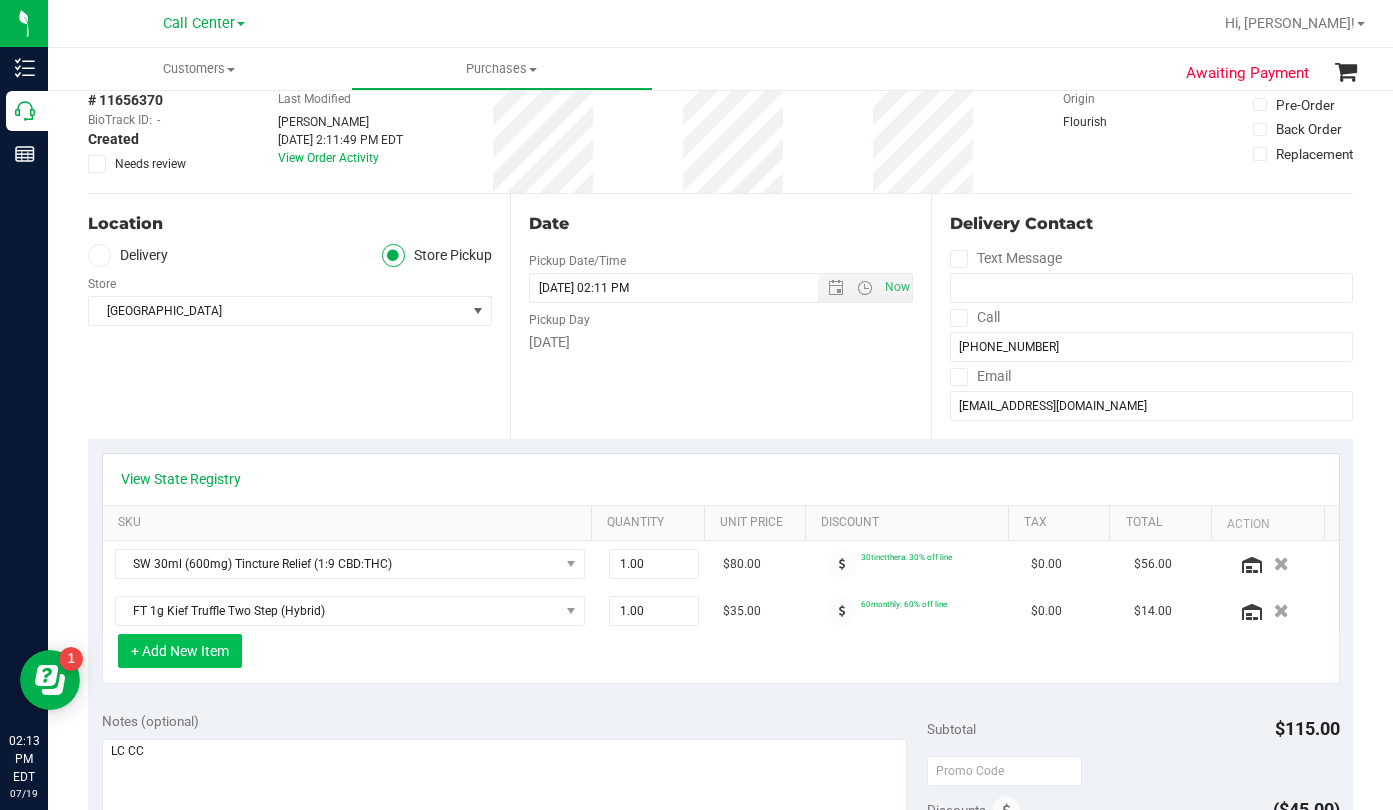 click on "+ Add New Item" at bounding box center (180, 651) 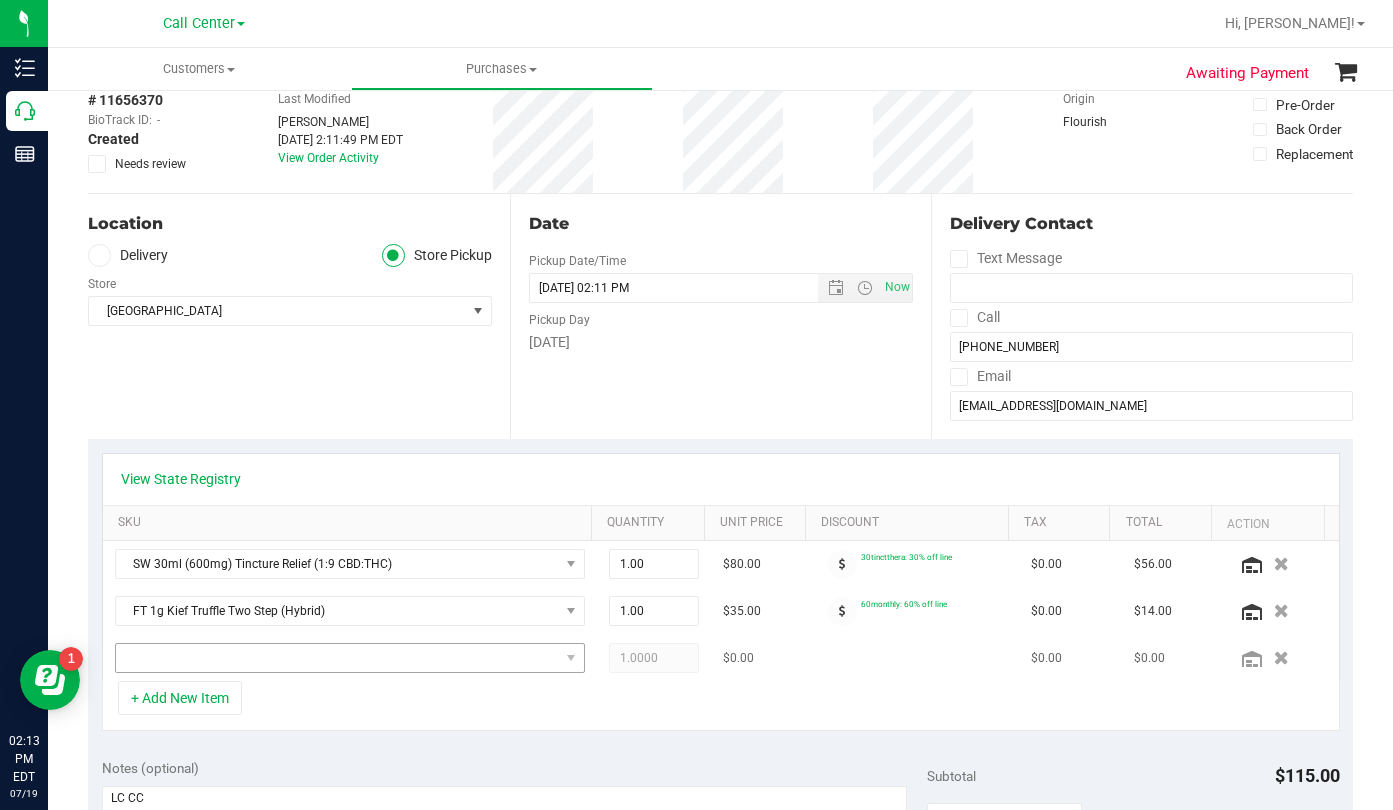 type 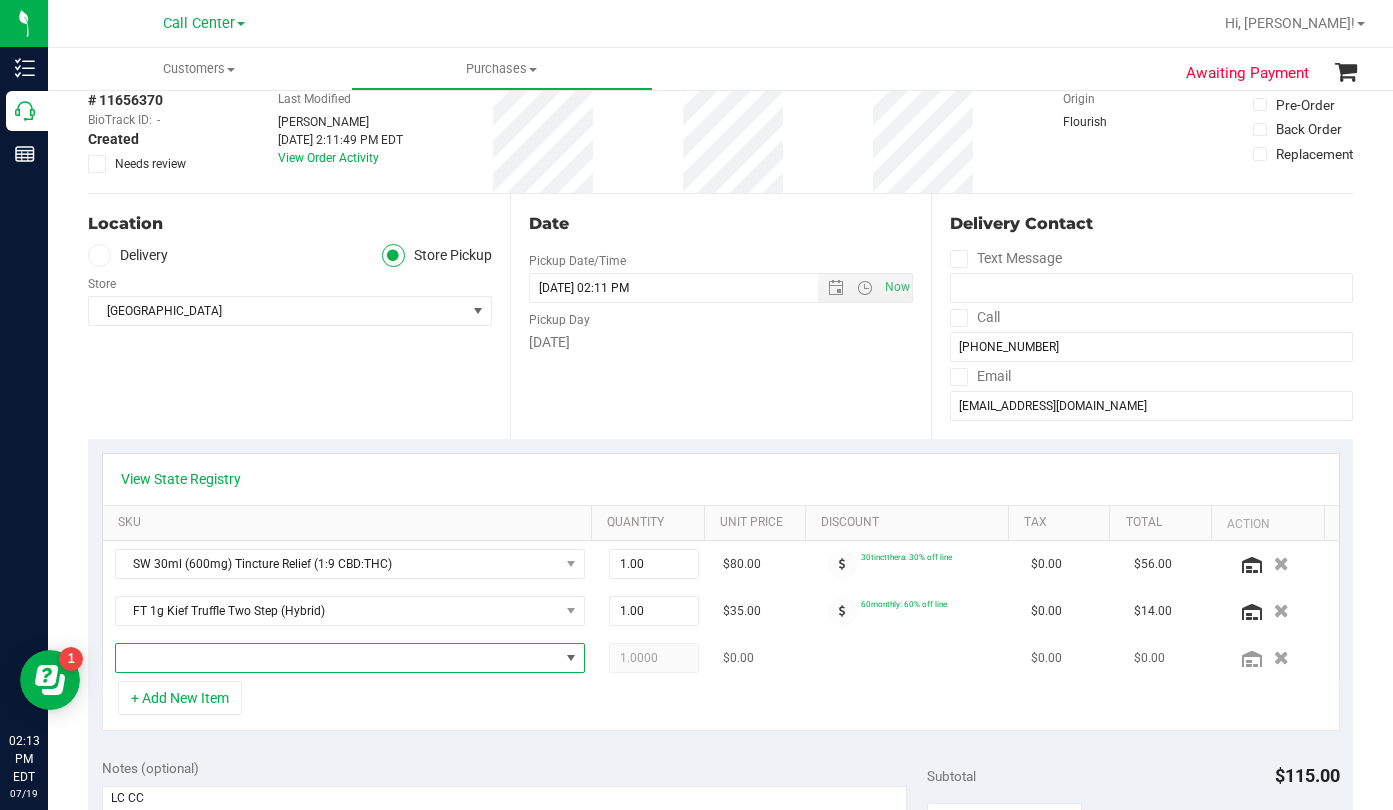 click at bounding box center (337, 658) 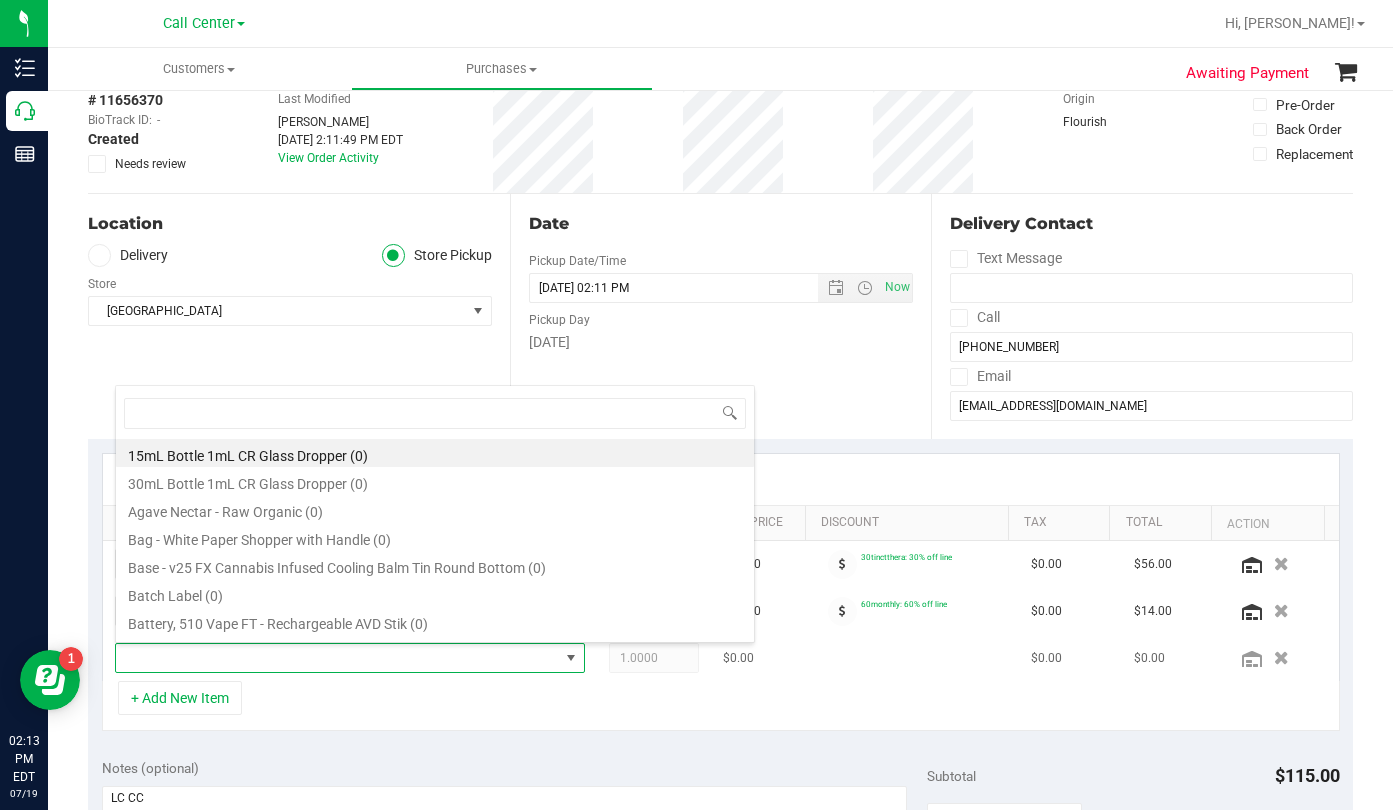 scroll, scrollTop: 99970, scrollLeft: 99542, axis: both 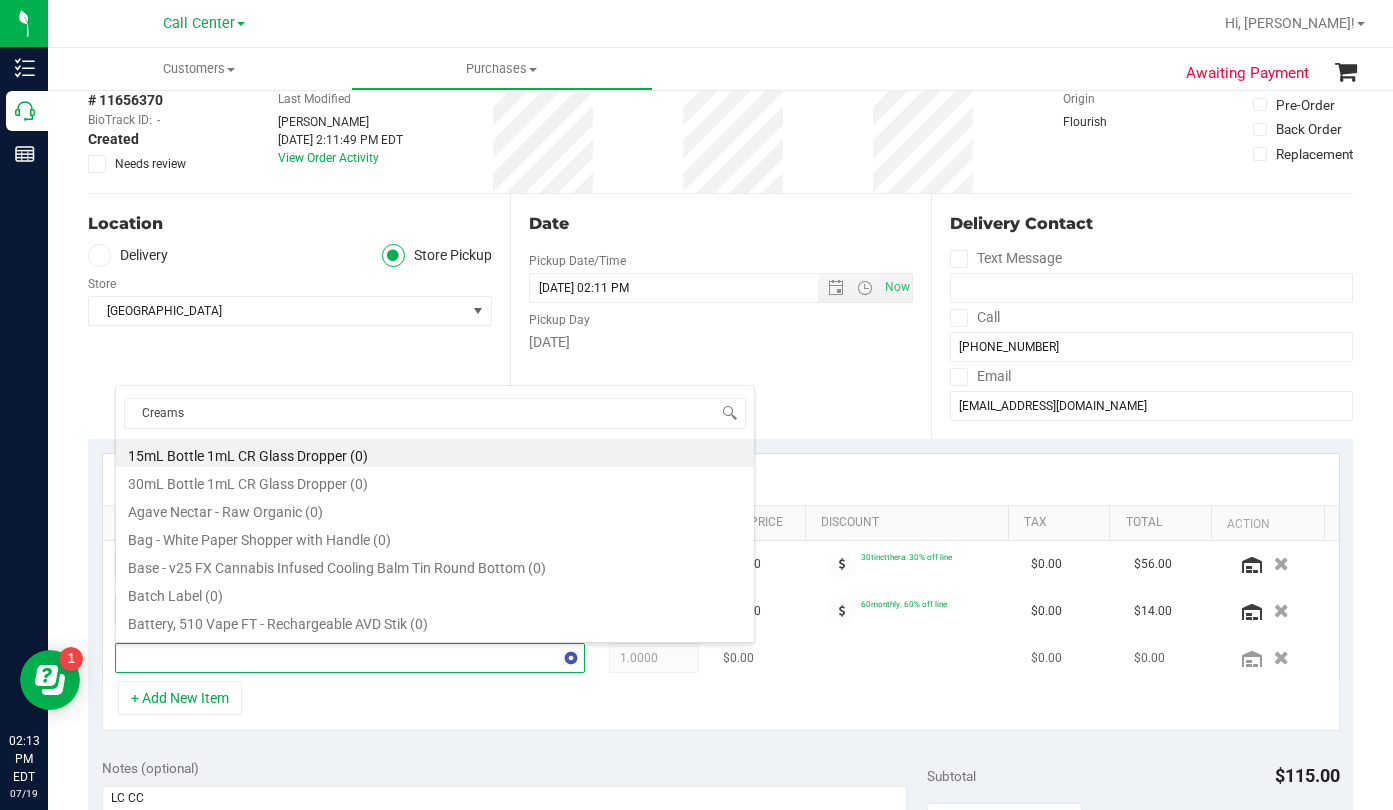 type on "Creamsi" 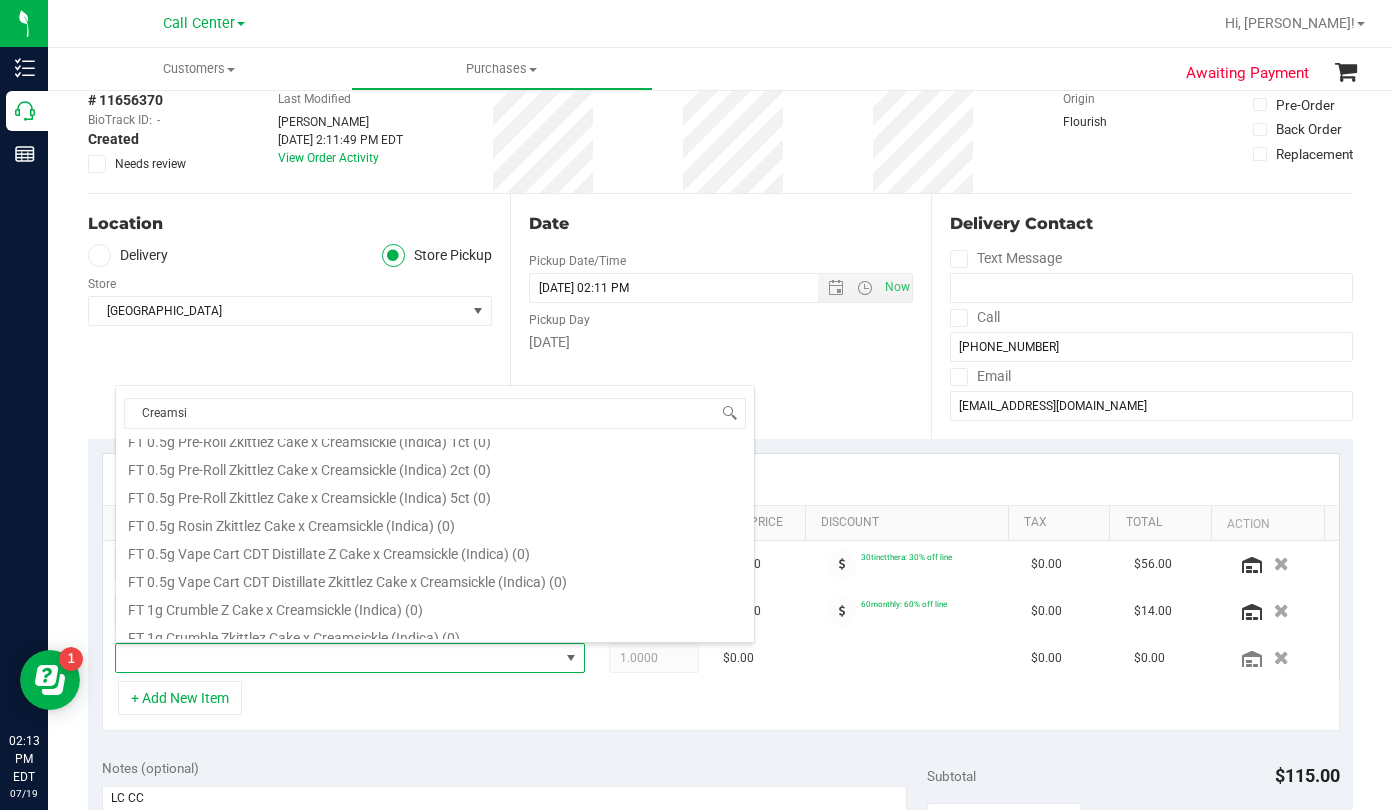 scroll, scrollTop: 300, scrollLeft: 0, axis: vertical 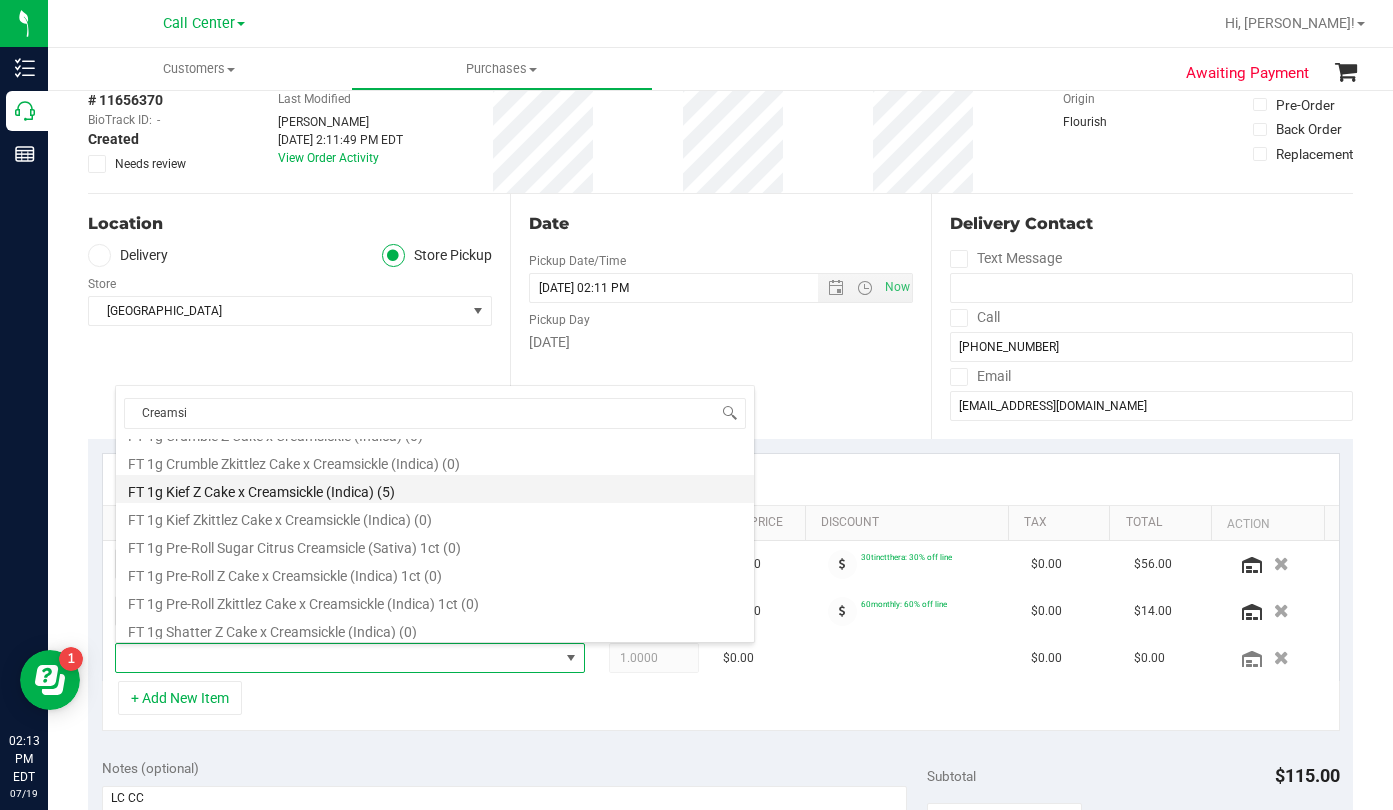 click on "FT 1g Kief Z Cake x Creamsickle (Indica) (5)" at bounding box center [435, 489] 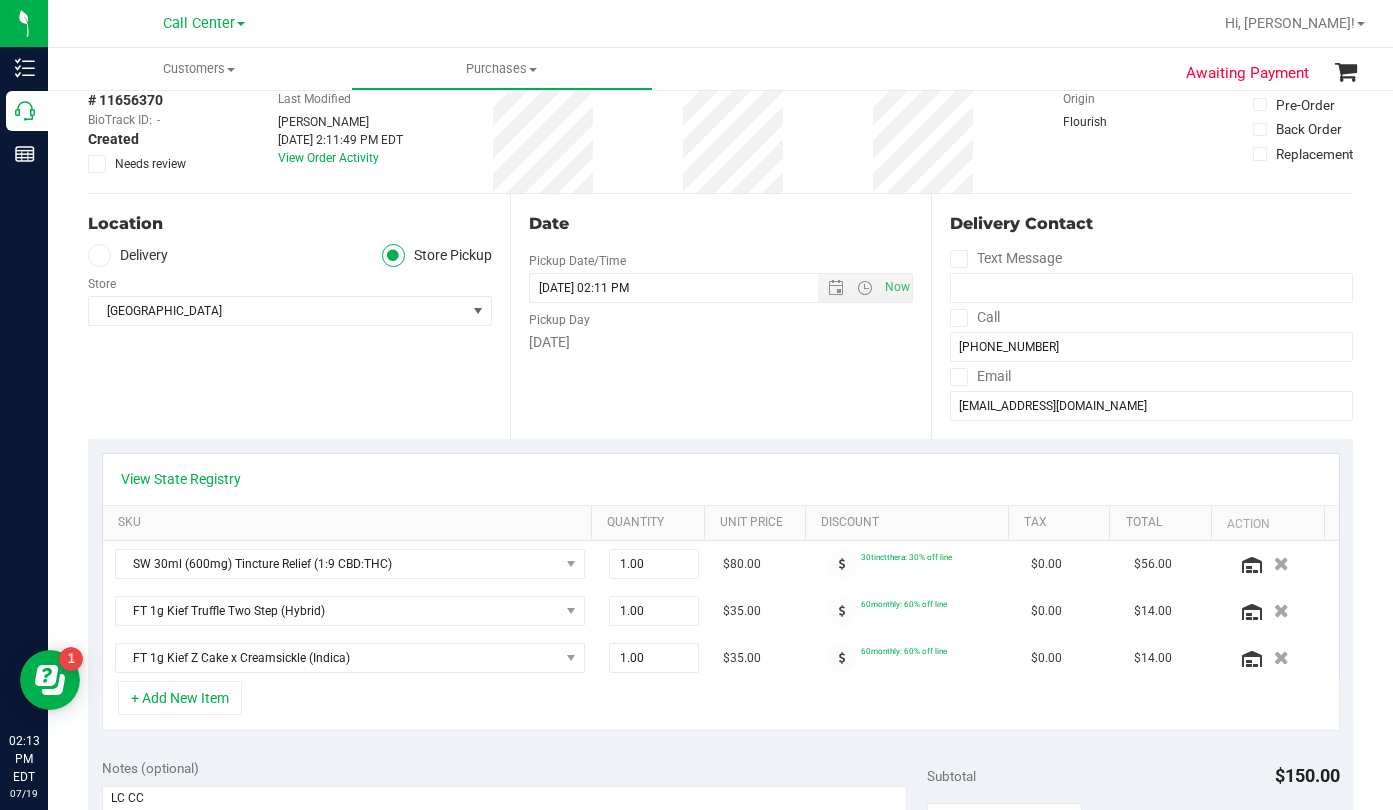 click on "+ Add New Item" at bounding box center (721, 706) 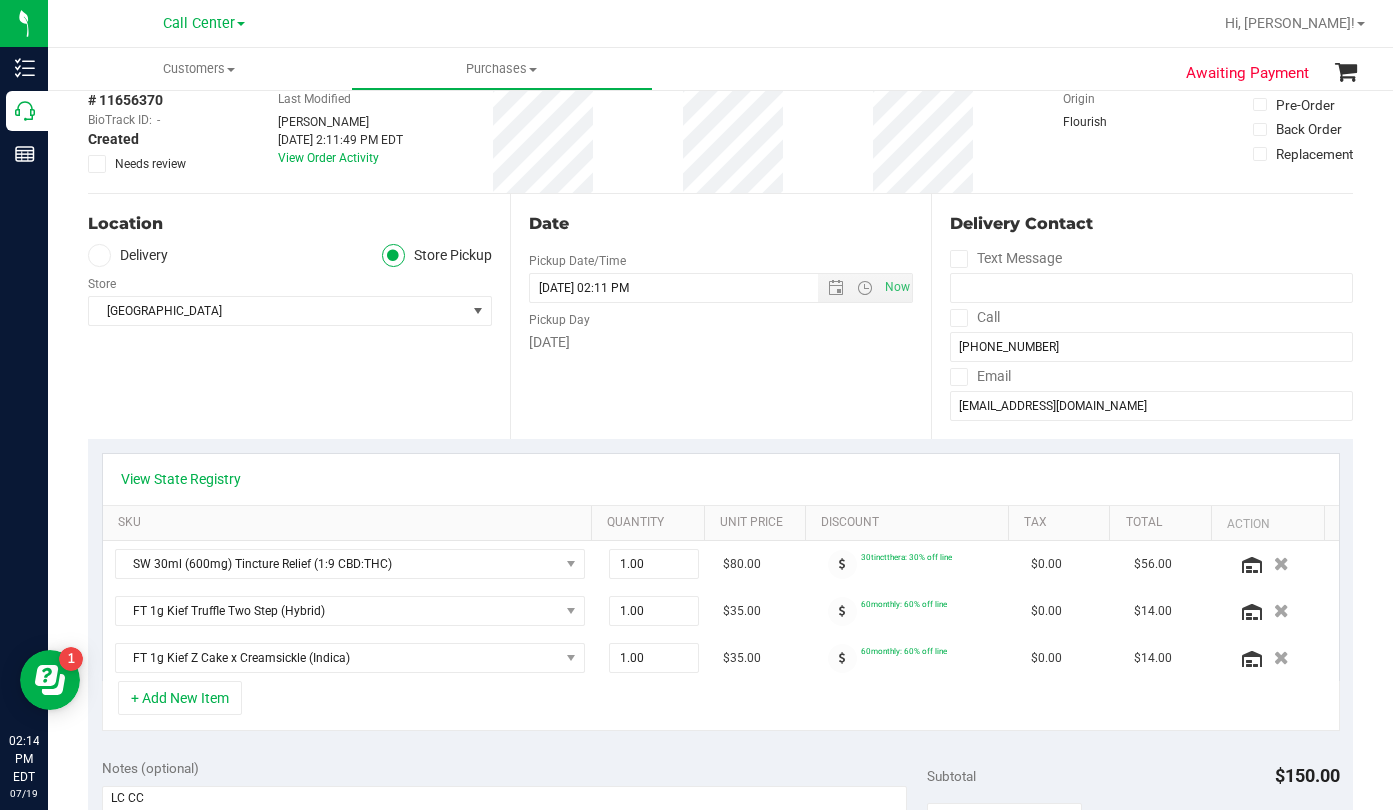 click on "Location
Delivery
Store Pickup
Store
[GEOGRAPHIC_DATA] WC Select Store [PERSON_NAME][GEOGRAPHIC_DATA] [PERSON_NAME][GEOGRAPHIC_DATA] [GEOGRAPHIC_DATA] [GEOGRAPHIC_DATA] [PERSON_NAME][GEOGRAPHIC_DATA] [GEOGRAPHIC_DATA] [GEOGRAPHIC_DATA] WC [GEOGRAPHIC_DATA] [PERSON_NAME] [GEOGRAPHIC_DATA] WC [GEOGRAPHIC_DATA] WC [GEOGRAPHIC_DATA] [GEOGRAPHIC_DATA] Deltona WC [GEOGRAPHIC_DATA][PERSON_NAME] Ft. Lauderdale WC Ft. [PERSON_NAME] [GEOGRAPHIC_DATA] WC Jax Atlantic WC JAX DC REP Jax WC [GEOGRAPHIC_DATA][PERSON_NAME] WC [GEOGRAPHIC_DATA][PERSON_NAME][GEOGRAPHIC_DATA] [GEOGRAPHIC_DATA] [GEOGRAPHIC_DATA] [PERSON_NAME][GEOGRAPHIC_DATA] [GEOGRAPHIC_DATA] [GEOGRAPHIC_DATA] 72nd WC [GEOGRAPHIC_DATA] WC [GEOGRAPHIC_DATA] [GEOGRAPHIC_DATA] [GEOGRAPHIC_DATA] [GEOGRAPHIC_DATA] [GEOGRAPHIC_DATA] [GEOGRAPHIC_DATA] [GEOGRAPHIC_DATA][PERSON_NAME] [GEOGRAPHIC_DATA] WC [GEOGRAPHIC_DATA] Ocala WC [GEOGRAPHIC_DATA] [PERSON_NAME][GEOGRAPHIC_DATA] Colonial [PERSON_NAME][GEOGRAPHIC_DATA] [GEOGRAPHIC_DATA] [GEOGRAPHIC_DATA] [PERSON_NAME][GEOGRAPHIC_DATA] WC [GEOGRAPHIC_DATA] WC [GEOGRAPHIC_DATA] WC [GEOGRAPHIC_DATA] WC [GEOGRAPHIC_DATA] WC Tampa WC" at bounding box center (299, 316) 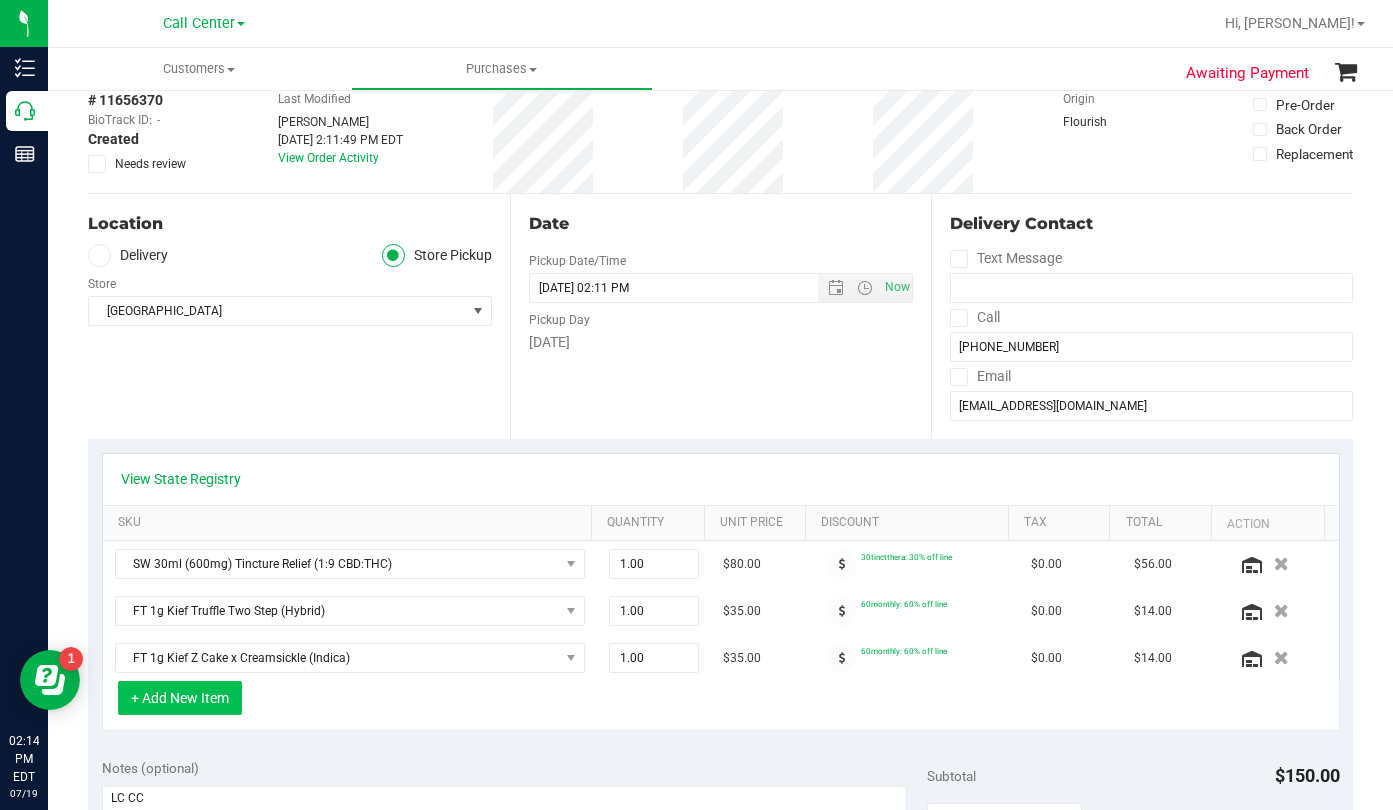 click on "+ Add New Item" at bounding box center (180, 698) 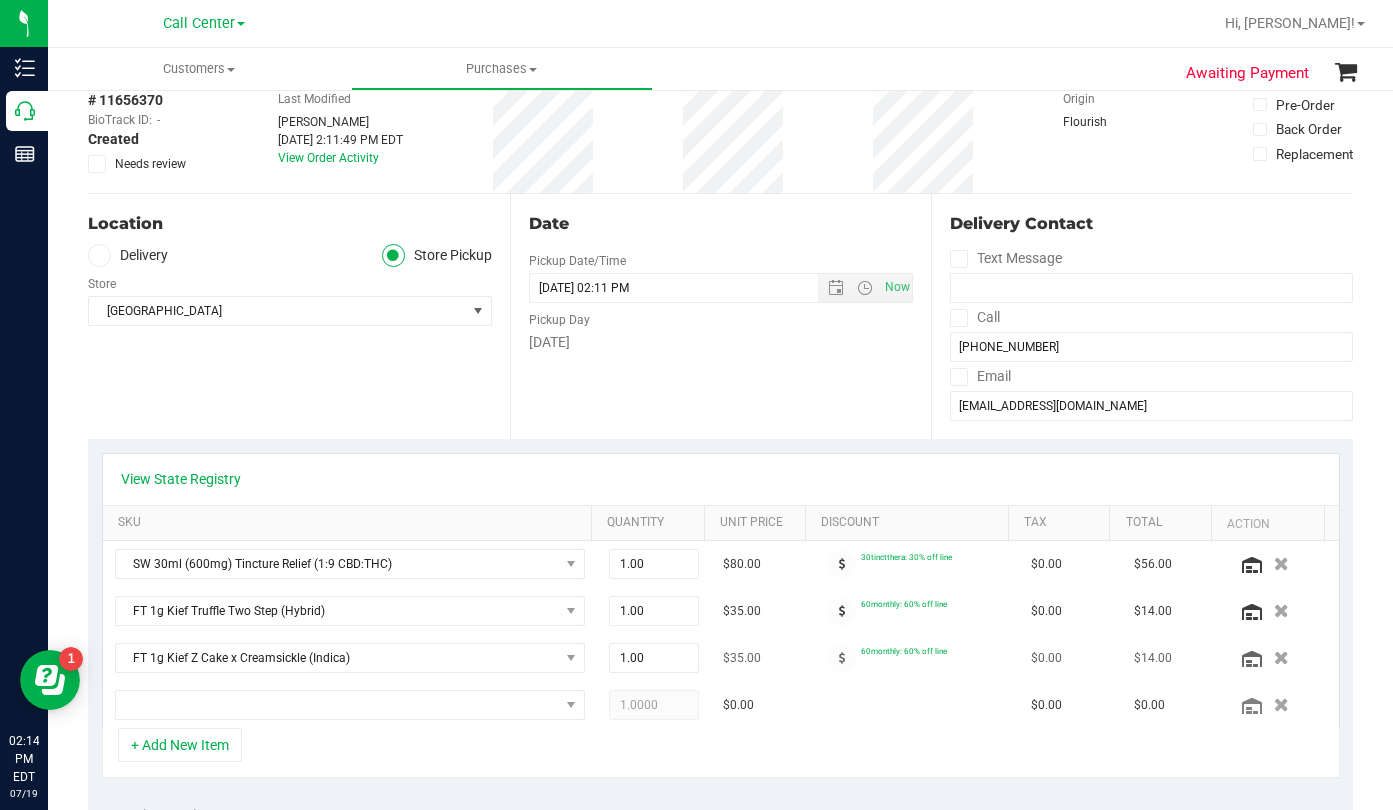 scroll, scrollTop: 300, scrollLeft: 0, axis: vertical 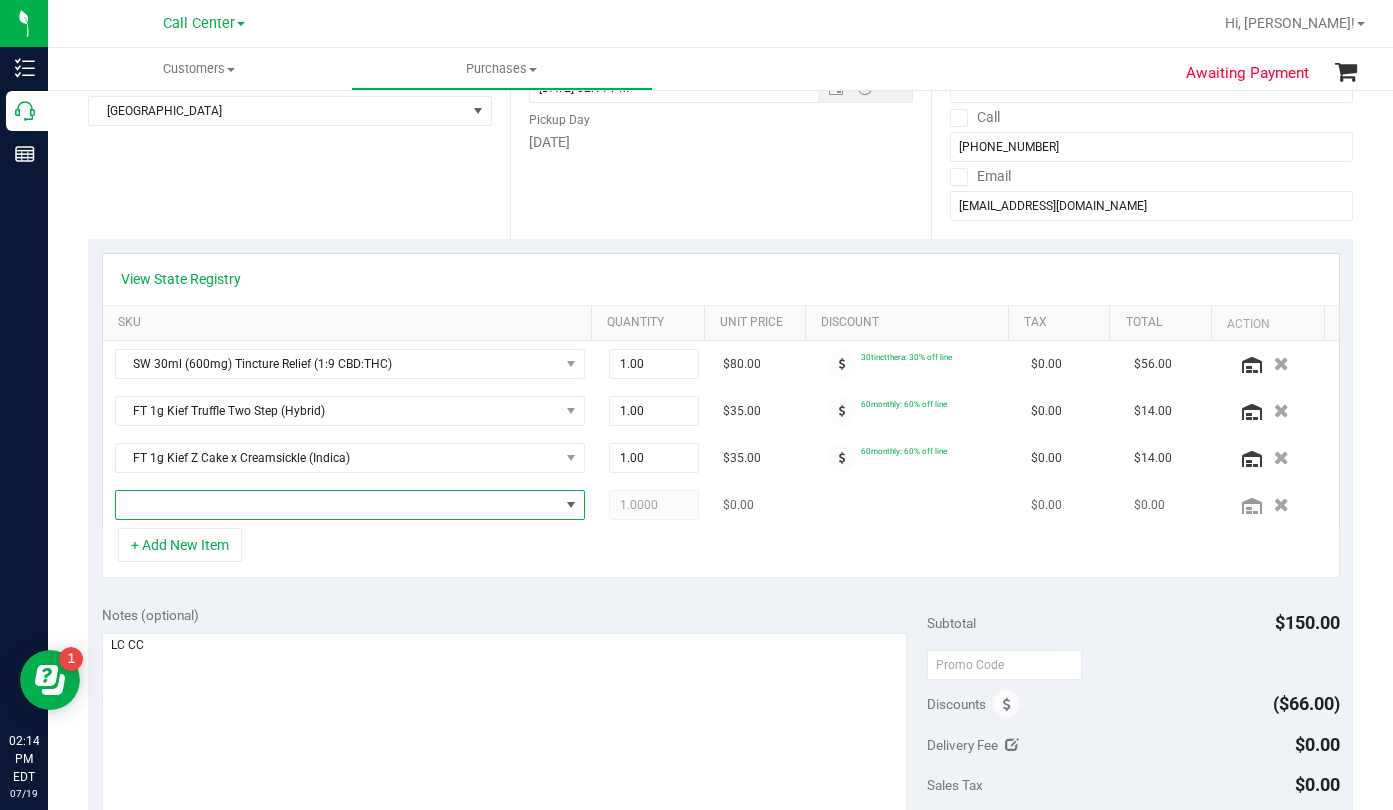 click at bounding box center (337, 505) 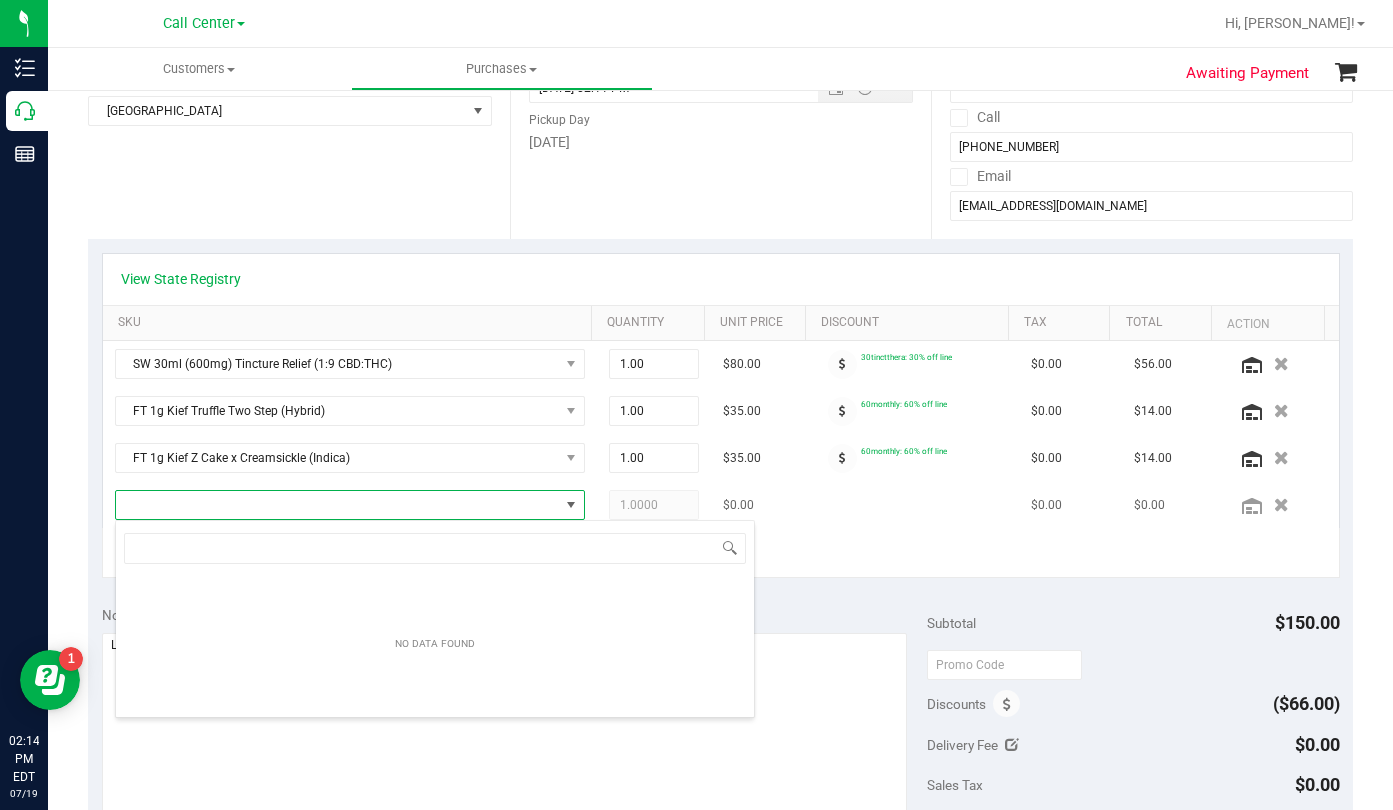 scroll, scrollTop: 99970, scrollLeft: 99542, axis: both 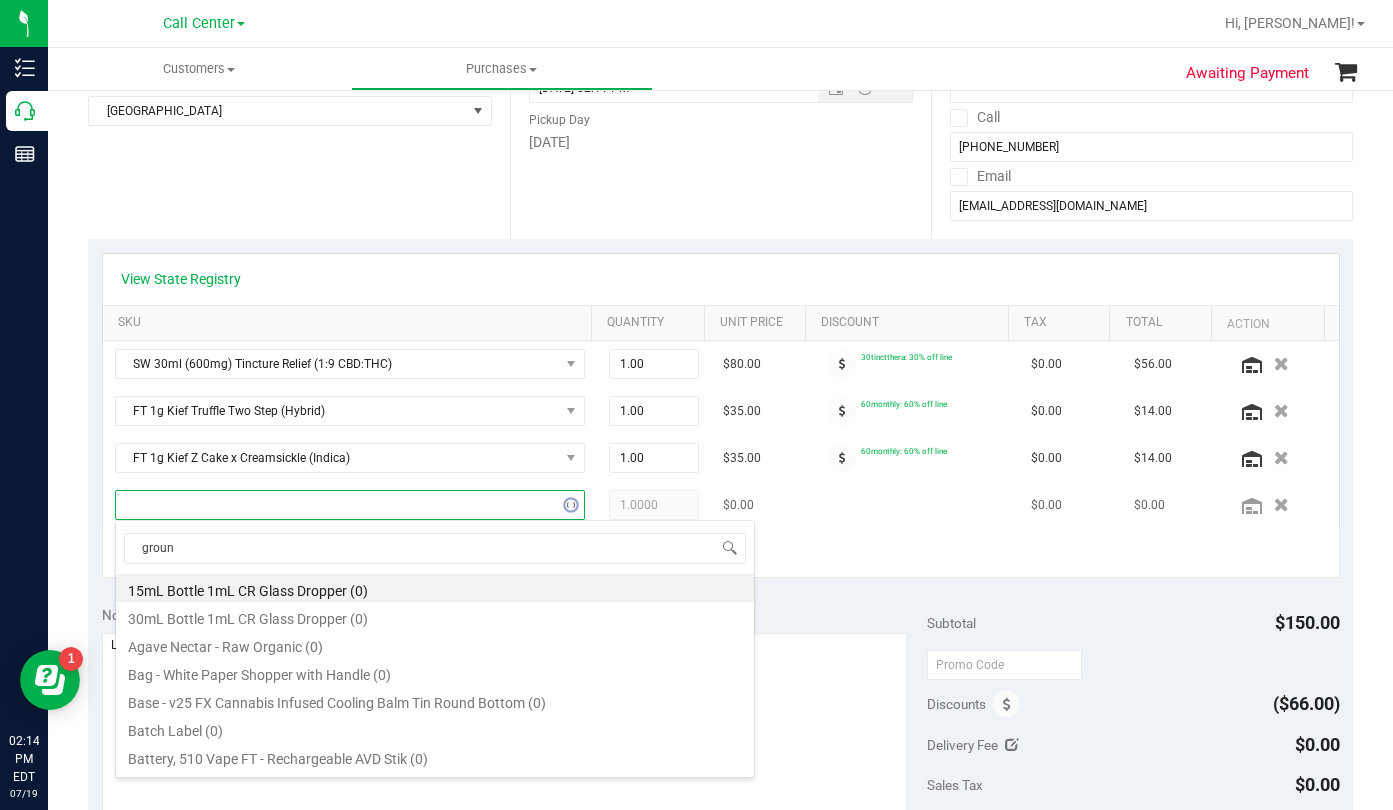 type on "ground" 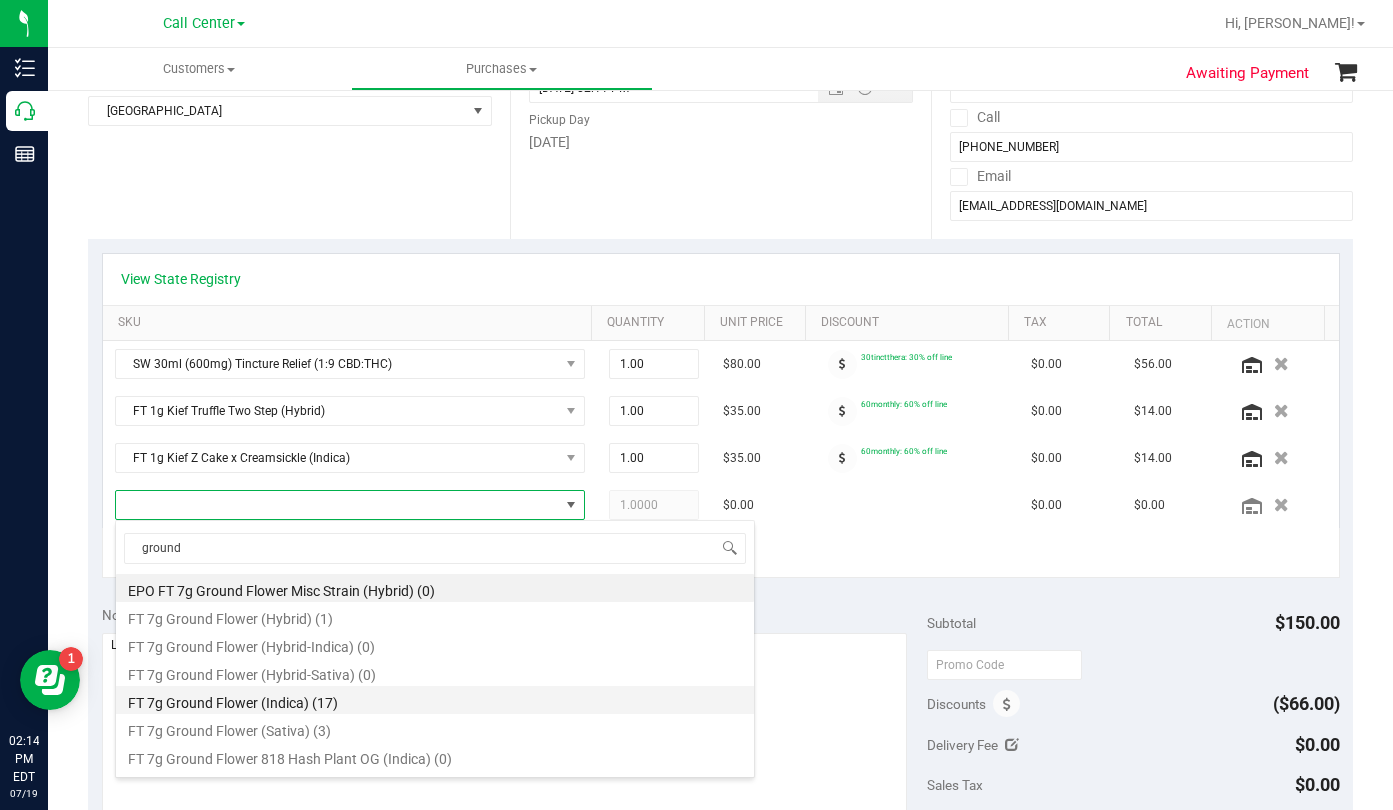 click on "FT 7g Ground Flower (Indica) (17)" at bounding box center (435, 700) 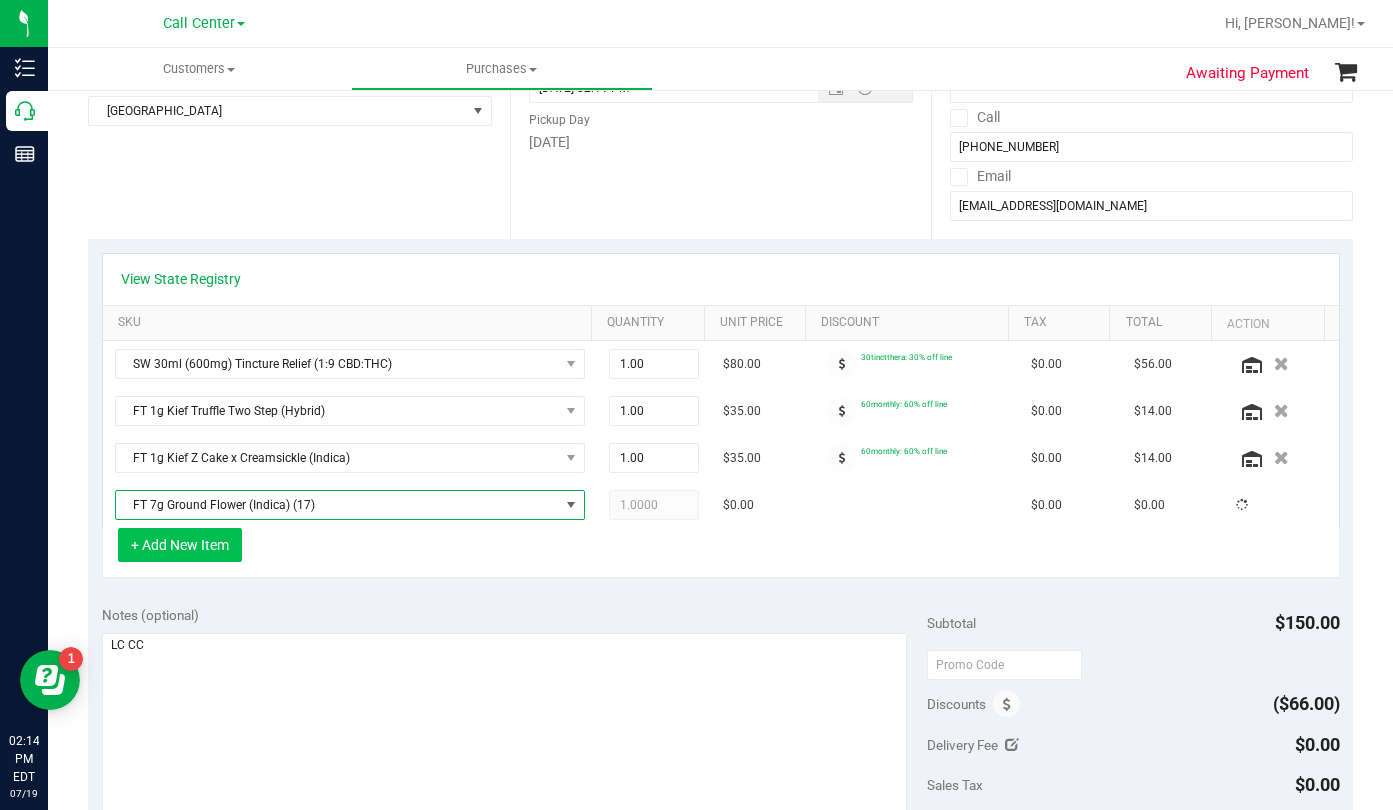click on "+ Add New Item" at bounding box center [180, 545] 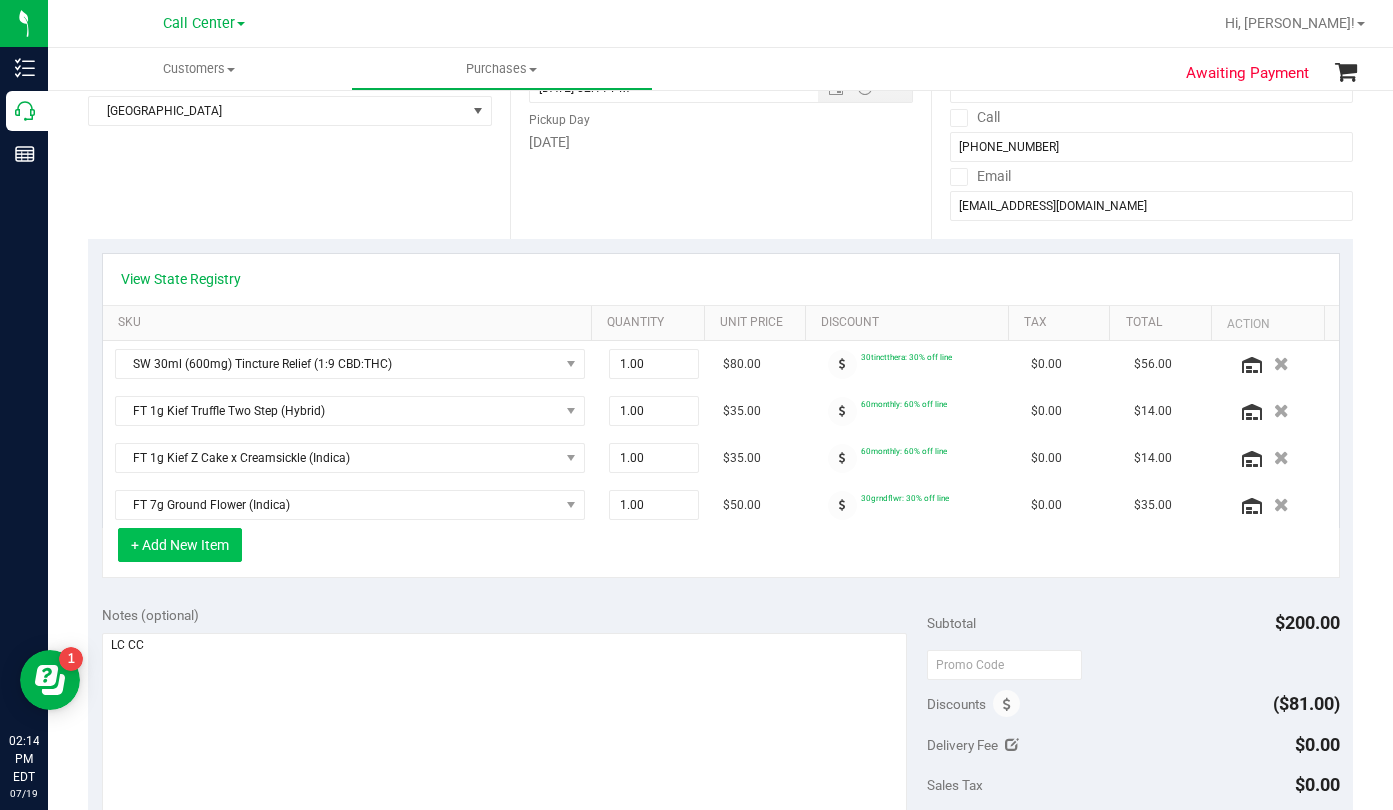 click on "+ Add New Item" at bounding box center (180, 545) 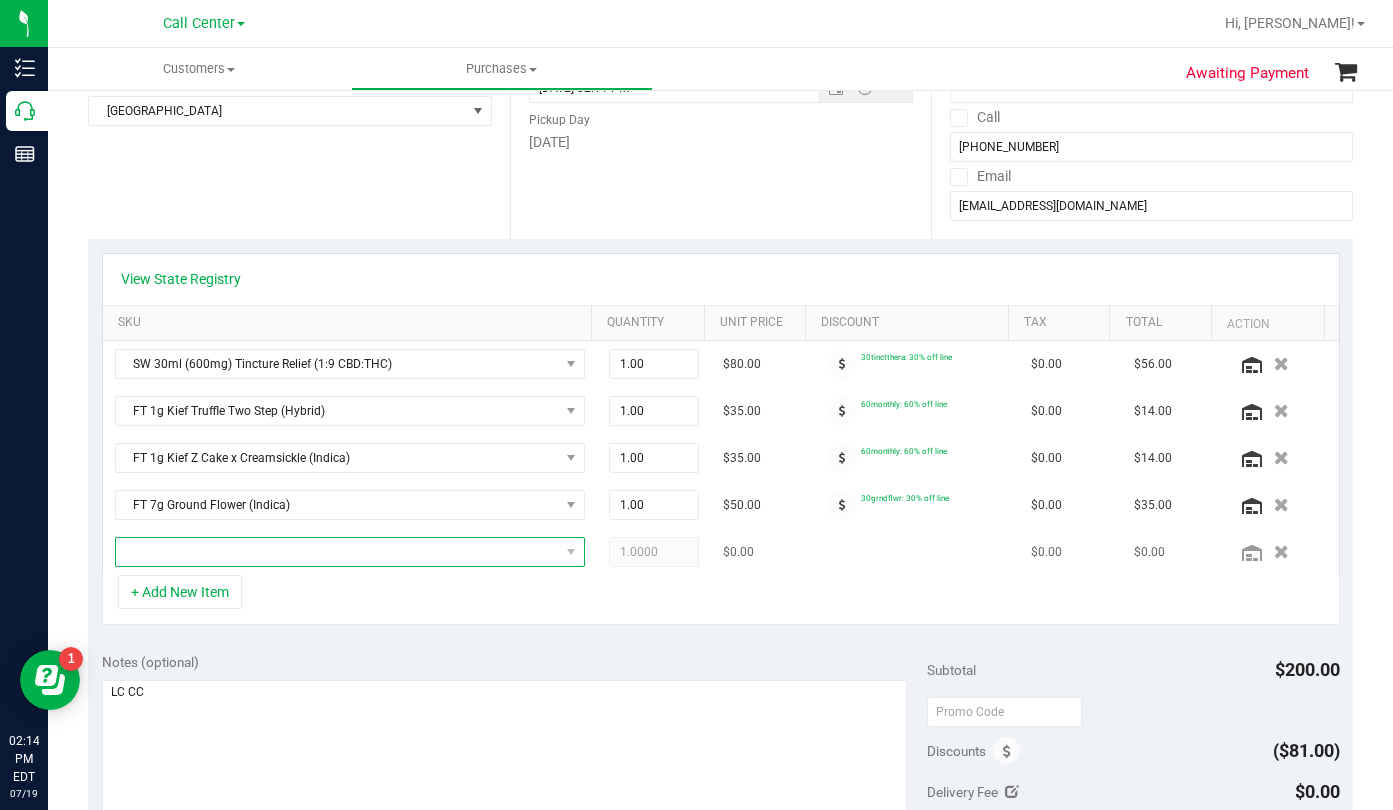 click at bounding box center [337, 552] 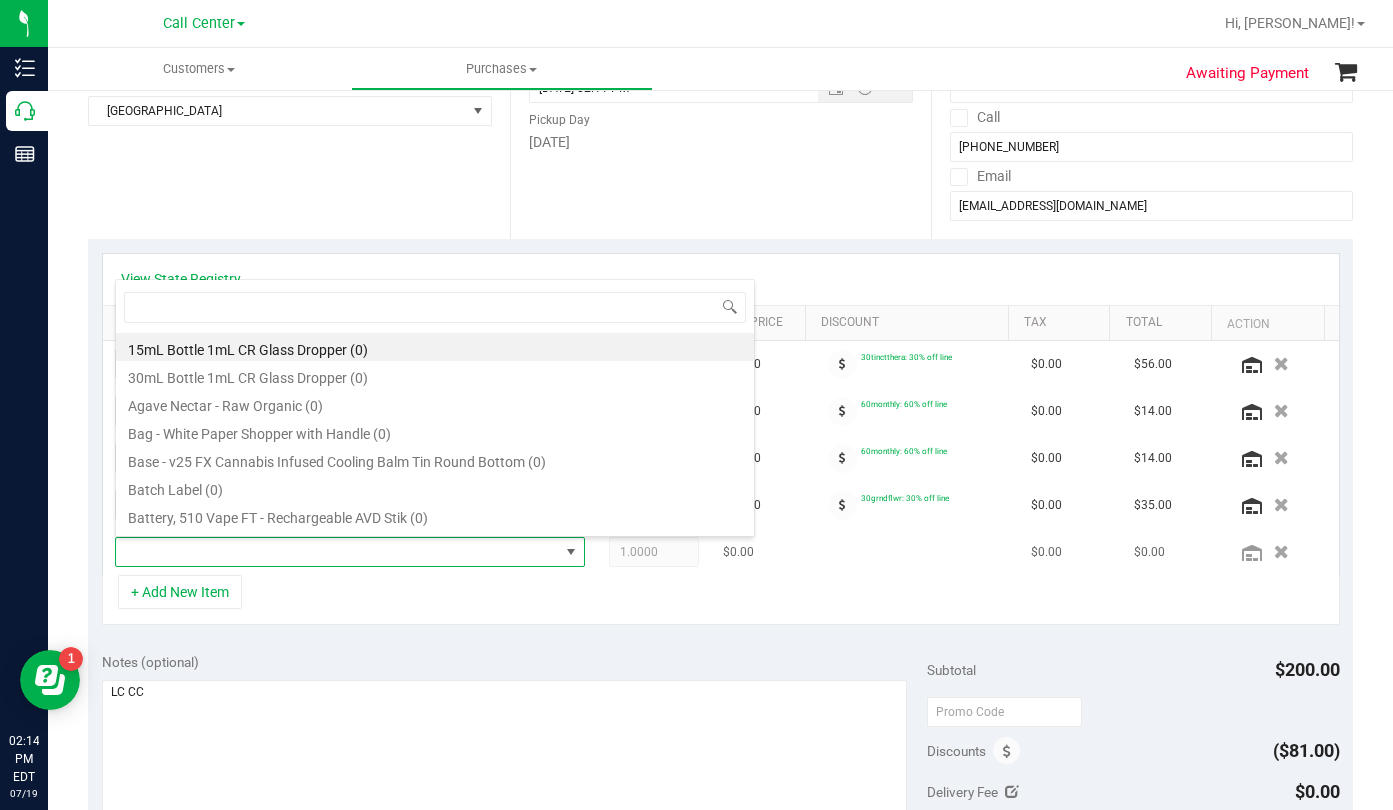 scroll, scrollTop: 99970, scrollLeft: 99542, axis: both 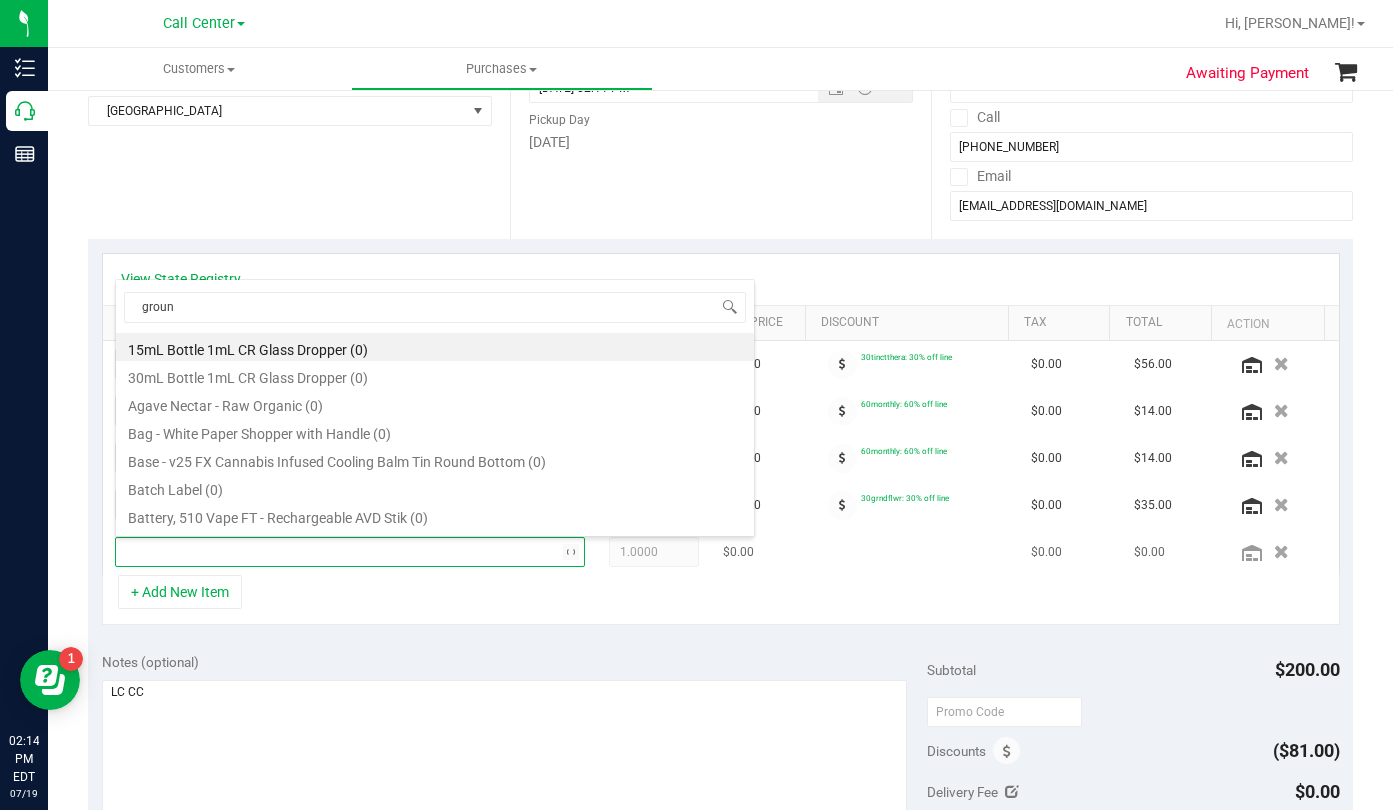 type on "ground" 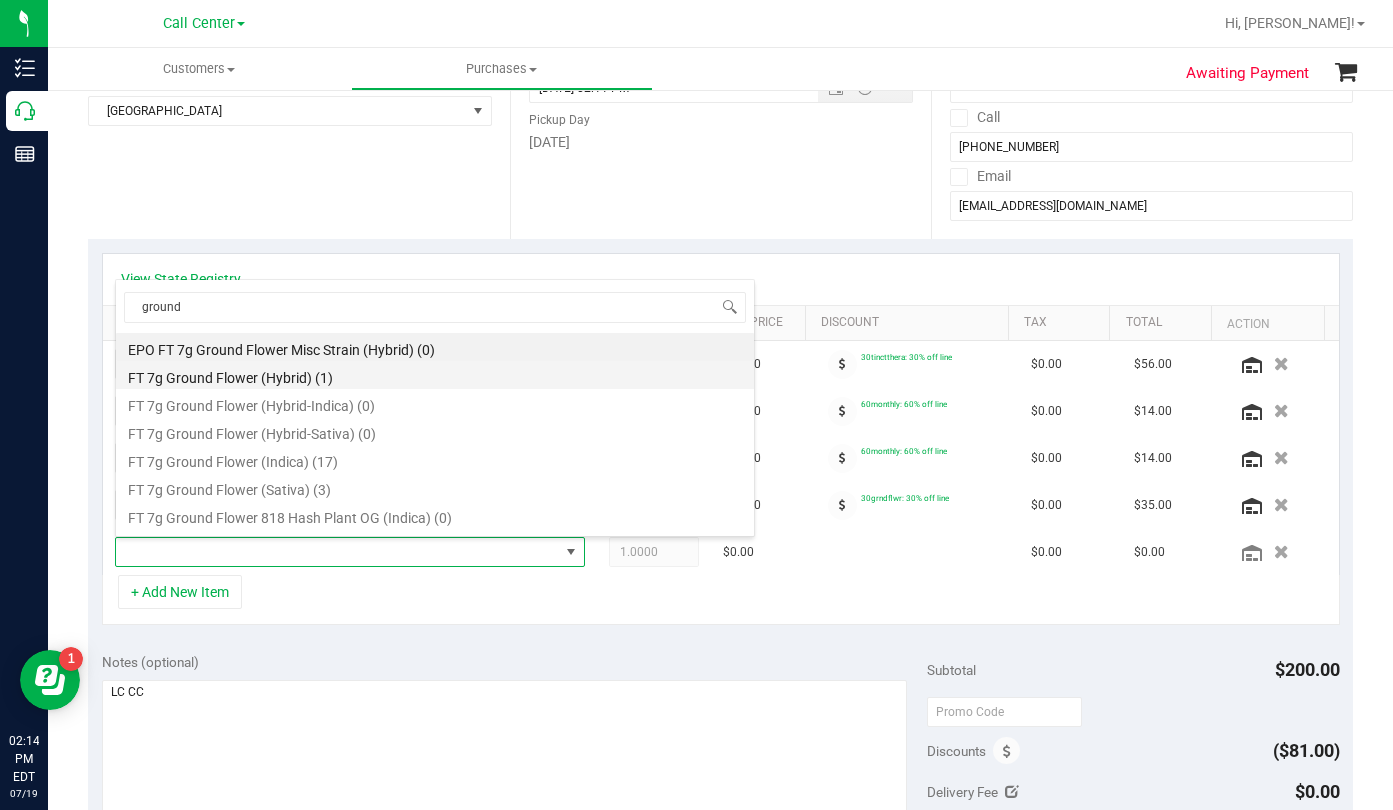 click on "FT 7g Ground Flower (Hybrid) (1)" at bounding box center (435, 375) 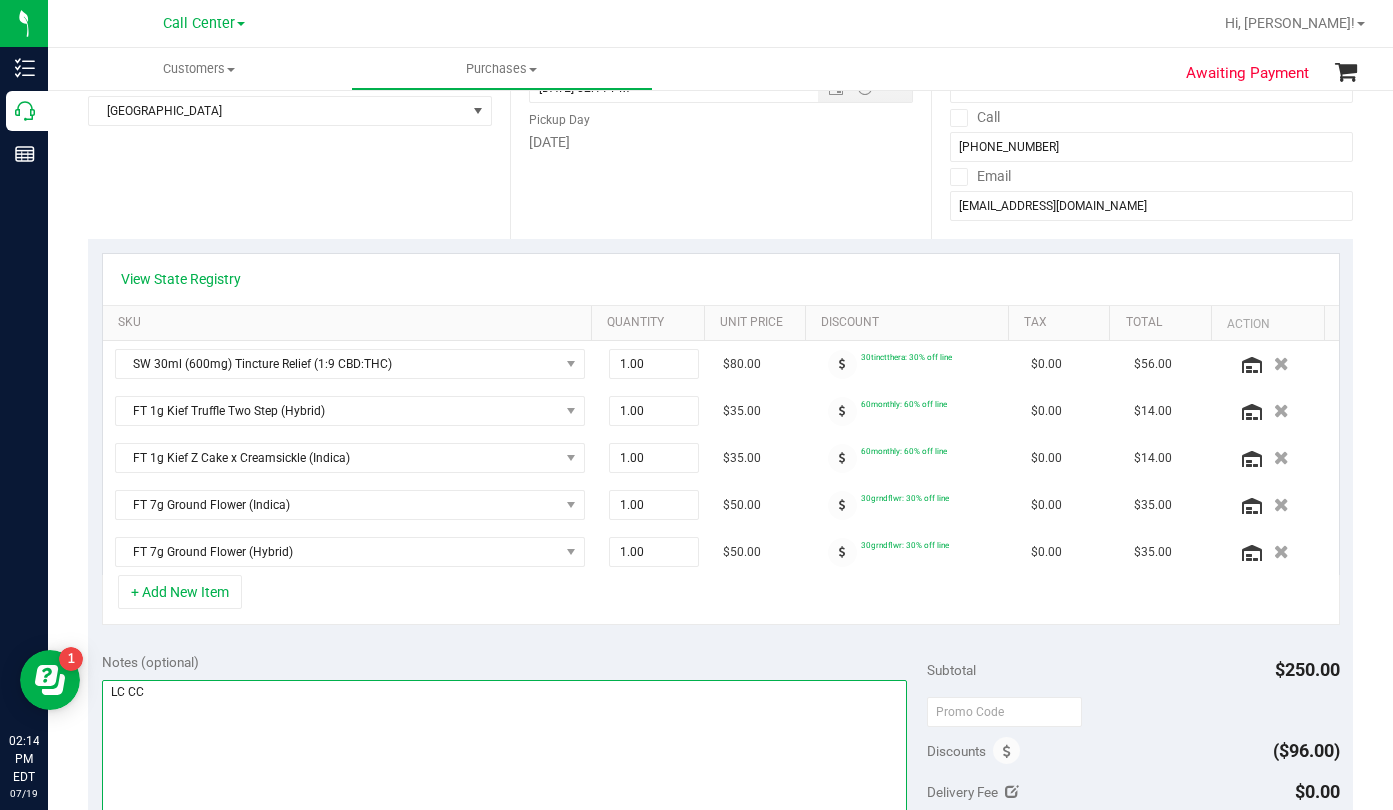 click at bounding box center [504, 776] 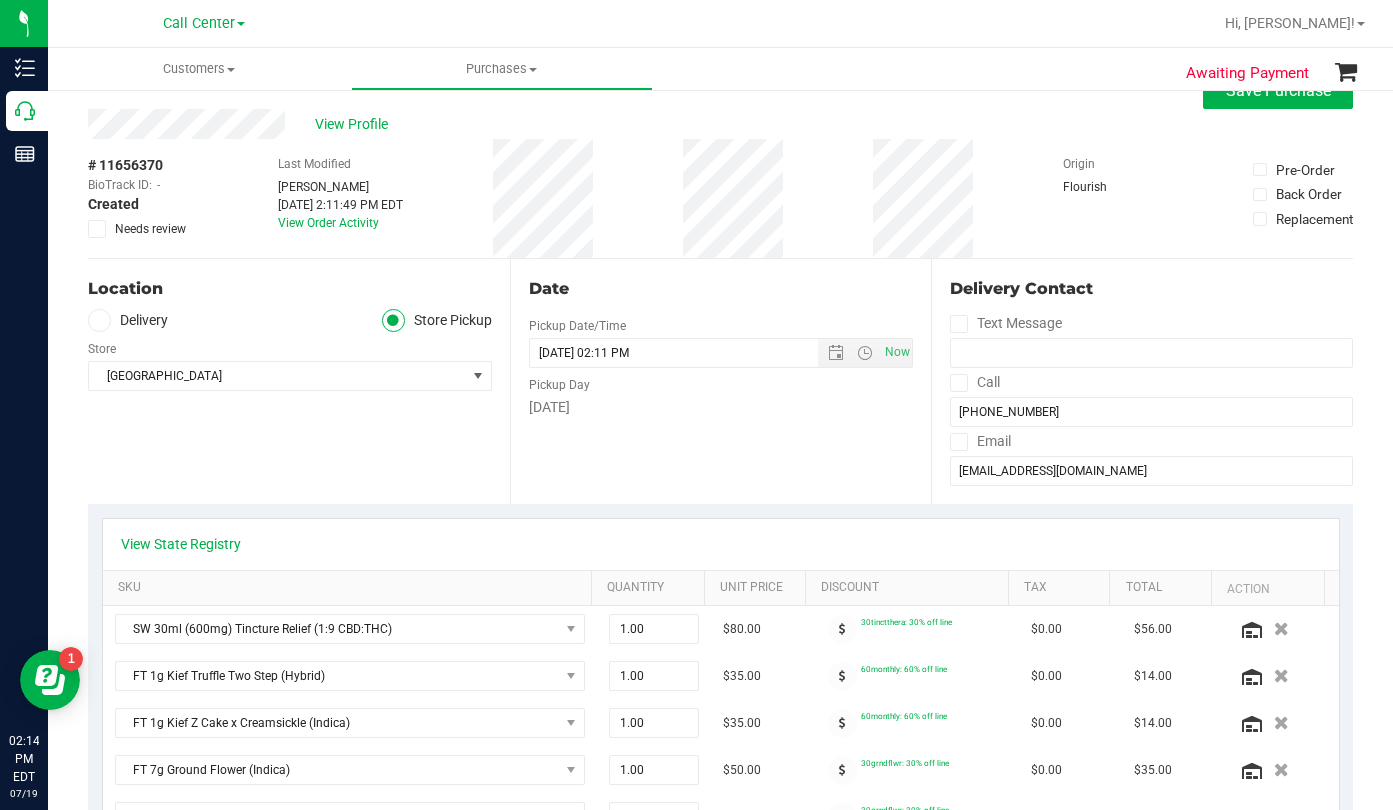 scroll, scrollTop: 0, scrollLeft: 0, axis: both 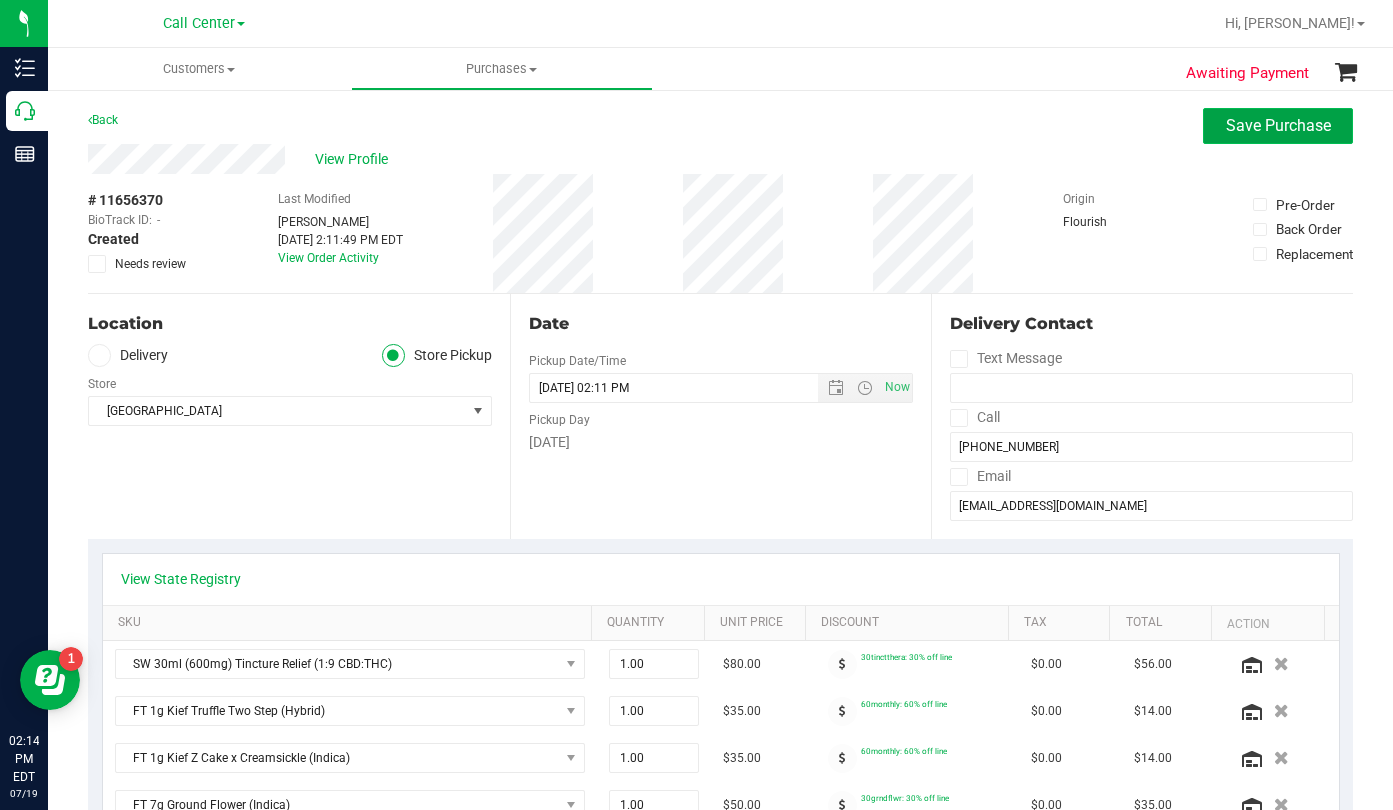 click on "Save Purchase" at bounding box center [1278, 125] 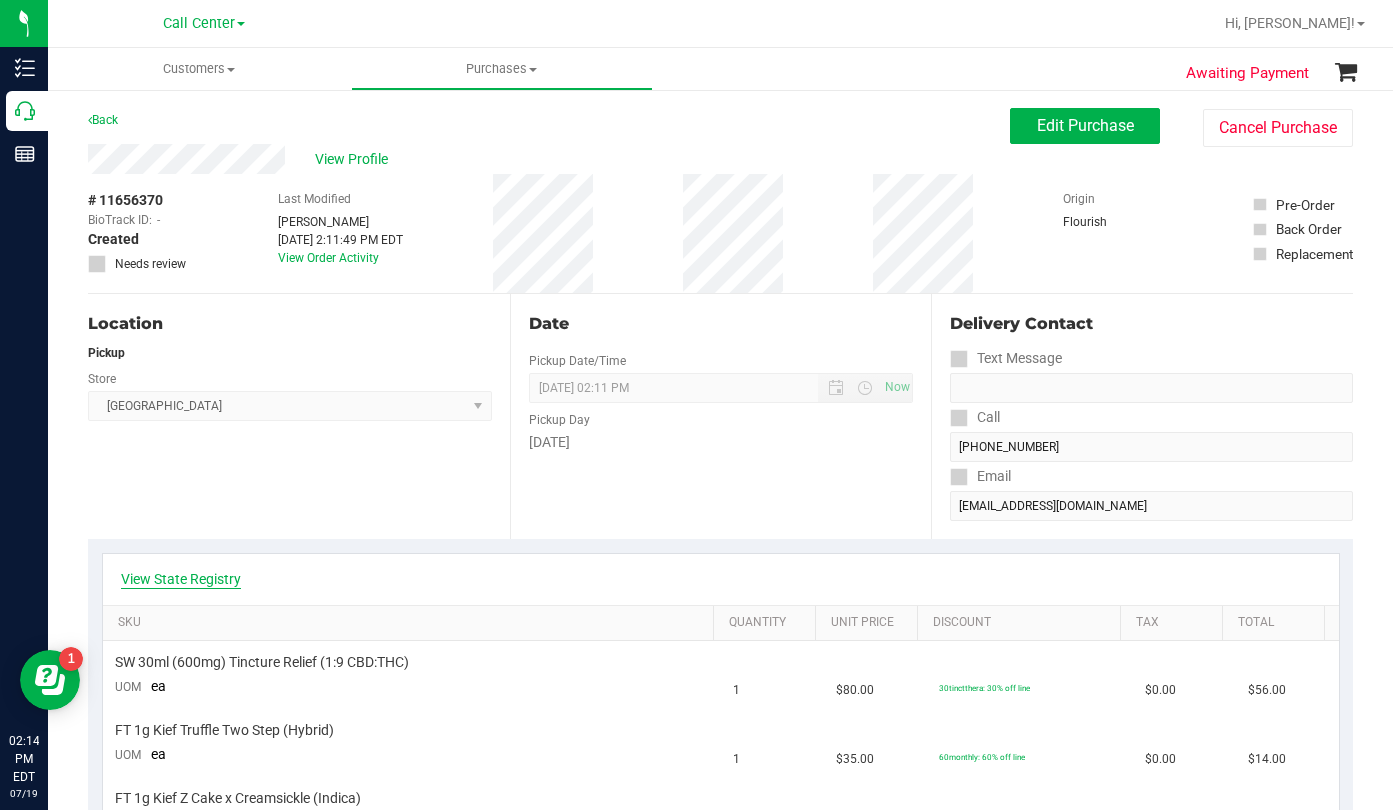 click on "View State Registry" at bounding box center (181, 579) 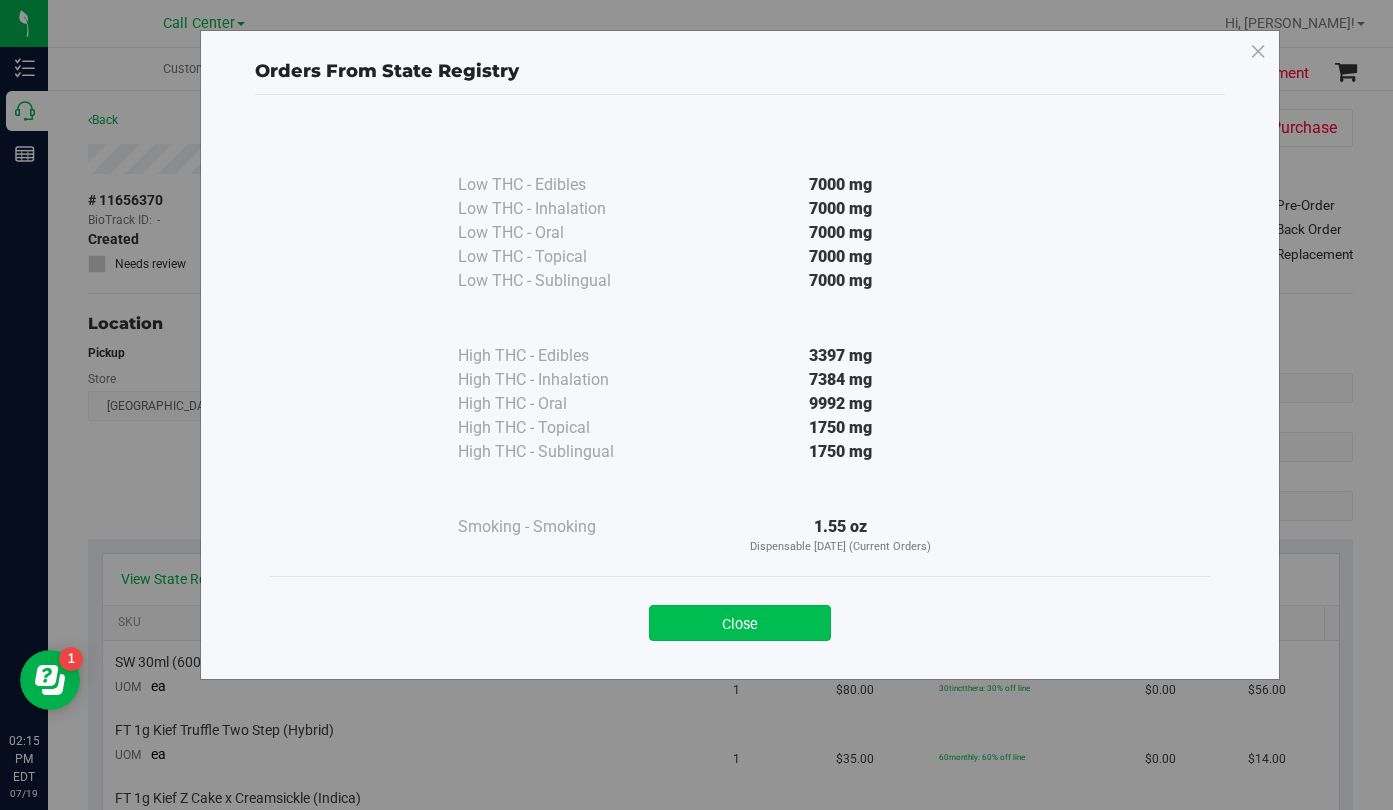 click on "Close" at bounding box center (740, 623) 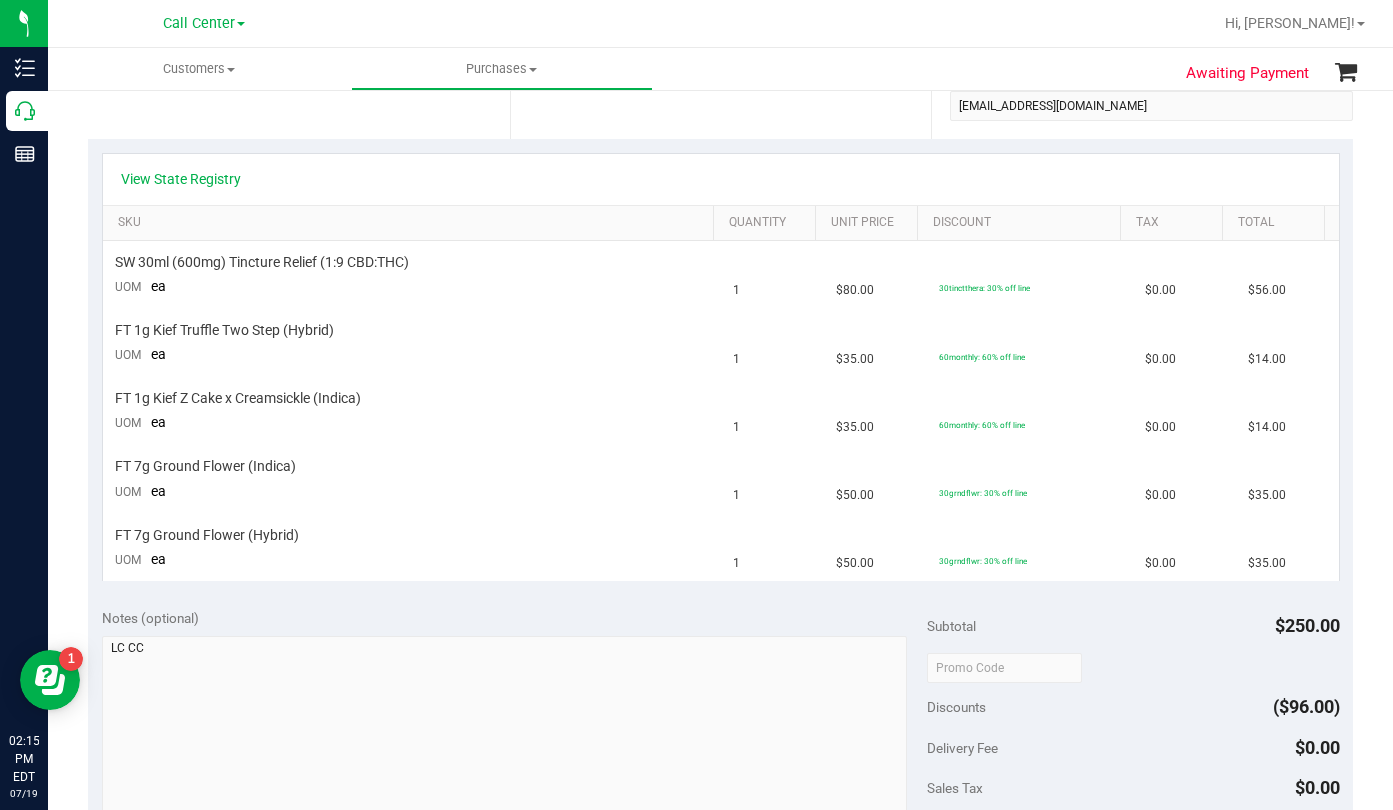 scroll, scrollTop: 100, scrollLeft: 0, axis: vertical 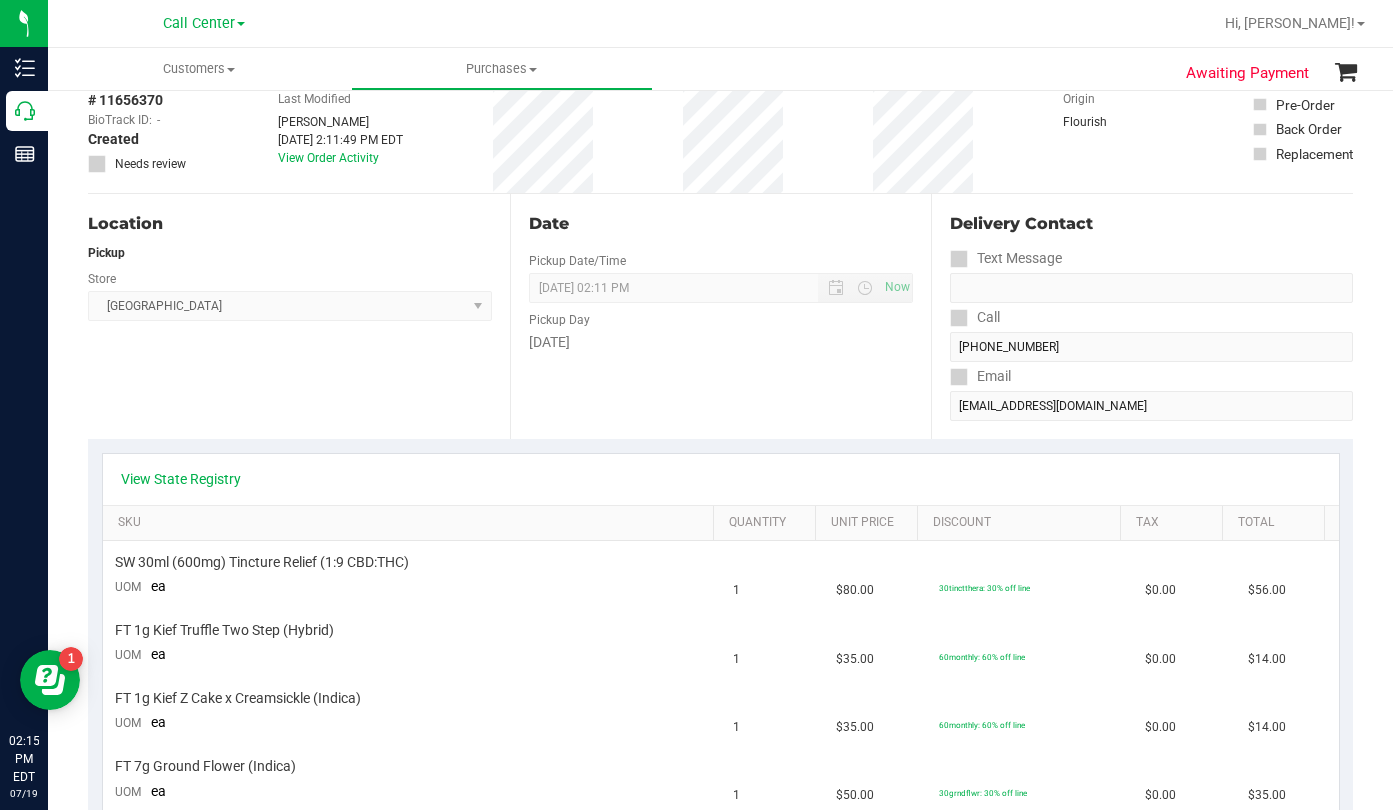 click on "Location
Pickup
Store
[GEOGRAPHIC_DATA] WC Select Store [PERSON_NAME][GEOGRAPHIC_DATA] [PERSON_NAME][GEOGRAPHIC_DATA] [GEOGRAPHIC_DATA] [GEOGRAPHIC_DATA] [PERSON_NAME][GEOGRAPHIC_DATA] [GEOGRAPHIC_DATA] [GEOGRAPHIC_DATA] WC [GEOGRAPHIC_DATA] [PERSON_NAME] [GEOGRAPHIC_DATA] WC [GEOGRAPHIC_DATA] WC [GEOGRAPHIC_DATA] [GEOGRAPHIC_DATA] Deltona WC [GEOGRAPHIC_DATA][PERSON_NAME] Ft. Lauderdale WC Ft. [PERSON_NAME] [GEOGRAPHIC_DATA] WC Jax Atlantic WC JAX [GEOGRAPHIC_DATA] REP Jax WC [GEOGRAPHIC_DATA][PERSON_NAME] WC [GEOGRAPHIC_DATA][PERSON_NAME][GEOGRAPHIC_DATA] [GEOGRAPHIC_DATA] REP [PERSON_NAME][GEOGRAPHIC_DATA] [GEOGRAPHIC_DATA] [GEOGRAPHIC_DATA] 72nd WC [GEOGRAPHIC_DATA] WC [GEOGRAPHIC_DATA] [GEOGRAPHIC_DATA] [GEOGRAPHIC_DATA] [GEOGRAPHIC_DATA] [GEOGRAPHIC_DATA] [GEOGRAPHIC_DATA] [GEOGRAPHIC_DATA][PERSON_NAME] [GEOGRAPHIC_DATA] WC [GEOGRAPHIC_DATA] Ocala WC [GEOGRAPHIC_DATA] [PERSON_NAME][GEOGRAPHIC_DATA] Colonial [PERSON_NAME][GEOGRAPHIC_DATA] [GEOGRAPHIC_DATA] REP [GEOGRAPHIC_DATA] [PERSON_NAME][GEOGRAPHIC_DATA] WC [GEOGRAPHIC_DATA] WC [GEOGRAPHIC_DATA] WC [GEOGRAPHIC_DATA] [GEOGRAPHIC_DATA] [GEOGRAPHIC_DATA] WC [GEOGRAPHIC_DATA] WC [GEOGRAPHIC_DATA][PERSON_NAME] [PERSON_NAME][GEOGRAPHIC_DATA] WC [GEOGRAPHIC_DATA] WC [GEOGRAPHIC_DATA][PERSON_NAME][GEOGRAPHIC_DATA] WC [GEOGRAPHIC_DATA] [GEOGRAPHIC_DATA] REP [GEOGRAPHIC_DATA] WC [GEOGRAPHIC_DATA] [GEOGRAPHIC_DATA] Testing [GEOGRAPHIC_DATA] Warehouse [GEOGRAPHIC_DATA] [GEOGRAPHIC_DATA] [GEOGRAPHIC_DATA] [GEOGRAPHIC_DATA] [GEOGRAPHIC_DATA] [GEOGRAPHIC_DATA] Plano Retail WPB DC" at bounding box center [299, 316] 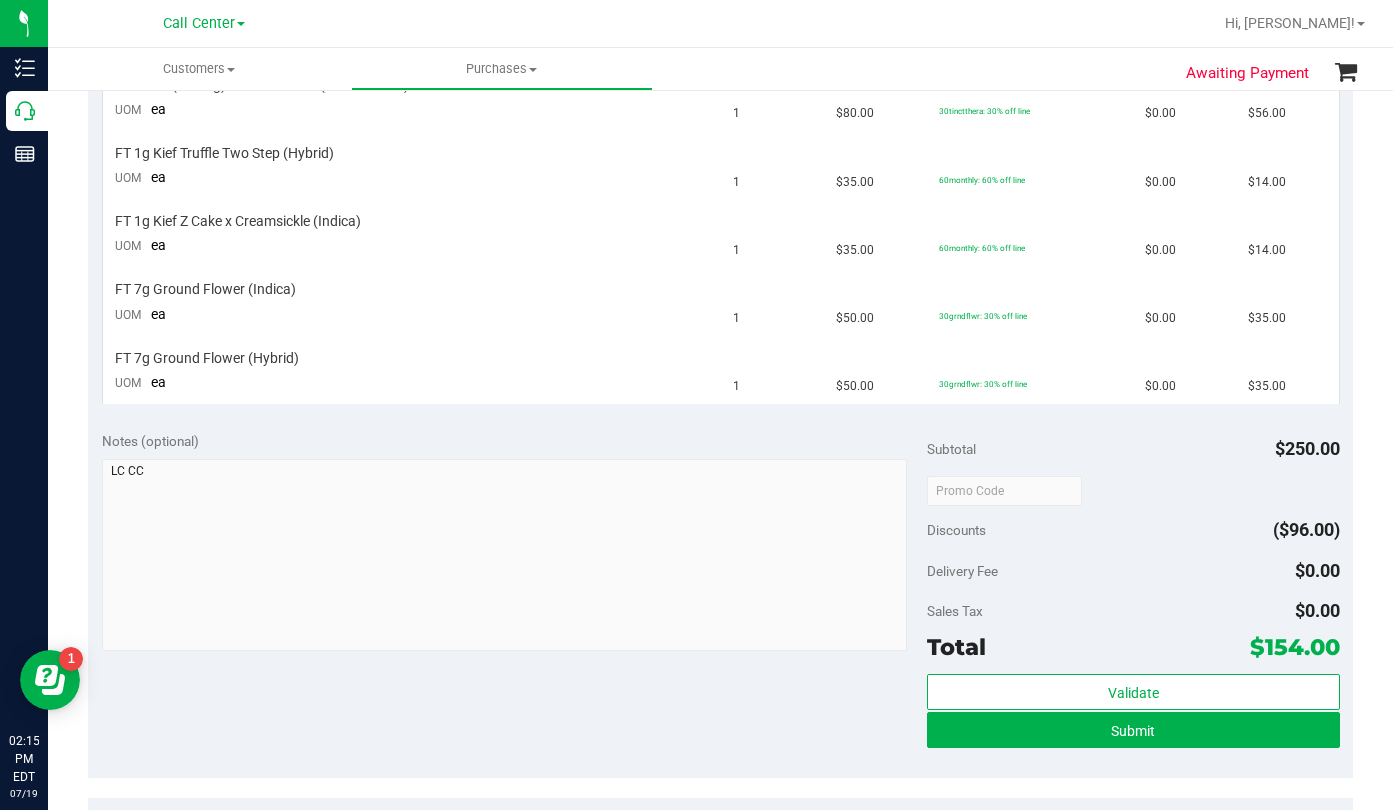 scroll, scrollTop: 600, scrollLeft: 0, axis: vertical 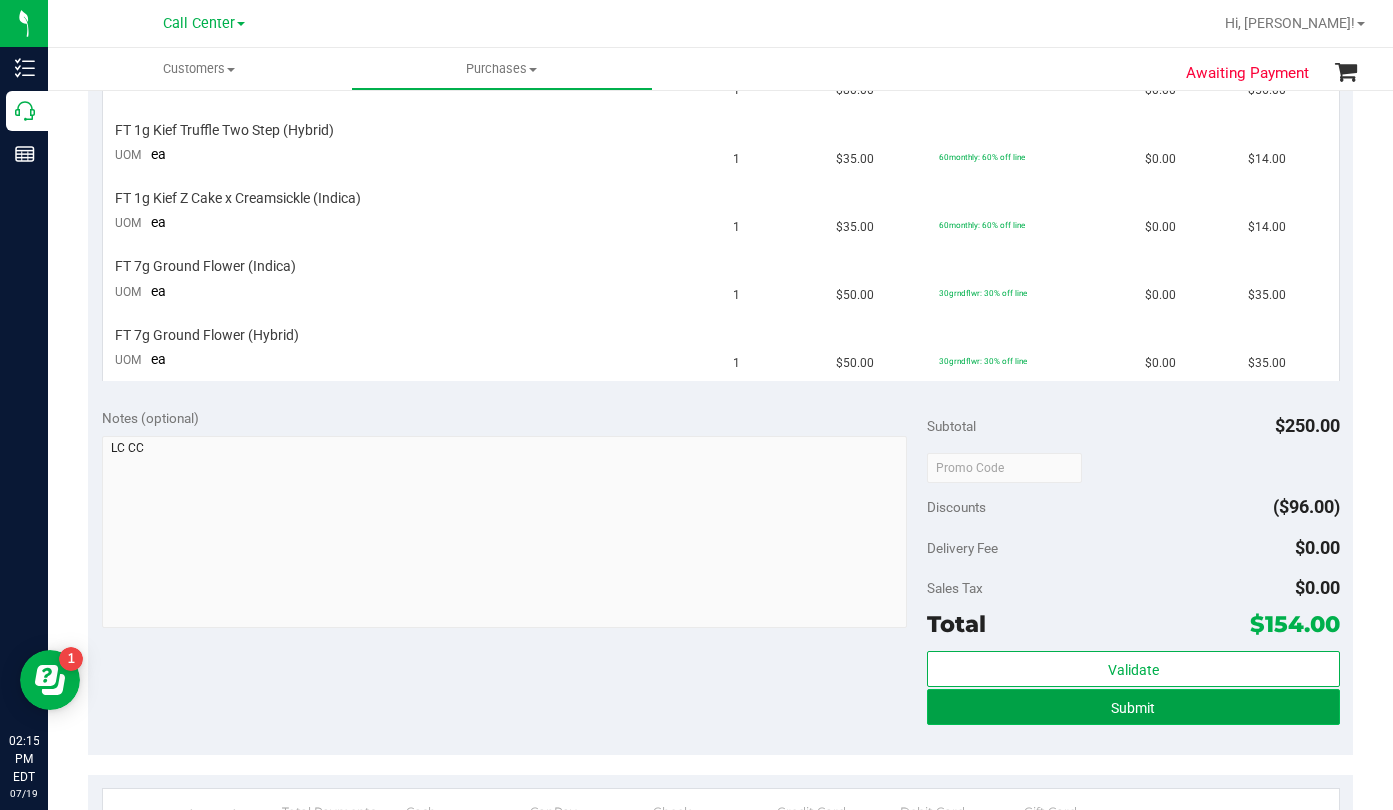 click on "Submit" at bounding box center (1133, 707) 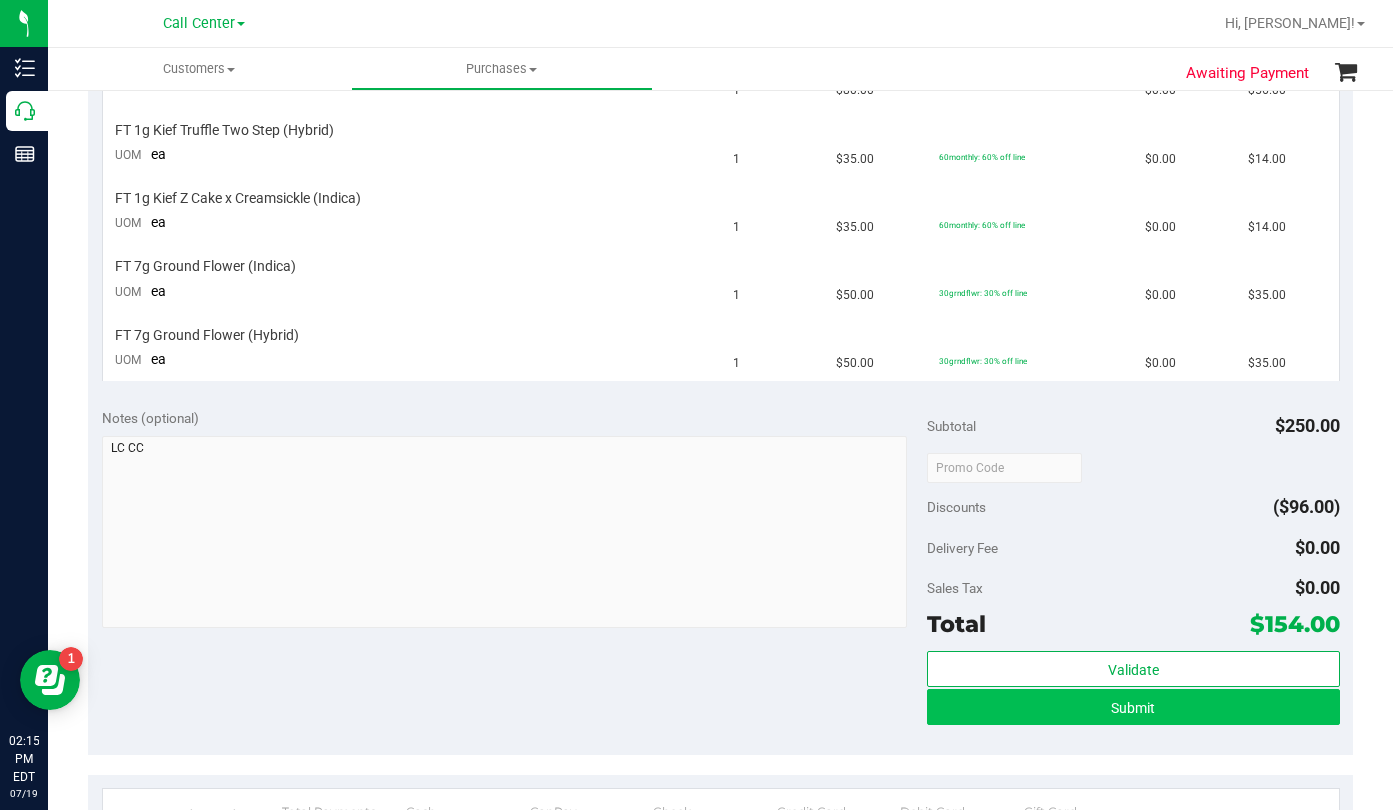 scroll, scrollTop: 569, scrollLeft: 0, axis: vertical 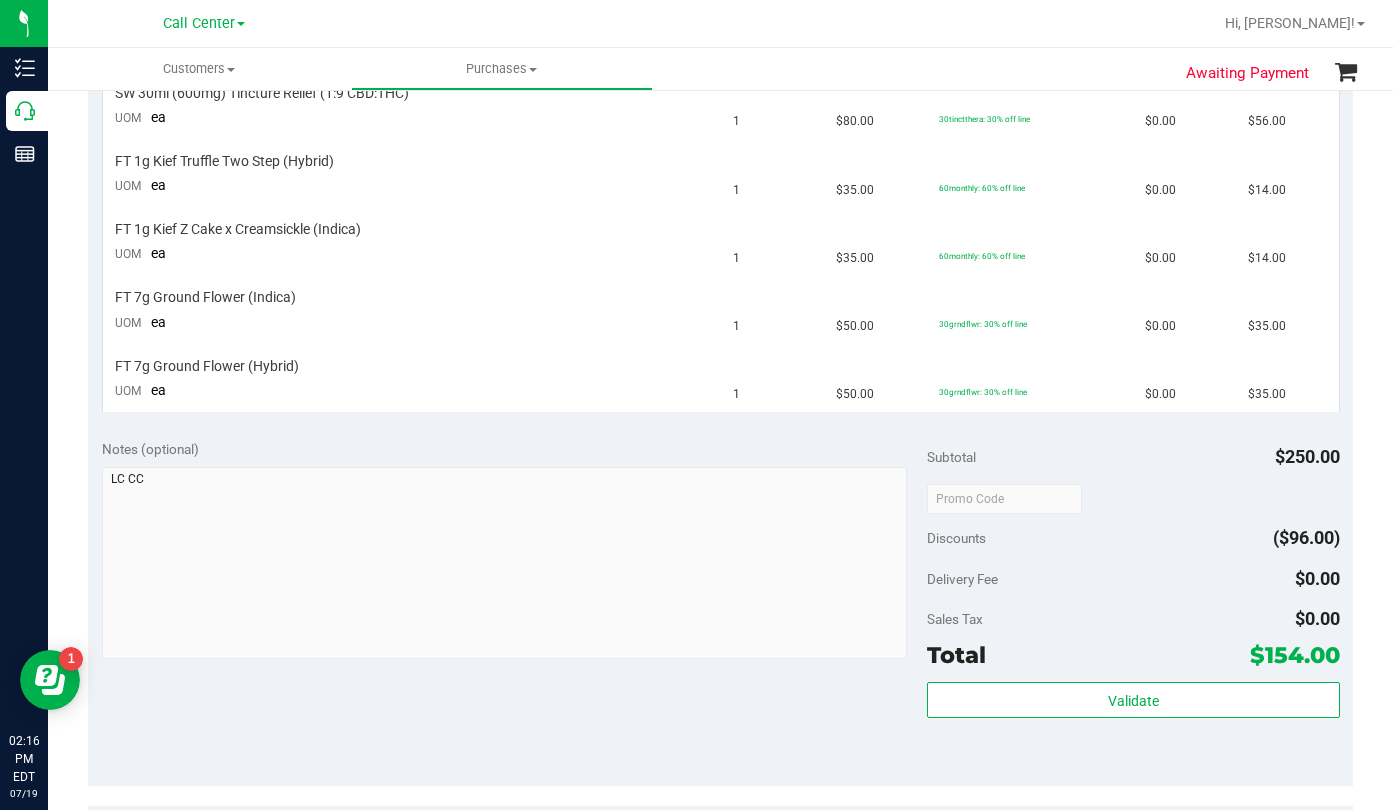 click on "Delivery Fee
$0.00" at bounding box center [1133, 579] 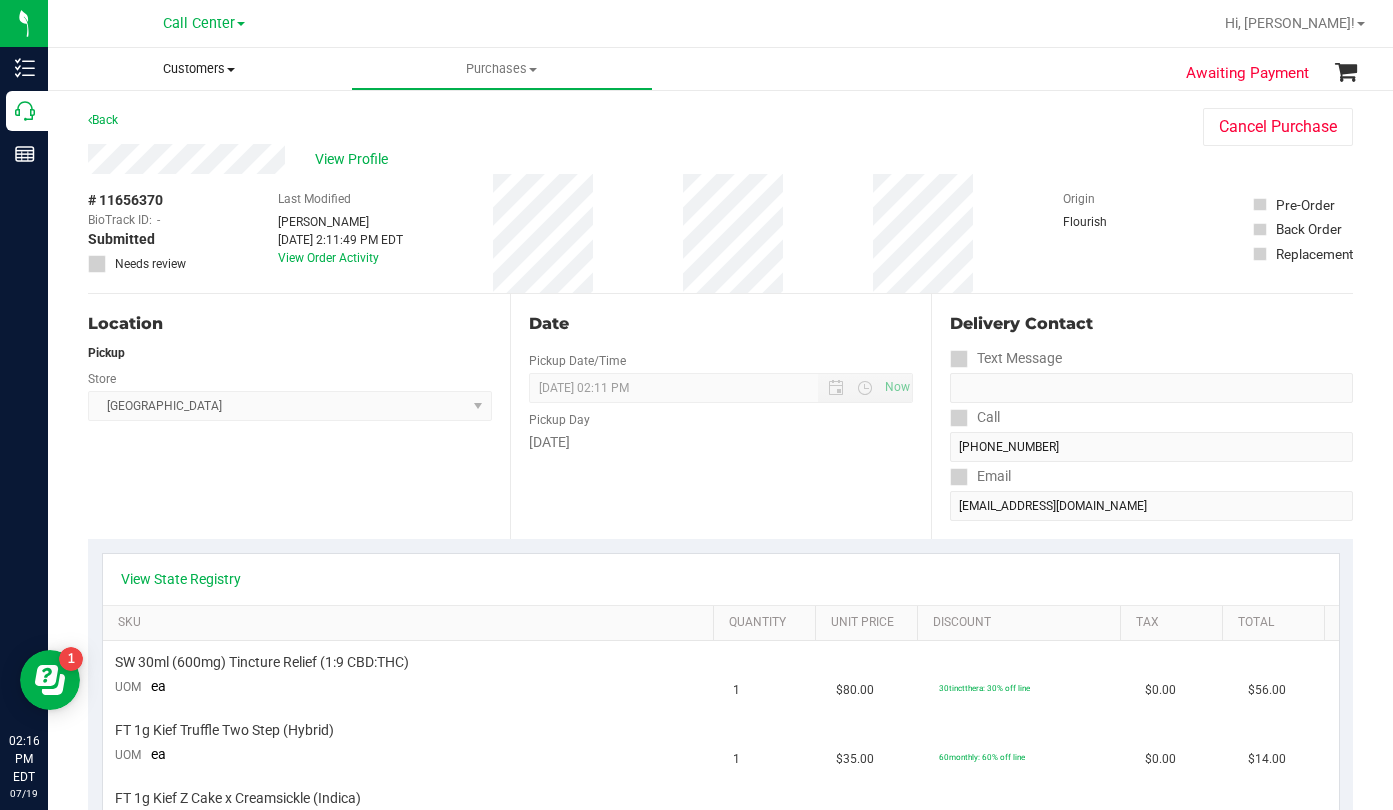 click at bounding box center [231, 70] 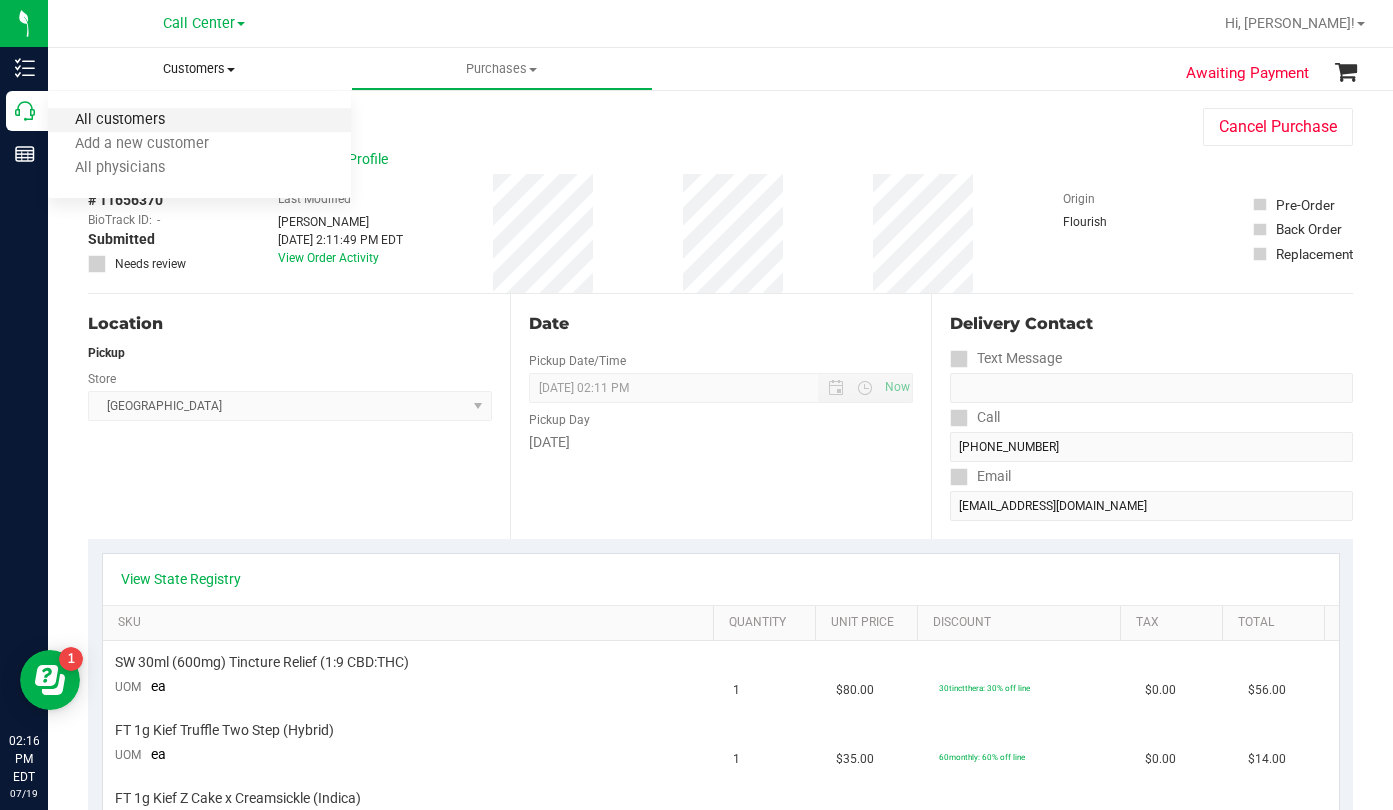 click on "All customers" at bounding box center [120, 120] 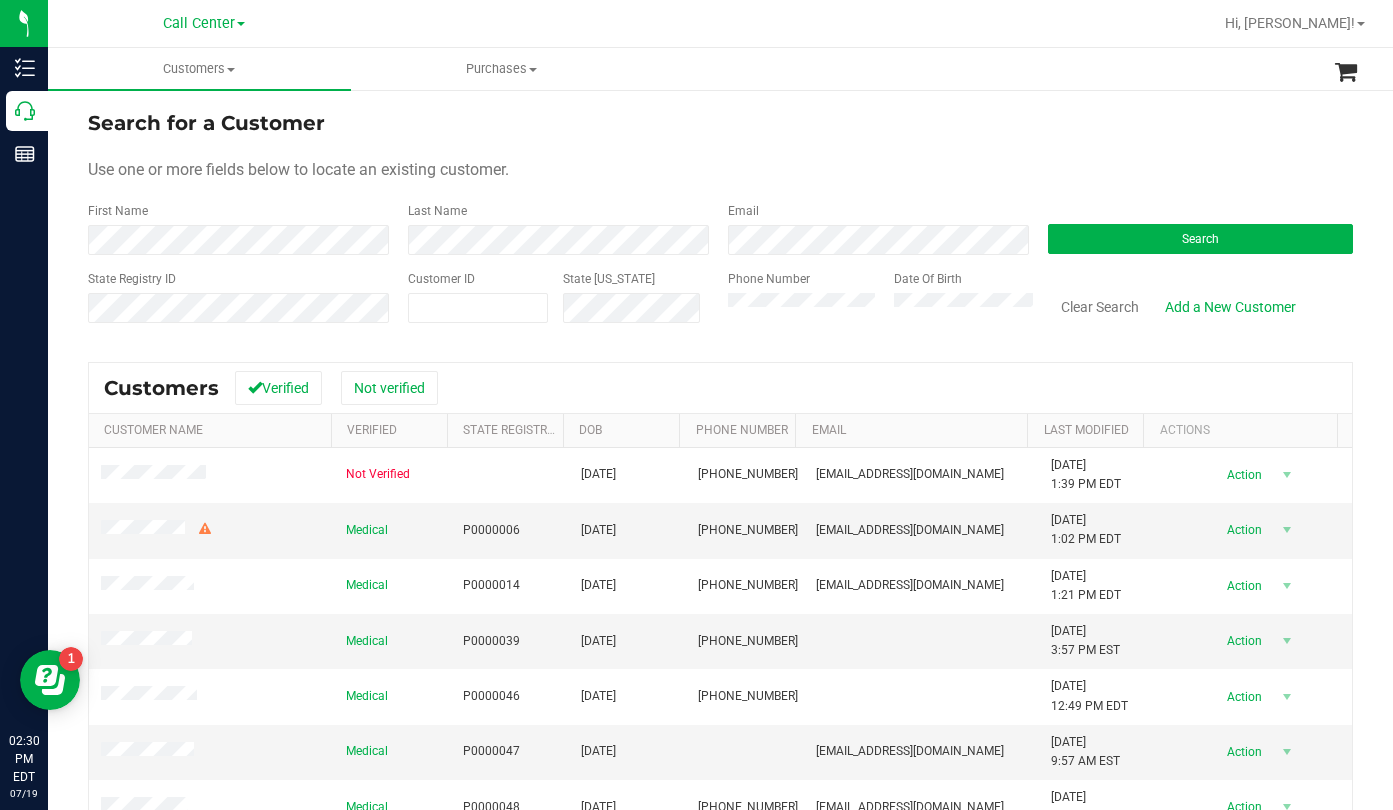 click on "Search for a Customer
Use one or more fields below to locate an existing customer.
First Name
Last Name
Email
Search
State Registry ID
Customer ID
State [US_STATE]
Phone Number
Date Of Birth" at bounding box center (720, 224) 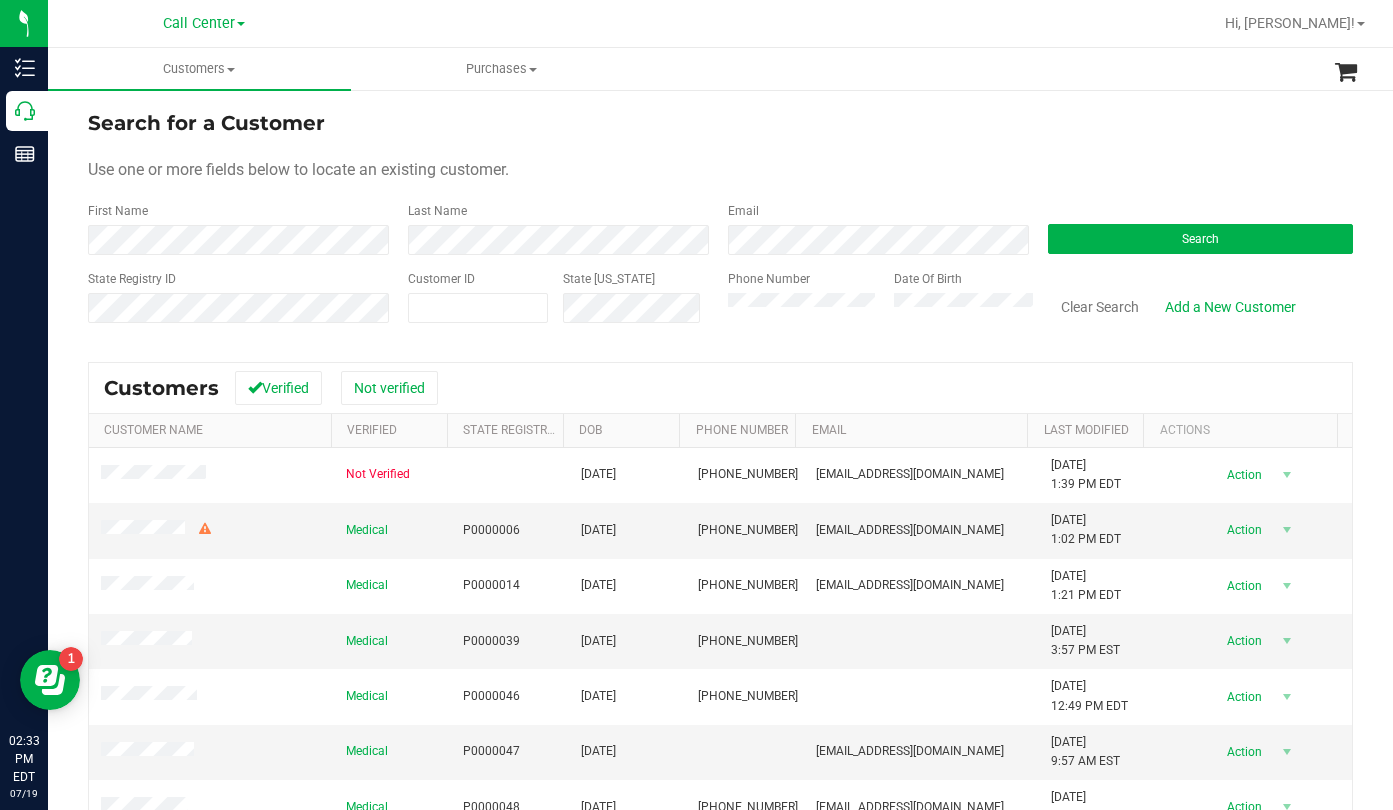 click on "Use one or more fields below to locate an existing customer." at bounding box center [720, 170] 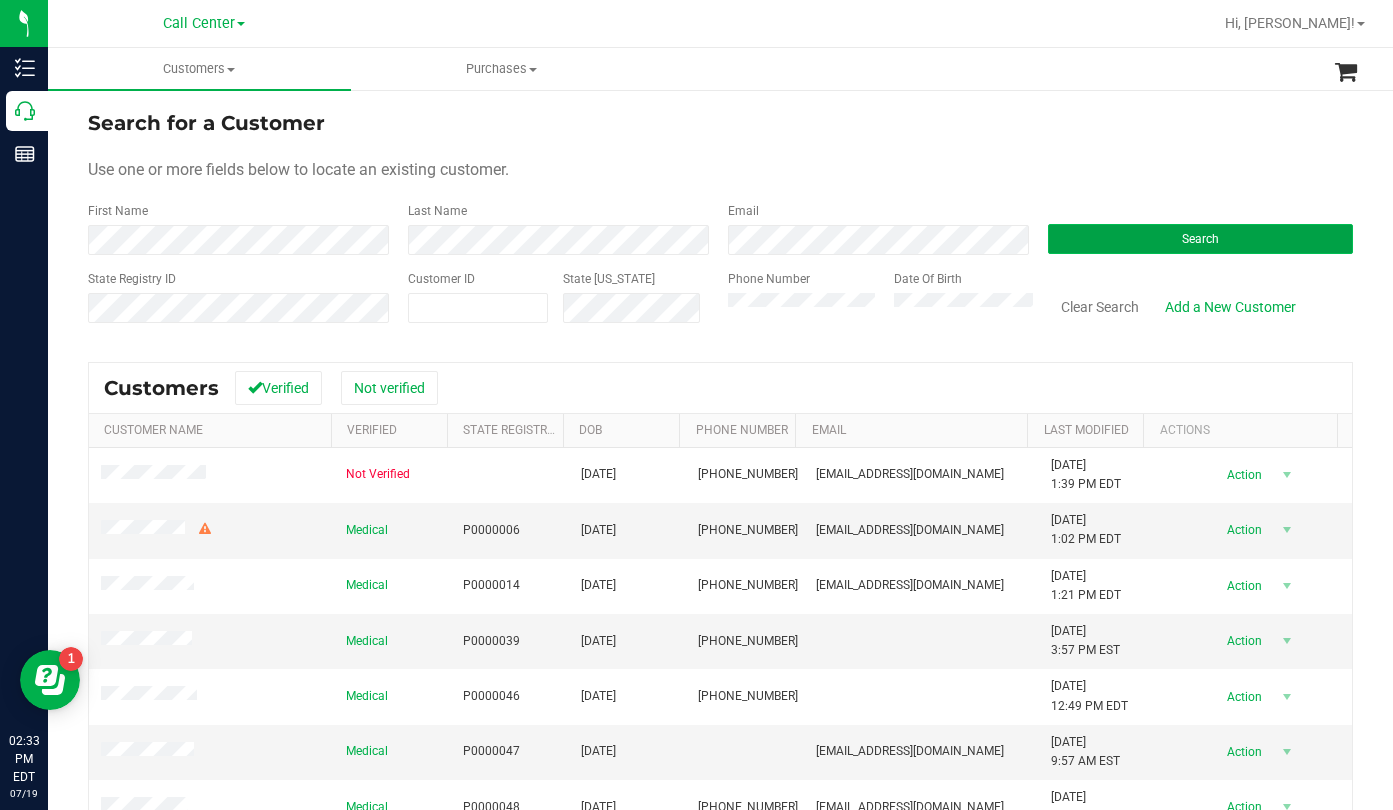 click on "Search" at bounding box center [1200, 239] 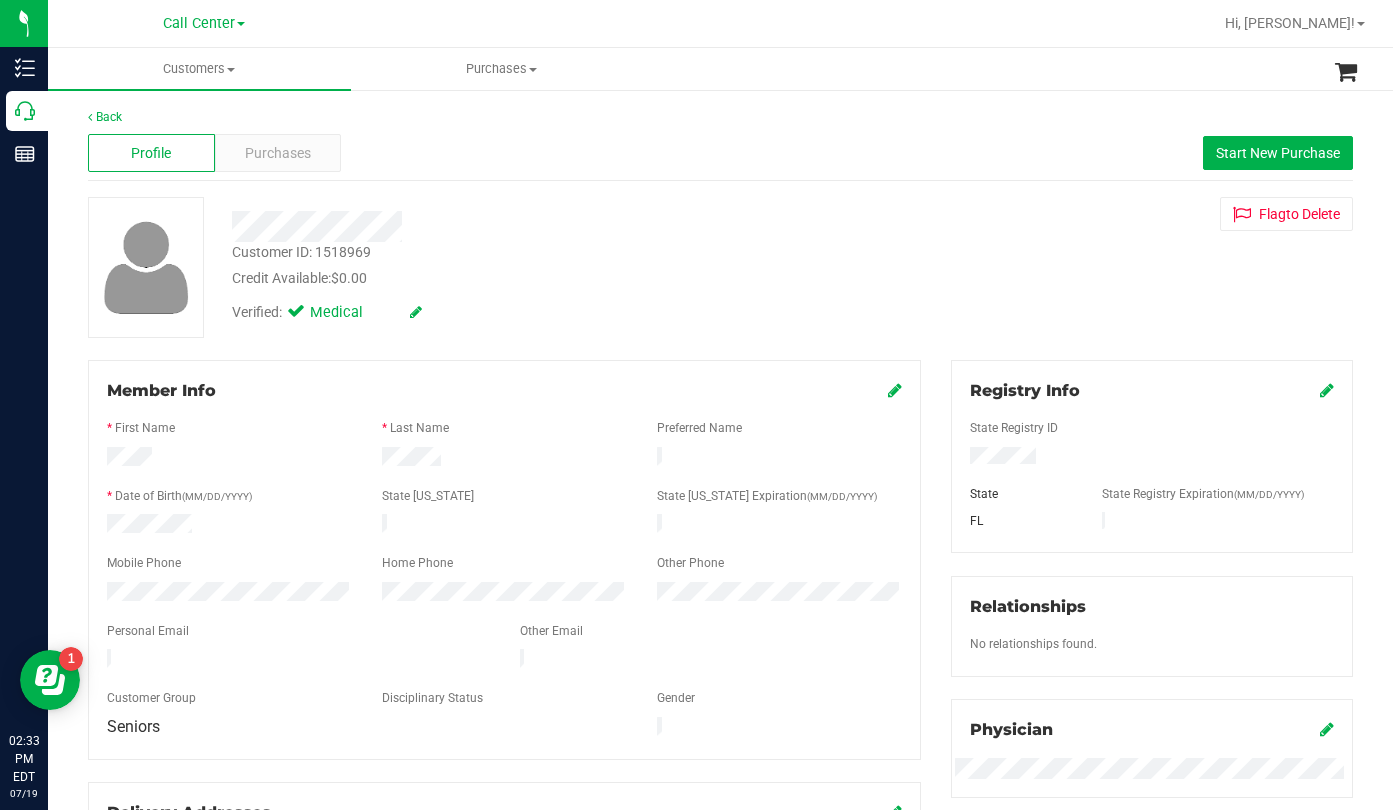 click on "Customer ID: 1518969
Credit Available:
$0.00
Verified:
Medical
Flag  to [GEOGRAPHIC_DATA]" at bounding box center (720, 267) 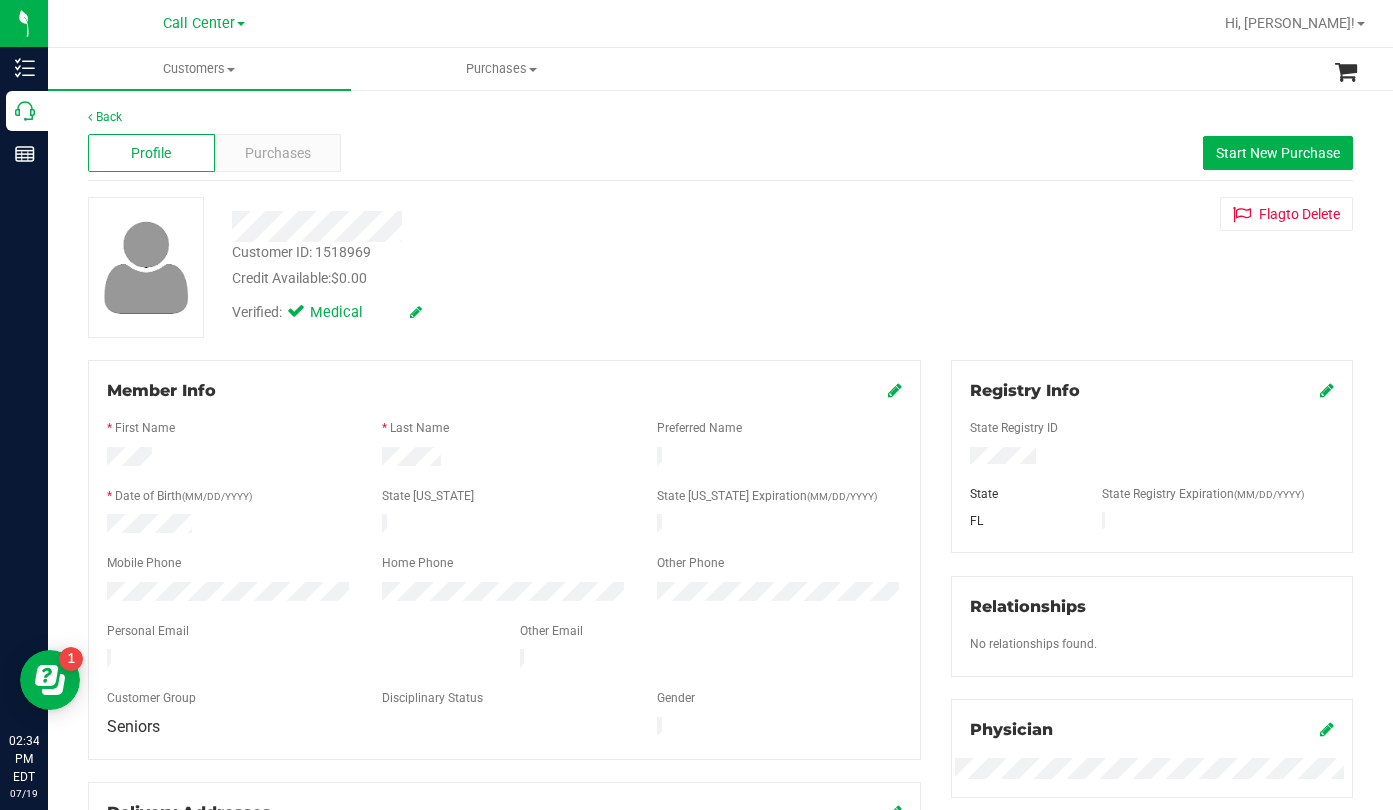 drag, startPoint x: 1178, startPoint y: 307, endPoint x: 1155, endPoint y: 314, distance: 24.04163 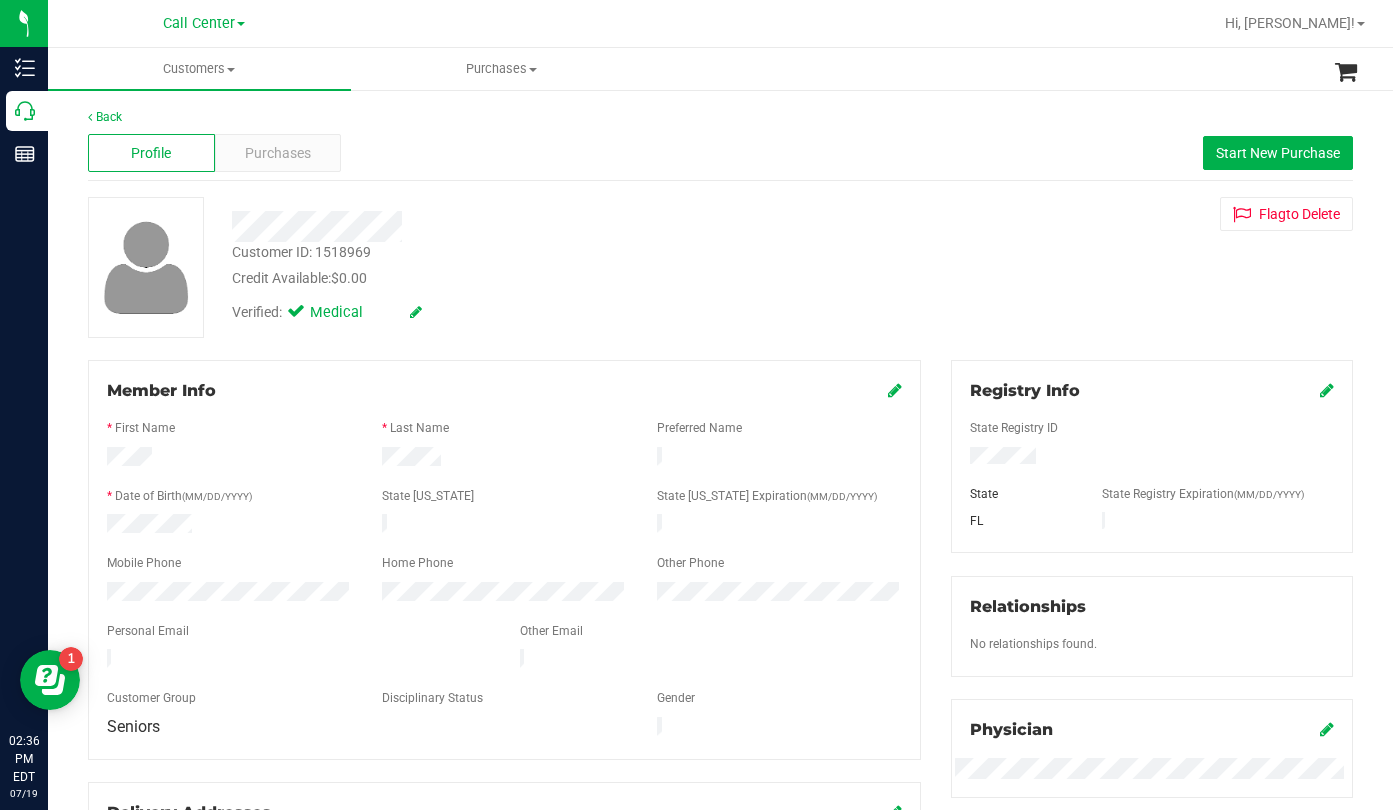 click on "Back
Profile
Purchases
Start New Purchase
Customer ID: 1518969
Credit Available:
$0.00
Verified:
Medical" at bounding box center [720, 745] 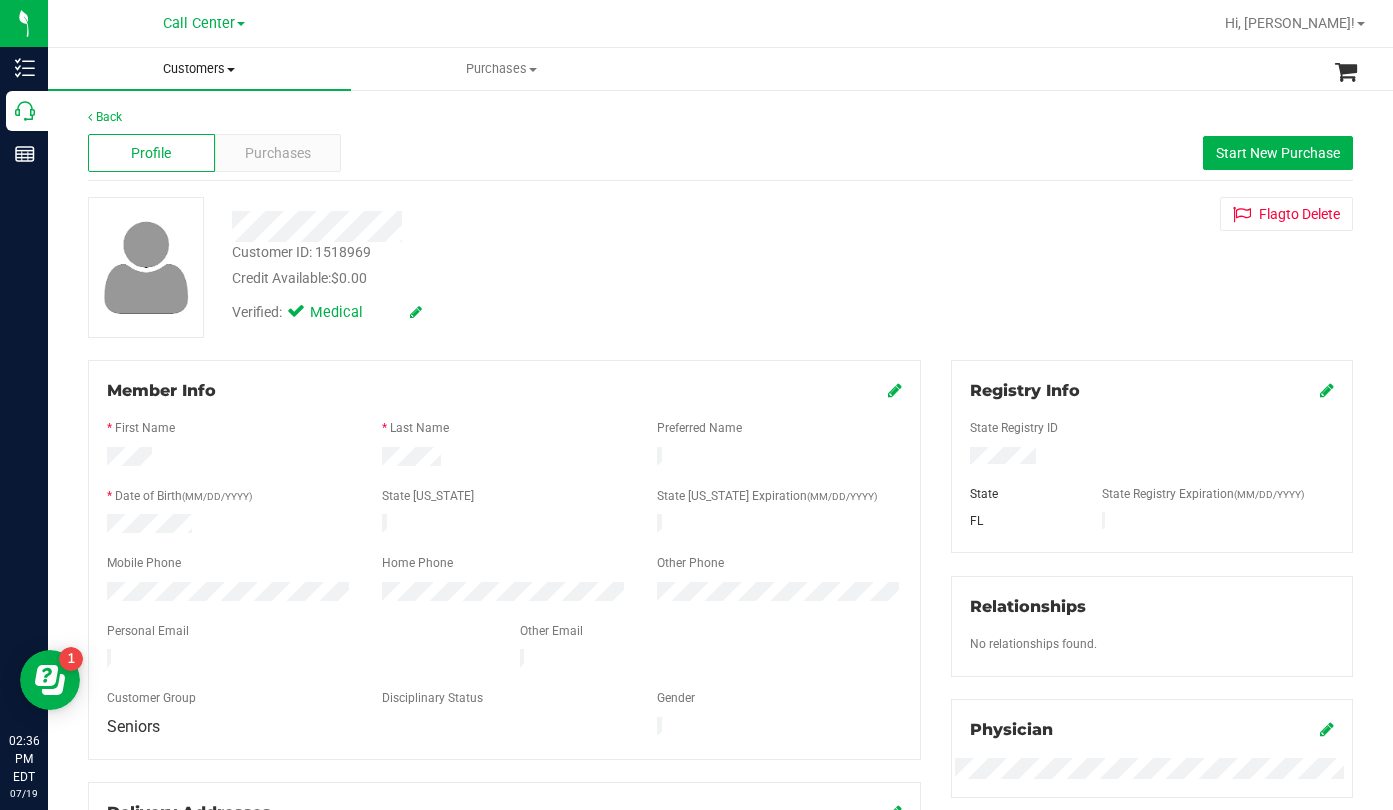 click at bounding box center [231, 70] 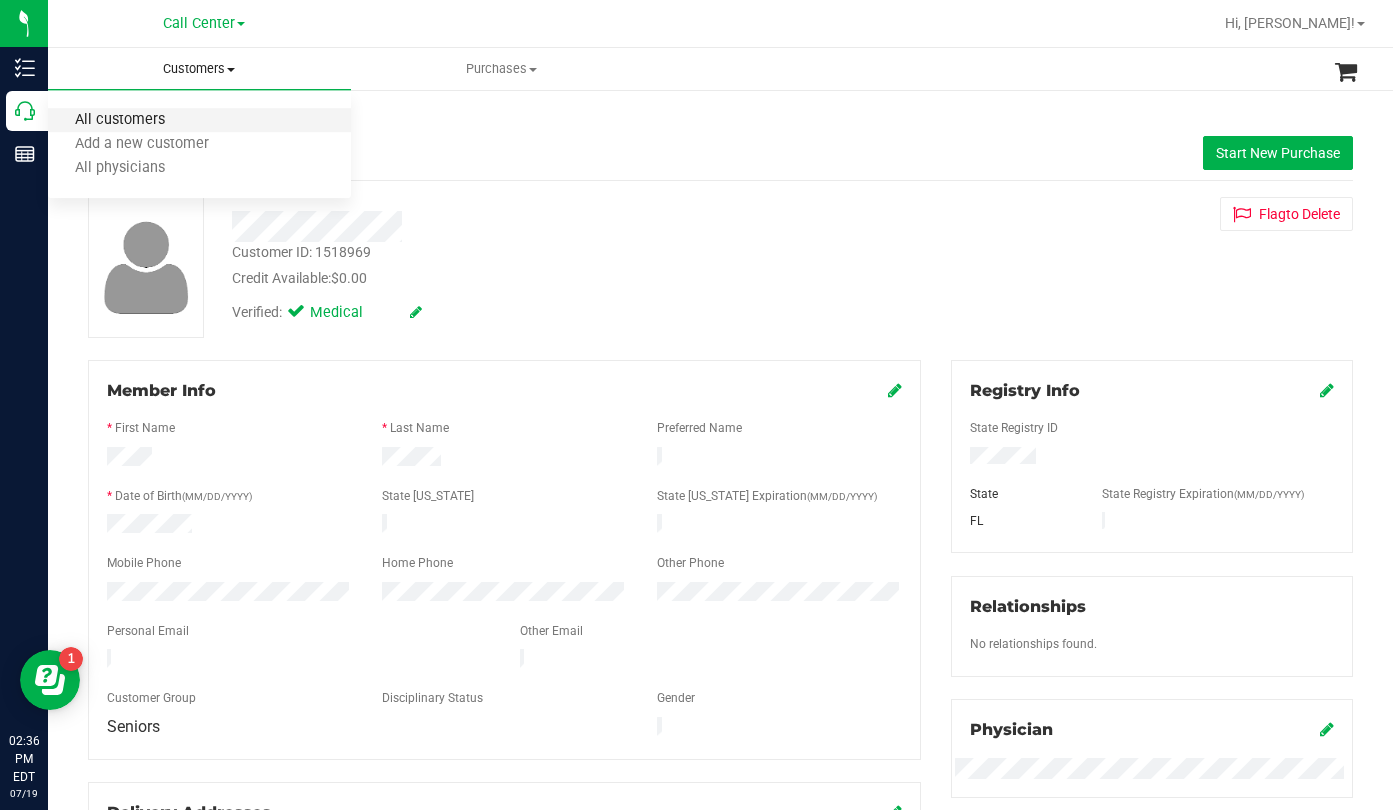 click on "All customers" at bounding box center (120, 120) 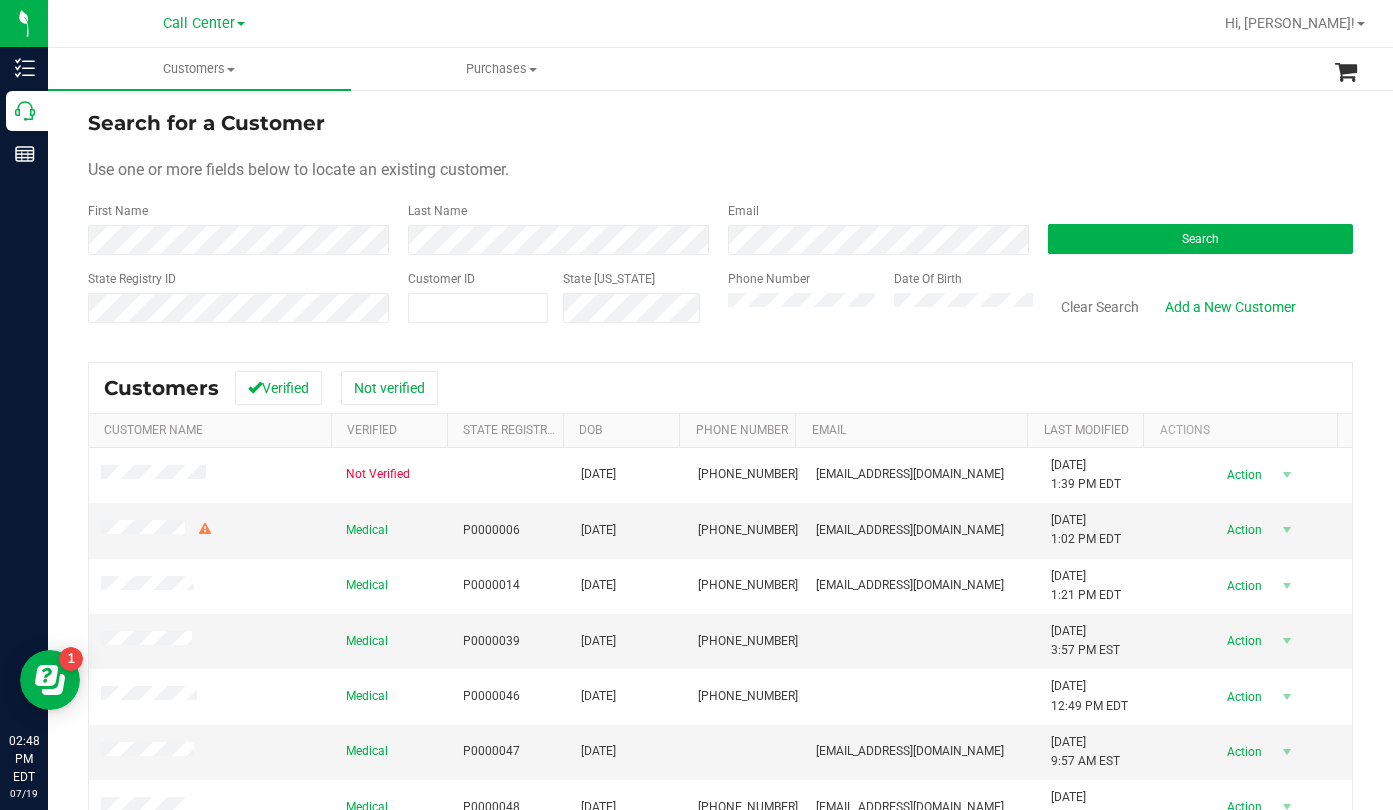 click on "Search for a Customer
Use one or more fields below to locate an existing customer.
First Name
Last Name
Email
Search
State Registry ID
Customer ID
State [US_STATE]
Phone Number
Date Of Birth" at bounding box center (720, 224) 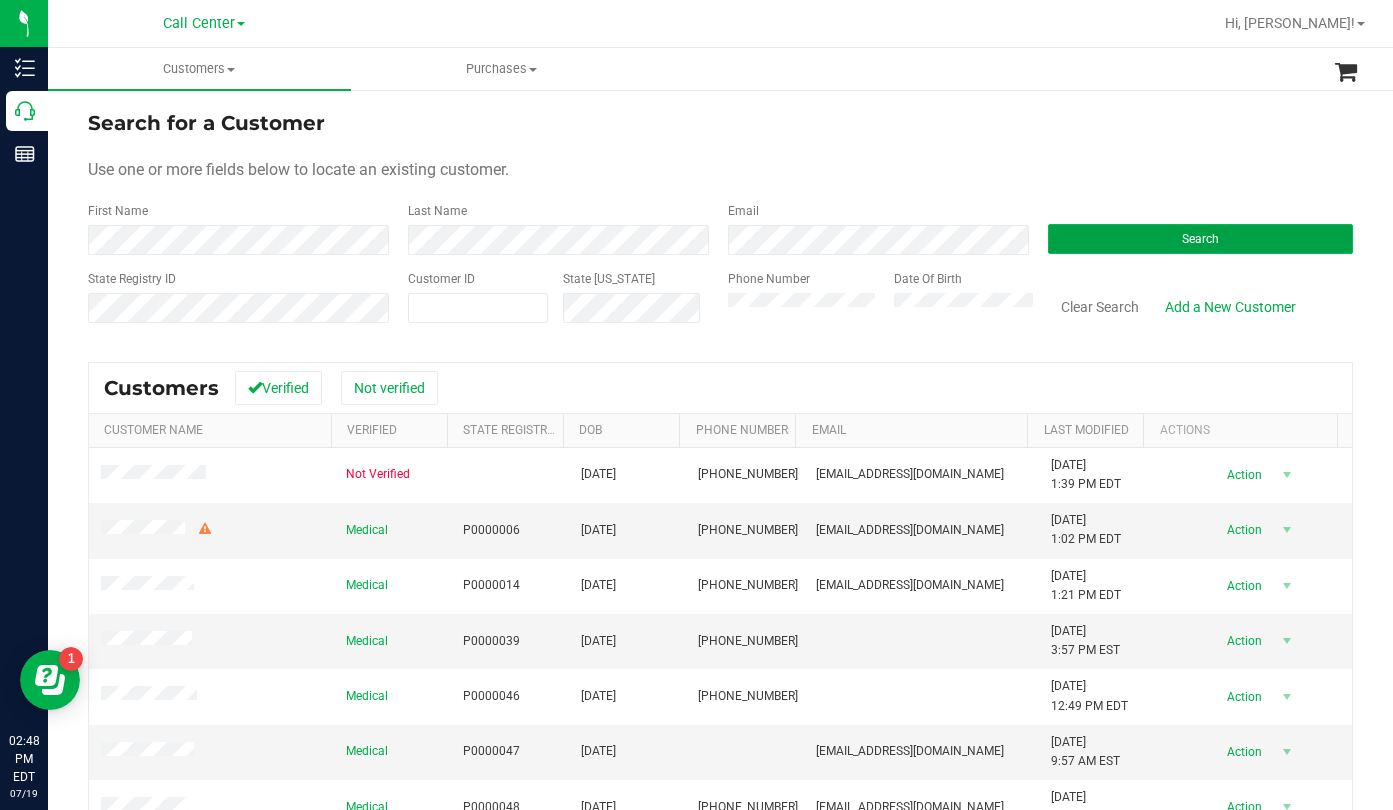 click on "Search" at bounding box center [1200, 239] 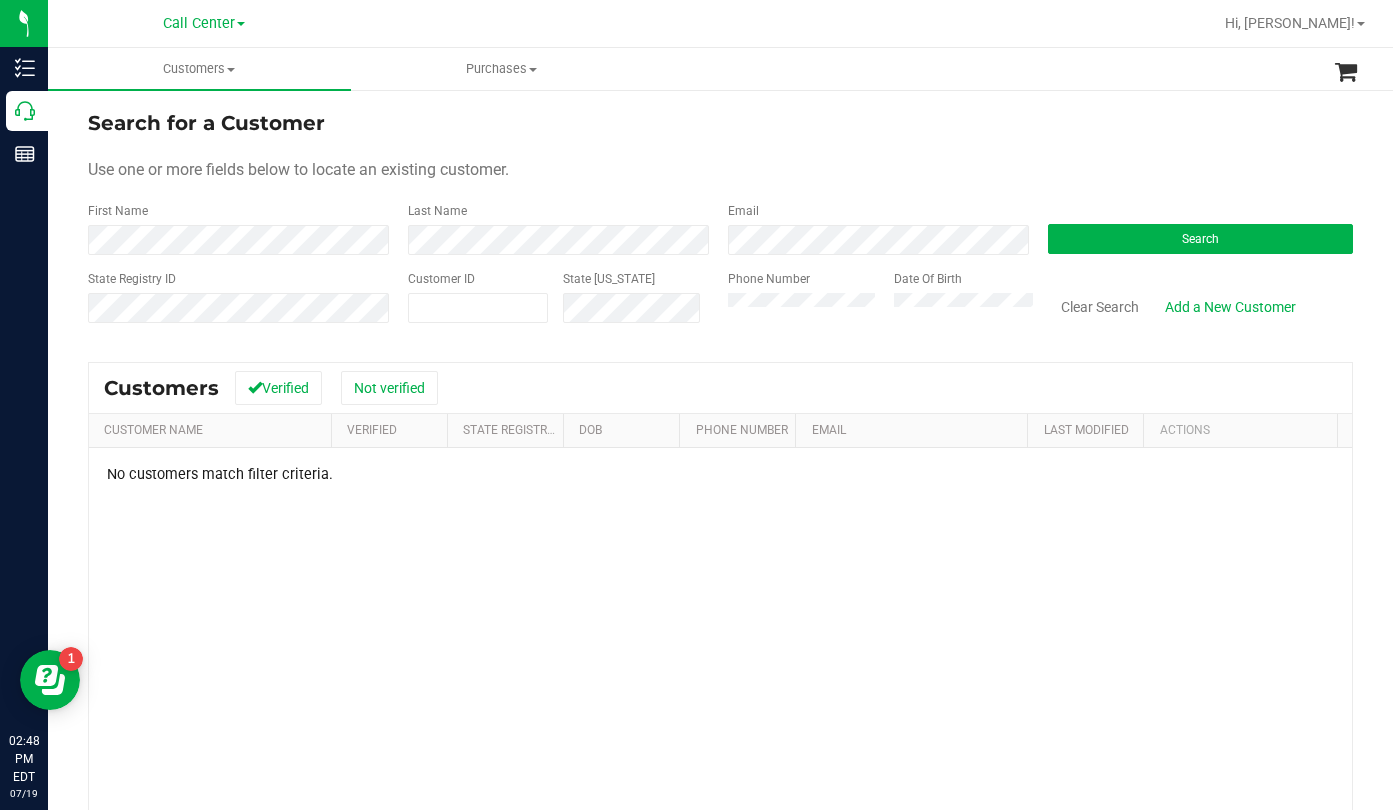 click on "No customers match filter criteria." at bounding box center [720, 712] 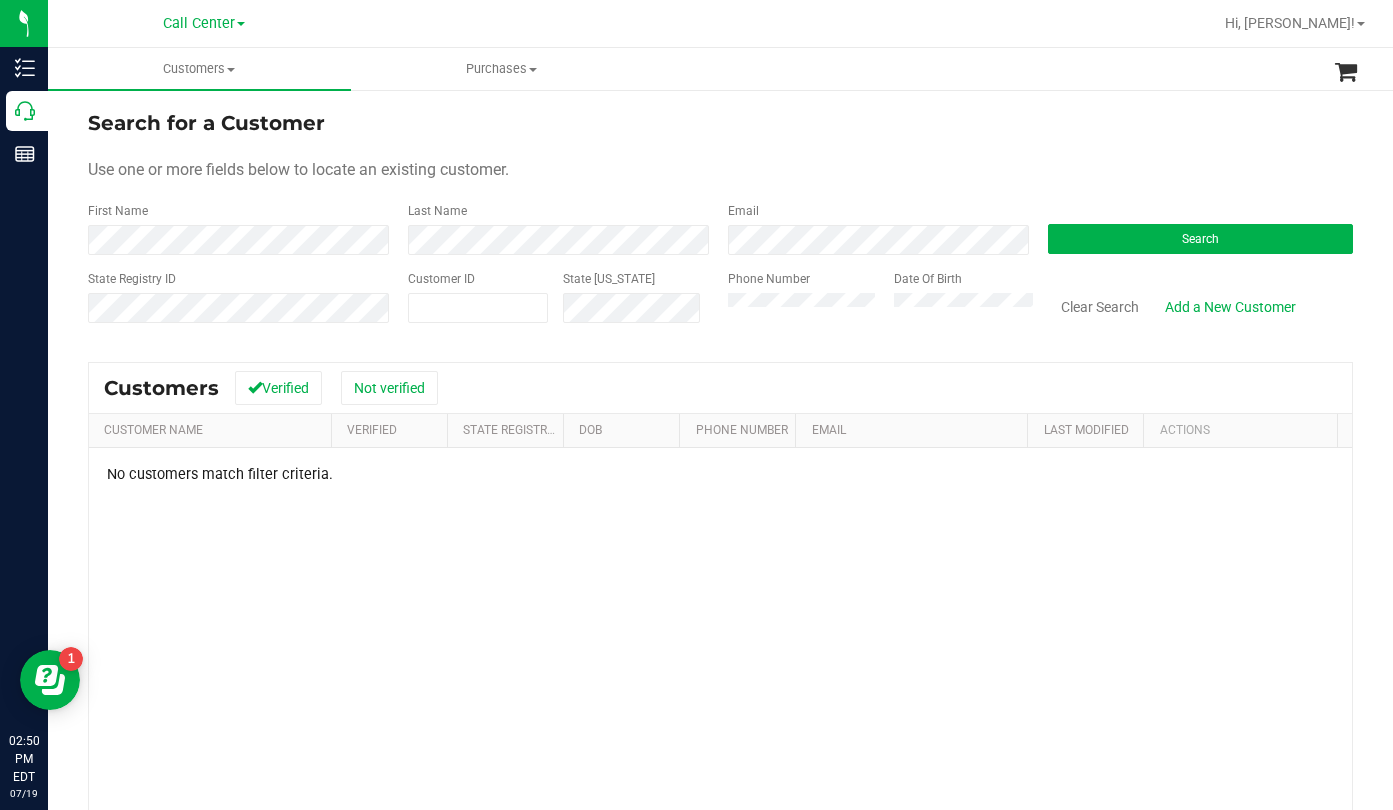 click on "Use one or more fields below to locate an existing customer." at bounding box center (720, 170) 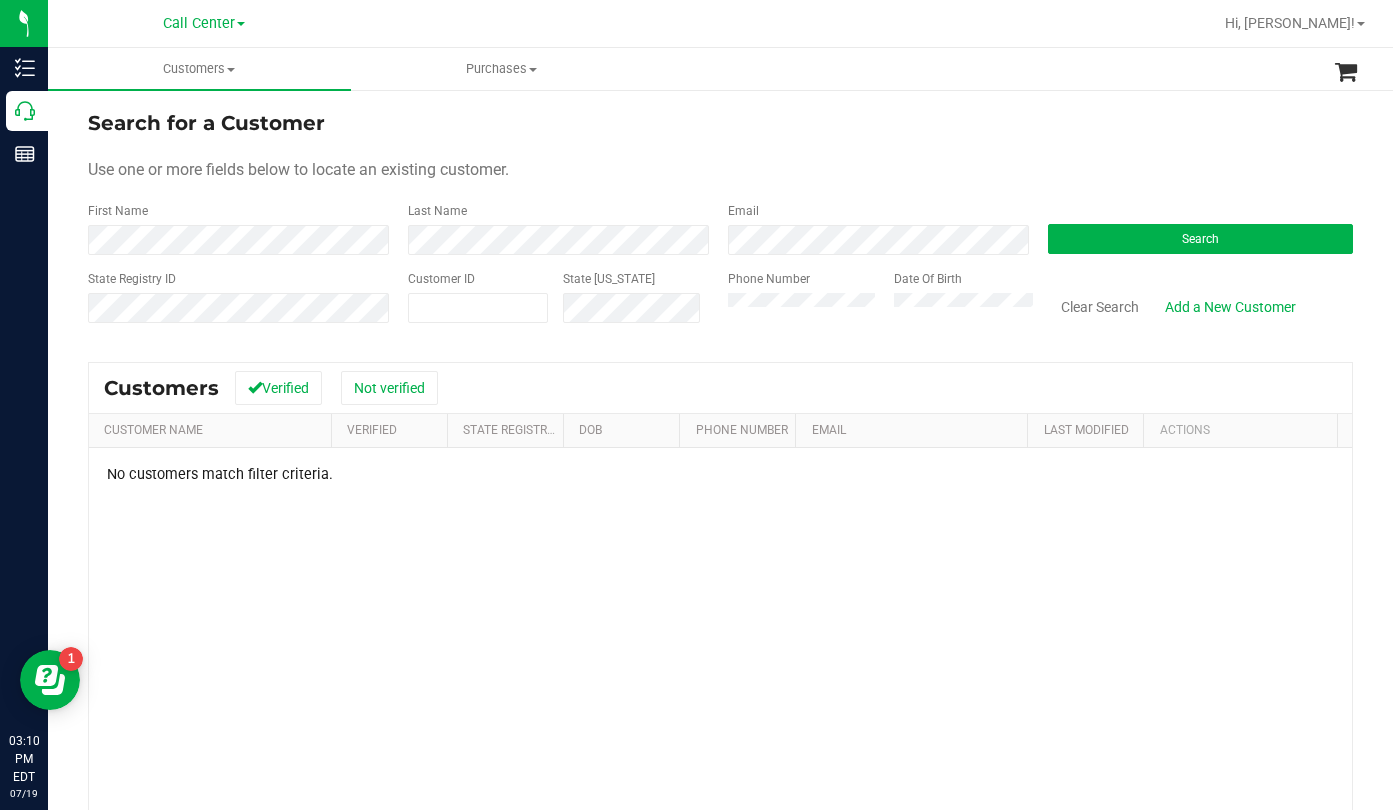 click on "Search for a Customer
Use one or more fields below to locate an existing customer.
First Name
Last Name
Email
Search
State Registry ID
Customer ID
State [US_STATE]
Phone Number
Date Of Birth" at bounding box center [720, 224] 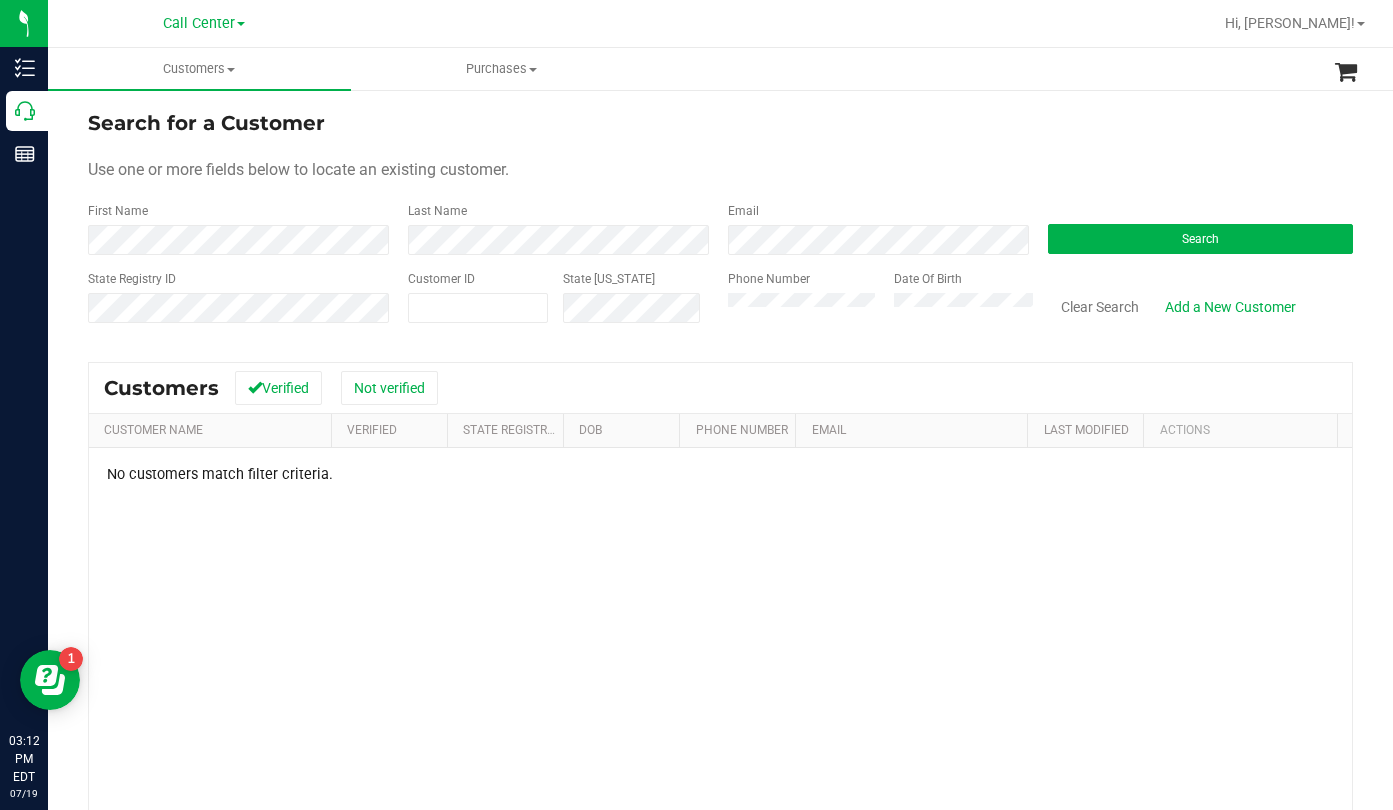 click on "Search for a Customer
Use one or more fields below to locate an existing customer.
First Name
Last Name
Email
Search
State Registry ID
Customer ID
State [US_STATE]
Phone Number
Date Of Birth" at bounding box center (720, 224) 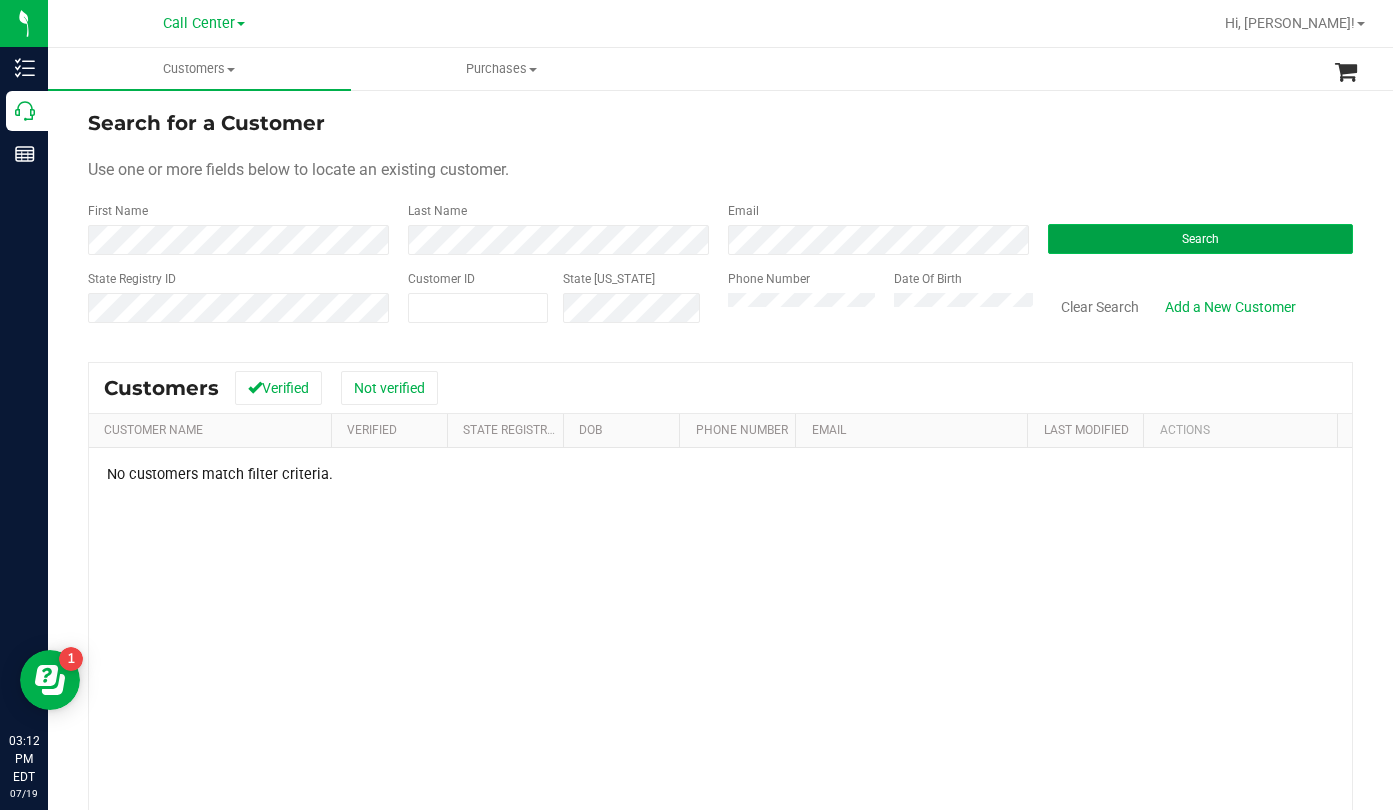 click on "Search" at bounding box center (1200, 239) 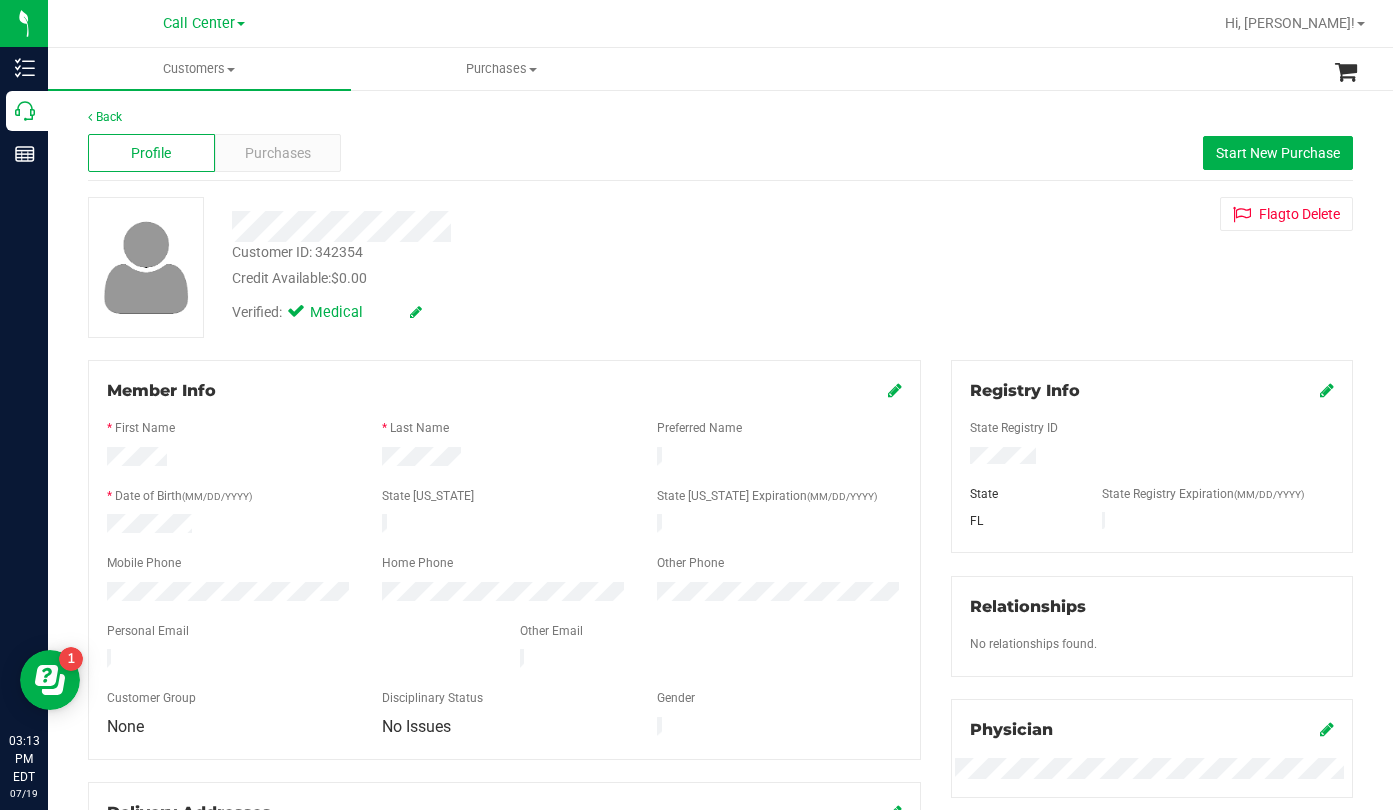 click at bounding box center (895, 390) 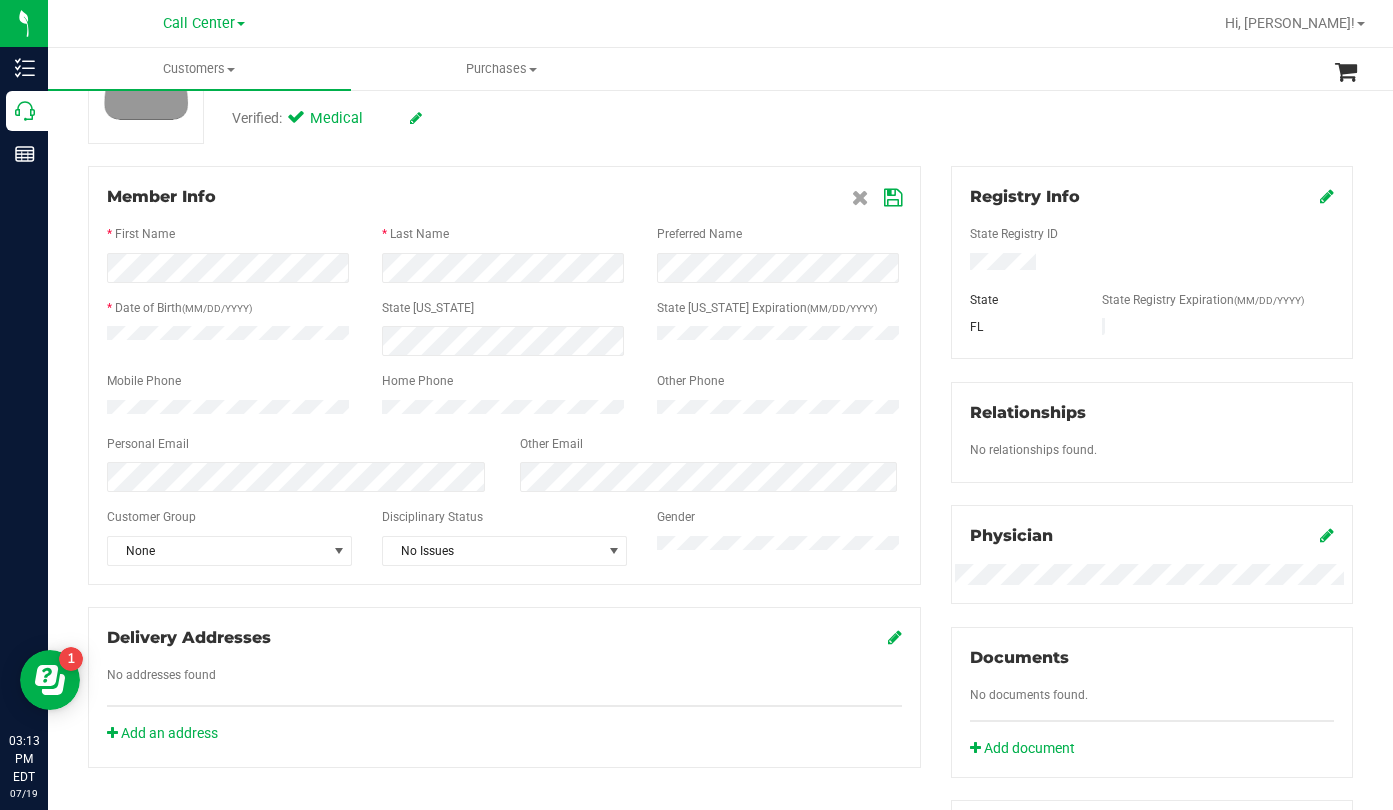 scroll, scrollTop: 200, scrollLeft: 0, axis: vertical 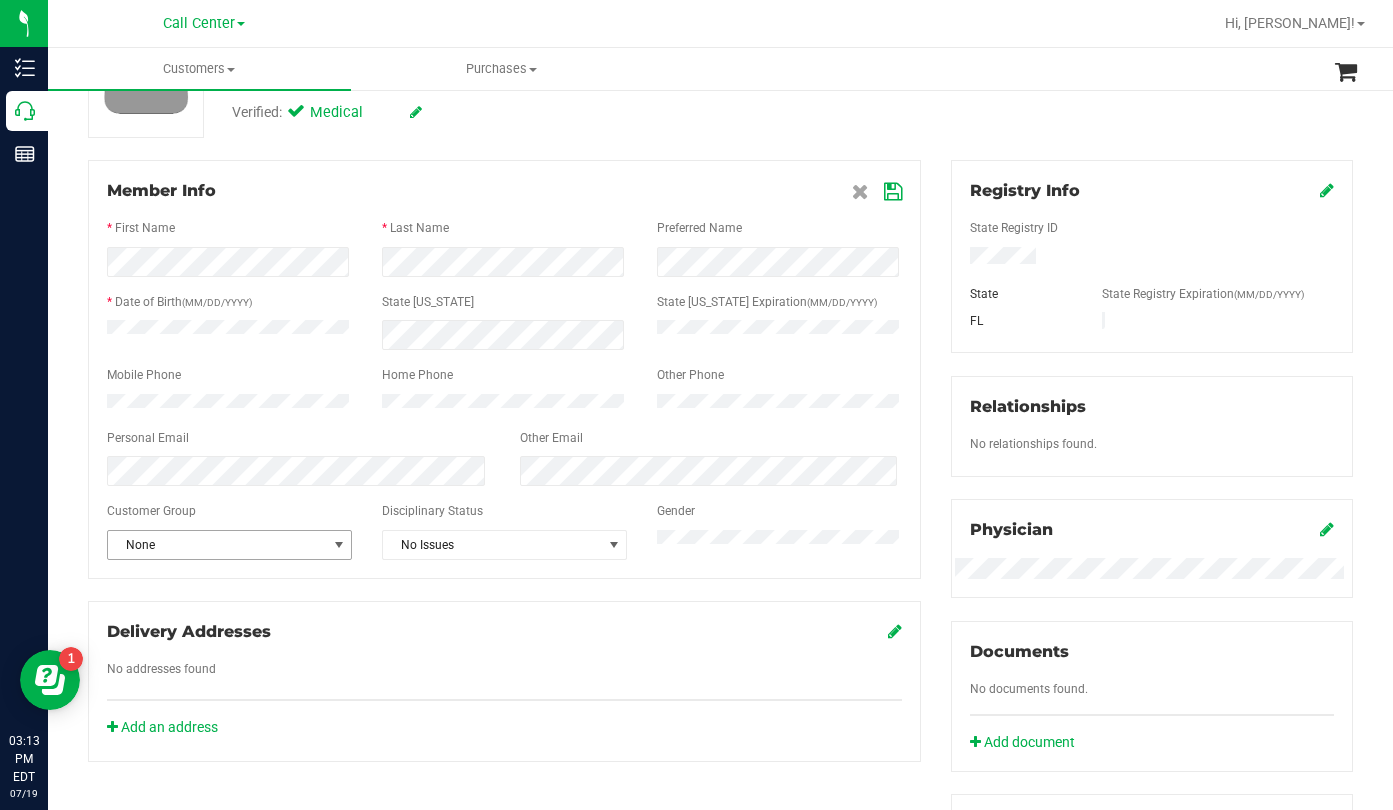 click at bounding box center [339, 545] 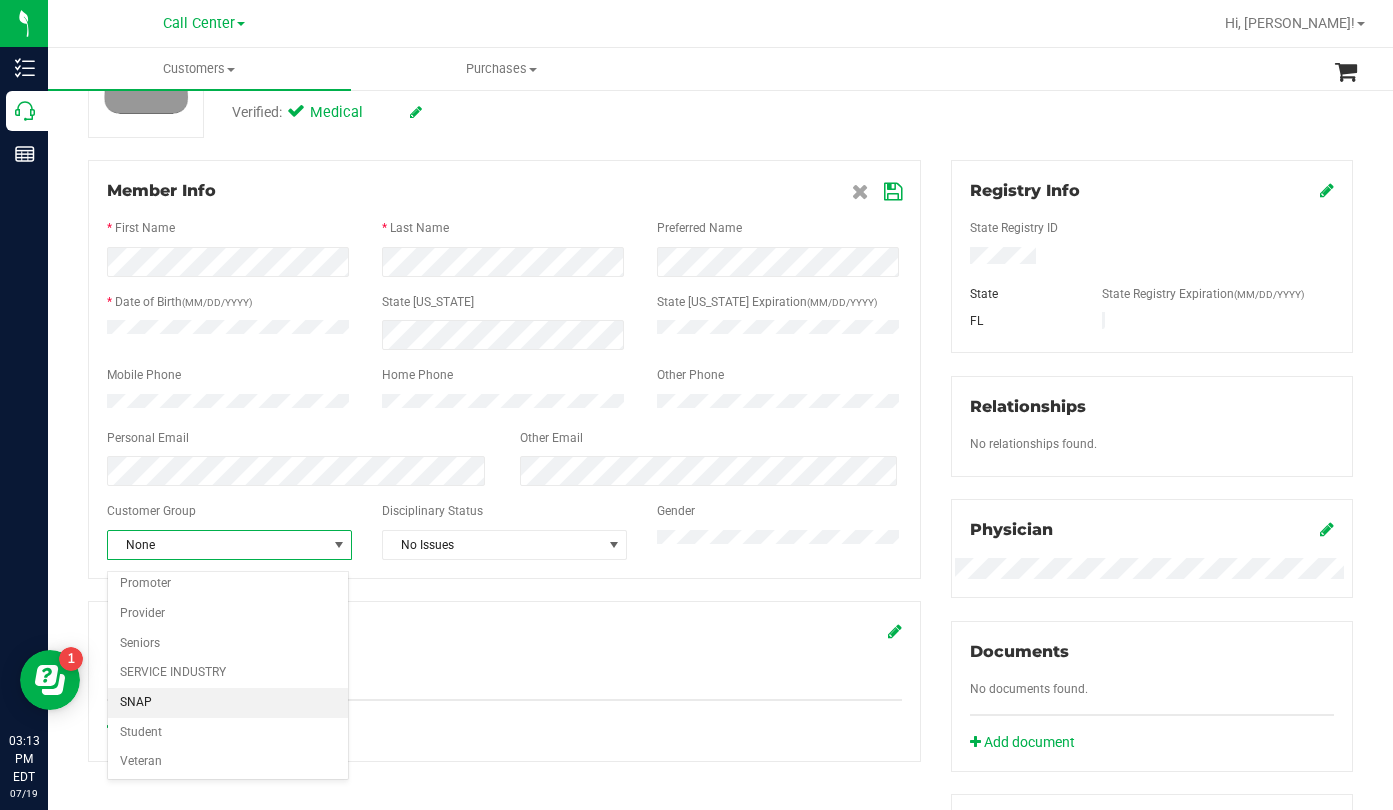 scroll, scrollTop: 246, scrollLeft: 0, axis: vertical 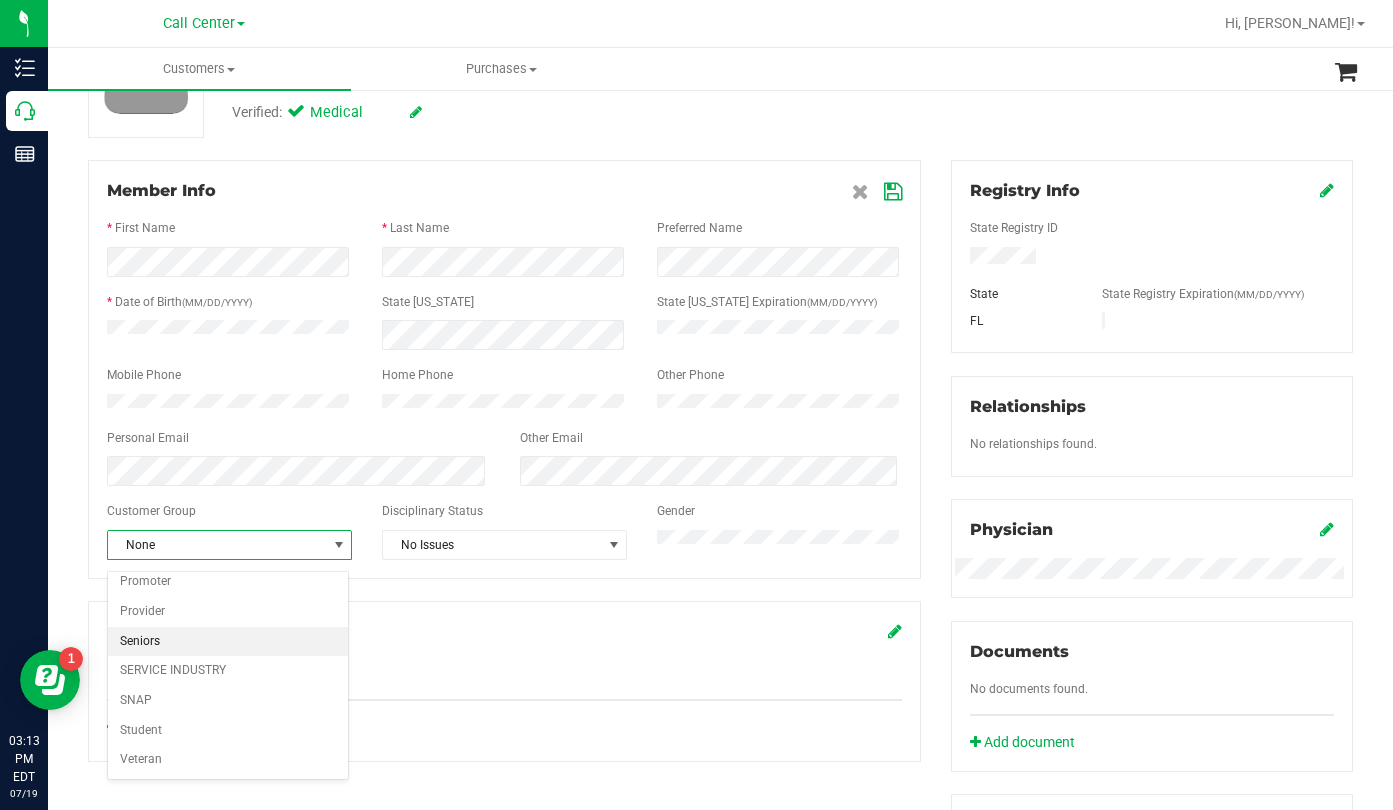 click on "Seniors" at bounding box center [228, 642] 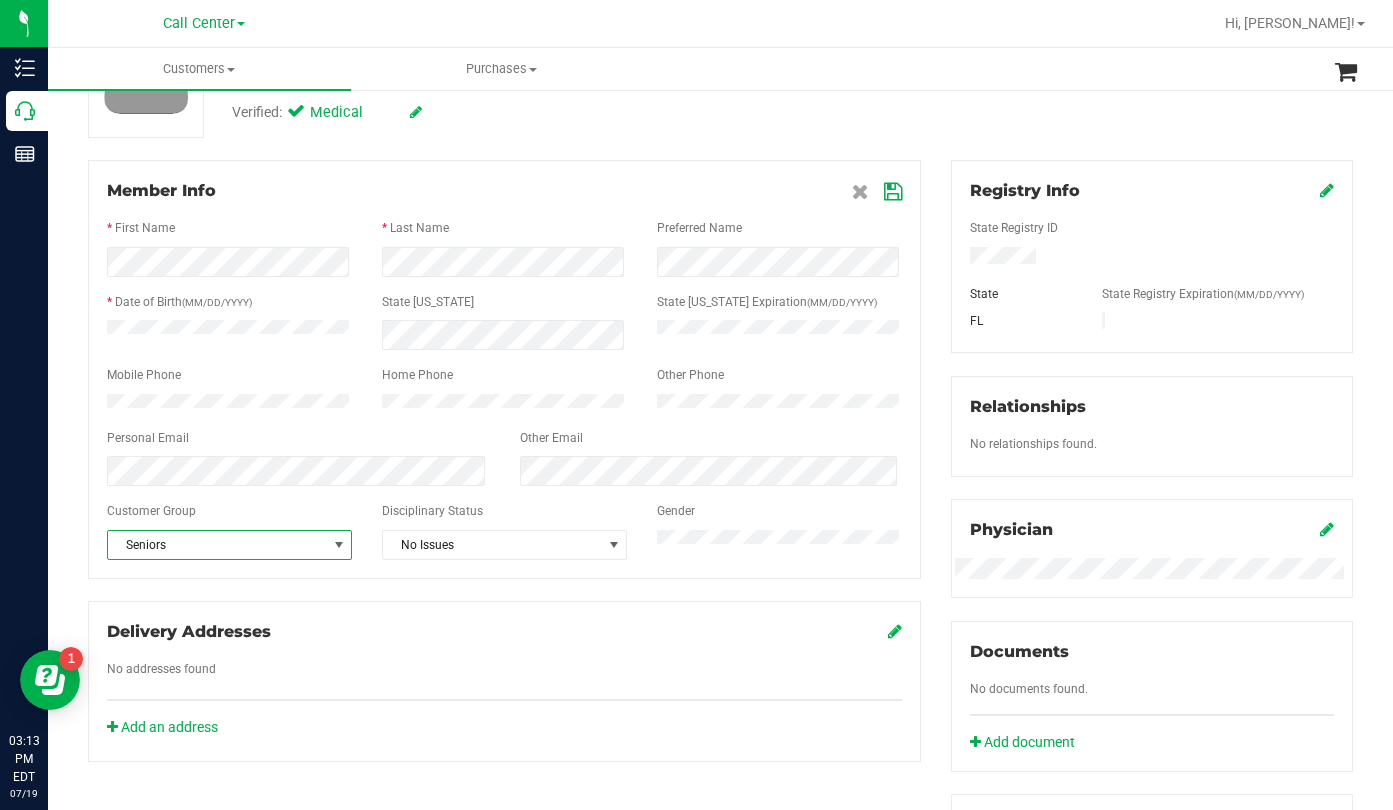 scroll, scrollTop: 0, scrollLeft: 0, axis: both 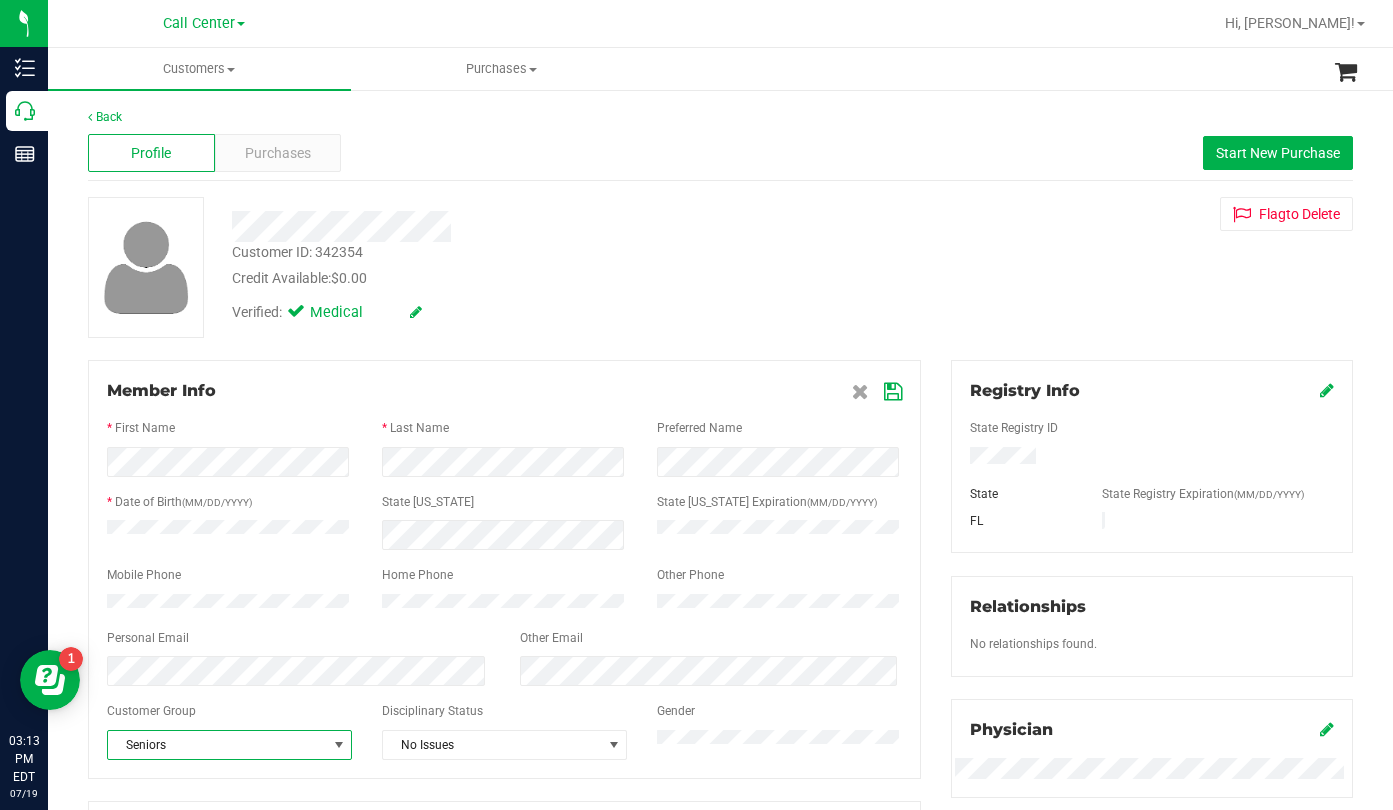 click at bounding box center (893, 392) 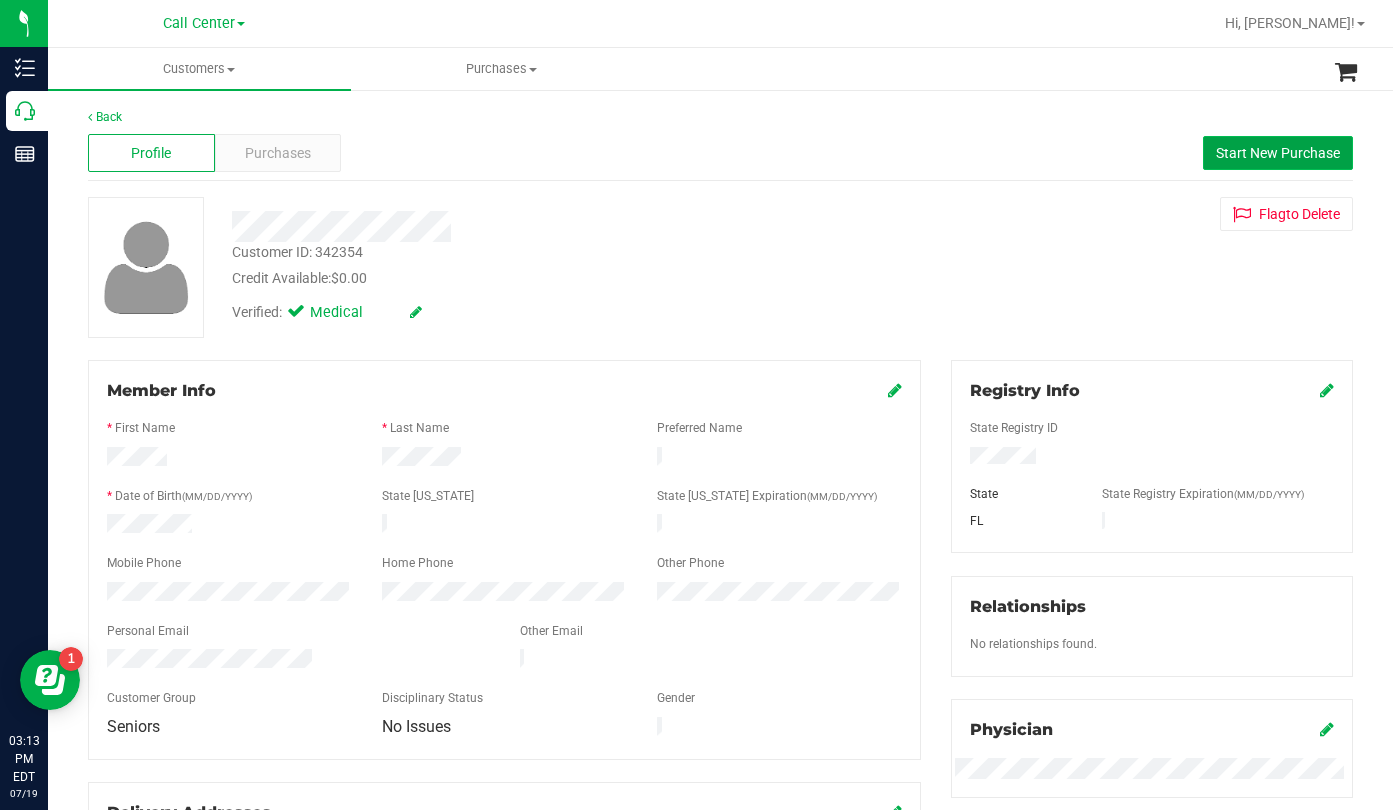 click on "Start New Purchase" at bounding box center (1278, 153) 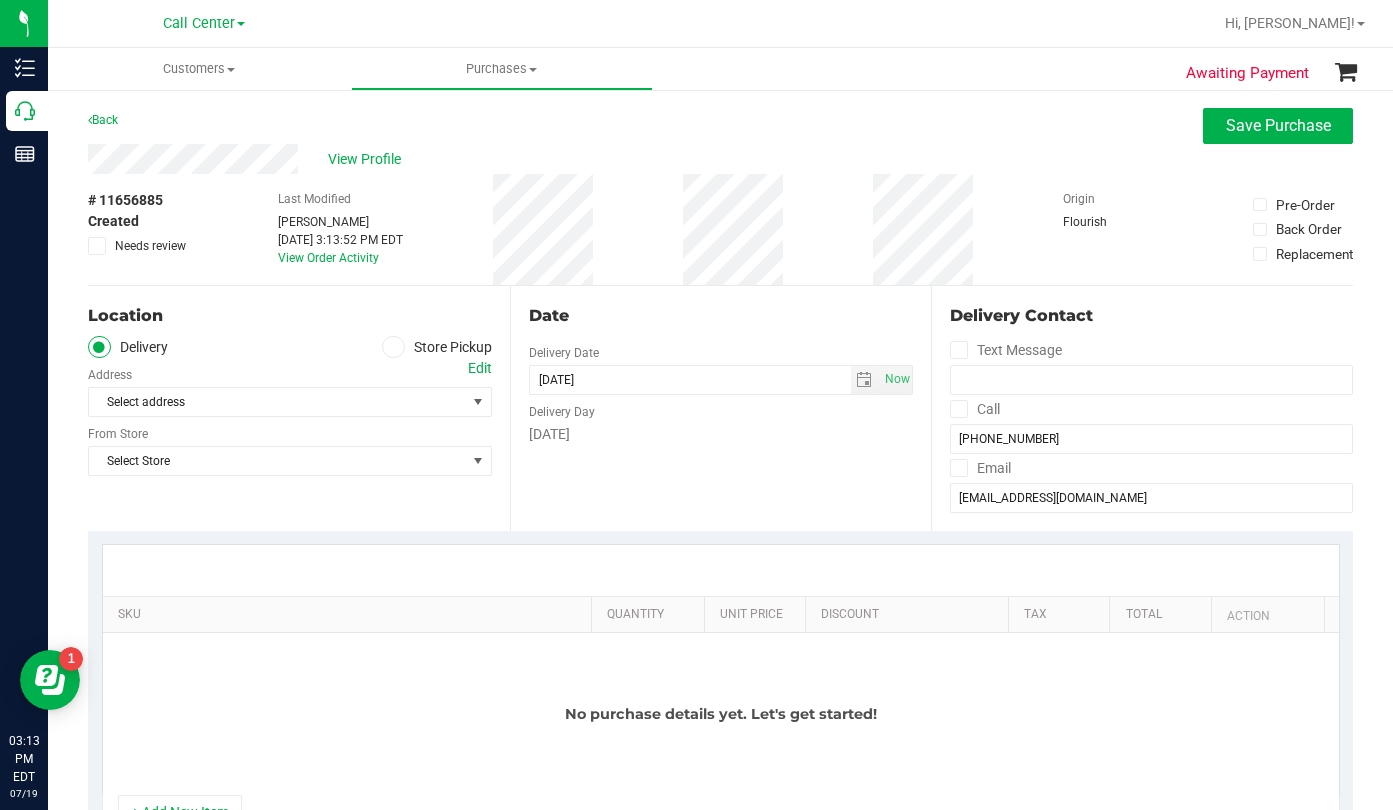 click at bounding box center (393, 347) 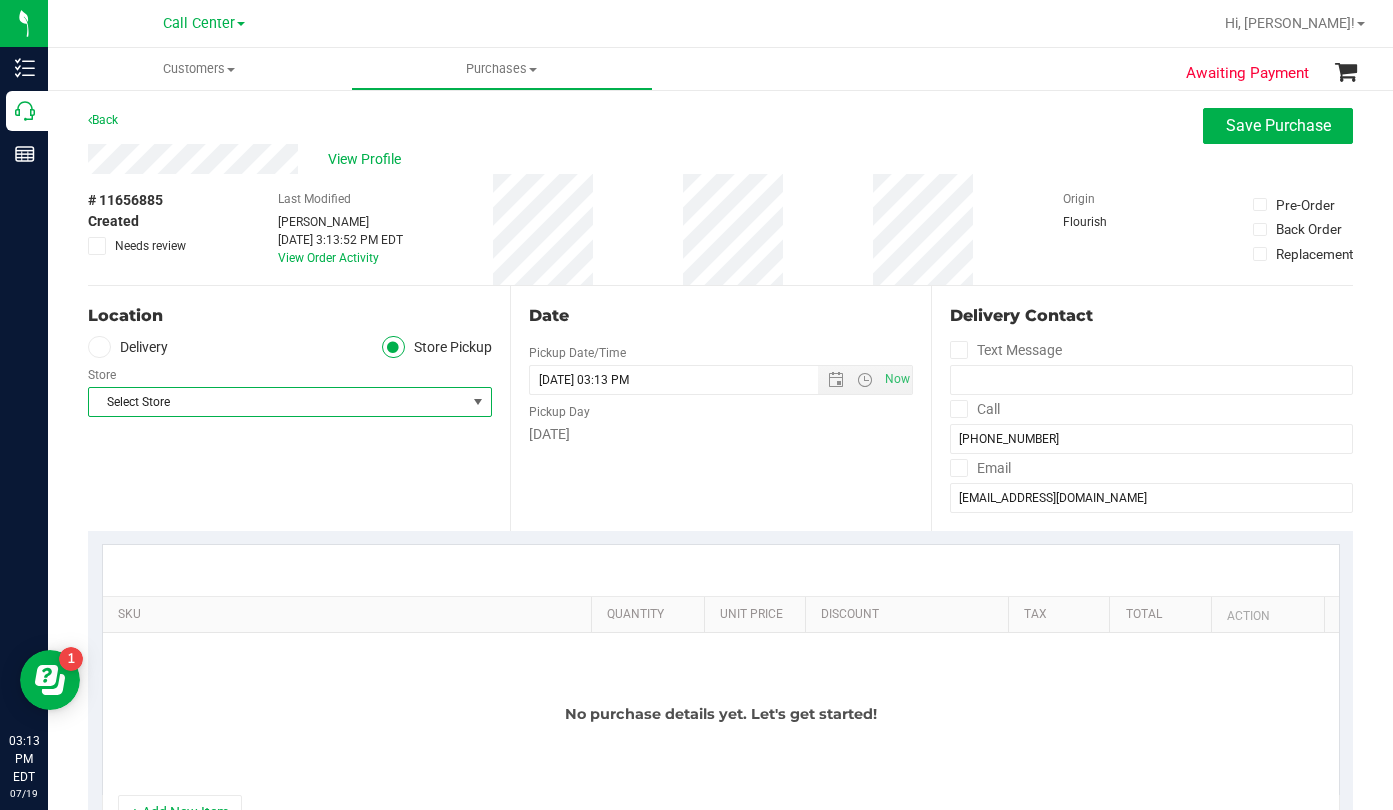 click on "Select Store" at bounding box center (277, 402) 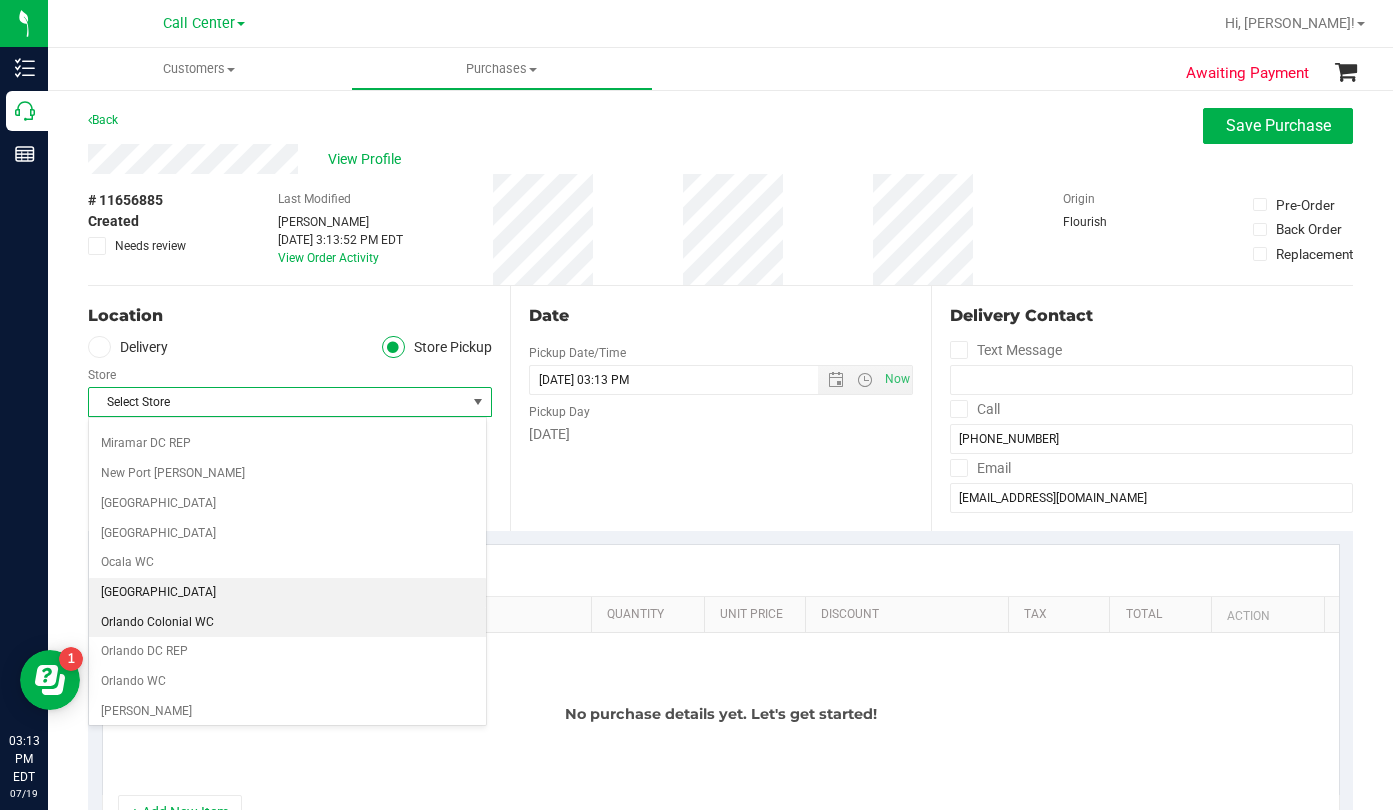 scroll, scrollTop: 800, scrollLeft: 0, axis: vertical 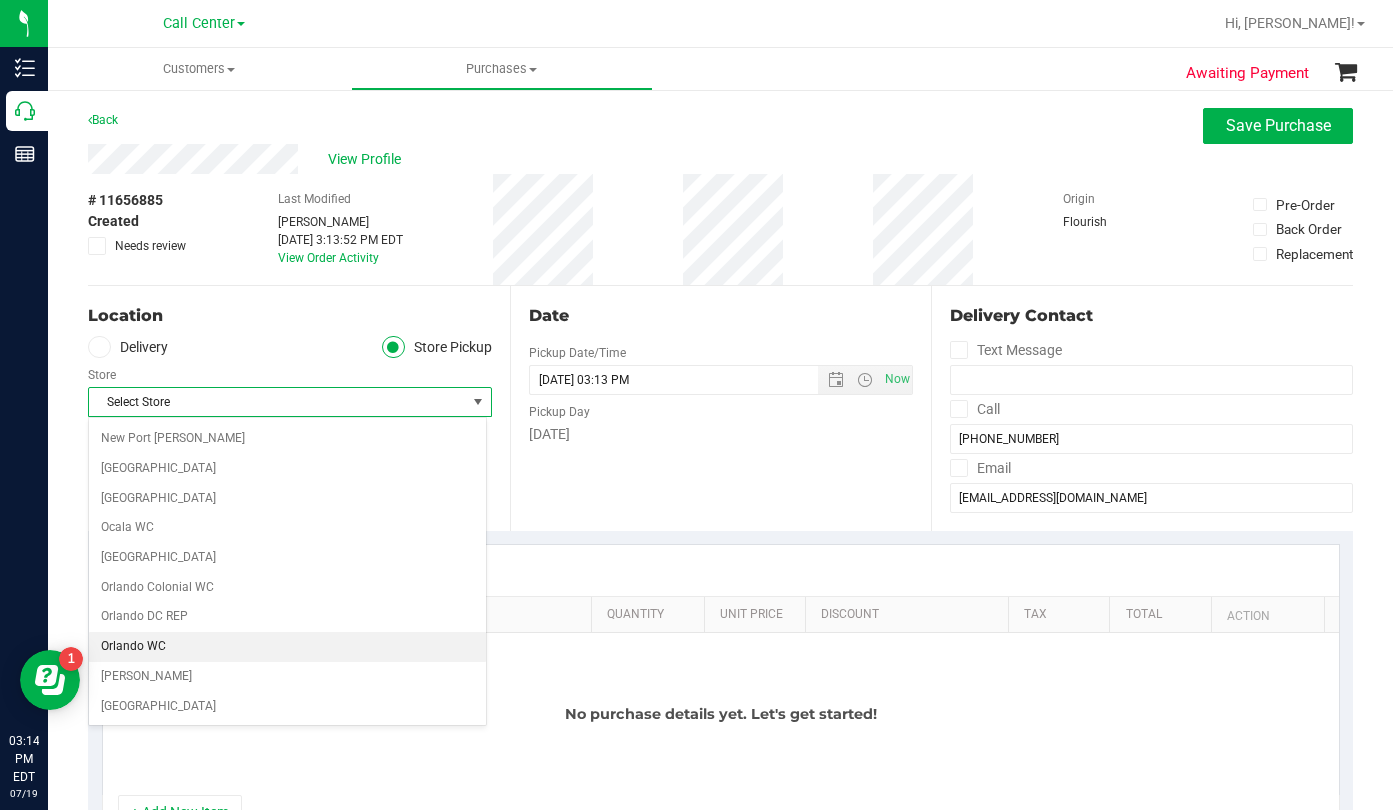 click on "Orlando WC" at bounding box center [287, 647] 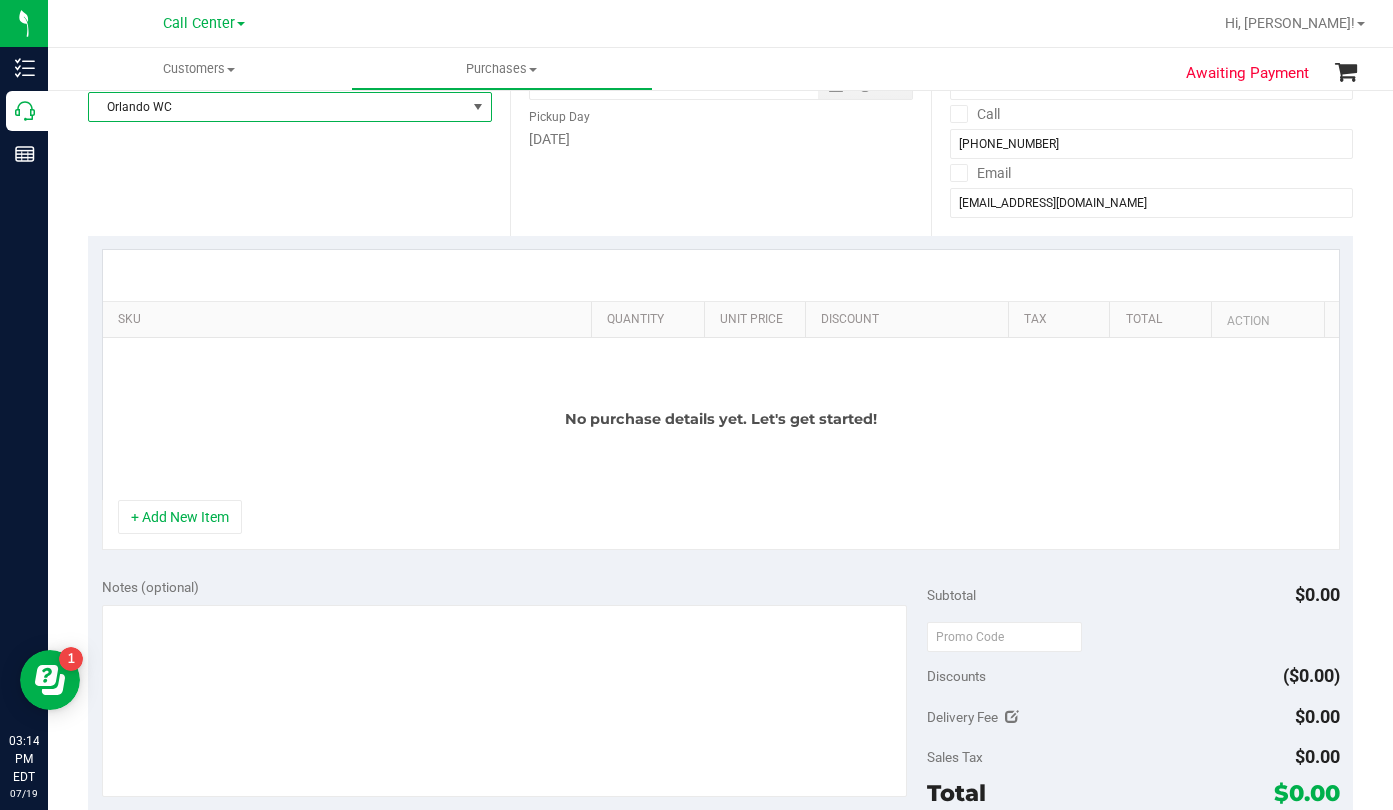 scroll, scrollTop: 300, scrollLeft: 0, axis: vertical 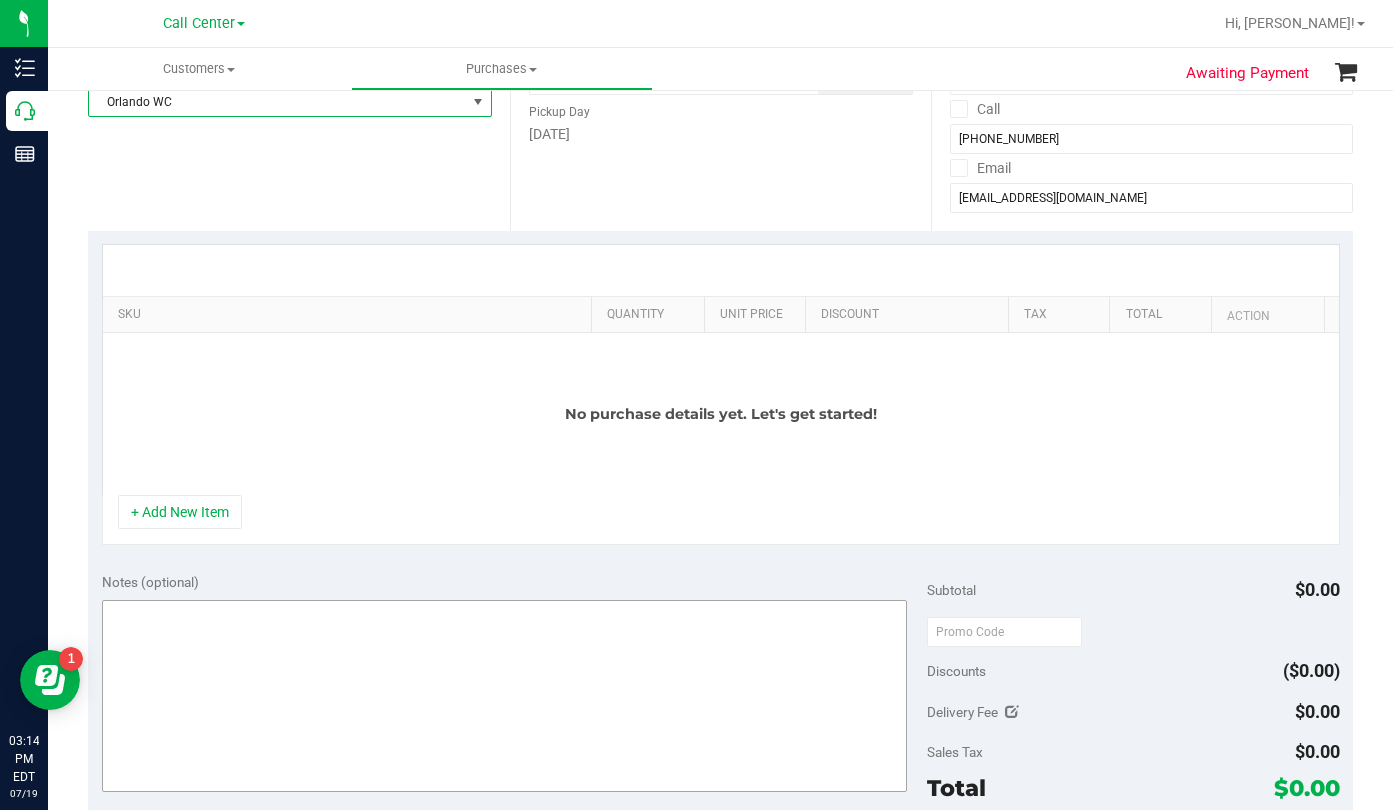 click on "+ Add New Item" at bounding box center [180, 512] 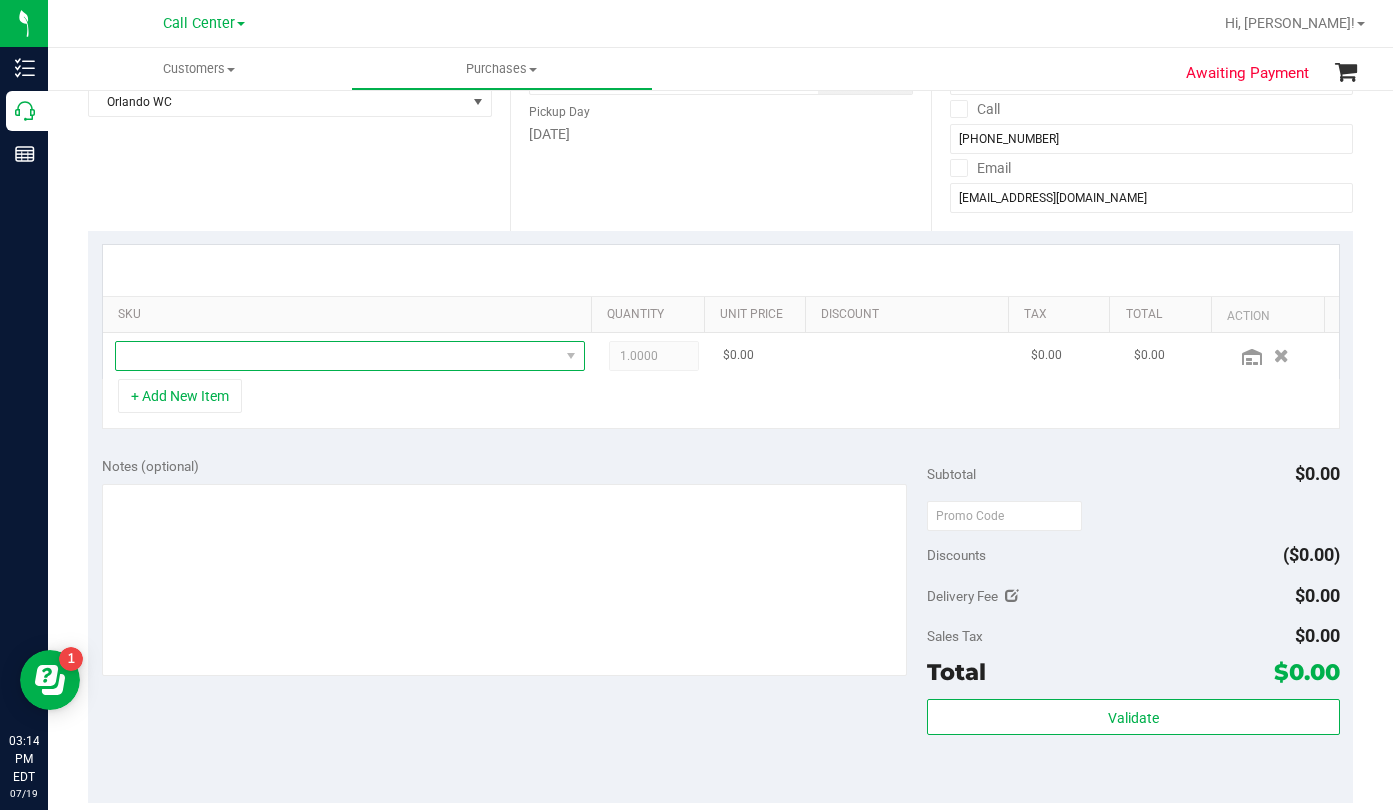 click at bounding box center [337, 356] 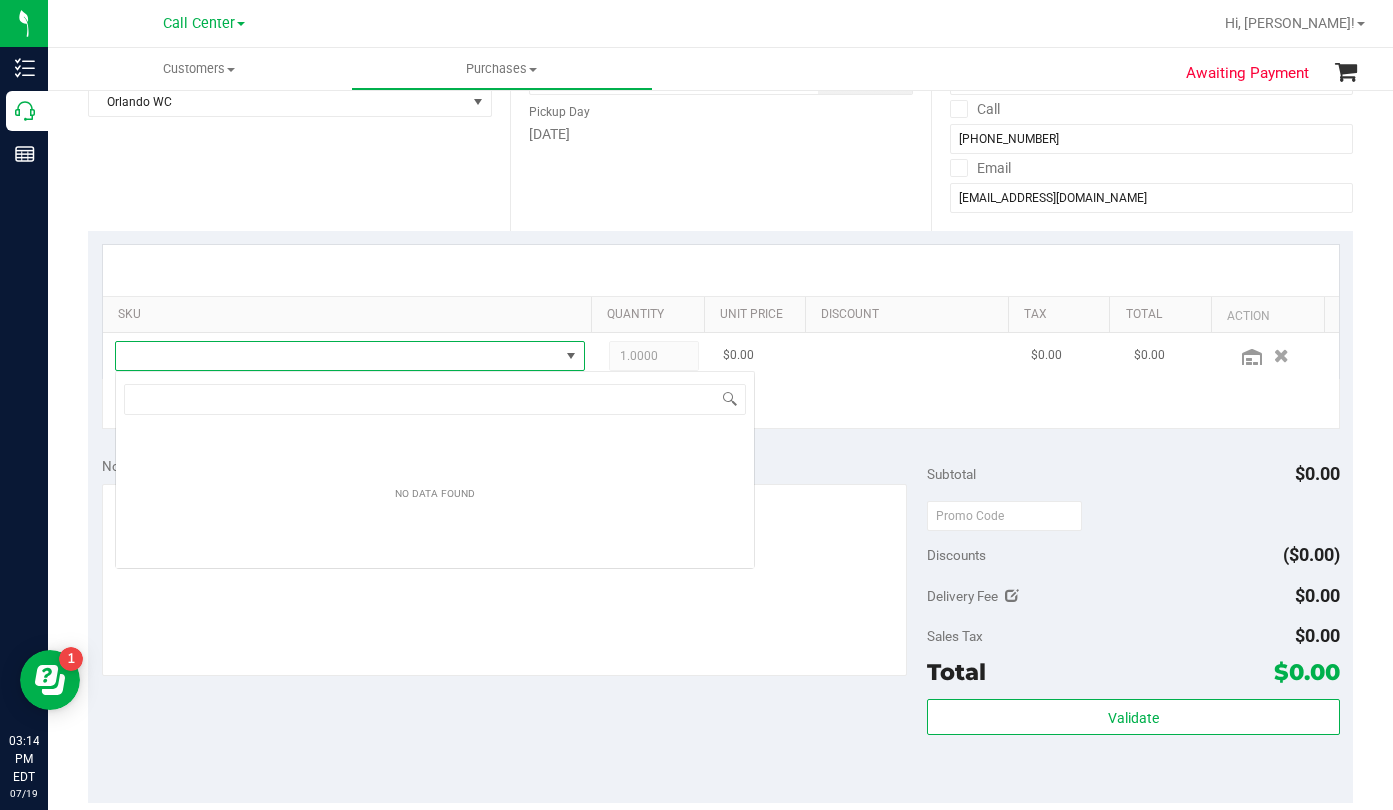 scroll, scrollTop: 99970, scrollLeft: 99542, axis: both 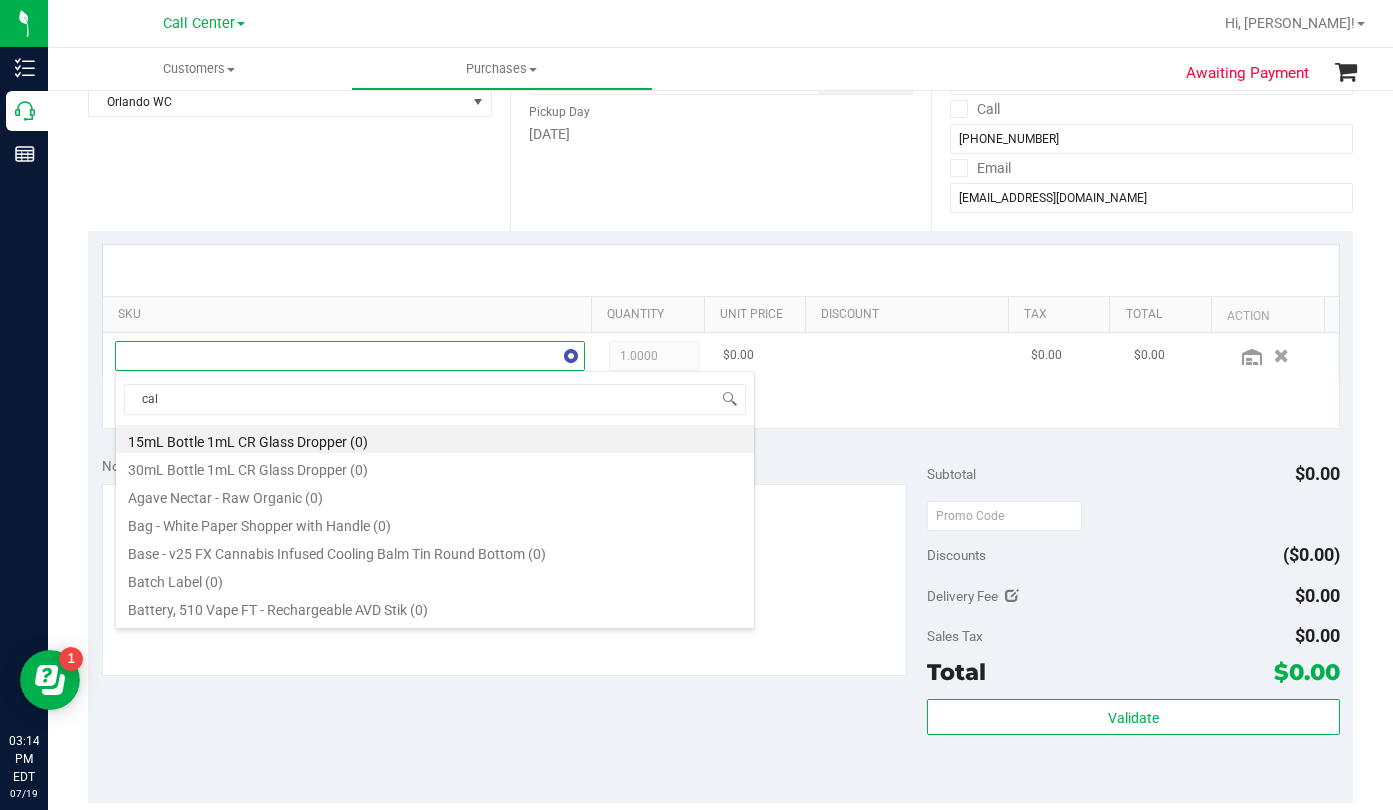 type on "calm" 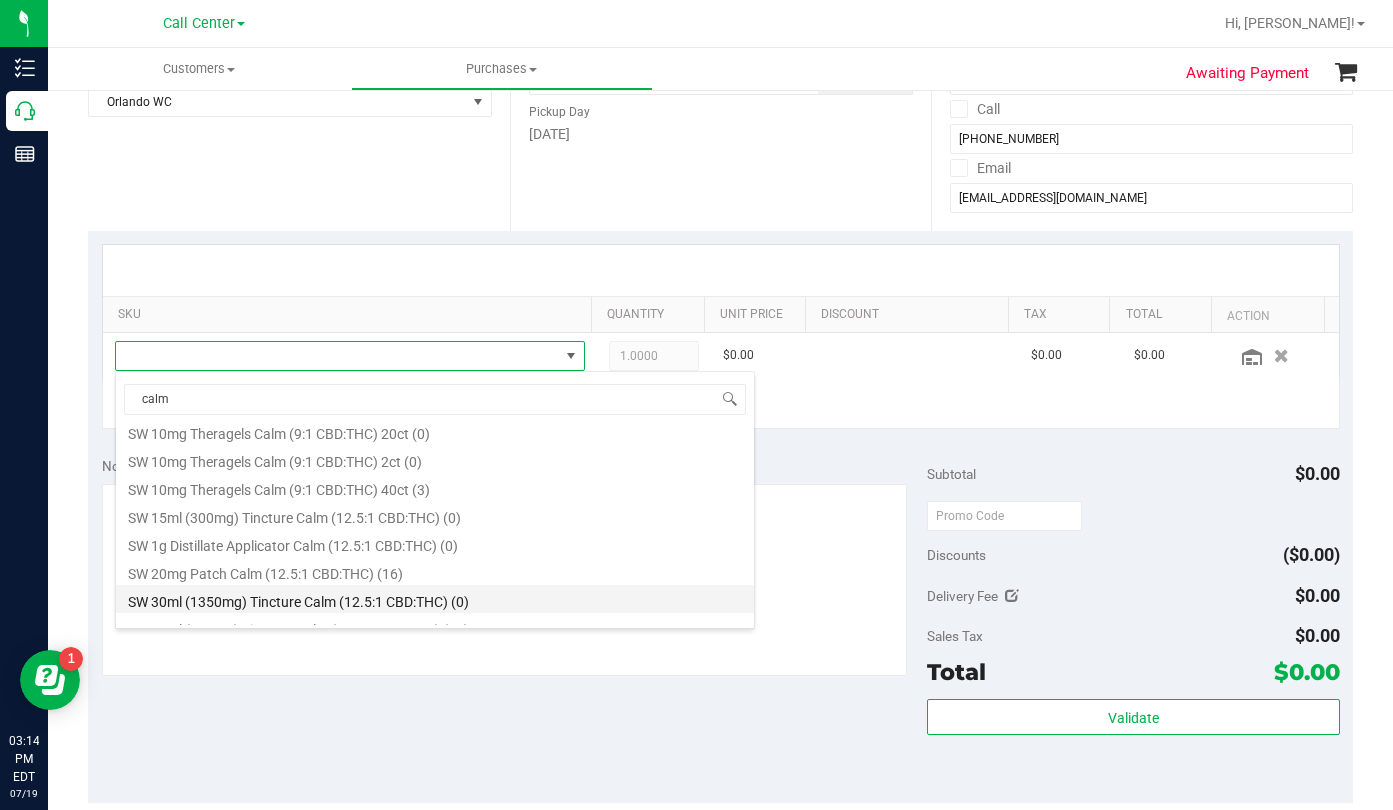 scroll, scrollTop: 500, scrollLeft: 0, axis: vertical 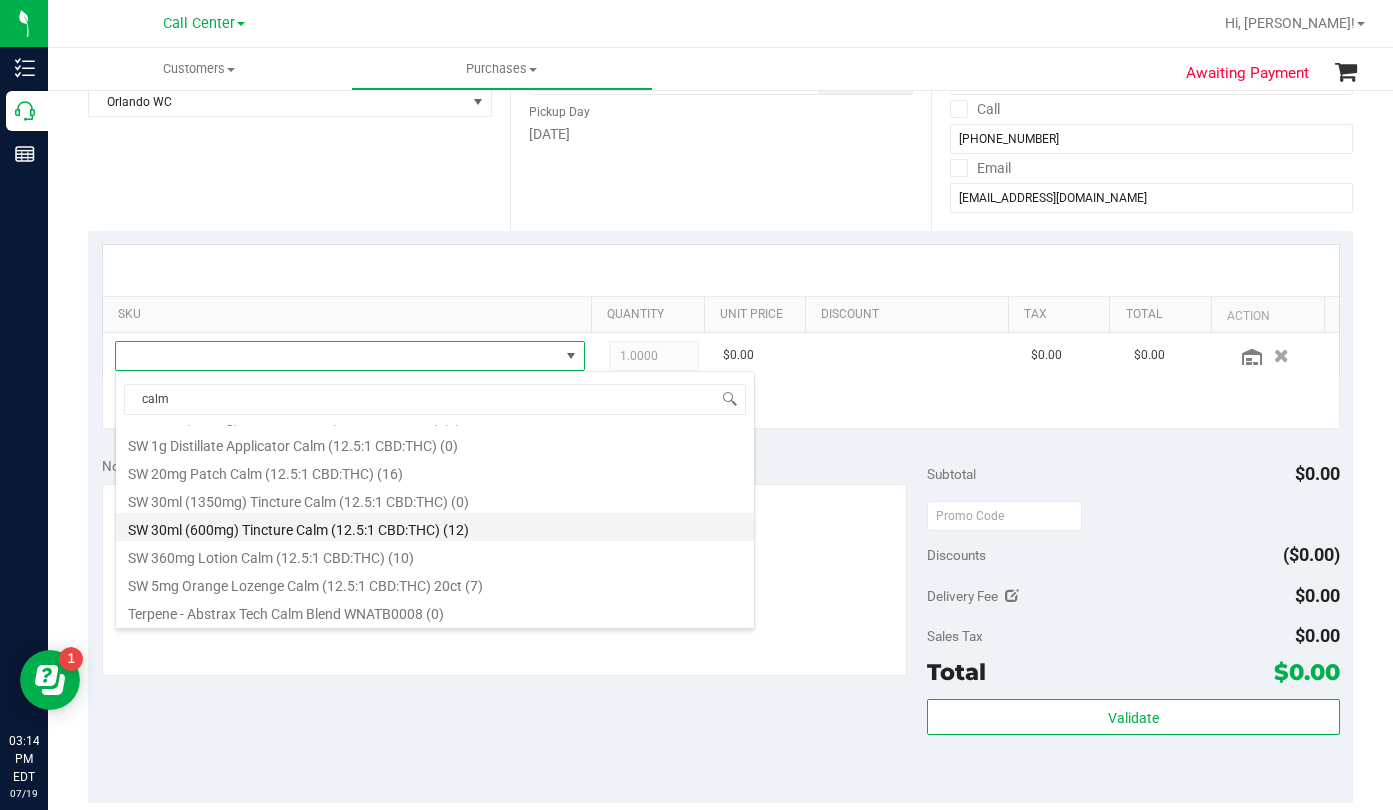click on "SW 30ml (600mg) Tincture Calm (12.5:1 CBD:THC) (12)" at bounding box center (435, 527) 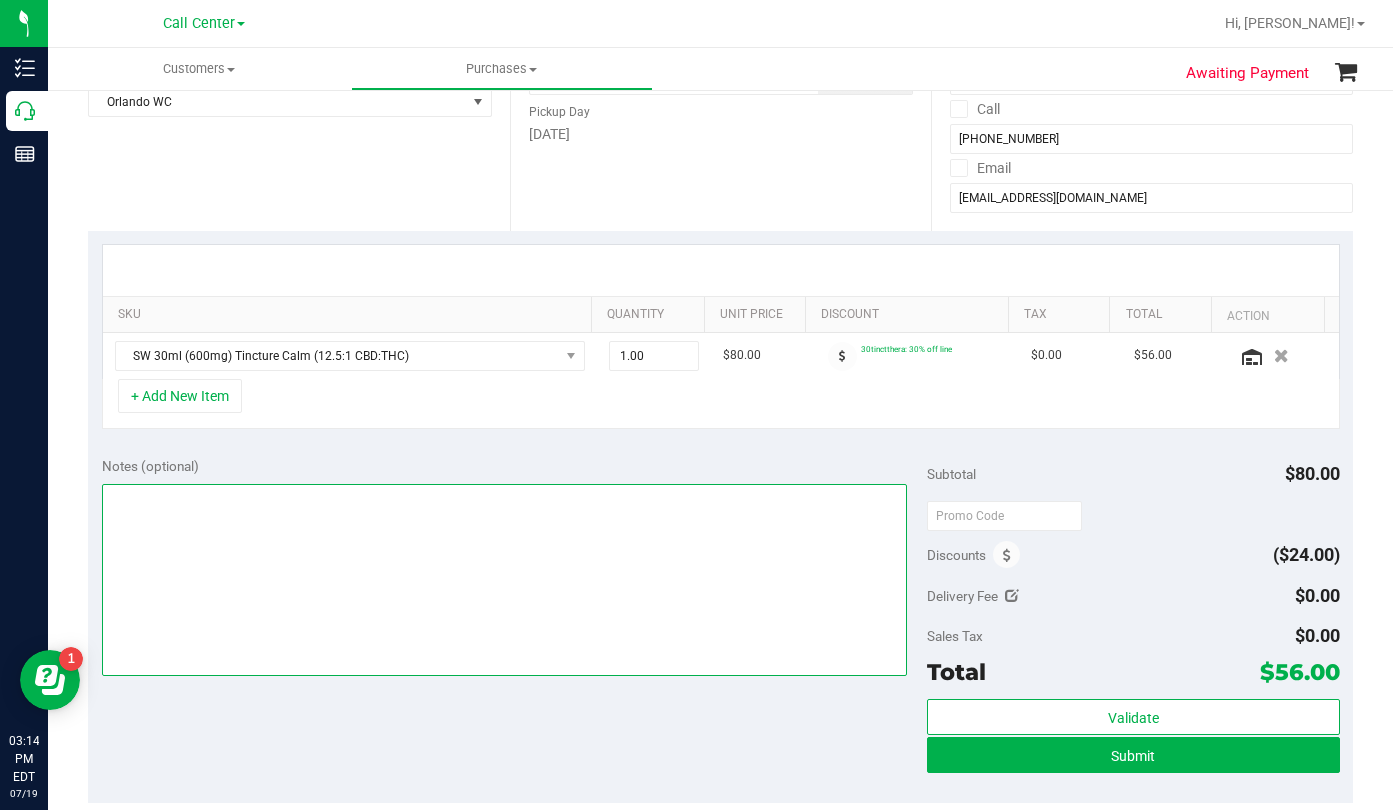 click at bounding box center (504, 580) 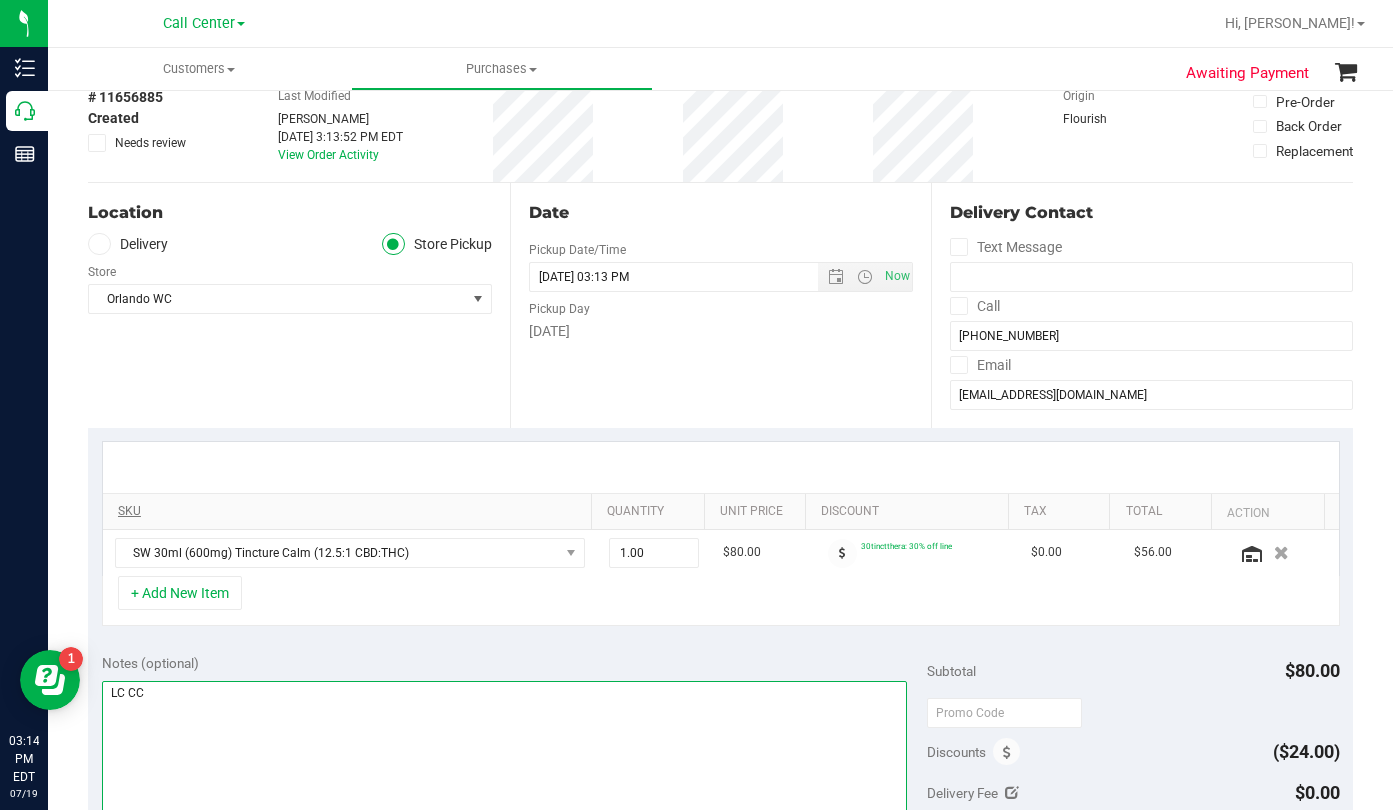 scroll, scrollTop: 0, scrollLeft: 0, axis: both 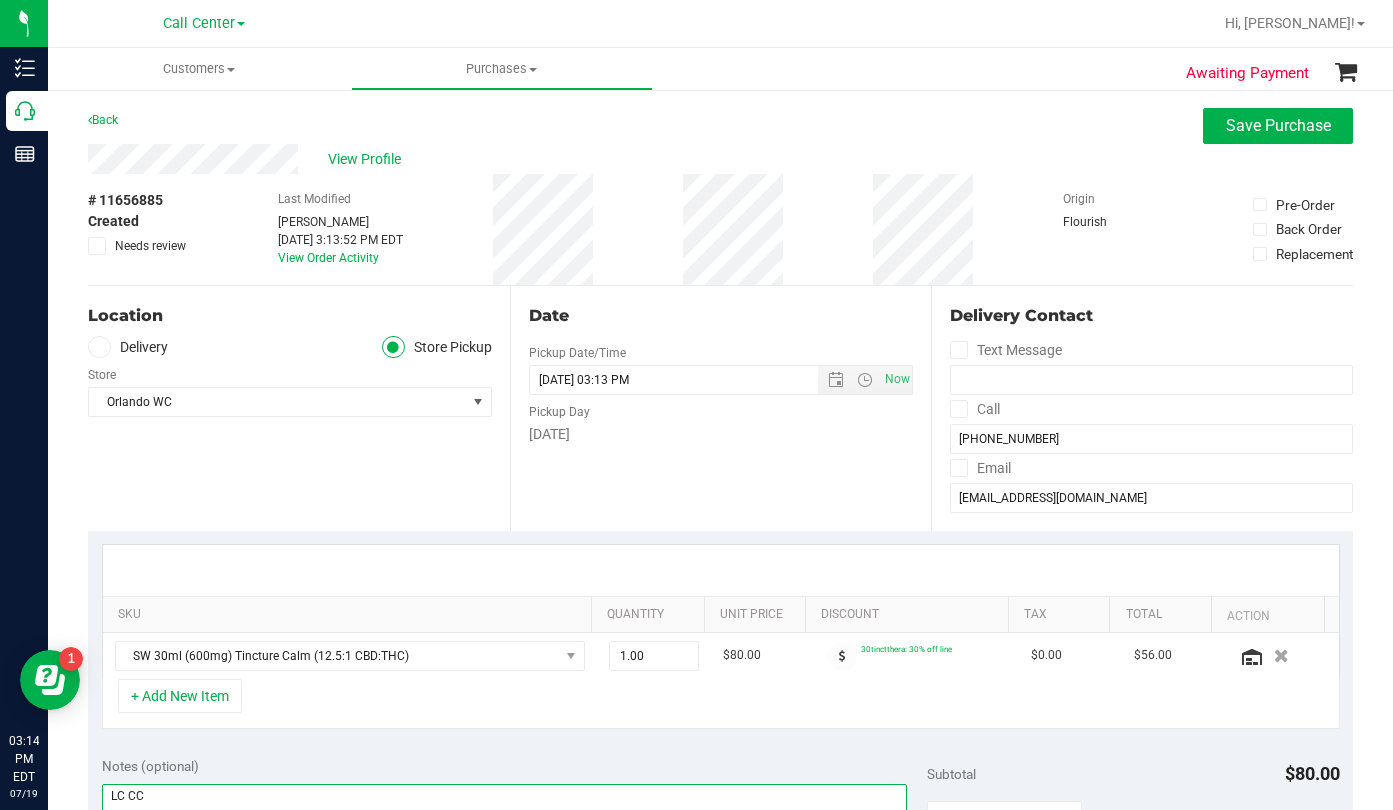 type on "LC CC" 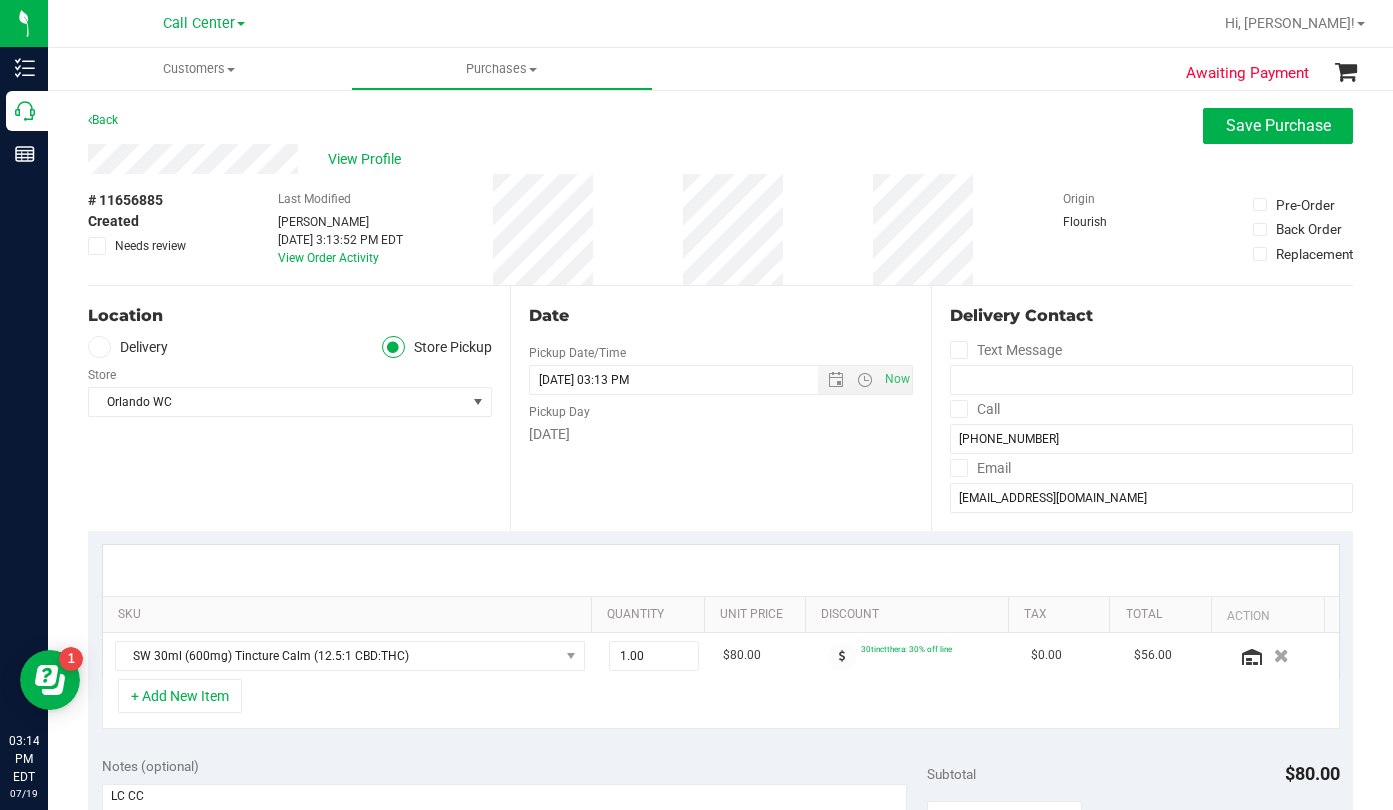 click on "Location
Delivery
Store Pickup
Store
[GEOGRAPHIC_DATA] WC Select Store [PERSON_NAME][GEOGRAPHIC_DATA] [PERSON_NAME][GEOGRAPHIC_DATA] WC [GEOGRAPHIC_DATA] [PERSON_NAME][GEOGRAPHIC_DATA] WC [GEOGRAPHIC_DATA] WC [GEOGRAPHIC_DATA] [PERSON_NAME] [GEOGRAPHIC_DATA] WC [GEOGRAPHIC_DATA] WC [GEOGRAPHIC_DATA] WC [GEOGRAPHIC_DATA] WC [GEOGRAPHIC_DATA][PERSON_NAME] WC Ft. Lauderdale WC Ft. [PERSON_NAME] [GEOGRAPHIC_DATA] WC Jax Atlantic WC JAX DC REP Jax WC [GEOGRAPHIC_DATA][PERSON_NAME] WC [GEOGRAPHIC_DATA][PERSON_NAME][GEOGRAPHIC_DATA] [GEOGRAPHIC_DATA] [GEOGRAPHIC_DATA] [PERSON_NAME][GEOGRAPHIC_DATA] [GEOGRAPHIC_DATA] [GEOGRAPHIC_DATA] 72nd WC [GEOGRAPHIC_DATA] WC [GEOGRAPHIC_DATA] [GEOGRAPHIC_DATA] [GEOGRAPHIC_DATA] [GEOGRAPHIC_DATA] [GEOGRAPHIC_DATA] [GEOGRAPHIC_DATA] [GEOGRAPHIC_DATA][PERSON_NAME] [GEOGRAPHIC_DATA] WC [GEOGRAPHIC_DATA] Ocala WC [GEOGRAPHIC_DATA] [PERSON_NAME][GEOGRAPHIC_DATA] Colonial [PERSON_NAME][GEOGRAPHIC_DATA] [GEOGRAPHIC_DATA] REP [GEOGRAPHIC_DATA] [PERSON_NAME][GEOGRAPHIC_DATA] WC [GEOGRAPHIC_DATA] WC [GEOGRAPHIC_DATA] WC [GEOGRAPHIC_DATA] [GEOGRAPHIC_DATA] [GEOGRAPHIC_DATA] WC [GEOGRAPHIC_DATA]" at bounding box center [299, 408] 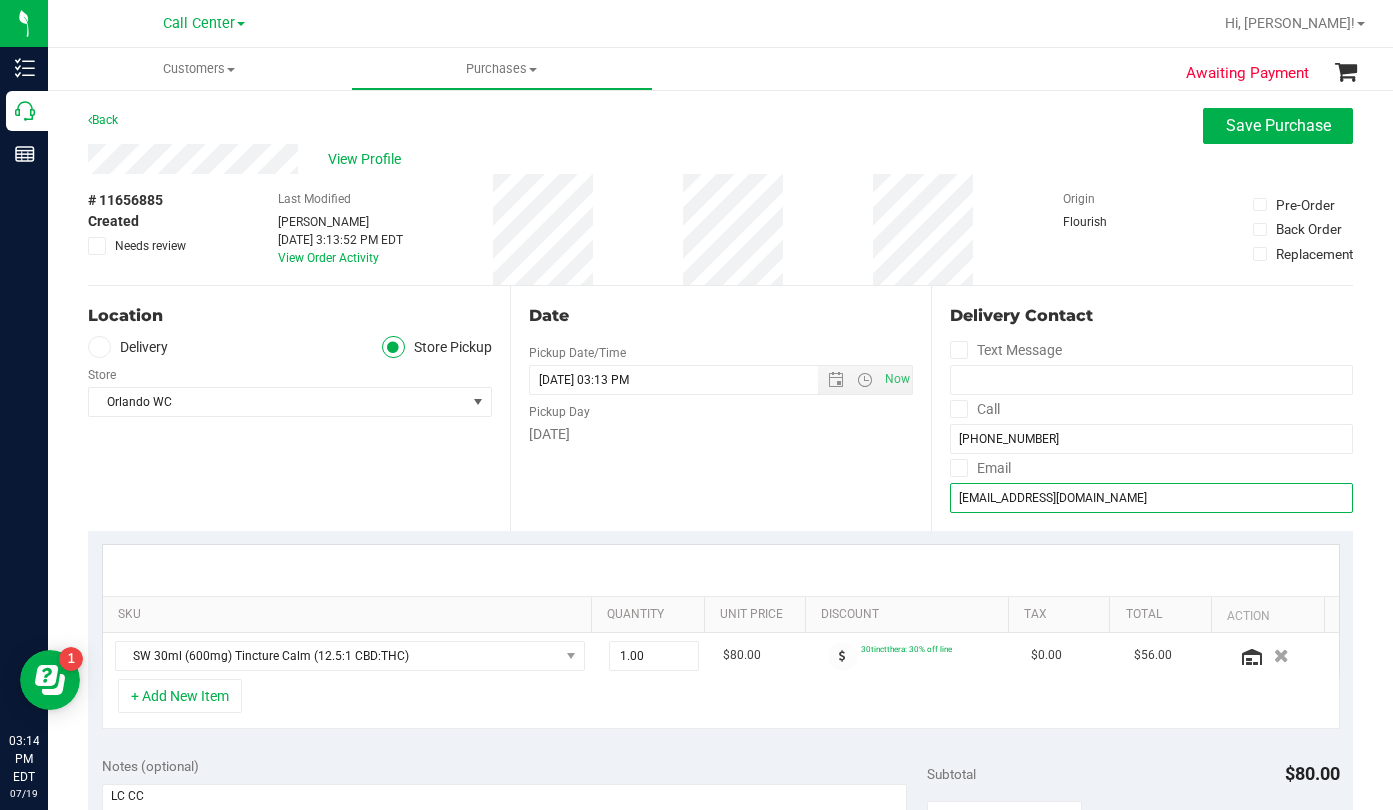 click on "[EMAIL_ADDRESS][DOMAIN_NAME]" at bounding box center [1151, 498] 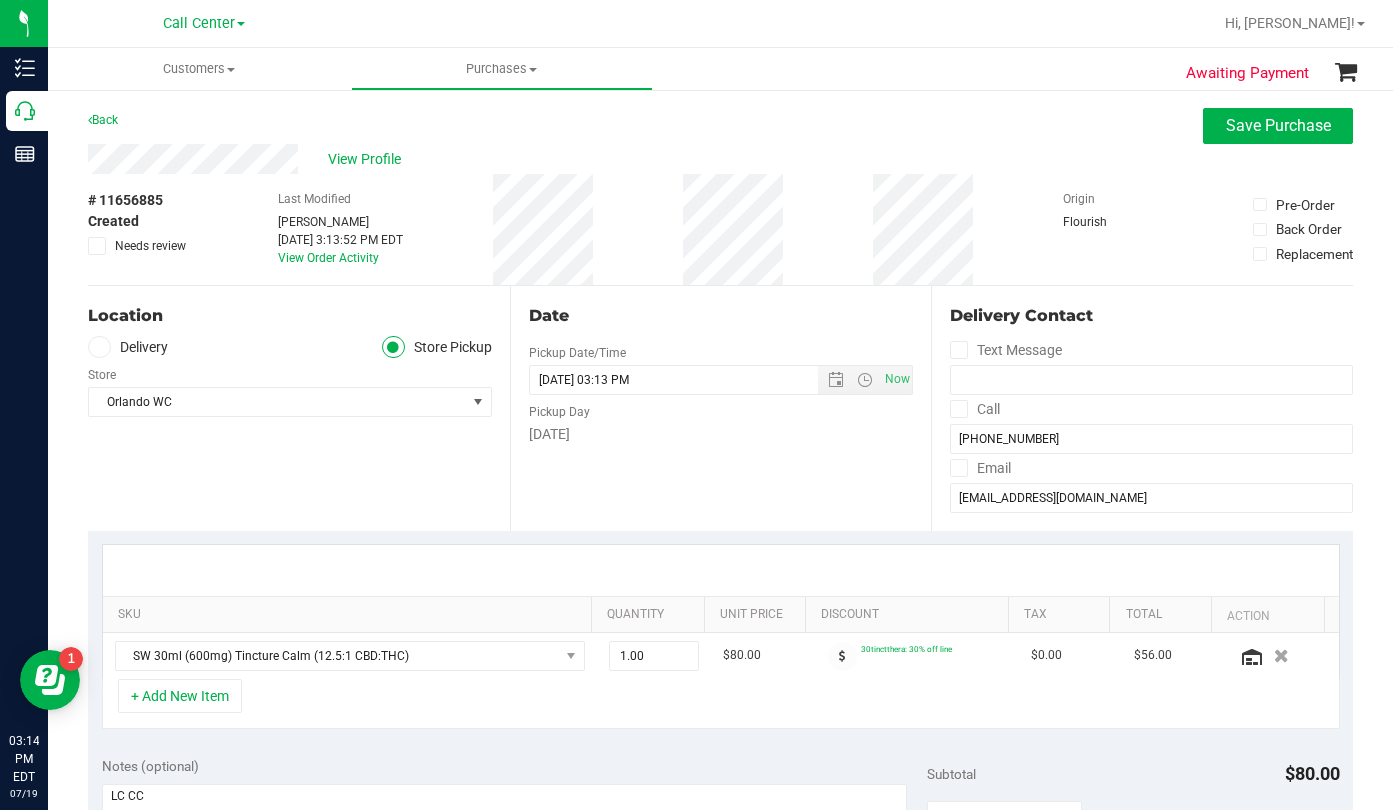 click on "# 11656885
Created
Needs review
Last Modified
[PERSON_NAME]
[DATE] 3:13:52 PM EDT
View Order Activity
Origin
Flourish
Pre-Order
Back Order
Replacement" at bounding box center [720, 229] 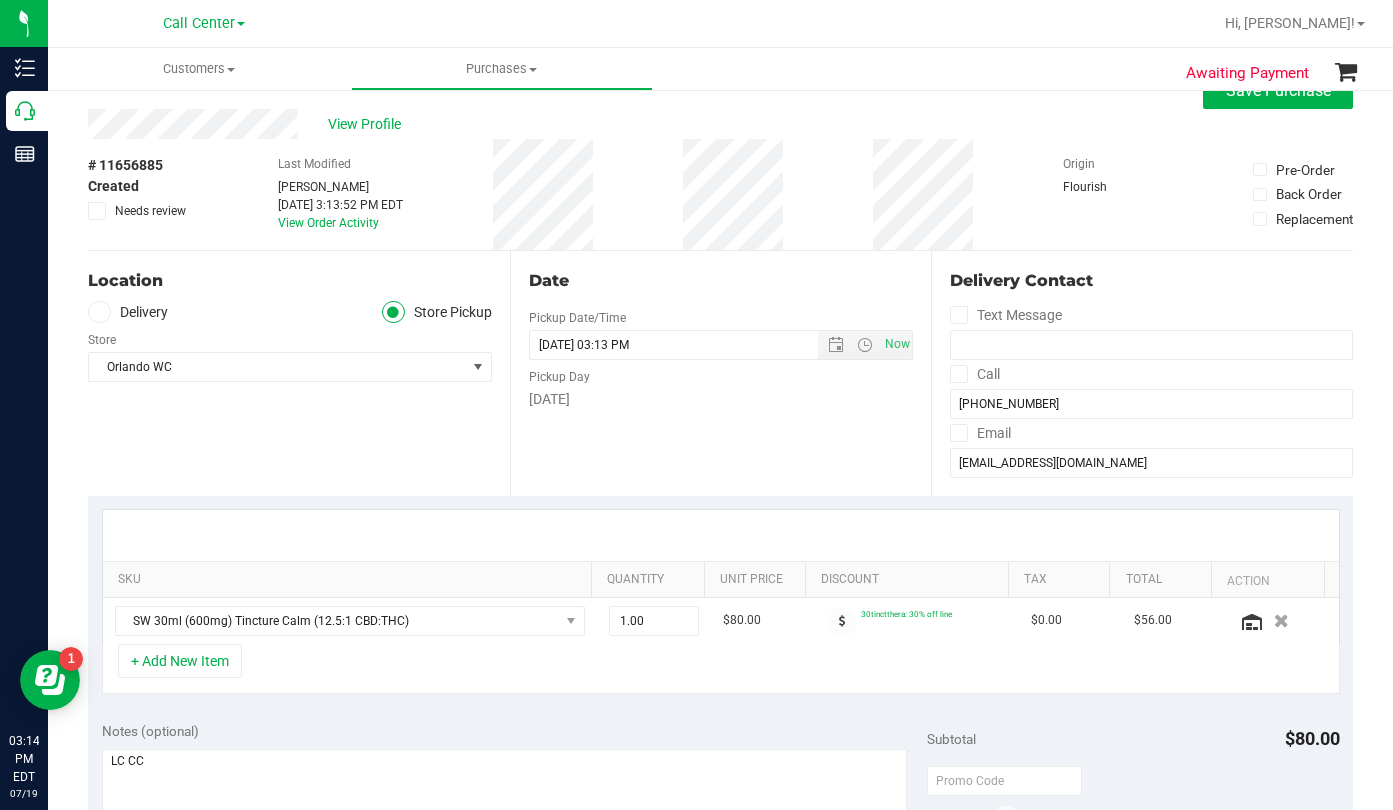 scroll, scrollTop: 0, scrollLeft: 0, axis: both 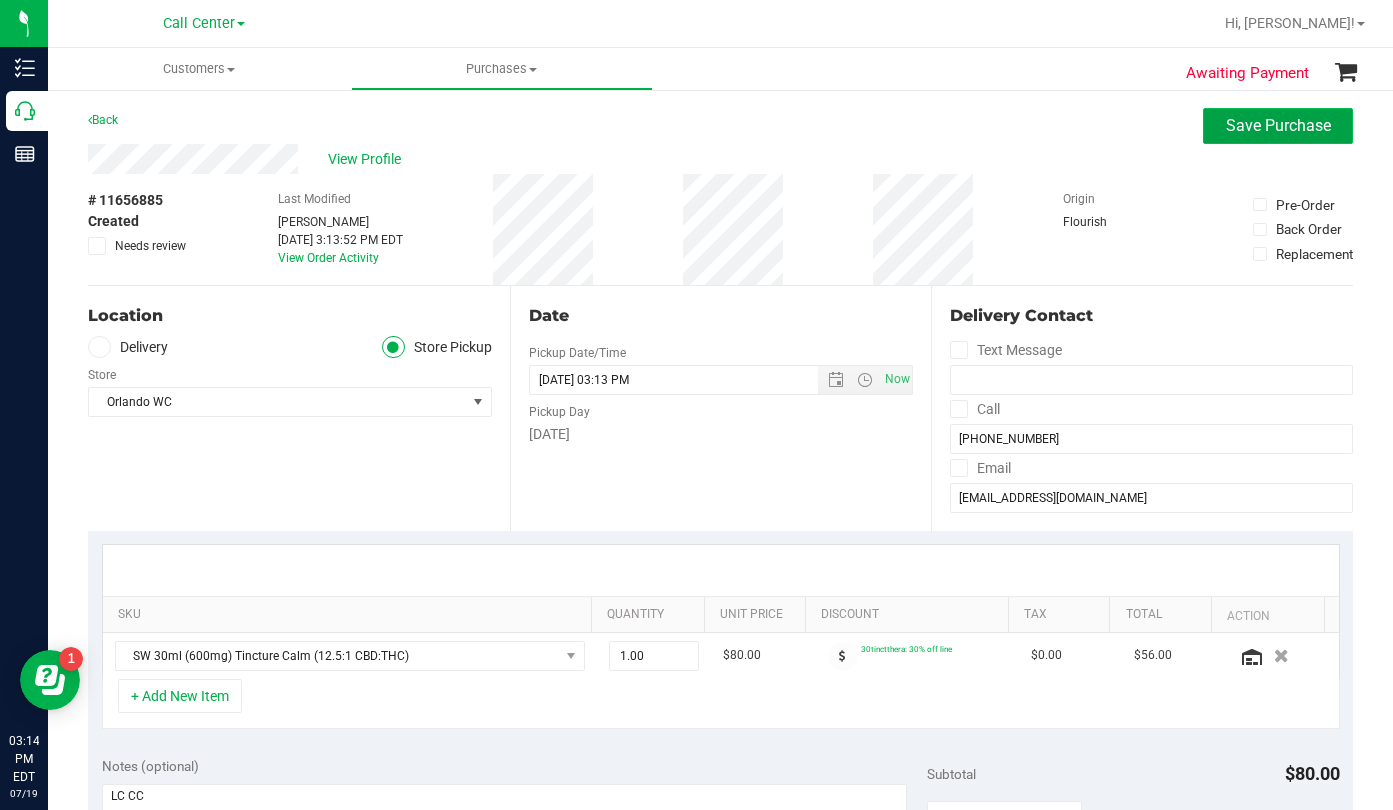 click on "Save Purchase" at bounding box center (1278, 125) 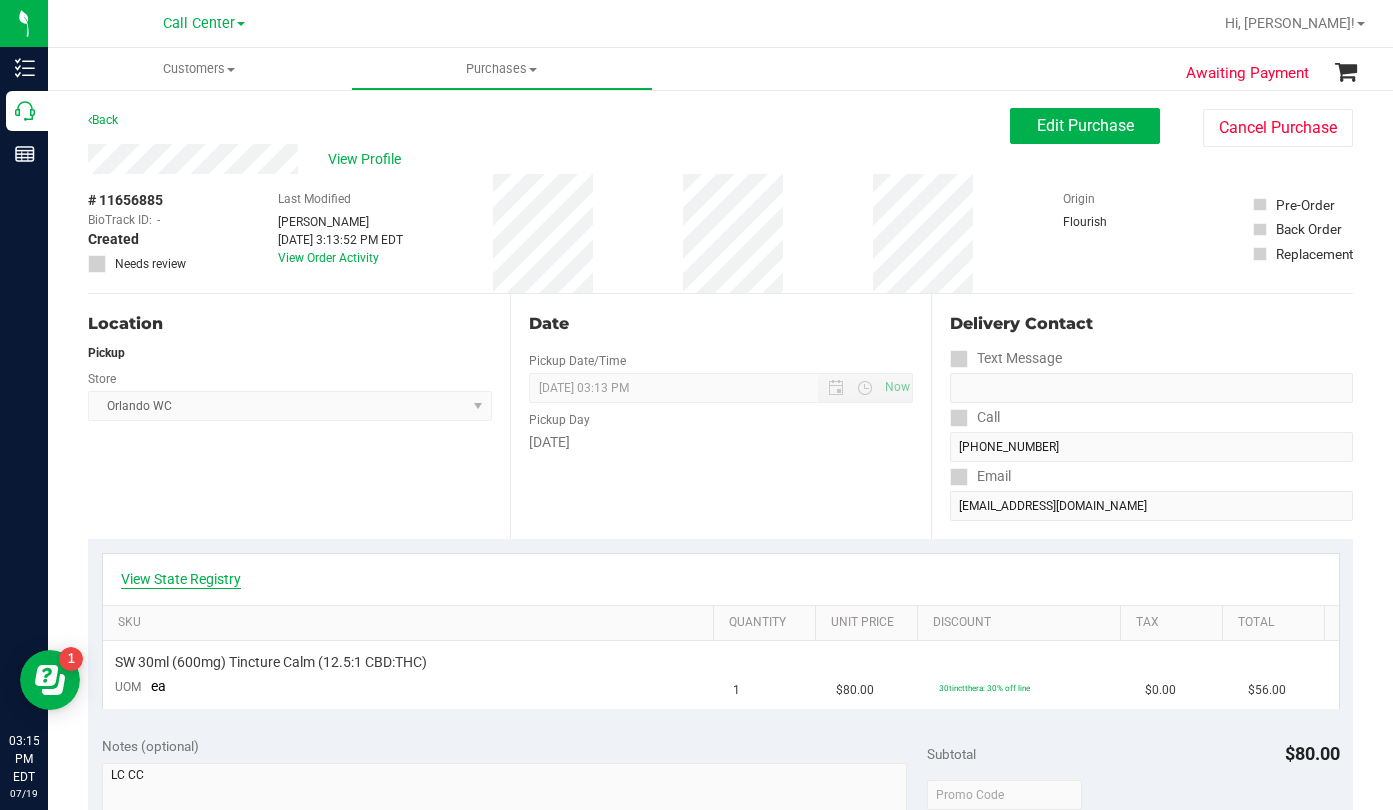 click on "View State Registry" at bounding box center (181, 579) 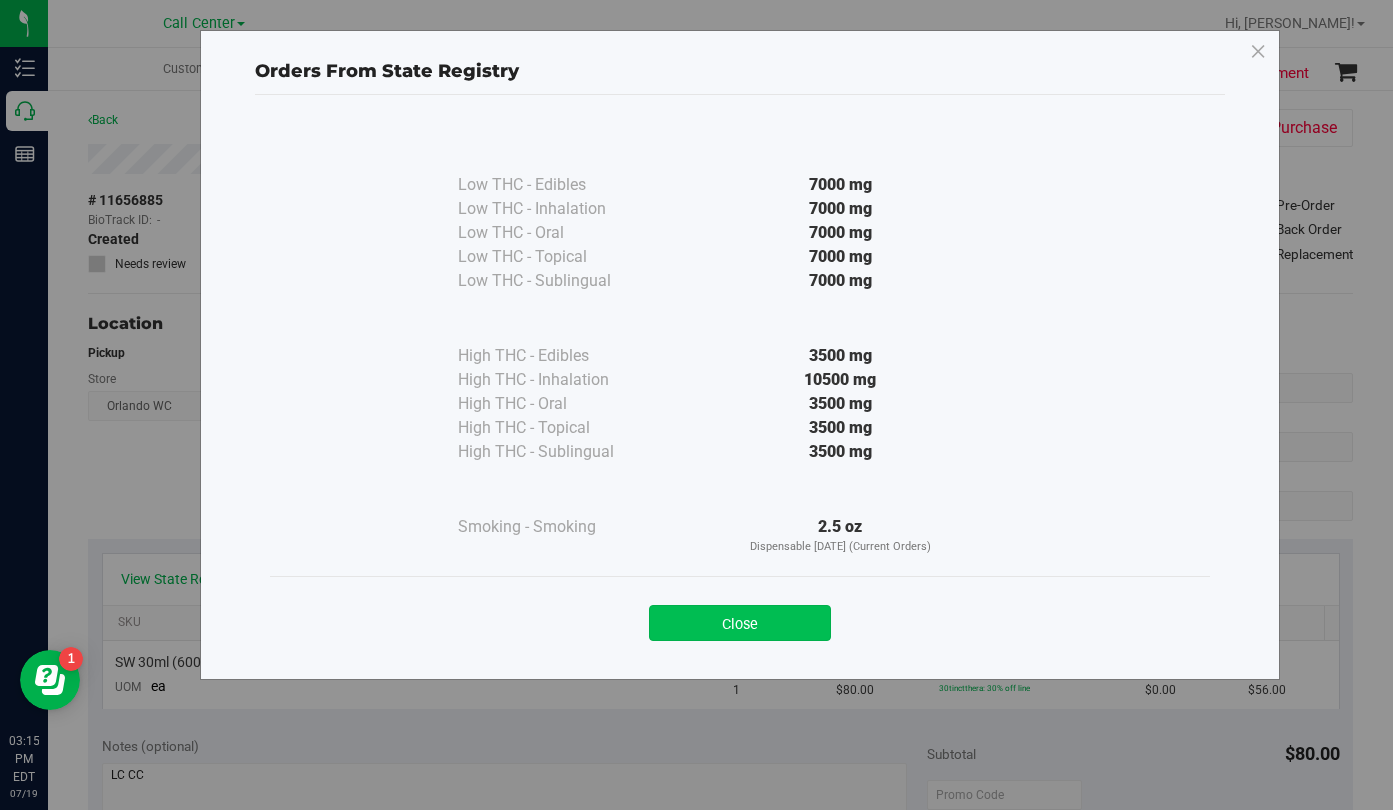 click on "Close" at bounding box center (740, 623) 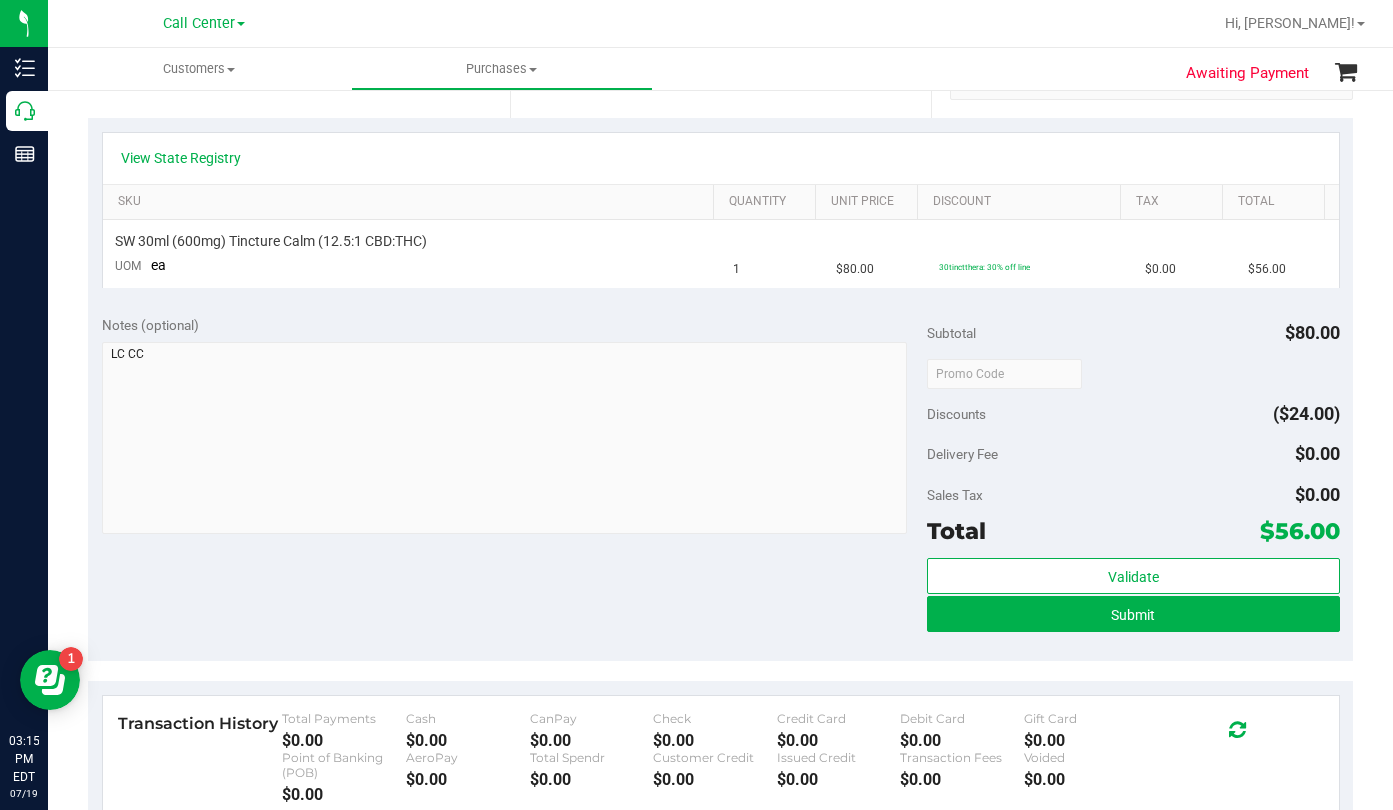 scroll, scrollTop: 300, scrollLeft: 0, axis: vertical 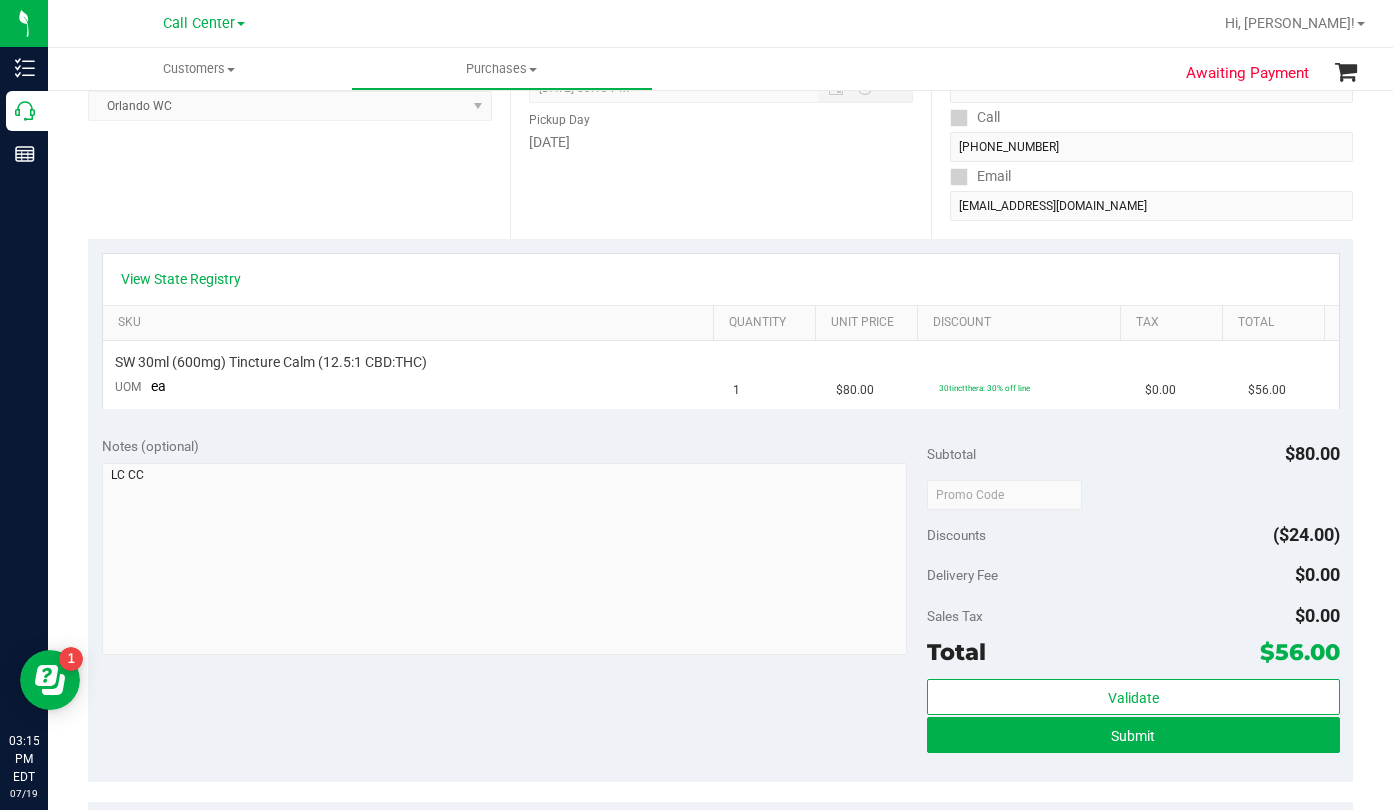 click on "Notes (optional)
Subtotal
$80.00
Discounts
($24.00)
Delivery Fee
$0.00
Sales Tax
$0.00
Total
$56.00" at bounding box center (720, 602) 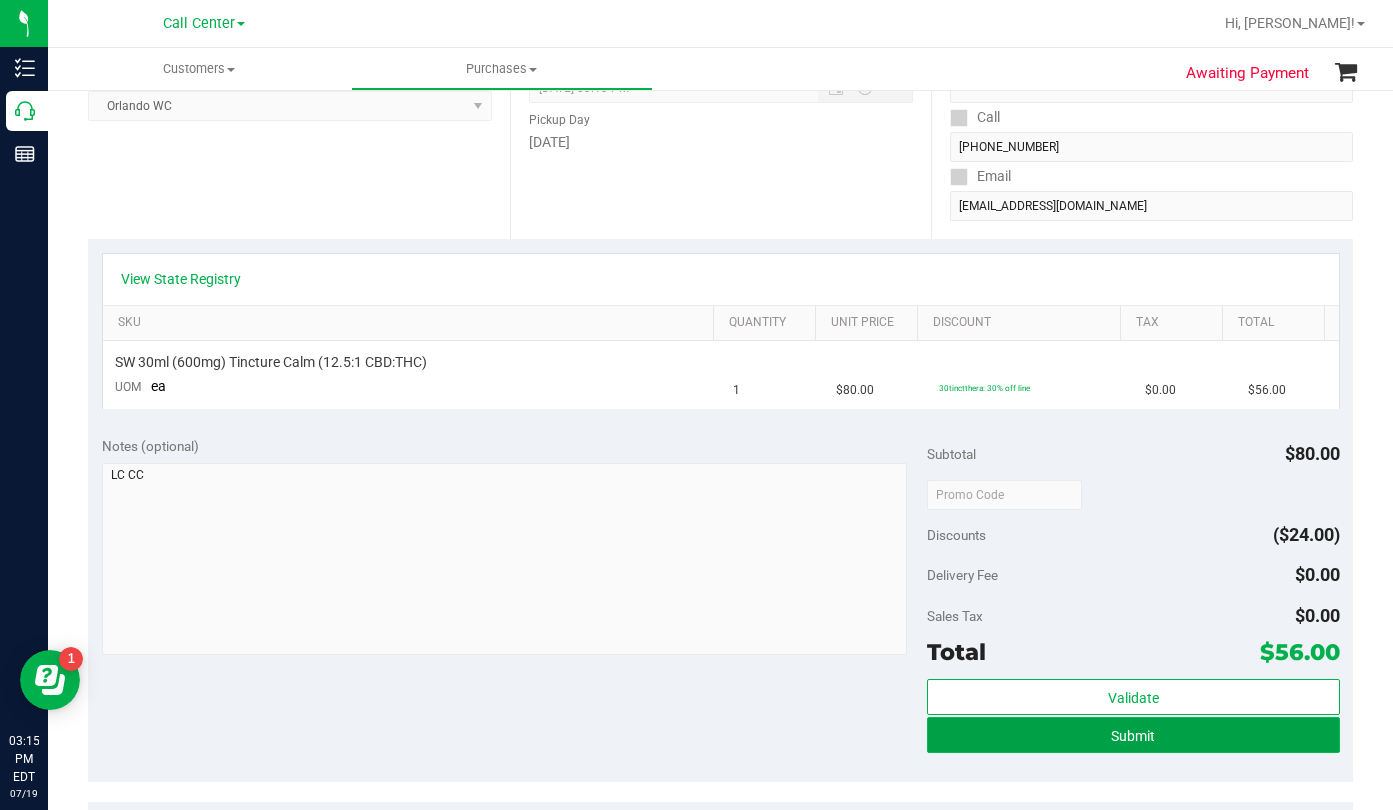 click on "Submit" at bounding box center [1133, 735] 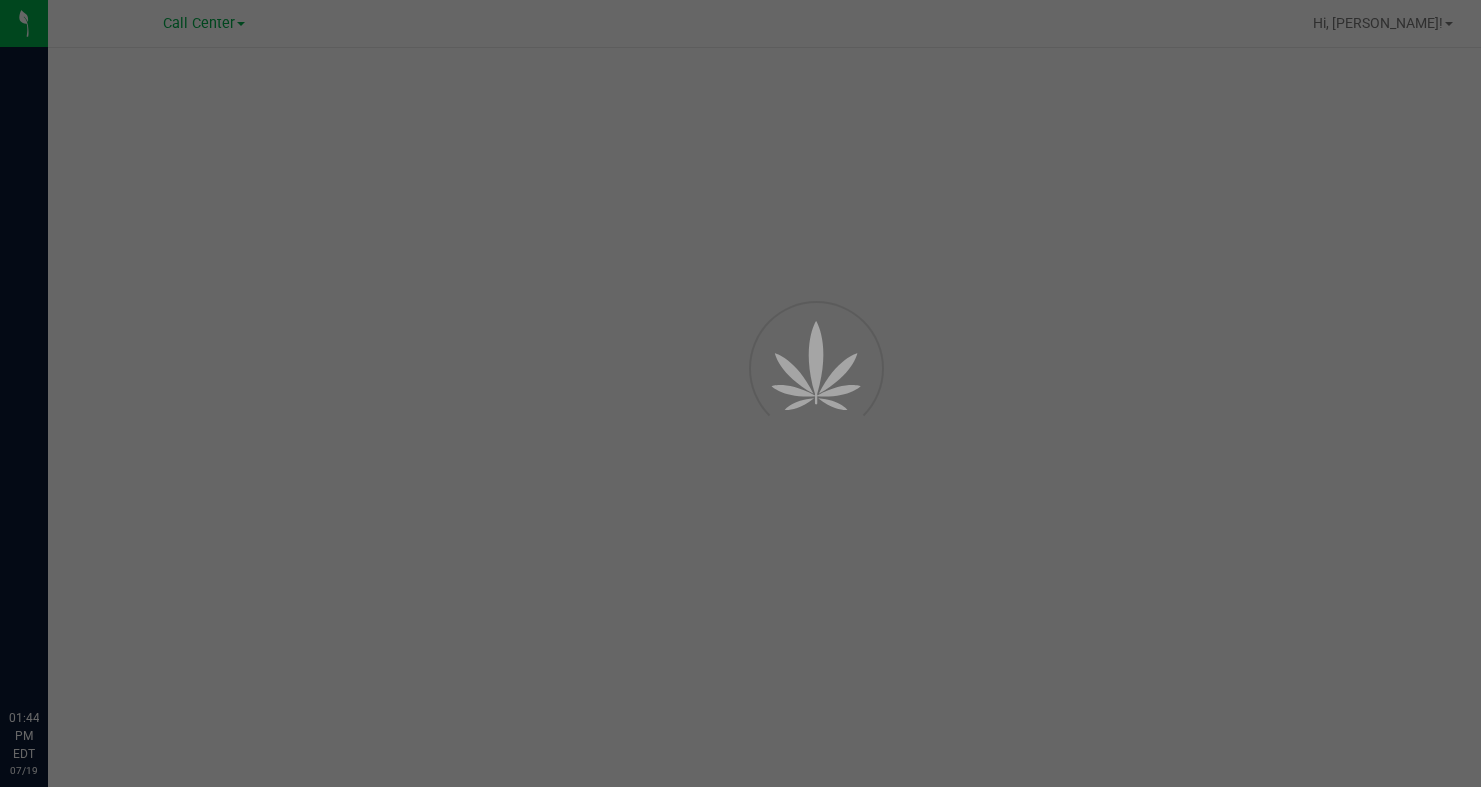 scroll, scrollTop: 0, scrollLeft: 0, axis: both 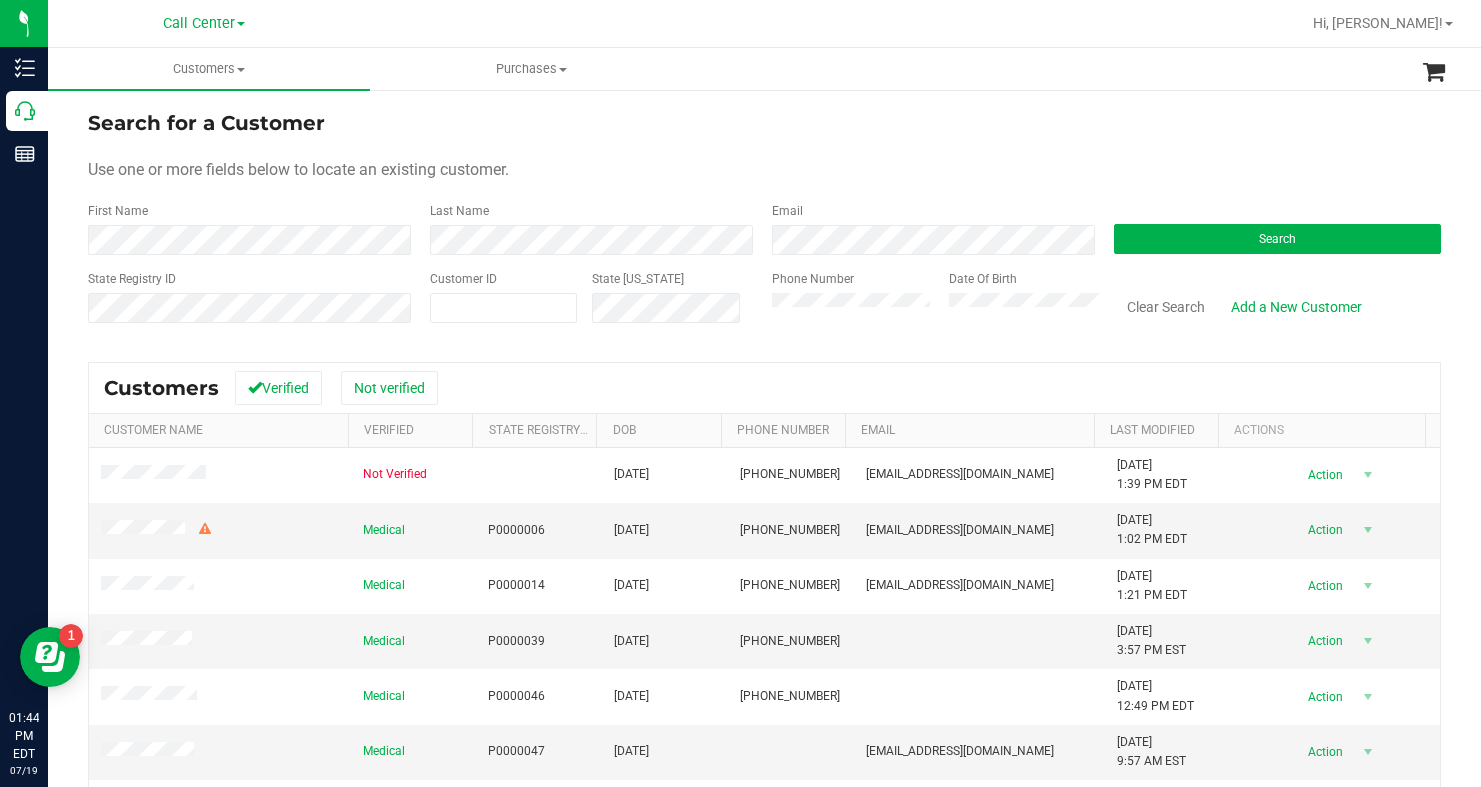 click at bounding box center (241, 24) 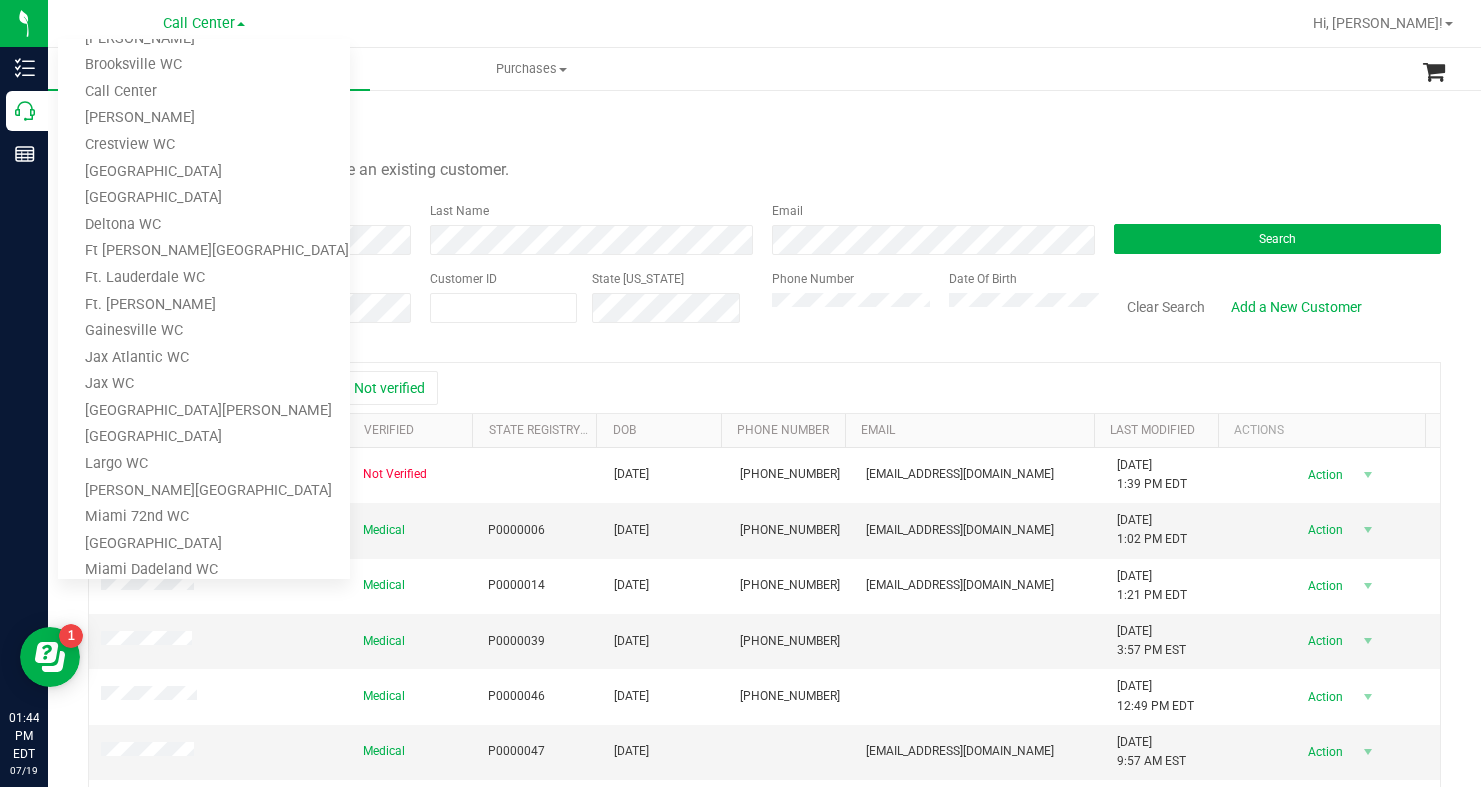 scroll, scrollTop: 300, scrollLeft: 0, axis: vertical 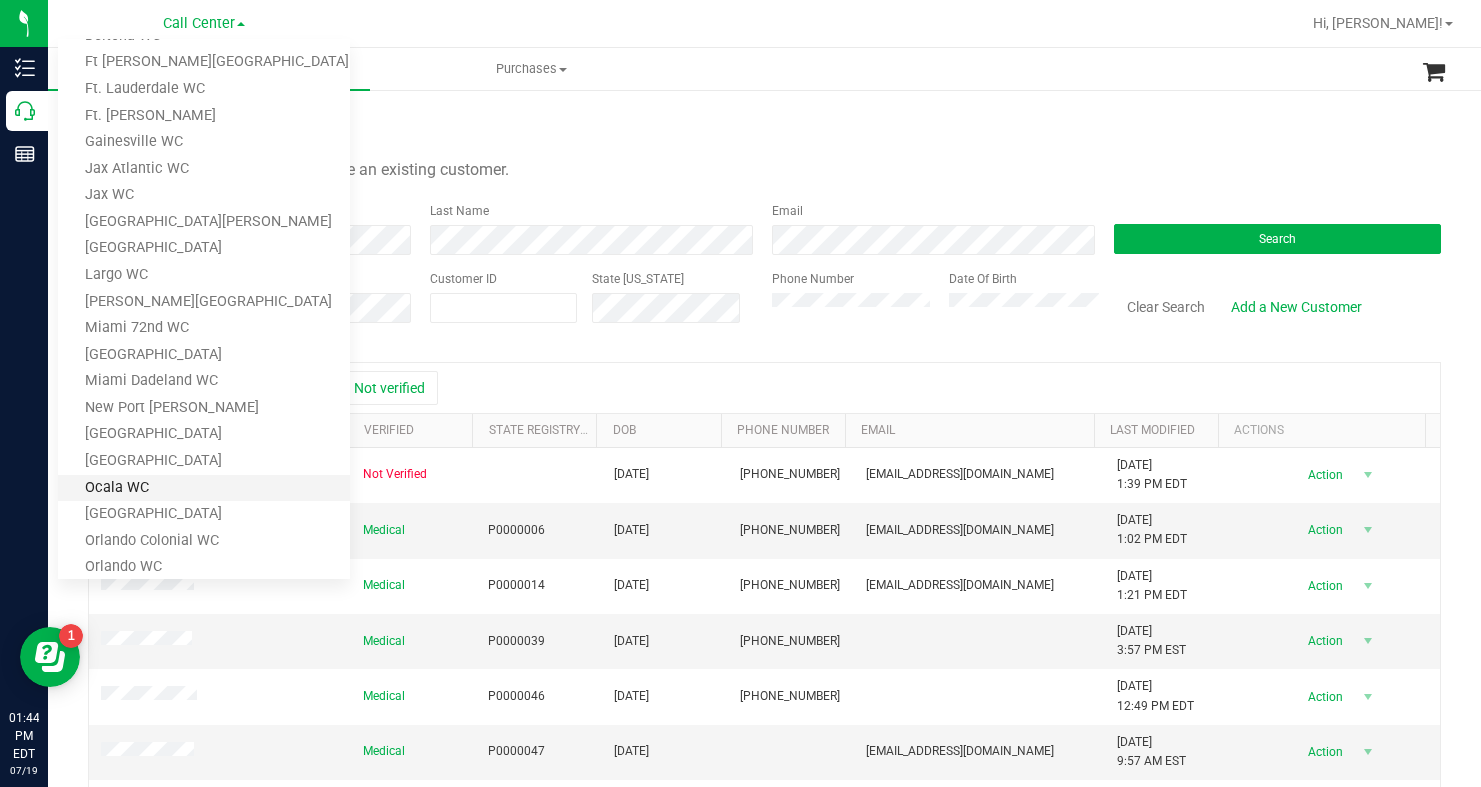 click on "Ocala WC" at bounding box center (204, 488) 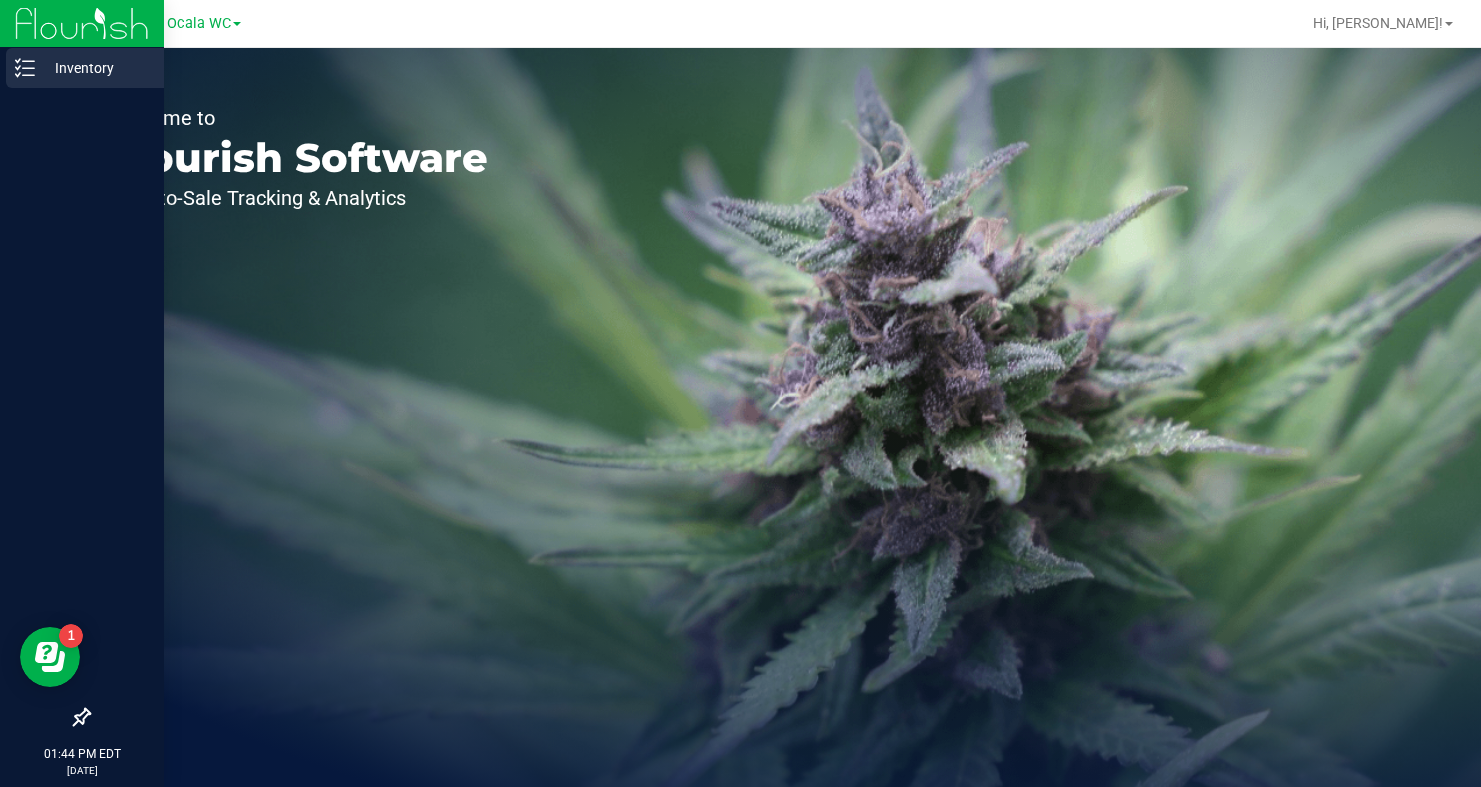 click on "Inventory" at bounding box center [95, 68] 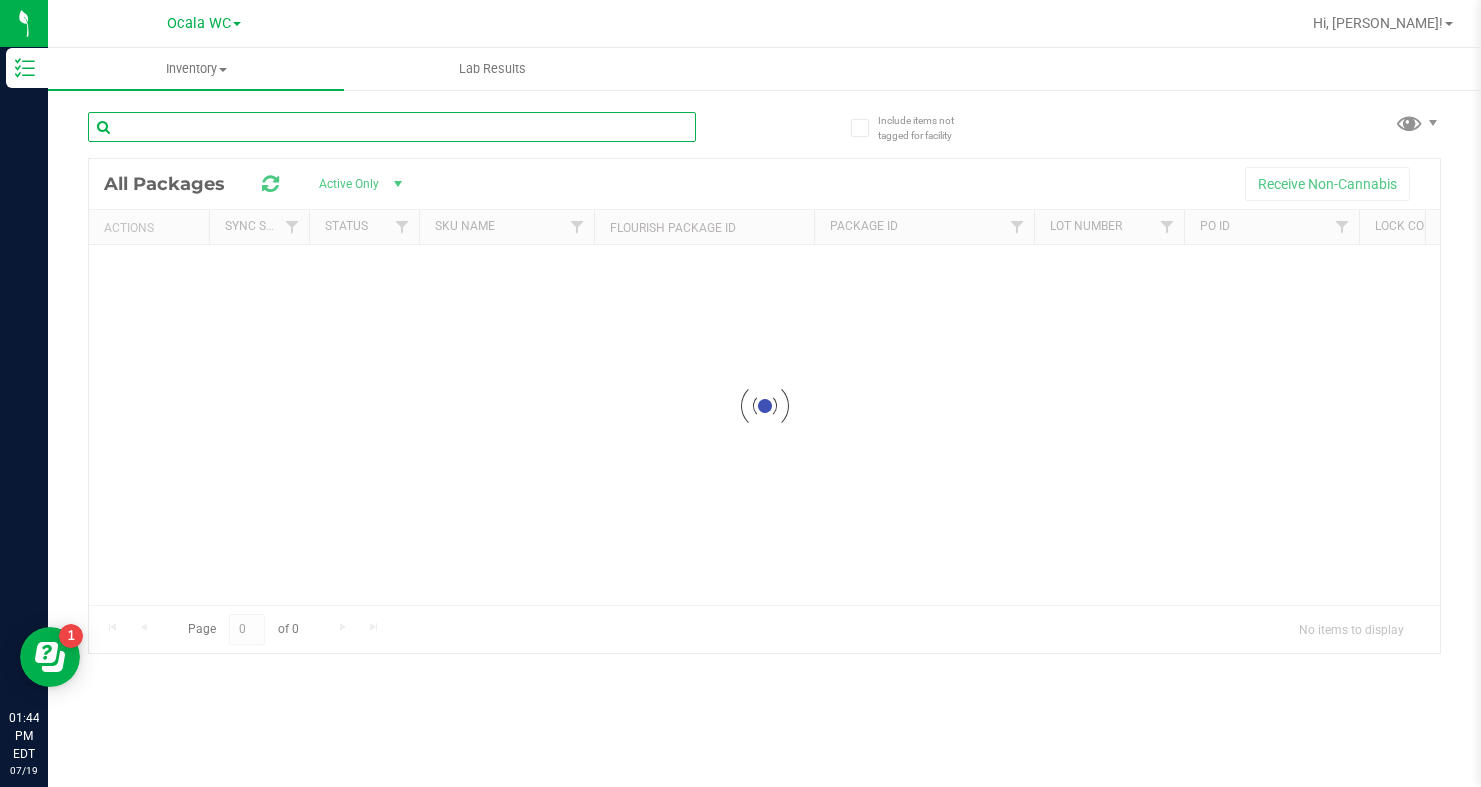 click at bounding box center (392, 127) 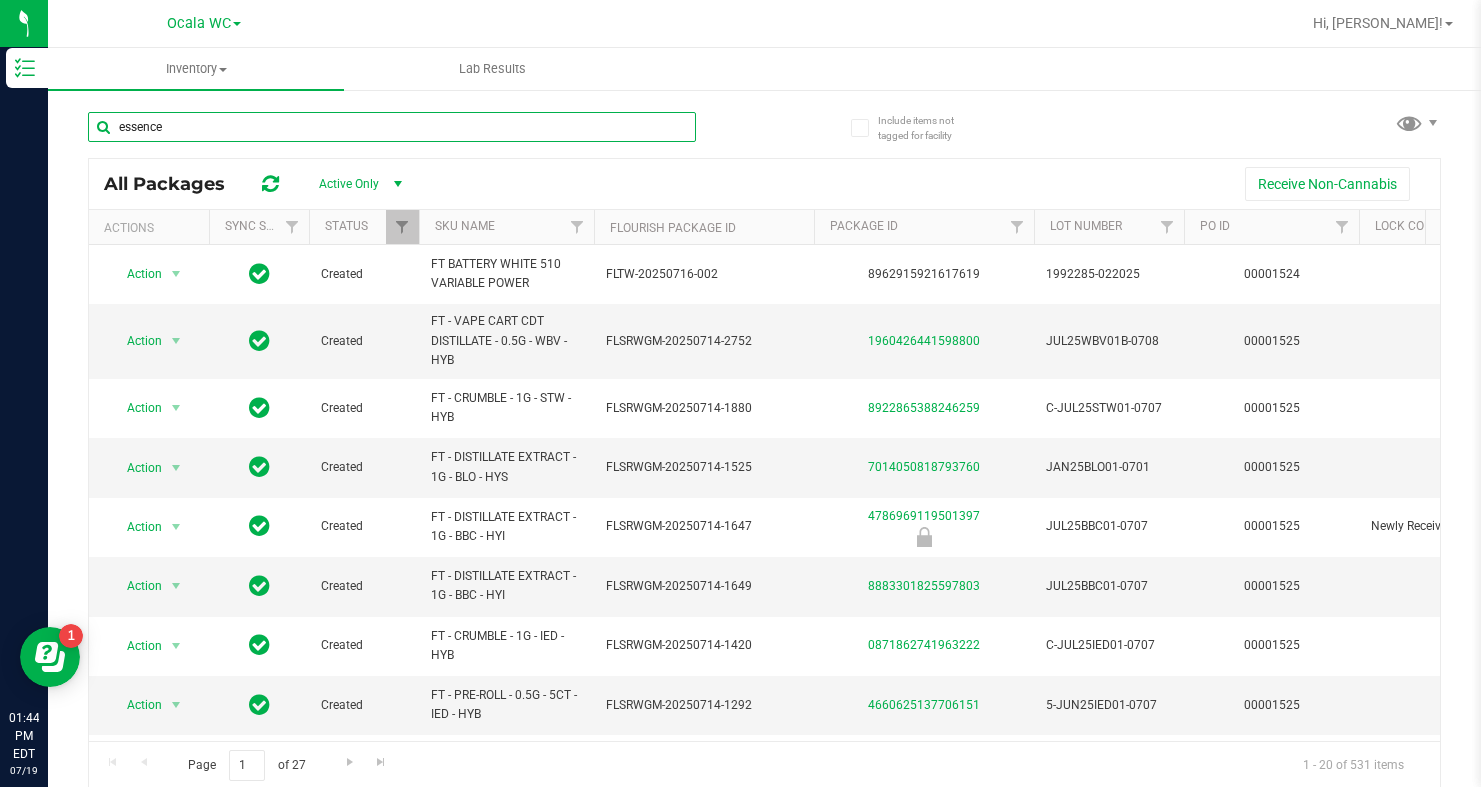 type on "essence" 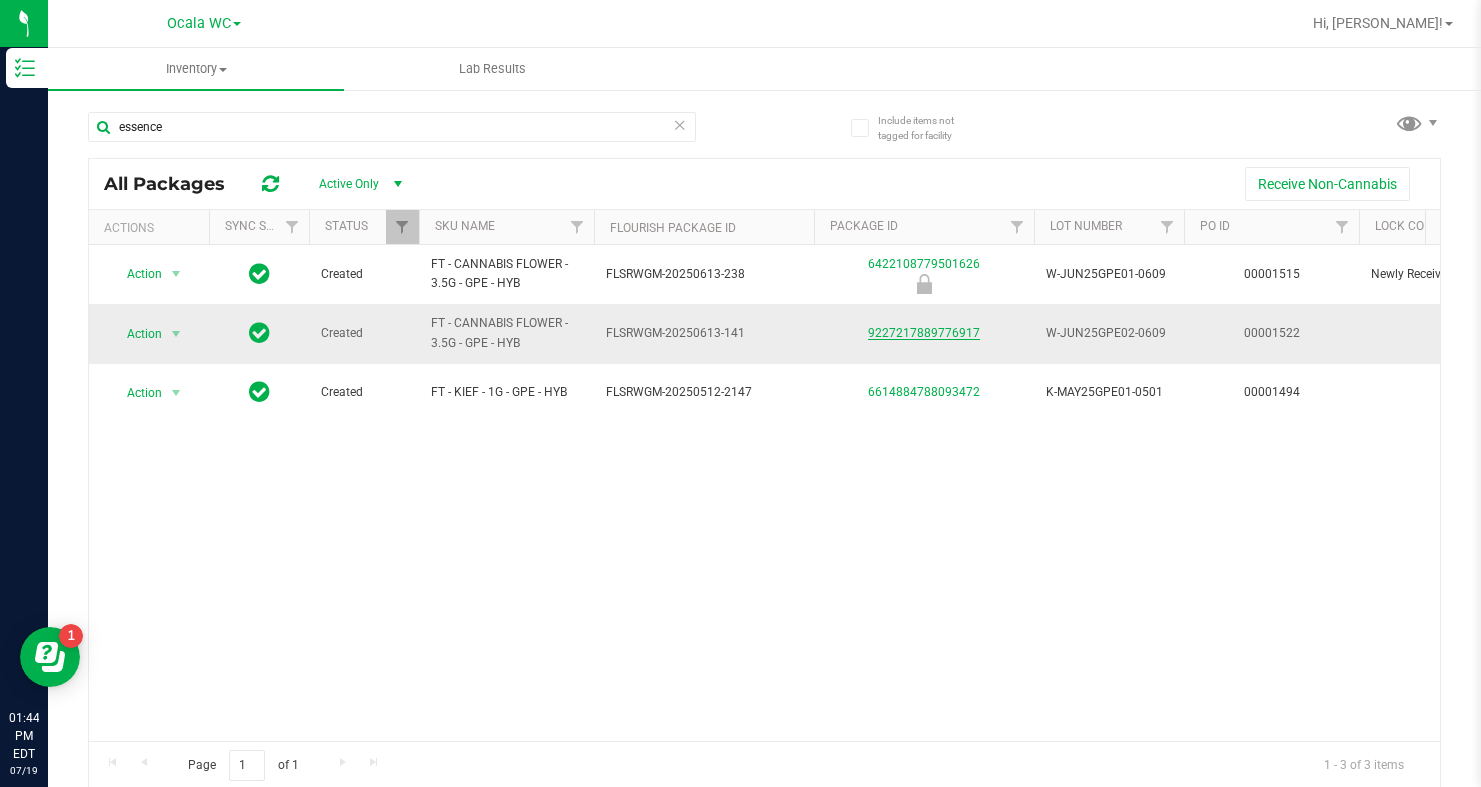 click on "9227217889776917" at bounding box center [924, 333] 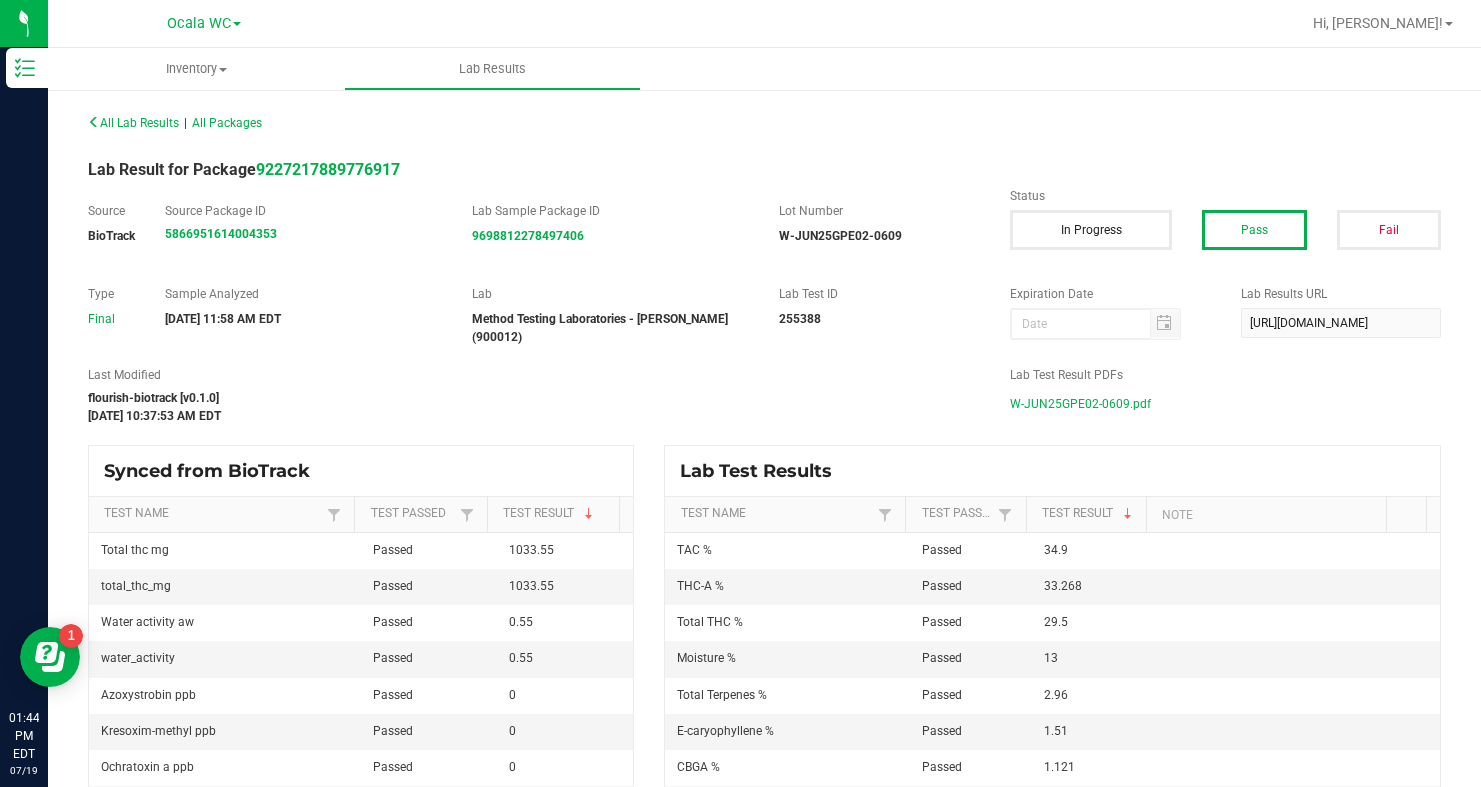 click on "W-JUN25GPE02-0609.pdf" at bounding box center (1080, 404) 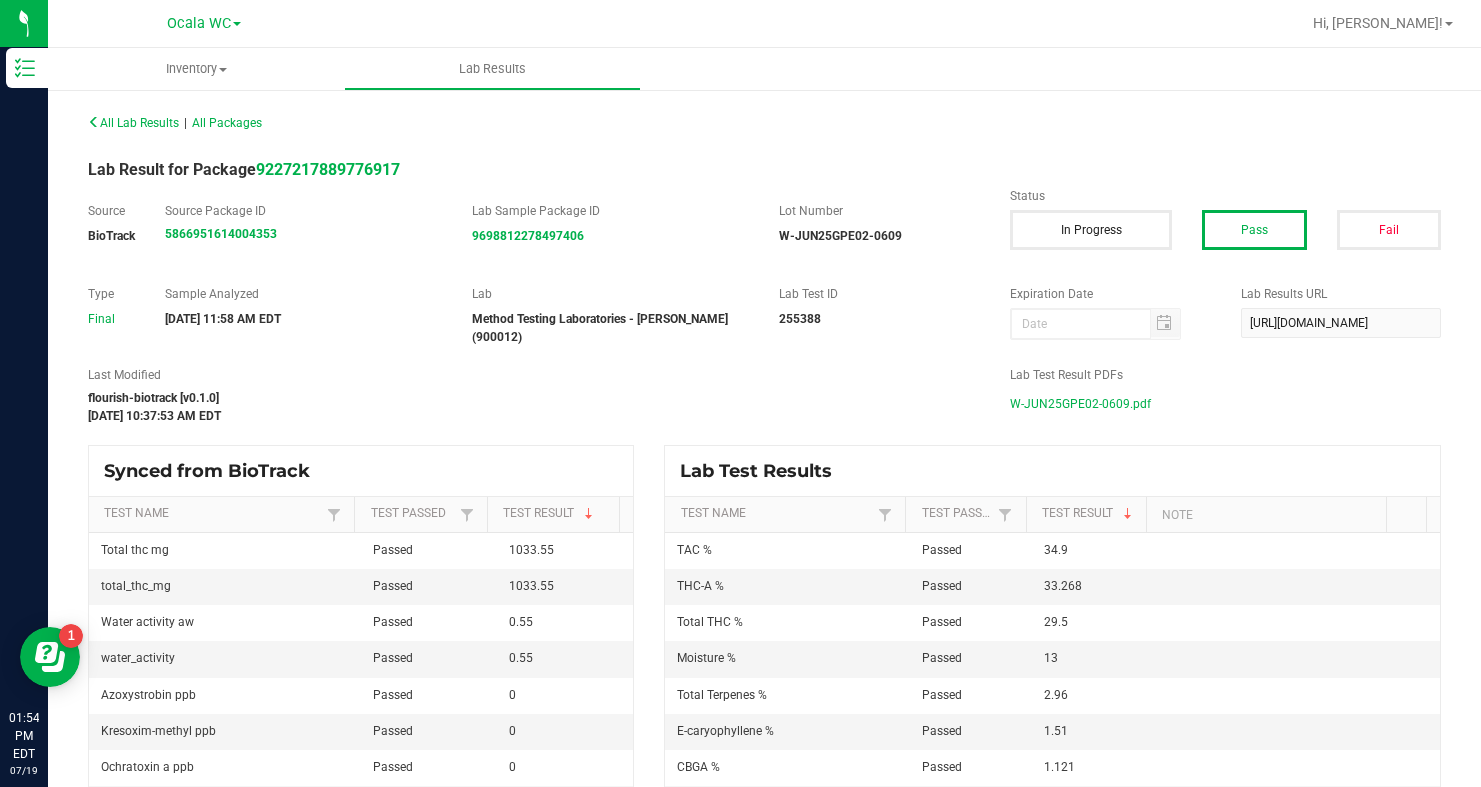 click at bounding box center (237, 24) 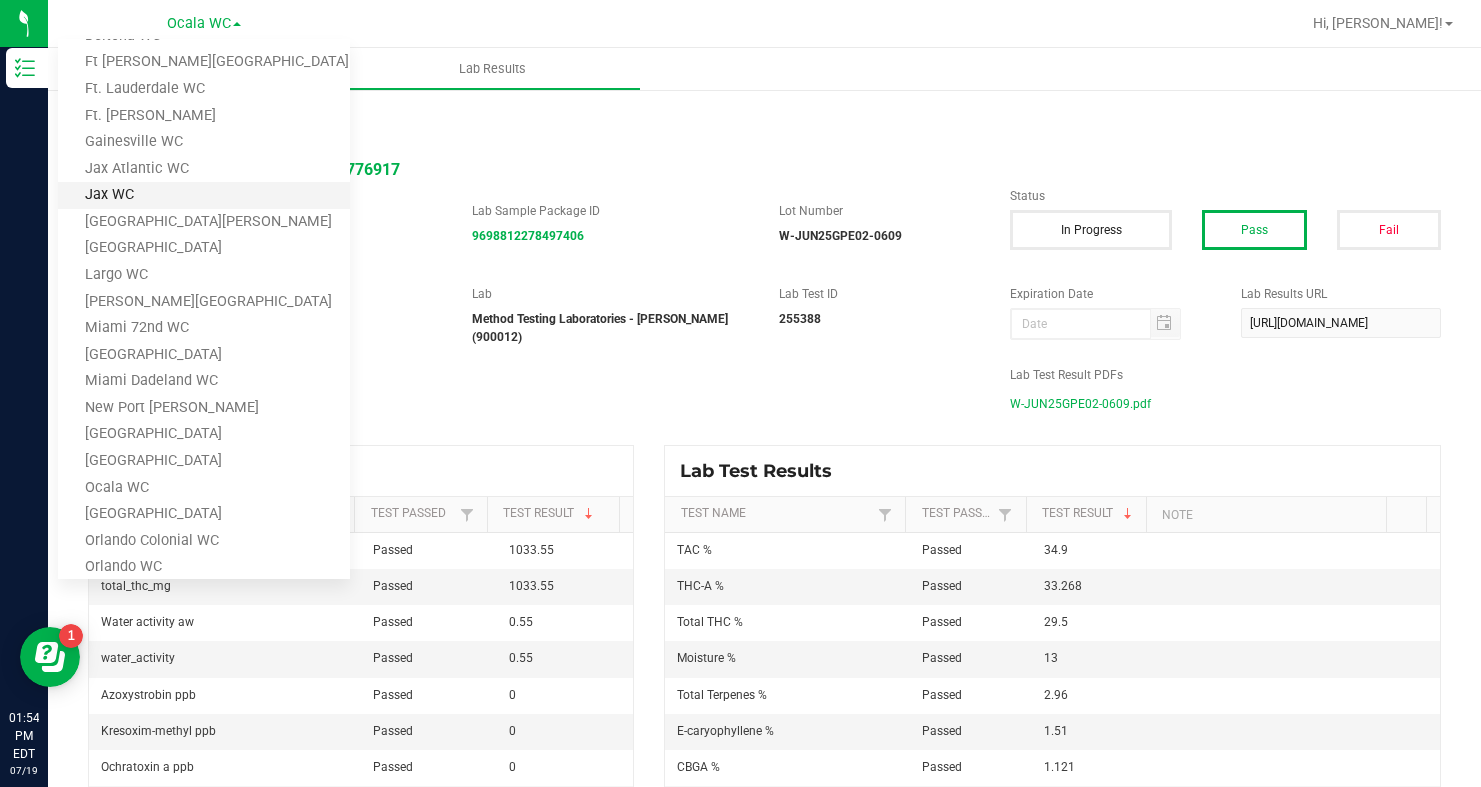 click on "Jax WC" at bounding box center [204, 195] 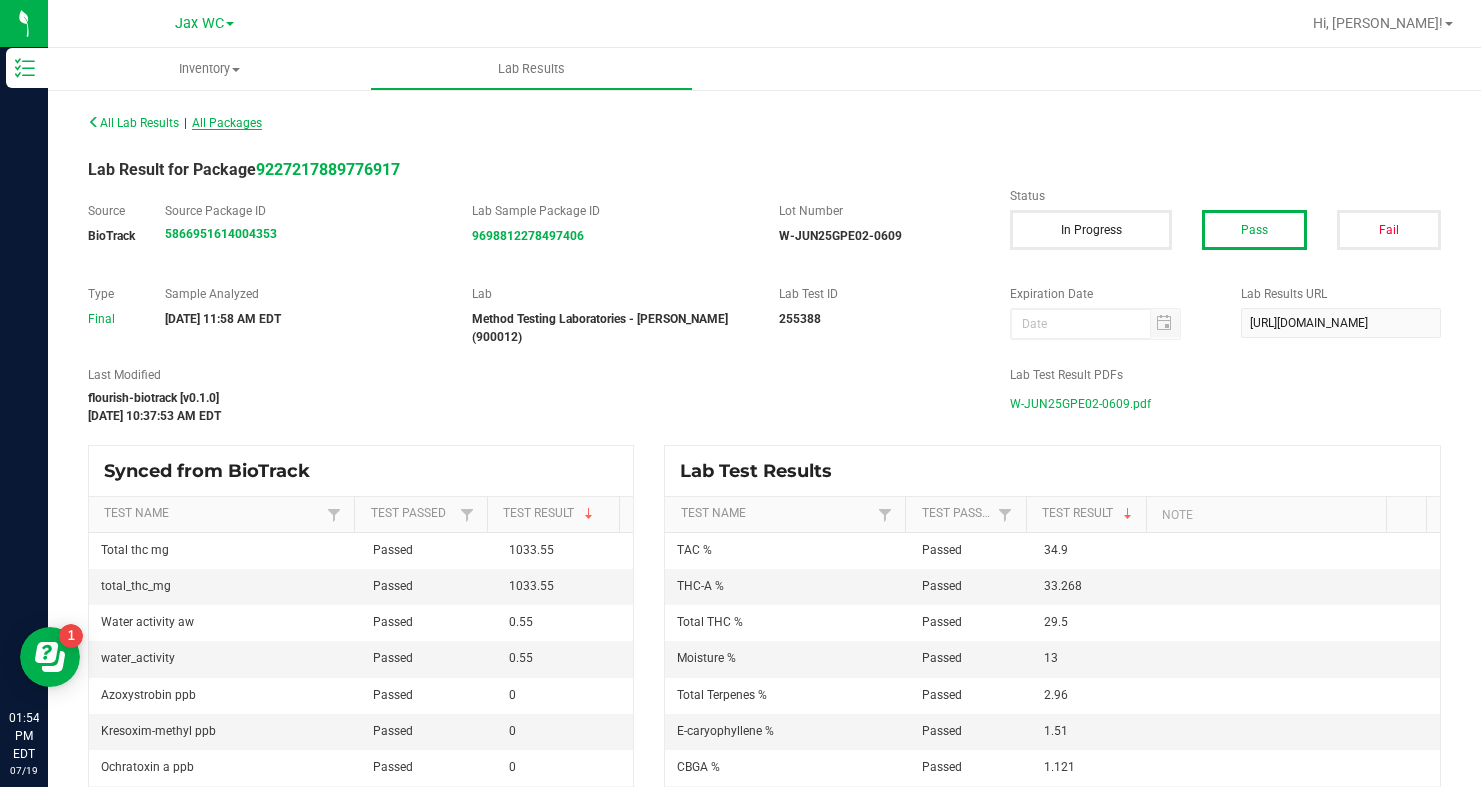 click on "All Packages" at bounding box center (227, 123) 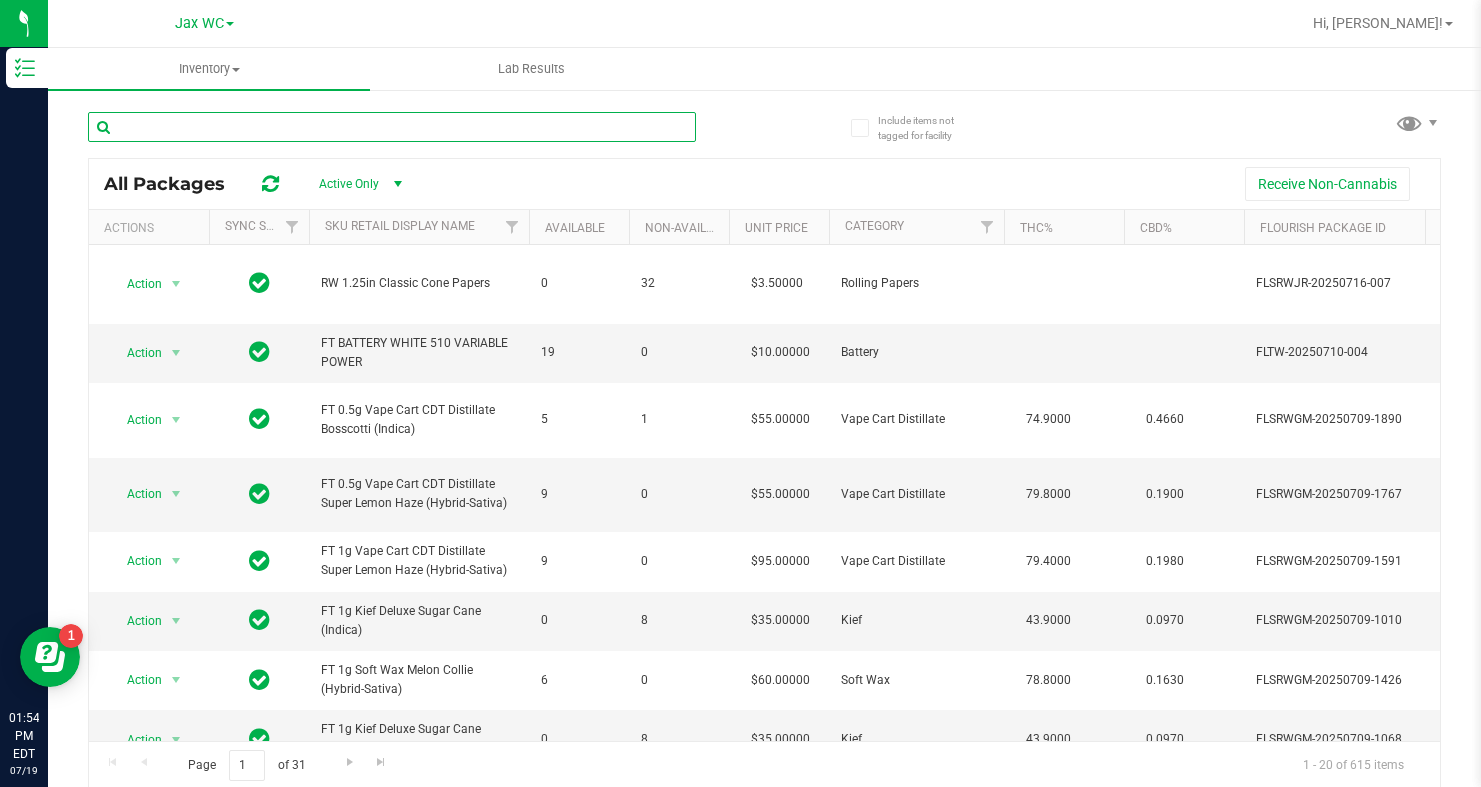 click at bounding box center (392, 127) 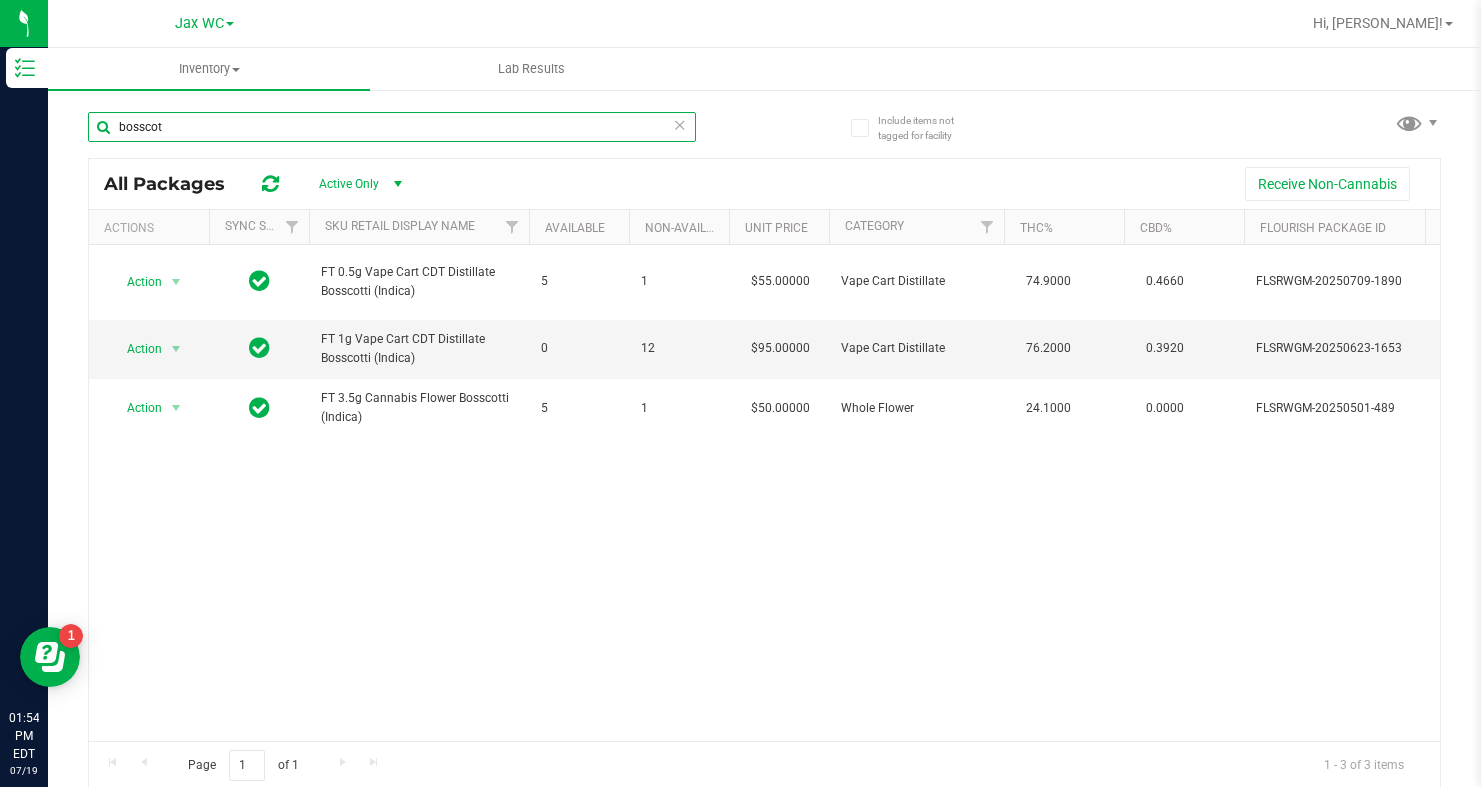 scroll, scrollTop: 0, scrollLeft: 27, axis: horizontal 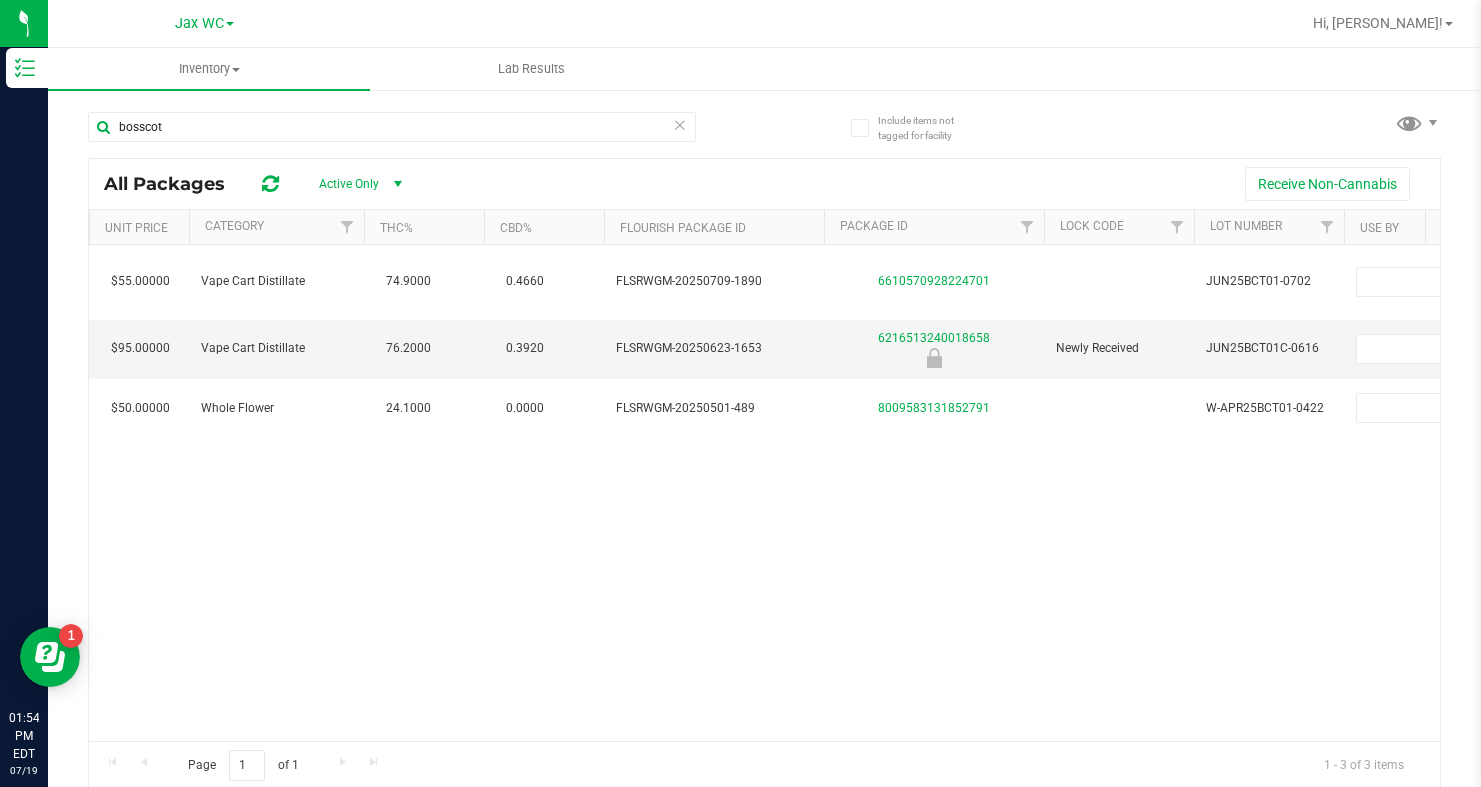 click on "Page 1 of 1 1 - 3 of 3 items" at bounding box center (764, 765) 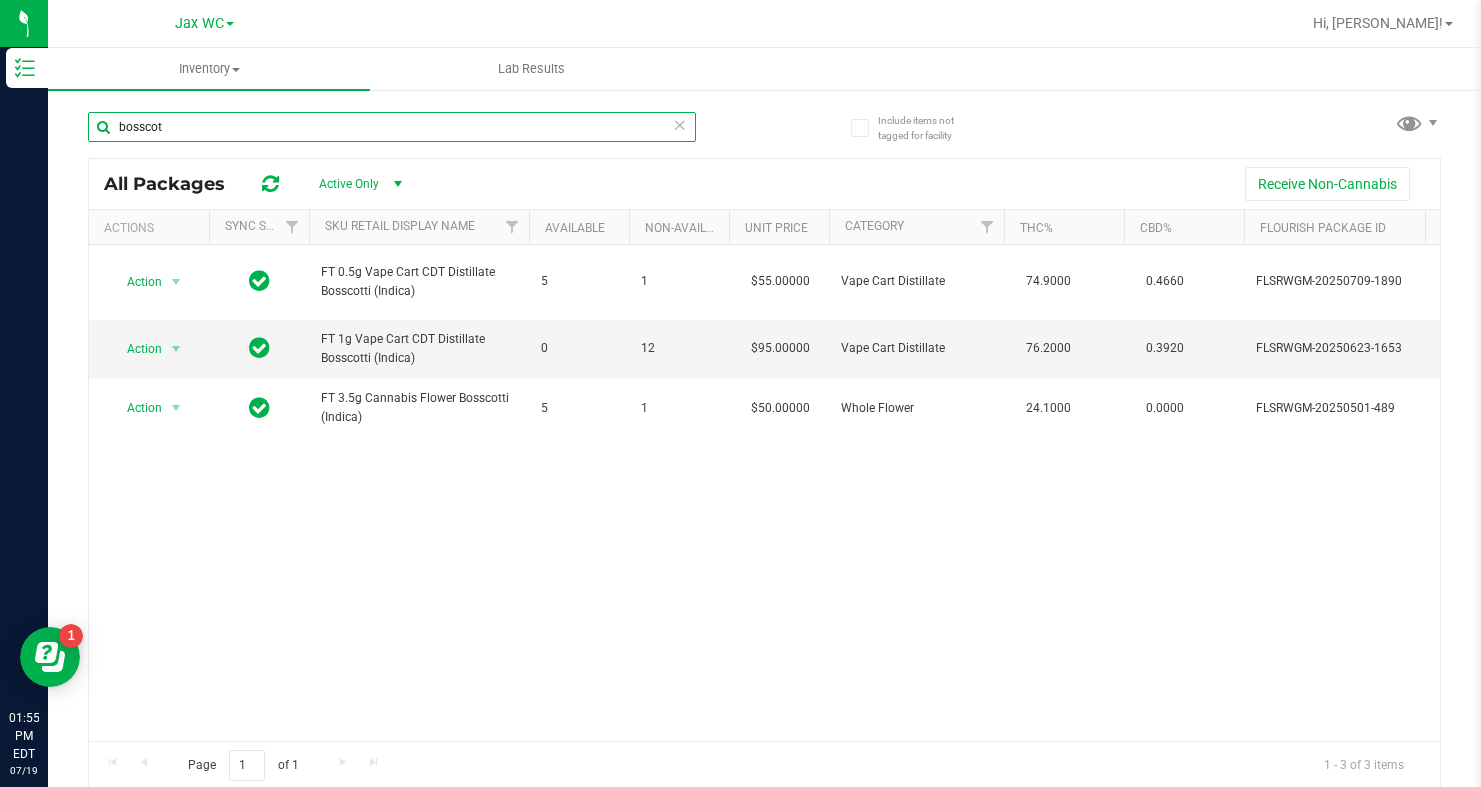 click on "bosscot" at bounding box center [392, 127] 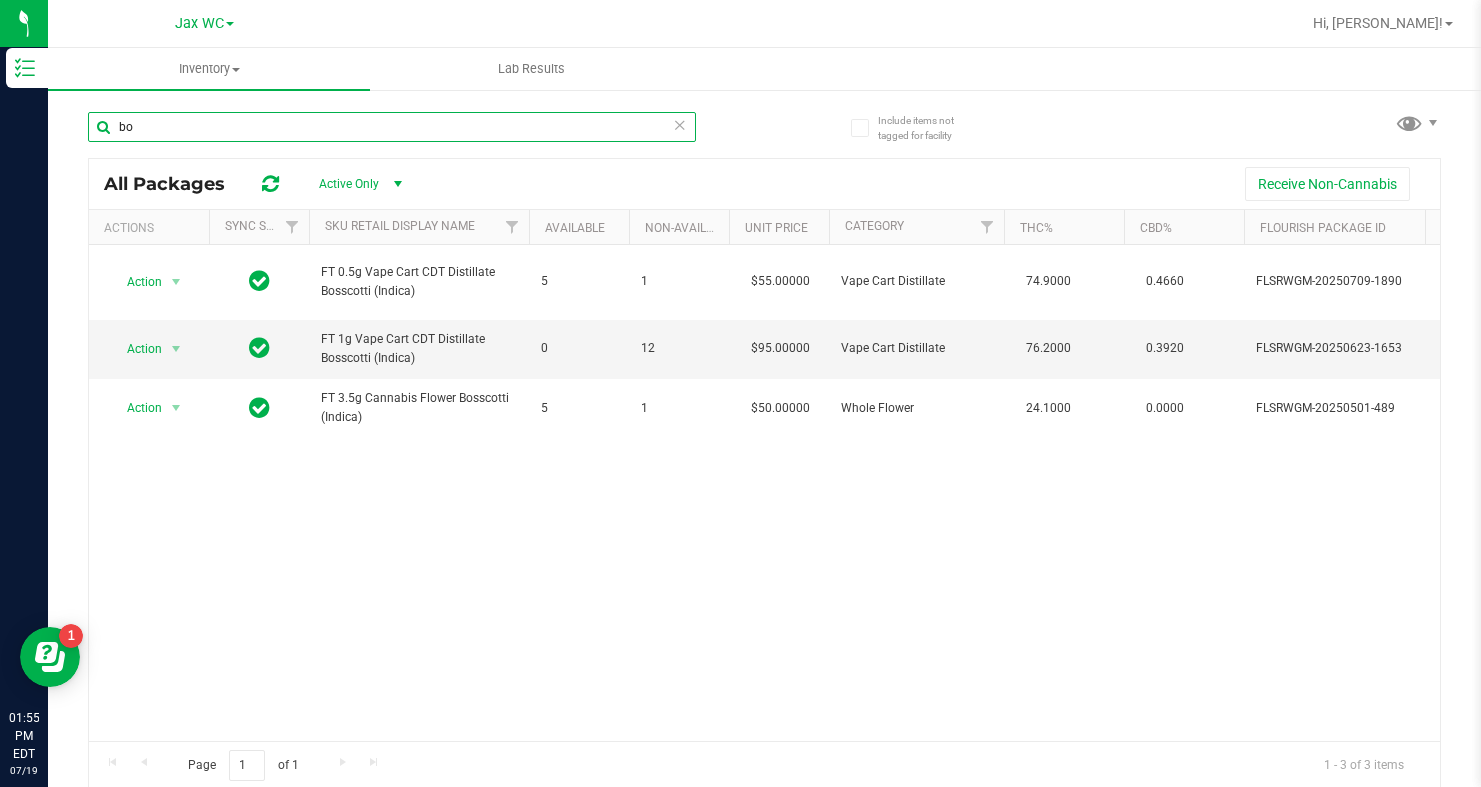 type on "b" 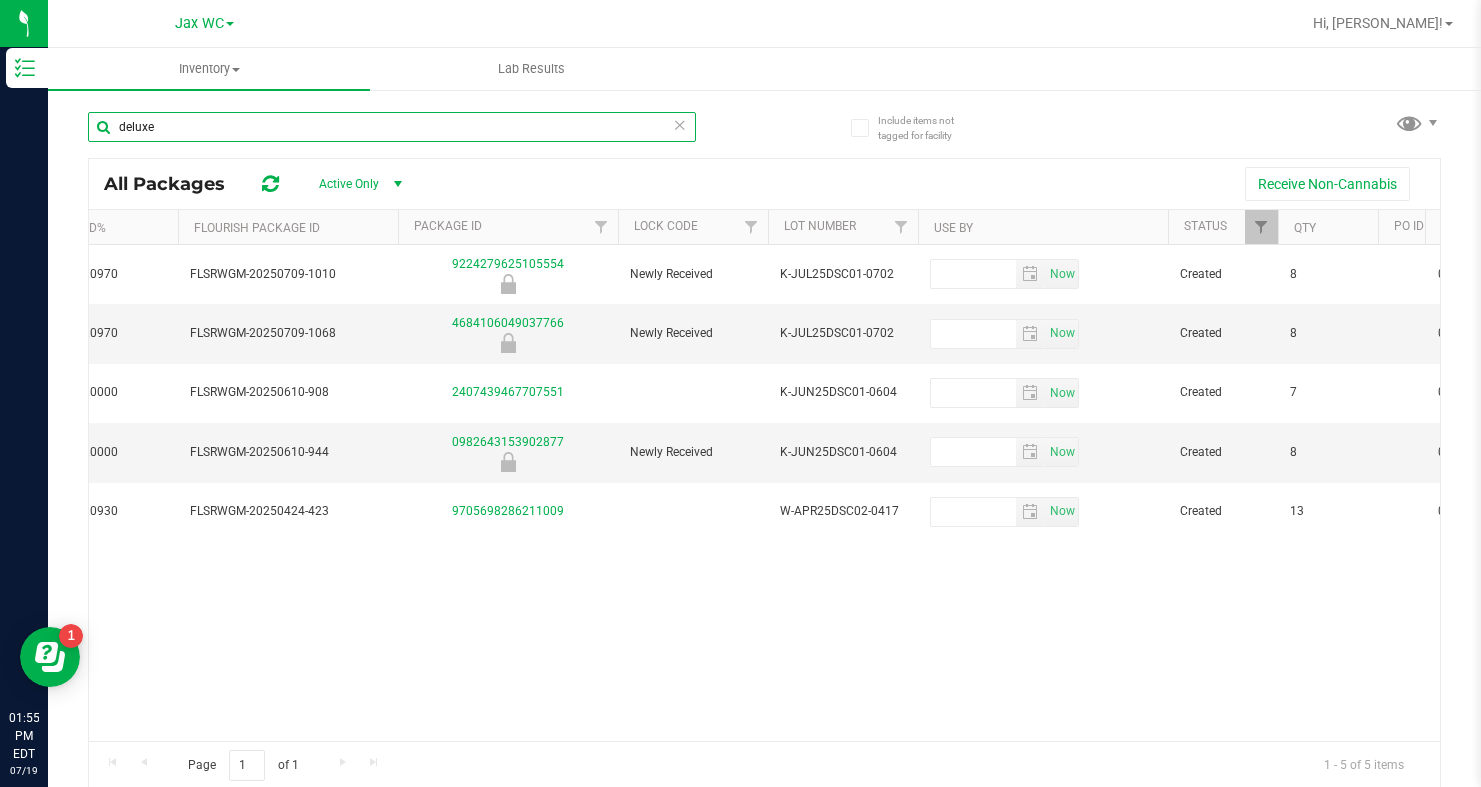 type on "deluxe" 